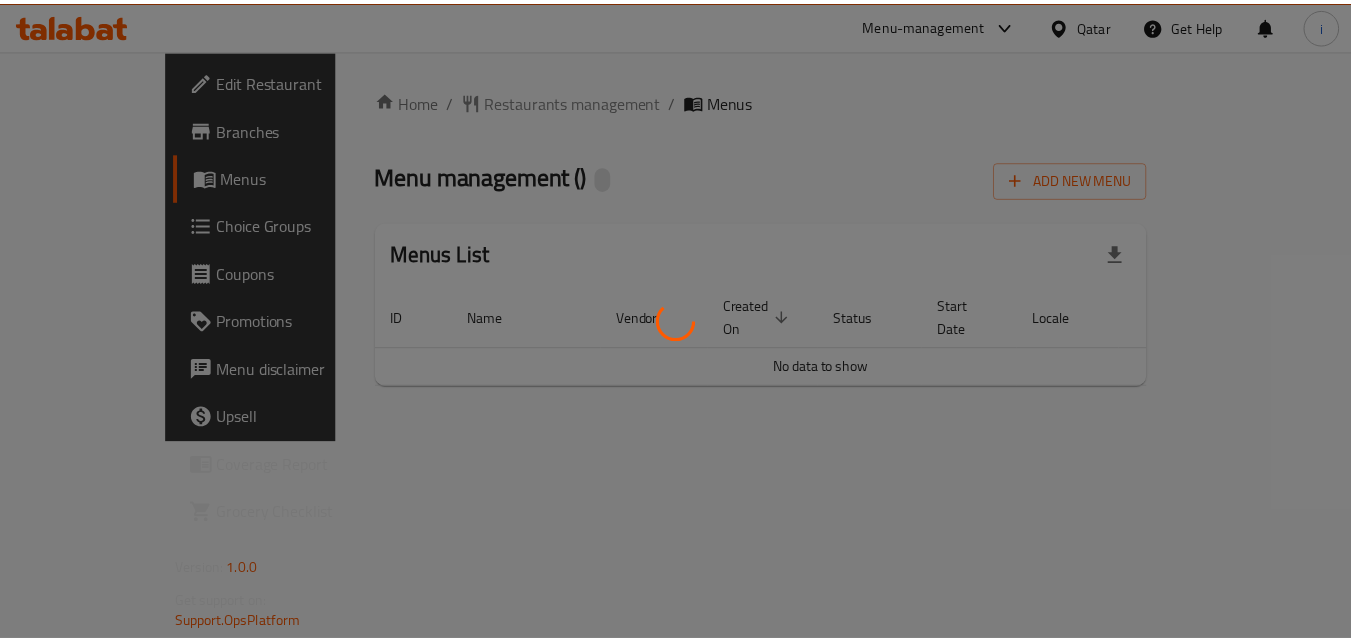 scroll, scrollTop: 0, scrollLeft: 0, axis: both 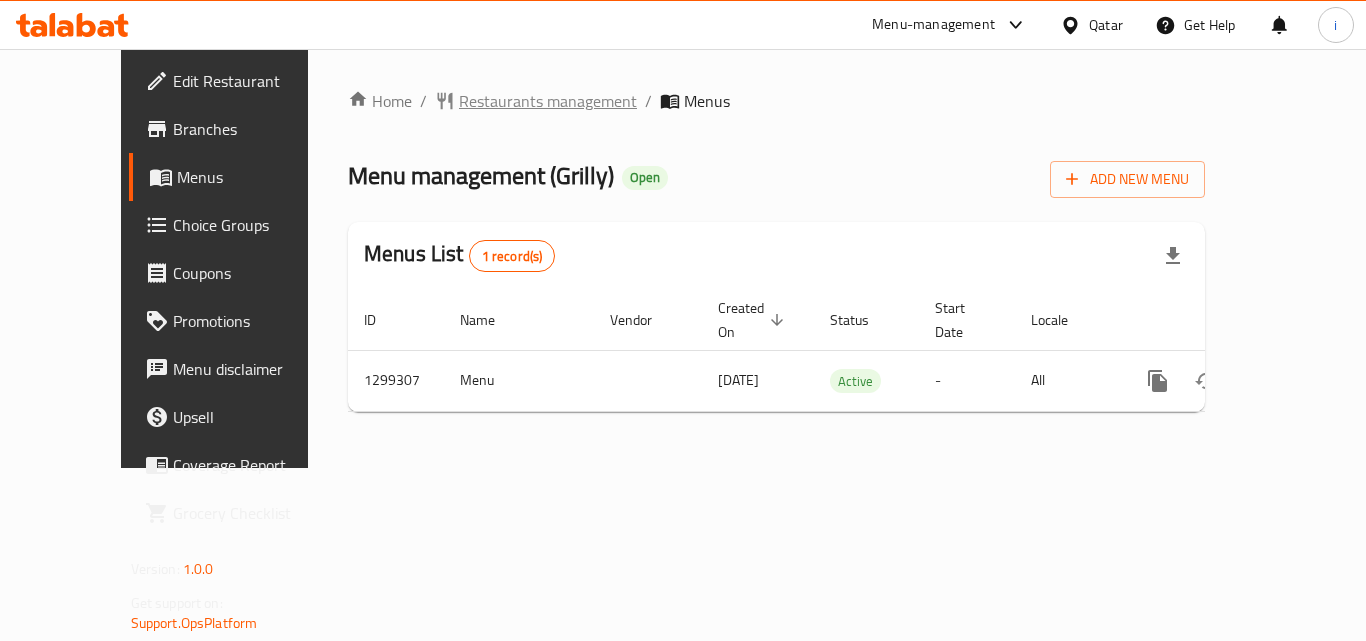 click on "Restaurants management" at bounding box center [548, 101] 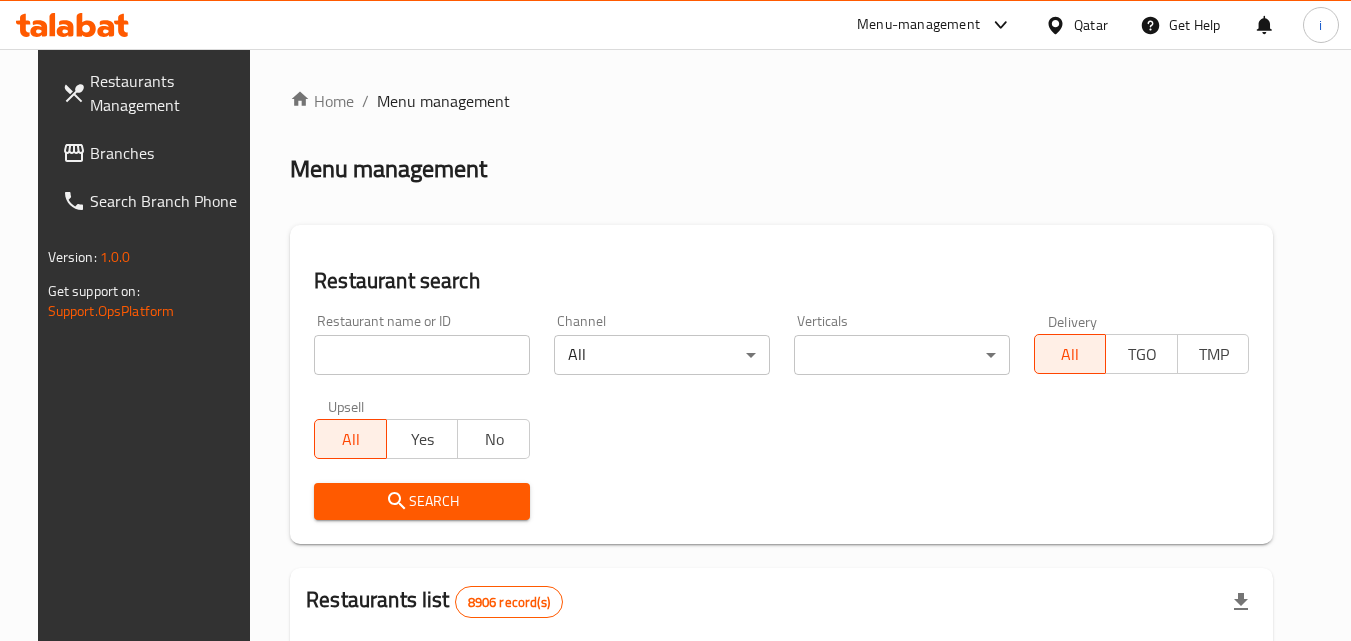 click at bounding box center [422, 355] 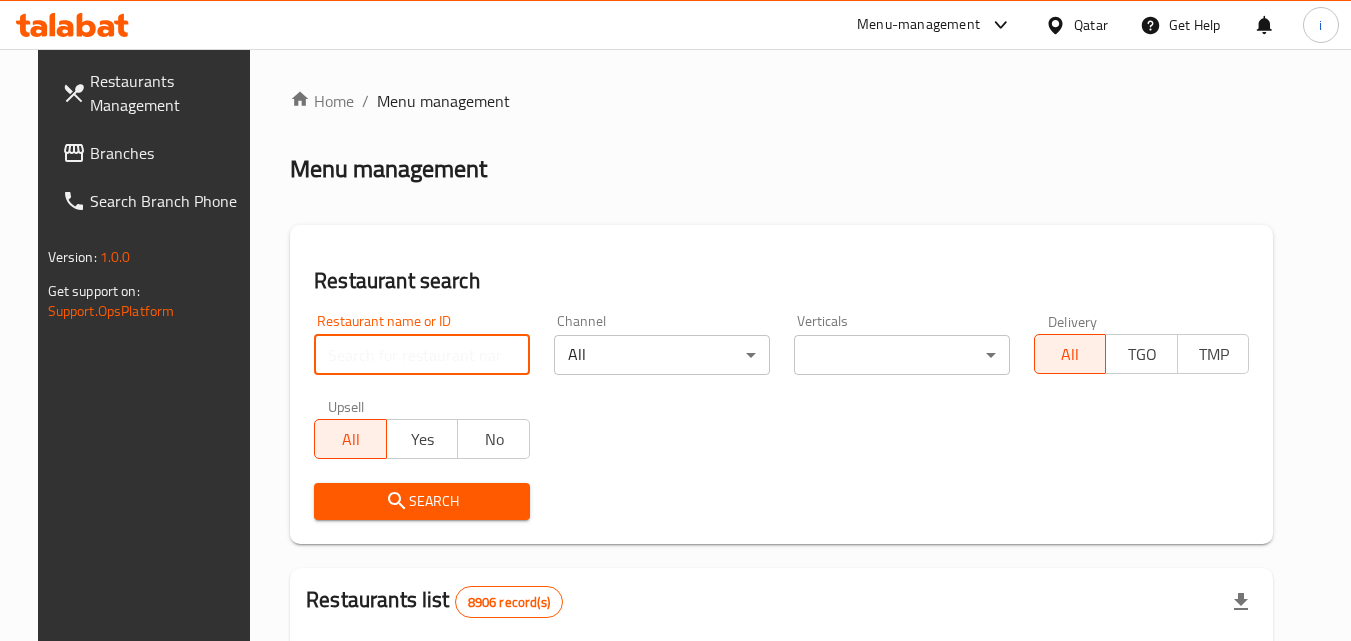 paste on "701287" 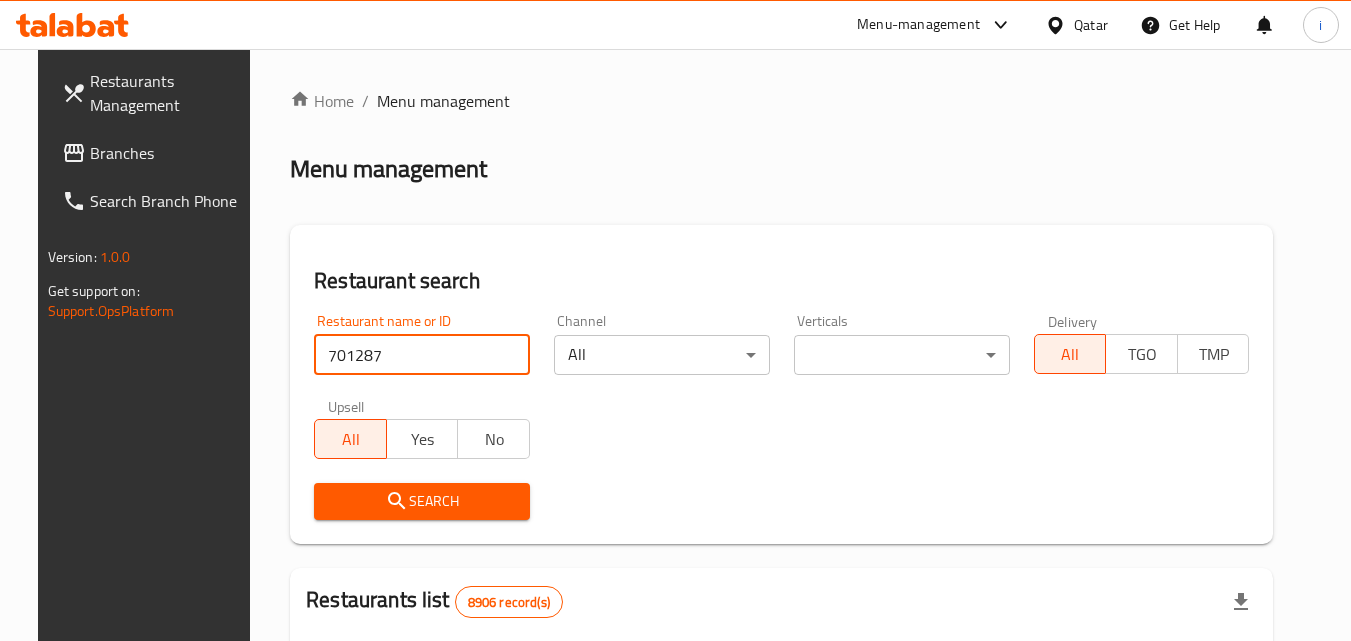 type on "701287" 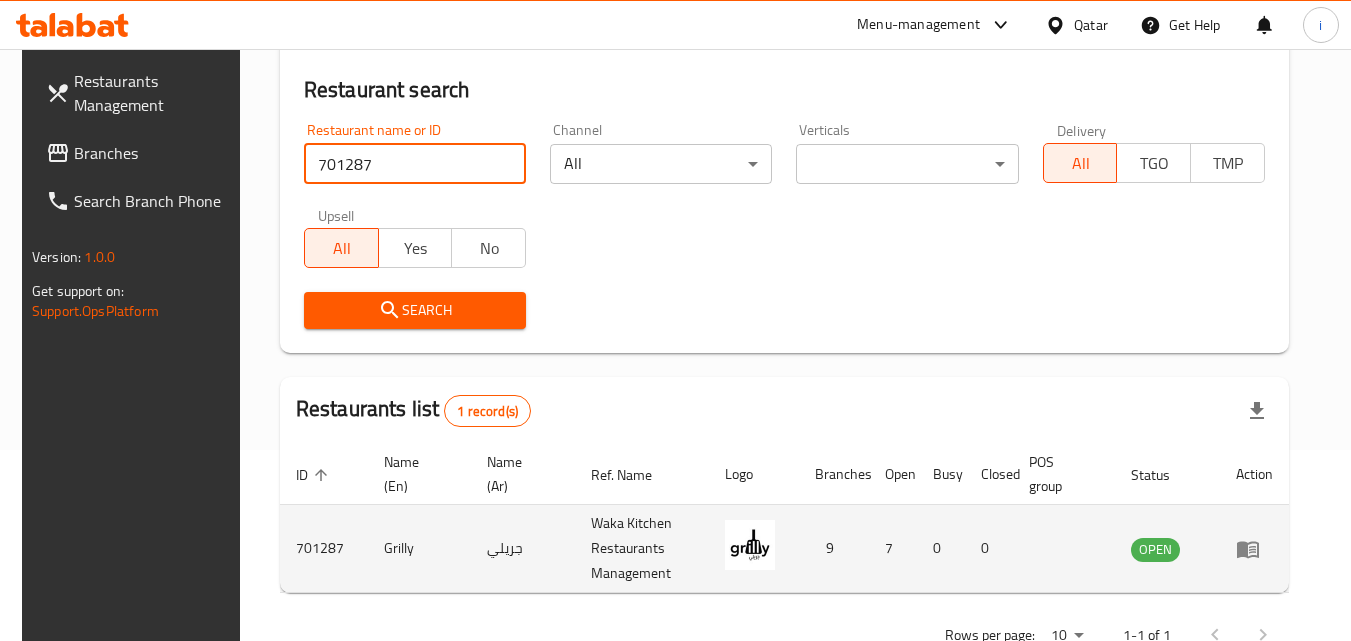 scroll, scrollTop: 251, scrollLeft: 0, axis: vertical 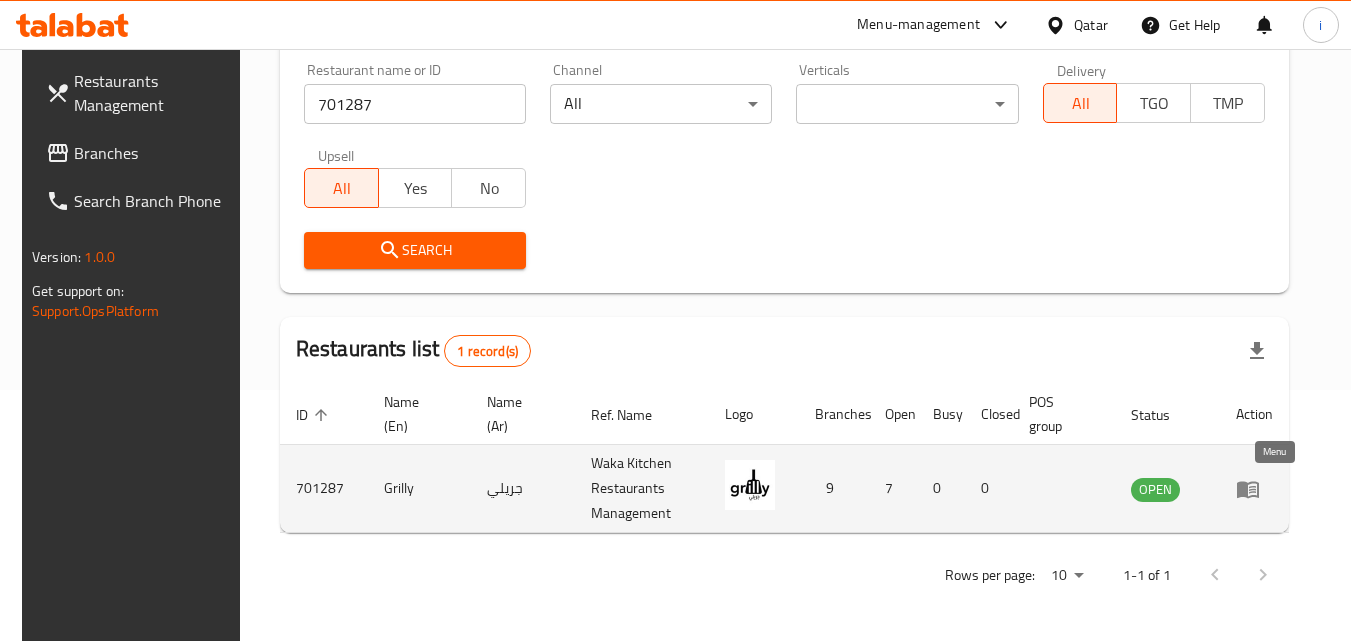 click 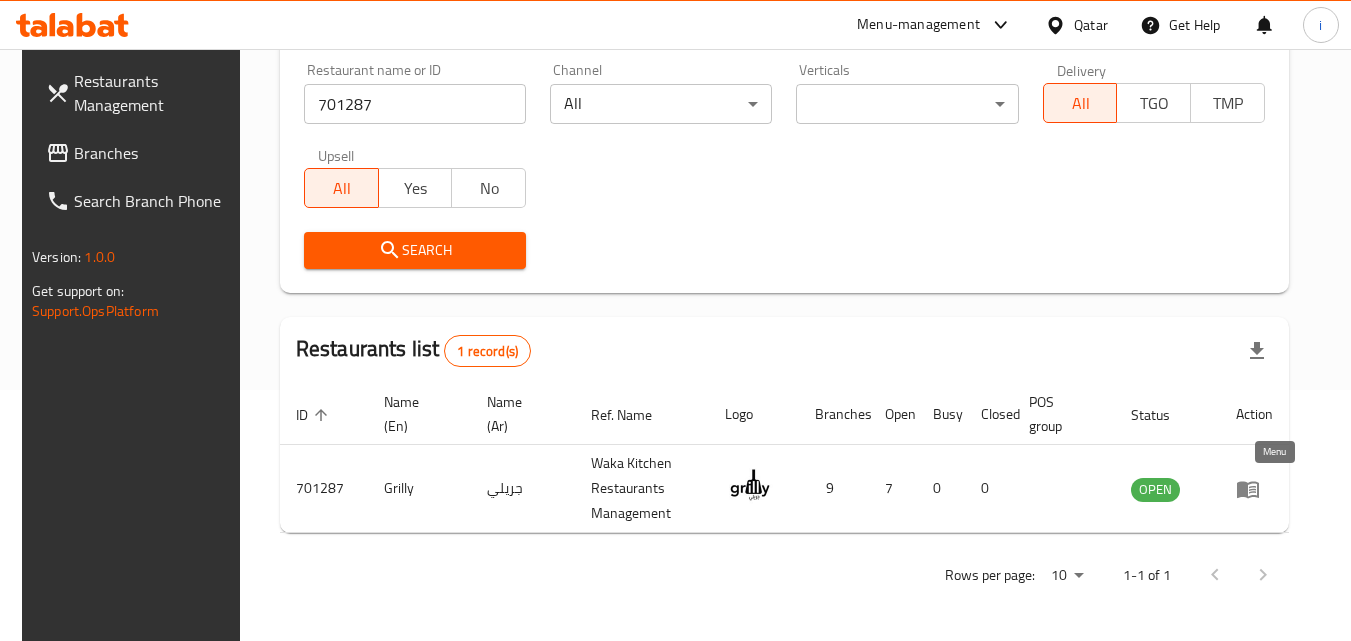 scroll, scrollTop: 0, scrollLeft: 0, axis: both 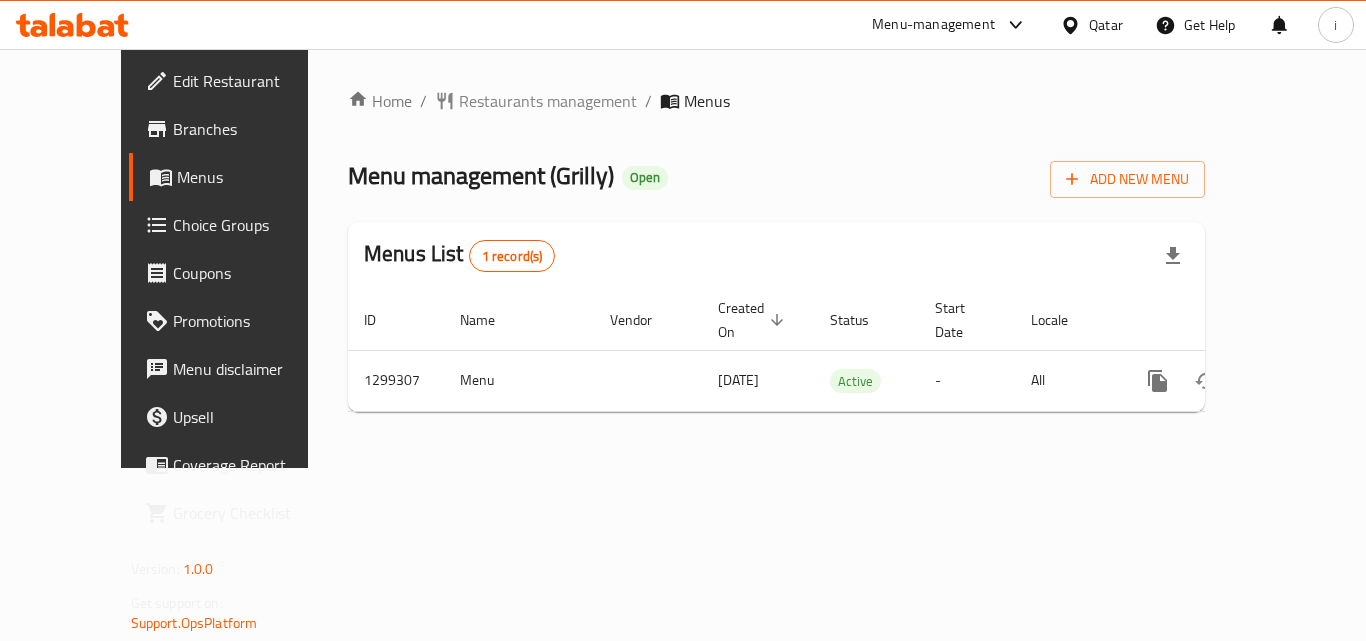 click at bounding box center [1074, 25] 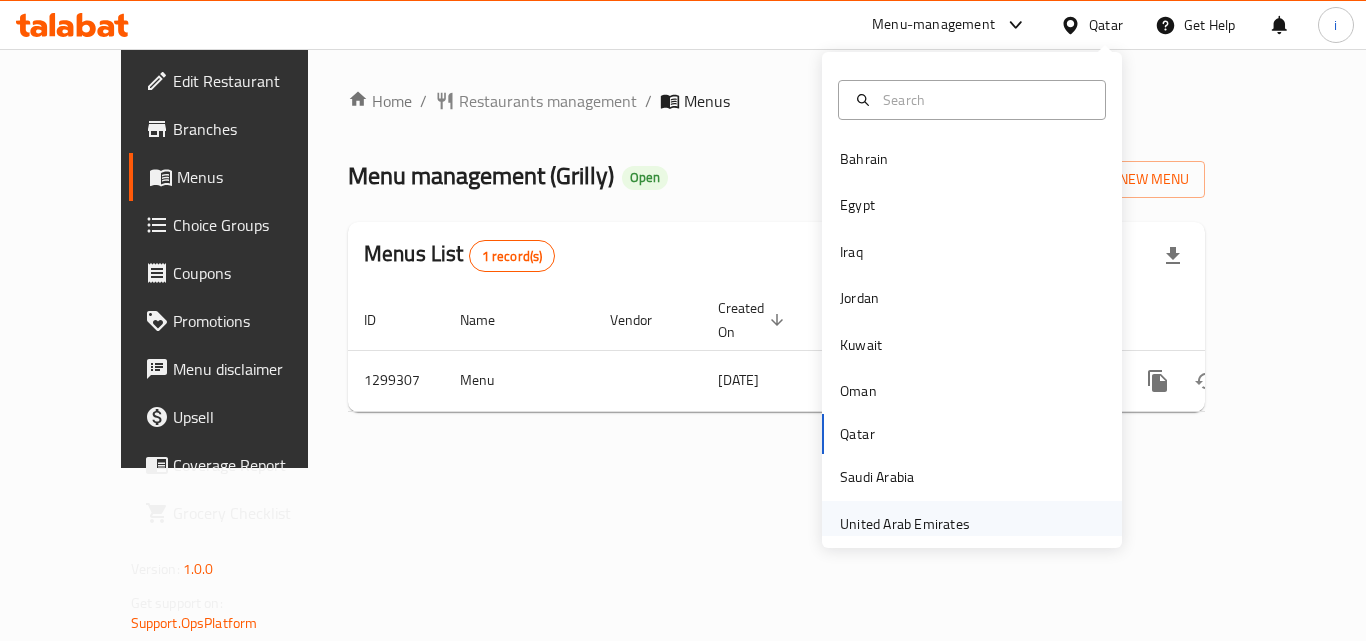 click on "United Arab Emirates" at bounding box center (905, 524) 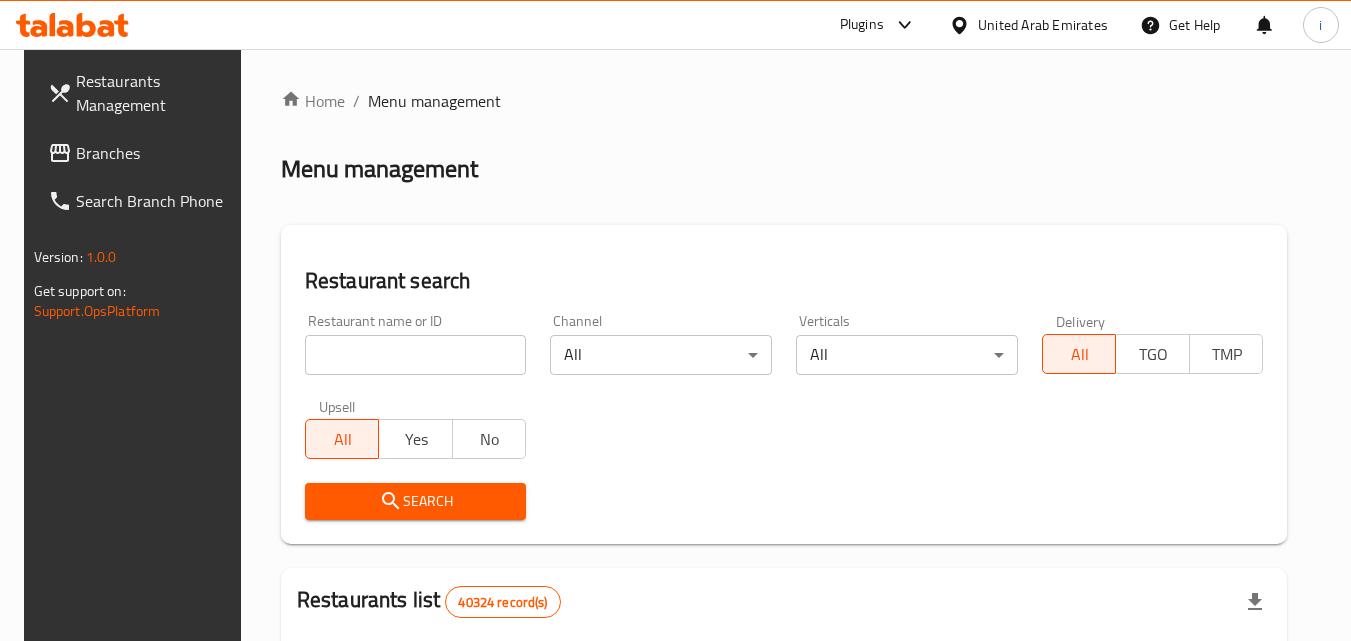 click at bounding box center [900, 25] 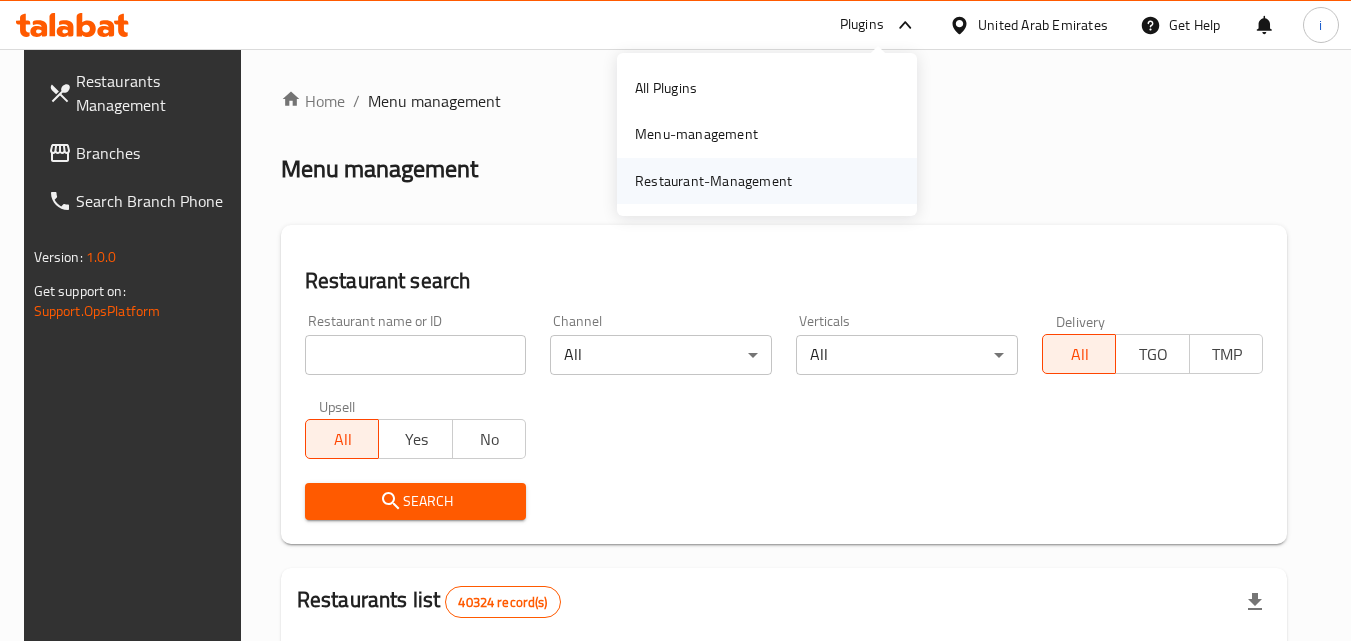 click on "Restaurant-Management" at bounding box center [713, 181] 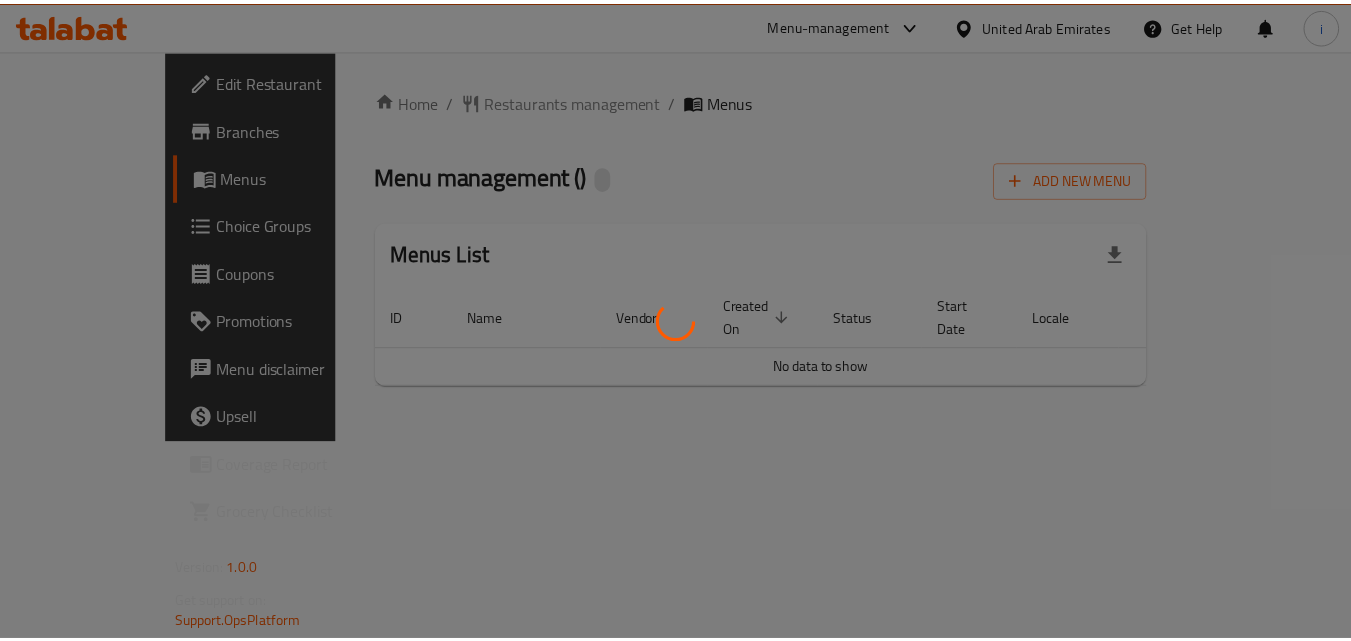 scroll, scrollTop: 0, scrollLeft: 0, axis: both 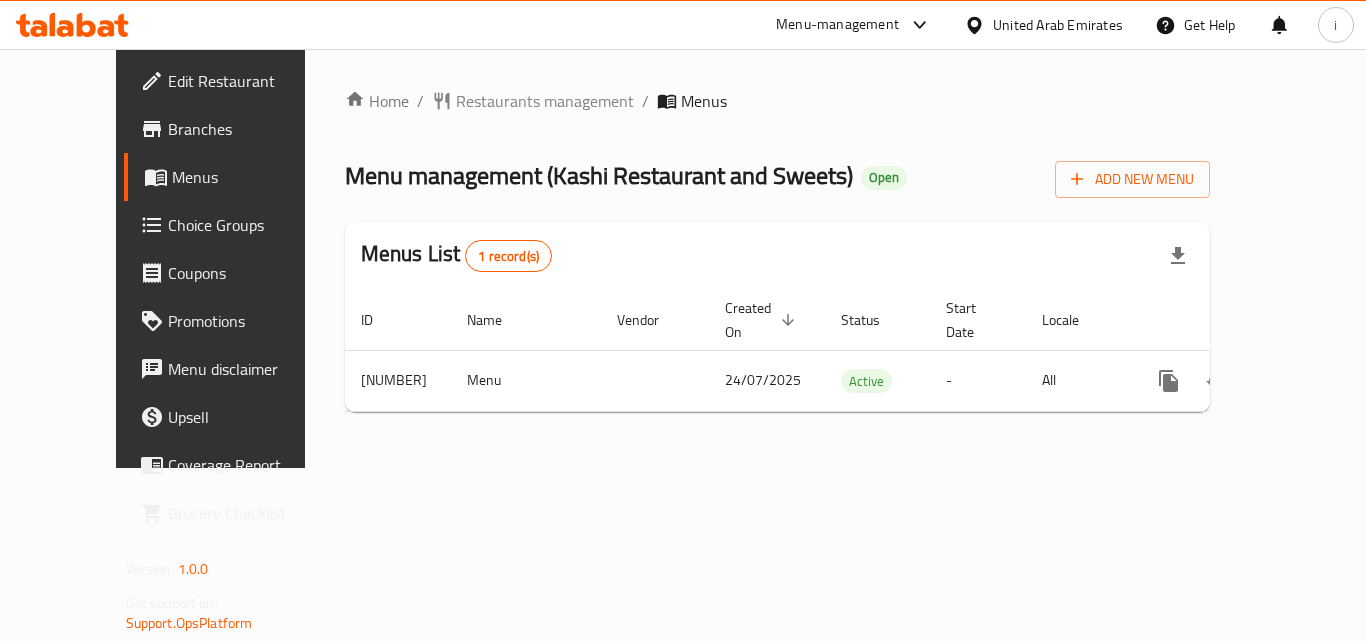 click on "Home / Restaurants management / Menus Menu management ( Kashi Restaurant and Sweets )  Open Add New Menu Menus List   1 record(s) ID Name Vendor Created On sorted descending Status Start Date Locale Actions 1302539   Menu 24/07/2025 Active - All" at bounding box center [778, 258] 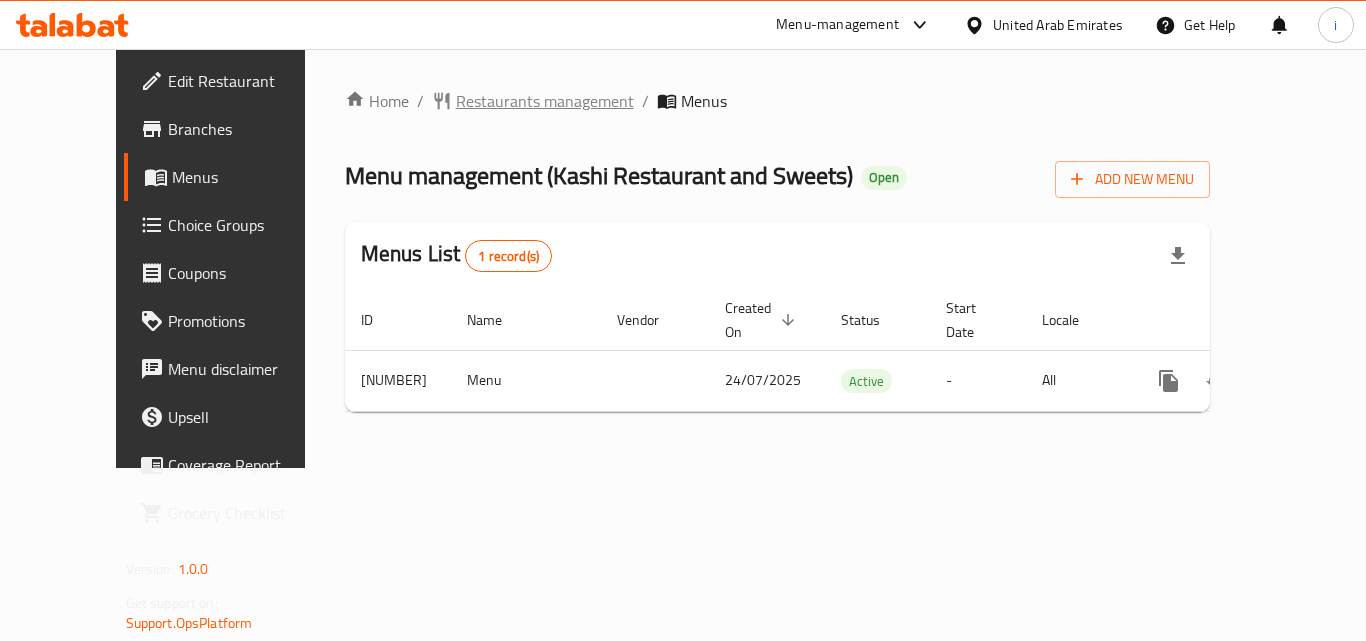 click on "Restaurants management" at bounding box center (545, 101) 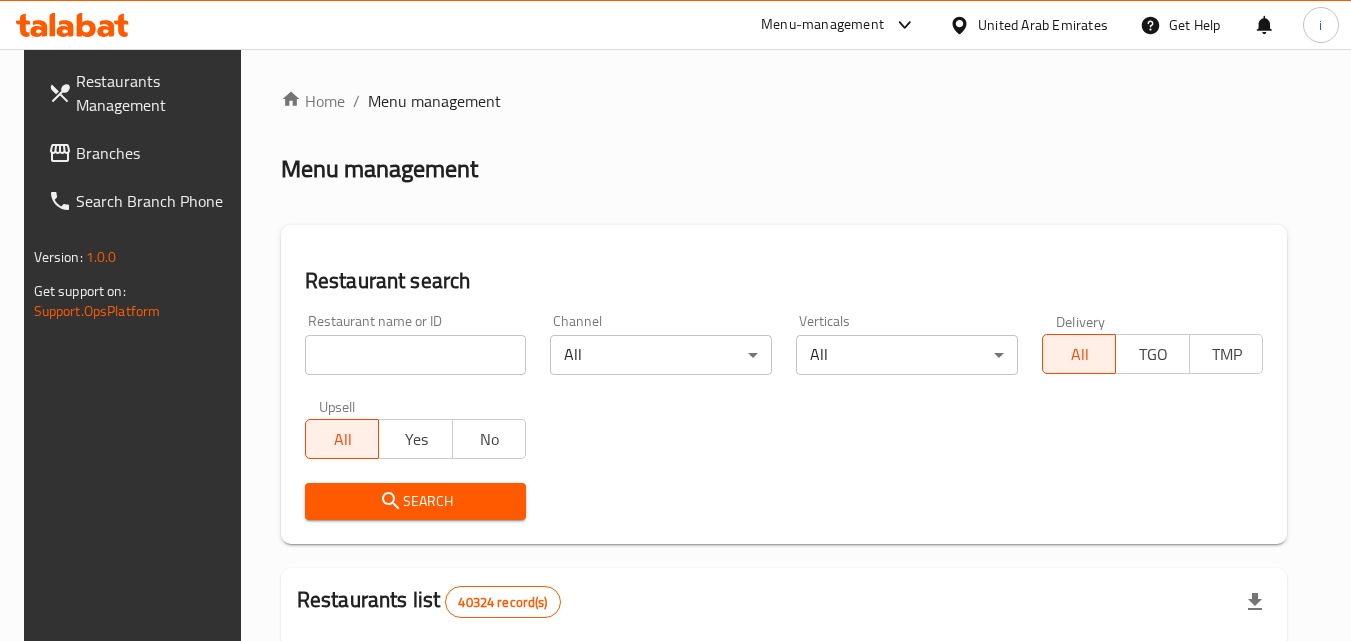 click at bounding box center [416, 355] 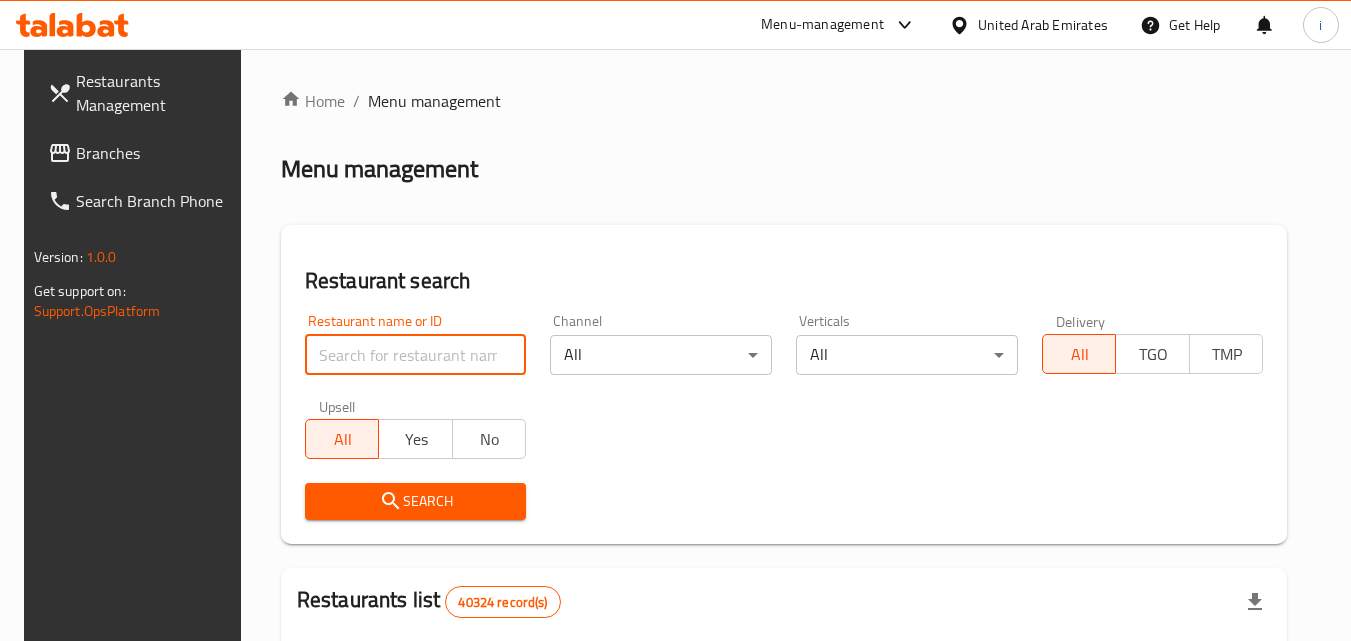 paste on "702449" 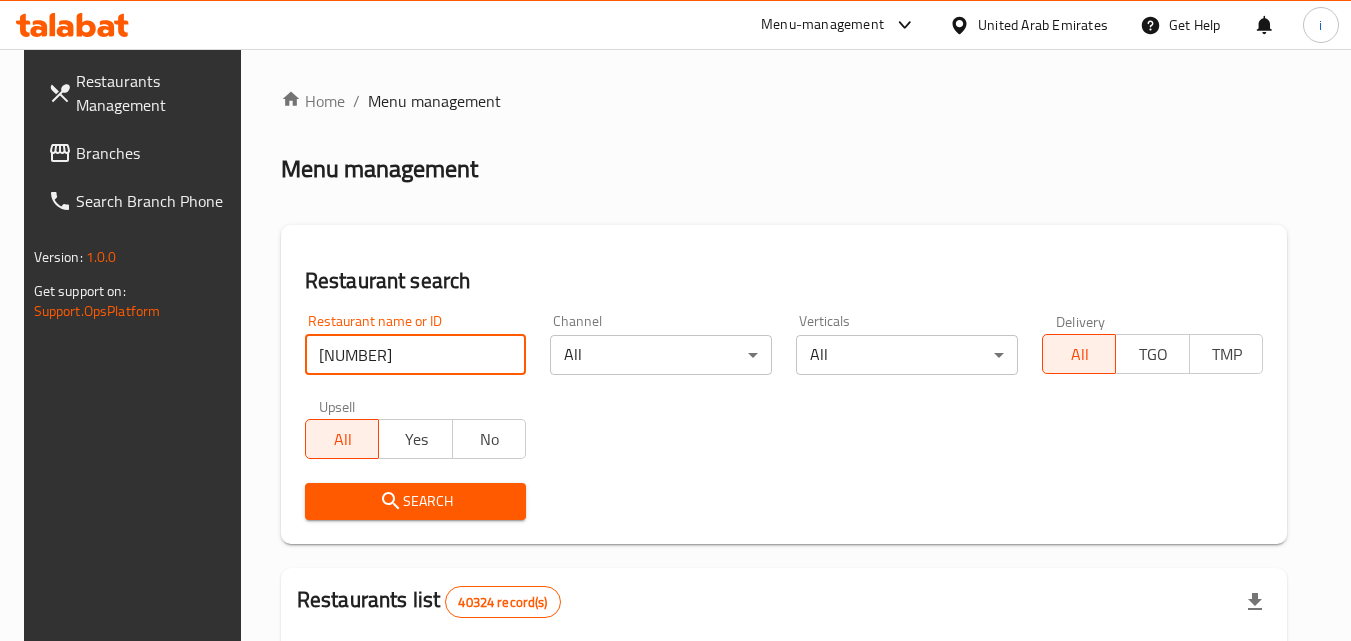 type on "702449" 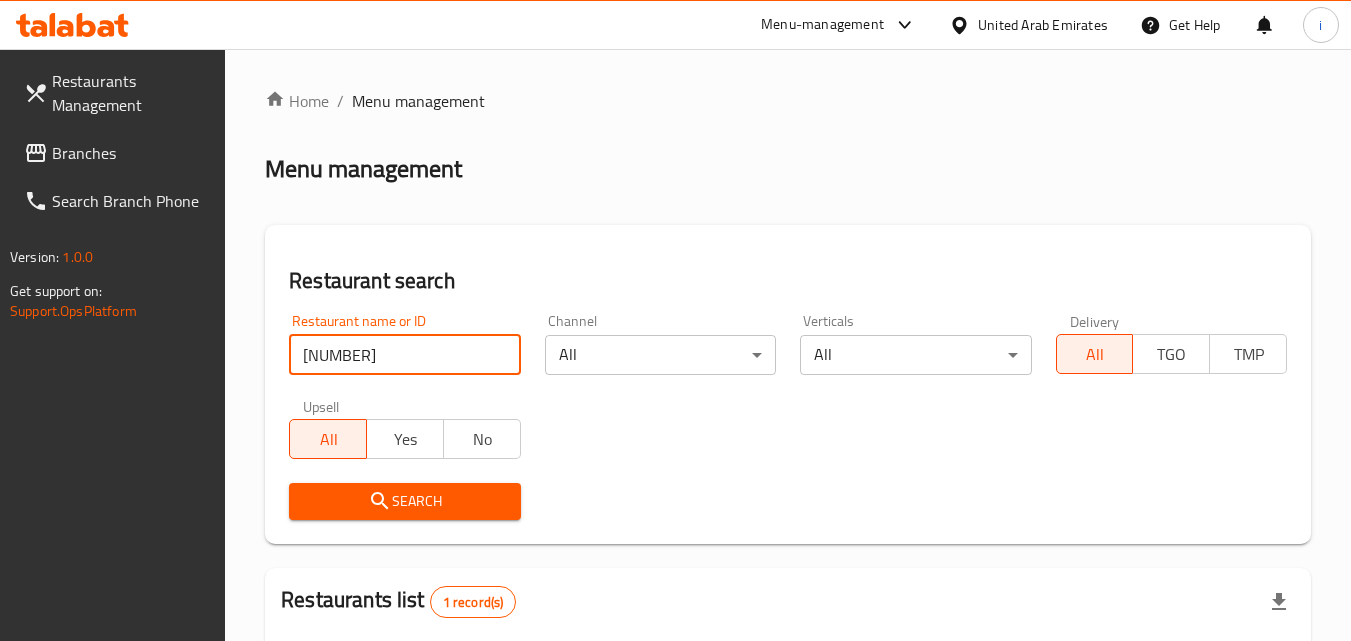 scroll, scrollTop: 251, scrollLeft: 0, axis: vertical 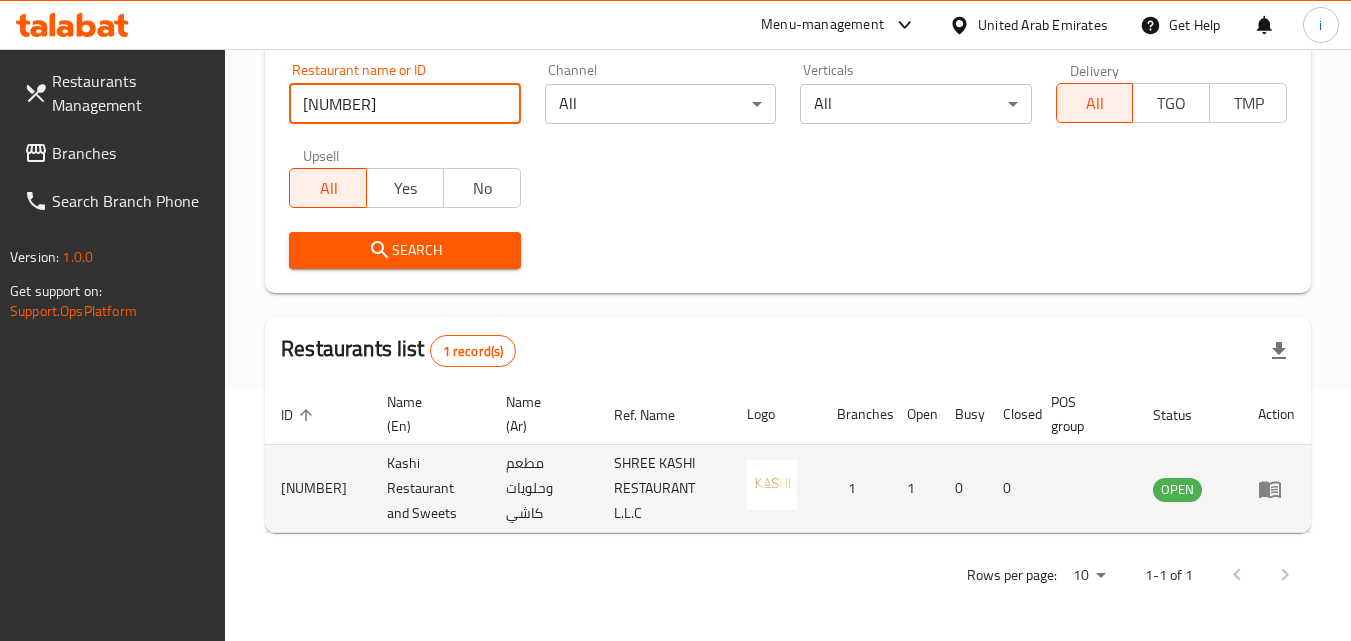 click 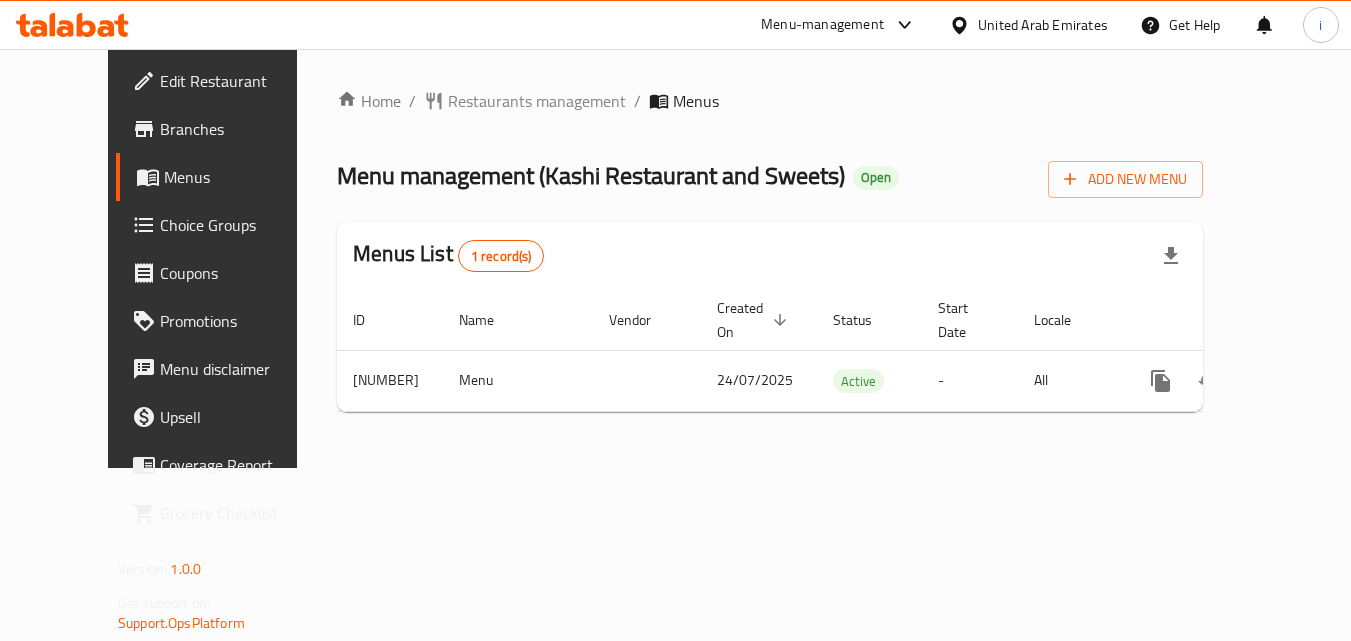 scroll, scrollTop: 0, scrollLeft: 0, axis: both 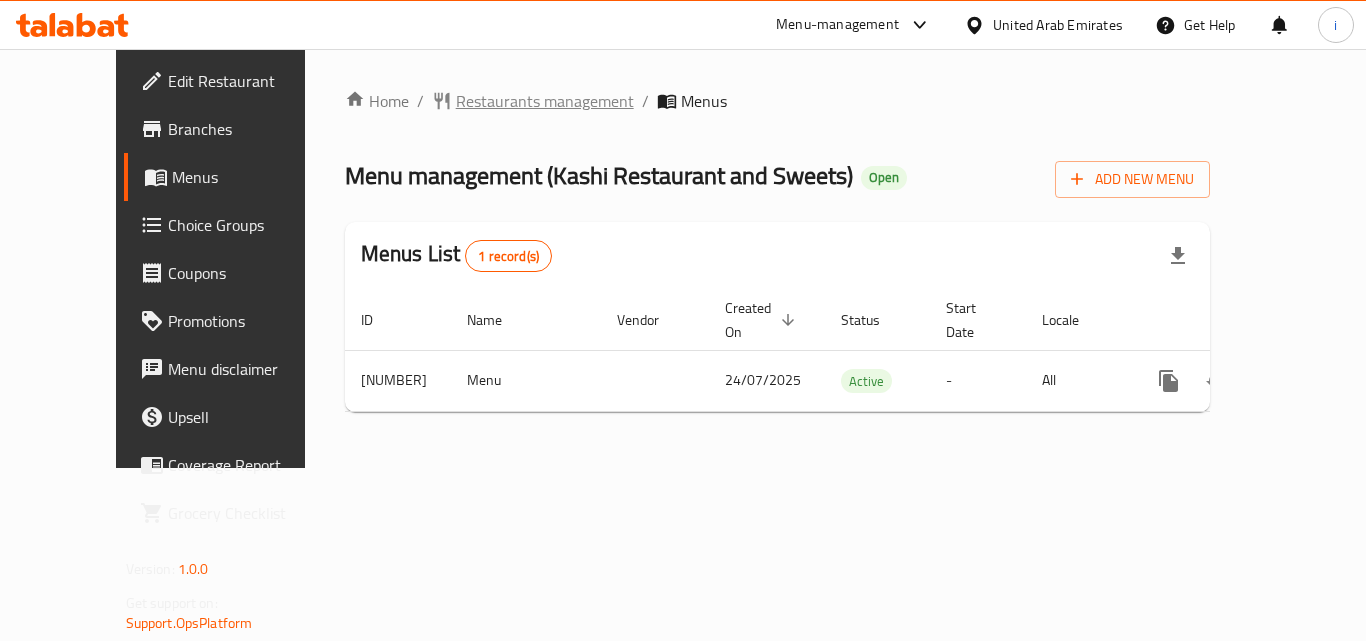 click on "Restaurants management" at bounding box center (545, 101) 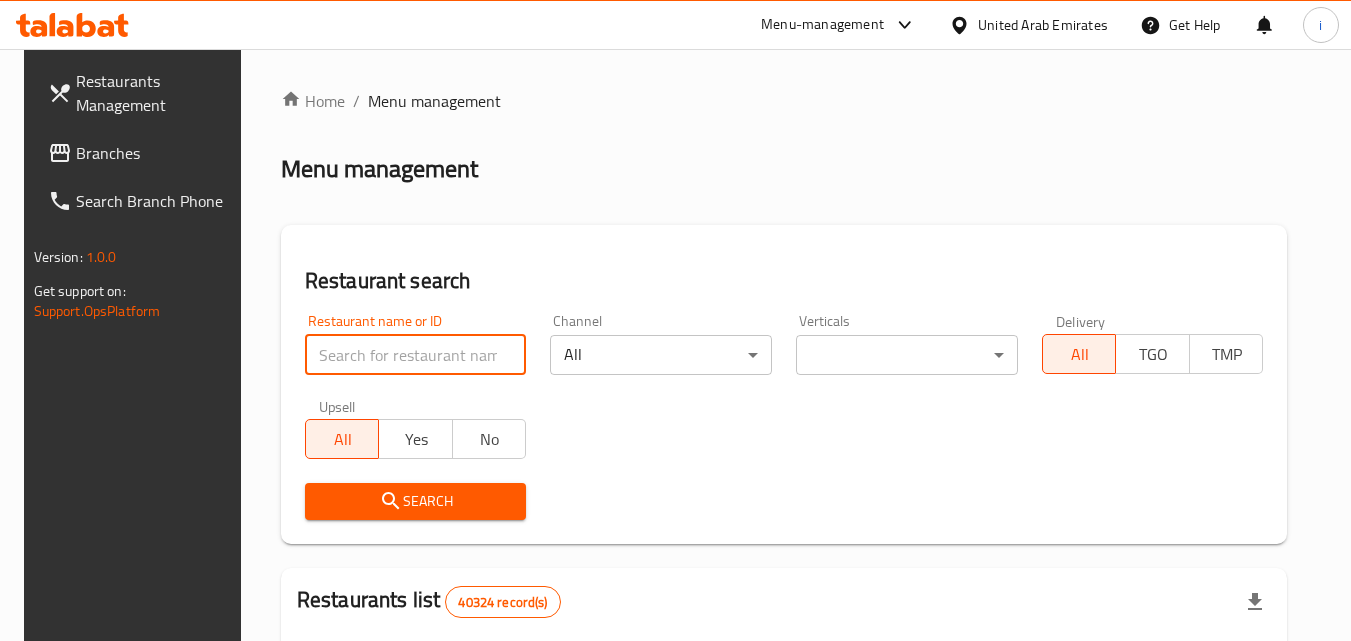 click at bounding box center [416, 355] 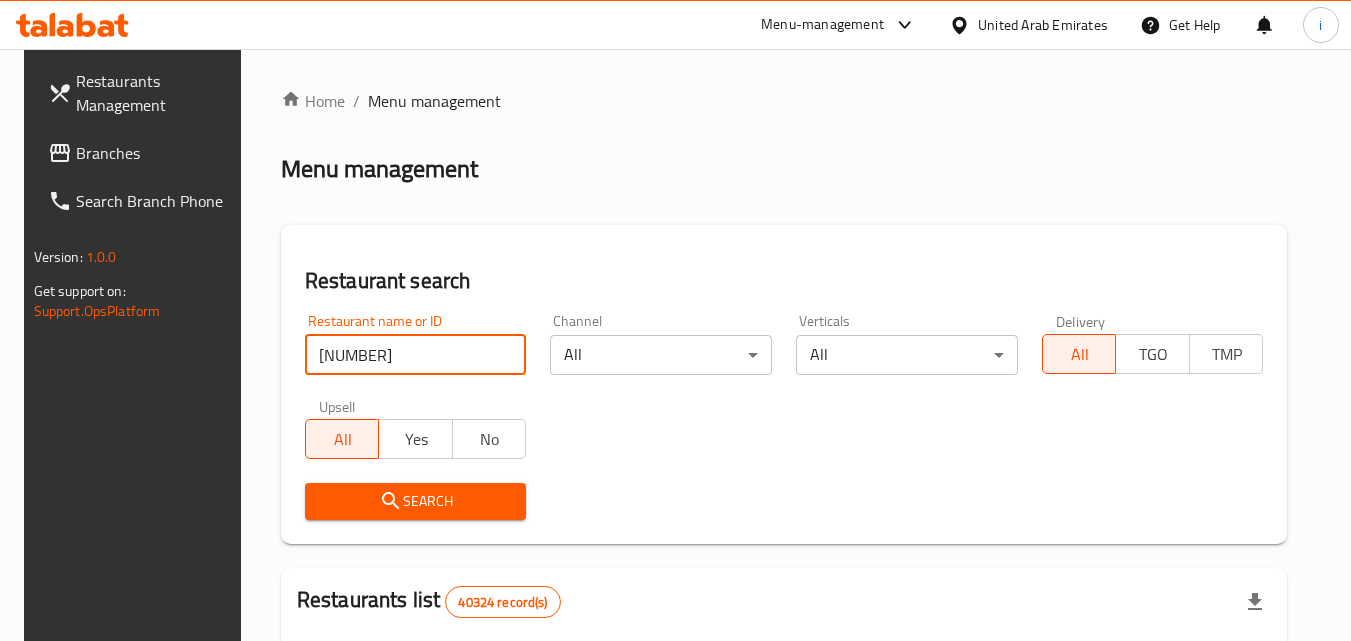 type on "702449" 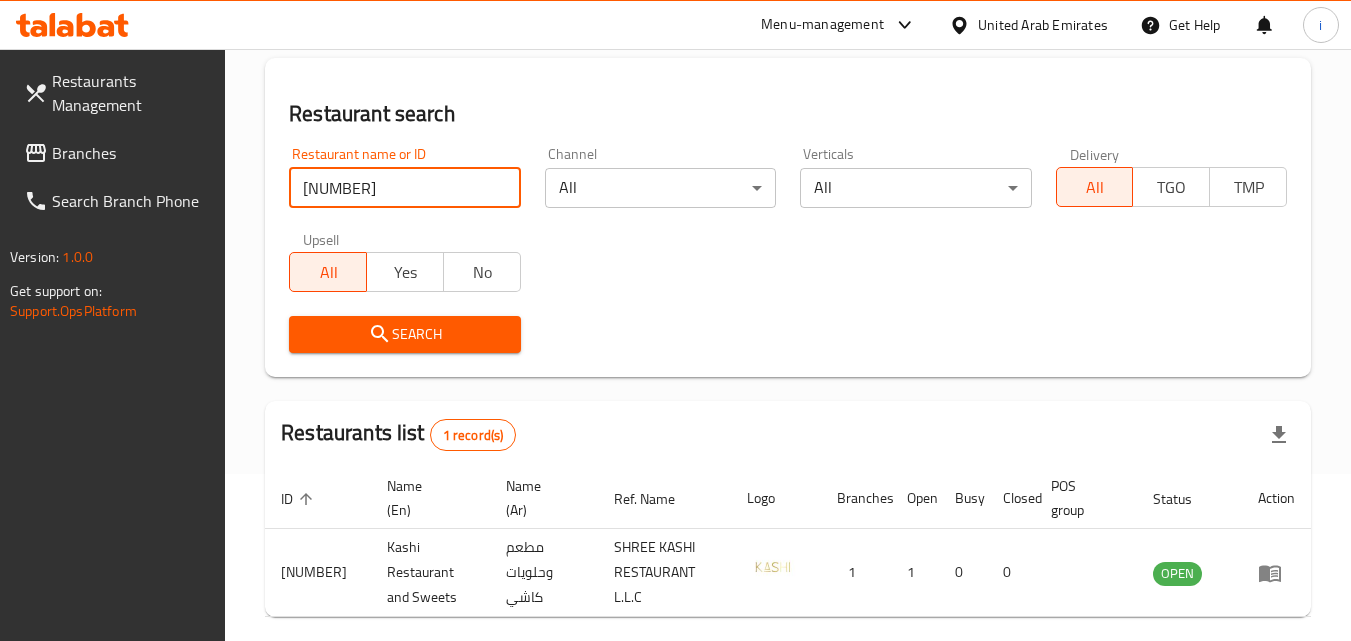 scroll, scrollTop: 251, scrollLeft: 0, axis: vertical 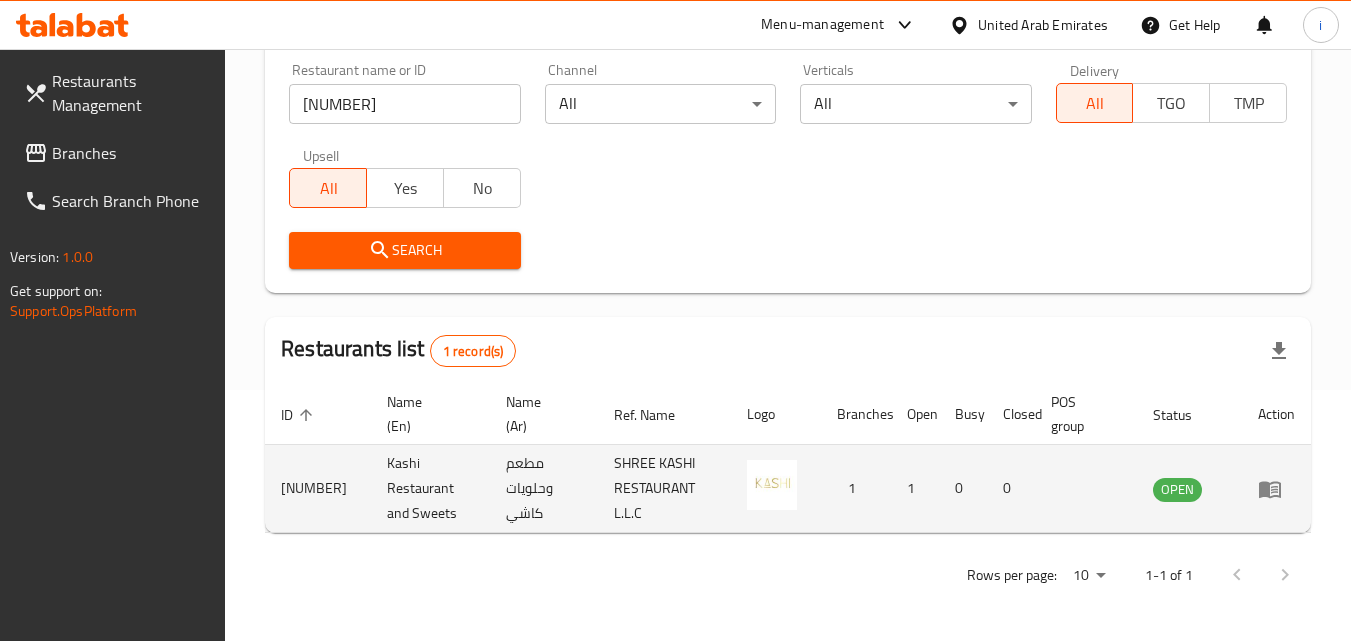 click 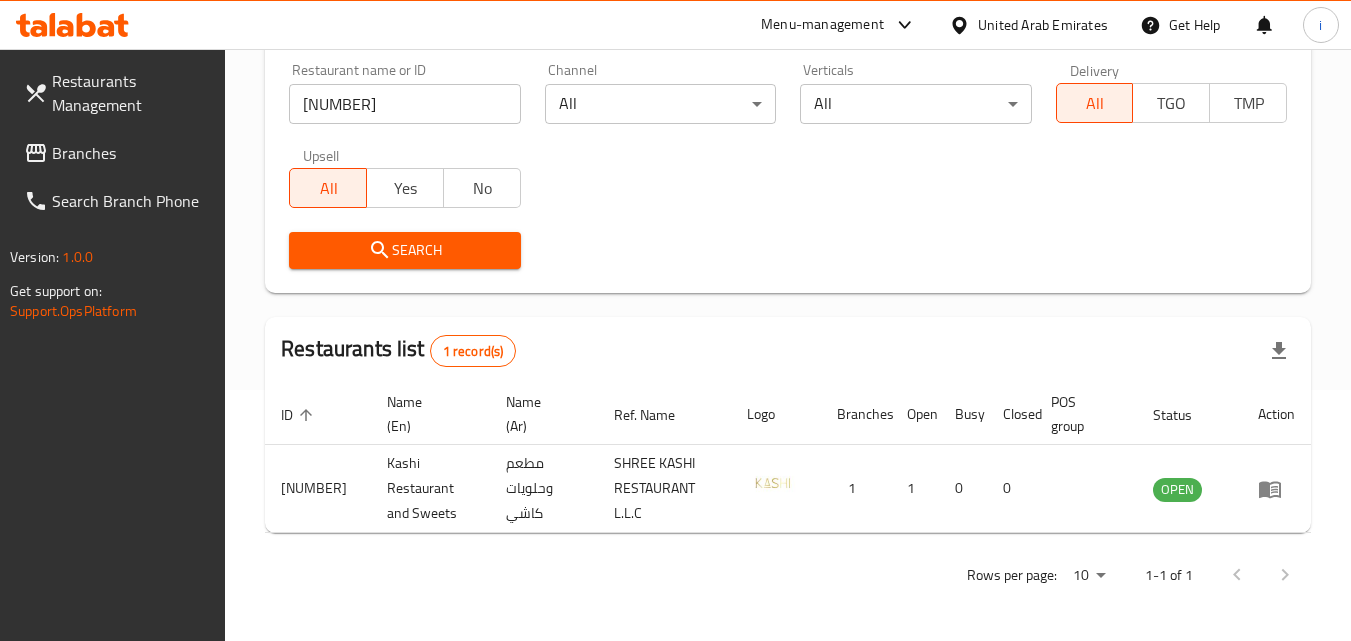 scroll, scrollTop: 0, scrollLeft: 0, axis: both 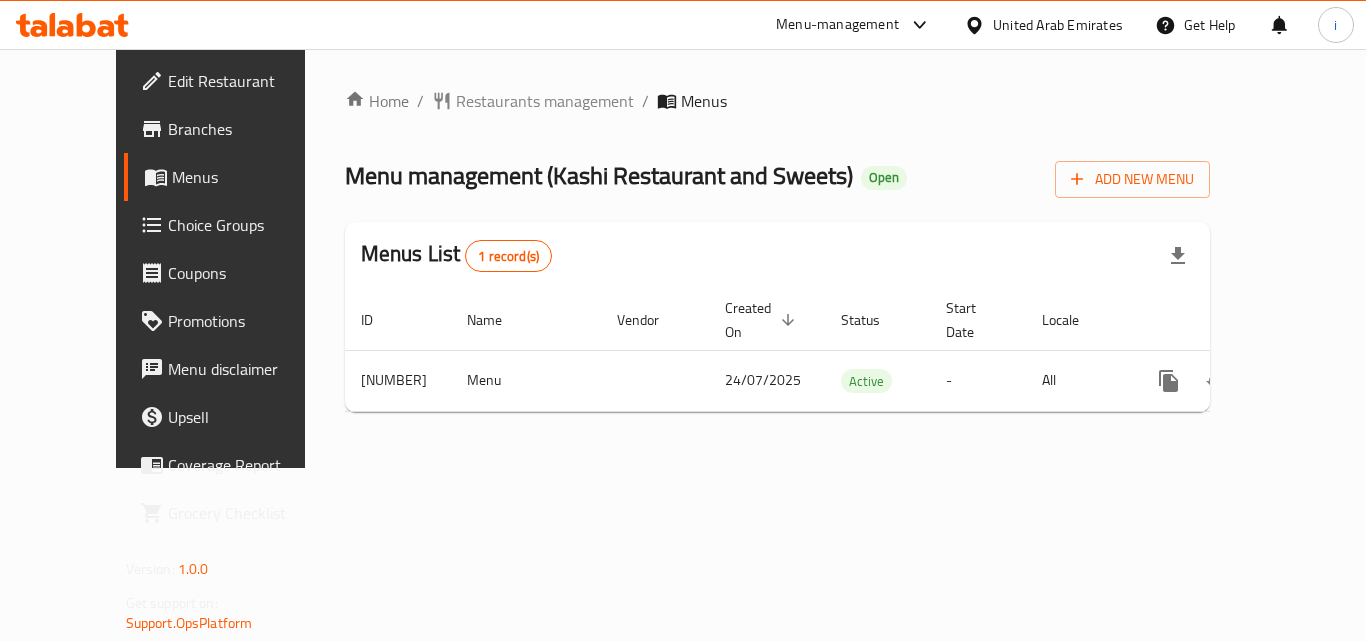 click on "United Arab Emirates" at bounding box center (1058, 25) 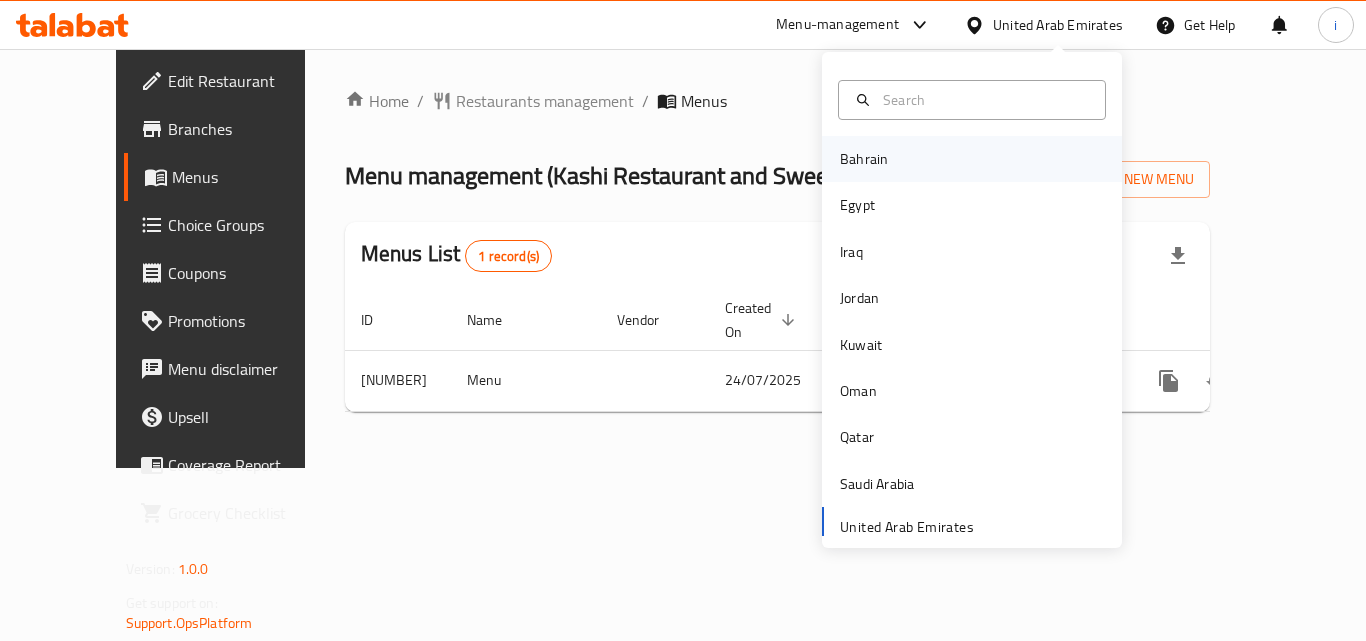 click on "Bahrain" at bounding box center [864, 159] 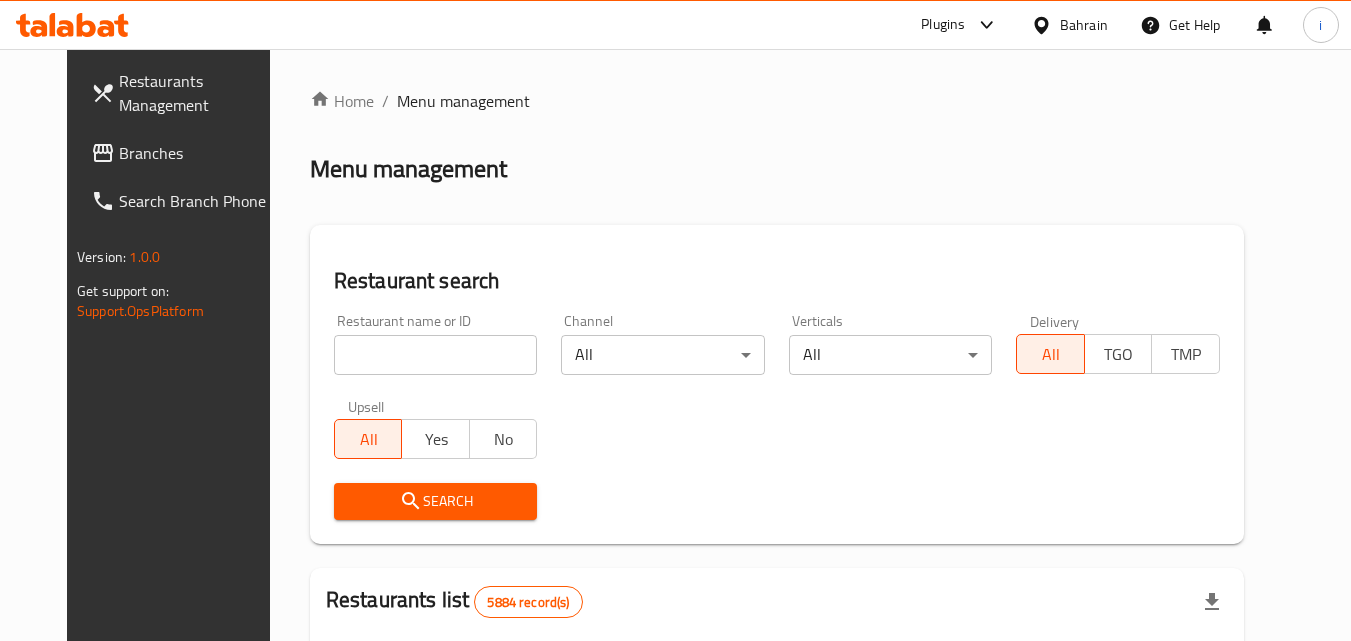 click on "Plugins" at bounding box center (943, 25) 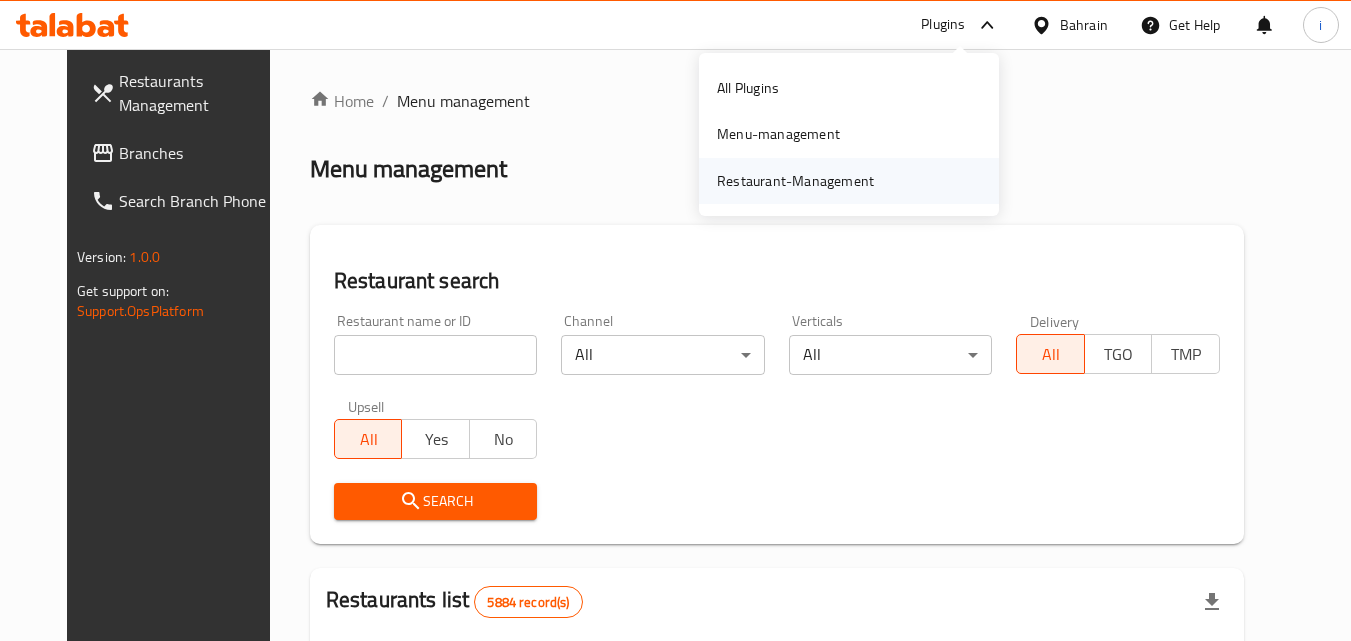 click on "Restaurant-Management" at bounding box center (795, 181) 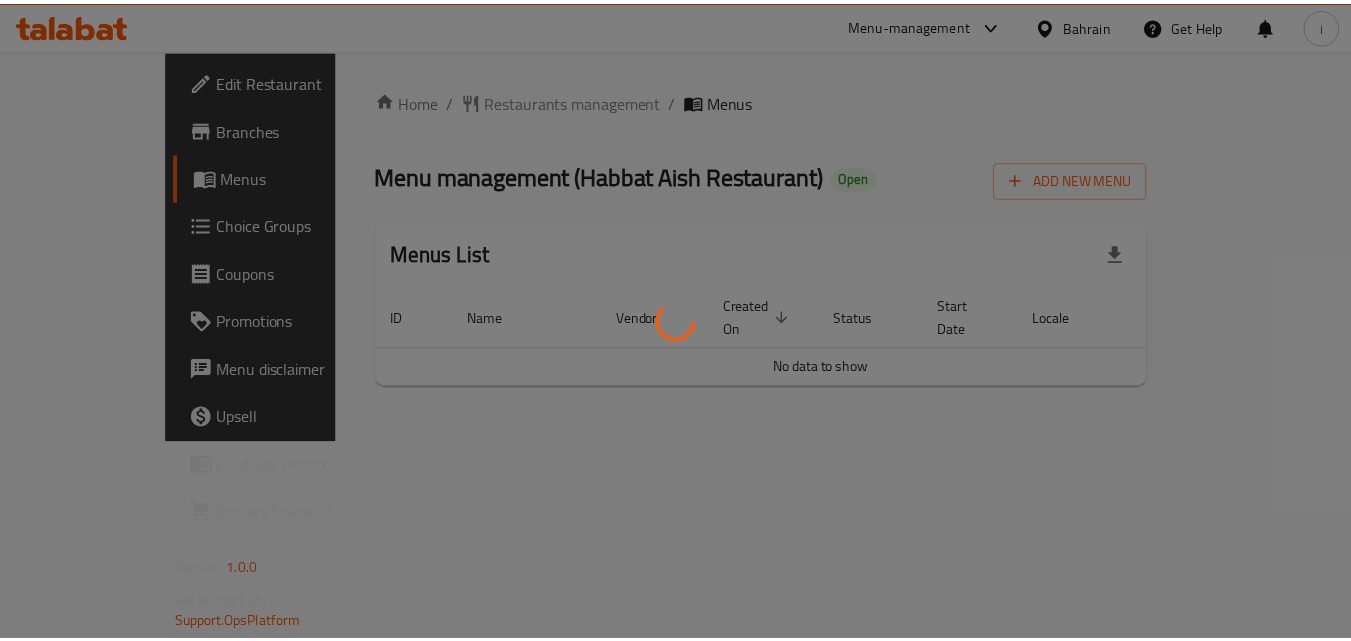 scroll, scrollTop: 0, scrollLeft: 0, axis: both 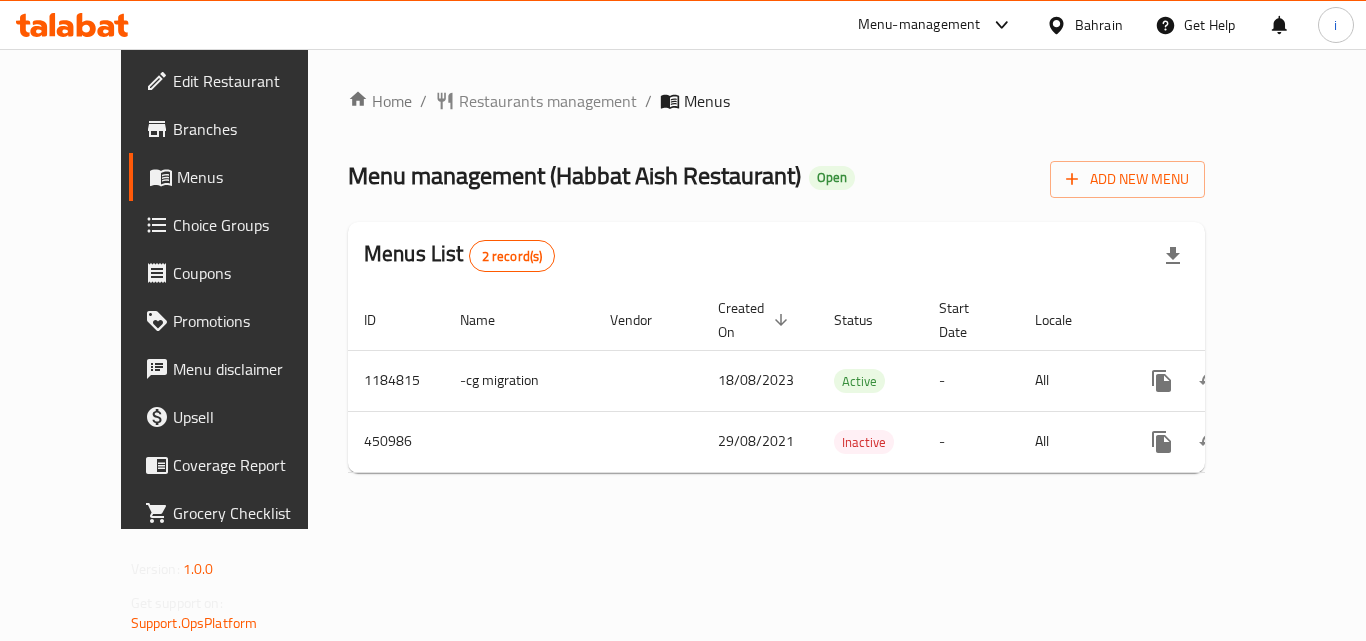 click on "Restaurants management" at bounding box center (548, 101) 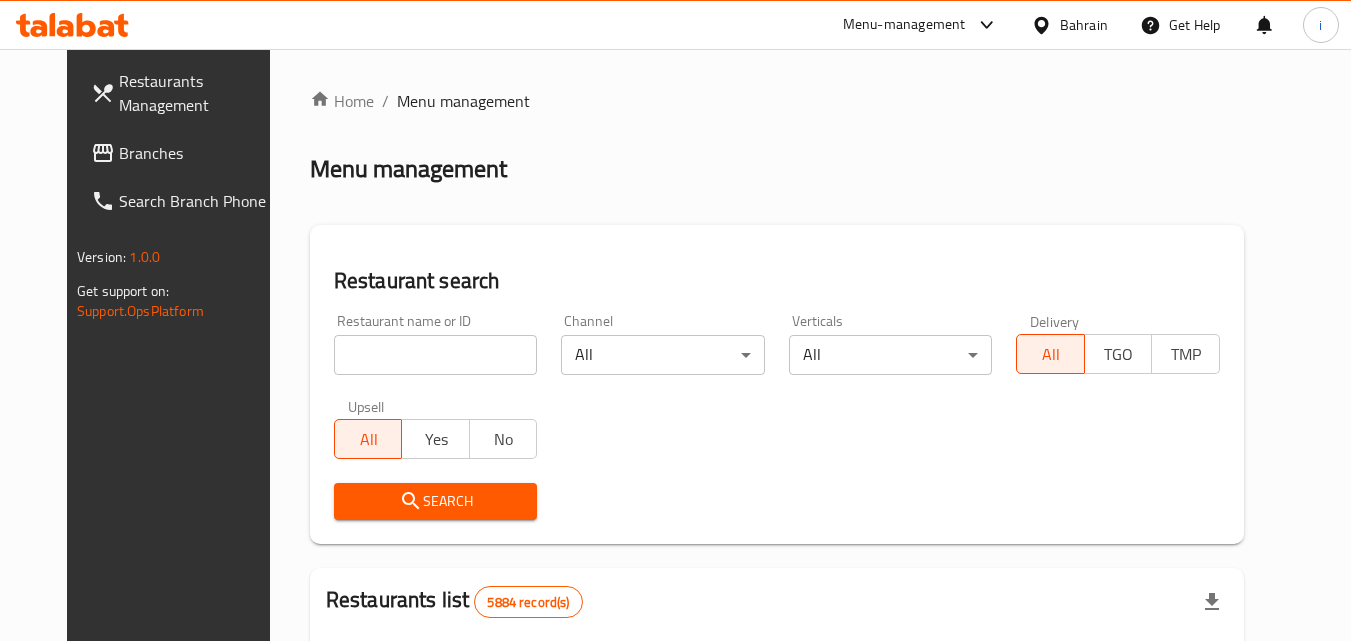 click at bounding box center (436, 355) 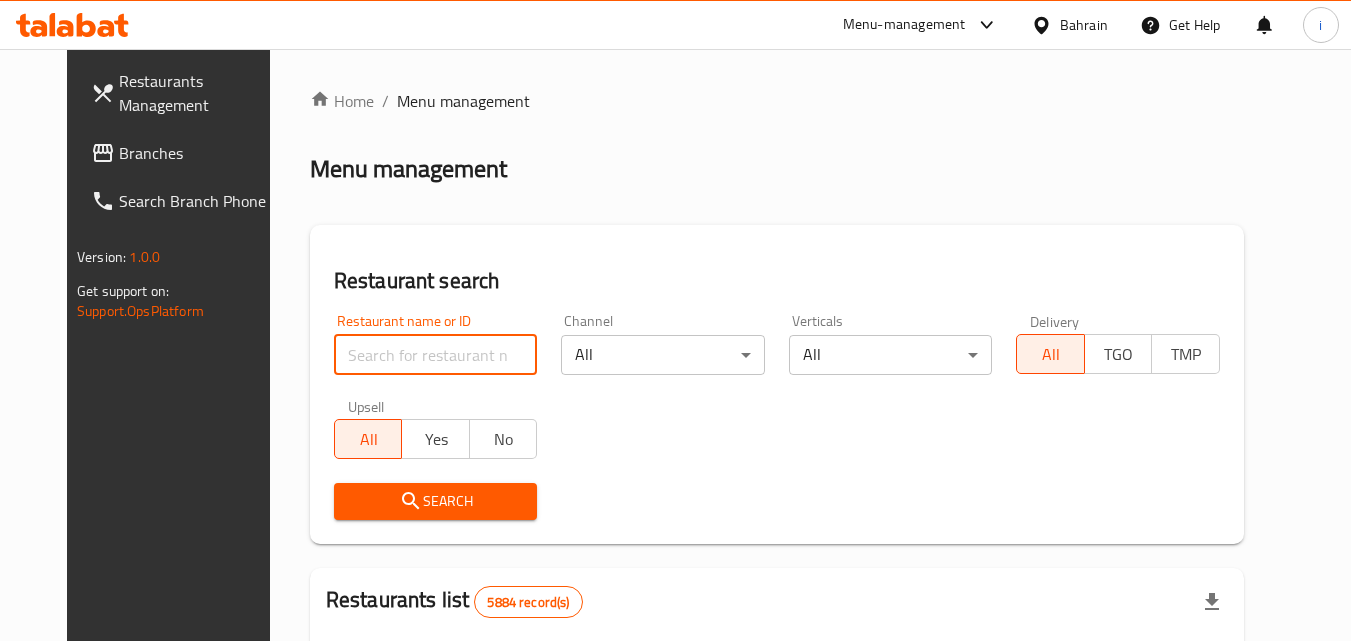 paste on "633161" 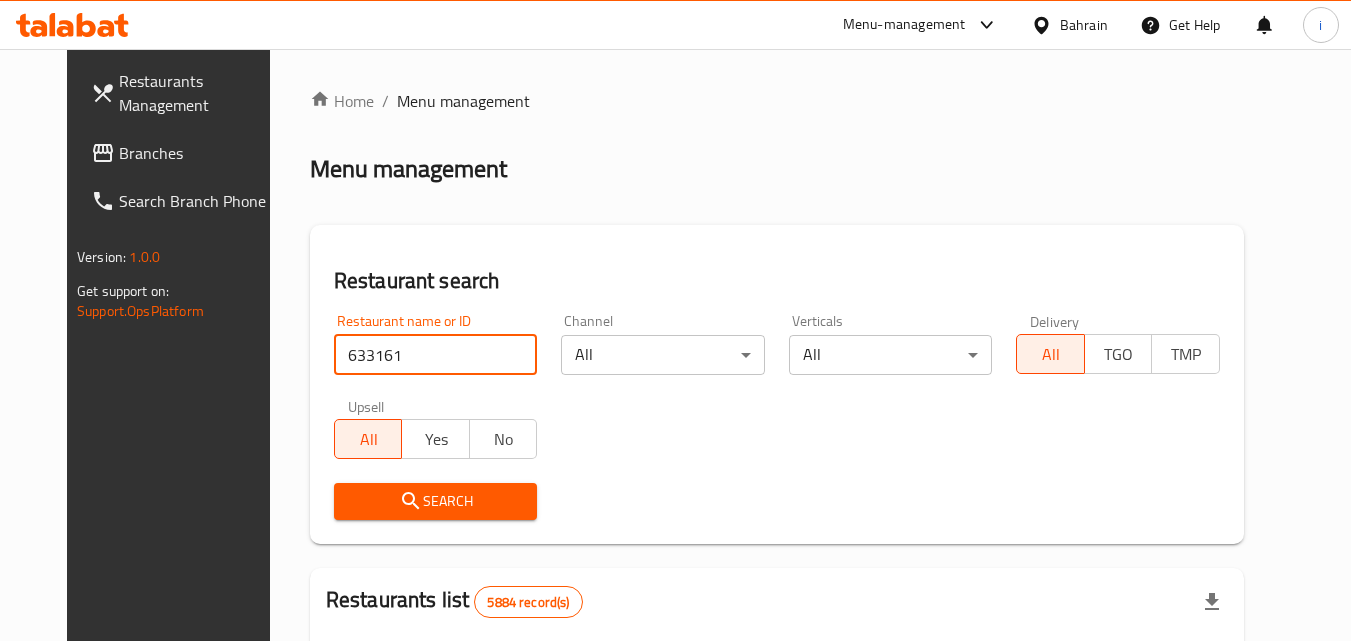 type on "633161" 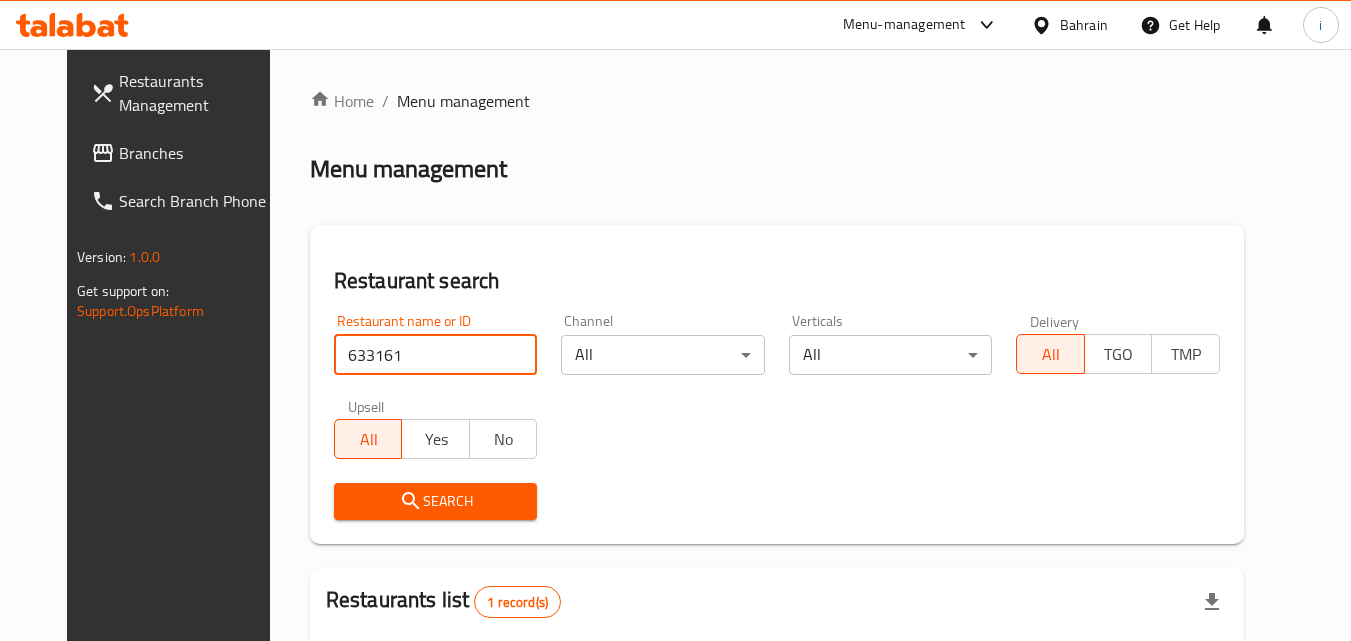 scroll, scrollTop: 234, scrollLeft: 0, axis: vertical 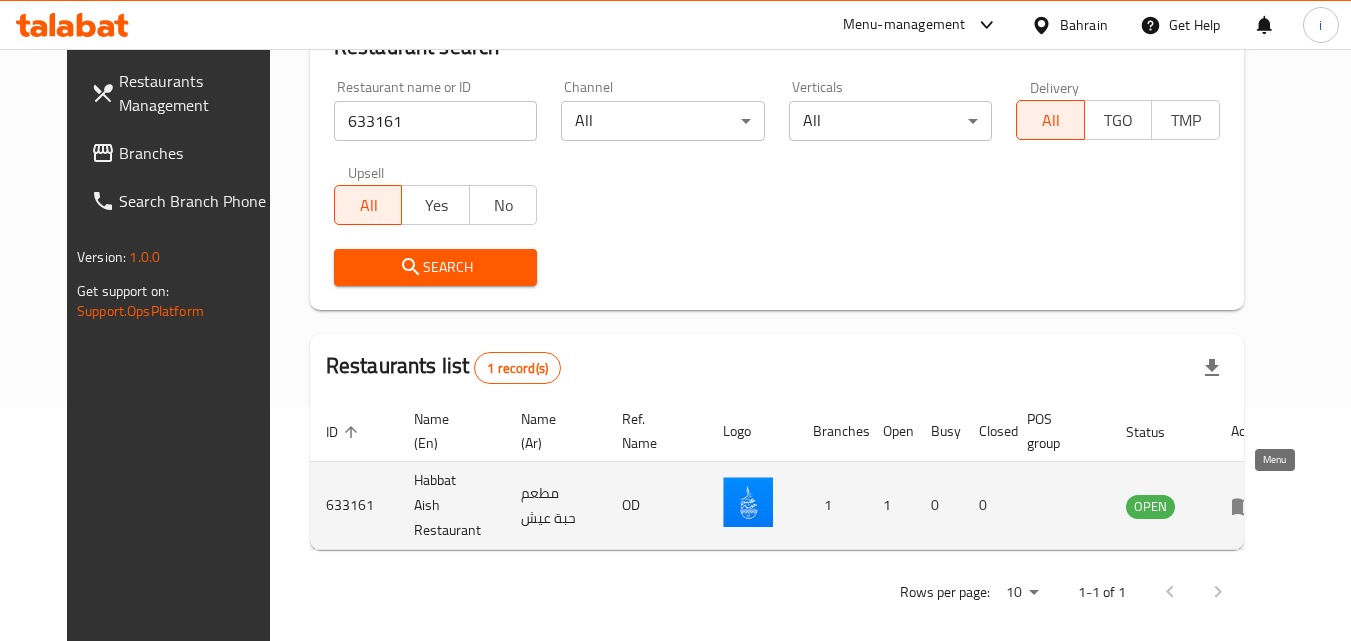 click 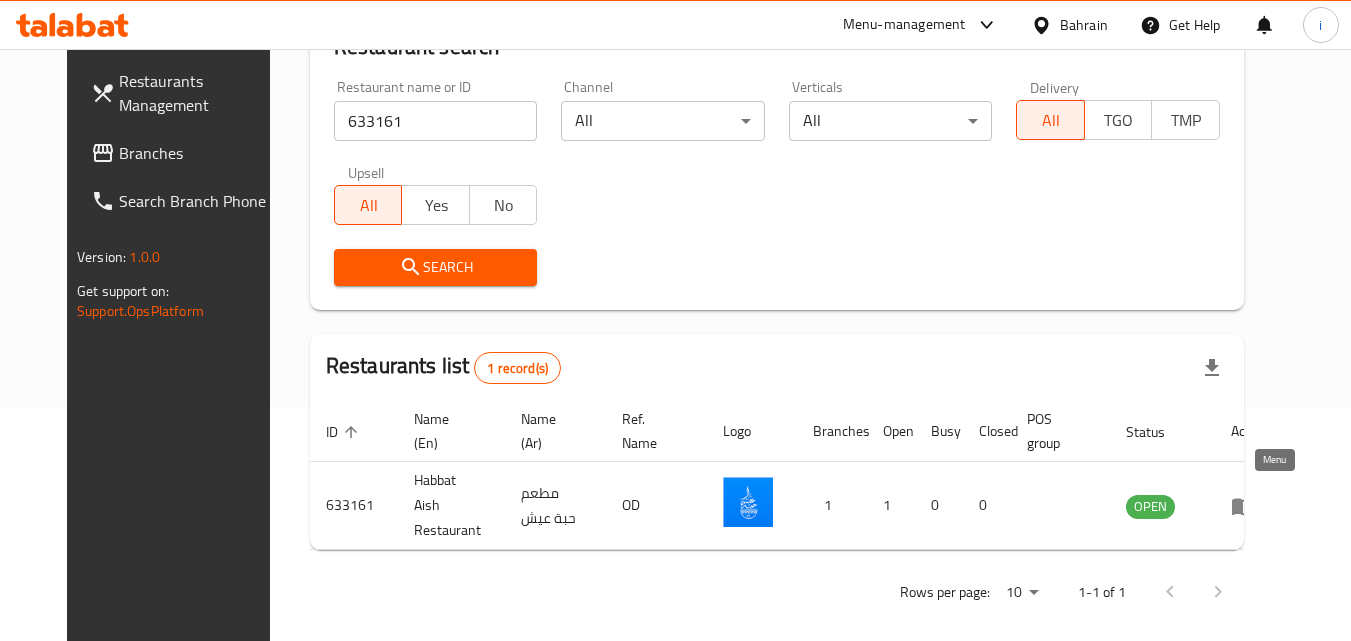 scroll, scrollTop: 0, scrollLeft: 0, axis: both 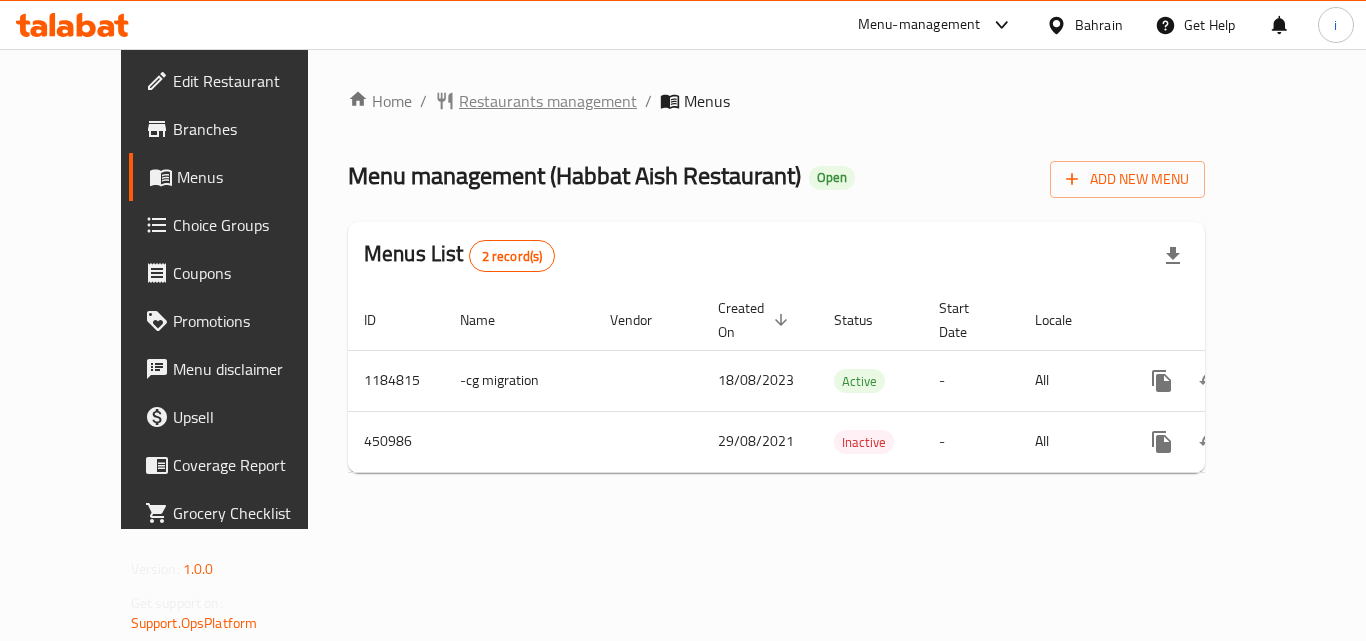 click on "Restaurants management" at bounding box center [548, 101] 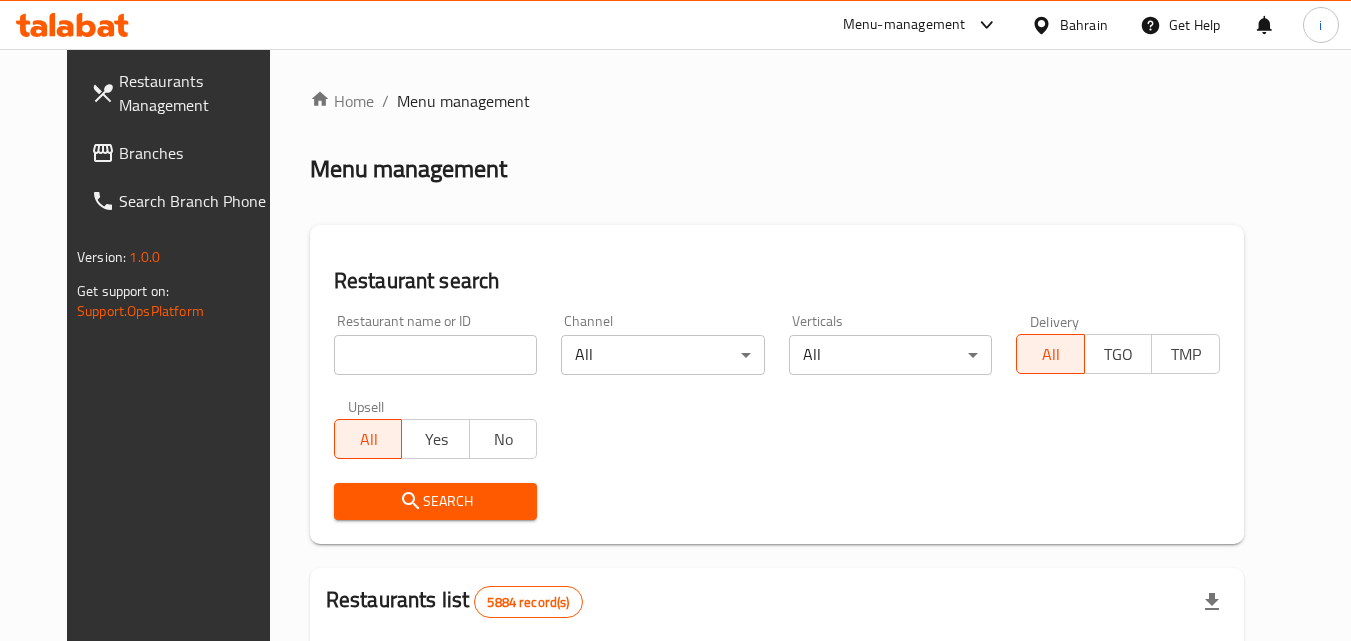 click at bounding box center (436, 355) 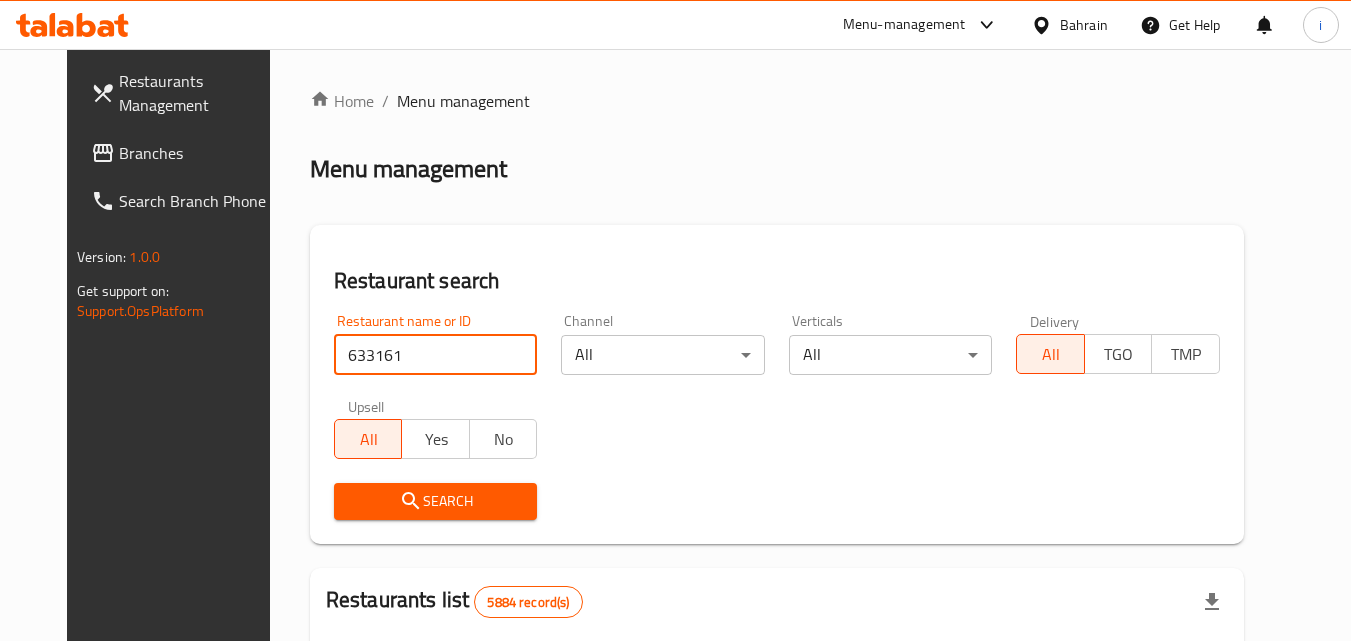 type on "633161" 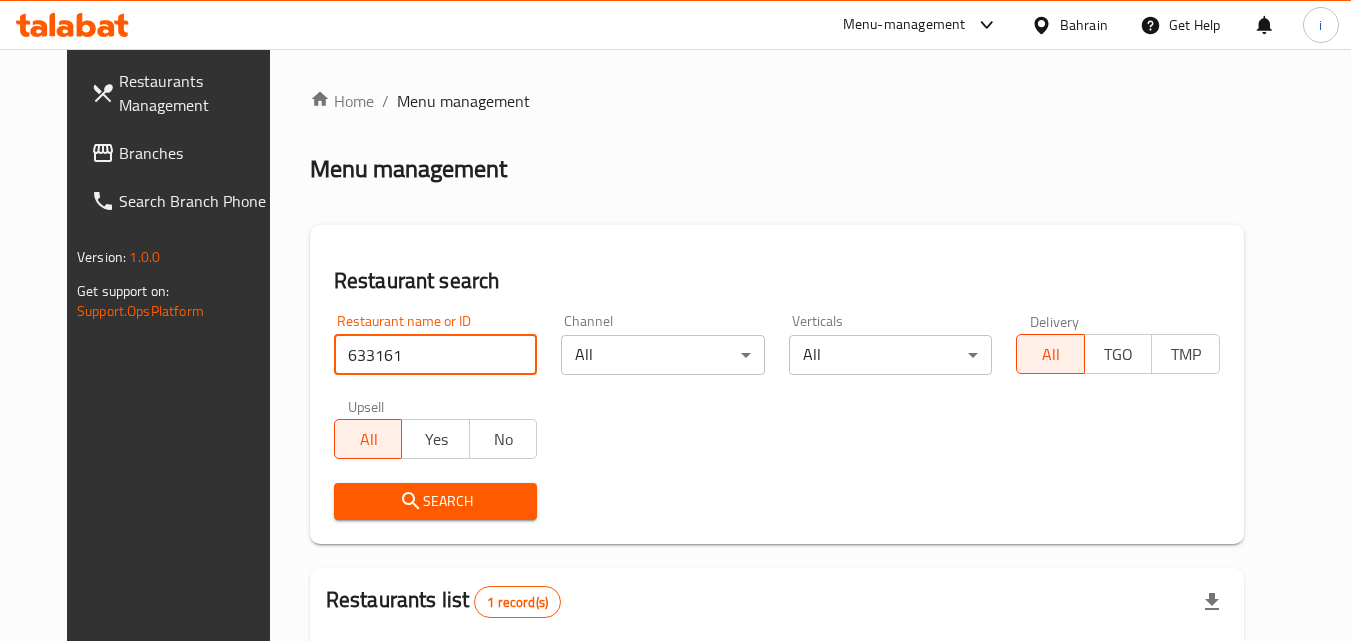 scroll, scrollTop: 234, scrollLeft: 0, axis: vertical 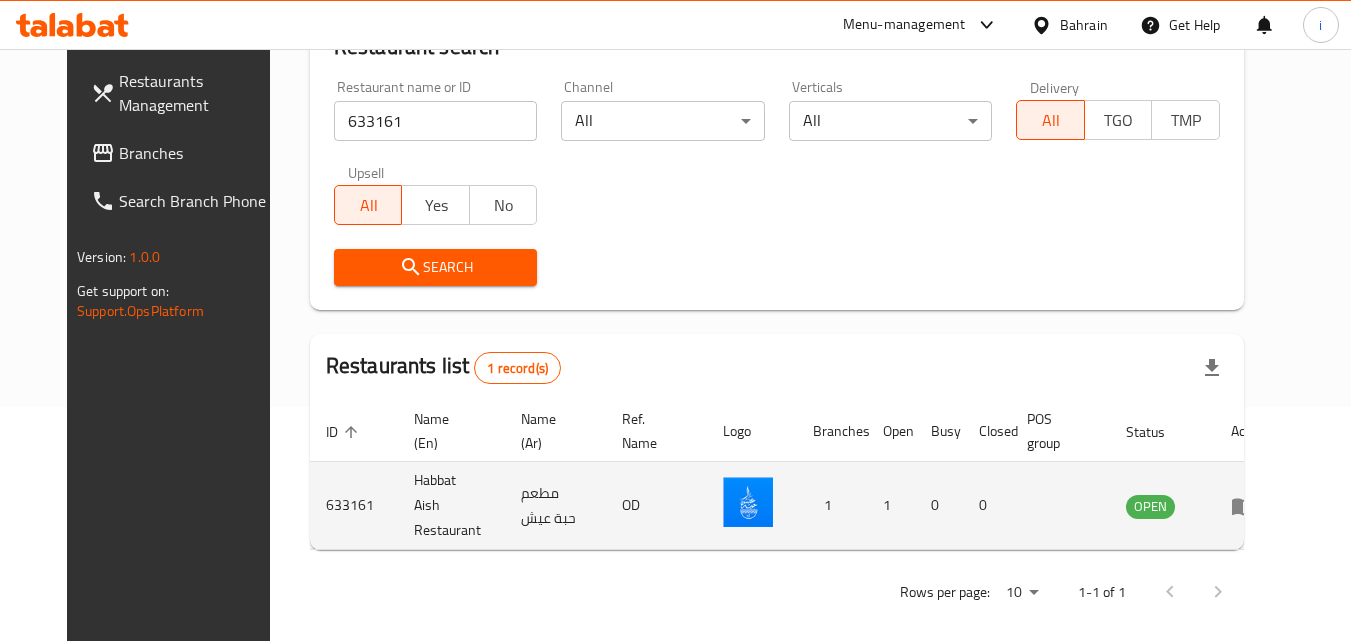 click 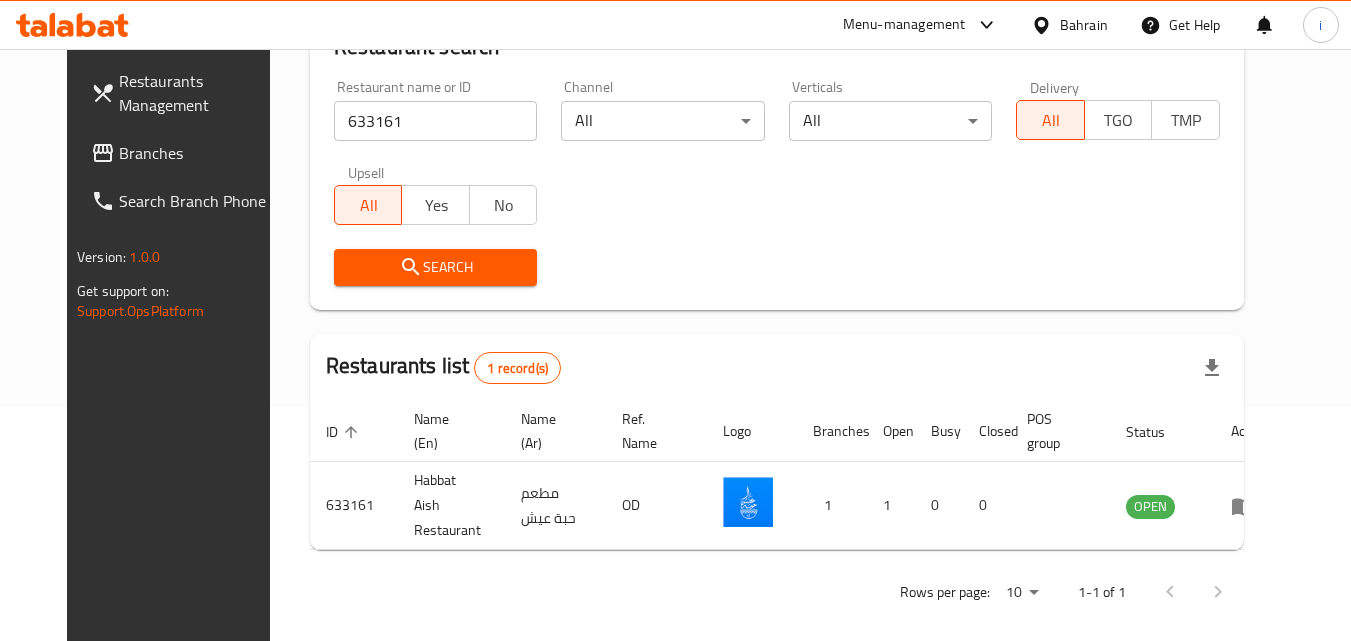 scroll, scrollTop: 0, scrollLeft: 0, axis: both 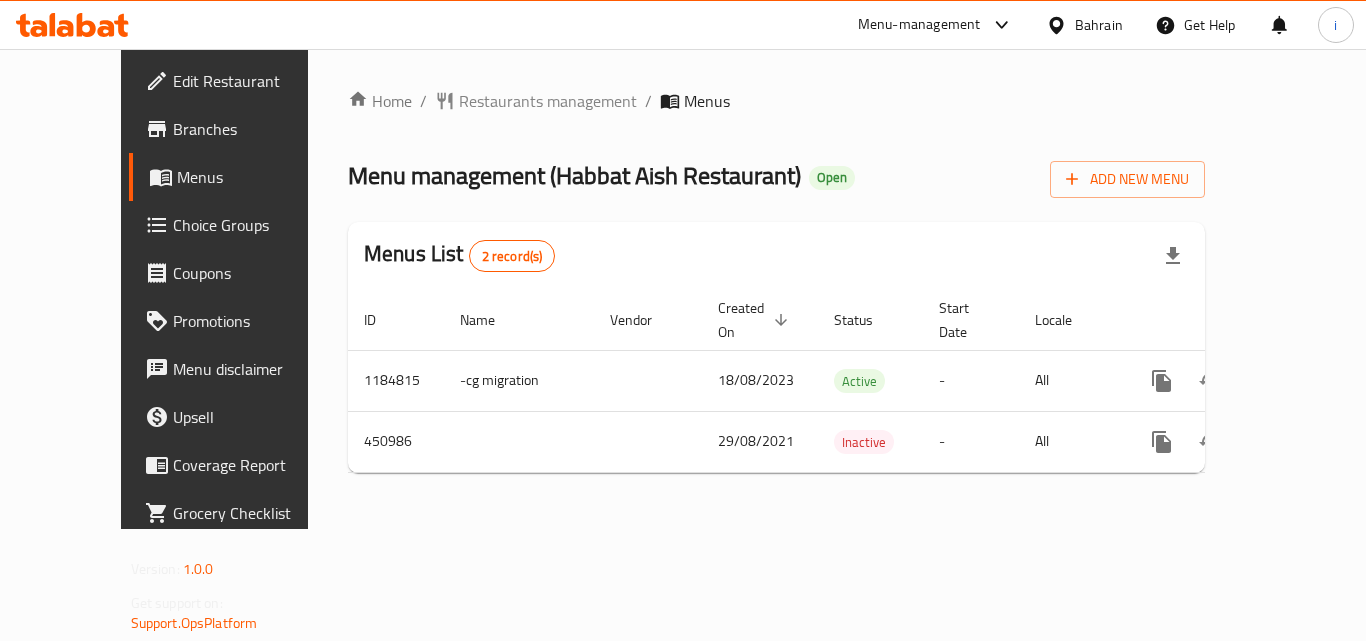 click on "Bahrain" at bounding box center (1099, 25) 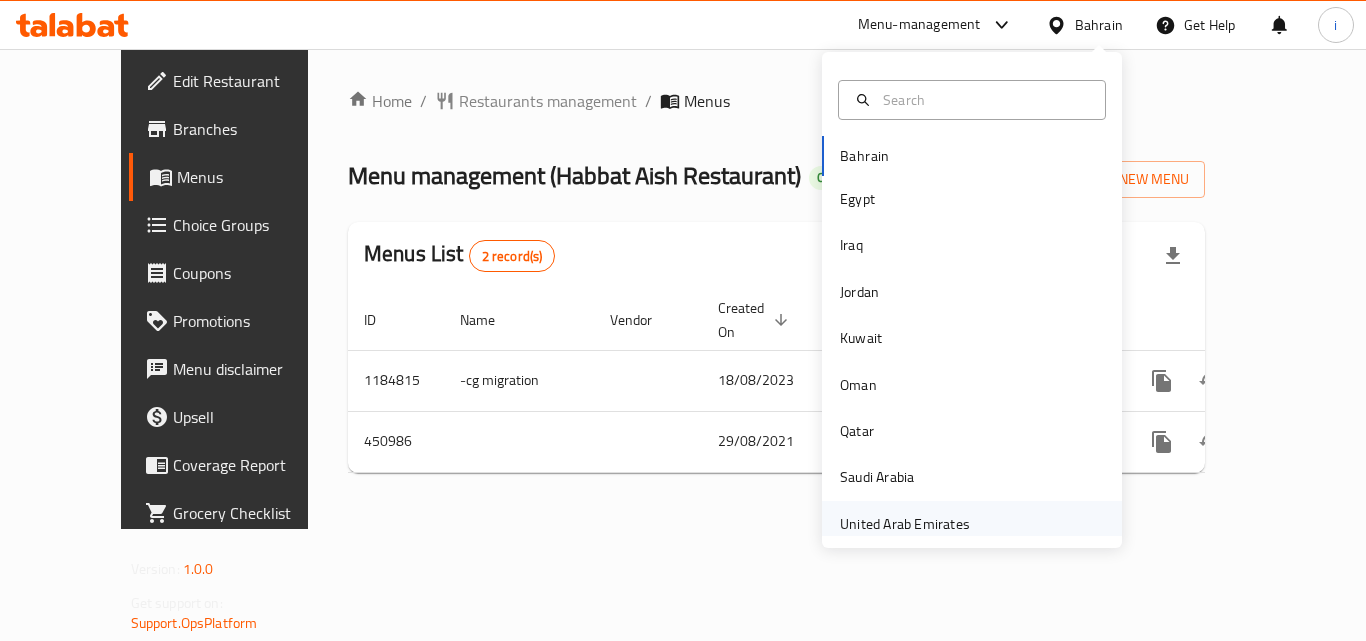 click on "United Arab Emirates" at bounding box center [905, 524] 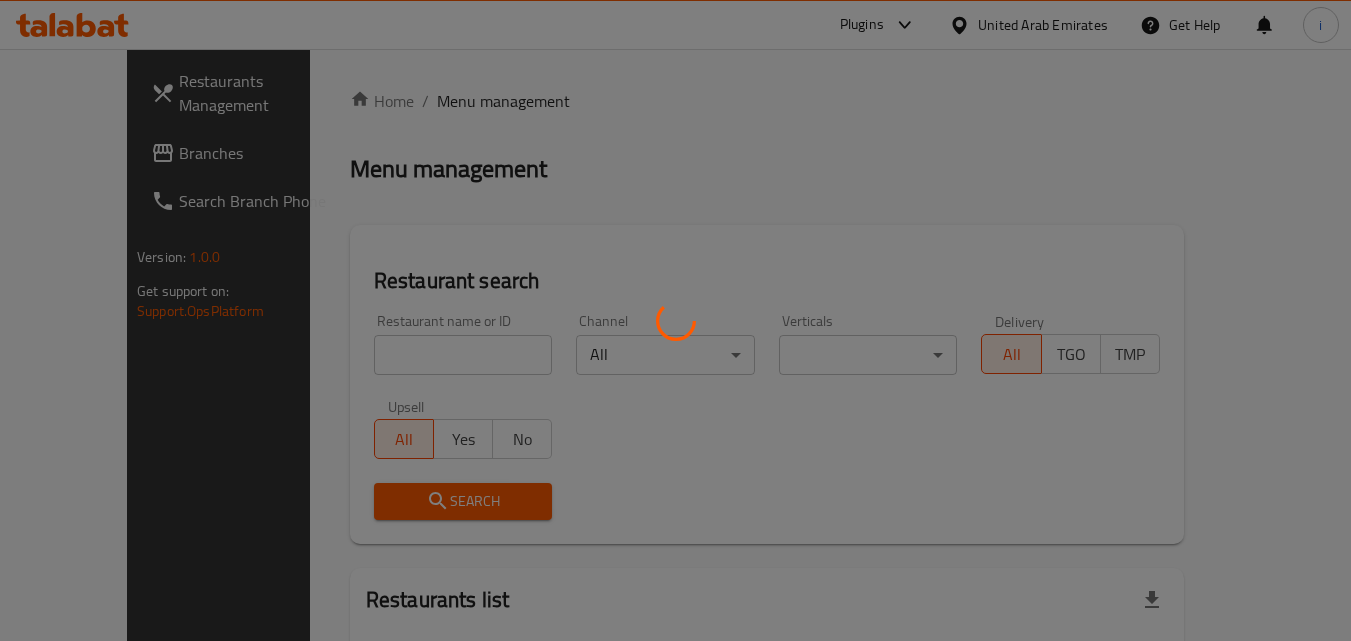 click at bounding box center (675, 320) 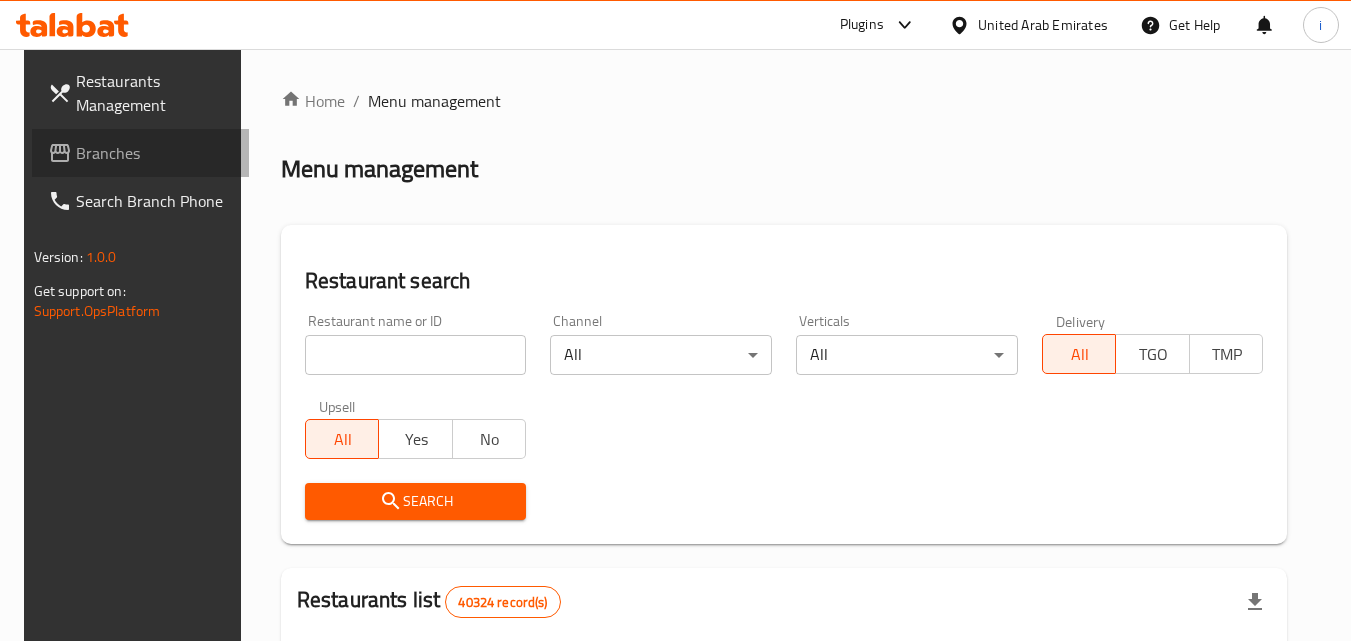 click on "Branches" at bounding box center (155, 153) 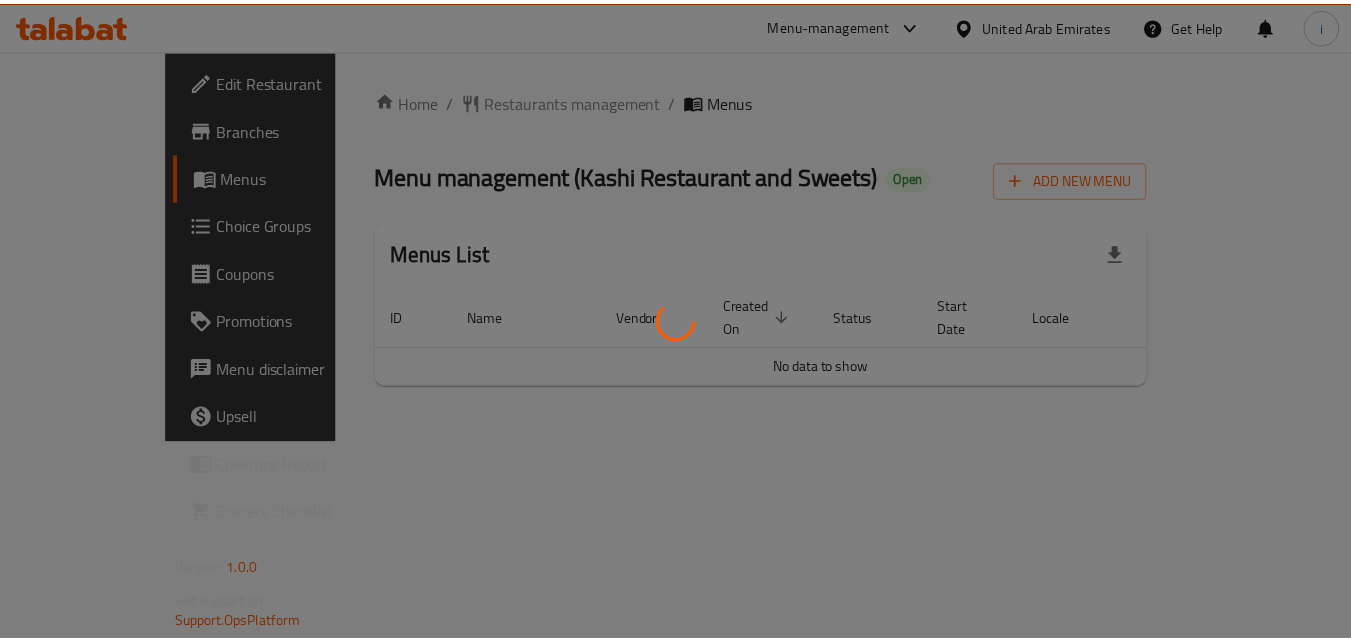 scroll, scrollTop: 0, scrollLeft: 0, axis: both 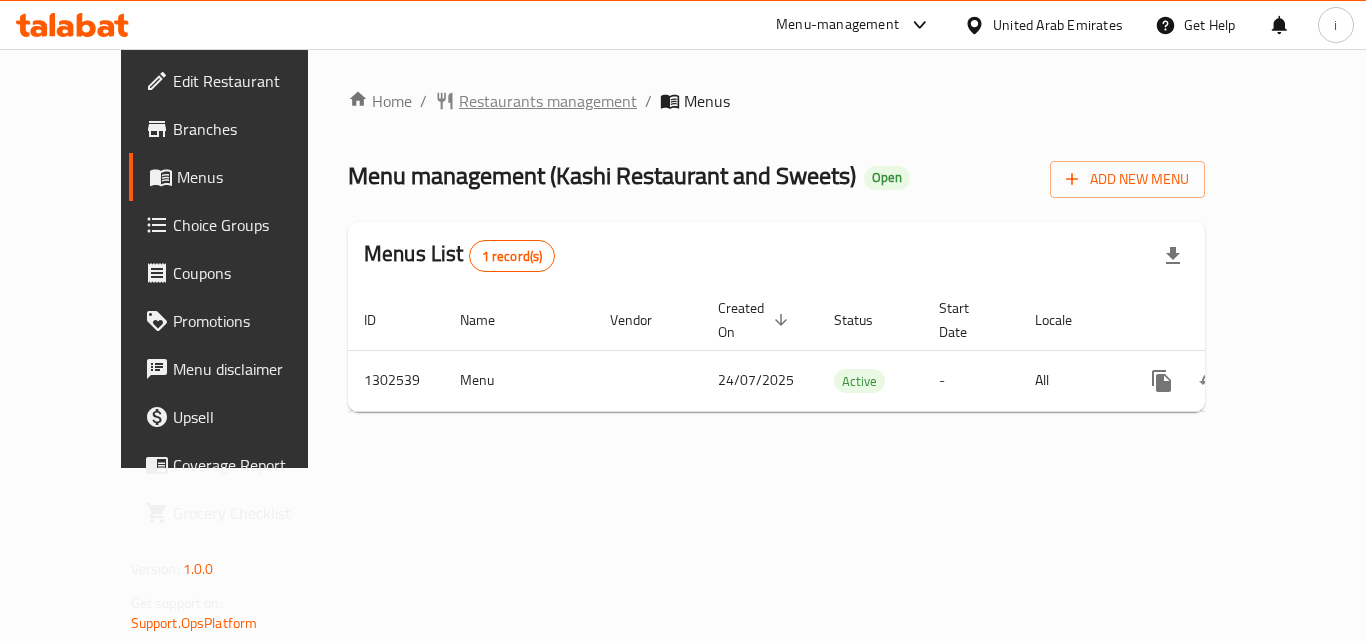 click on "Restaurants management" at bounding box center (548, 101) 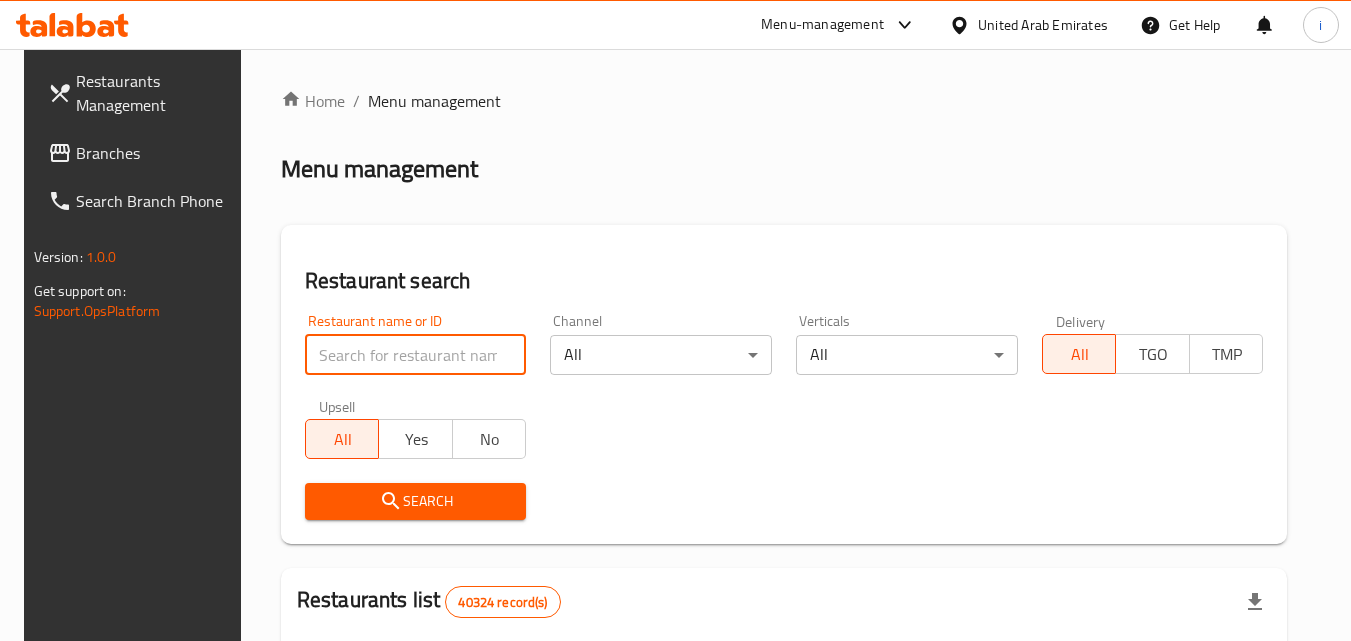 click at bounding box center (416, 355) 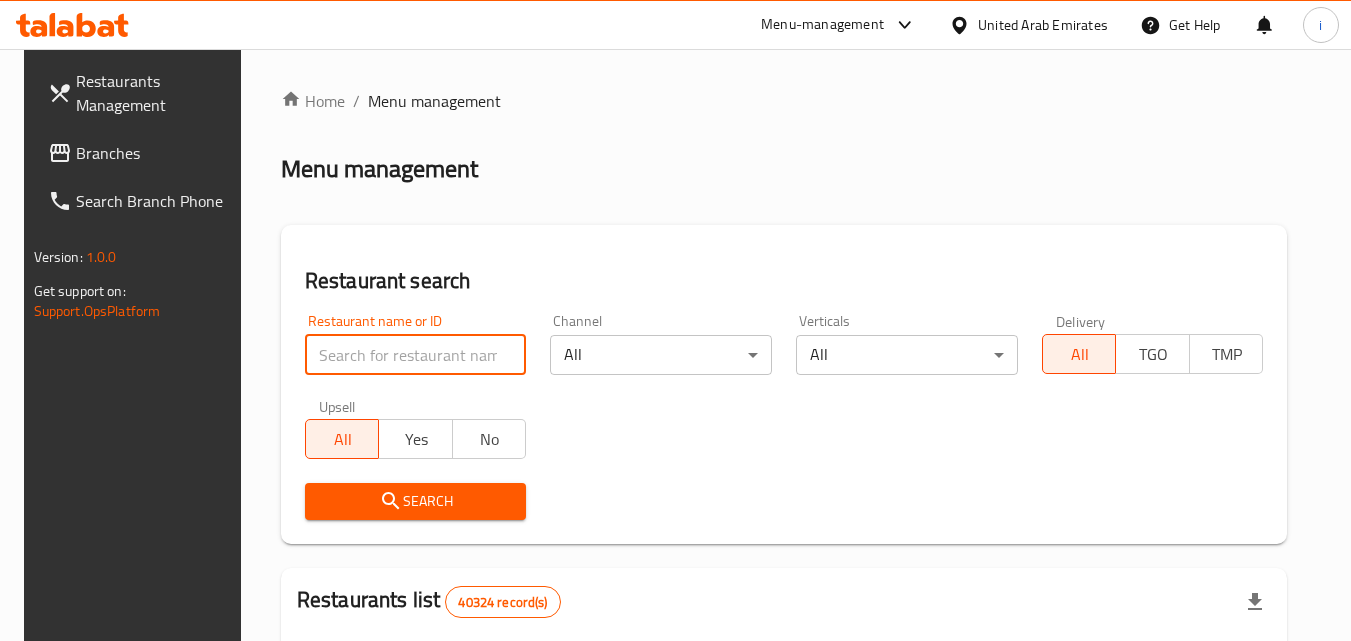 paste on "702449" 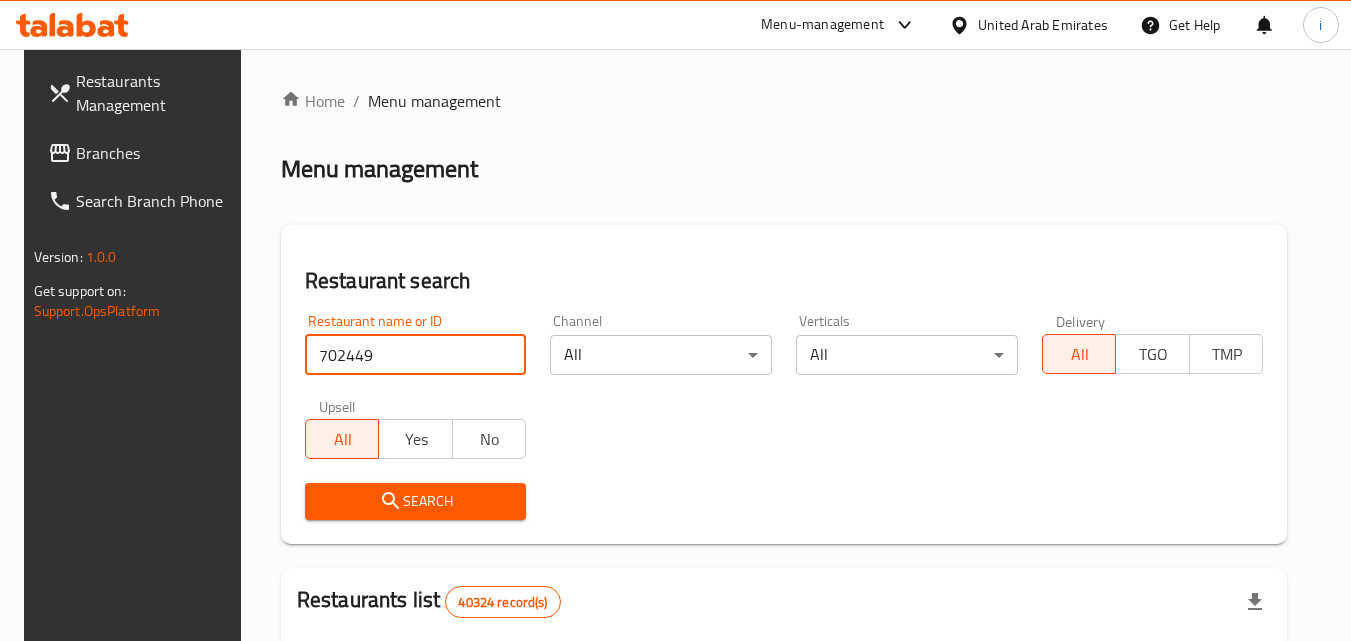 type on "702449" 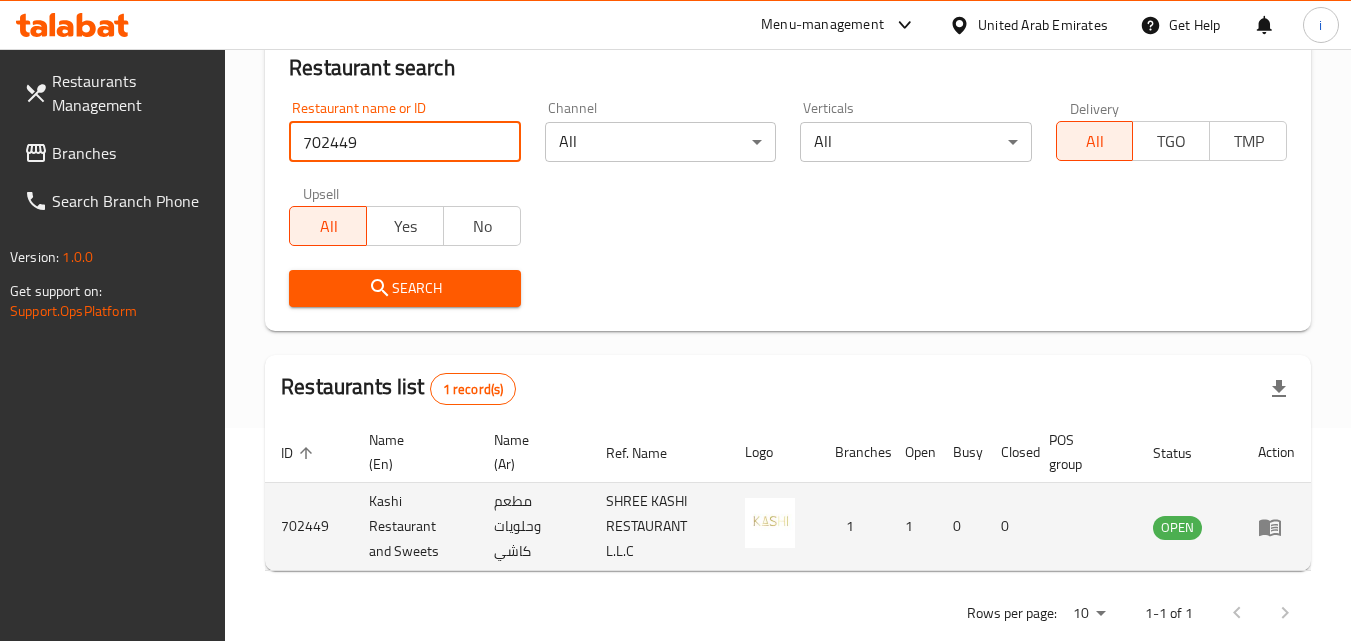 scroll, scrollTop: 251, scrollLeft: 0, axis: vertical 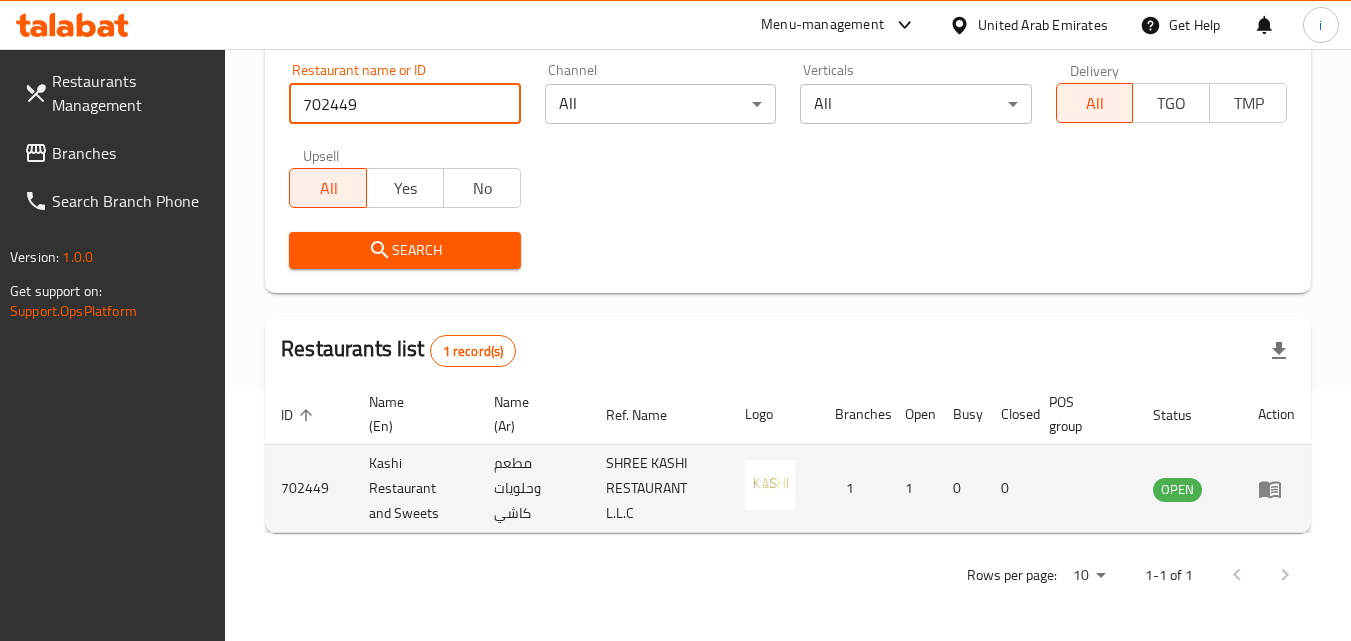 click 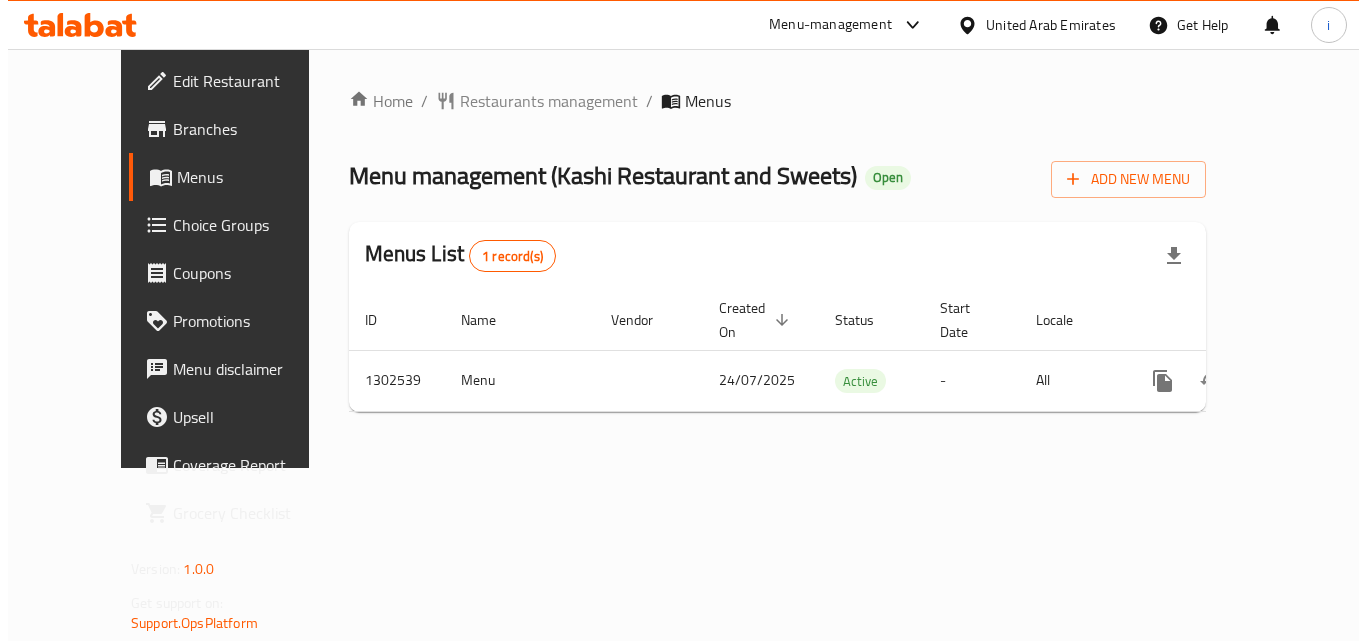 scroll, scrollTop: 0, scrollLeft: 0, axis: both 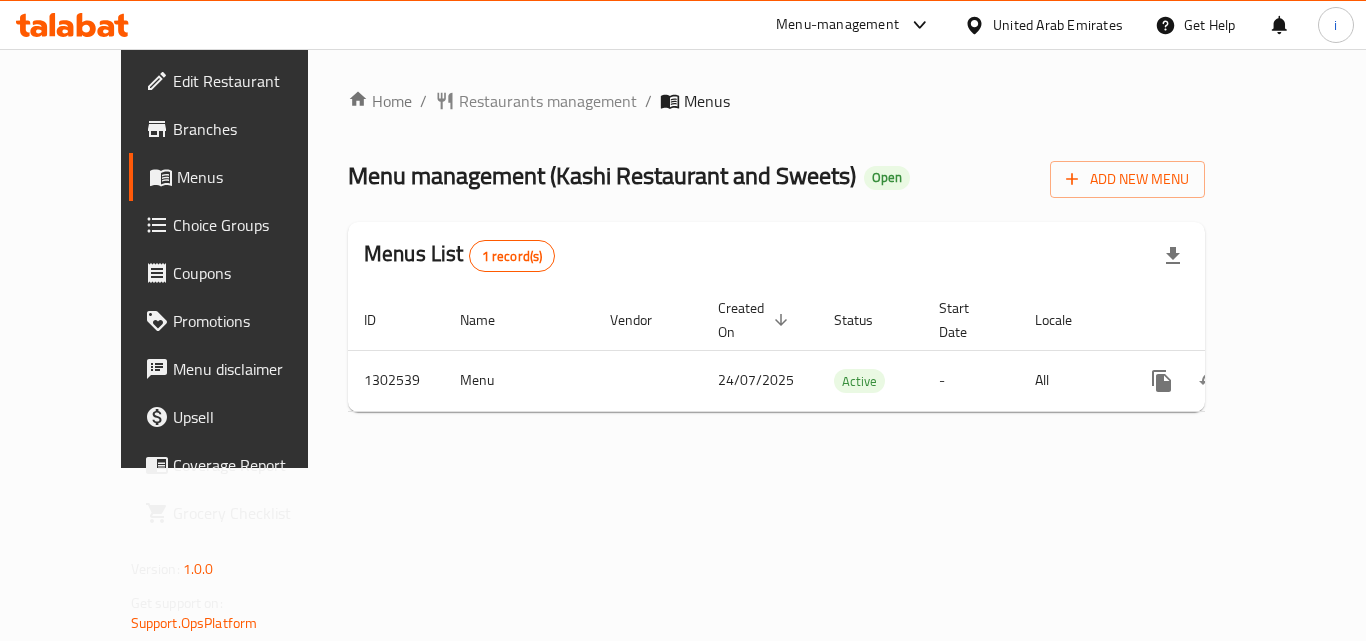 click on "Menu-management" at bounding box center [837, 25] 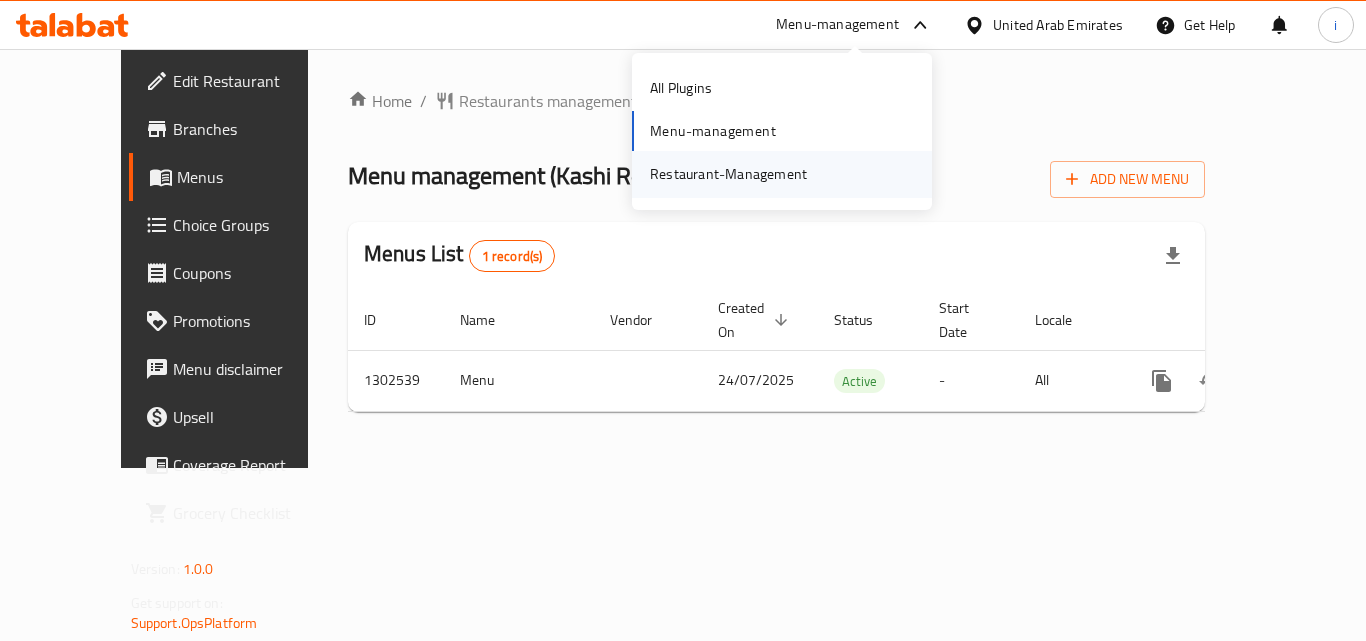 click on "Restaurant-Management" at bounding box center (728, 174) 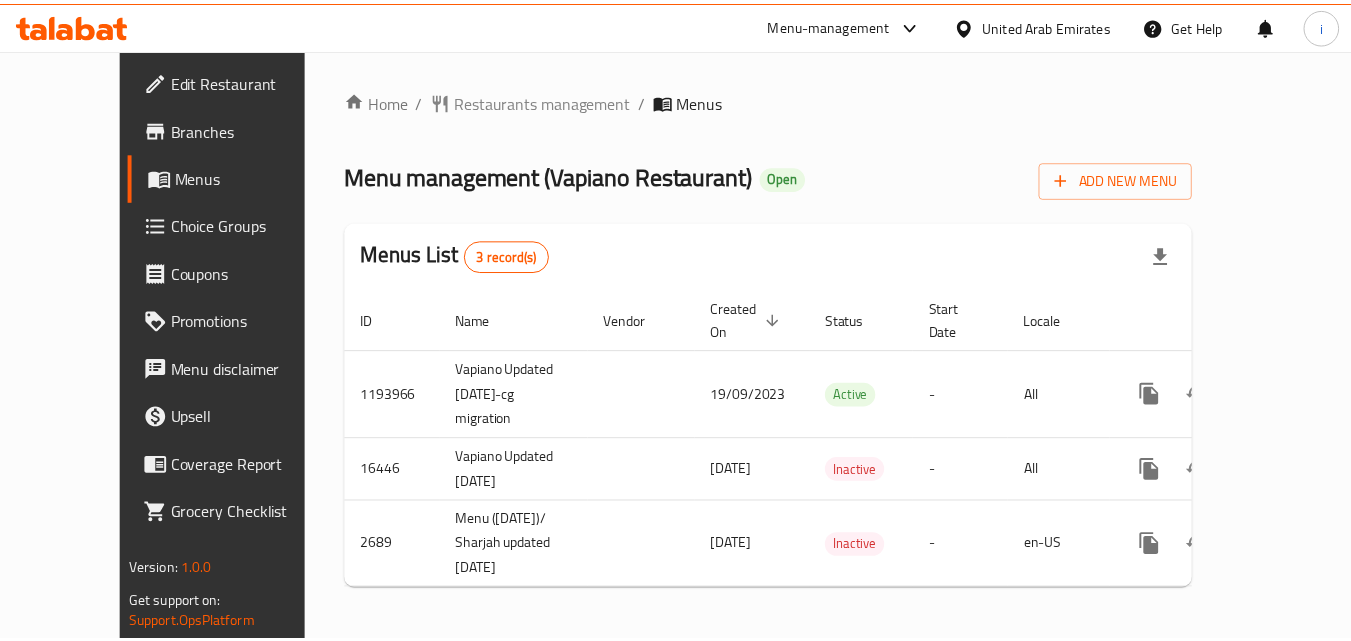 scroll, scrollTop: 0, scrollLeft: 0, axis: both 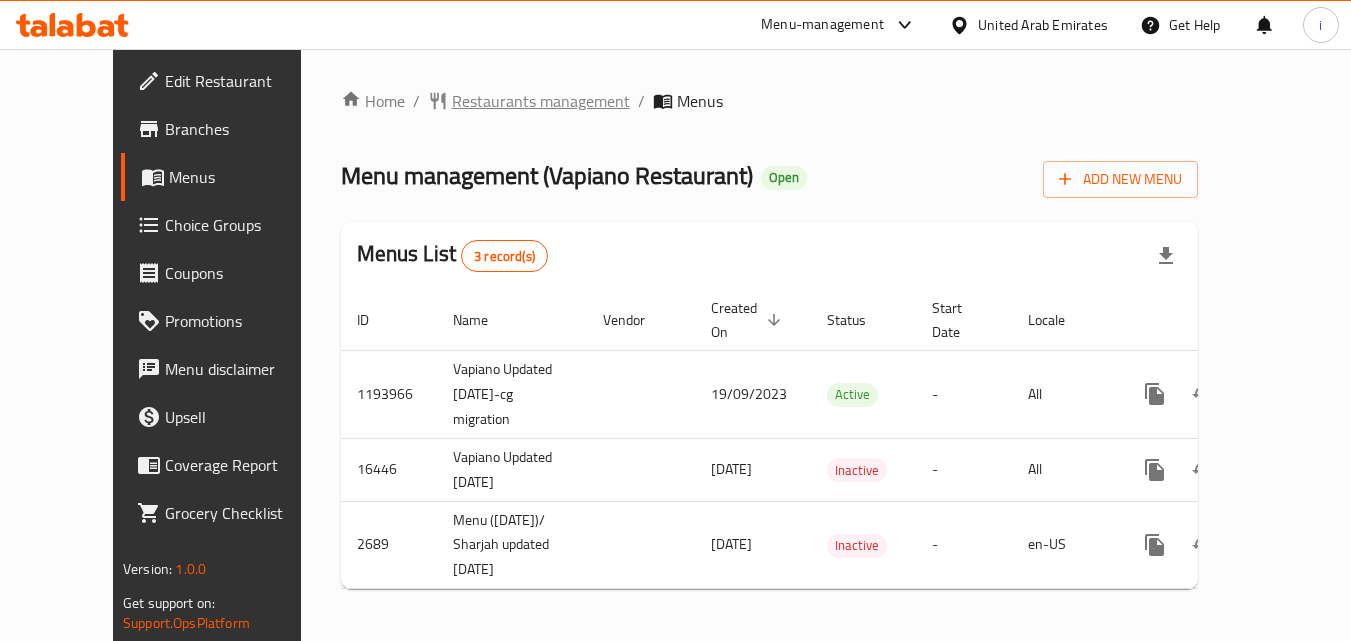 click on "Restaurants management" at bounding box center [541, 101] 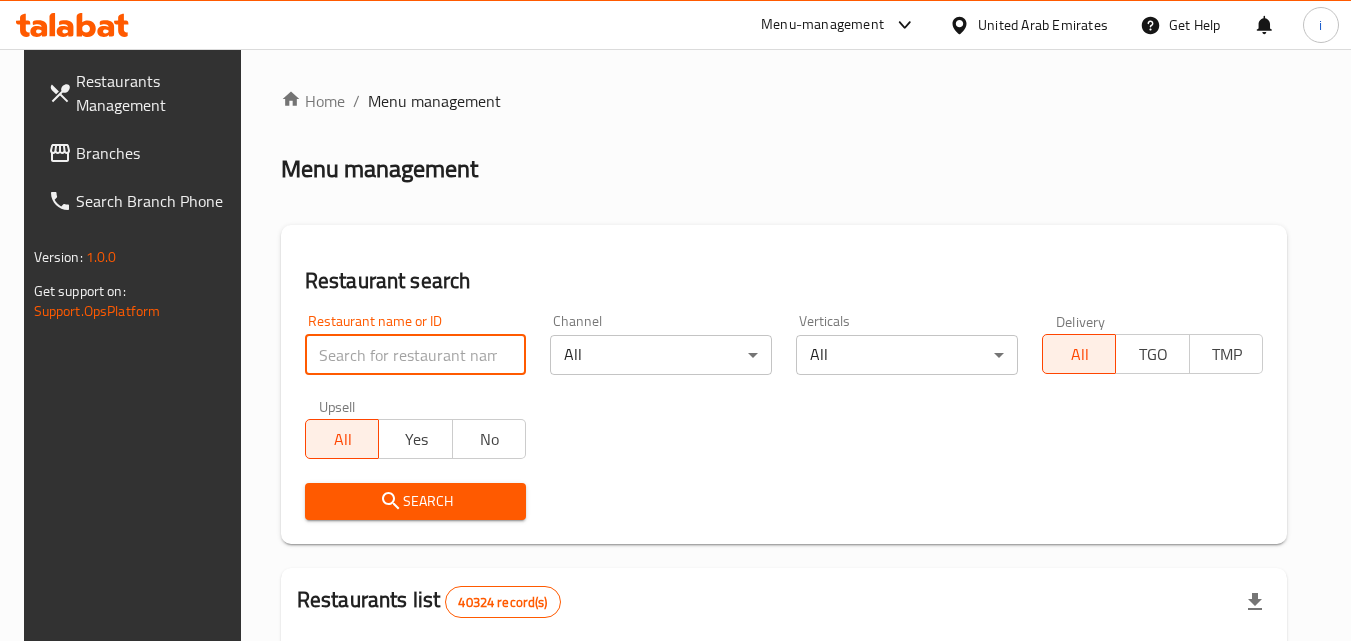 click at bounding box center [416, 355] 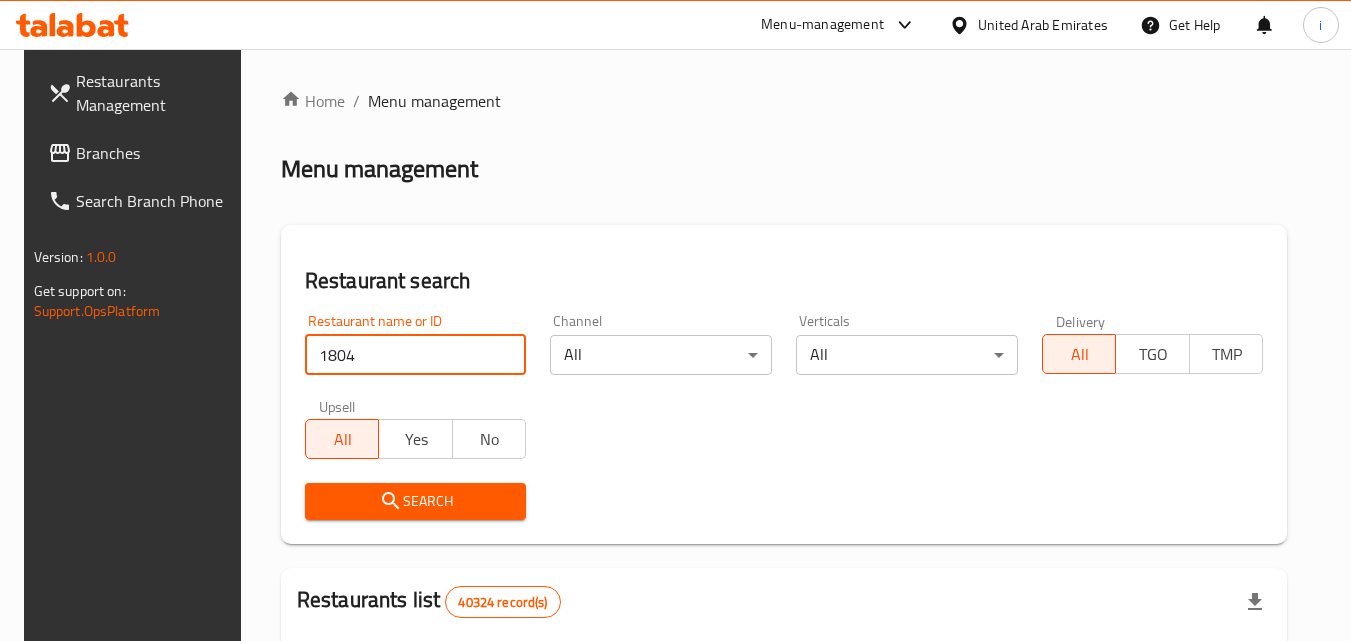 type on "1804" 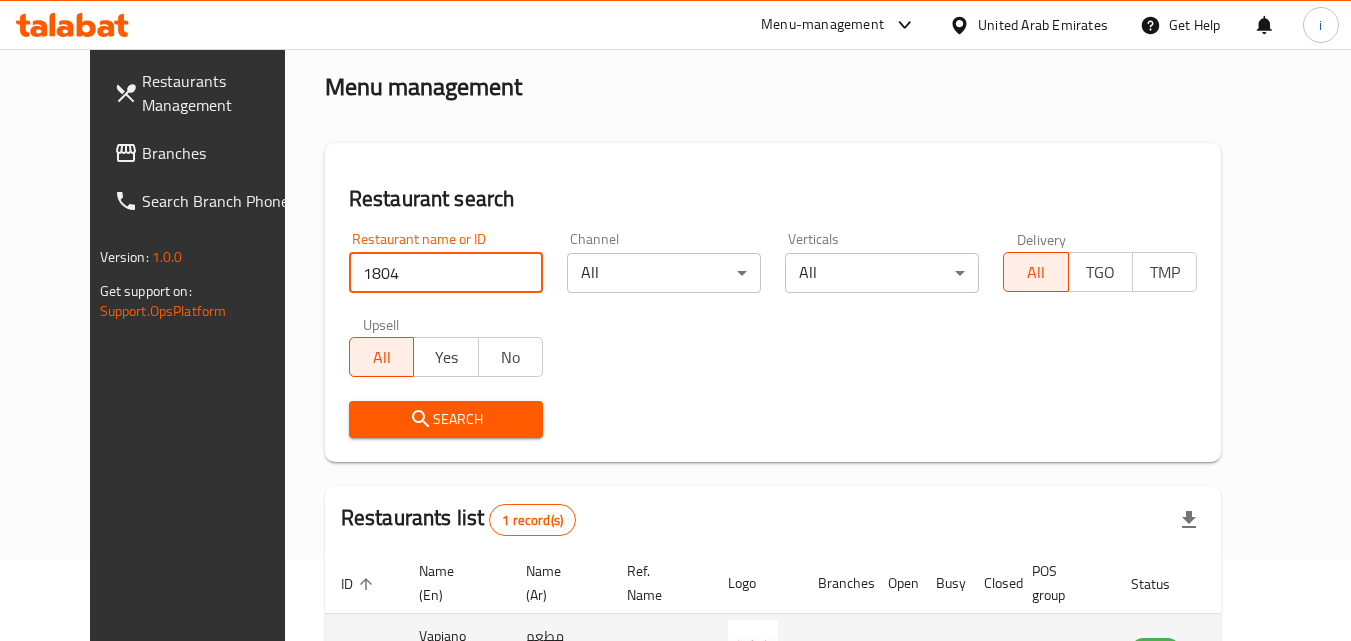 scroll, scrollTop: 234, scrollLeft: 0, axis: vertical 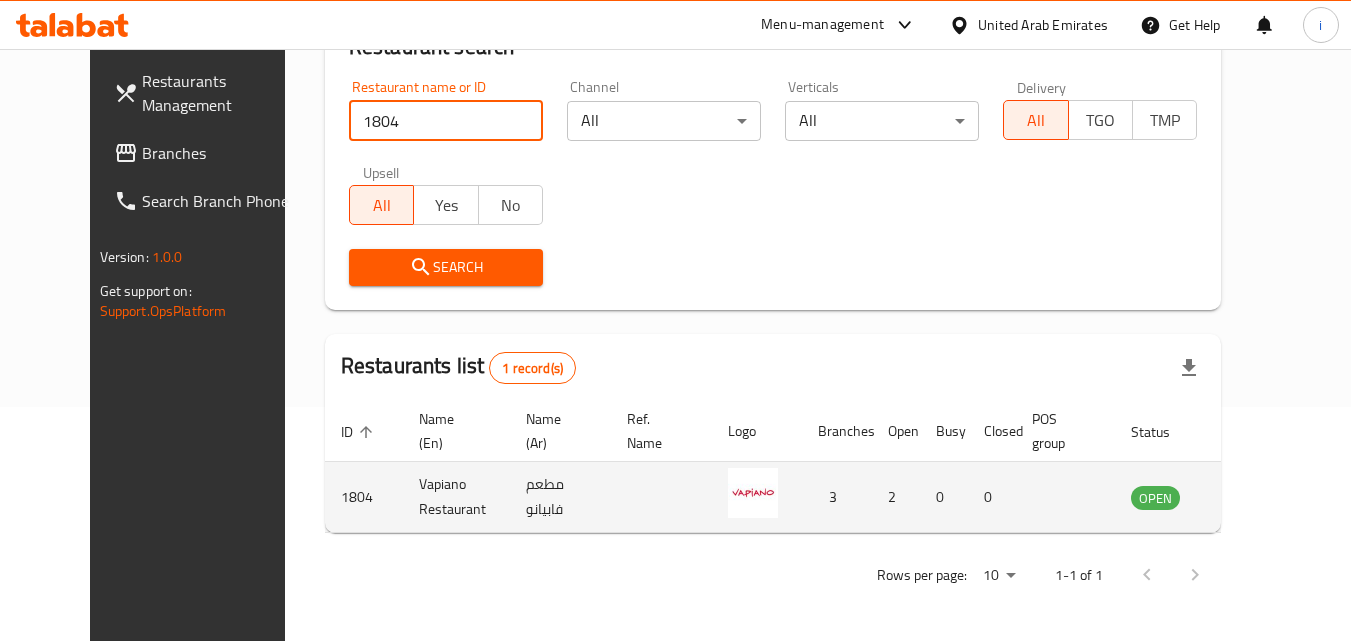 click 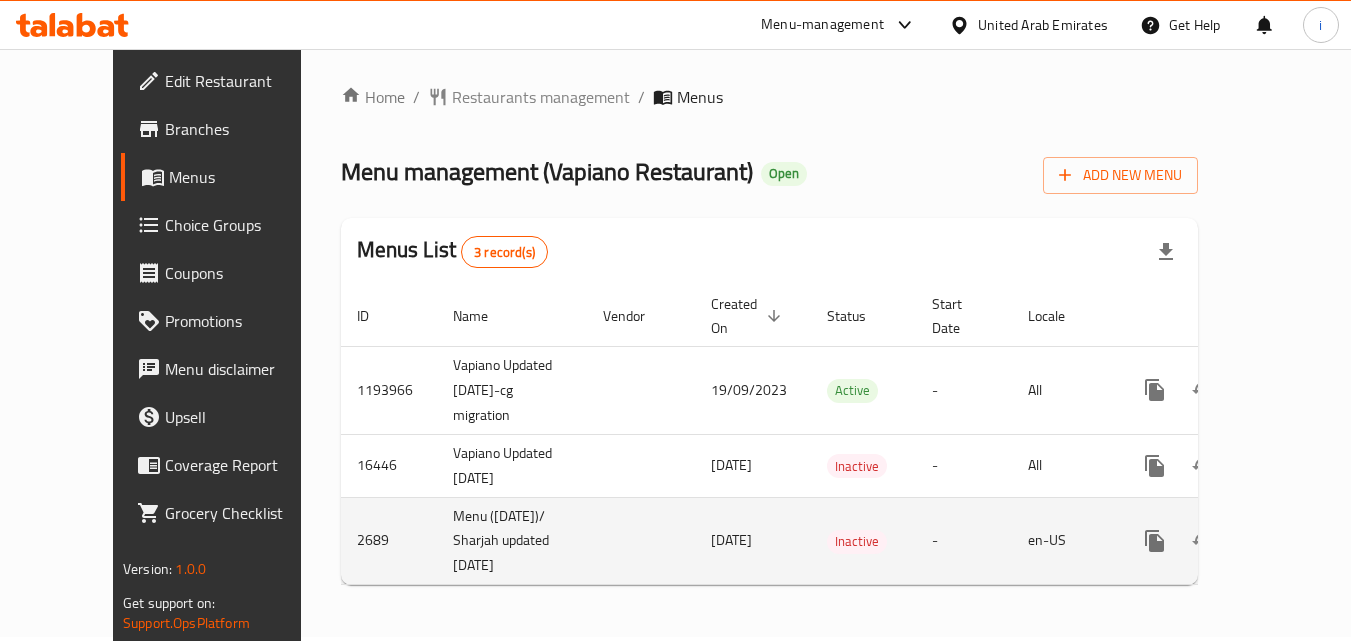 scroll, scrollTop: 7, scrollLeft: 0, axis: vertical 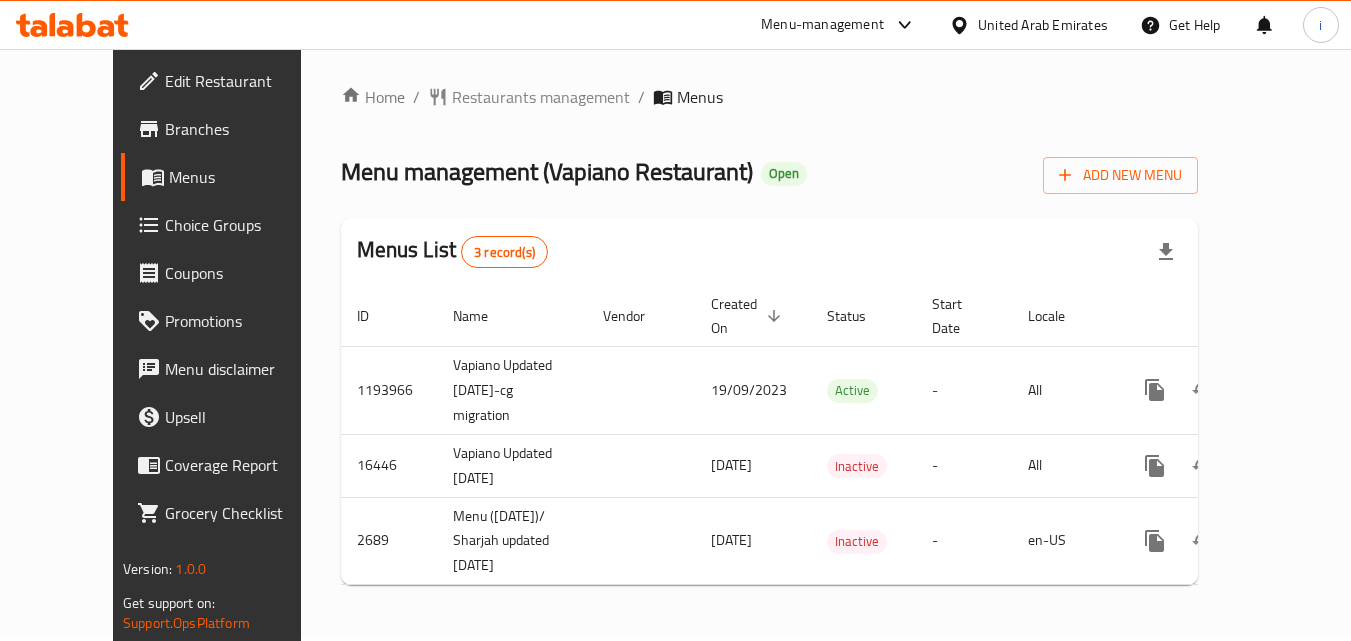 click on "United Arab Emirates" at bounding box center (1043, 25) 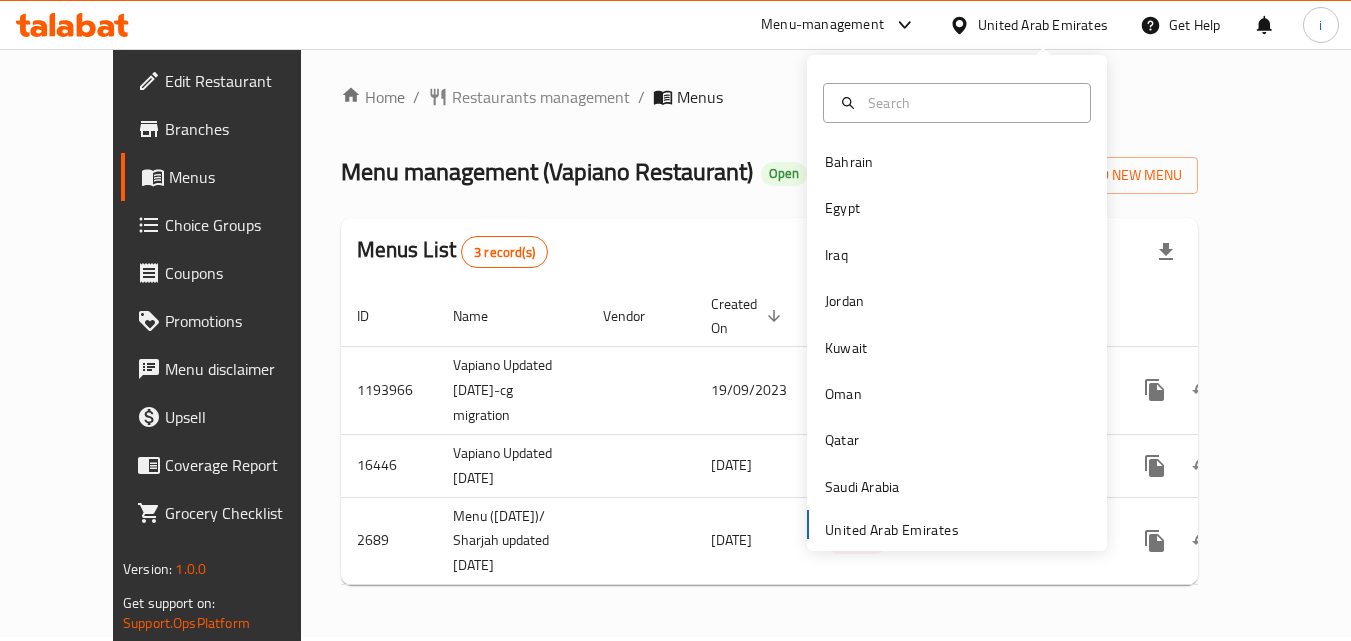 click on "Menu-management" at bounding box center [822, 25] 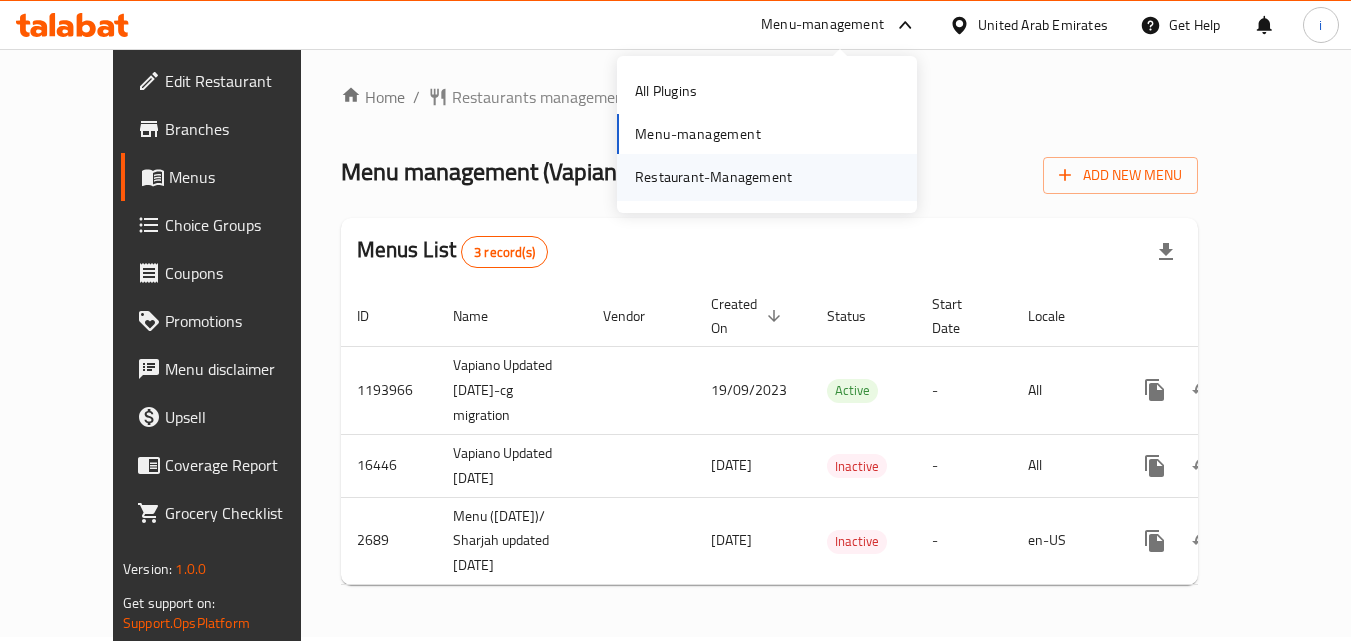 click on "Restaurant-Management" at bounding box center [713, 177] 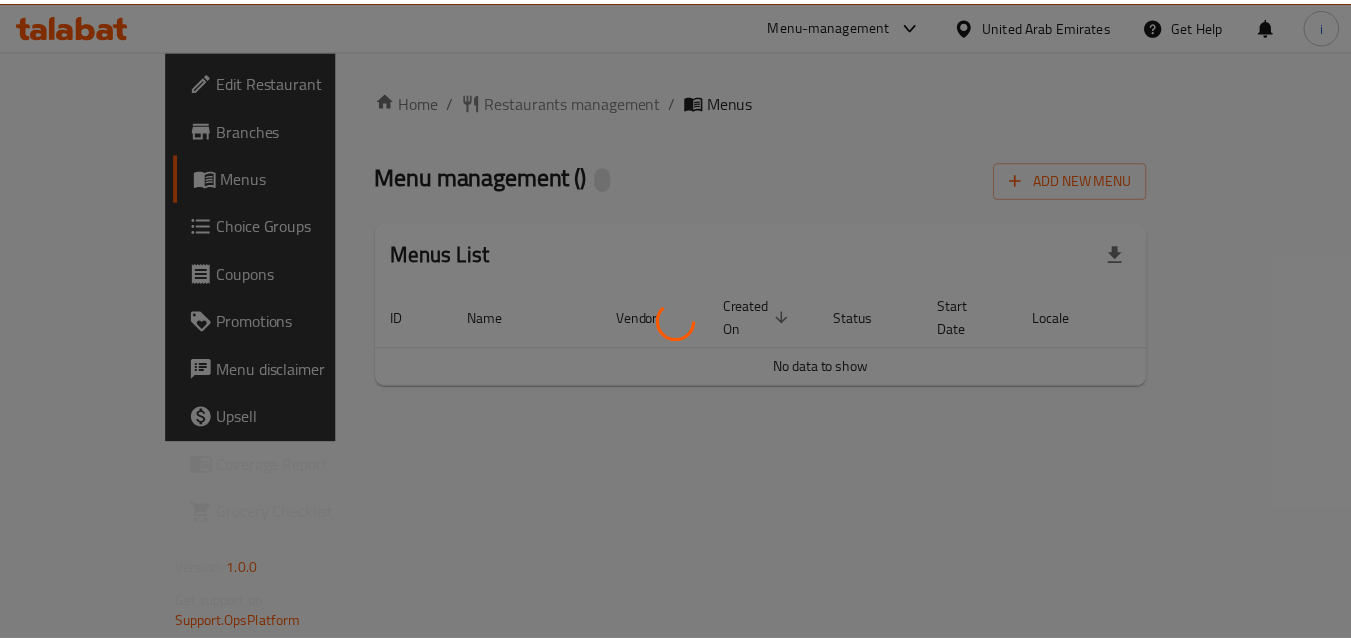 scroll, scrollTop: 0, scrollLeft: 0, axis: both 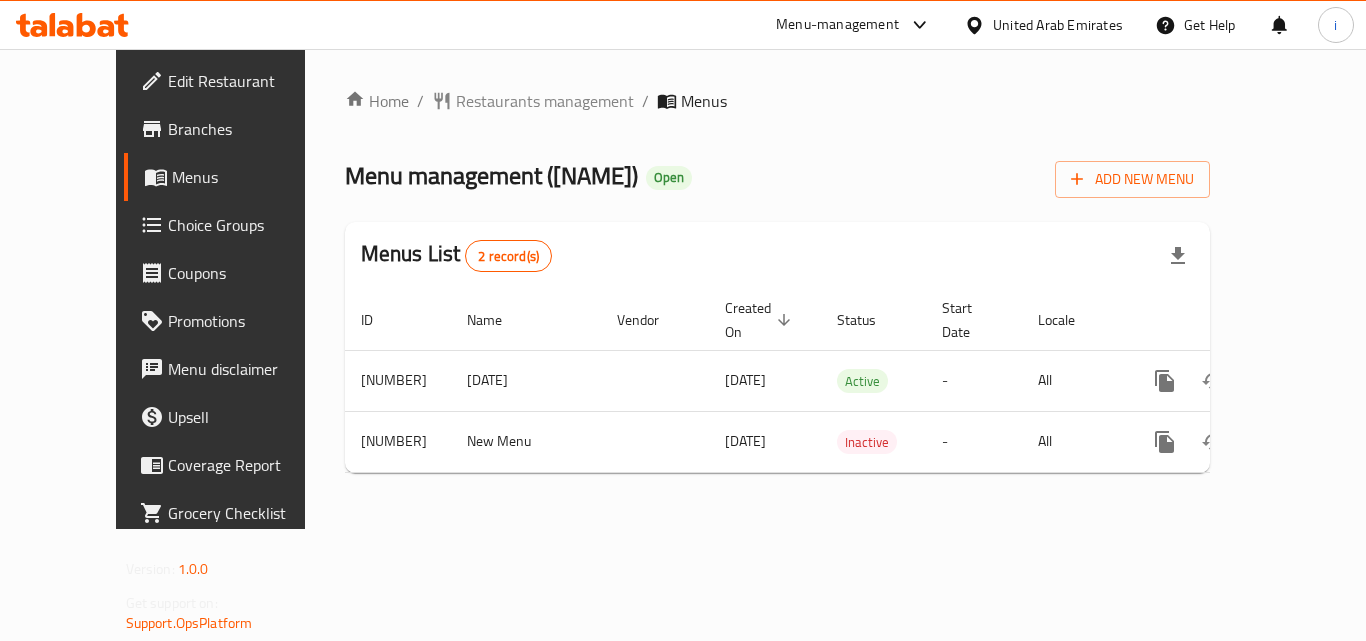 click on "Restaurants management" at bounding box center (545, 101) 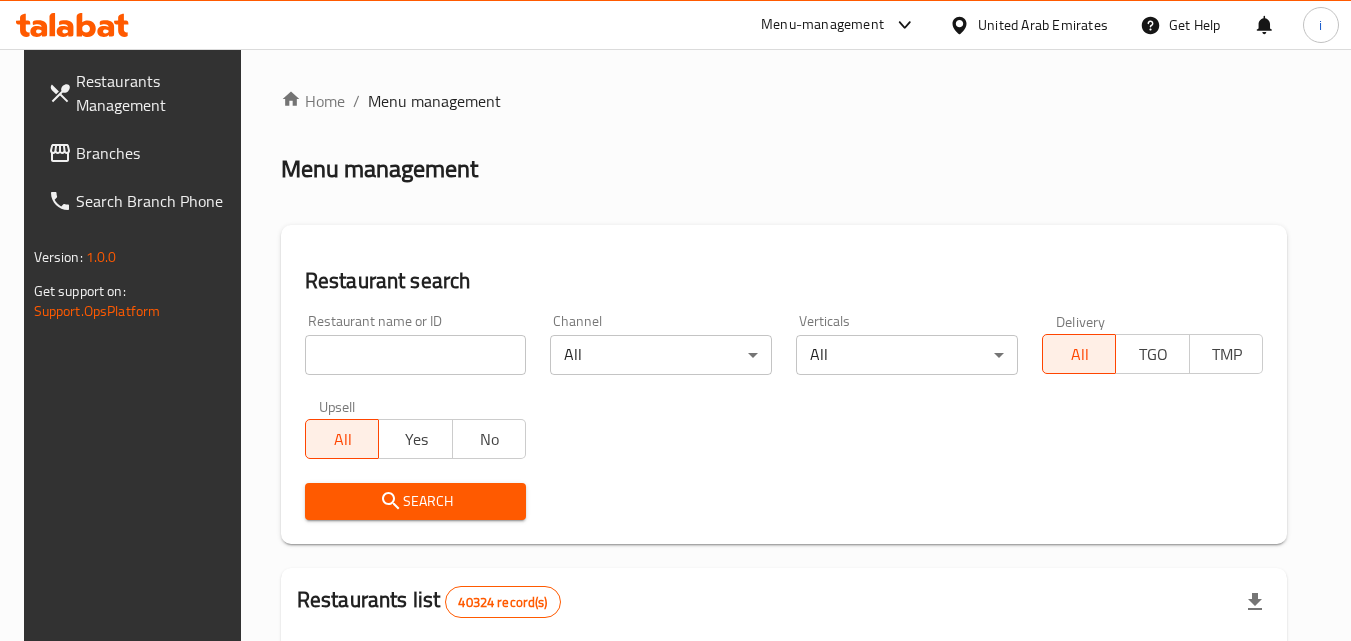 click at bounding box center (416, 355) 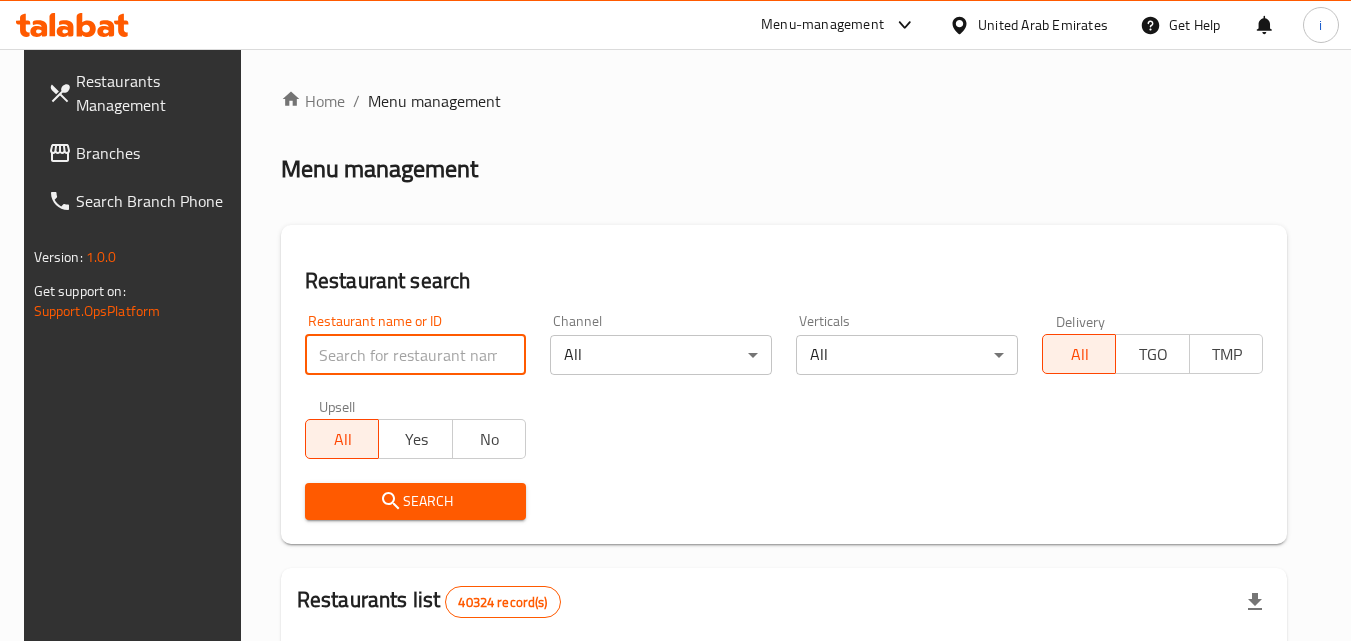 paste on "680508" 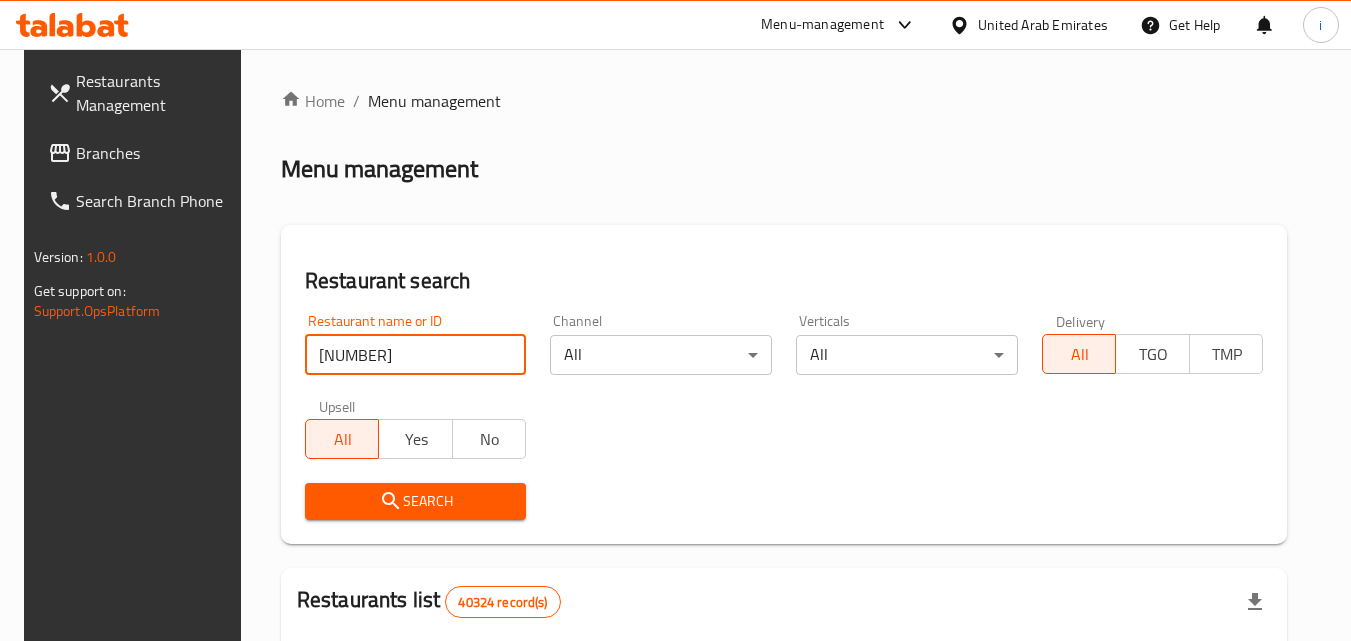 type on "680508" 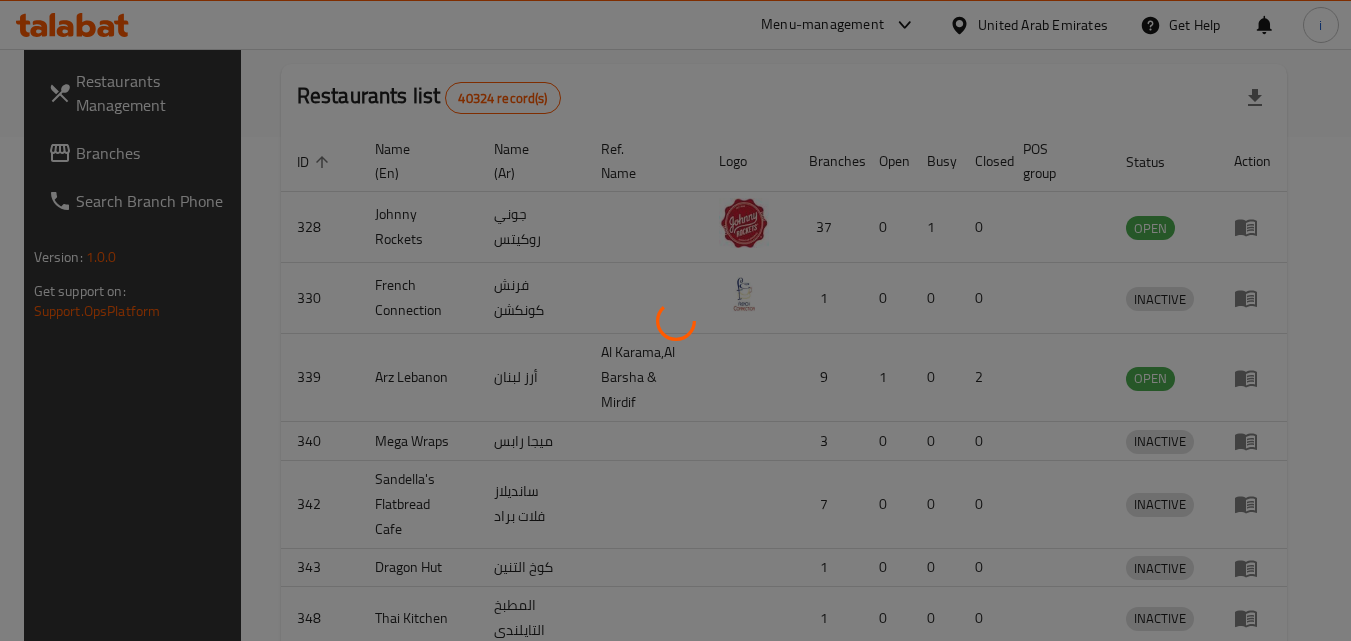 scroll, scrollTop: 234, scrollLeft: 0, axis: vertical 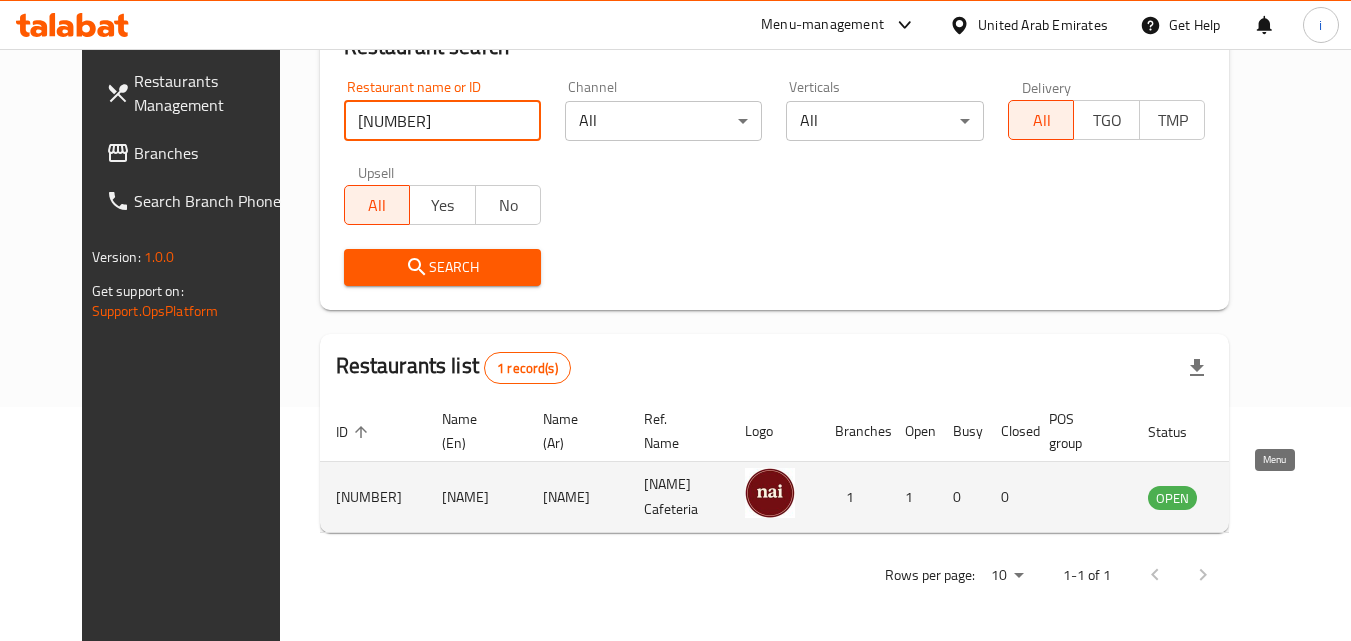 click 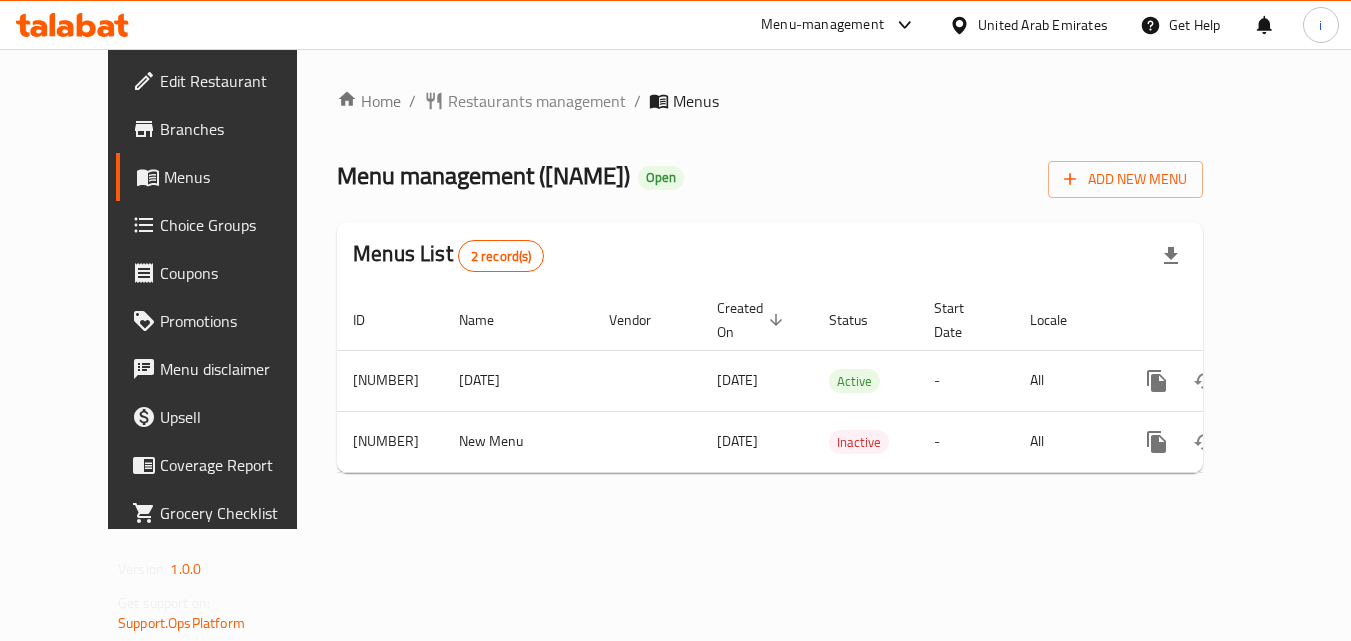 scroll, scrollTop: 0, scrollLeft: 0, axis: both 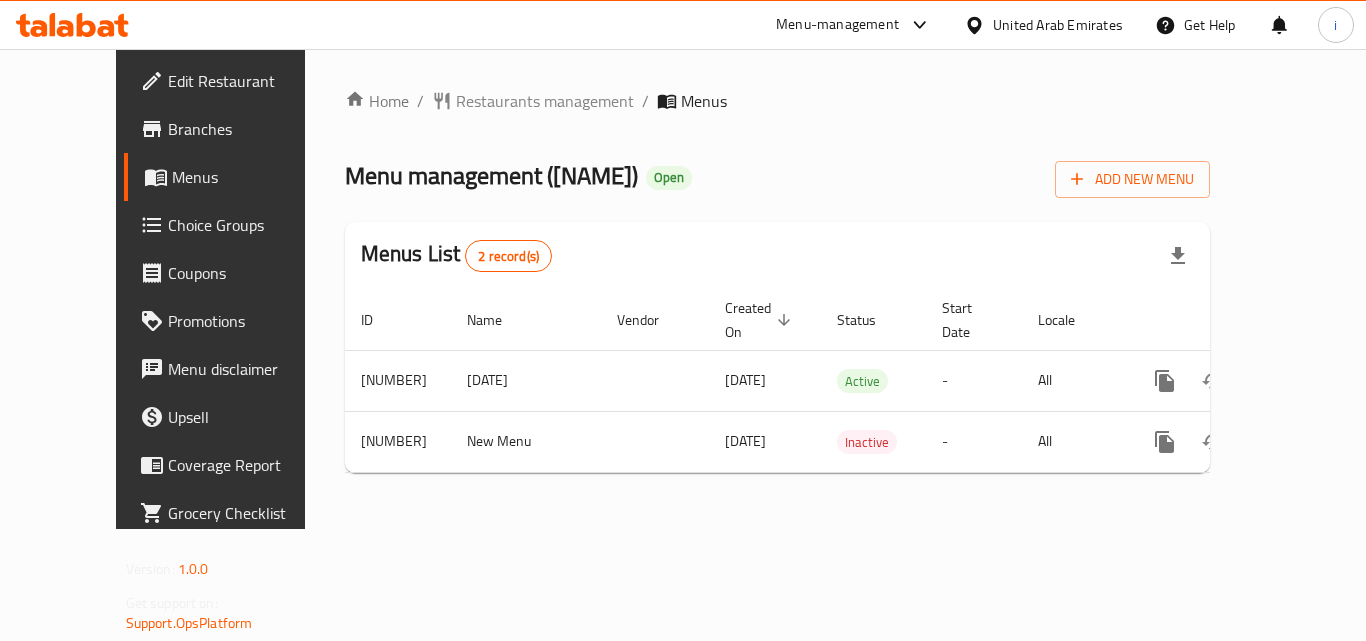 click on "United Arab Emirates" at bounding box center (1058, 25) 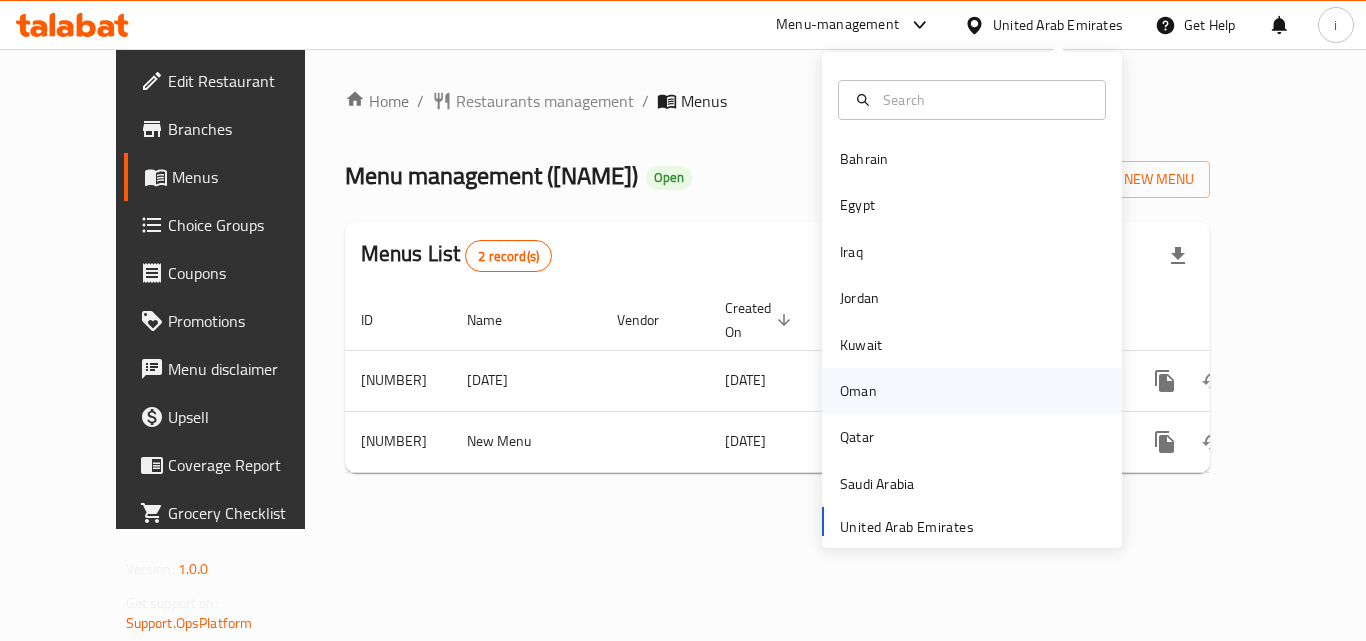 click on "Oman" at bounding box center [858, 391] 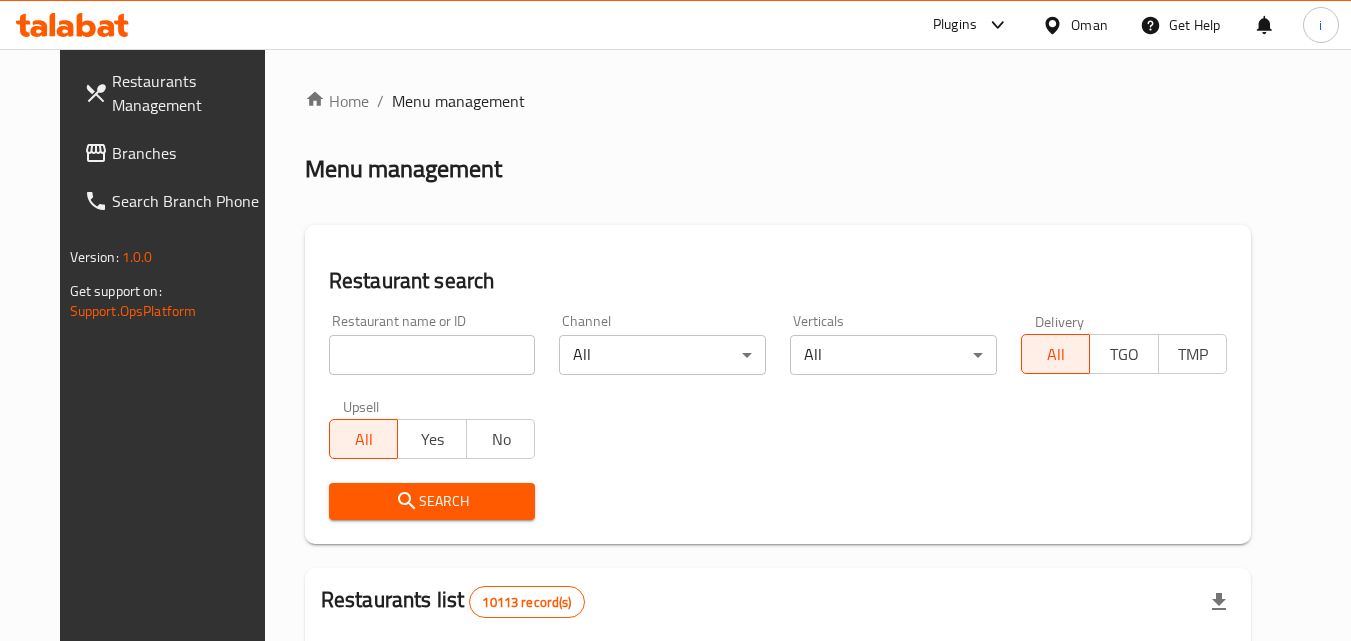 click on "Branches" at bounding box center (191, 153) 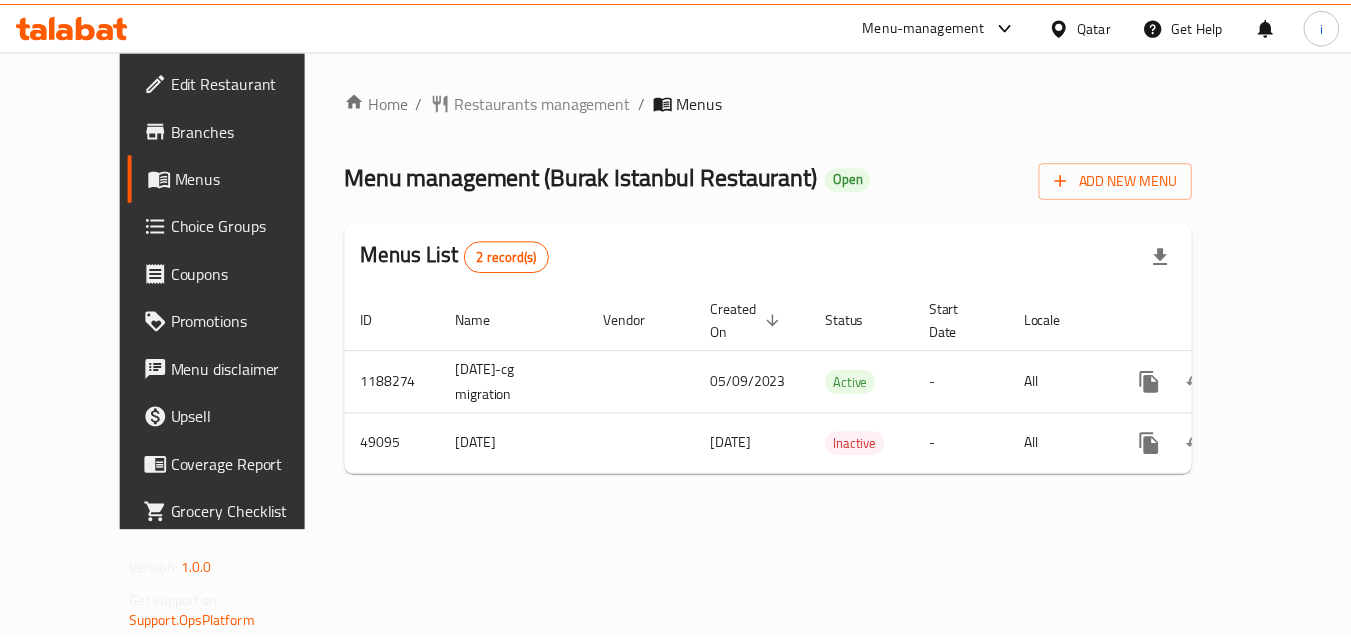 scroll, scrollTop: 0, scrollLeft: 0, axis: both 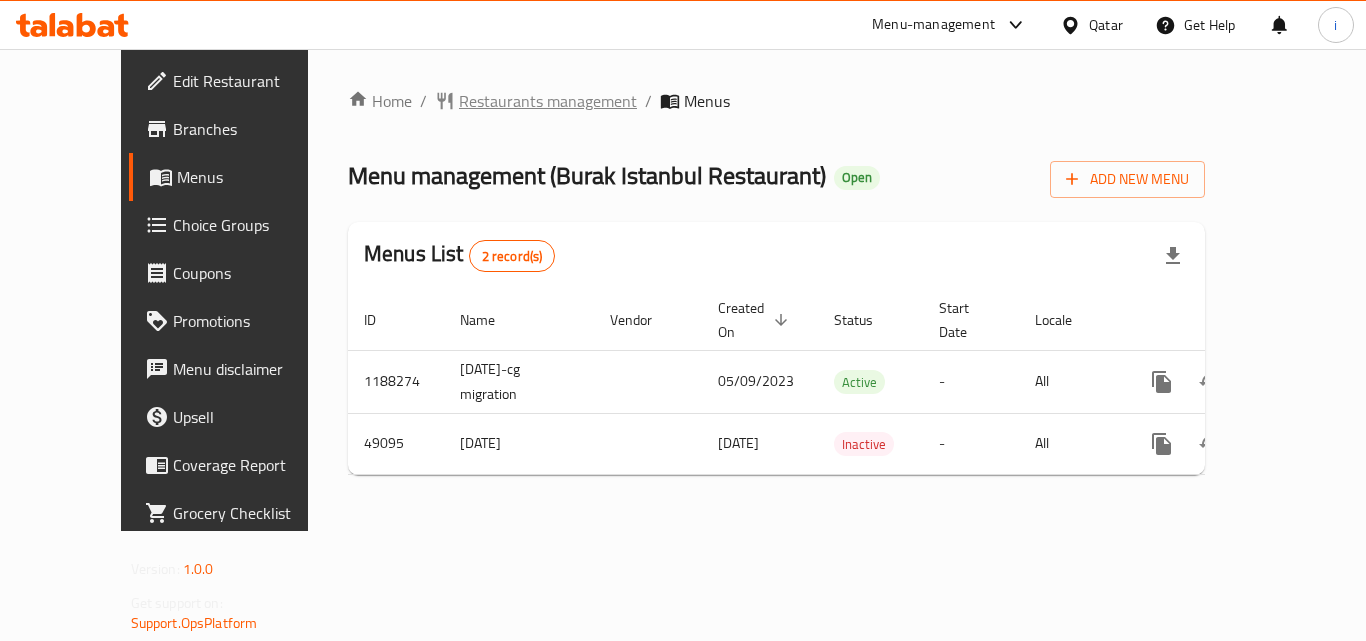 click on "Restaurants management" at bounding box center (548, 101) 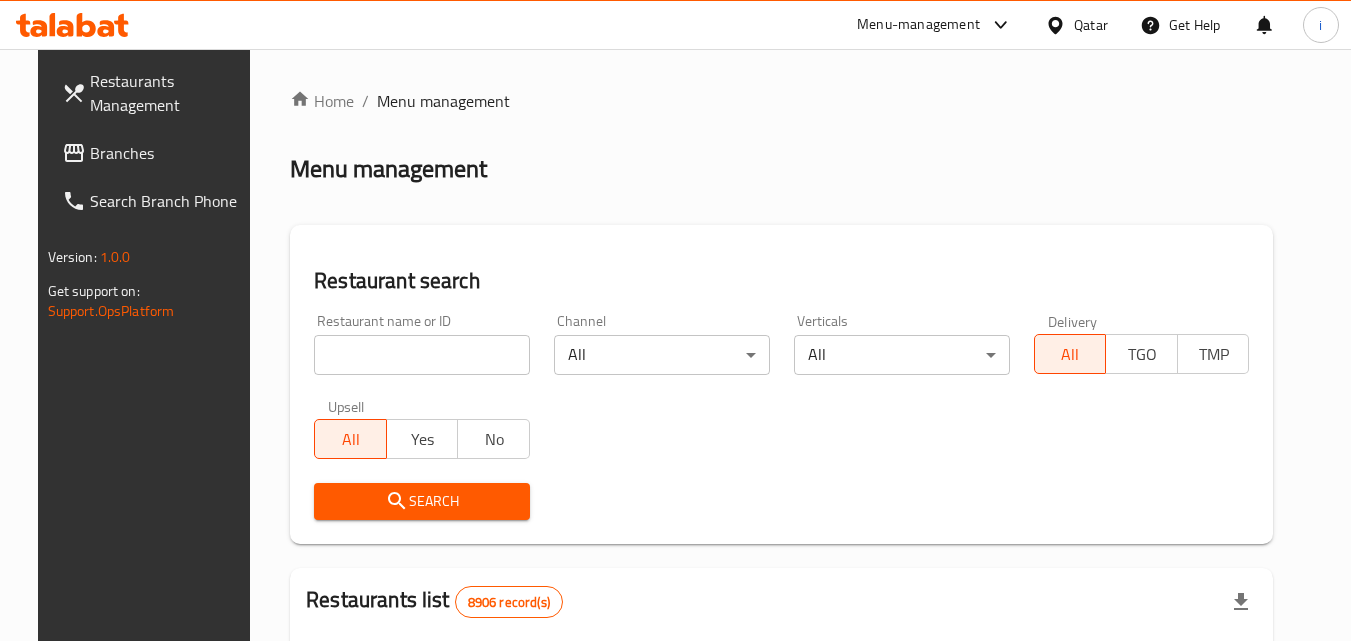 click at bounding box center [422, 355] 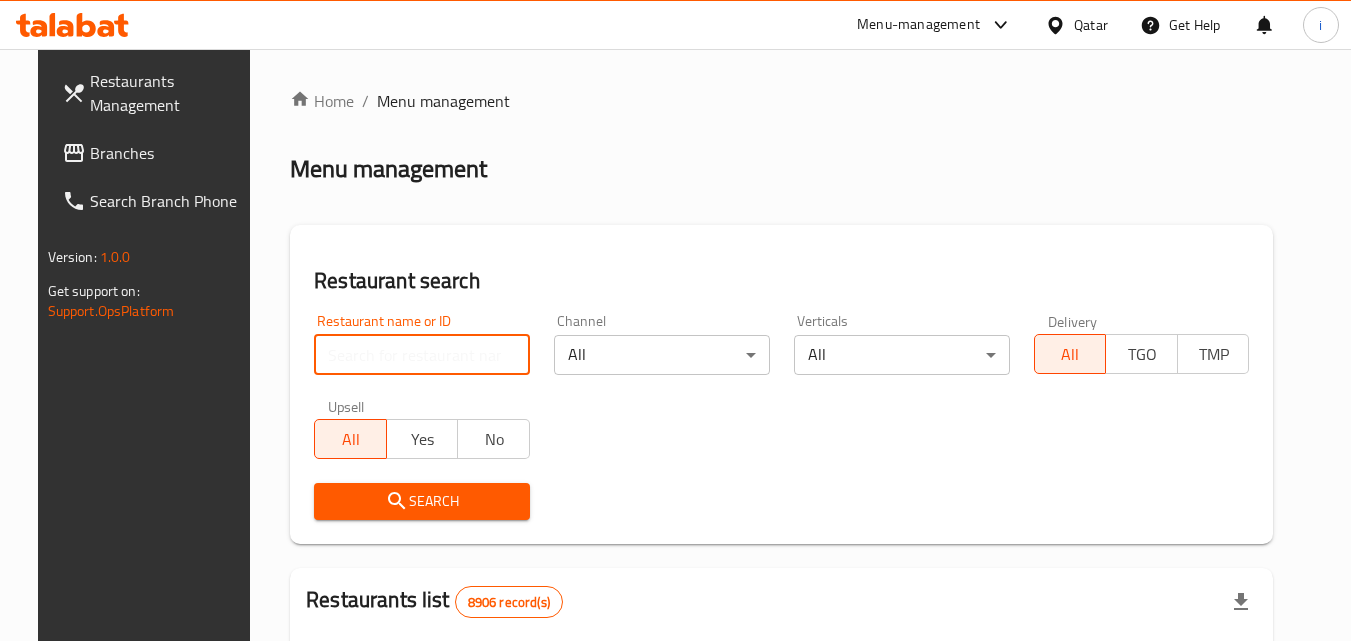 paste on "24781" 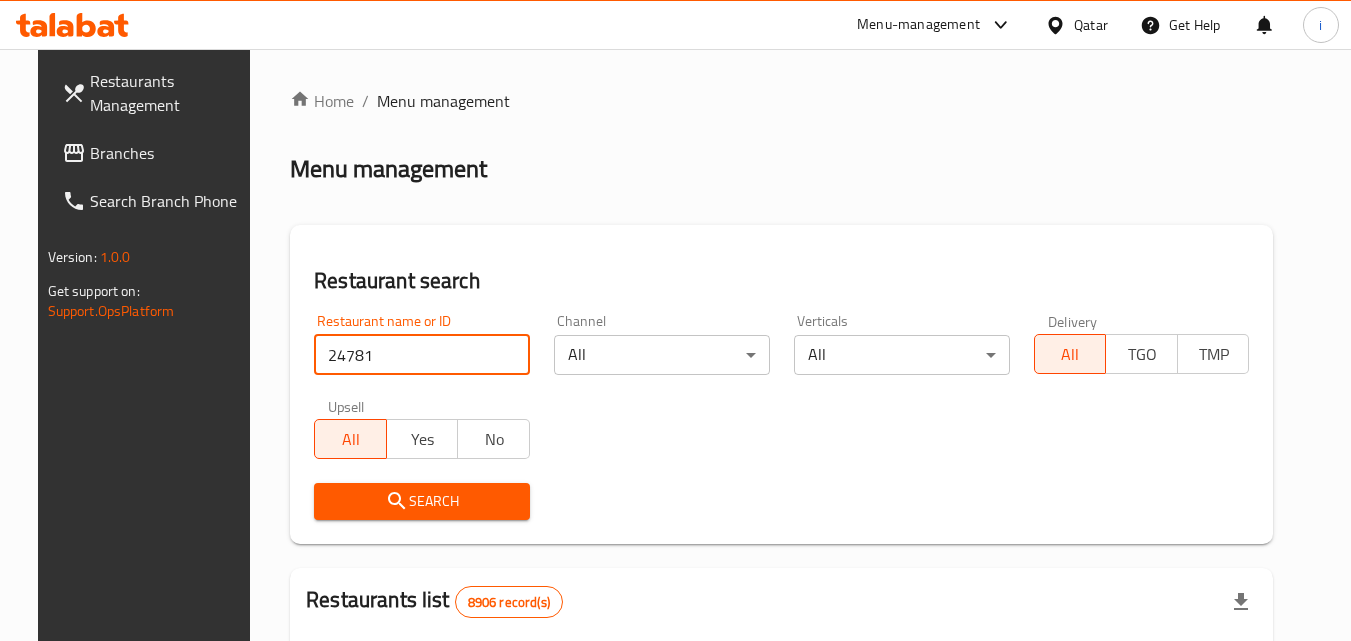 type on "24781" 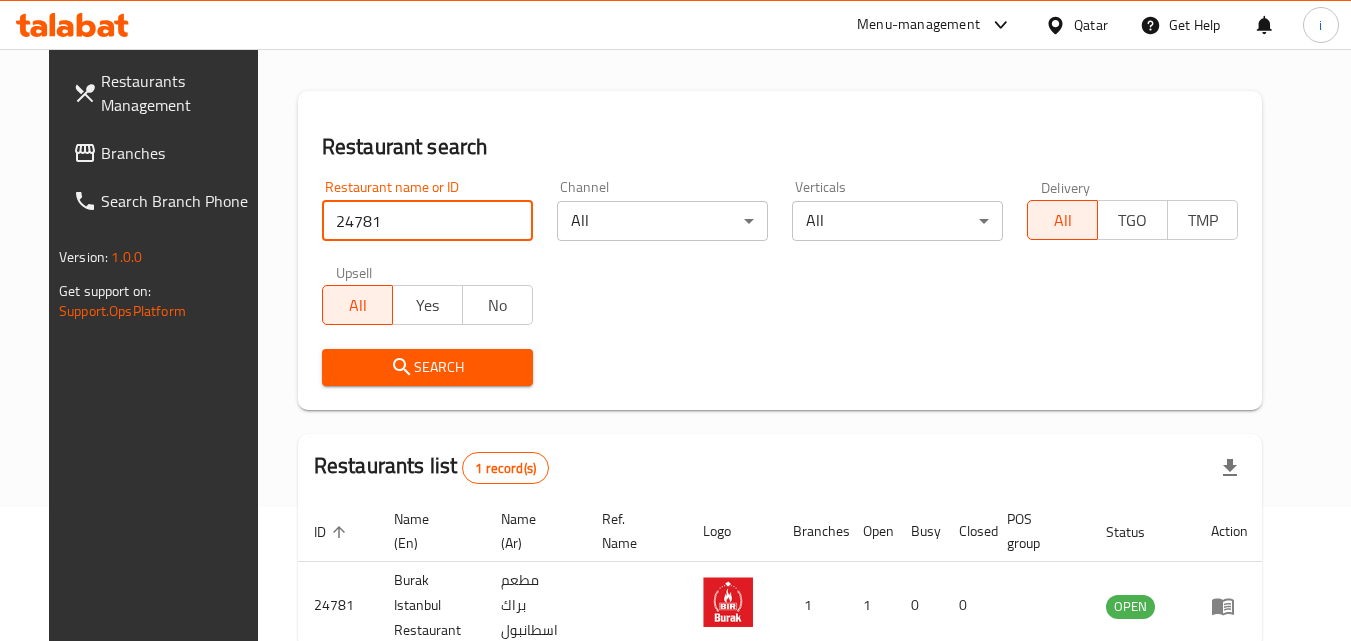 scroll, scrollTop: 234, scrollLeft: 0, axis: vertical 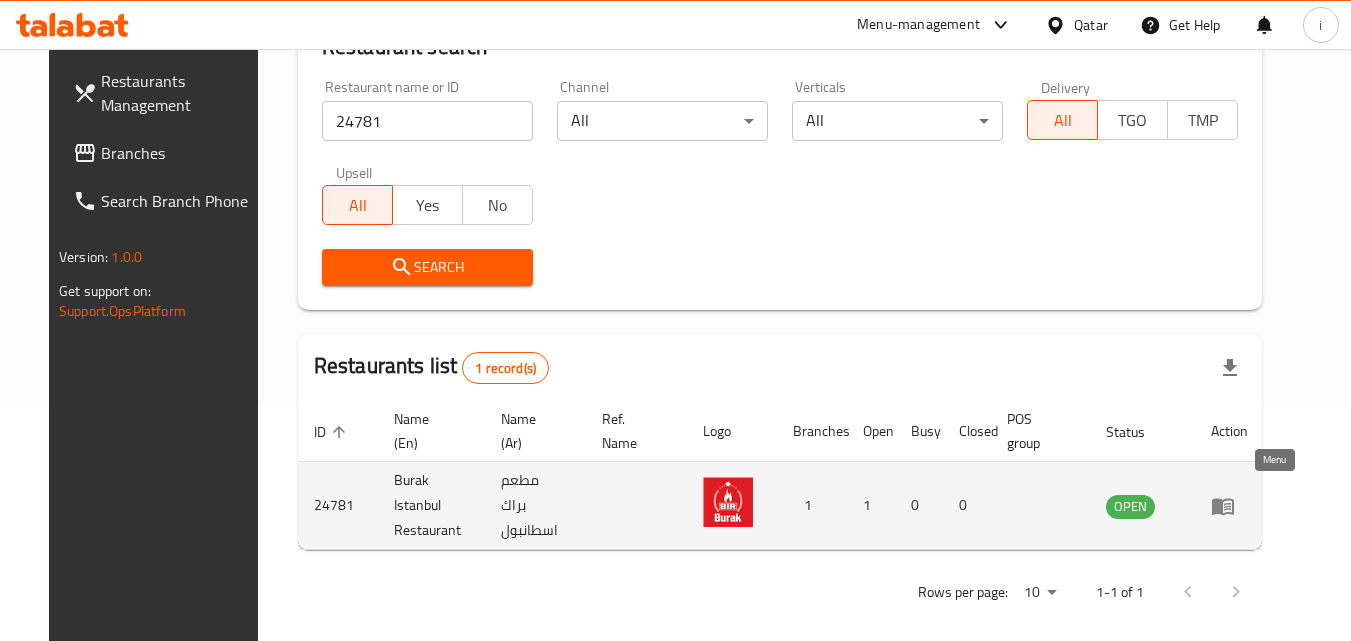 click 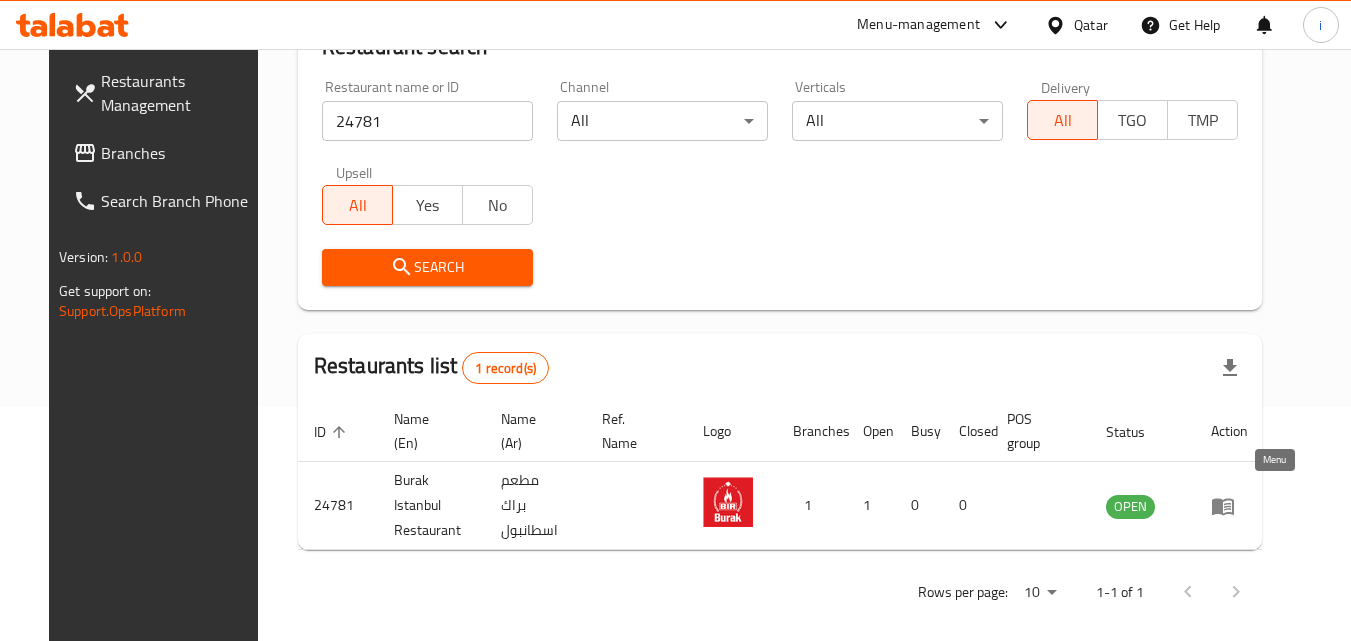 scroll, scrollTop: 0, scrollLeft: 0, axis: both 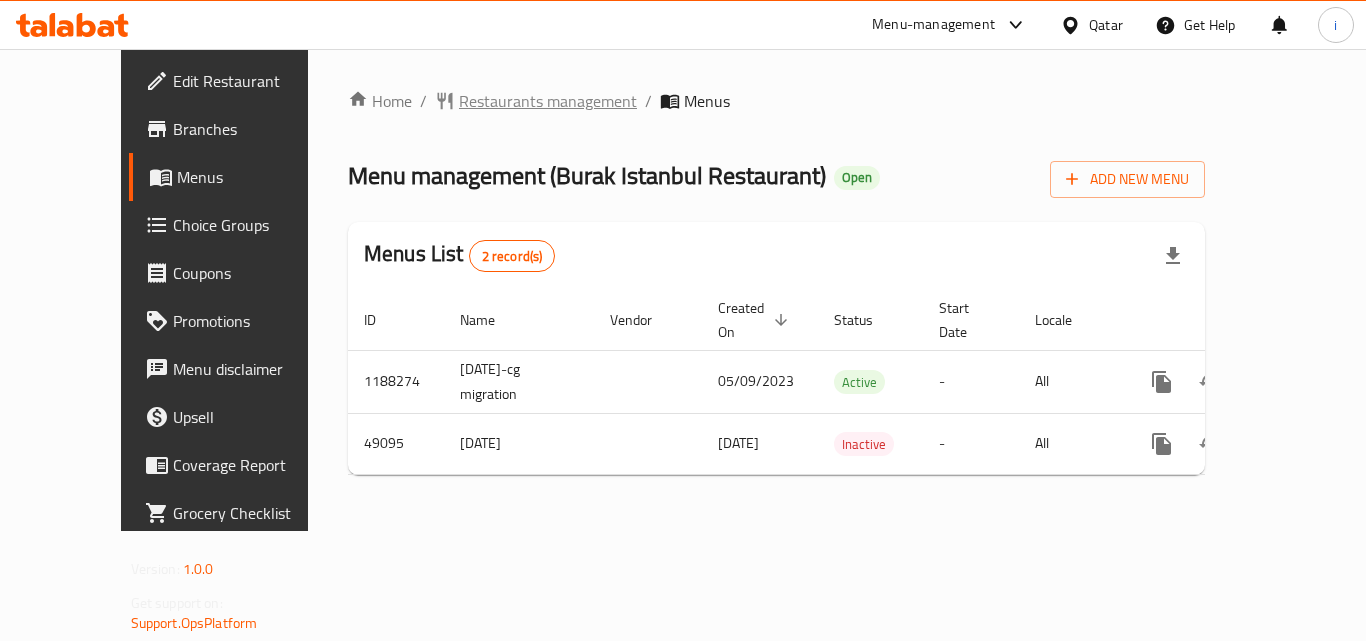 click on "Restaurants management" at bounding box center (548, 101) 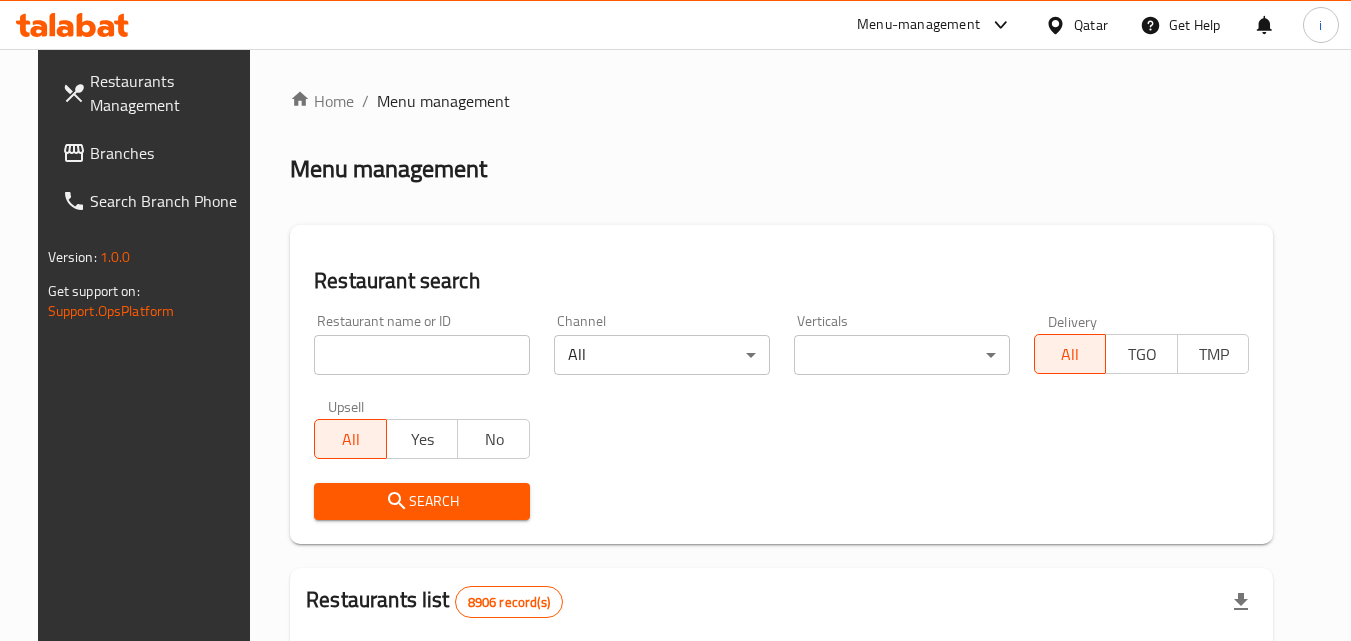 click at bounding box center [422, 355] 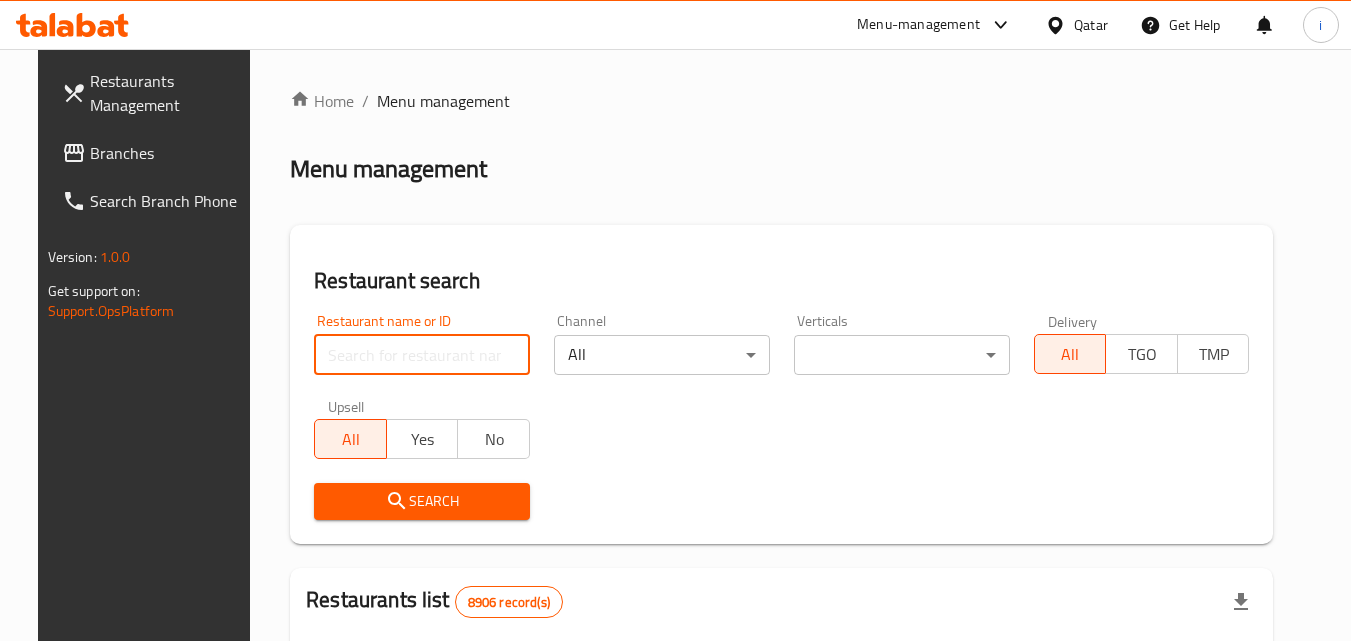 paste on "24781" 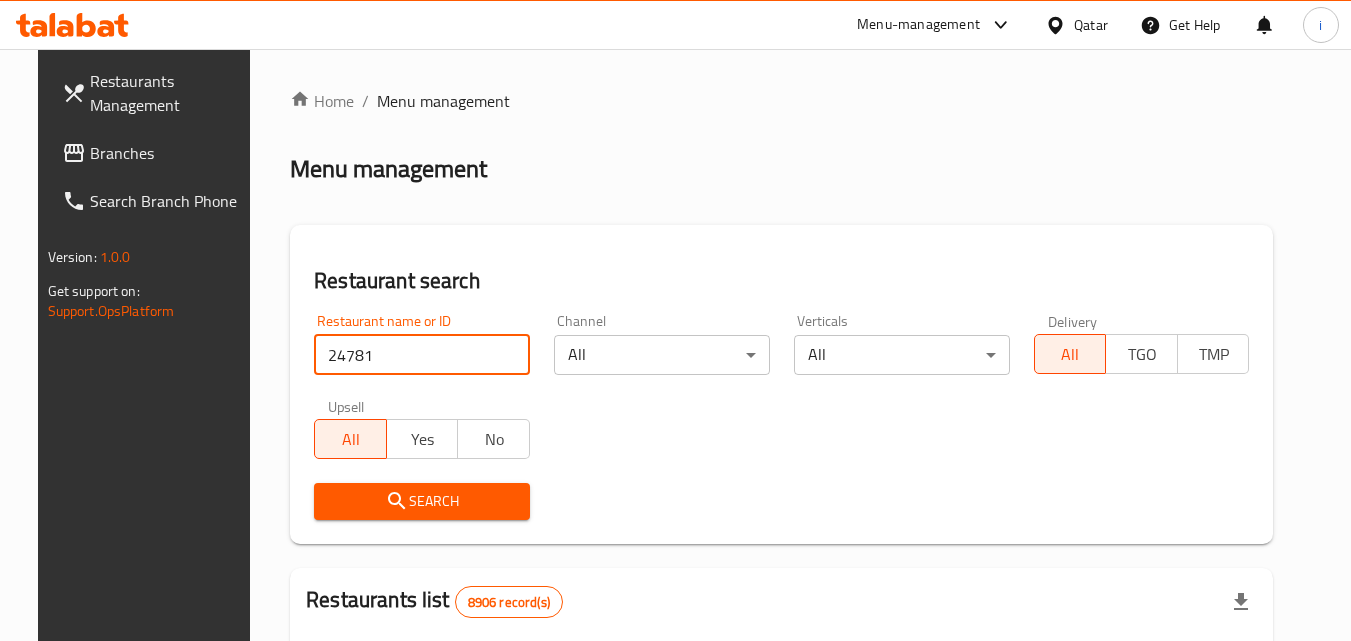type on "24781" 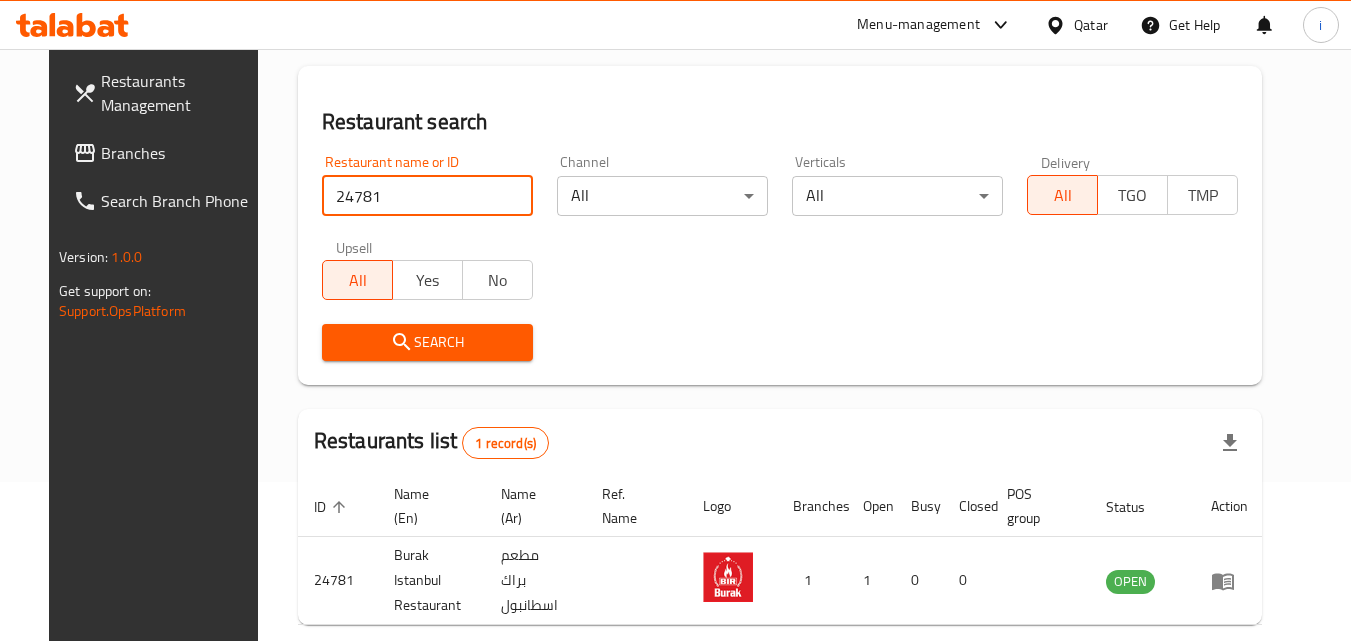 scroll, scrollTop: 234, scrollLeft: 0, axis: vertical 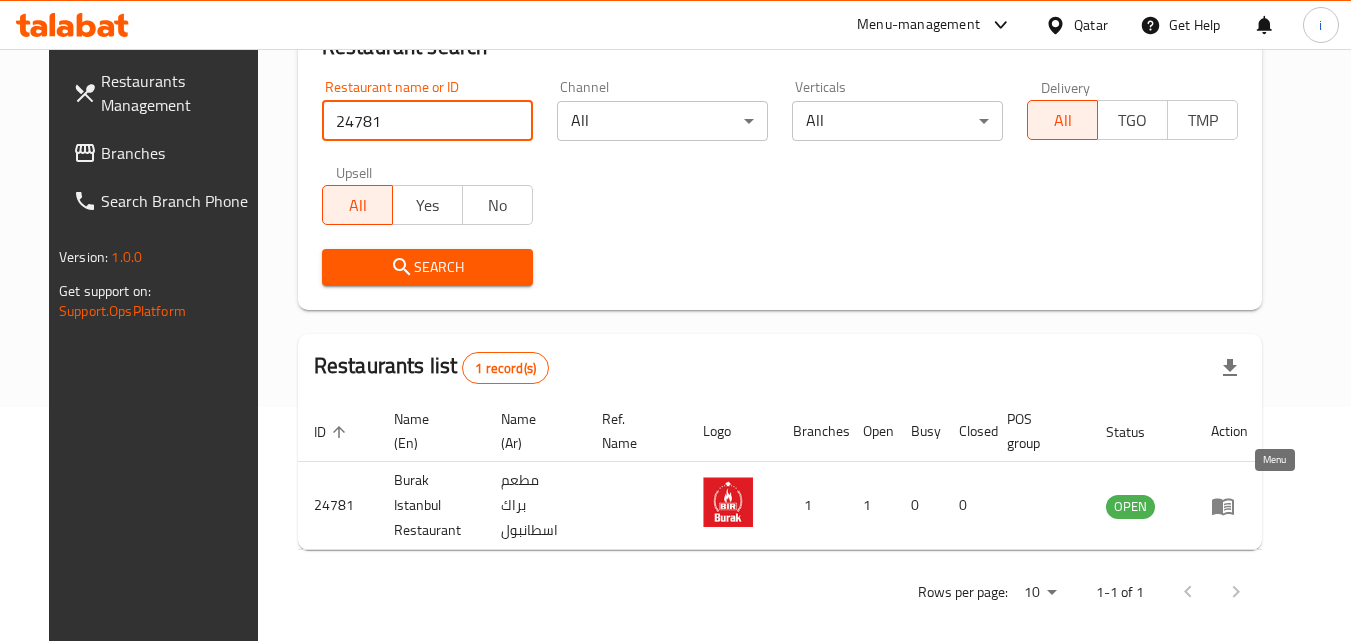 click 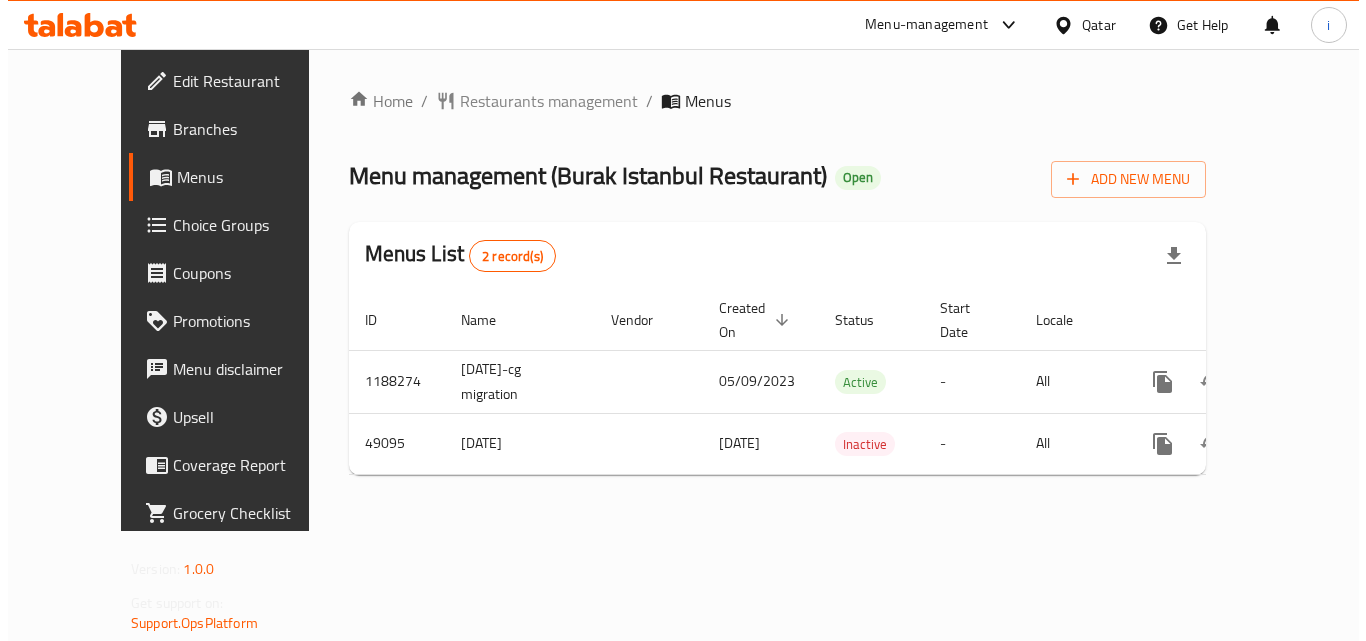 scroll, scrollTop: 0, scrollLeft: 0, axis: both 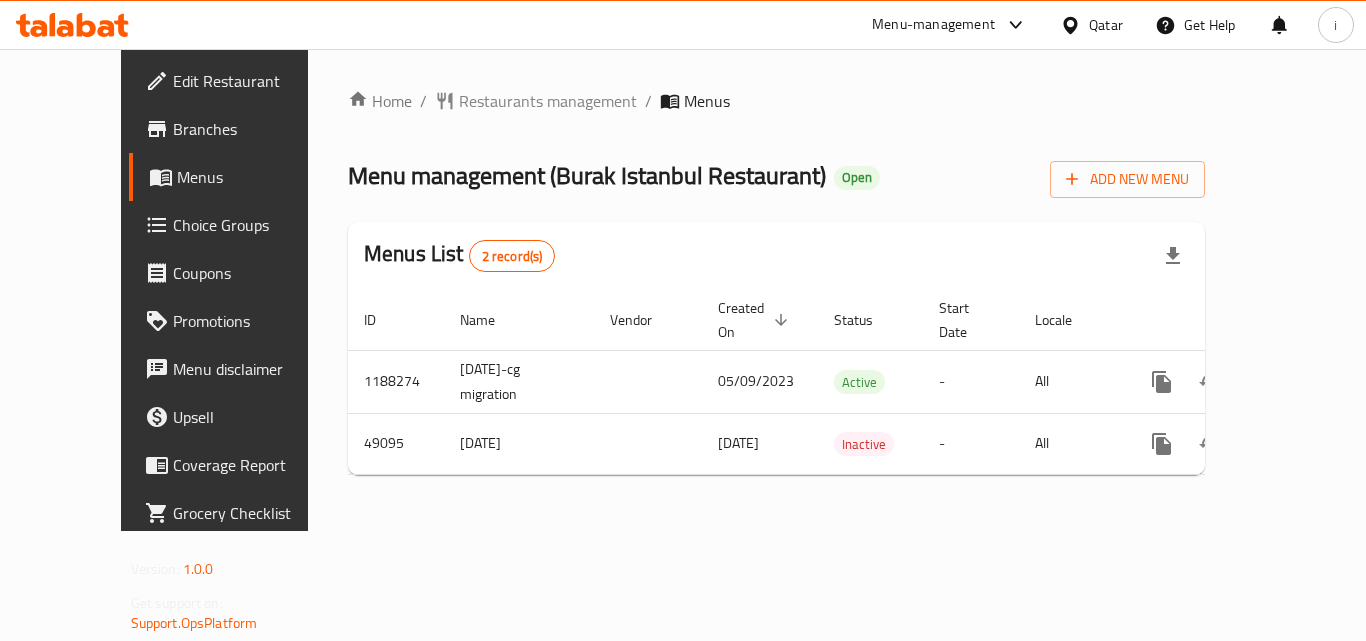 click on "Qatar" at bounding box center [1106, 25] 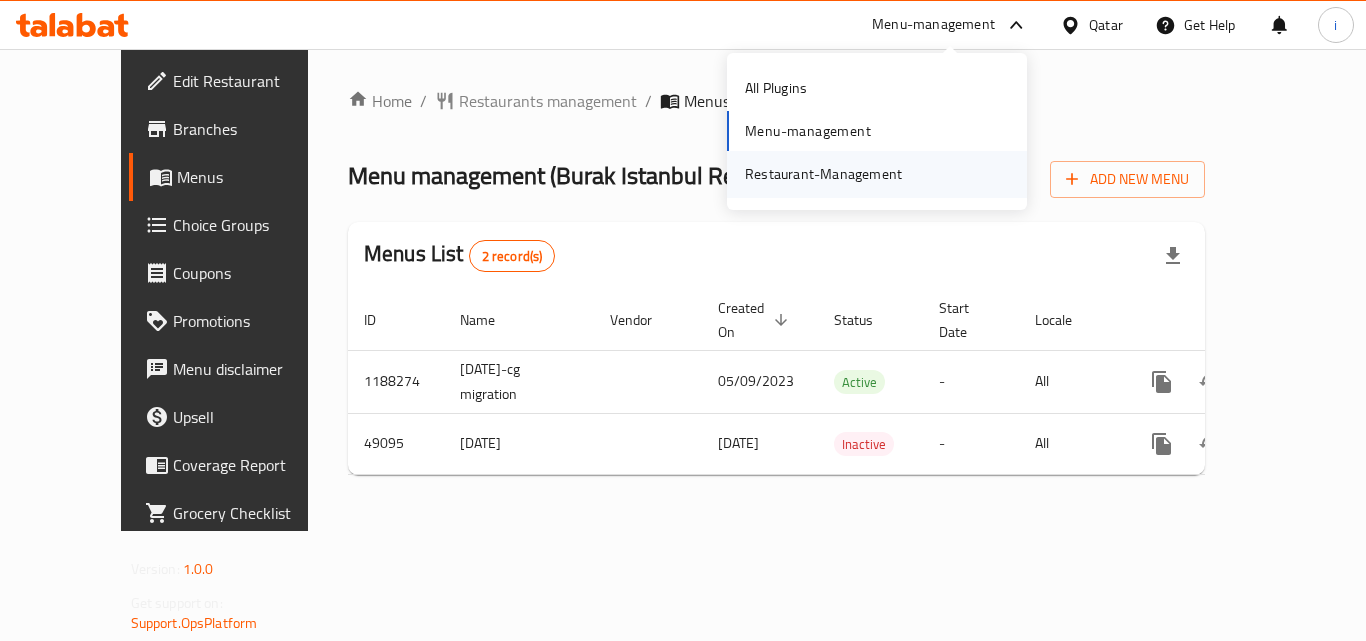 click on "Restaurant-Management" at bounding box center (823, 174) 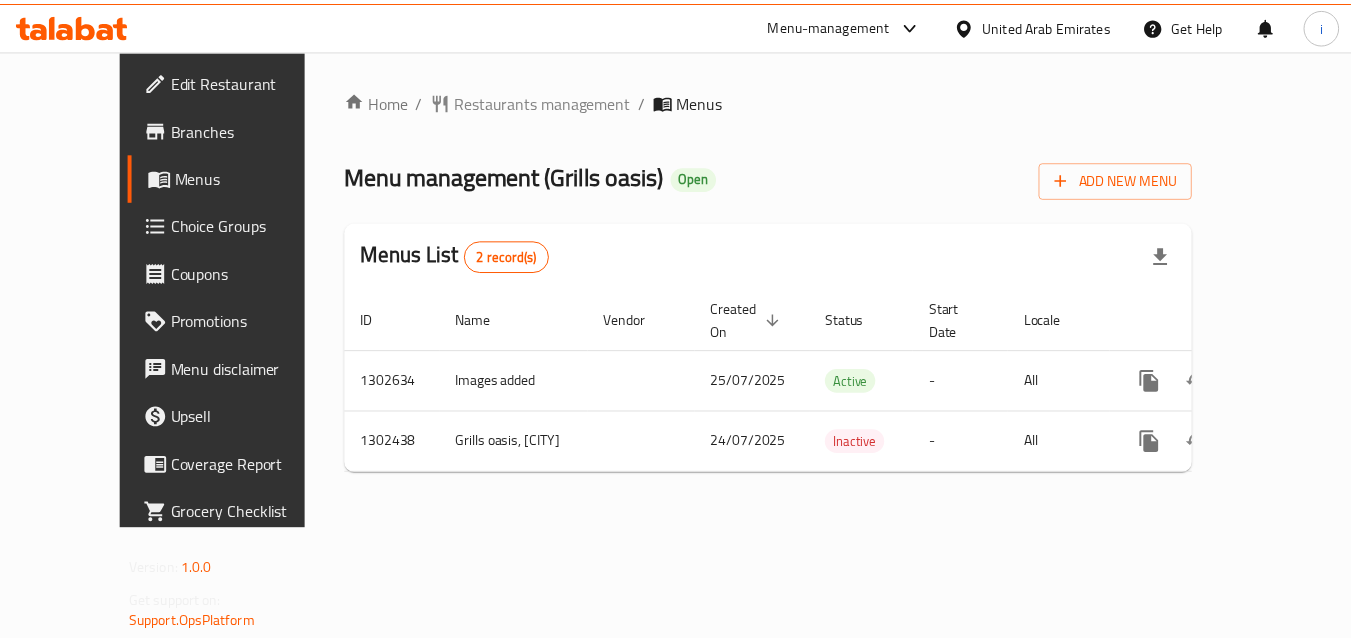 scroll, scrollTop: 0, scrollLeft: 0, axis: both 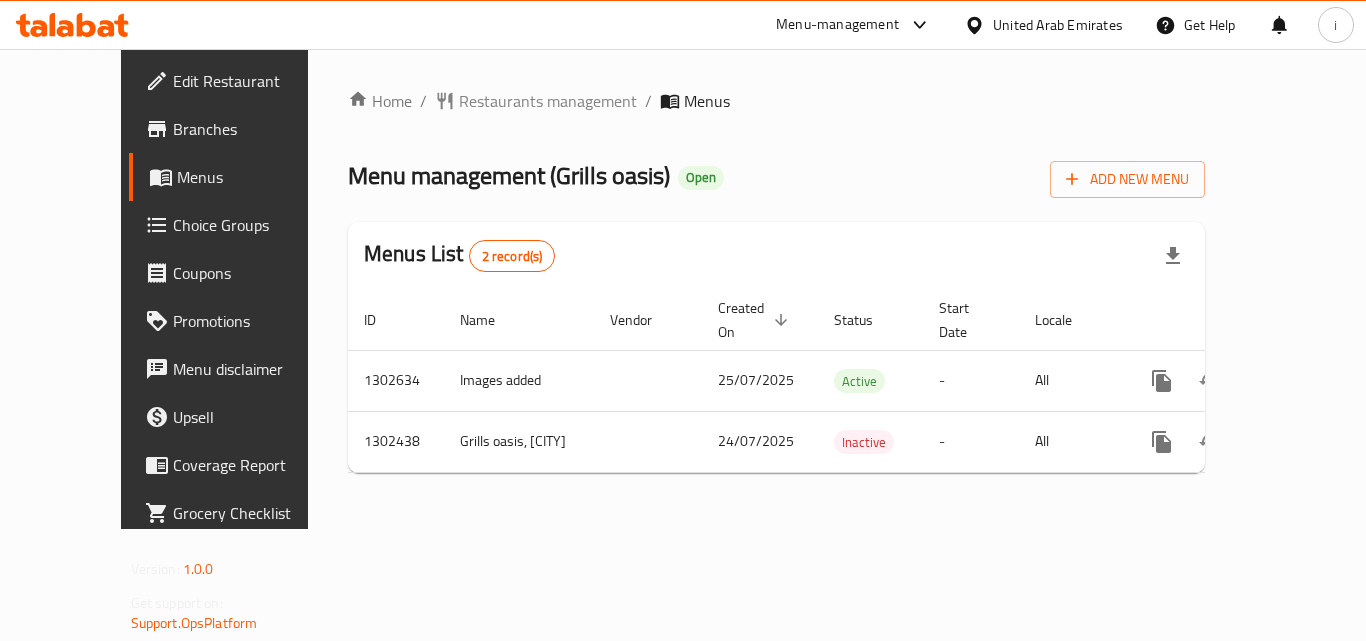 click on "Restaurants management" at bounding box center [548, 101] 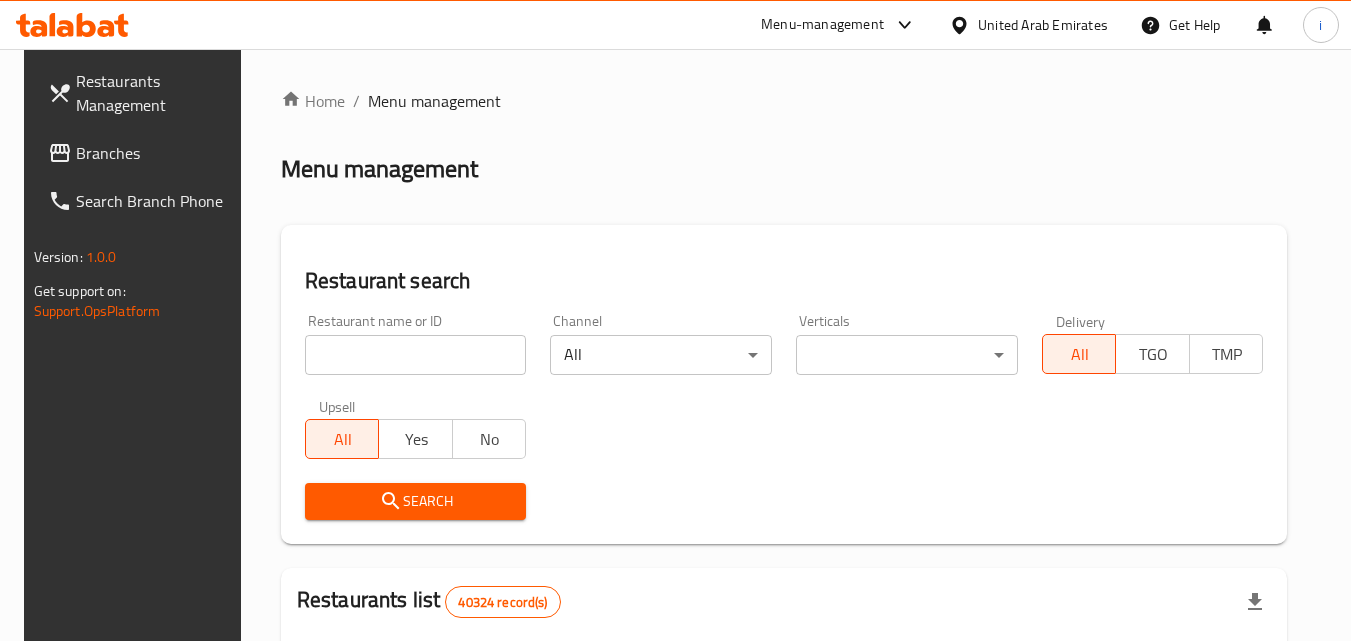 click at bounding box center (416, 355) 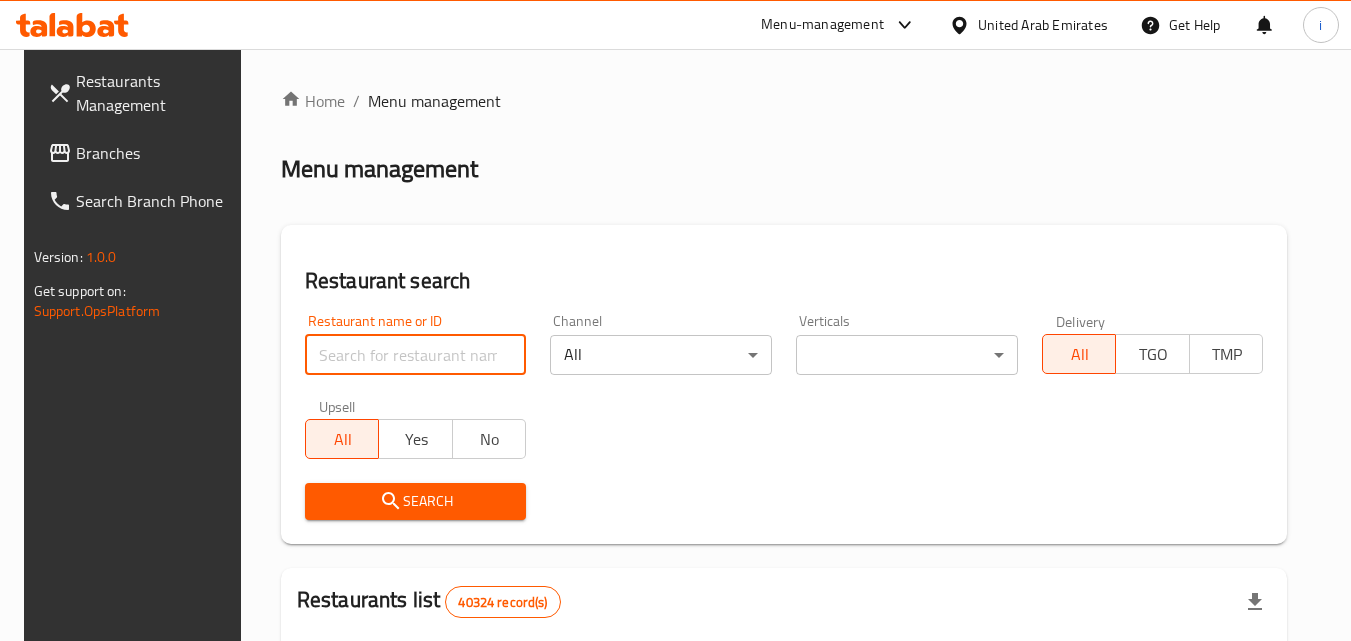 paste on "702418" 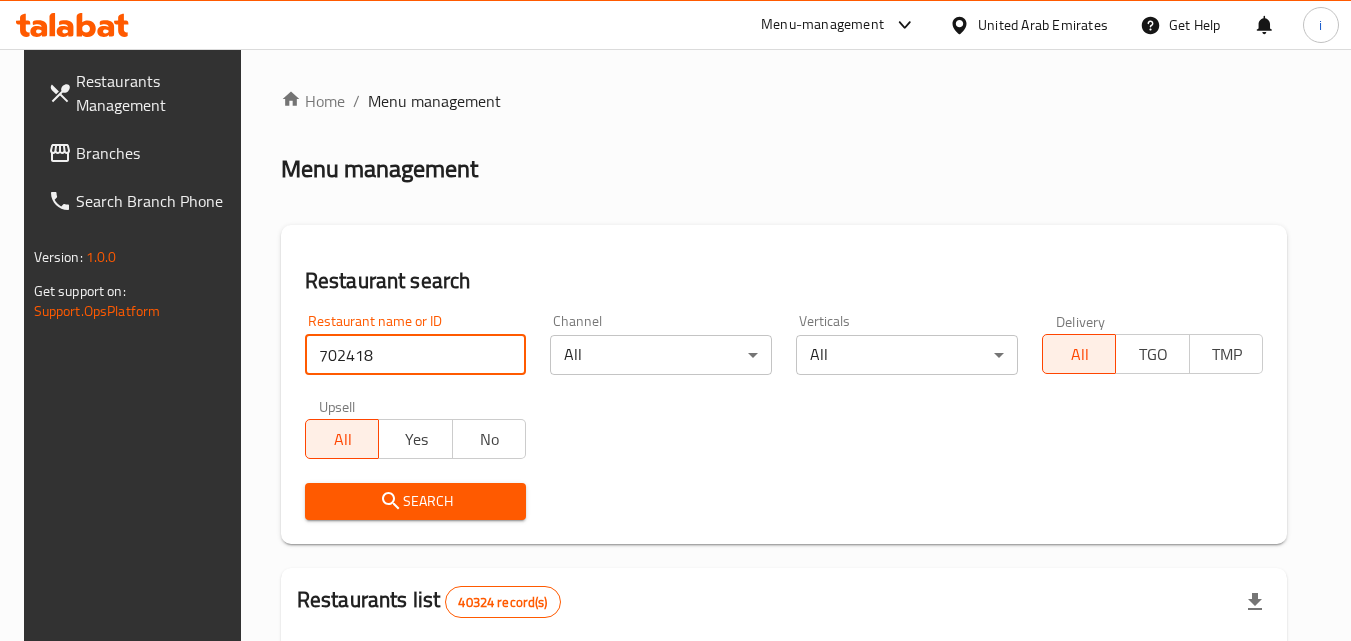 type on "702418" 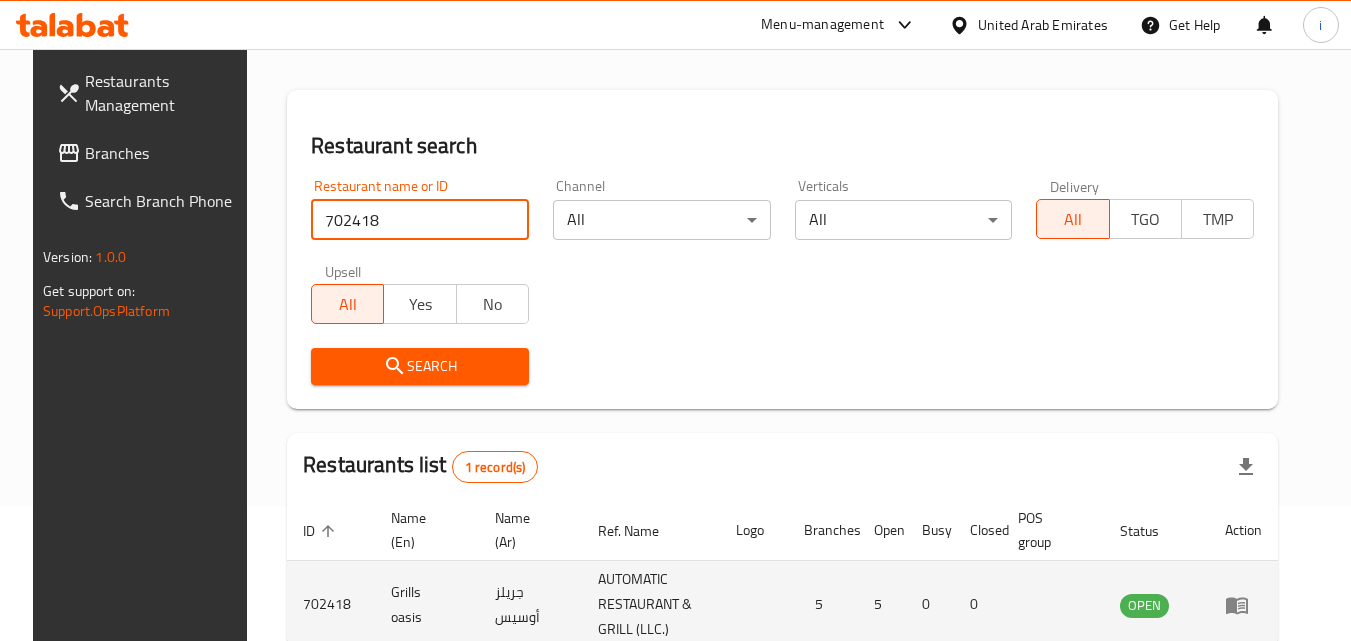 scroll, scrollTop: 251, scrollLeft: 0, axis: vertical 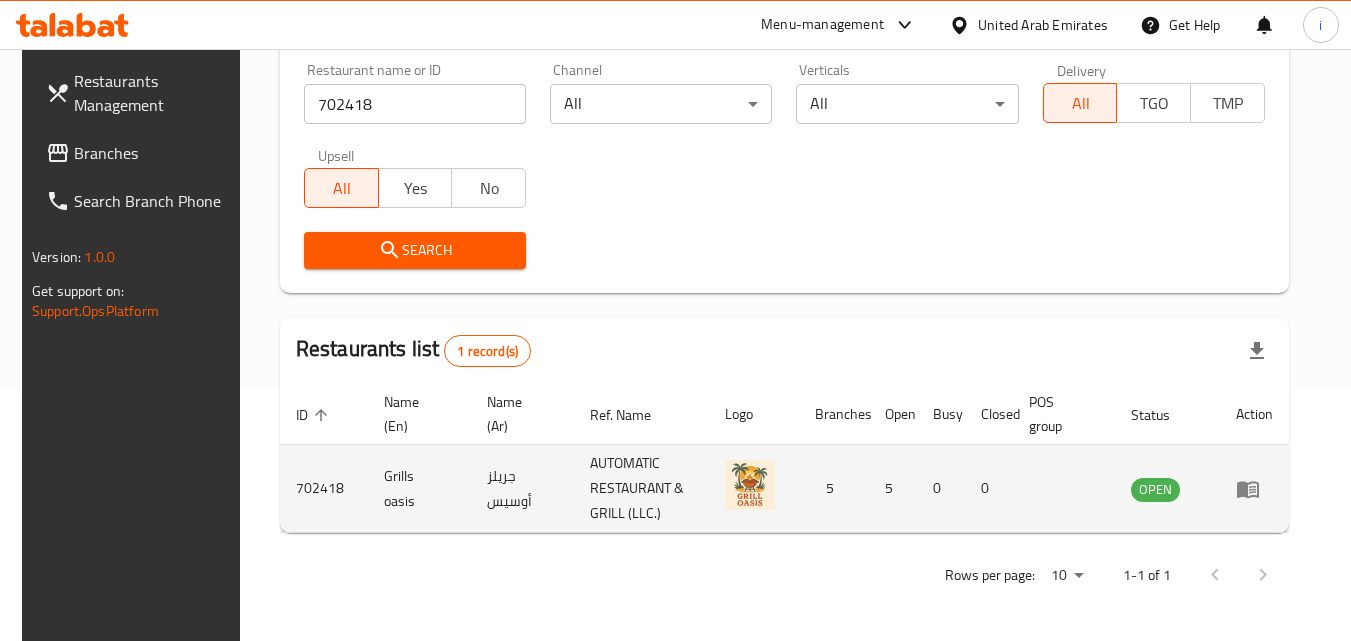 click at bounding box center (1254, 489) 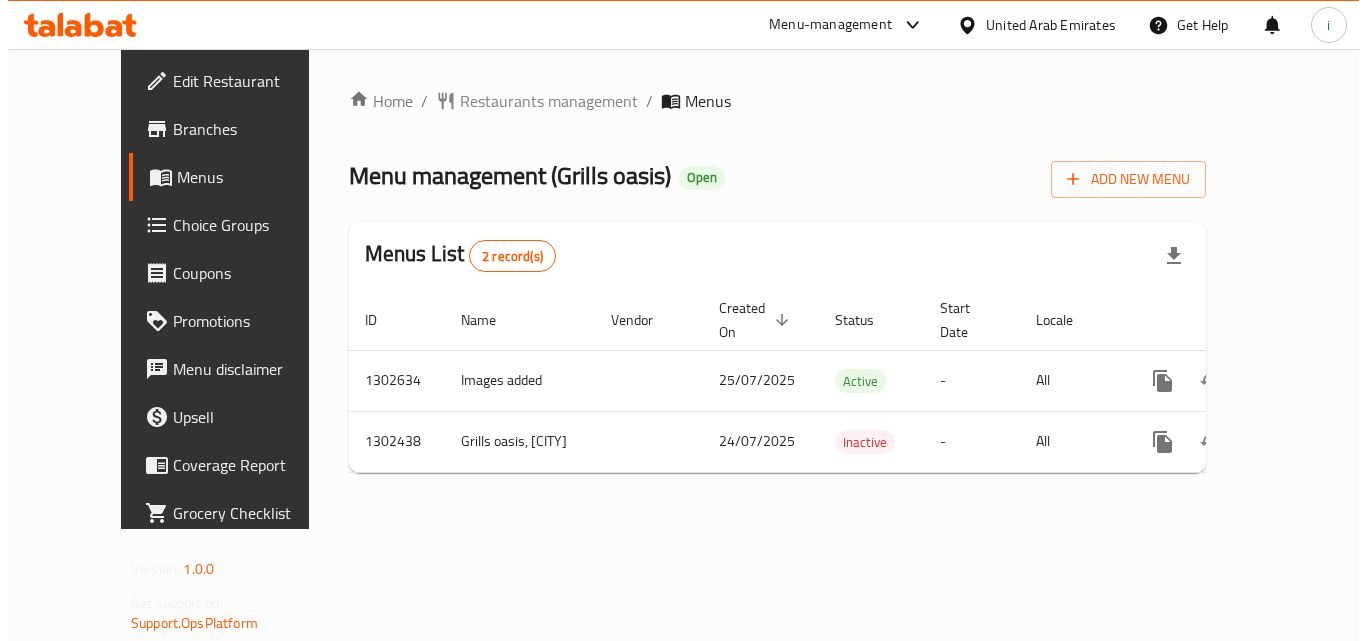 scroll, scrollTop: 0, scrollLeft: 0, axis: both 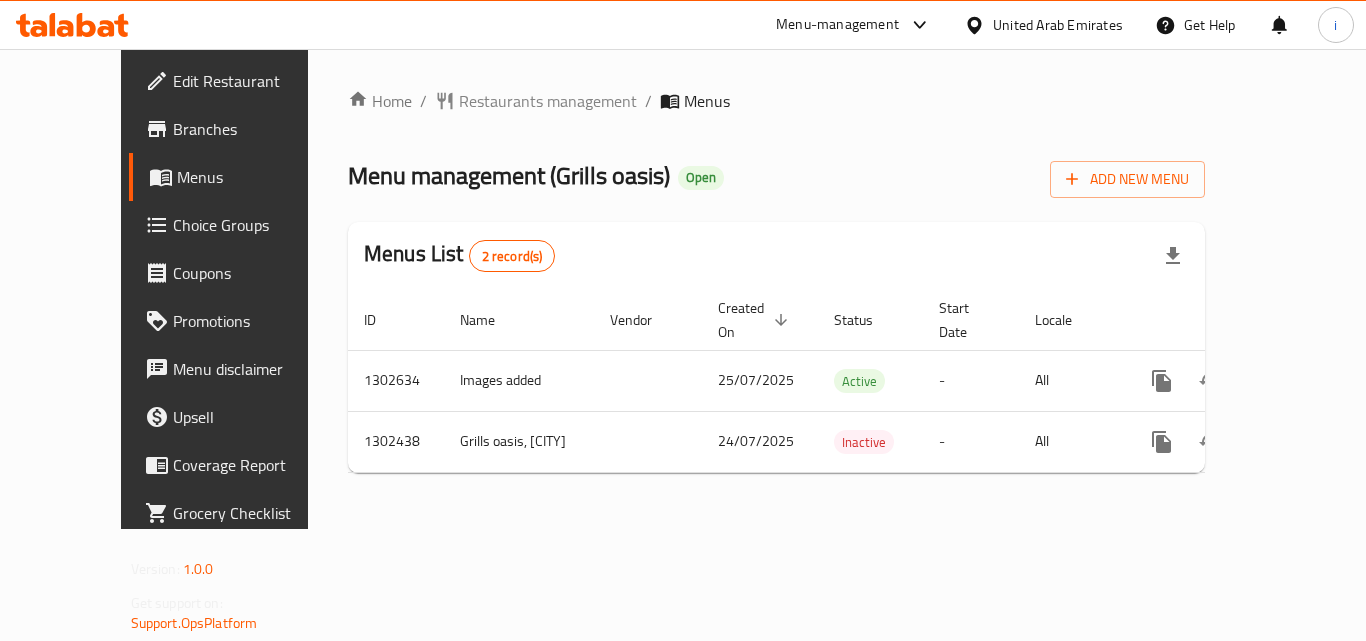 click on "United Arab Emirates" at bounding box center (1058, 25) 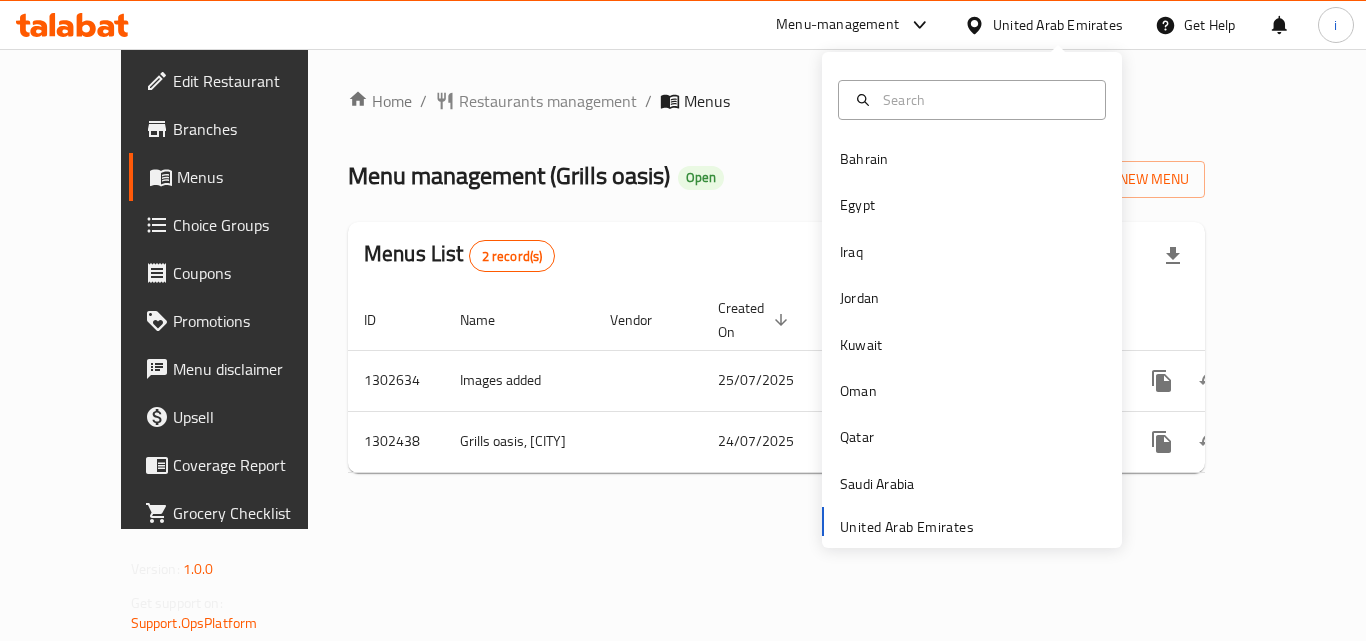 click on "Menu-management" at bounding box center (837, 25) 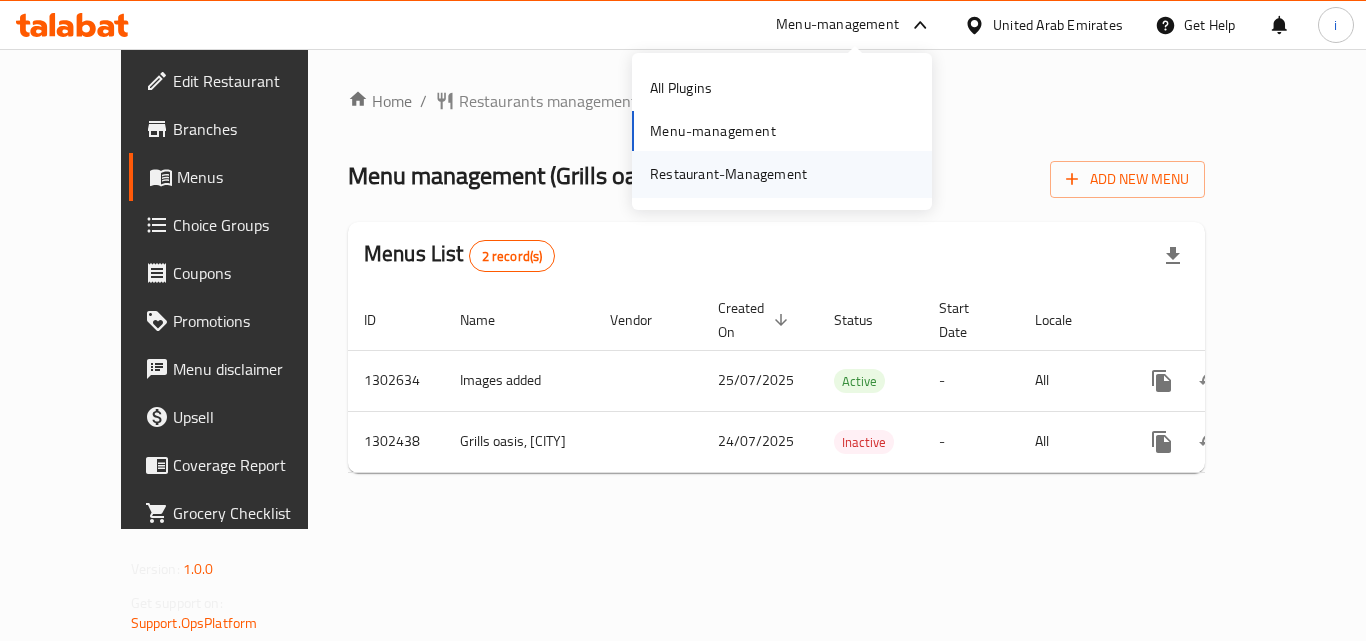 click on "Restaurant-Management" at bounding box center (728, 174) 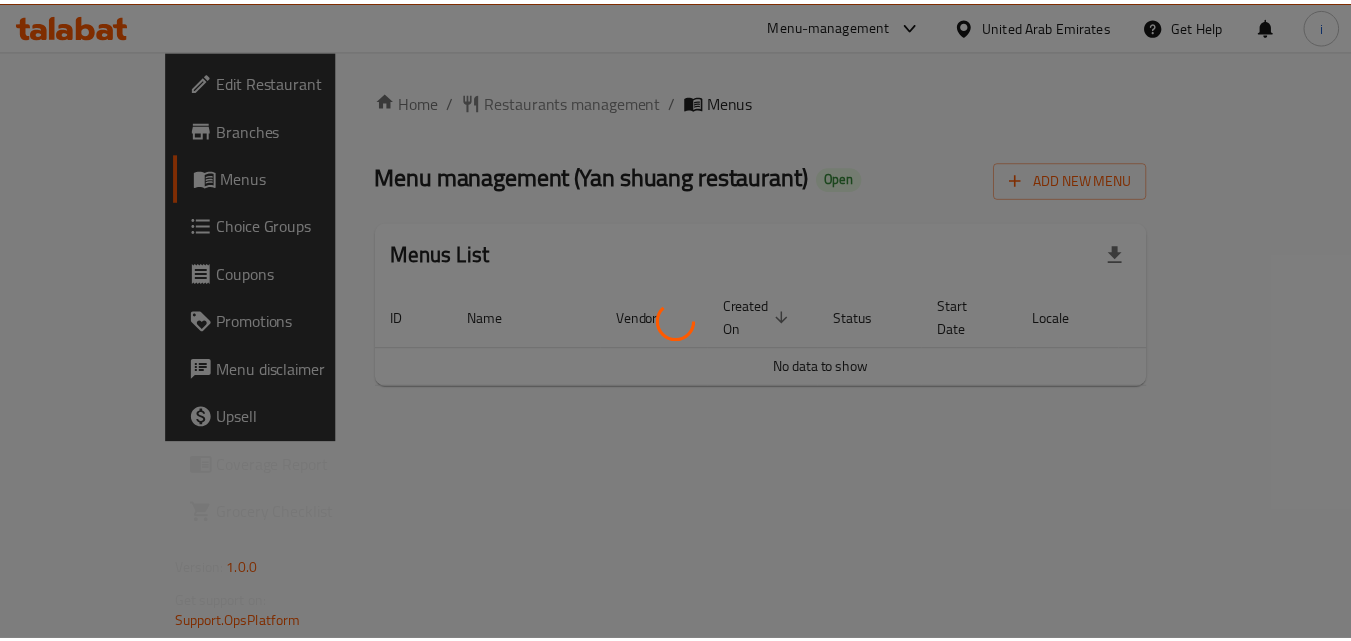 scroll, scrollTop: 0, scrollLeft: 0, axis: both 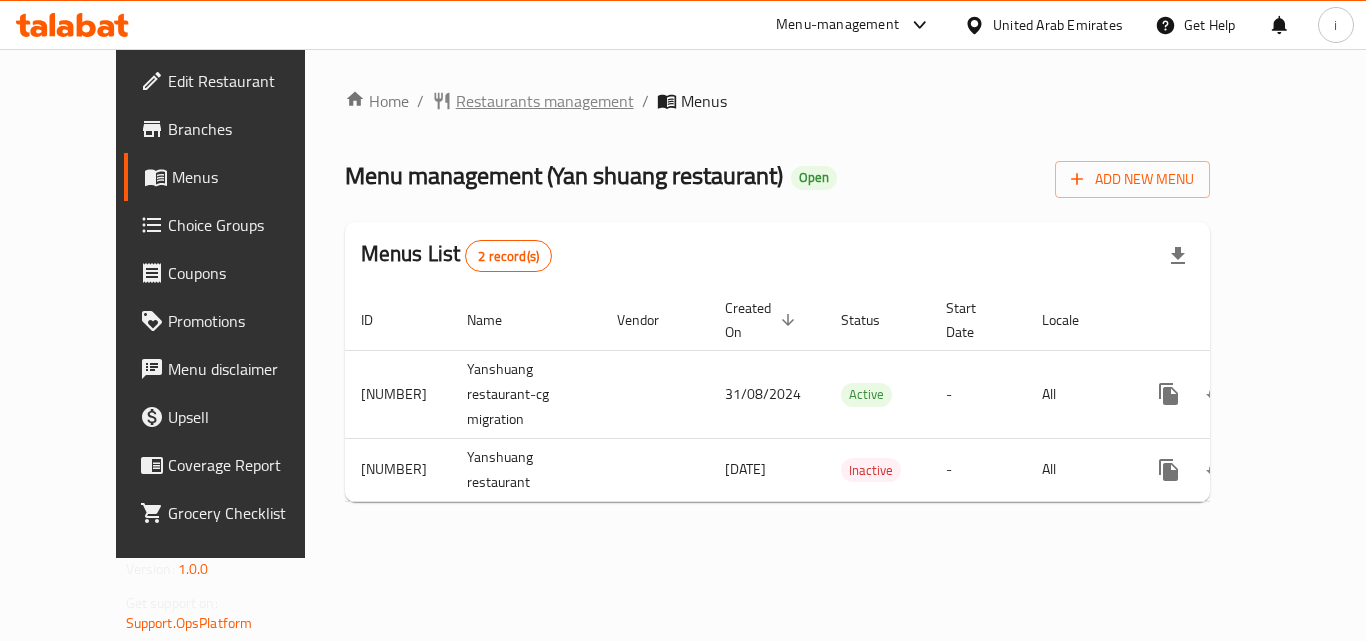 click on "Restaurants management" at bounding box center (545, 101) 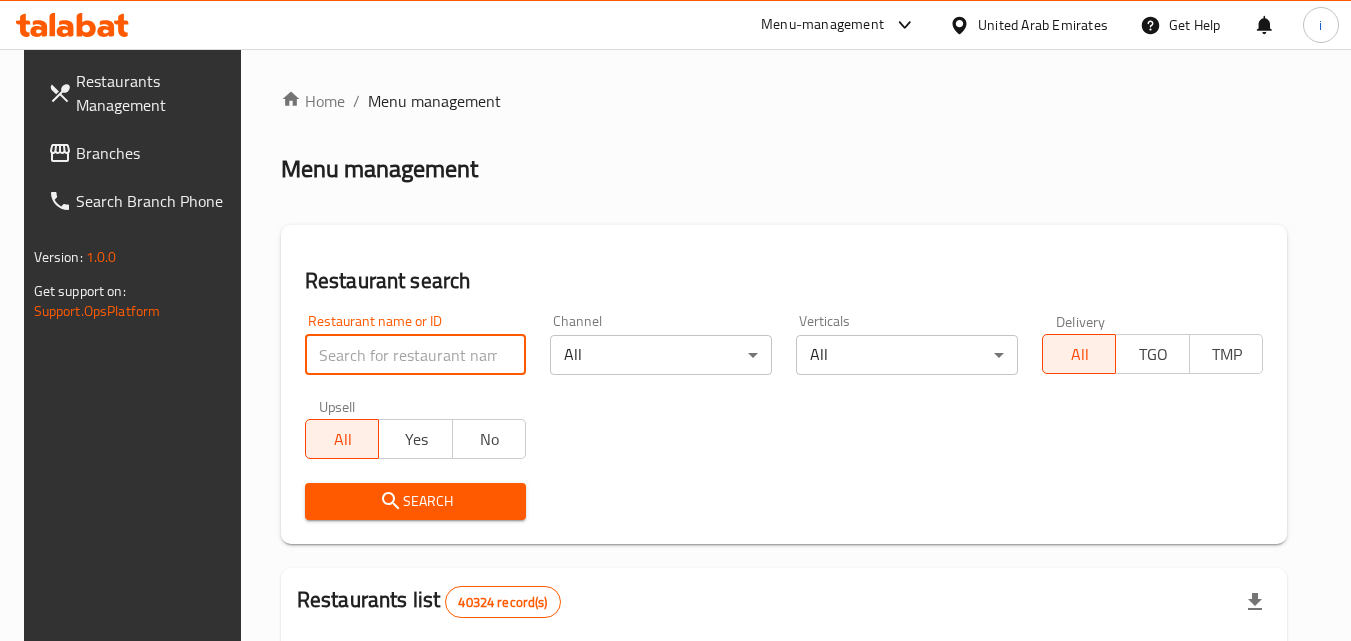 click at bounding box center (416, 355) 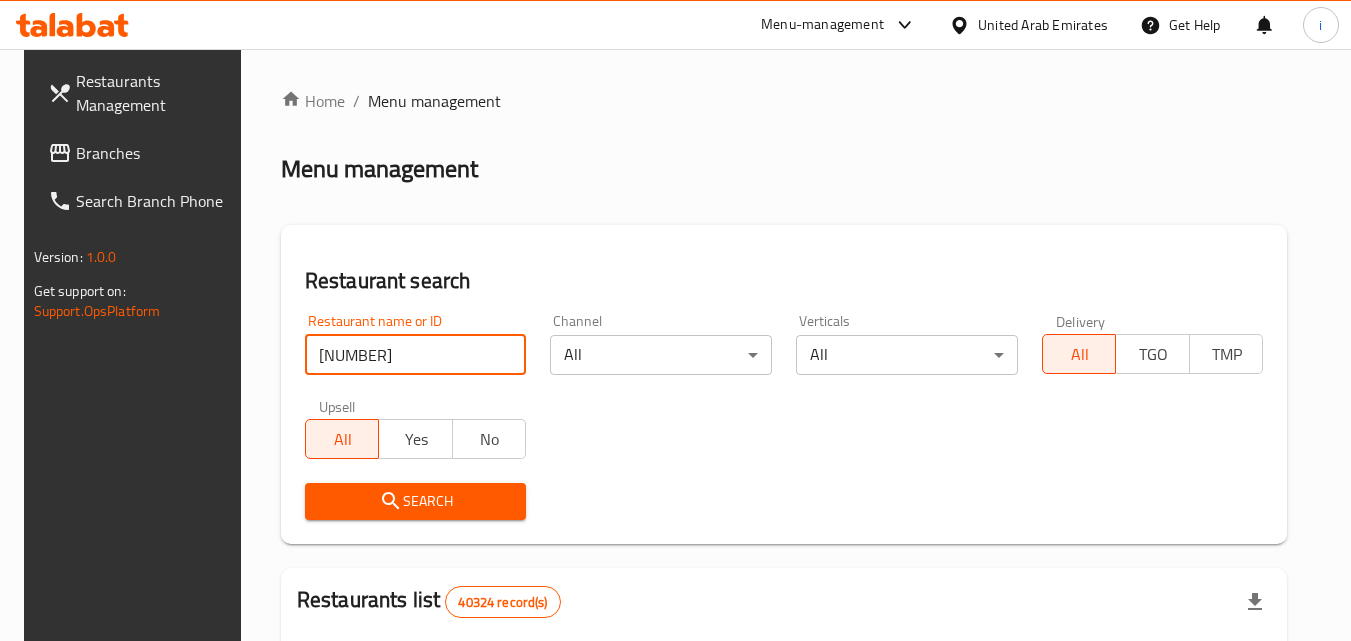 type on "659065" 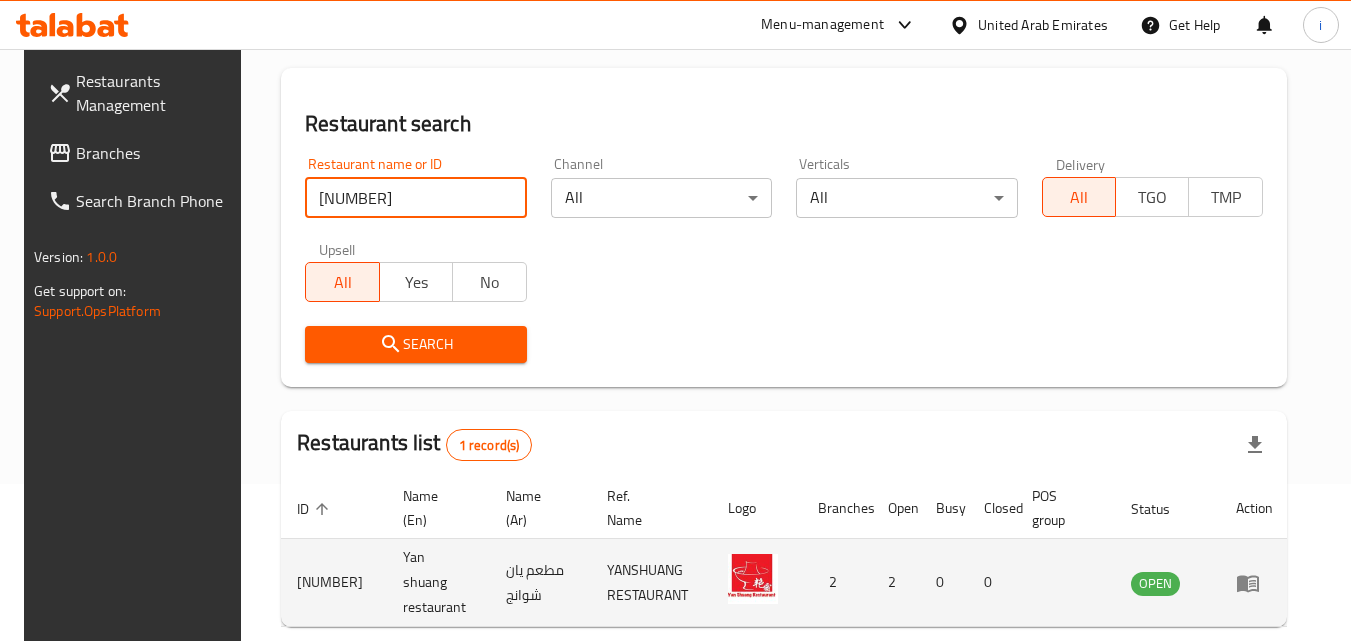 scroll, scrollTop: 234, scrollLeft: 0, axis: vertical 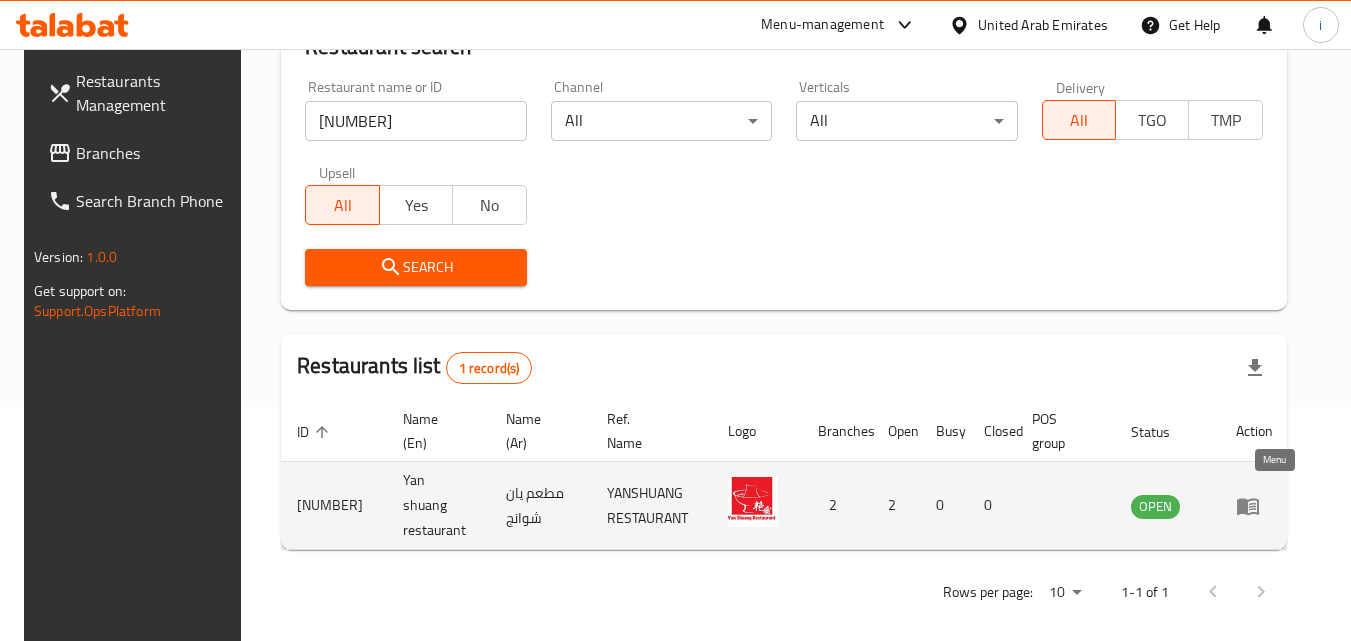 click 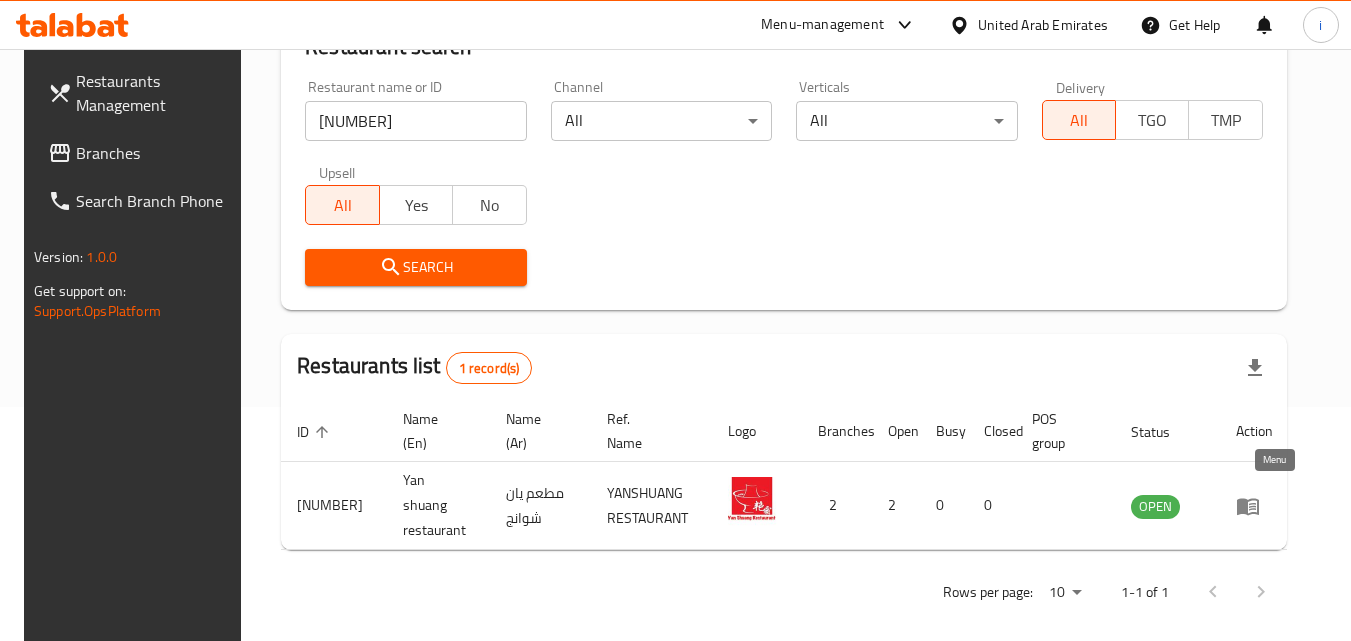 scroll, scrollTop: 0, scrollLeft: 0, axis: both 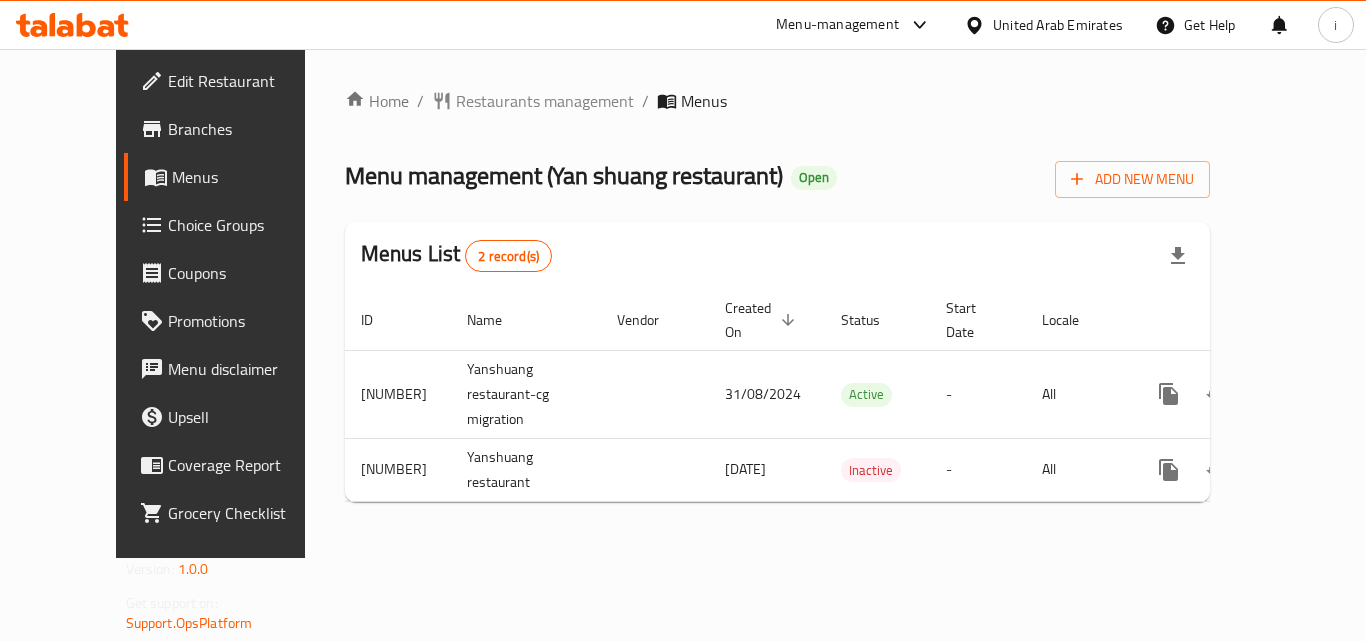click on "Choice Groups" at bounding box center [248, 225] 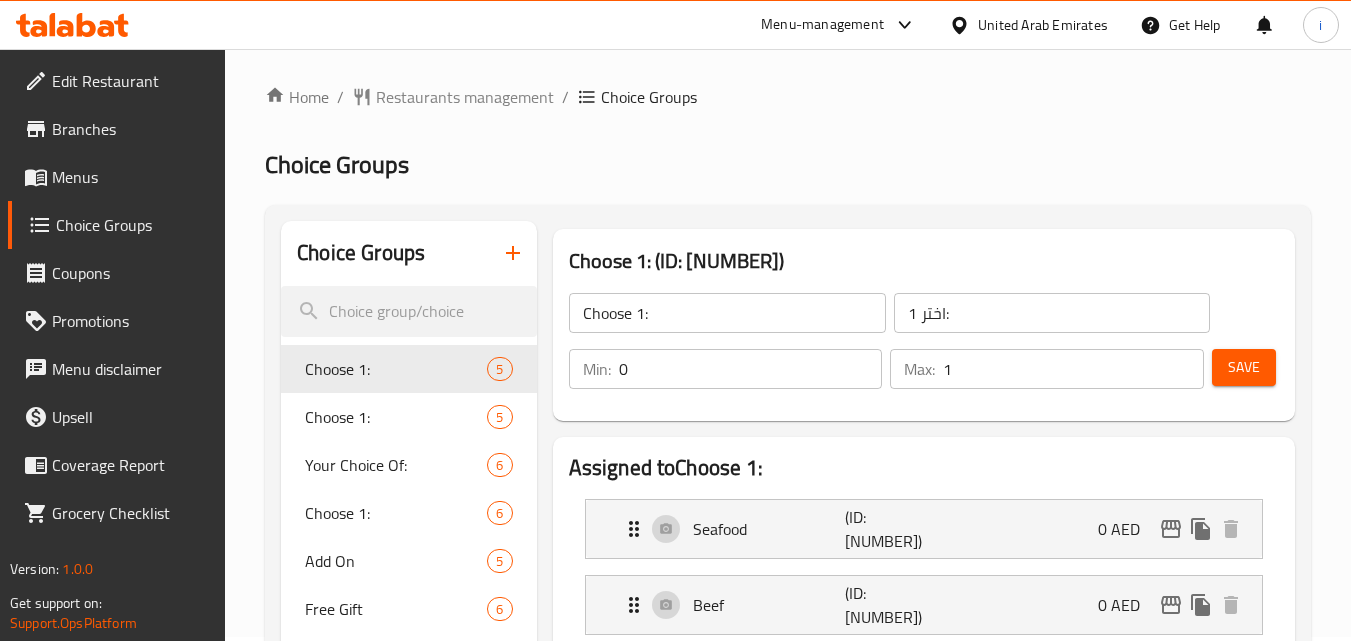scroll, scrollTop: 0, scrollLeft: 0, axis: both 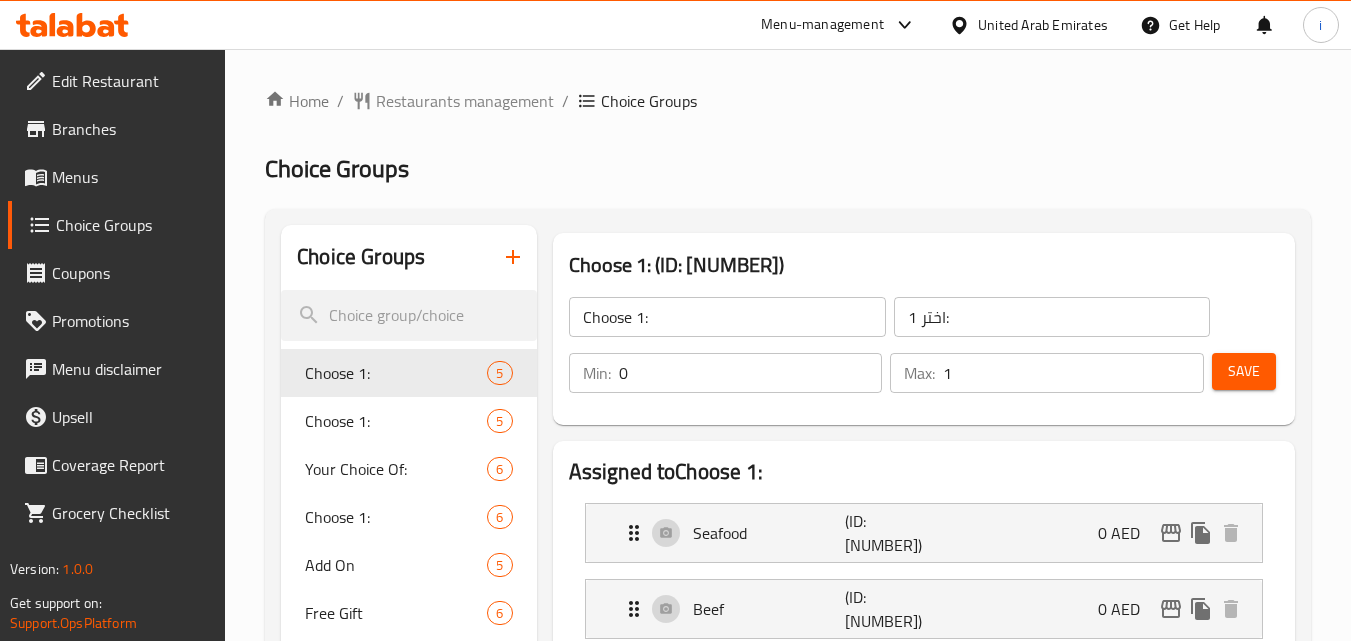 click on "United Arab Emirates" at bounding box center (1043, 25) 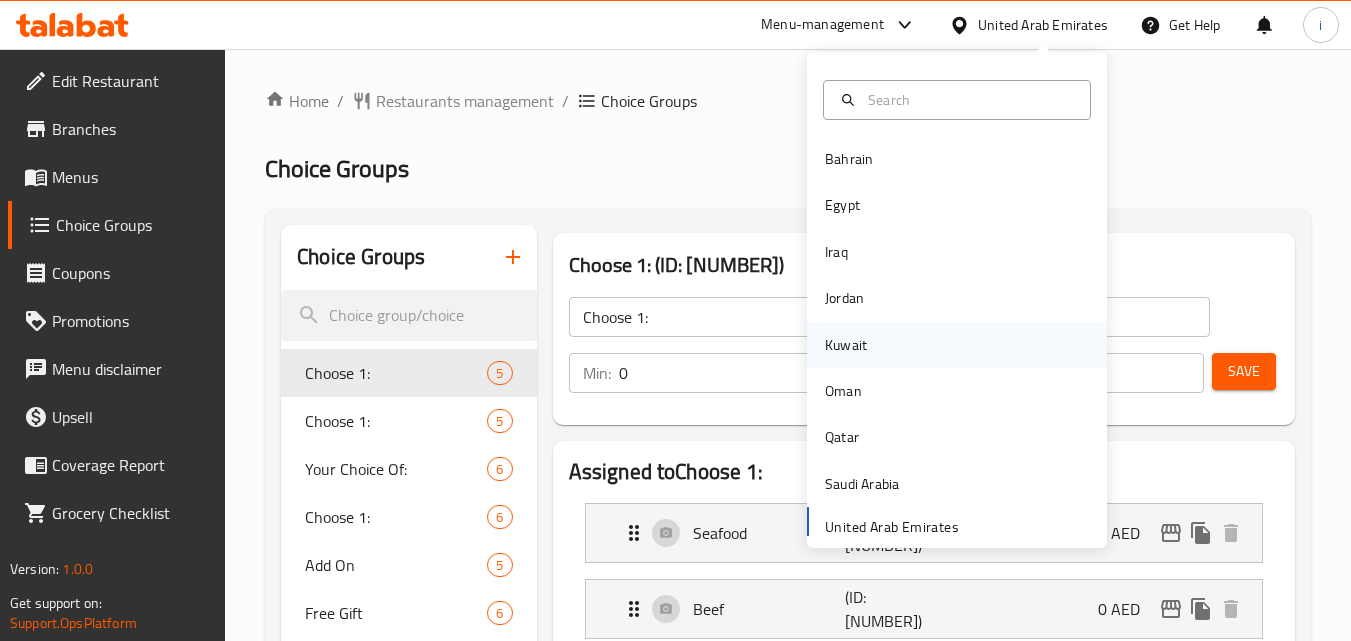 click on "Kuwait" at bounding box center (846, 345) 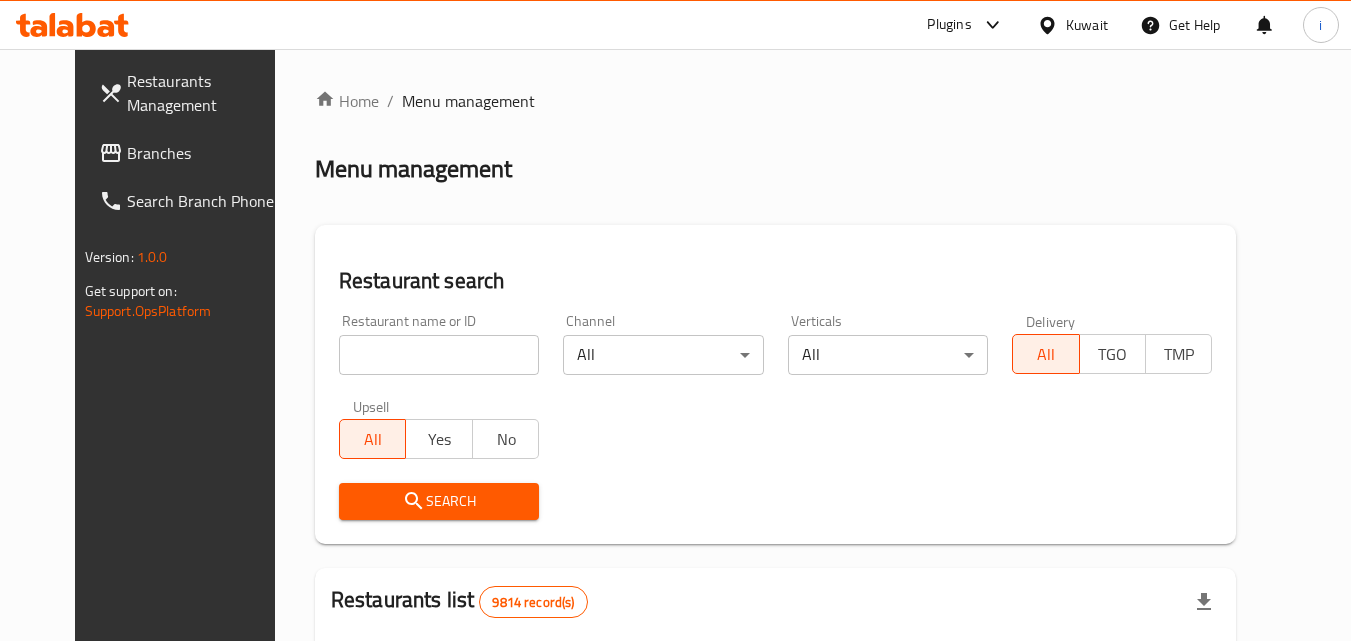 click on "Plugins" at bounding box center [949, 25] 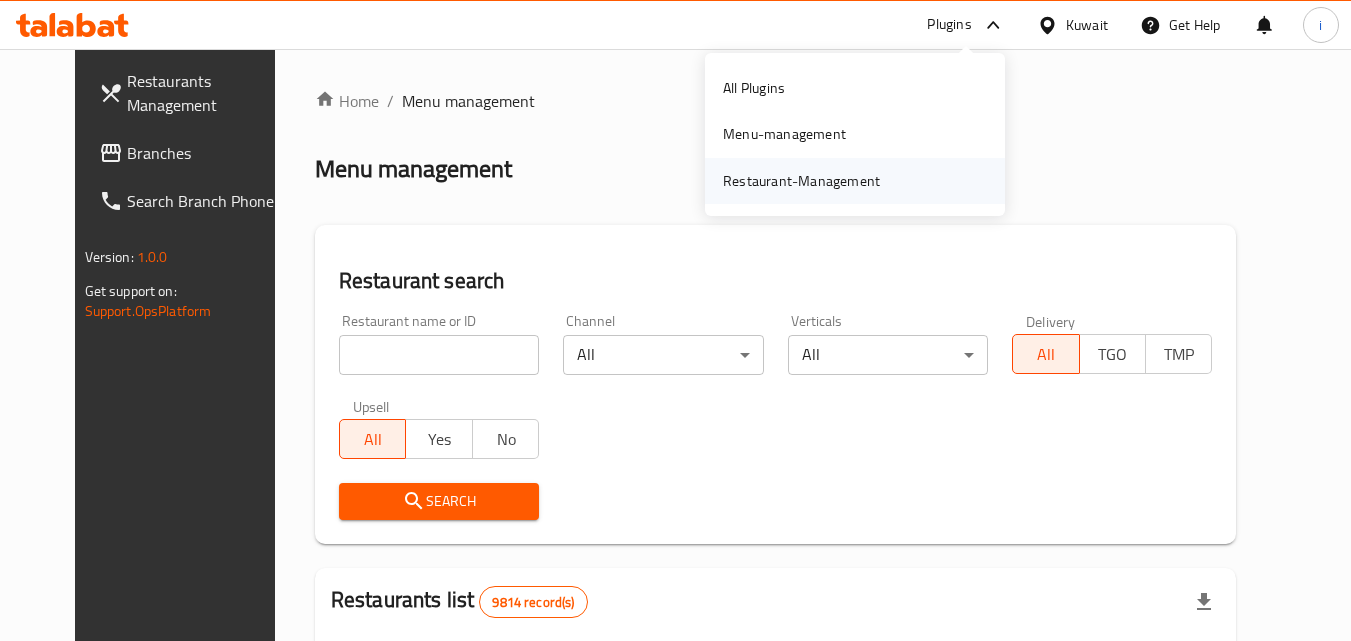 click on "Restaurant-Management" at bounding box center (801, 181) 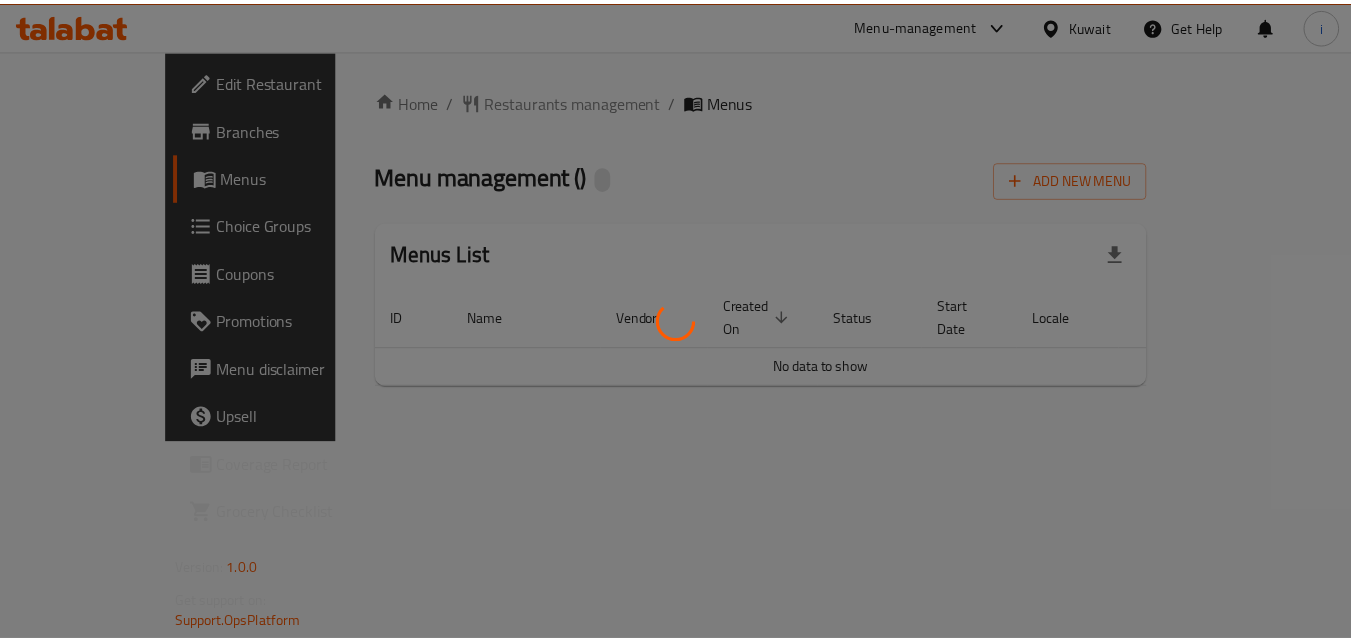 scroll, scrollTop: 0, scrollLeft: 0, axis: both 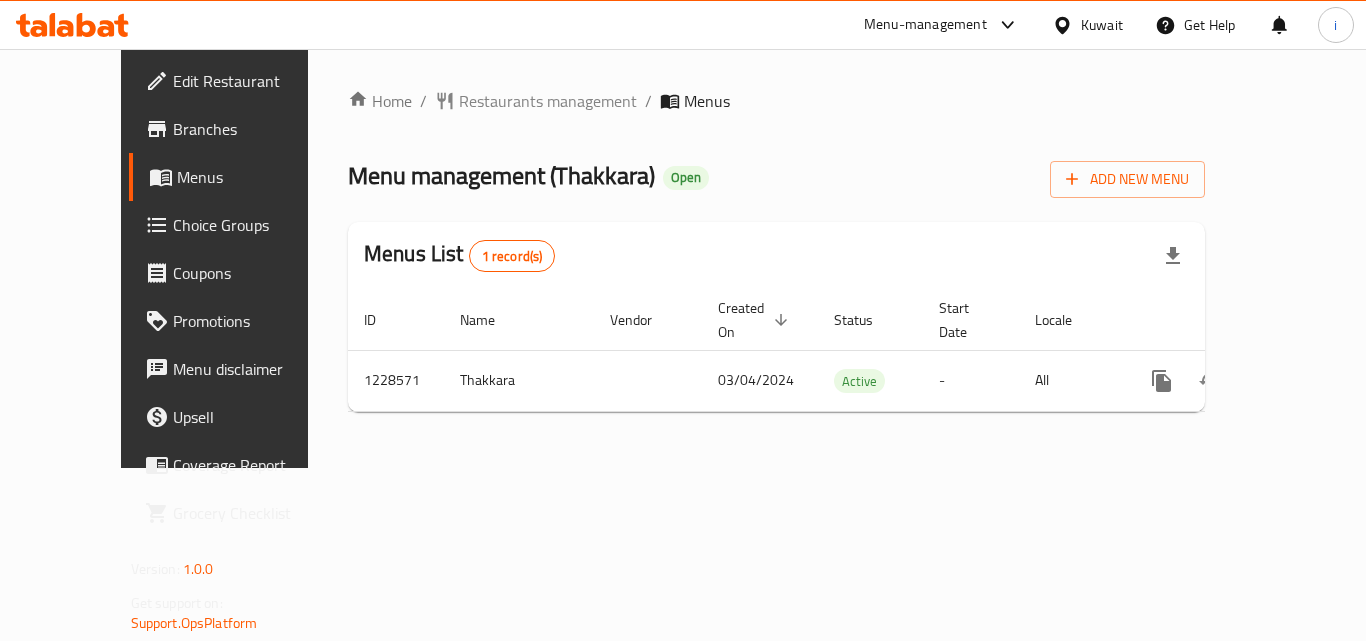 click on "Restaurants management" at bounding box center [548, 101] 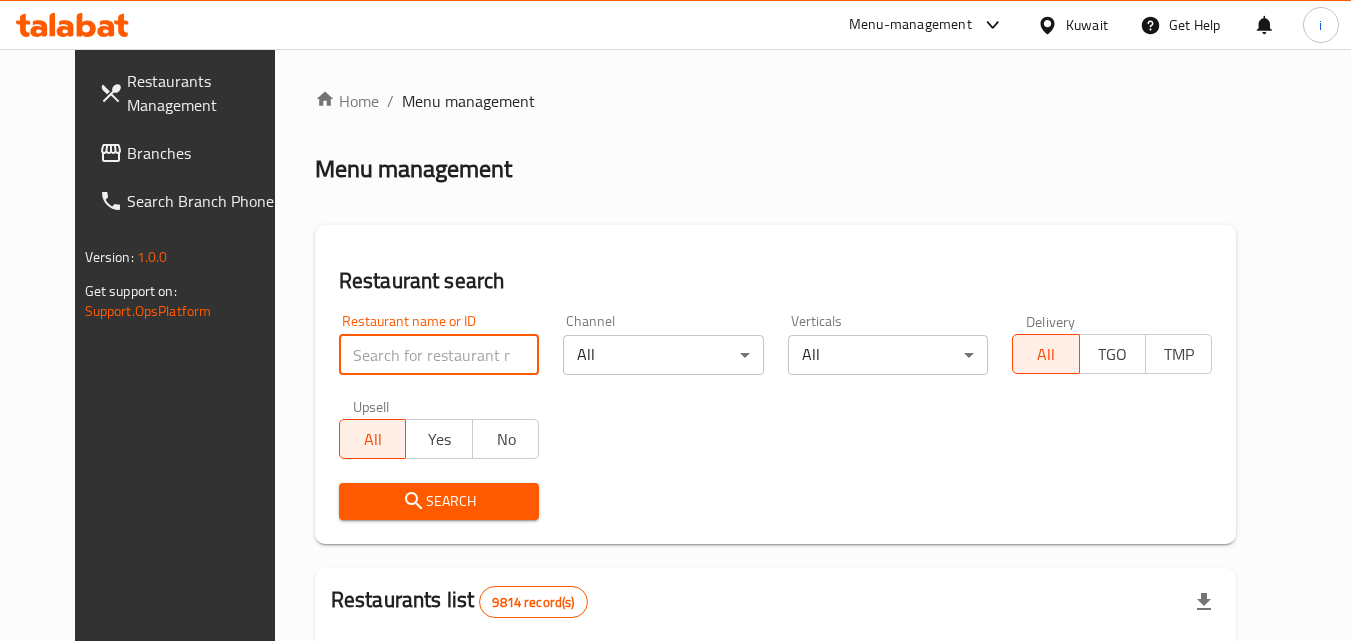 click at bounding box center [439, 355] 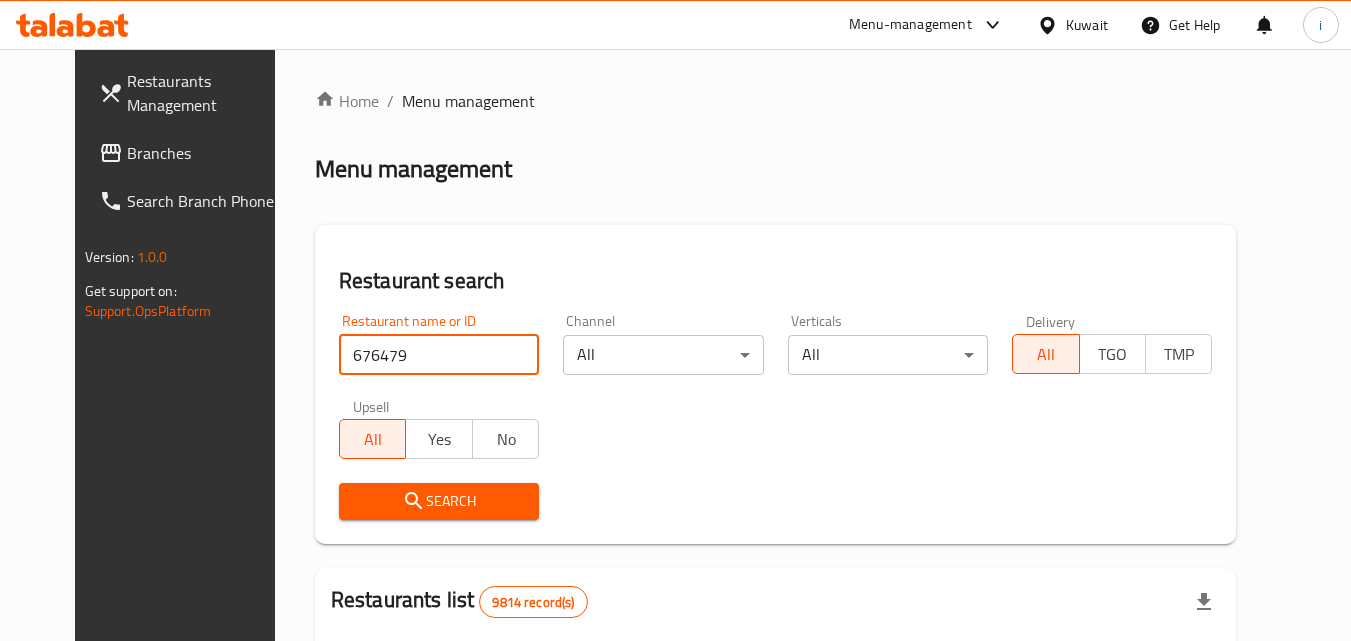 type on "676479" 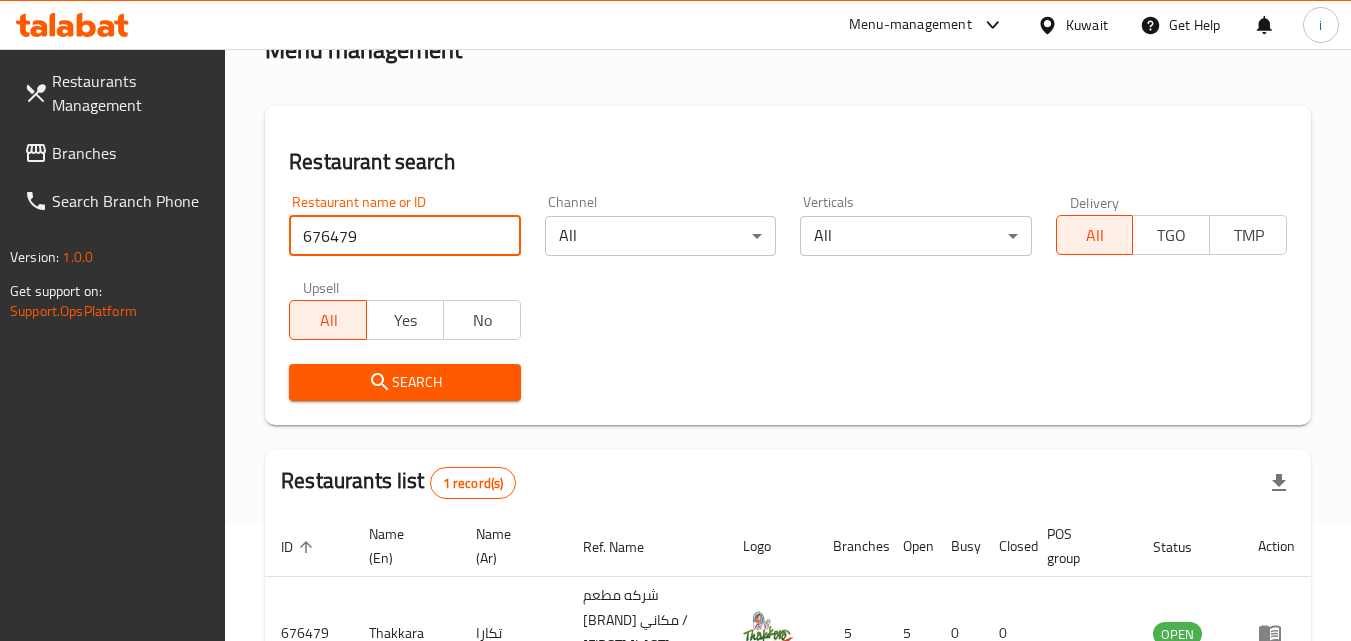 scroll, scrollTop: 276, scrollLeft: 0, axis: vertical 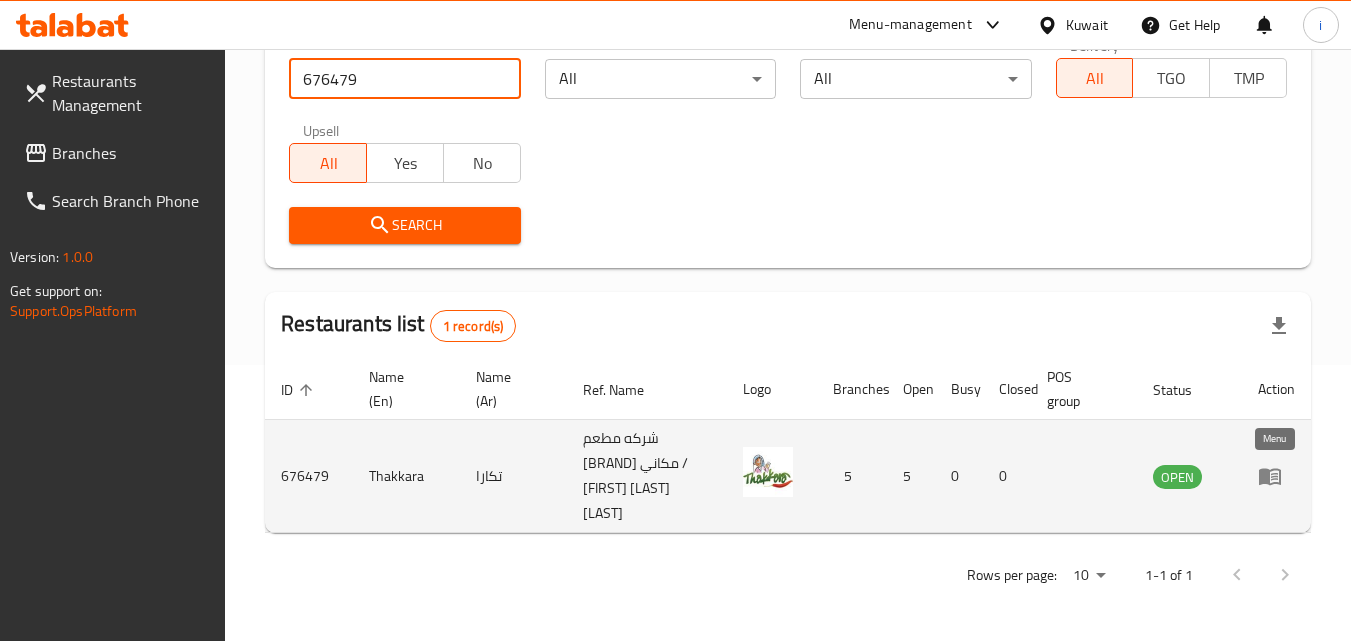 click 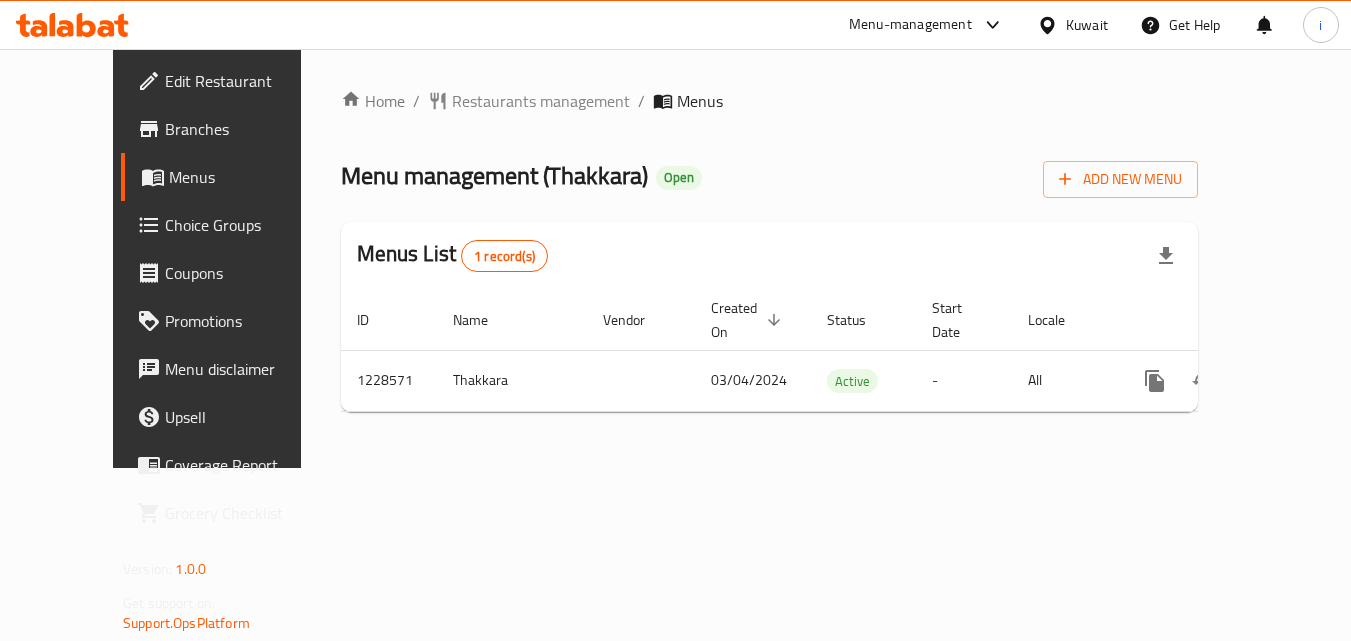 scroll, scrollTop: 0, scrollLeft: 0, axis: both 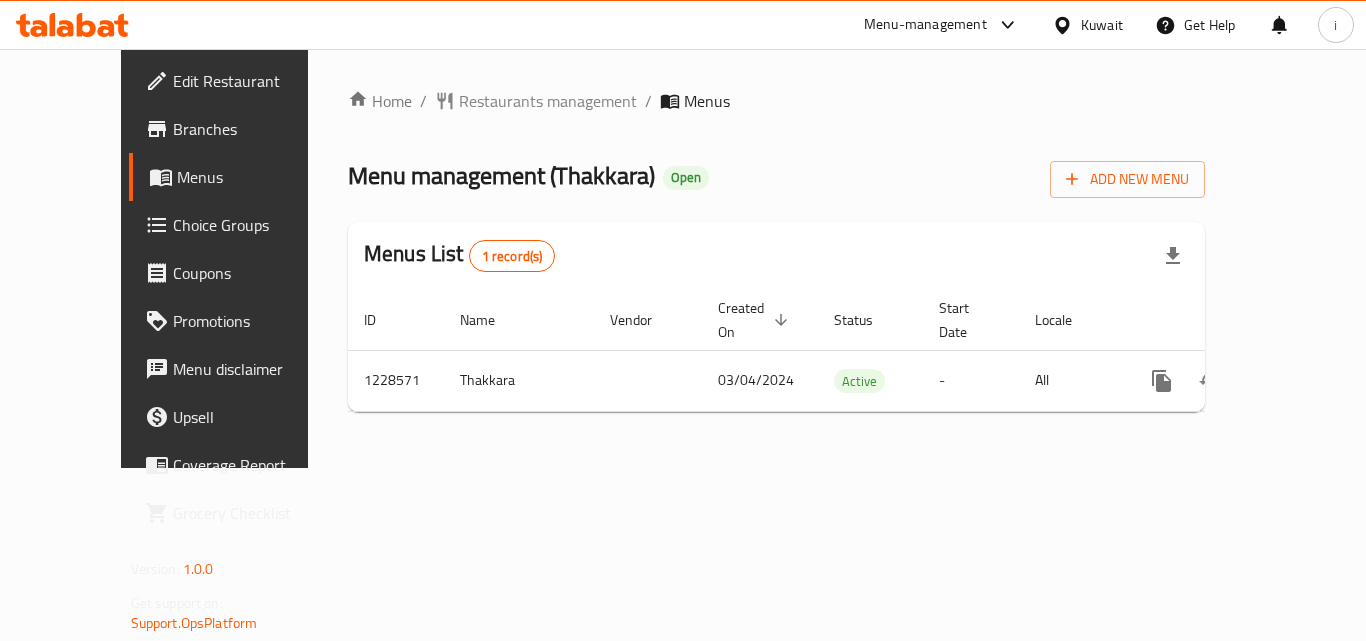 click on "Kuwait" at bounding box center [1102, 25] 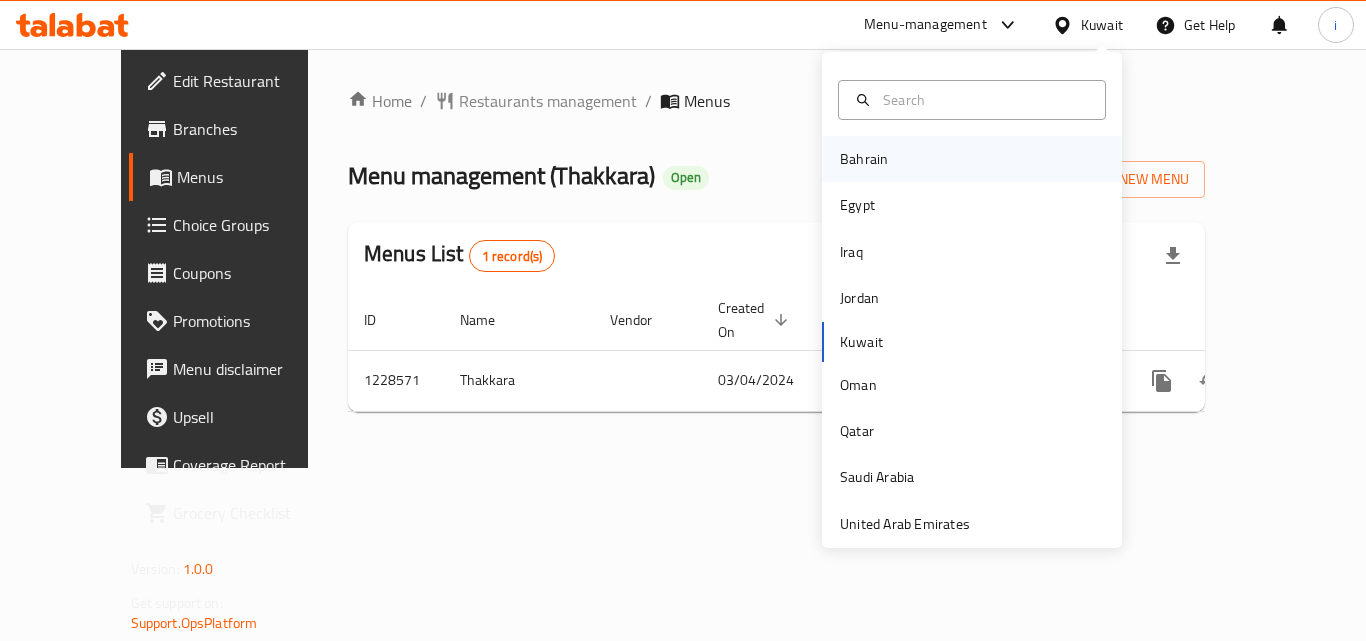 click on "Bahrain" at bounding box center [972, 159] 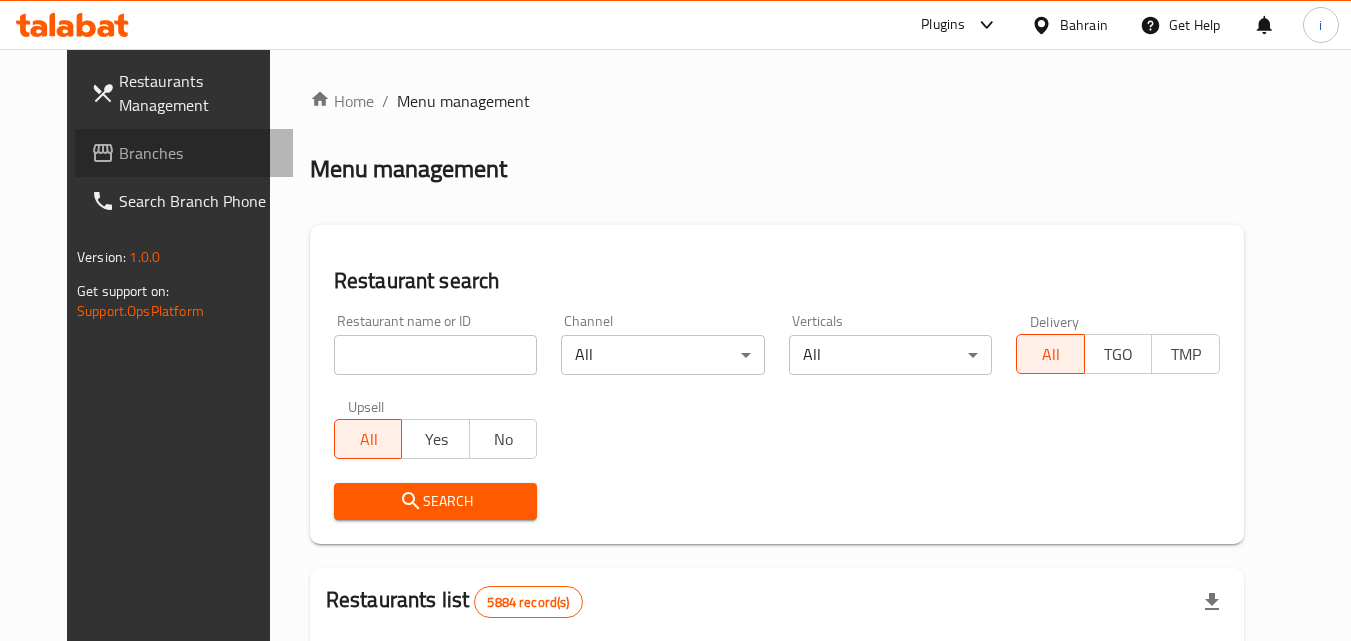 click on "Branches" at bounding box center [198, 153] 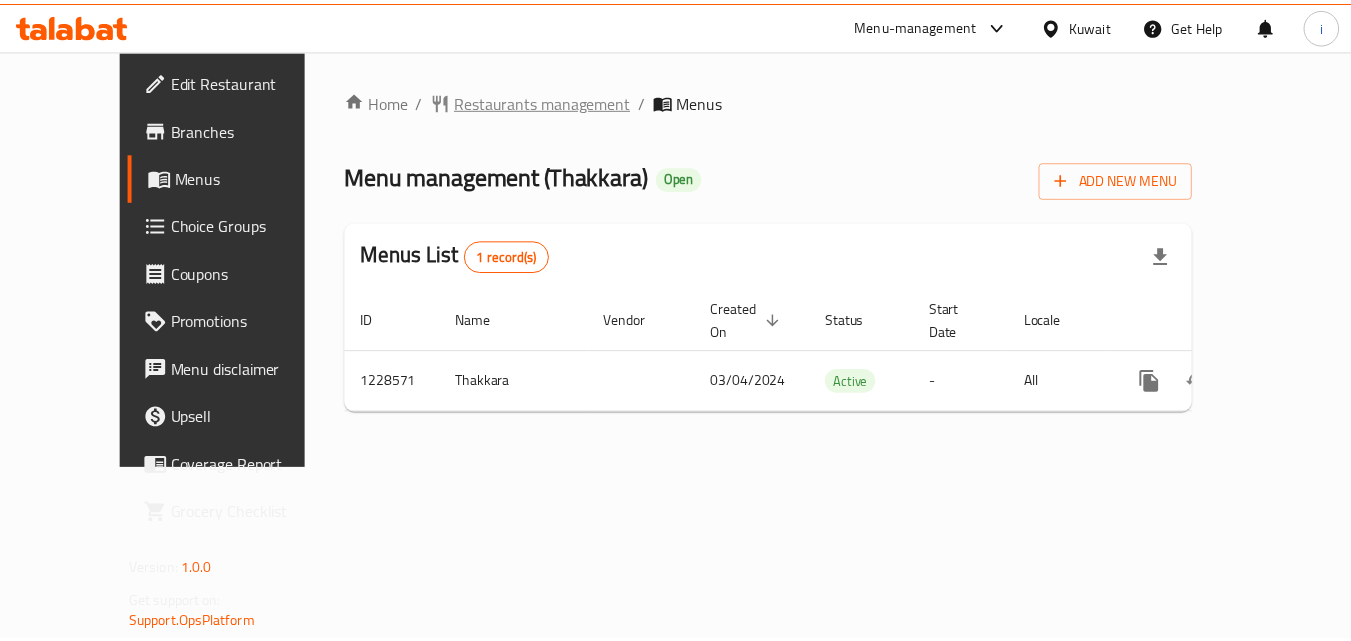 scroll, scrollTop: 0, scrollLeft: 0, axis: both 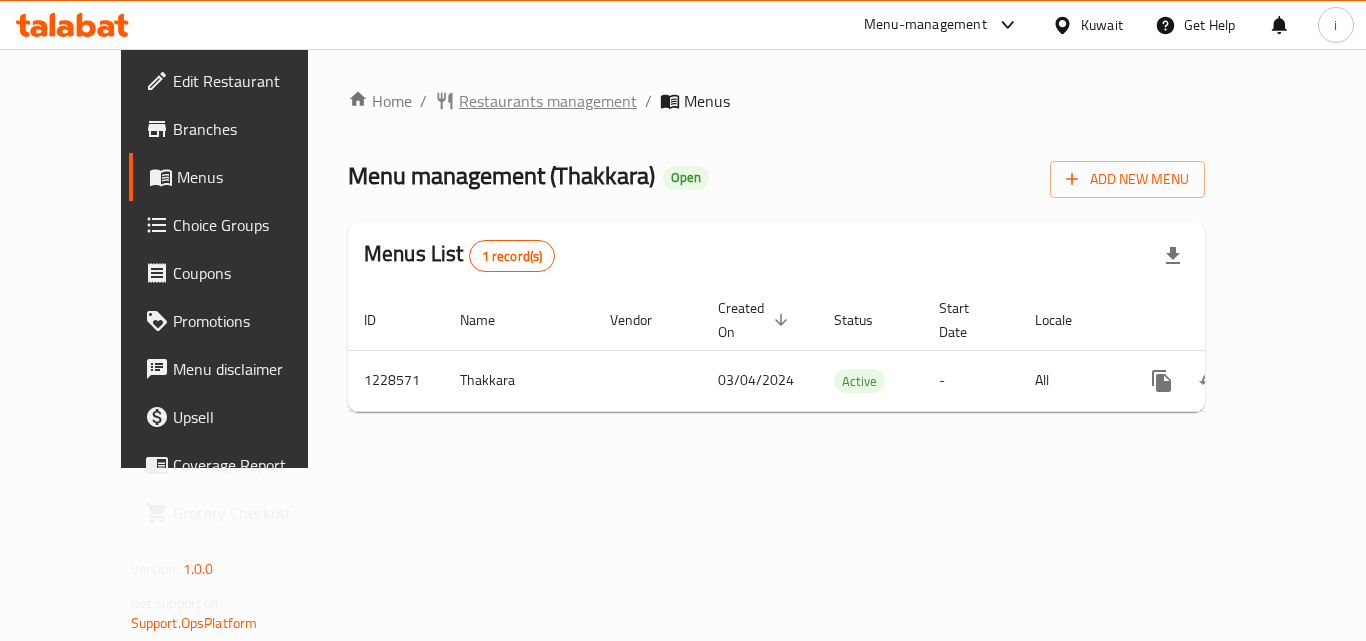 click on "Restaurants management" at bounding box center [548, 101] 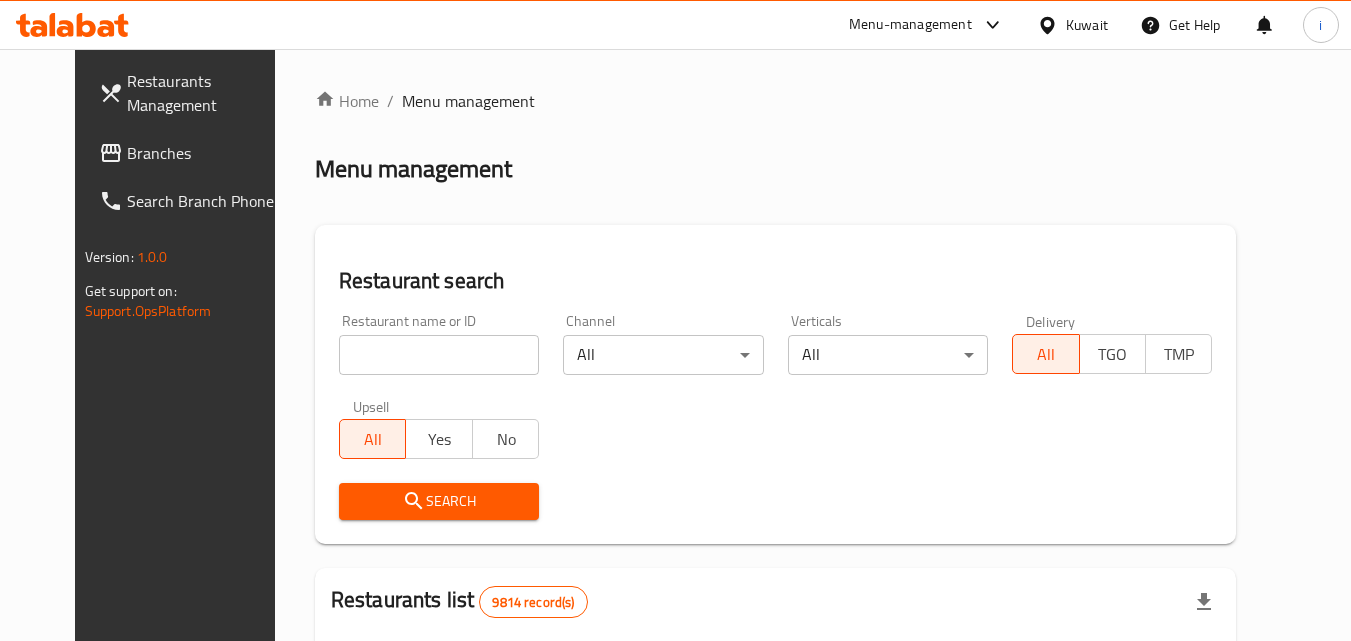 click at bounding box center [439, 355] 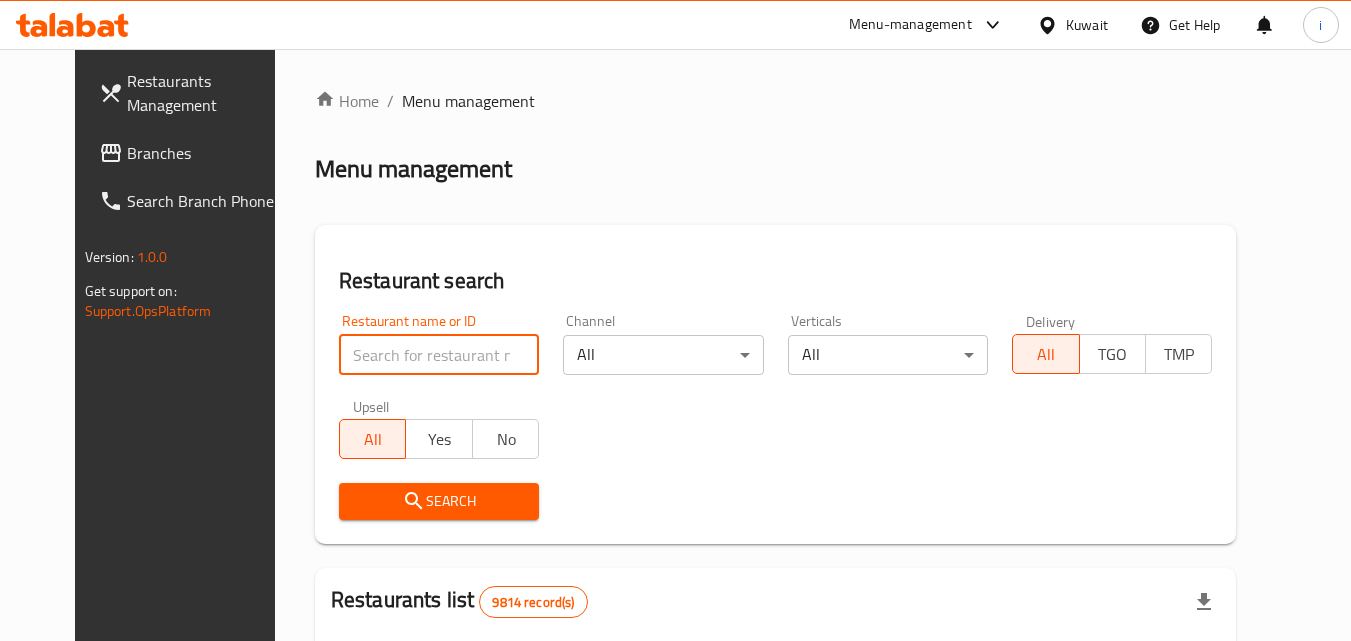 paste on "676479" 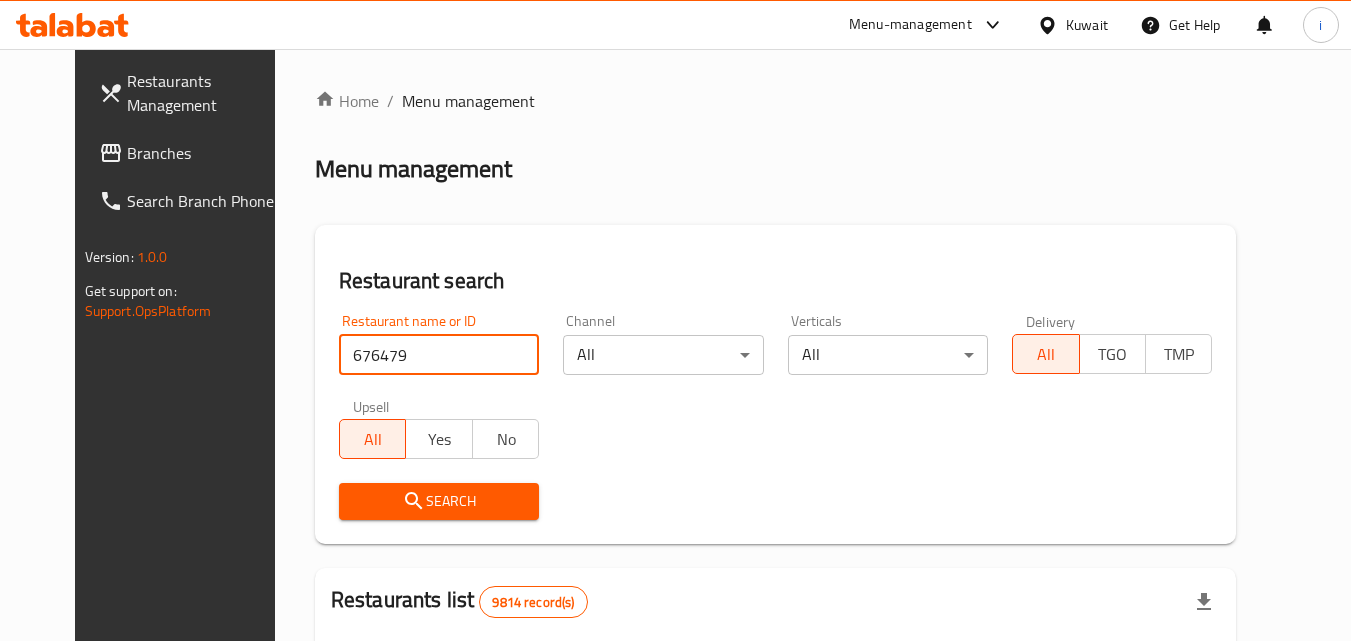 type on "676479" 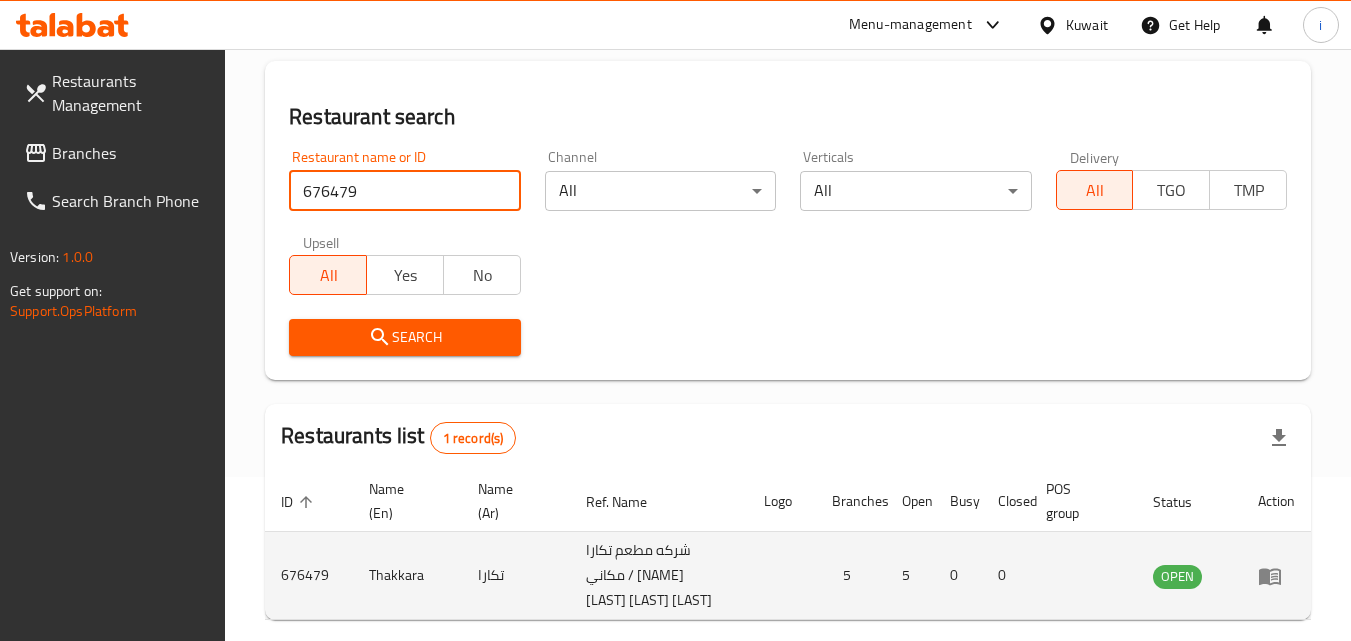 scroll, scrollTop: 276, scrollLeft: 0, axis: vertical 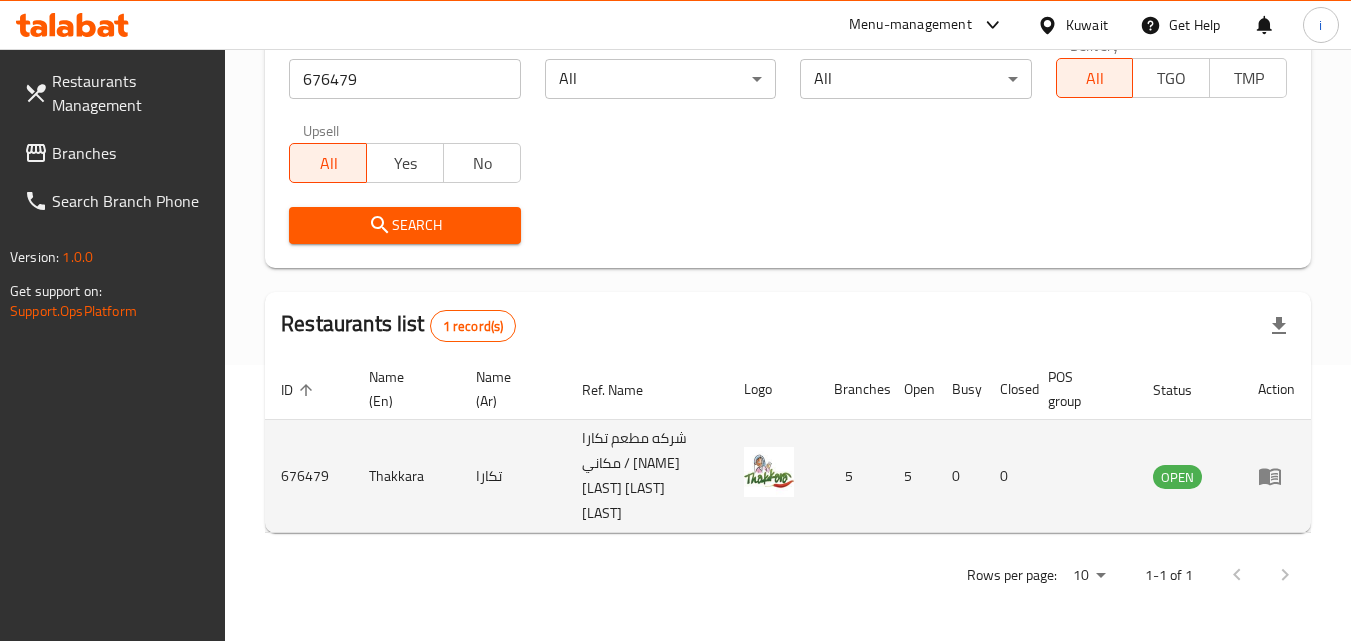 click 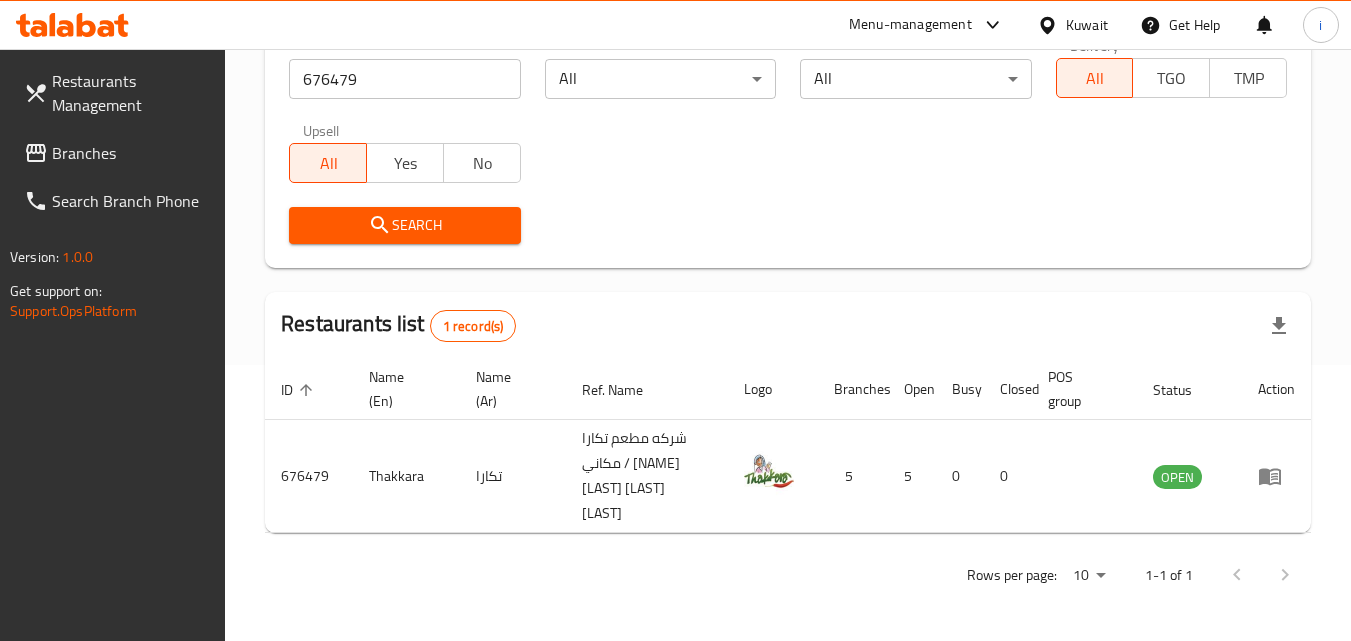 scroll, scrollTop: 0, scrollLeft: 0, axis: both 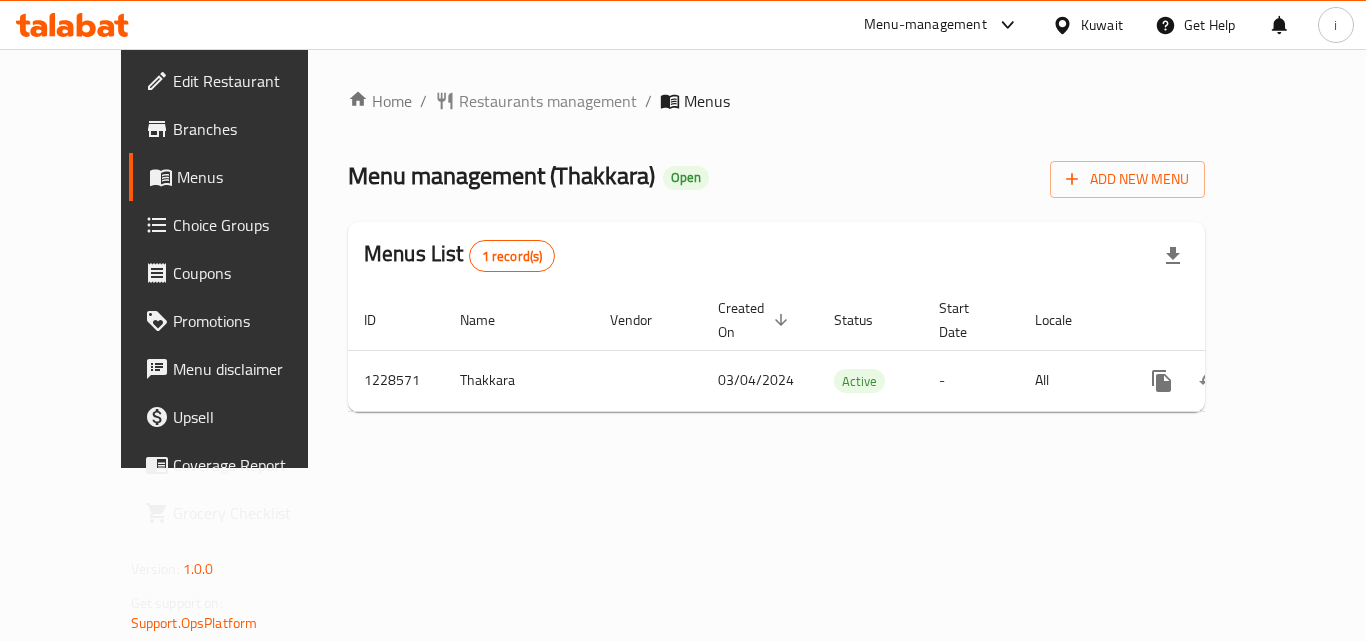 click on "Kuwait" at bounding box center [1102, 25] 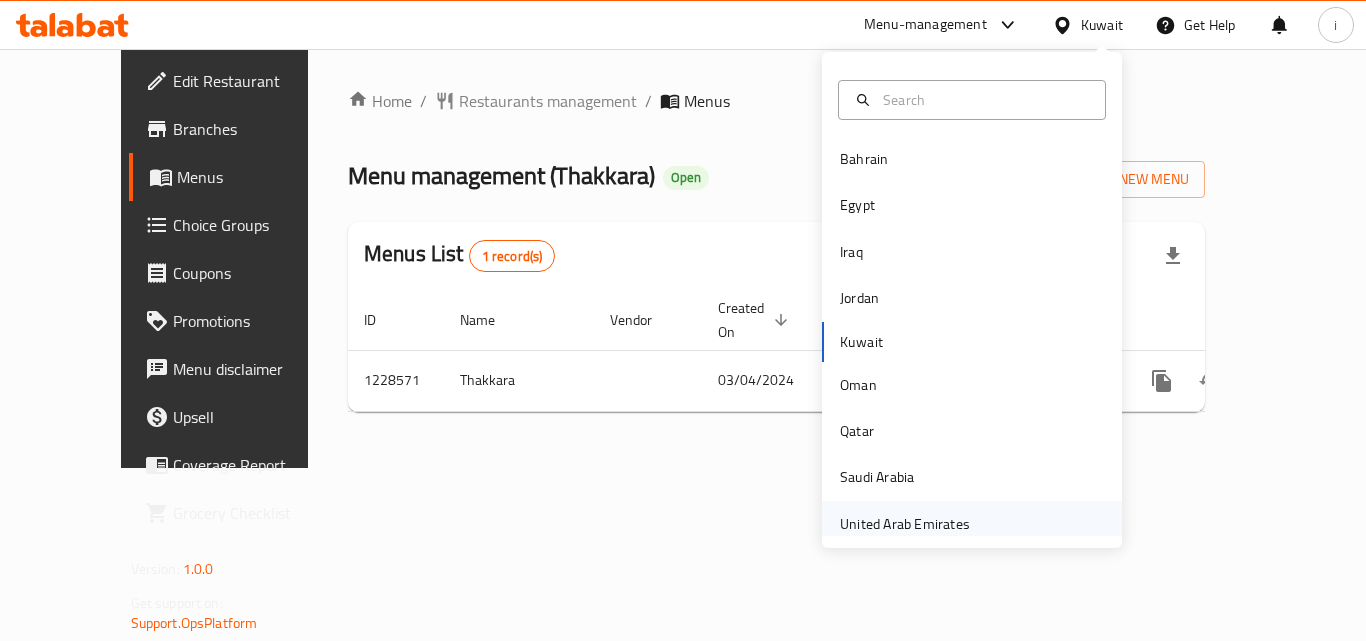 click on "United Arab Emirates" at bounding box center (905, 524) 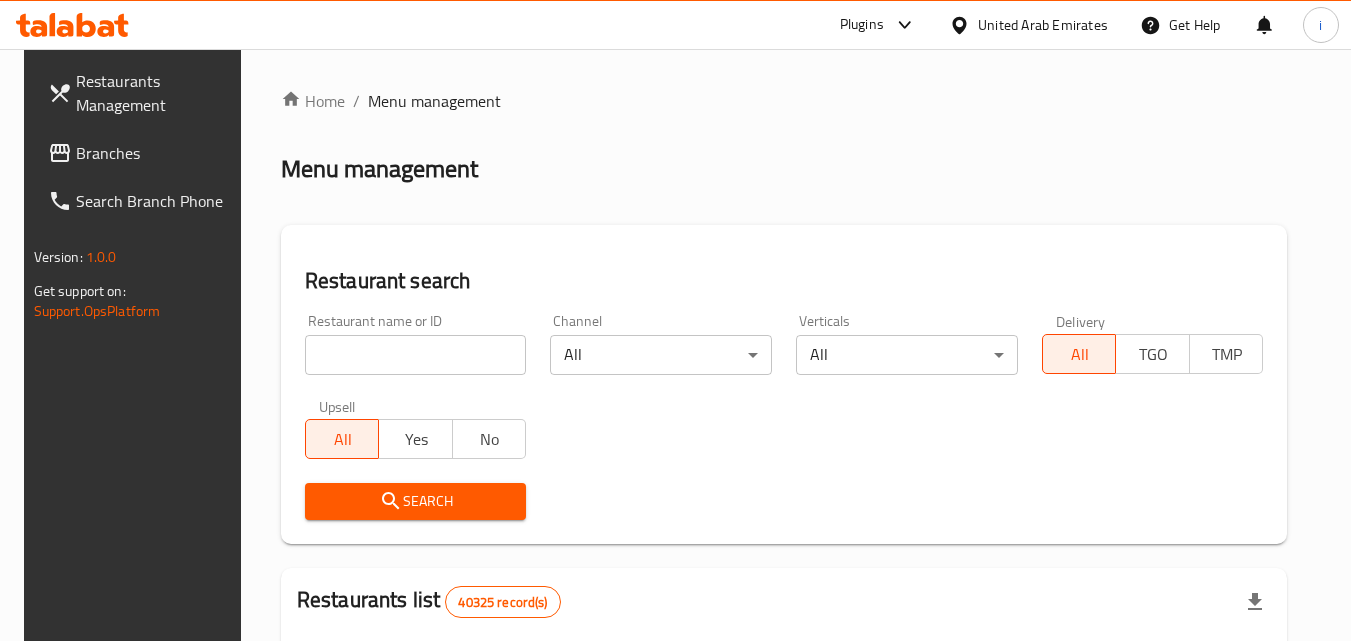 click on "Branches" at bounding box center (155, 153) 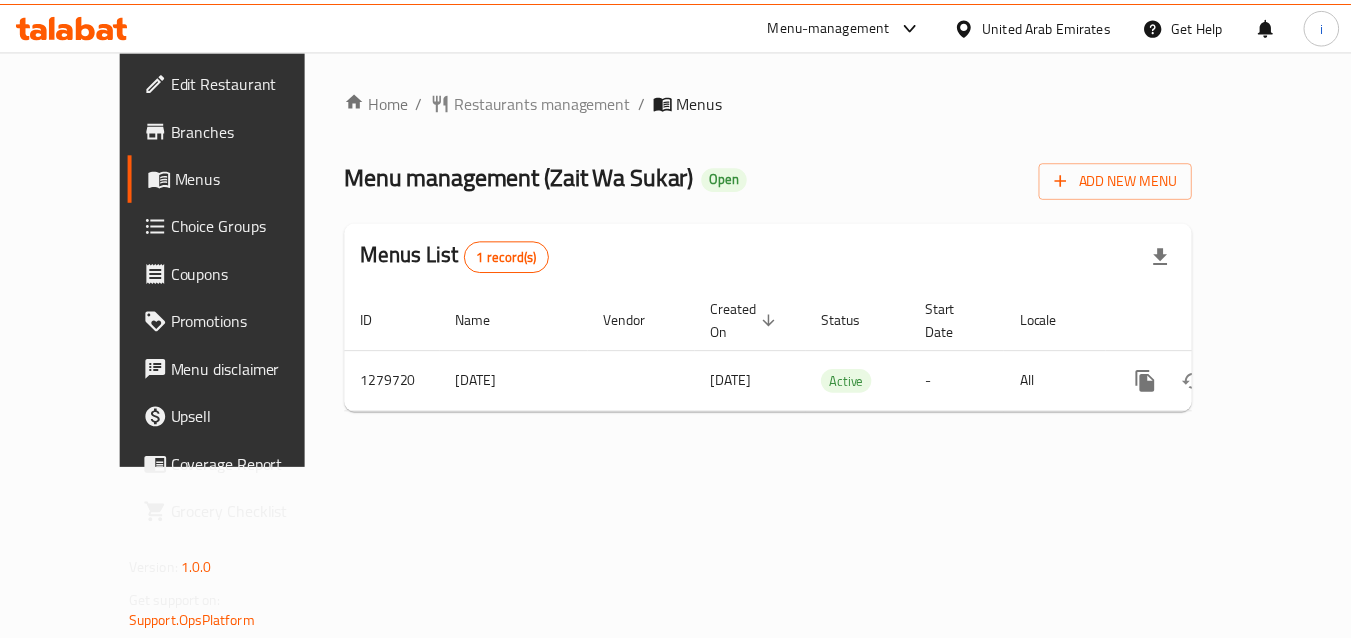 scroll, scrollTop: 0, scrollLeft: 0, axis: both 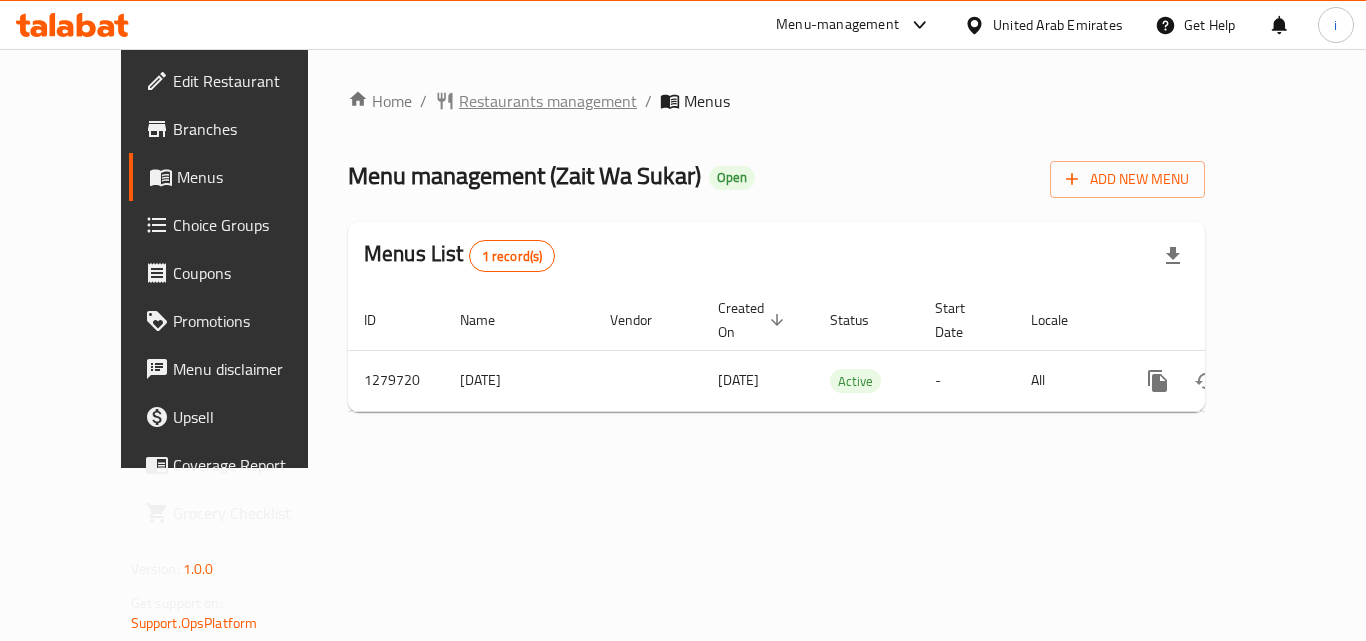 click on "Restaurants management" at bounding box center (548, 101) 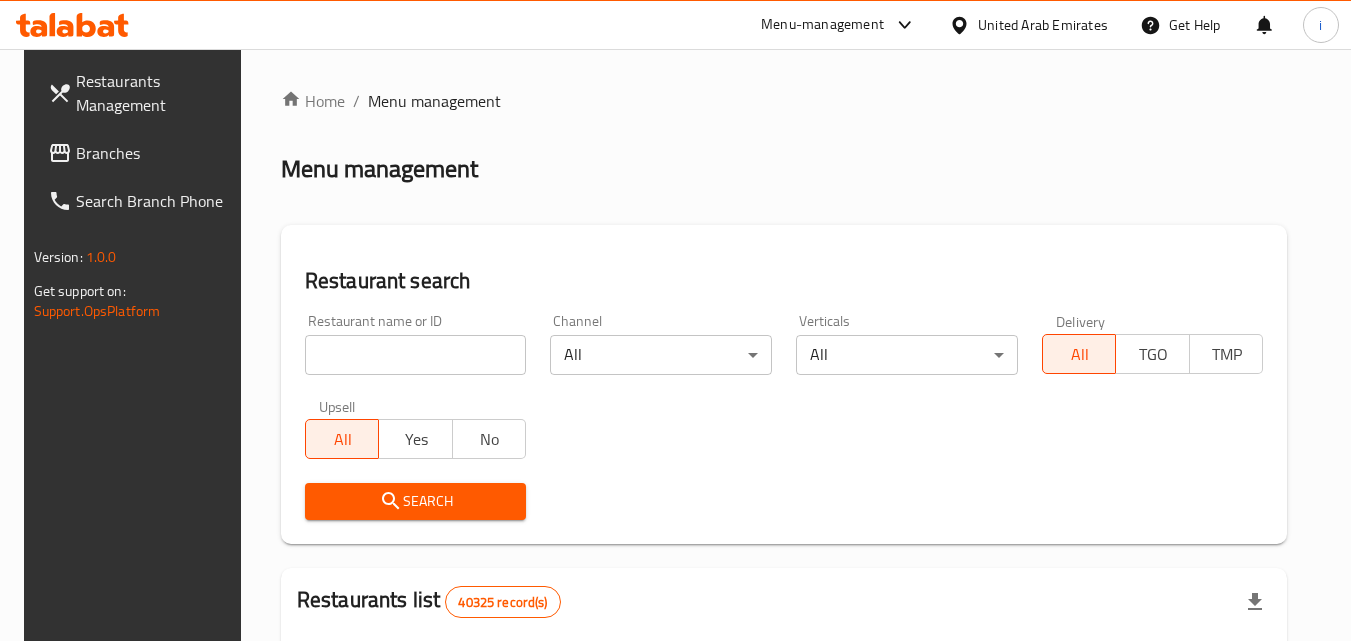 click at bounding box center (416, 355) 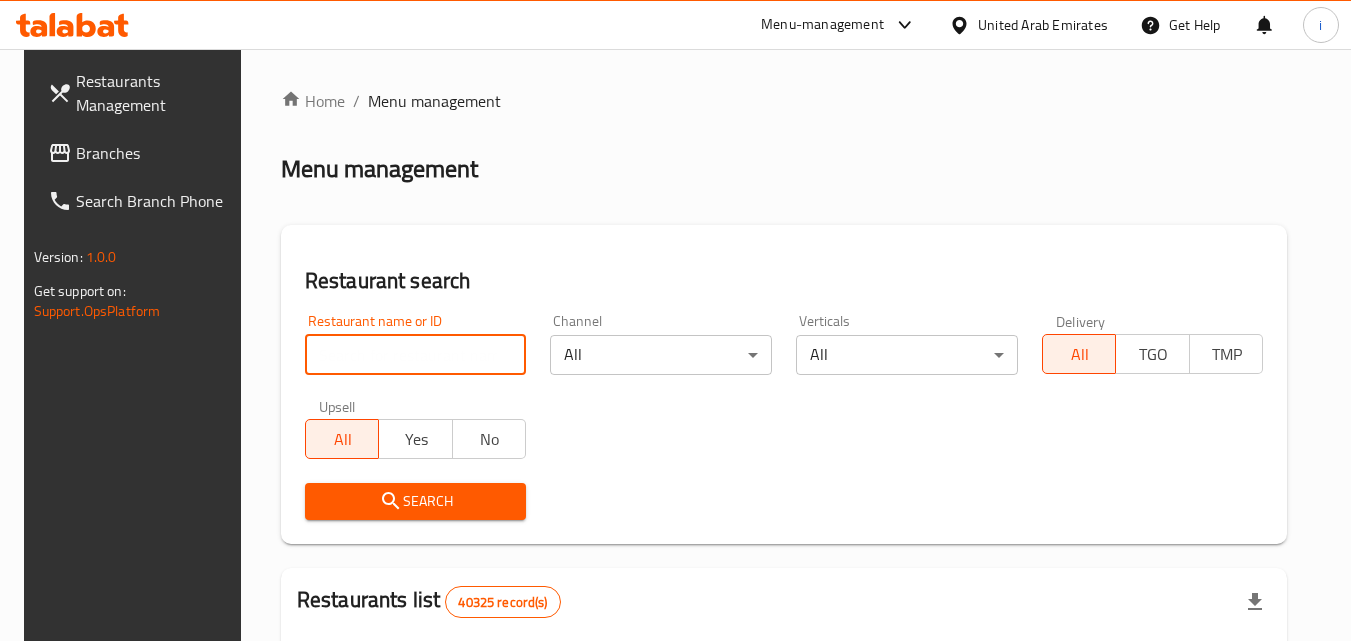 paste on "693310" 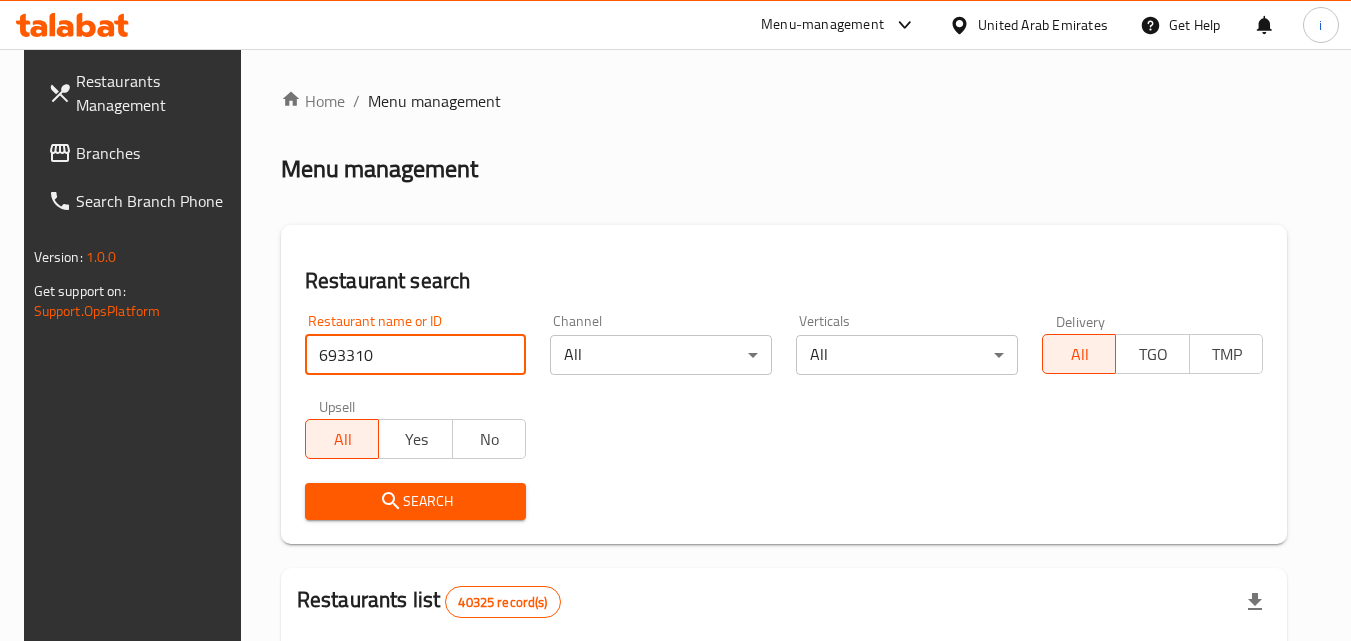 type on "693310" 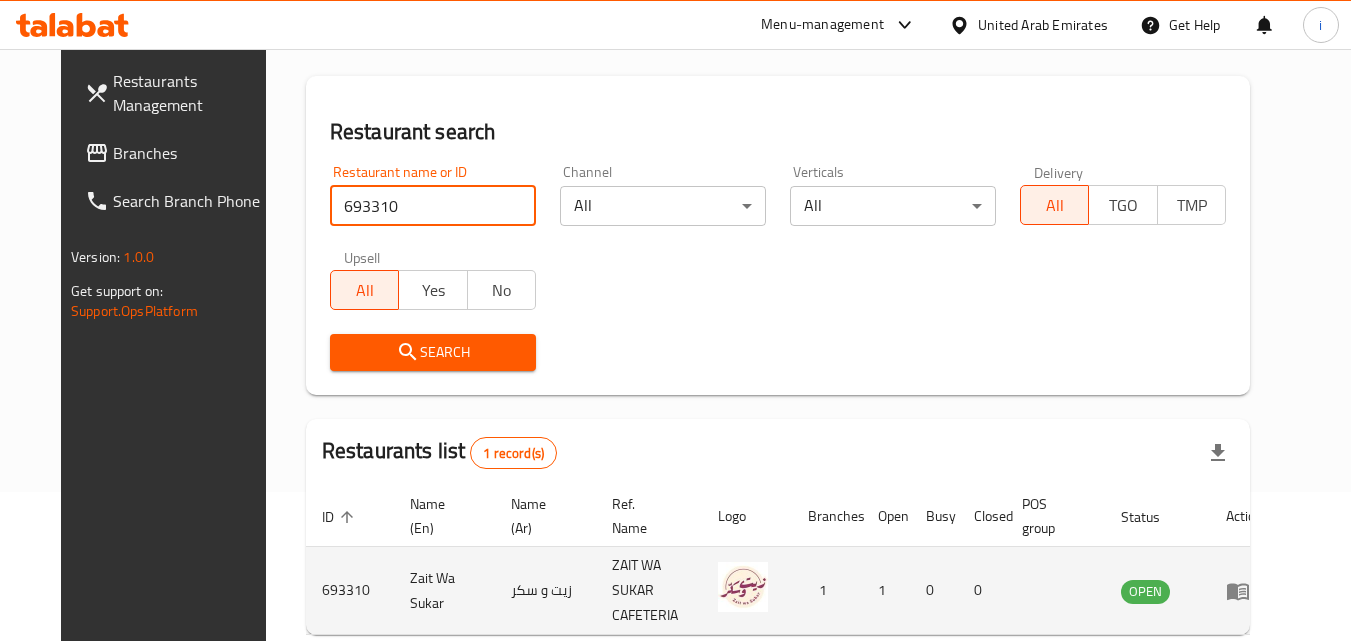 scroll, scrollTop: 234, scrollLeft: 0, axis: vertical 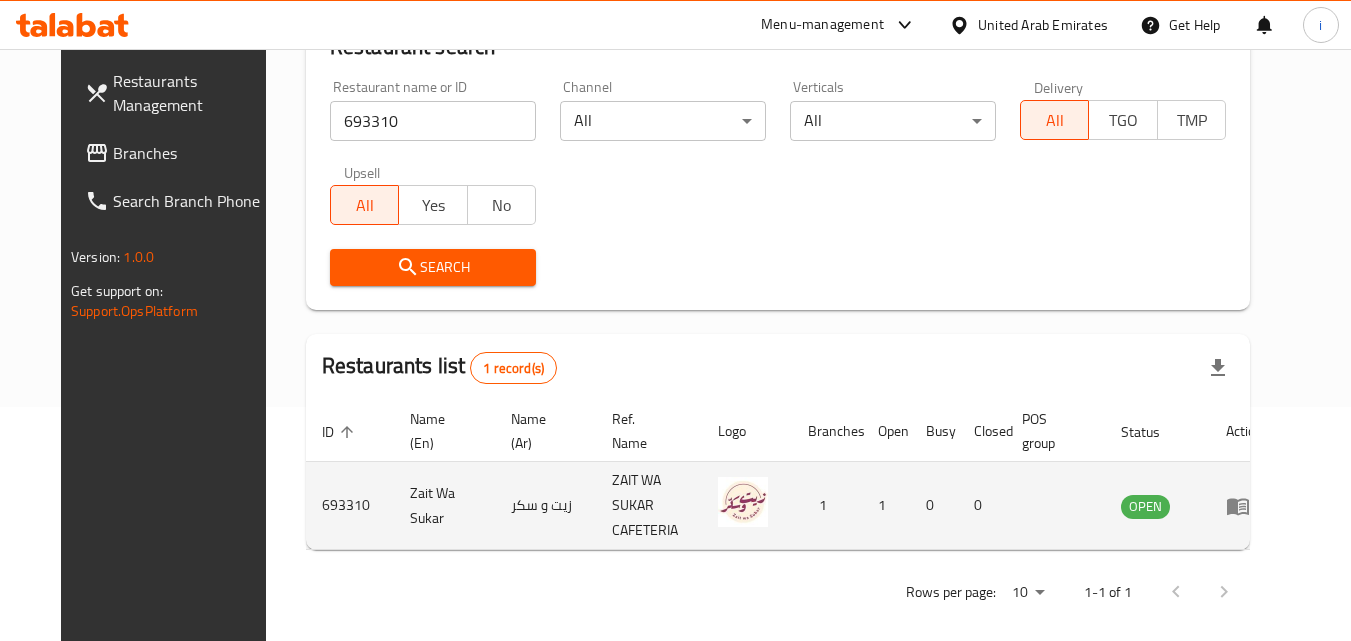 click 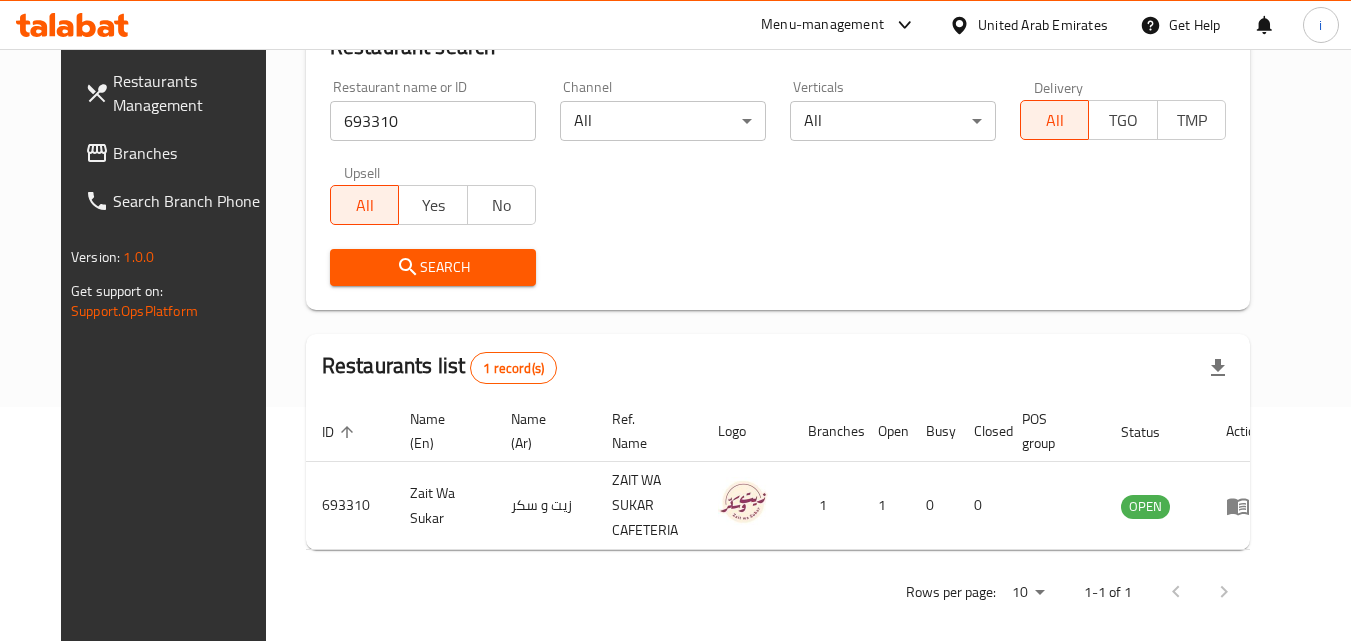 scroll, scrollTop: 0, scrollLeft: 0, axis: both 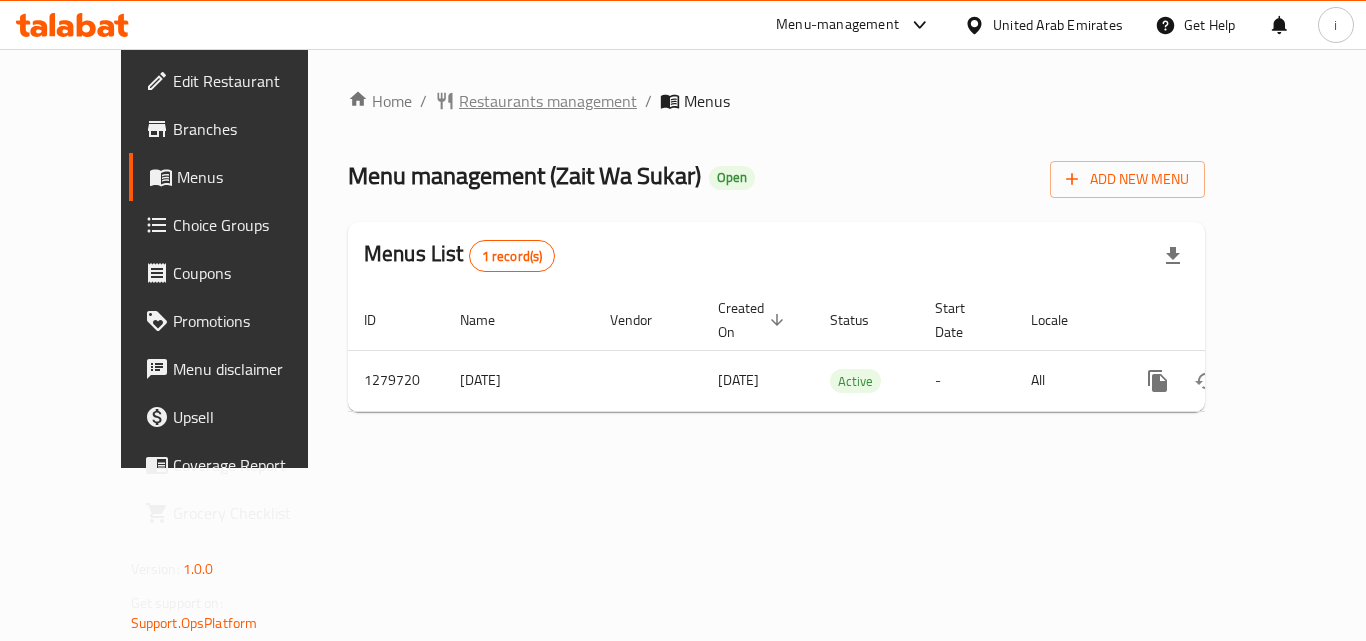 click on "Restaurants management" at bounding box center [548, 101] 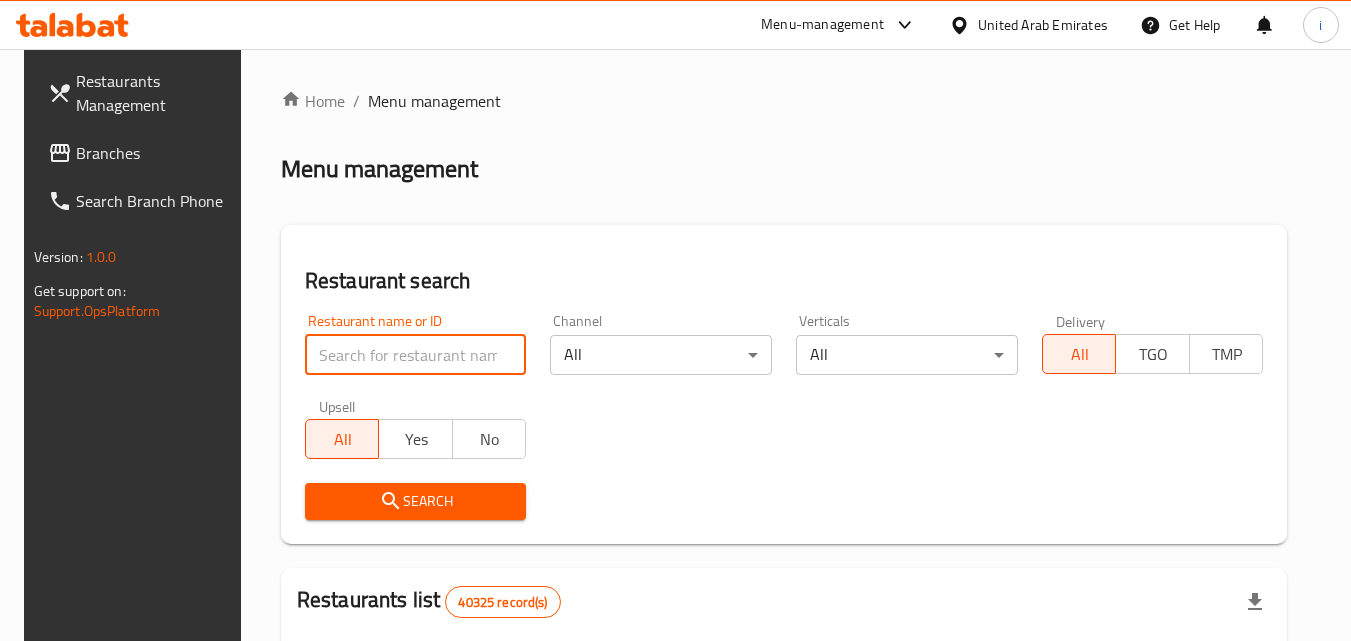 click at bounding box center [416, 355] 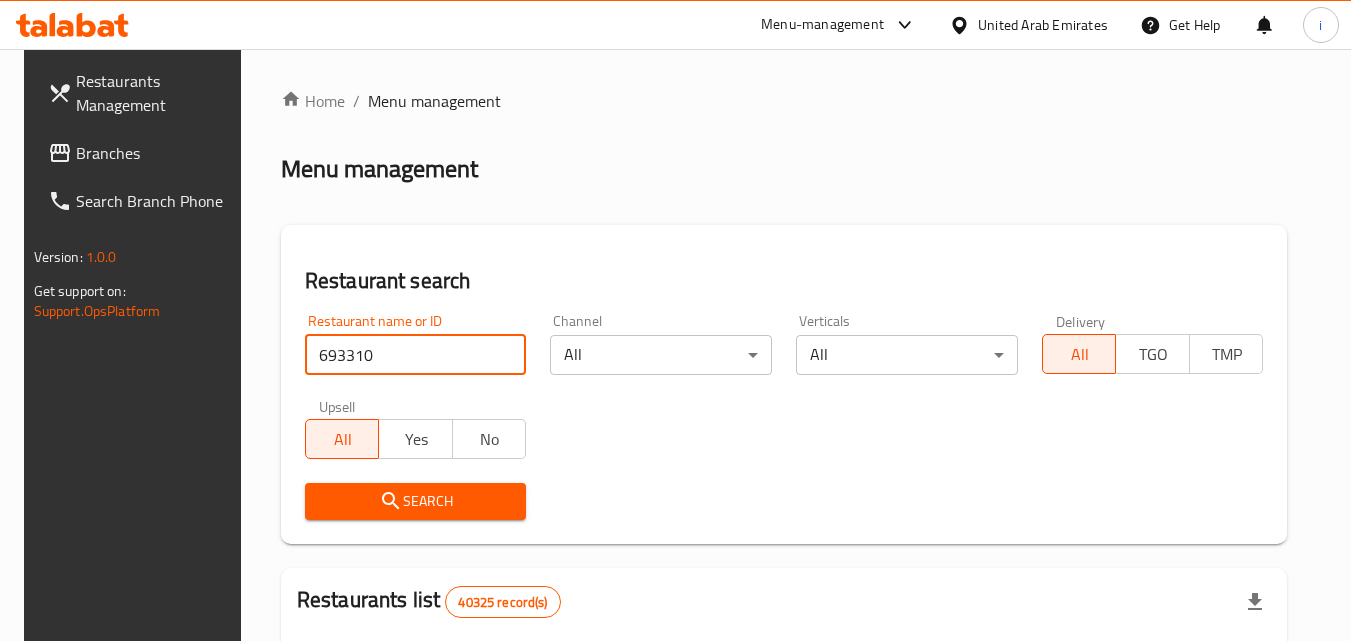 type on "693310" 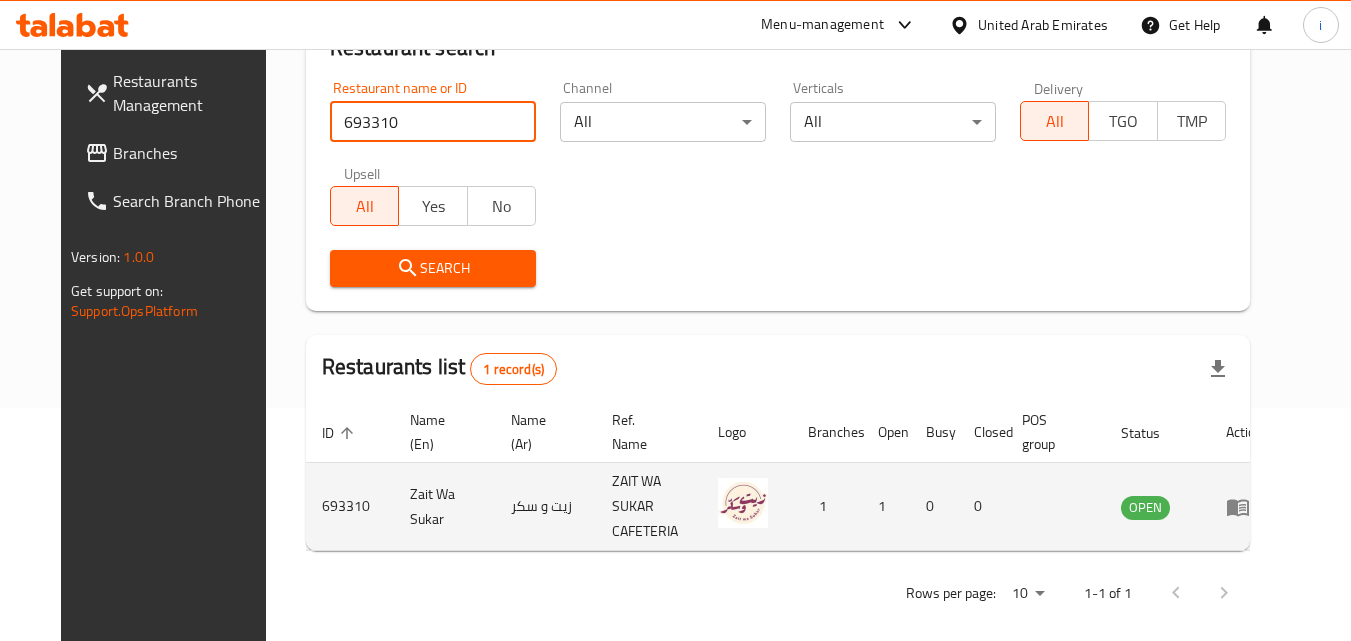 scroll, scrollTop: 234, scrollLeft: 0, axis: vertical 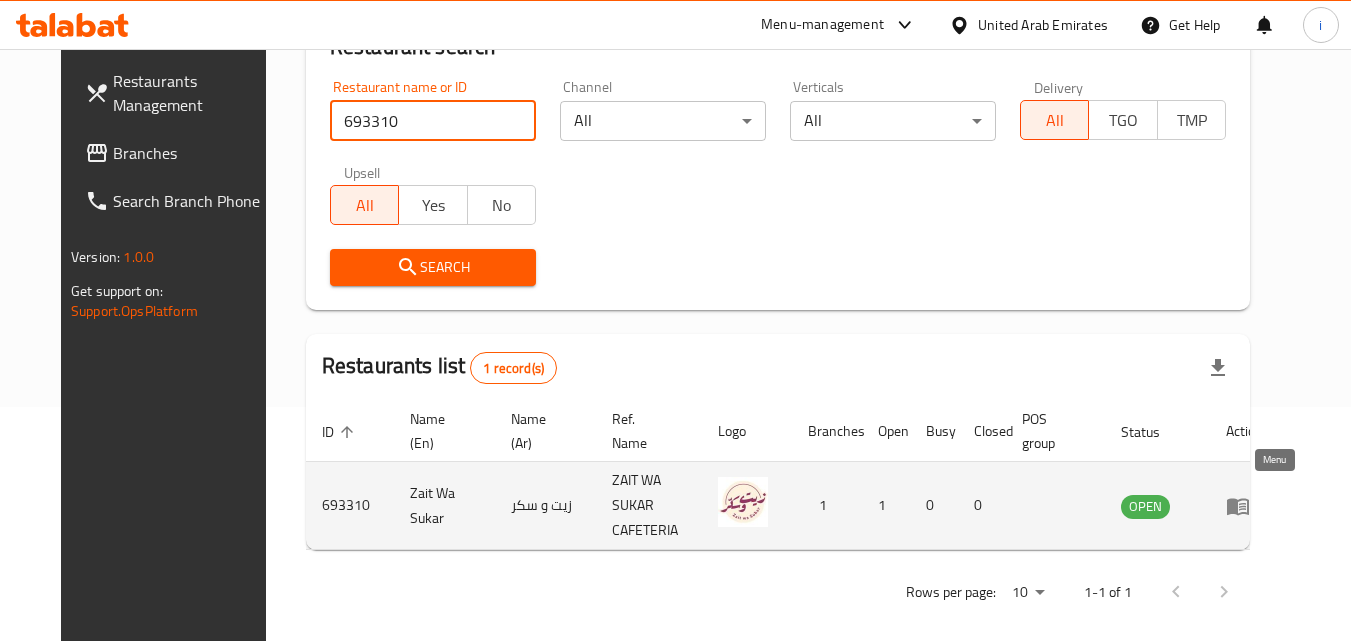 click 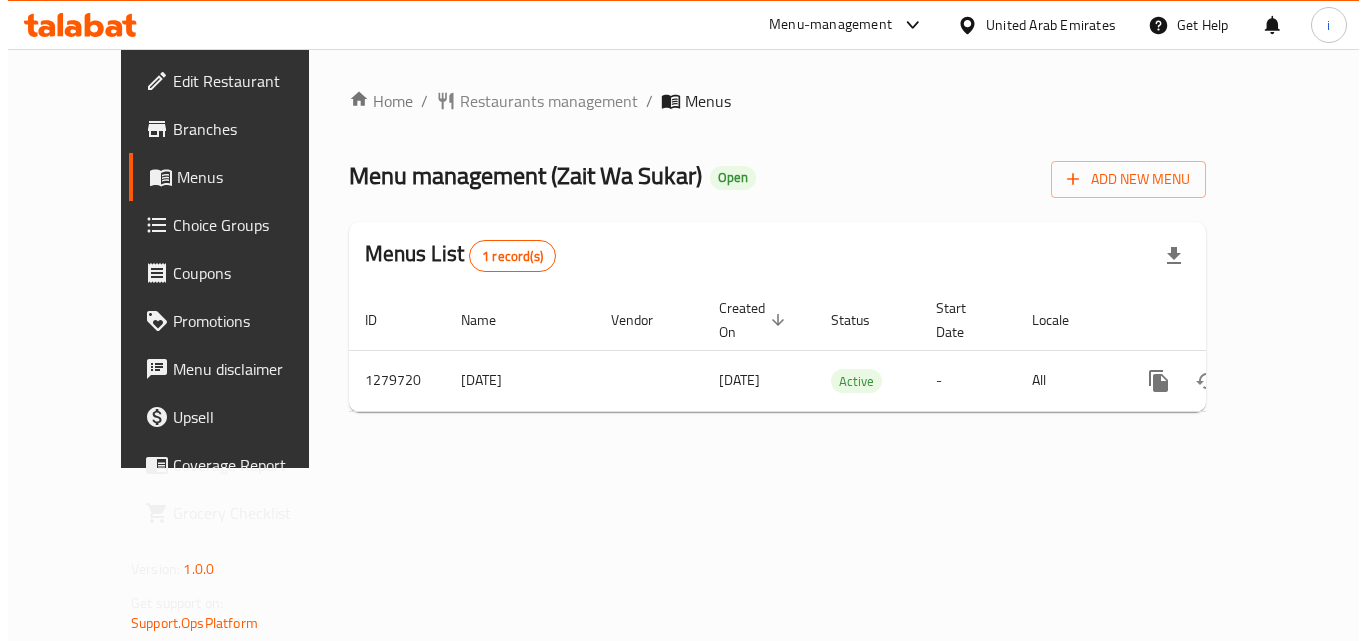 scroll, scrollTop: 0, scrollLeft: 0, axis: both 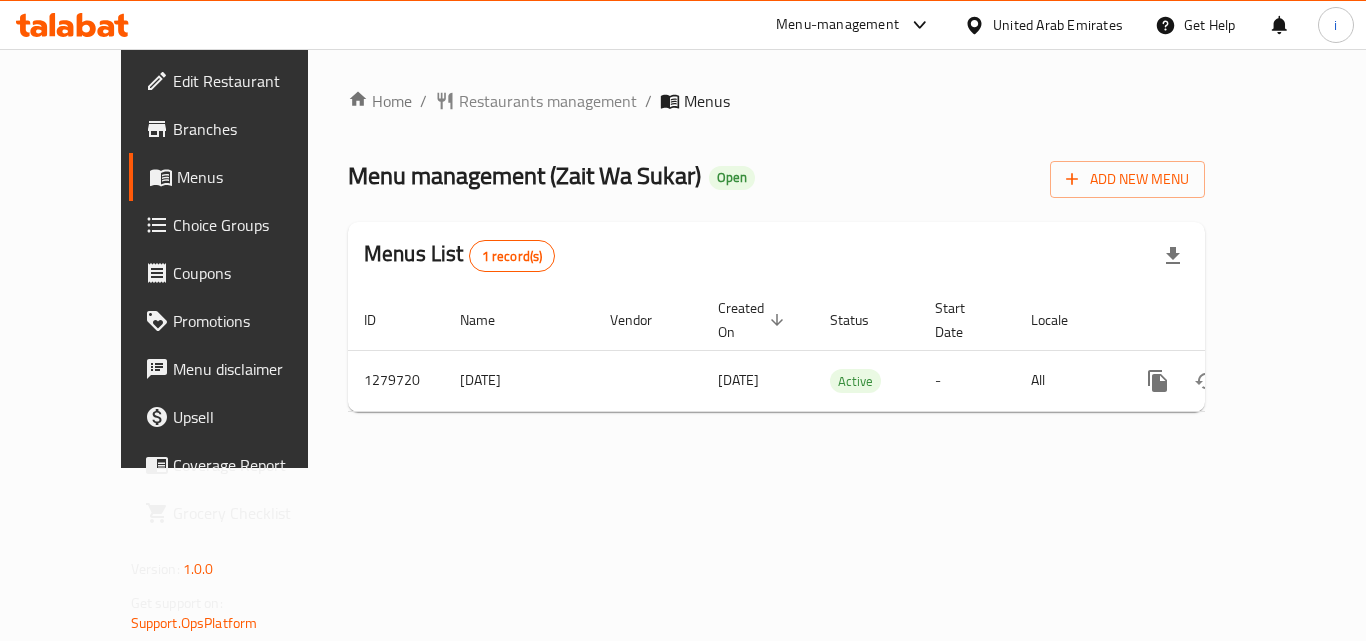 click on "Menu-management" at bounding box center [837, 25] 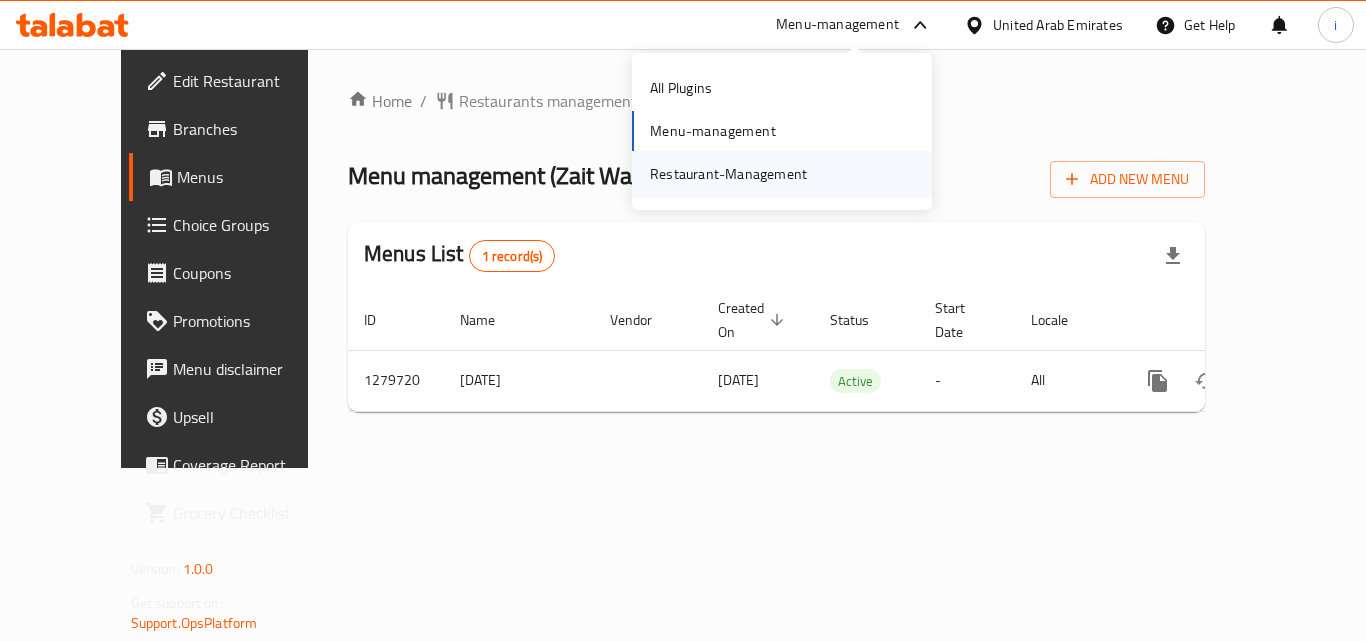 click on "Restaurant-Management" at bounding box center [728, 174] 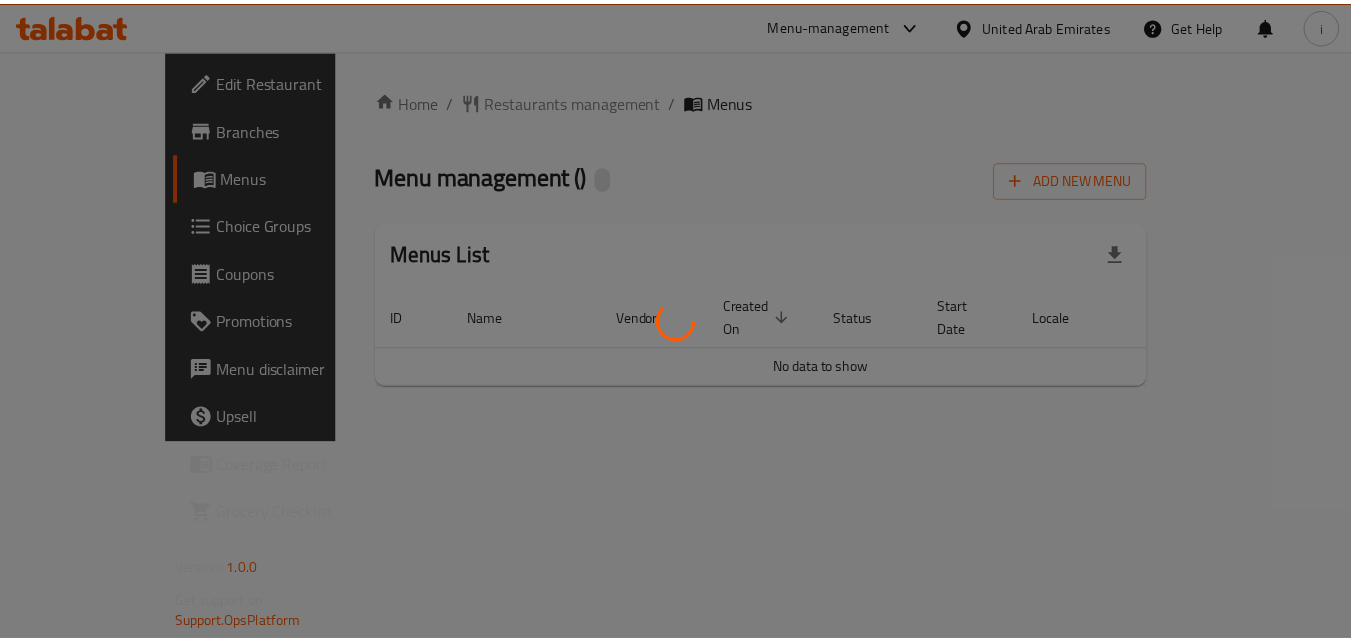 scroll, scrollTop: 0, scrollLeft: 0, axis: both 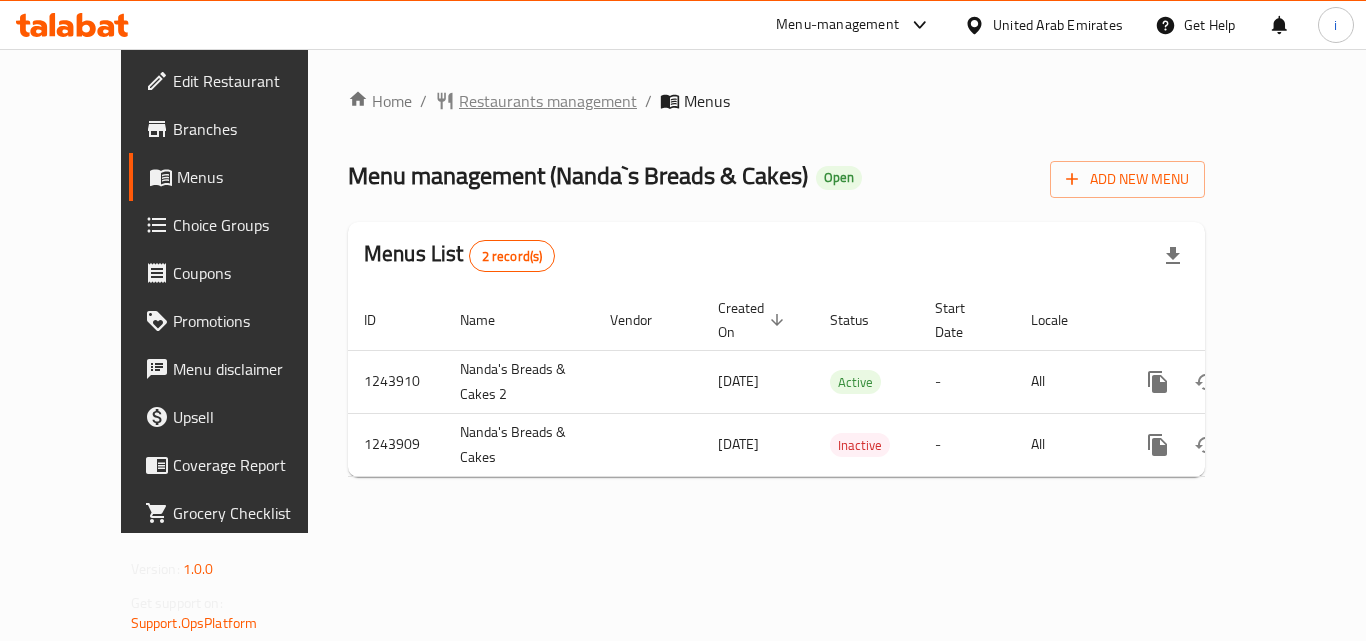 click on "Restaurants management" at bounding box center [548, 101] 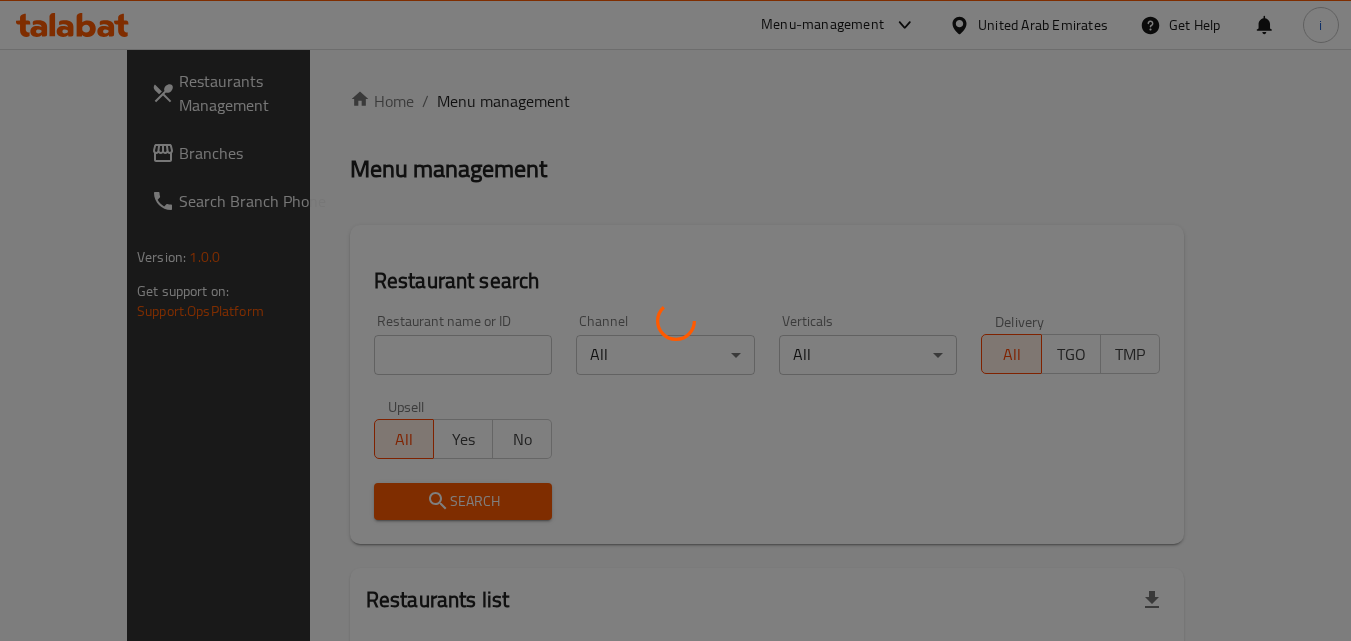 click at bounding box center [675, 320] 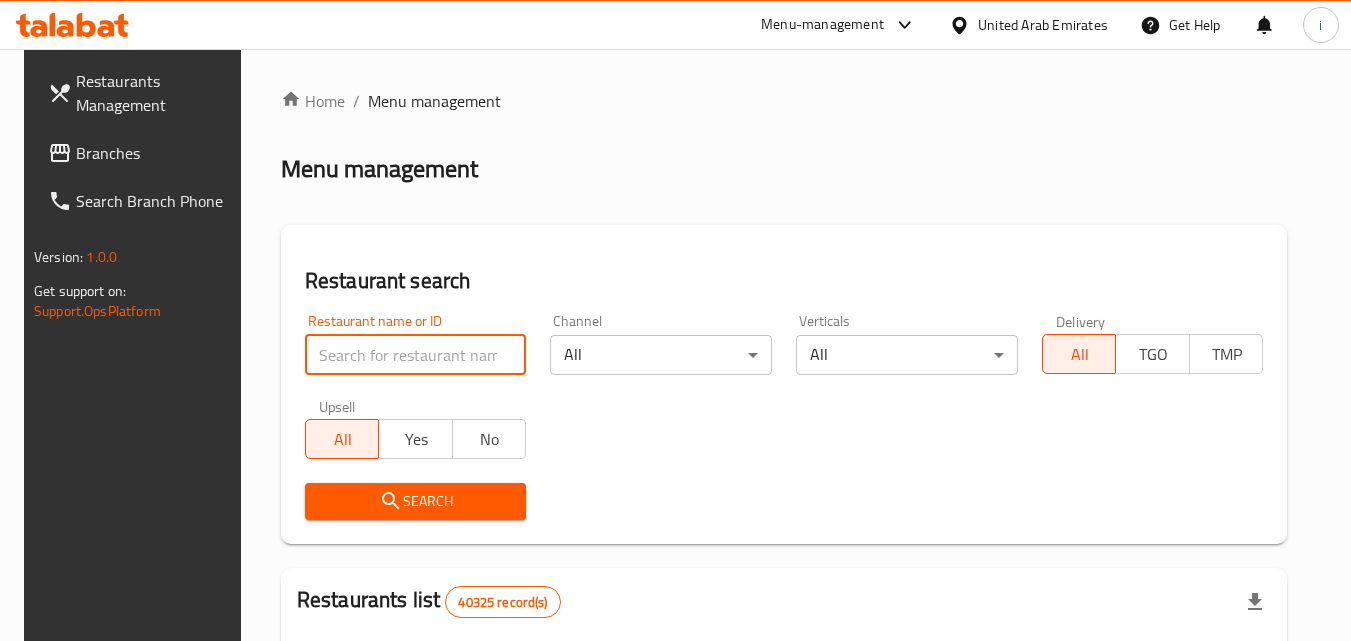 click at bounding box center (416, 355) 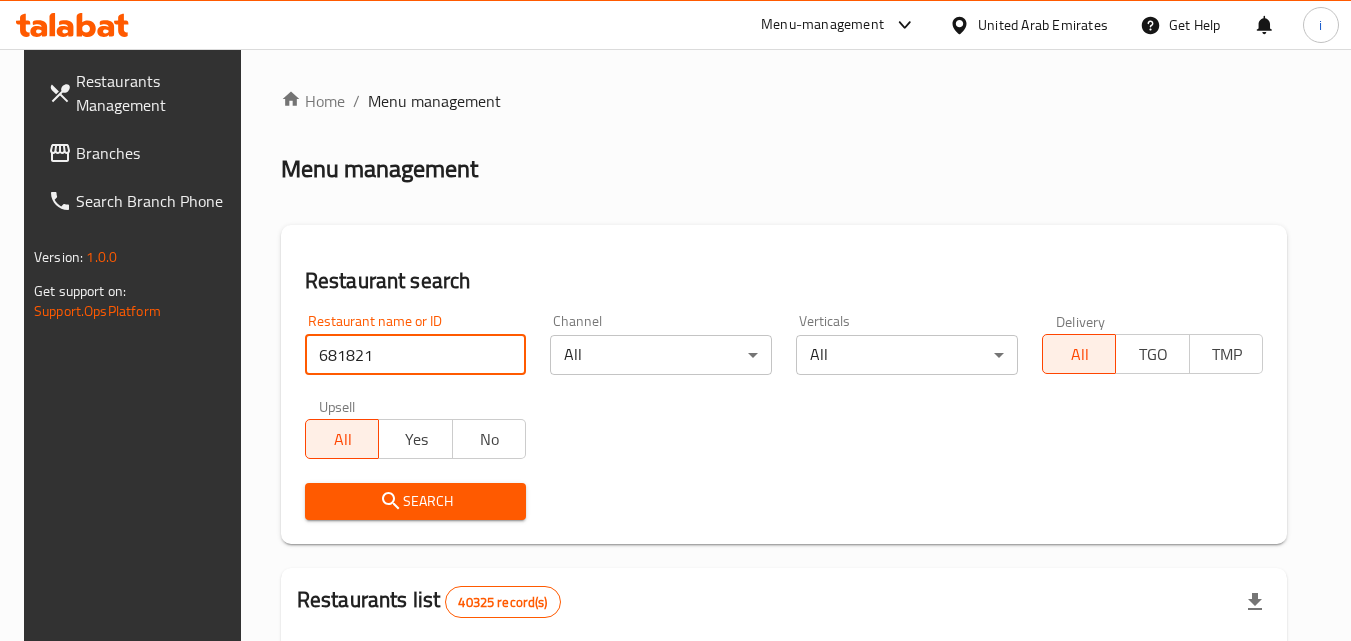 type on "681821" 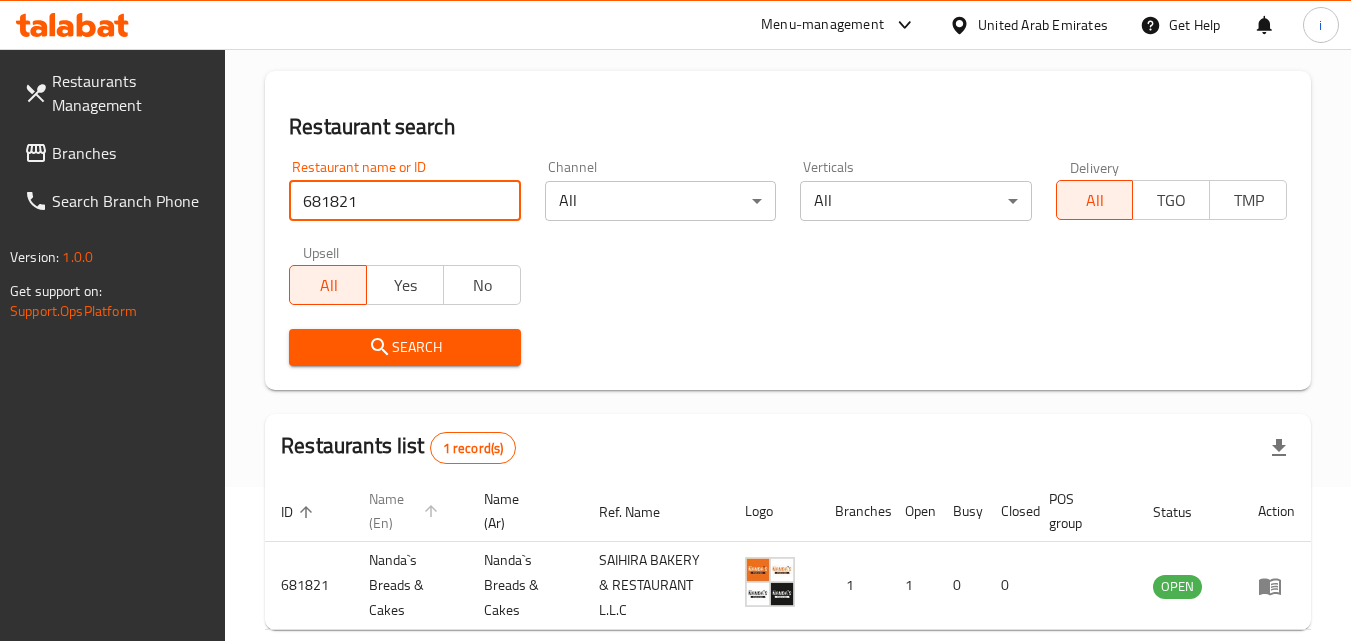 scroll, scrollTop: 251, scrollLeft: 0, axis: vertical 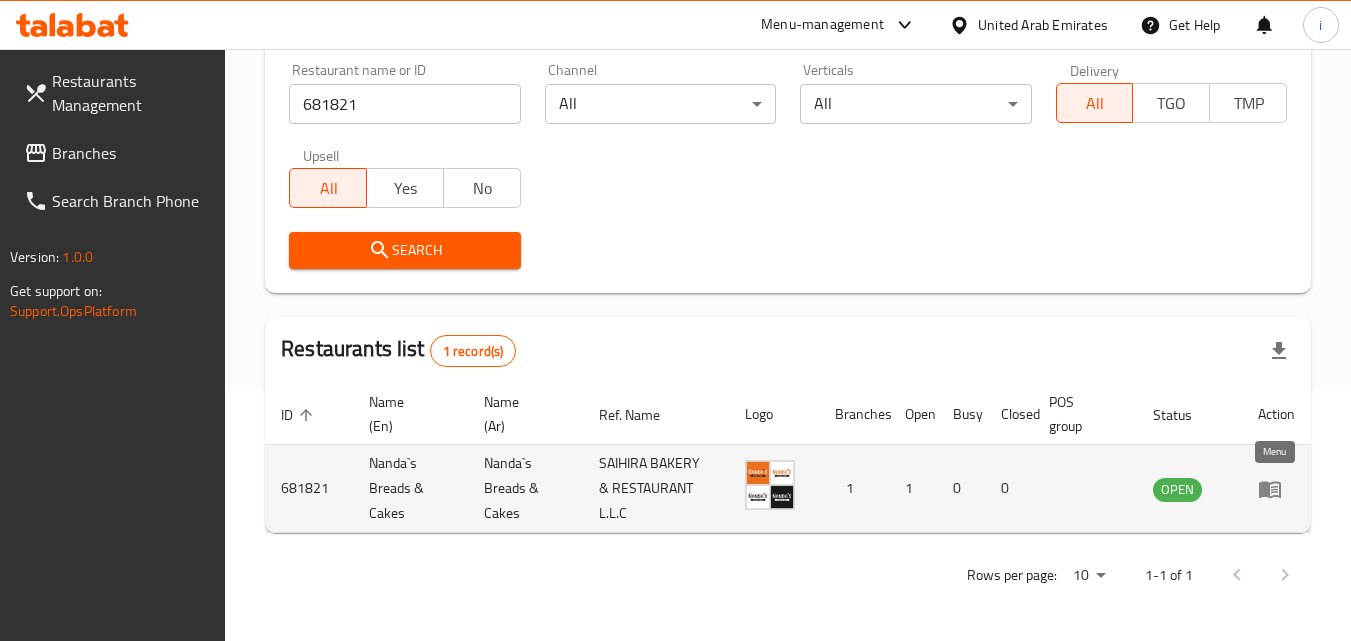 click 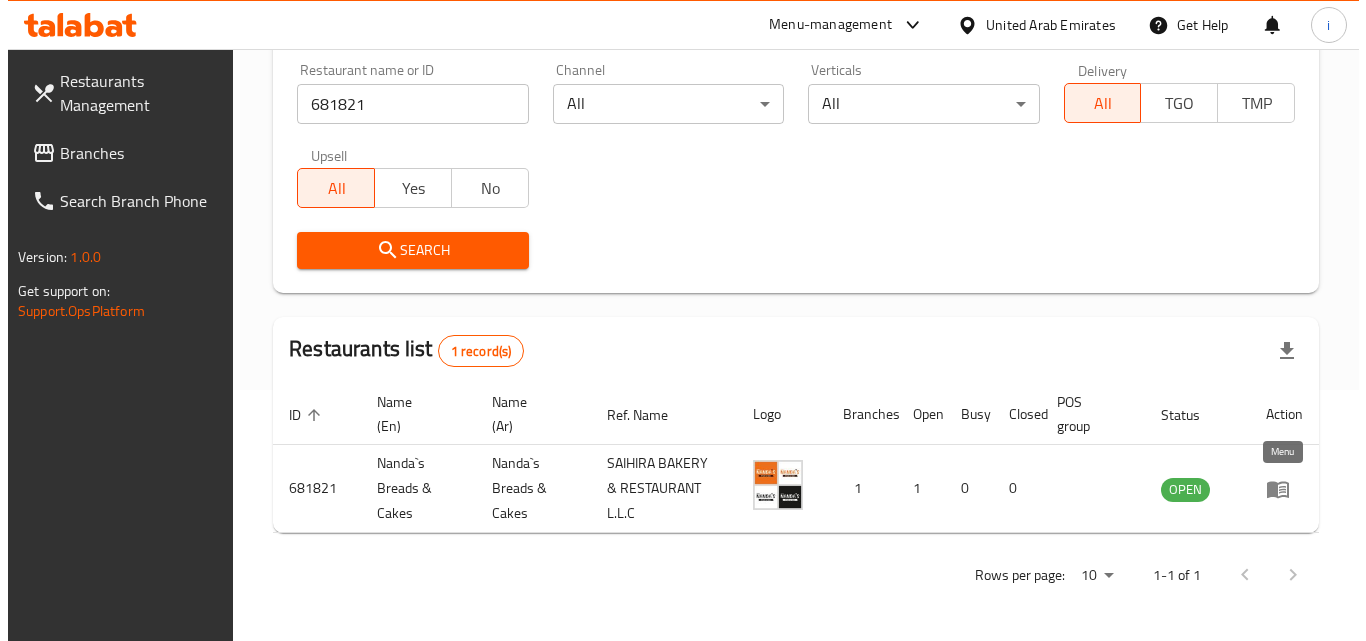 scroll, scrollTop: 0, scrollLeft: 0, axis: both 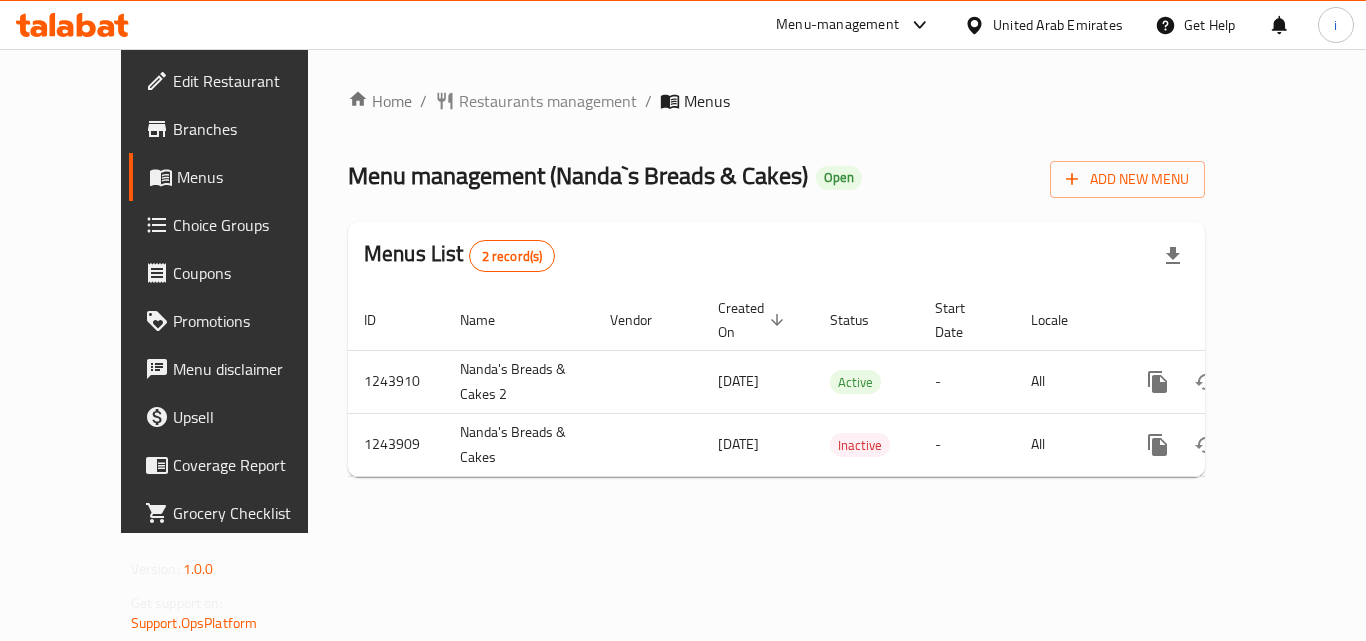 click at bounding box center [915, 25] 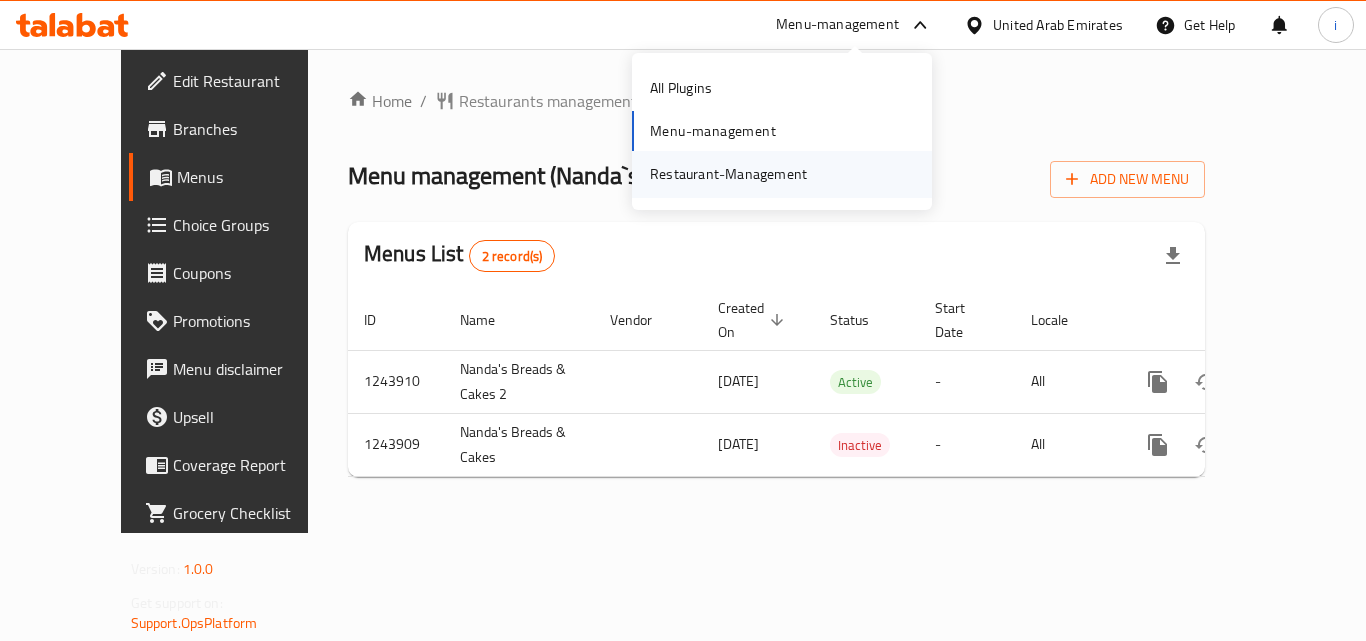 click on "Restaurant-Management" at bounding box center (728, 174) 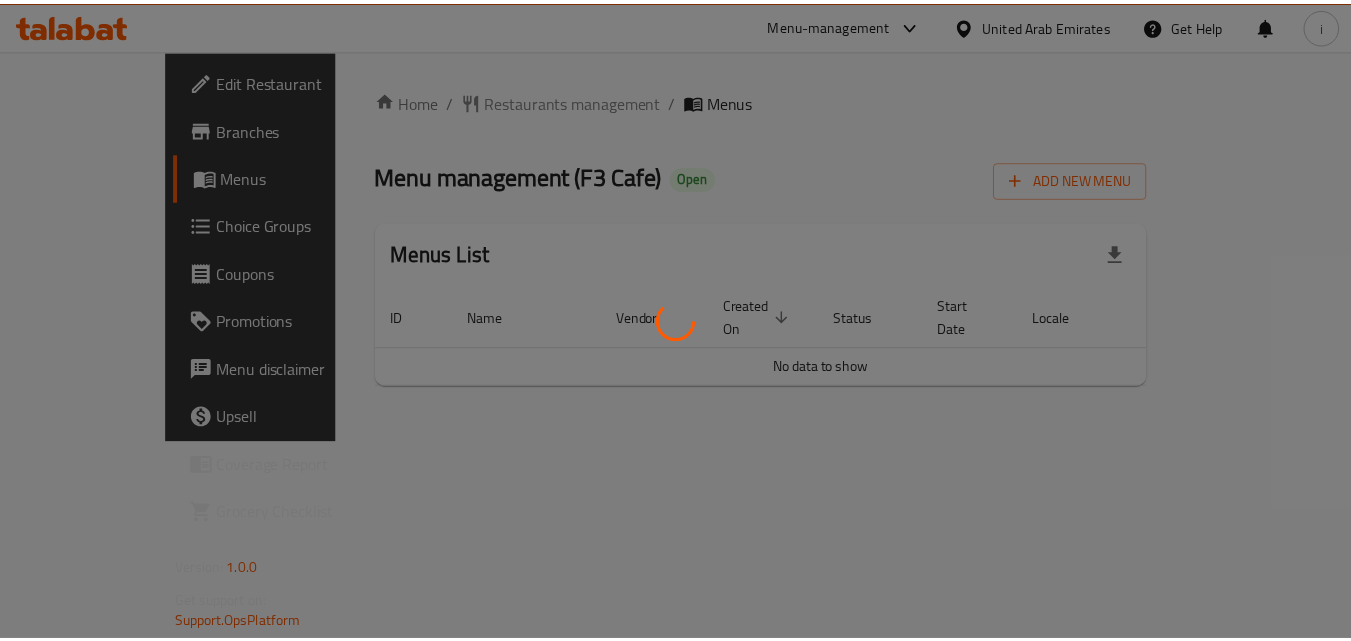 scroll, scrollTop: 0, scrollLeft: 0, axis: both 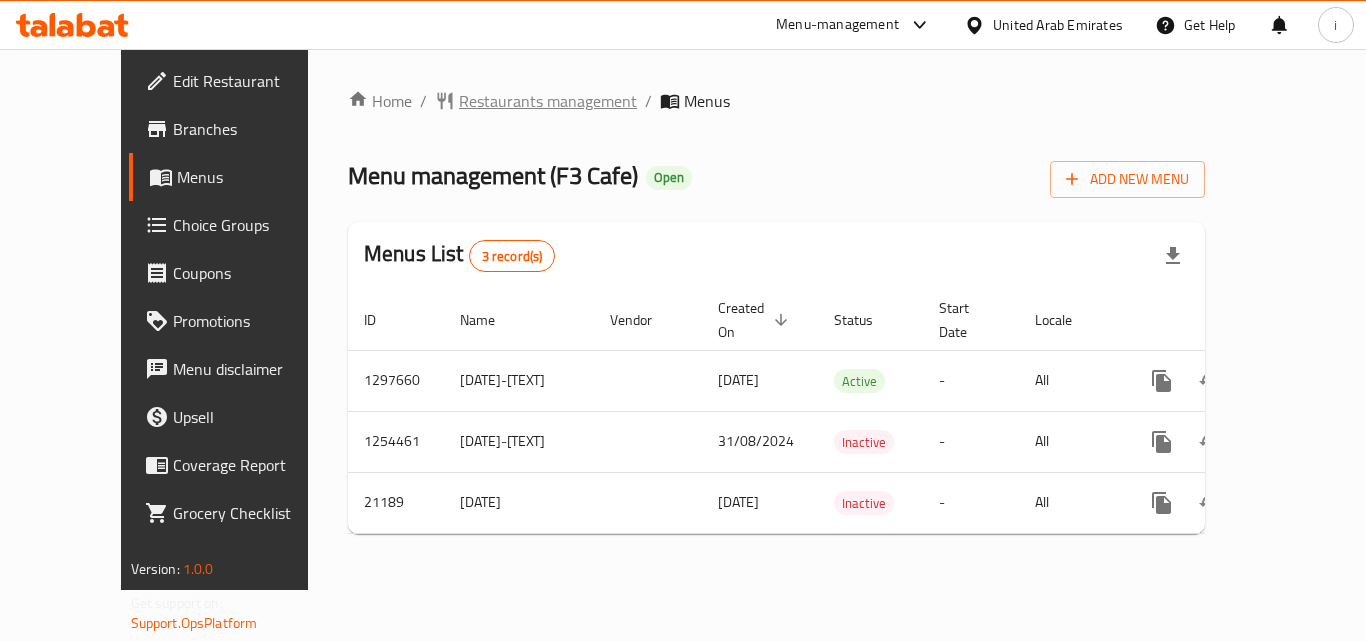 click on "Restaurants management" at bounding box center [548, 101] 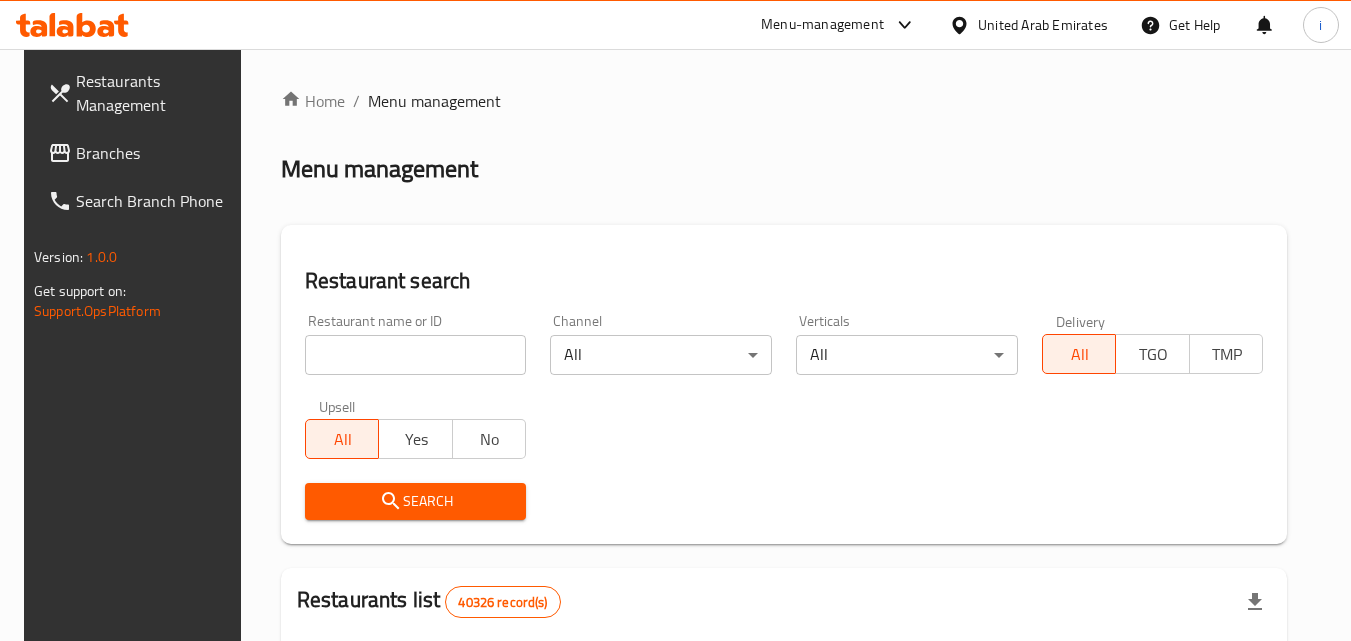 click at bounding box center (675, 320) 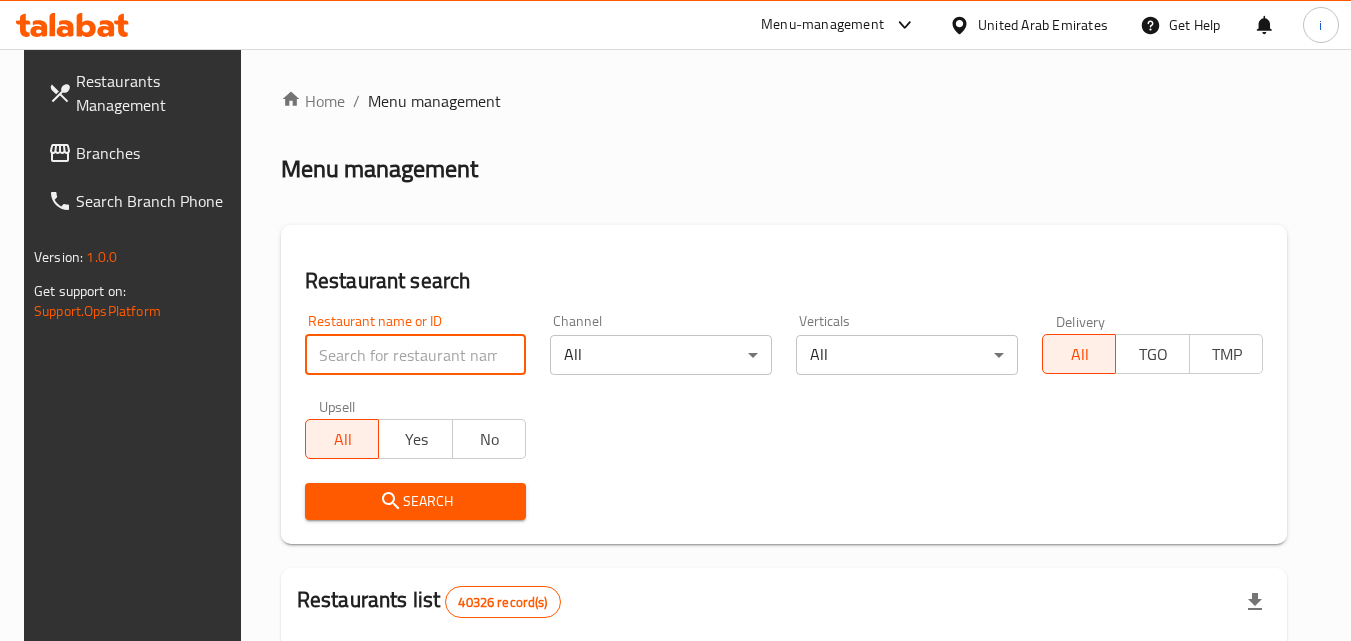 click at bounding box center (416, 355) 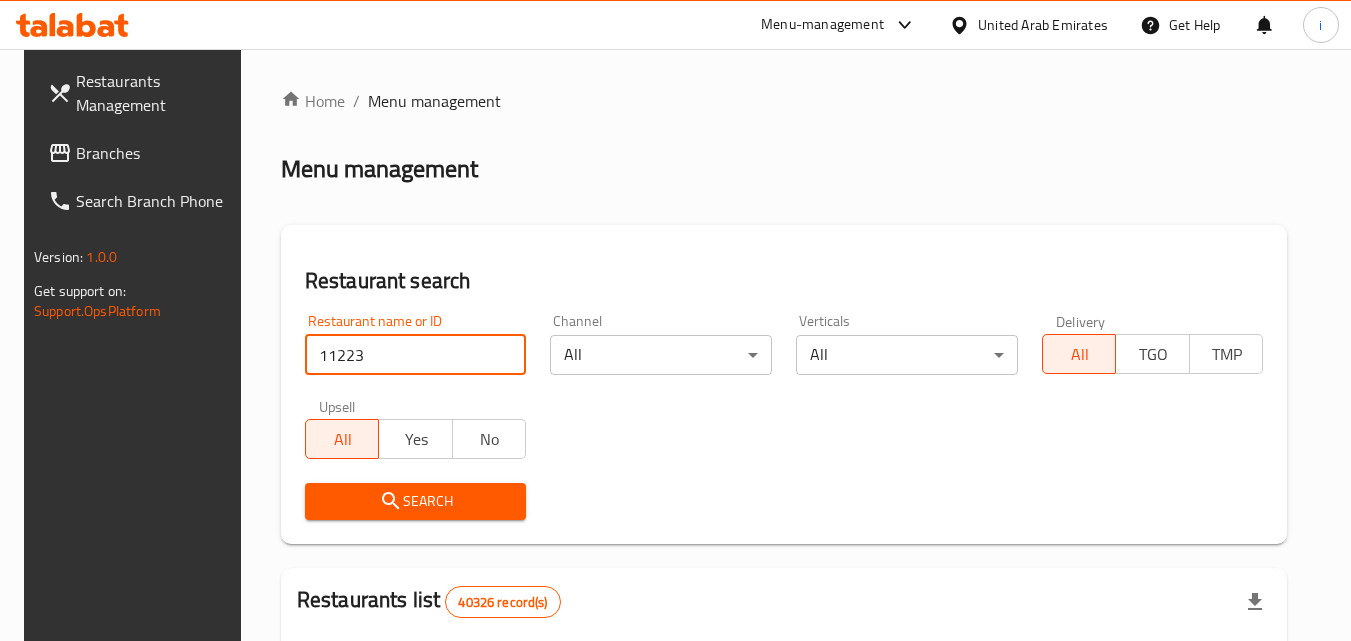 type on "11223" 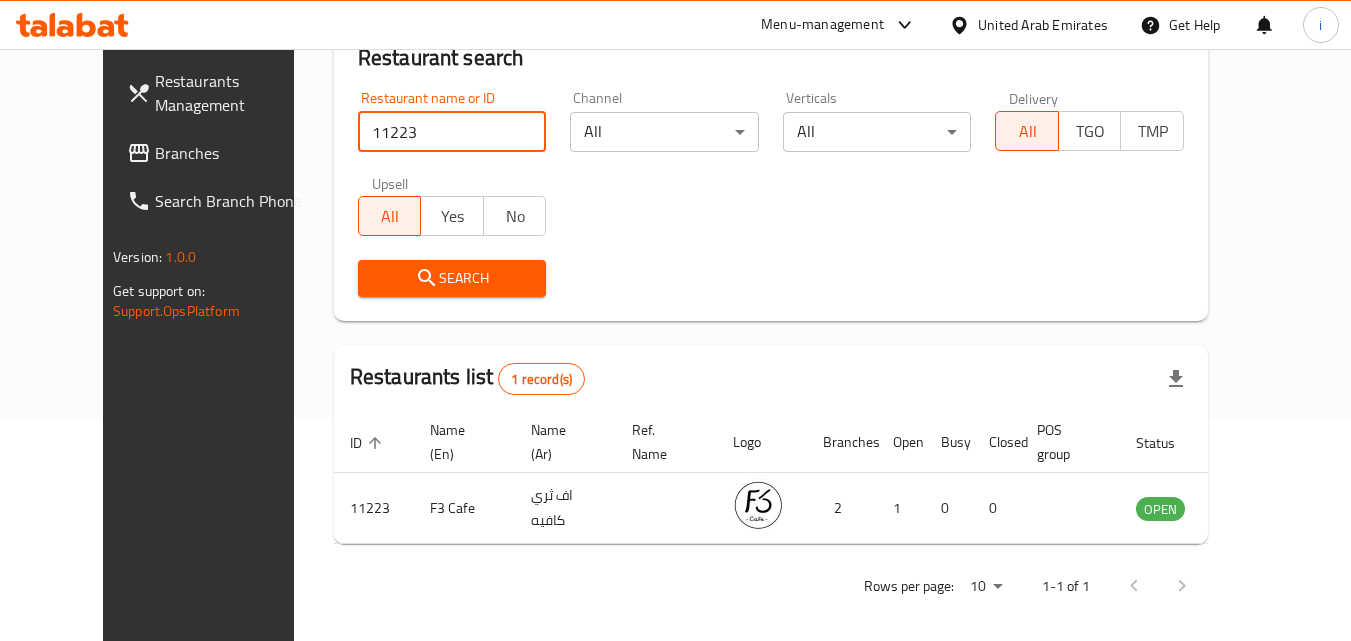 scroll, scrollTop: 234, scrollLeft: 0, axis: vertical 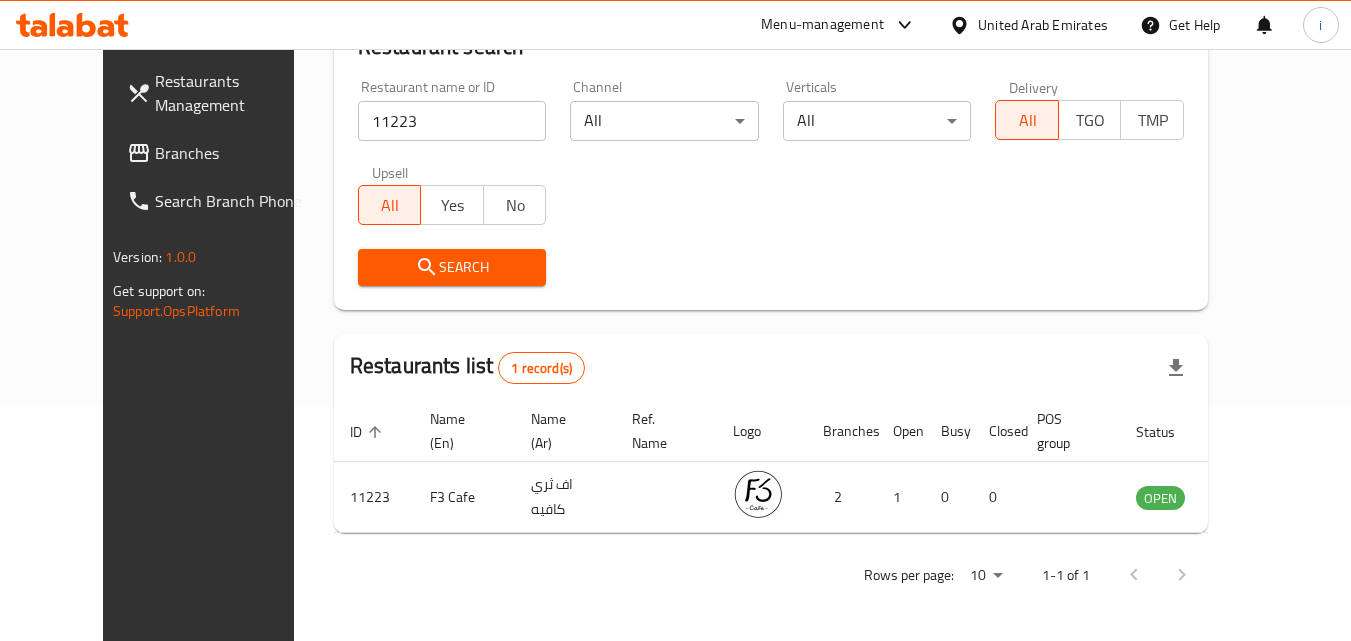 click on "United Arab Emirates" at bounding box center [1043, 25] 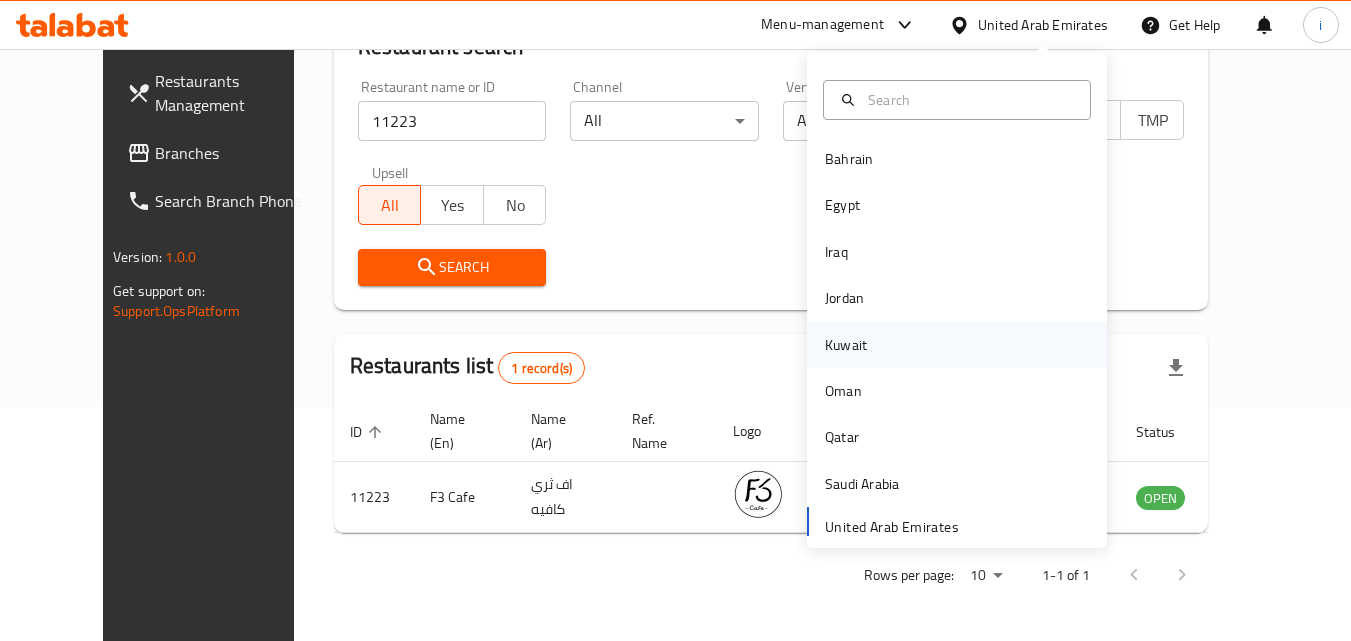 click on "Kuwait" at bounding box center (846, 345) 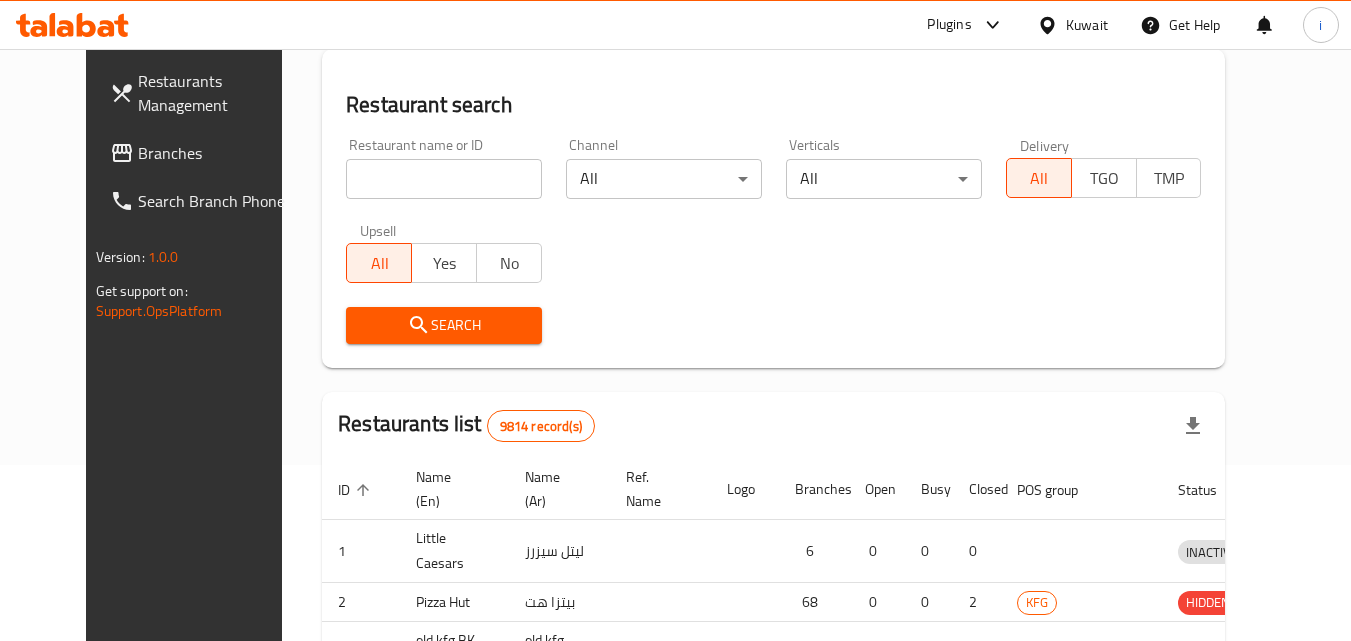 scroll, scrollTop: 234, scrollLeft: 0, axis: vertical 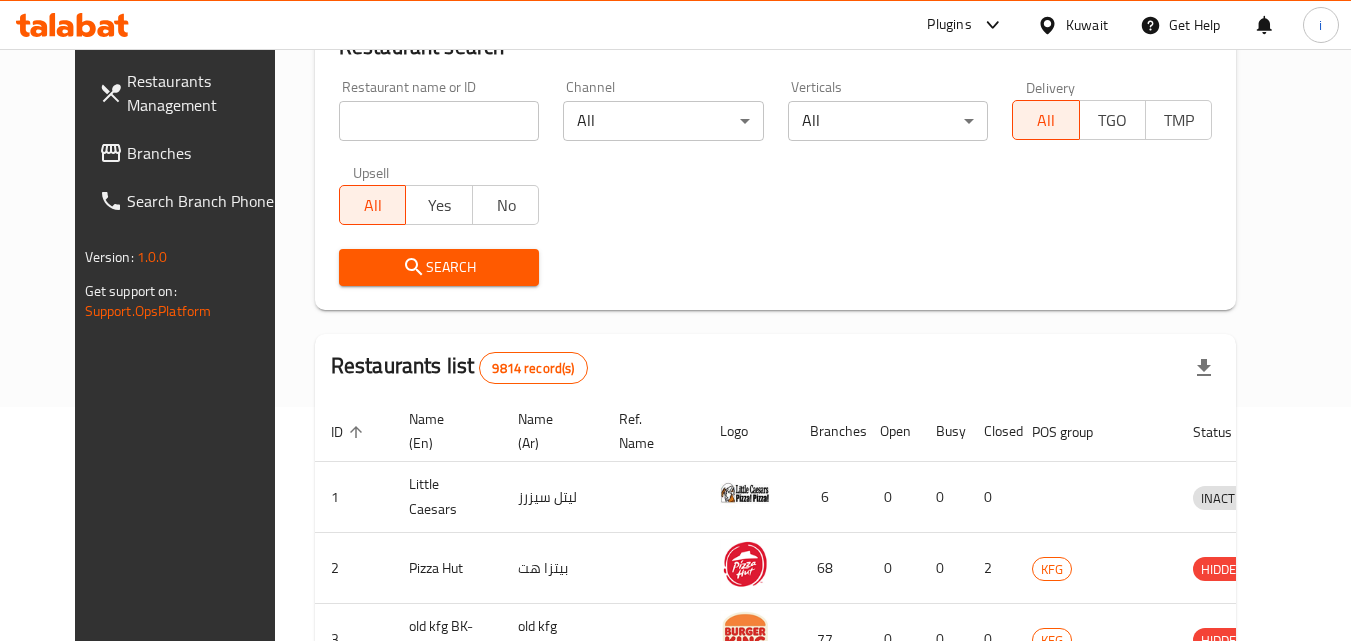 click on "Plugins" at bounding box center (949, 25) 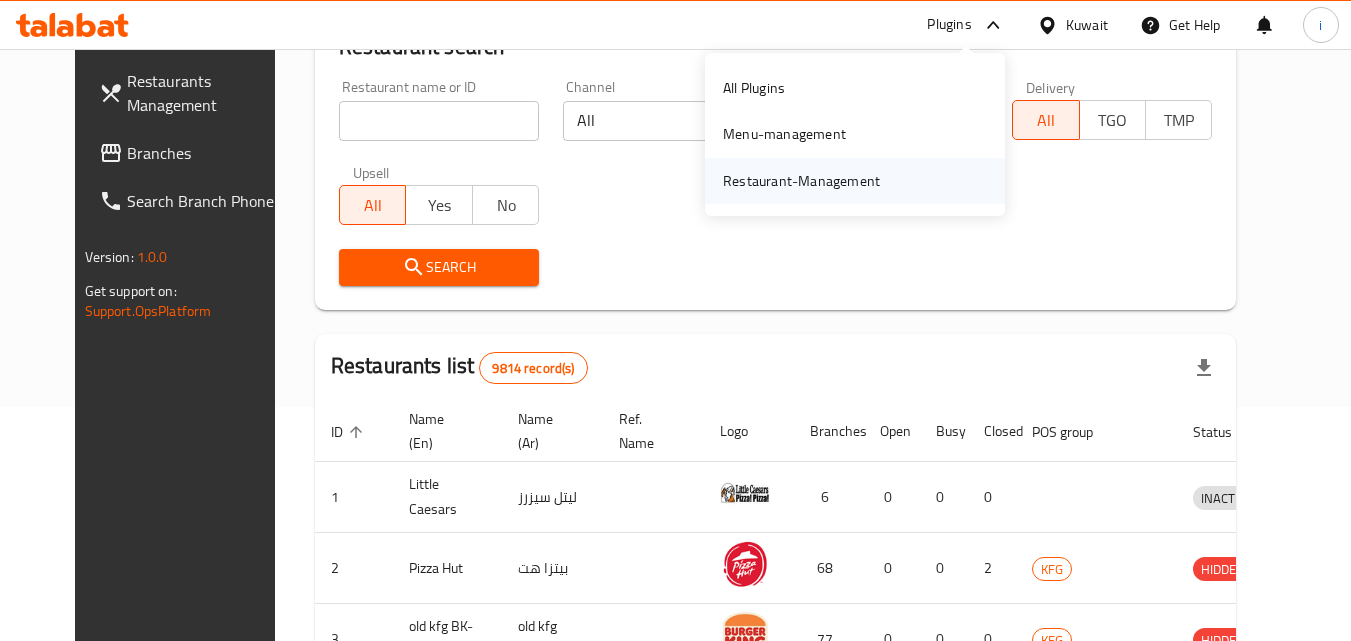 click on "Restaurant-Management" at bounding box center (801, 181) 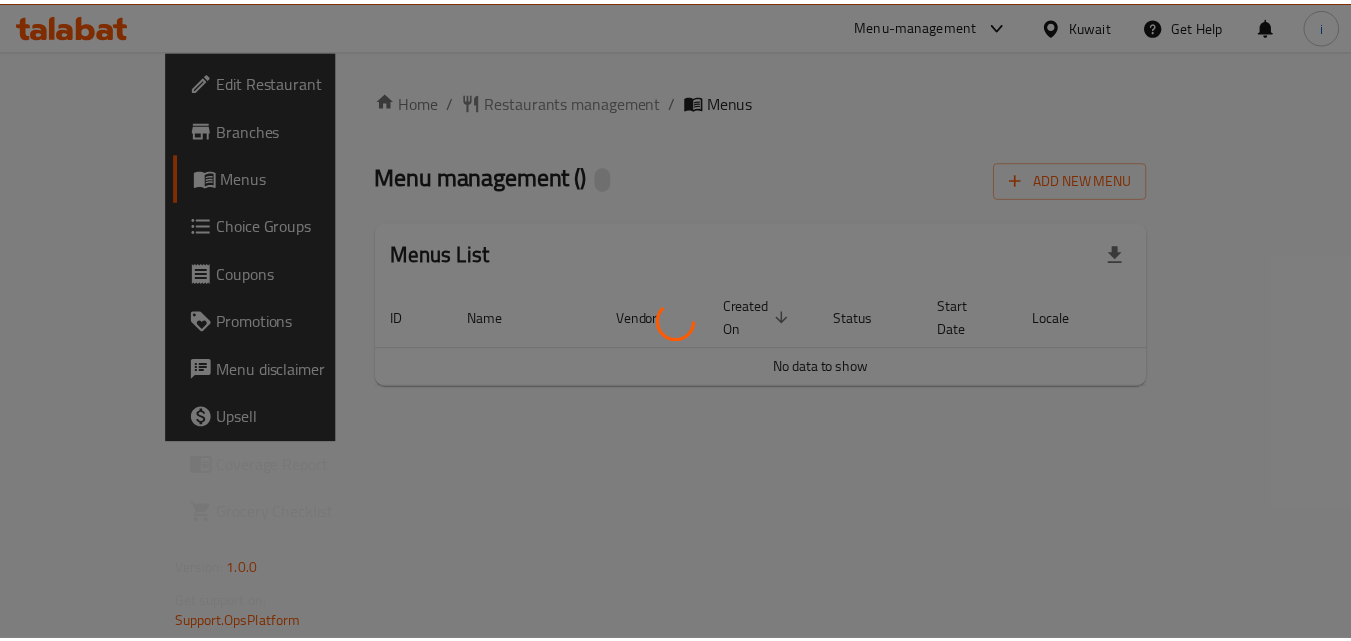 scroll, scrollTop: 0, scrollLeft: 0, axis: both 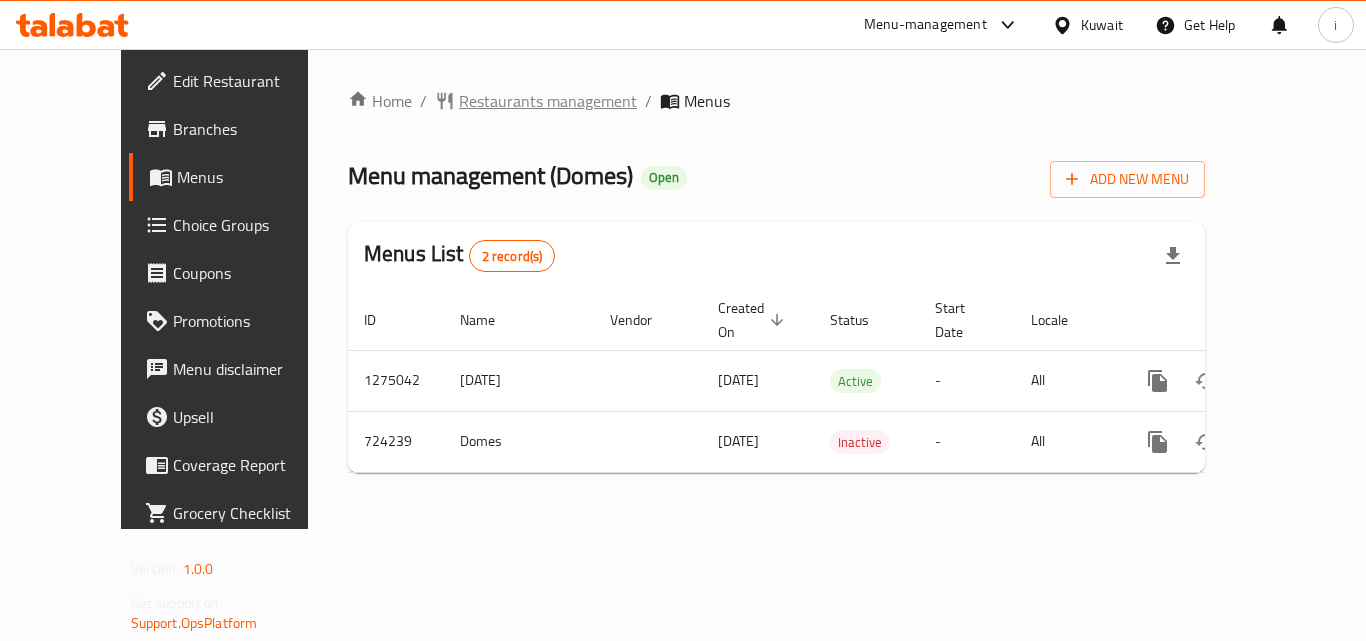click on "Restaurants management" at bounding box center [548, 101] 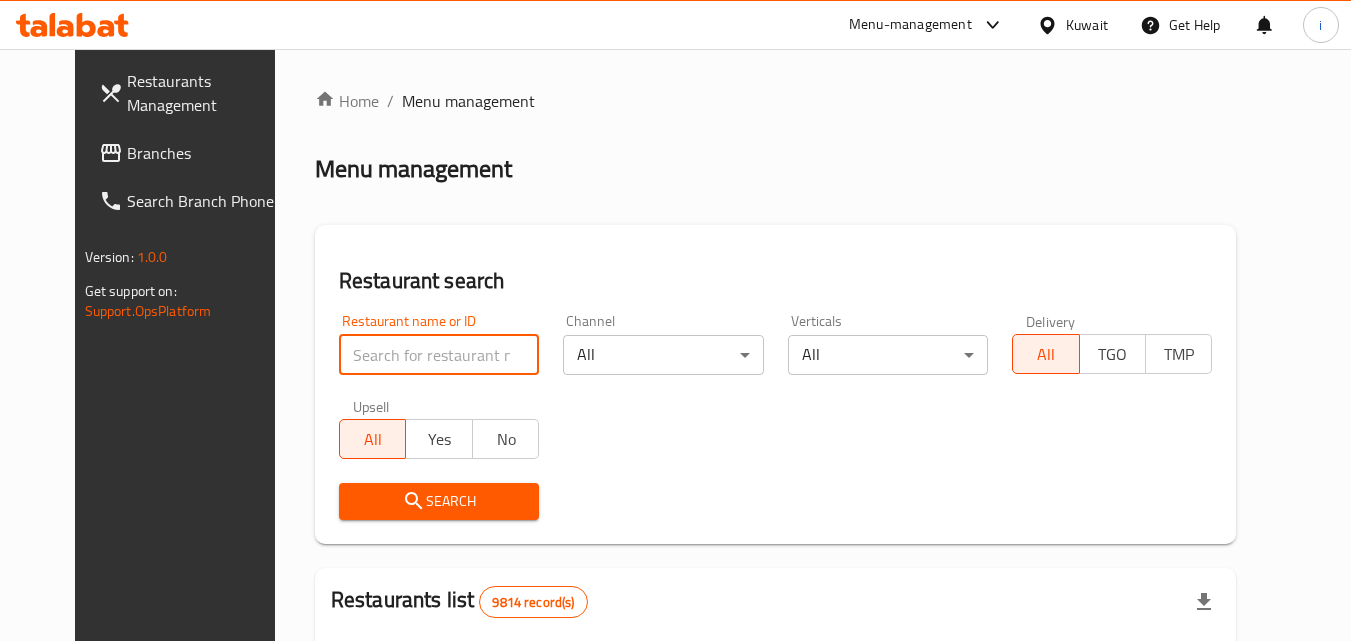 click at bounding box center (439, 355) 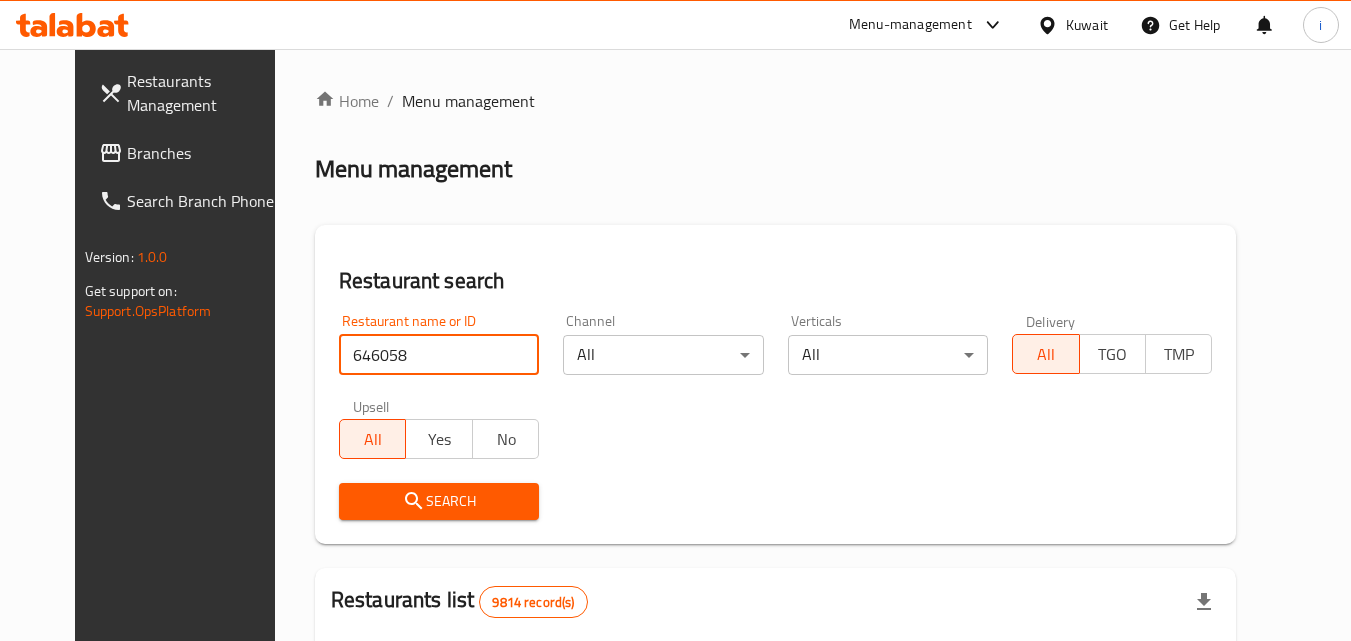 type on "646058" 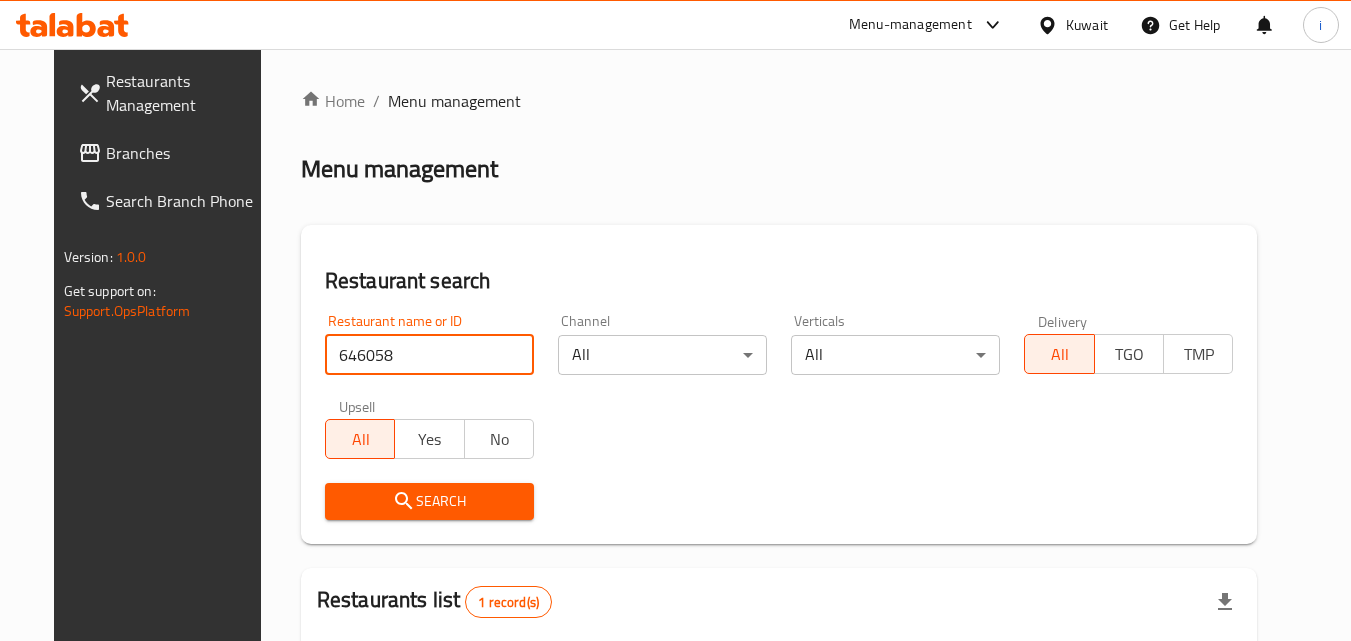scroll, scrollTop: 234, scrollLeft: 0, axis: vertical 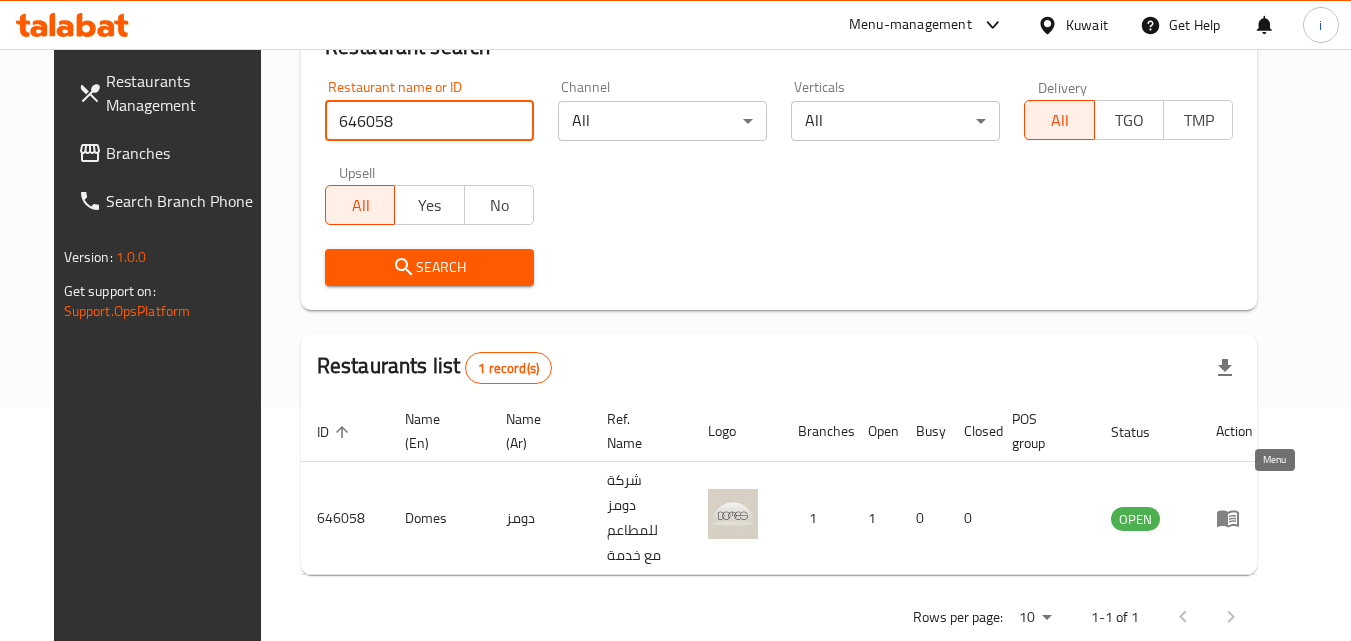 click 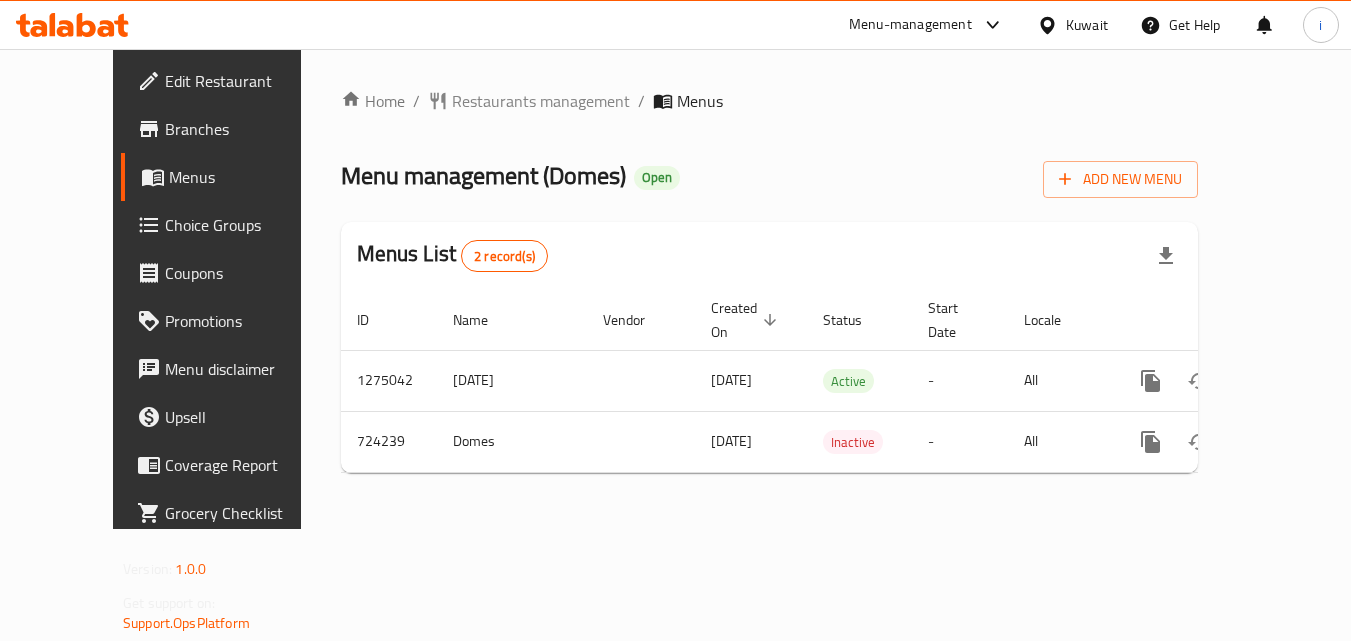 scroll, scrollTop: 0, scrollLeft: 0, axis: both 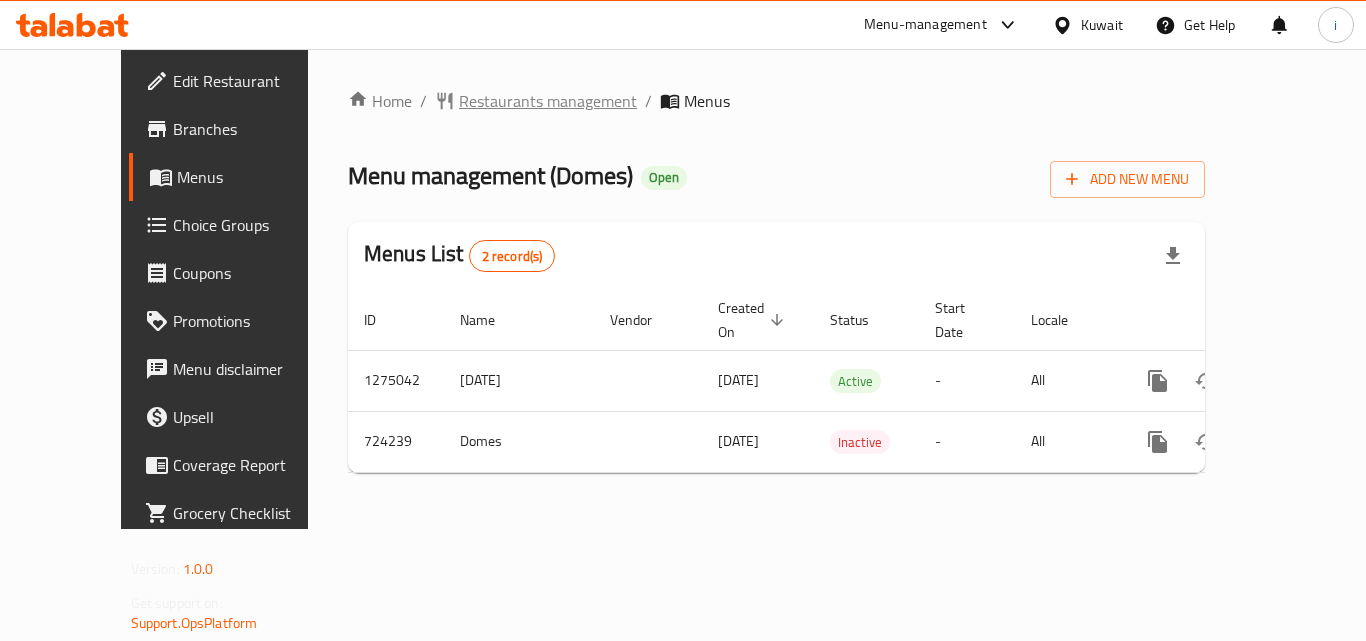 click on "Restaurants management" at bounding box center [548, 101] 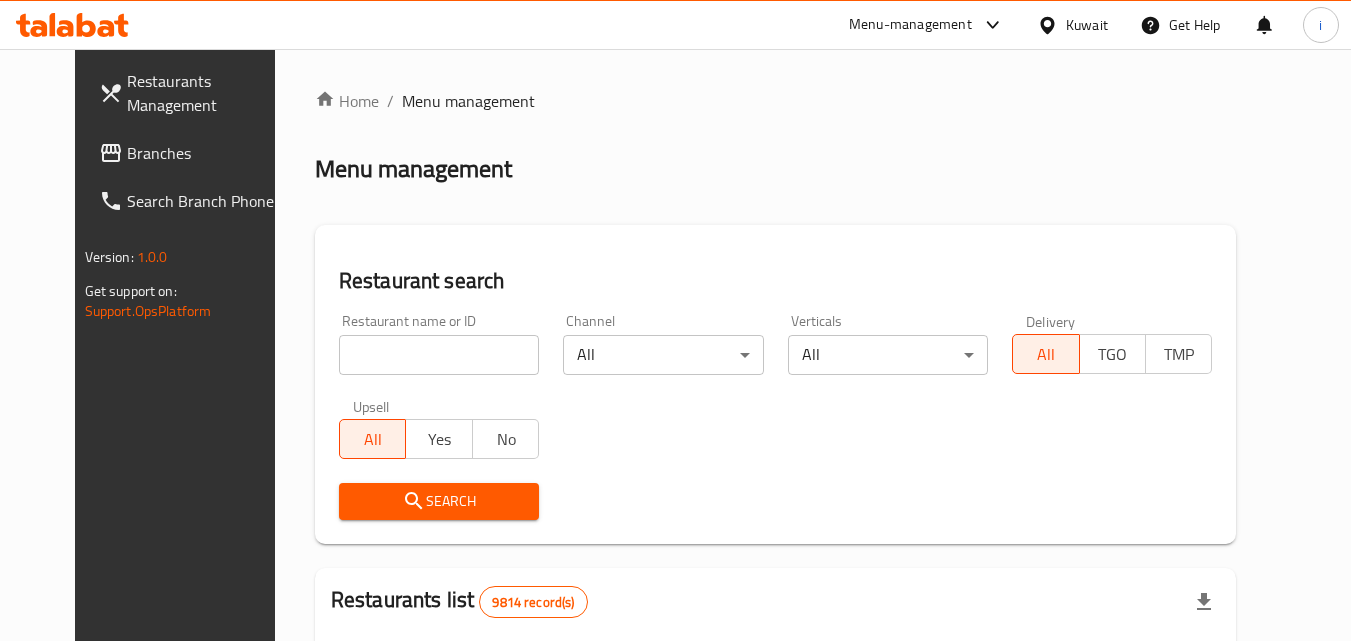 click at bounding box center [439, 355] 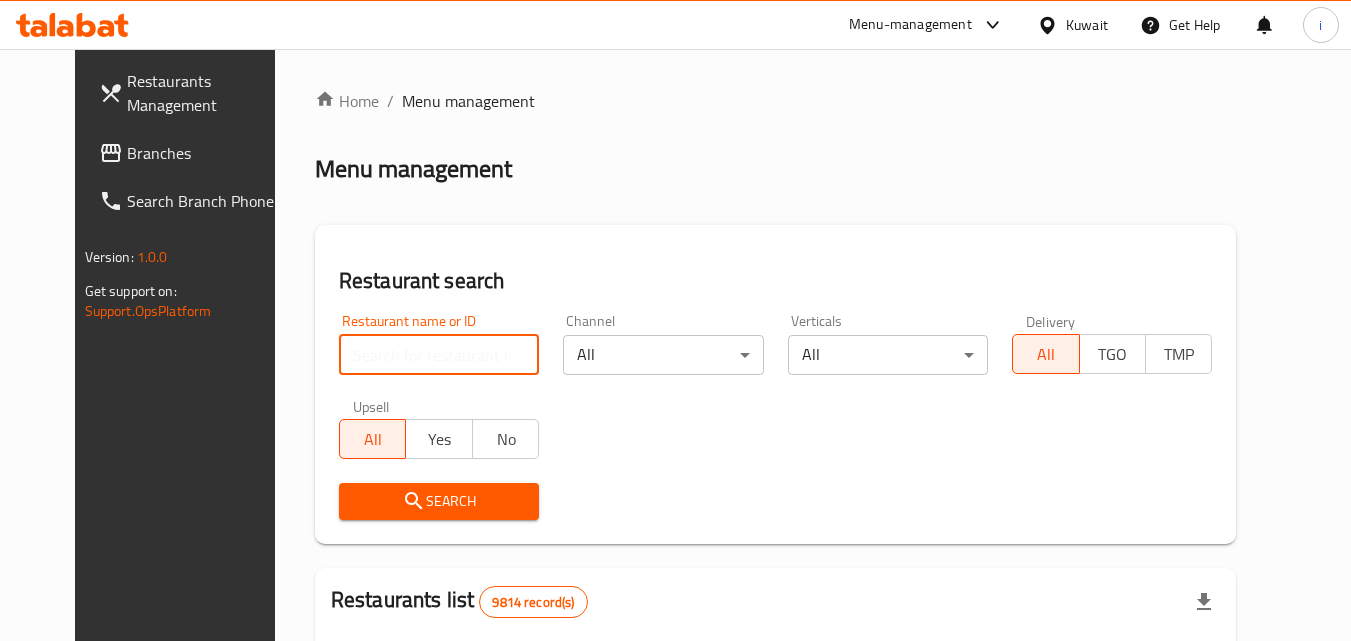 paste on "646058" 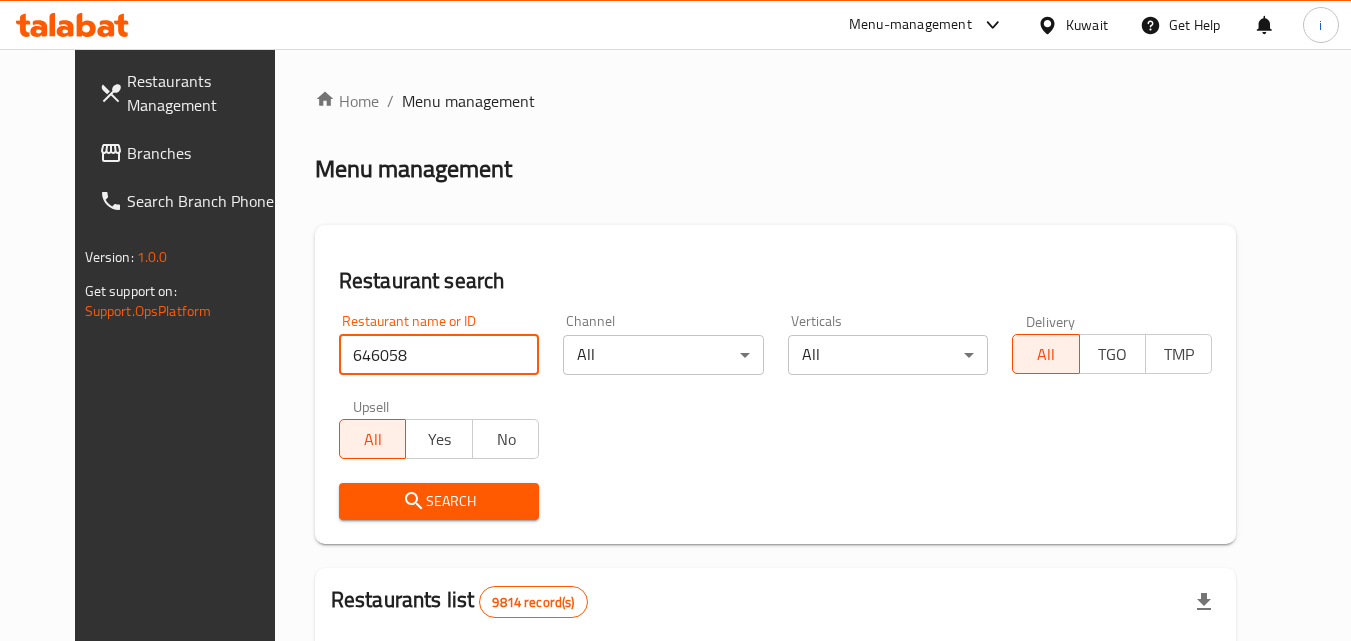 type on "646058" 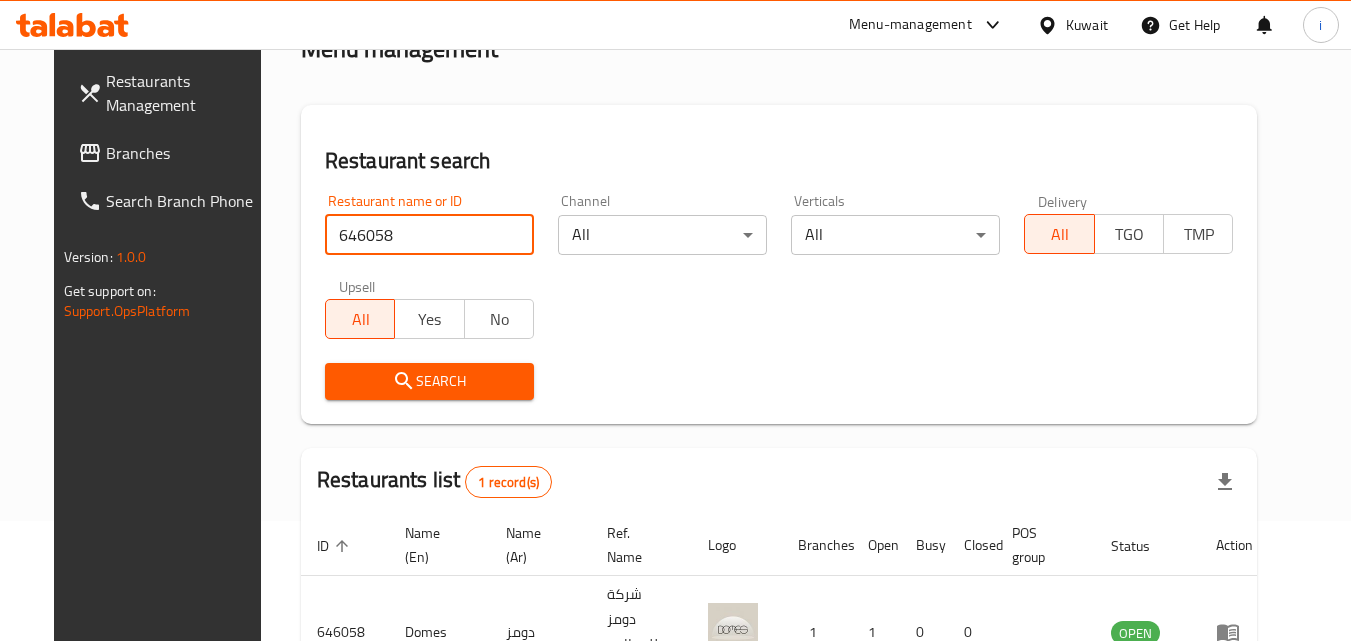 scroll, scrollTop: 234, scrollLeft: 0, axis: vertical 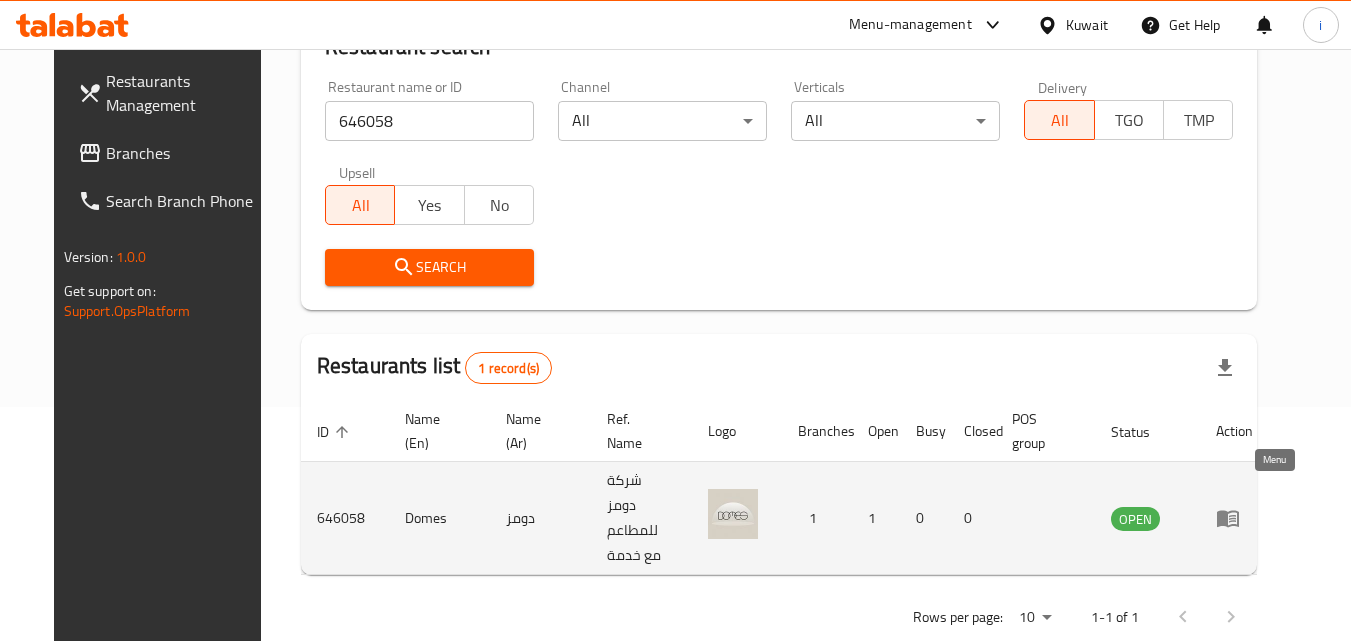 click 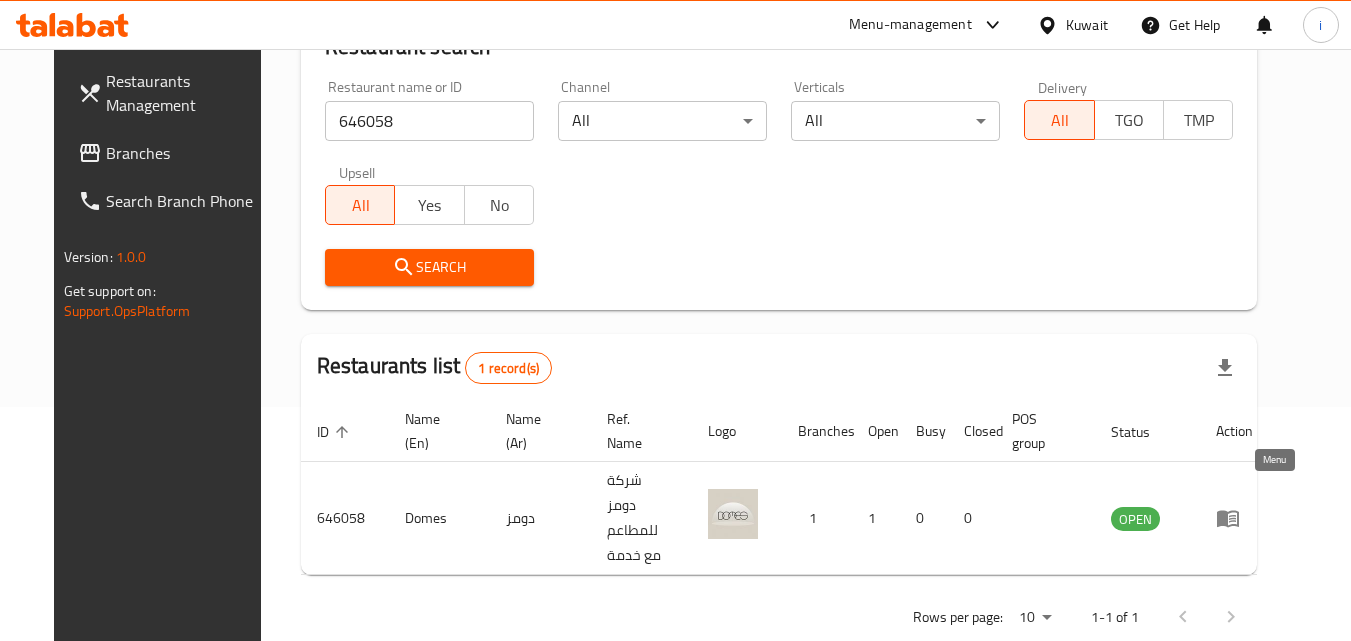 scroll, scrollTop: 0, scrollLeft: 0, axis: both 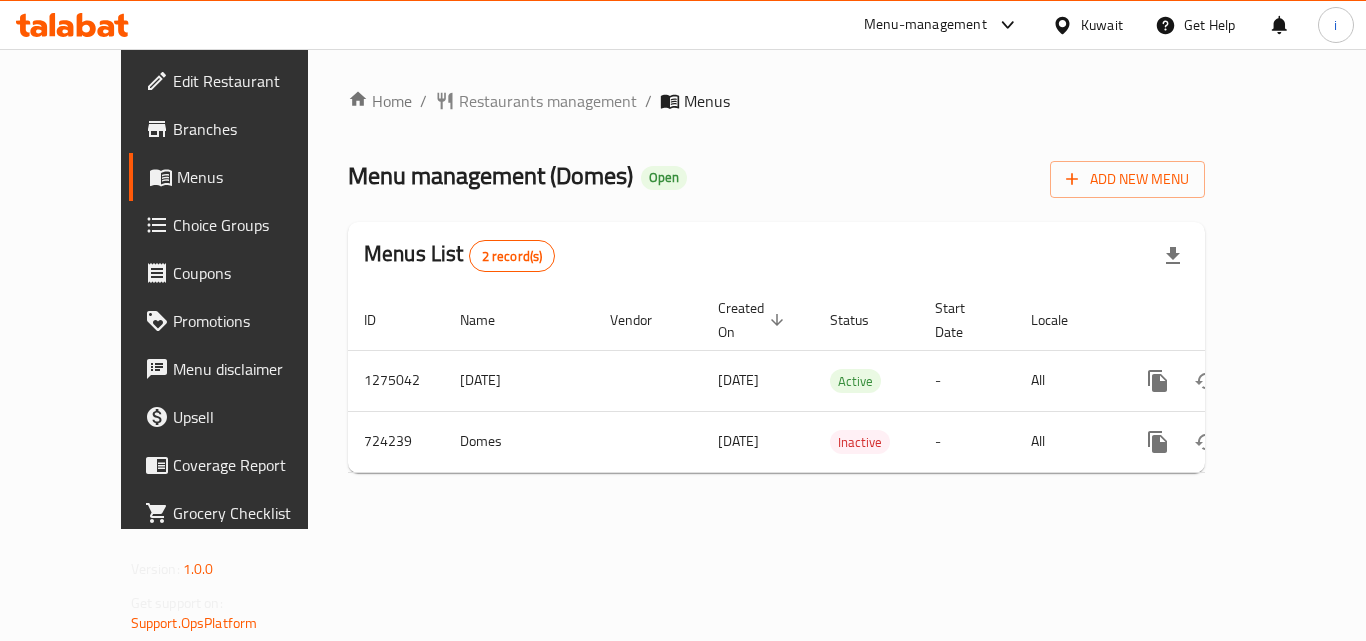 click on "Kuwait" at bounding box center [1102, 25] 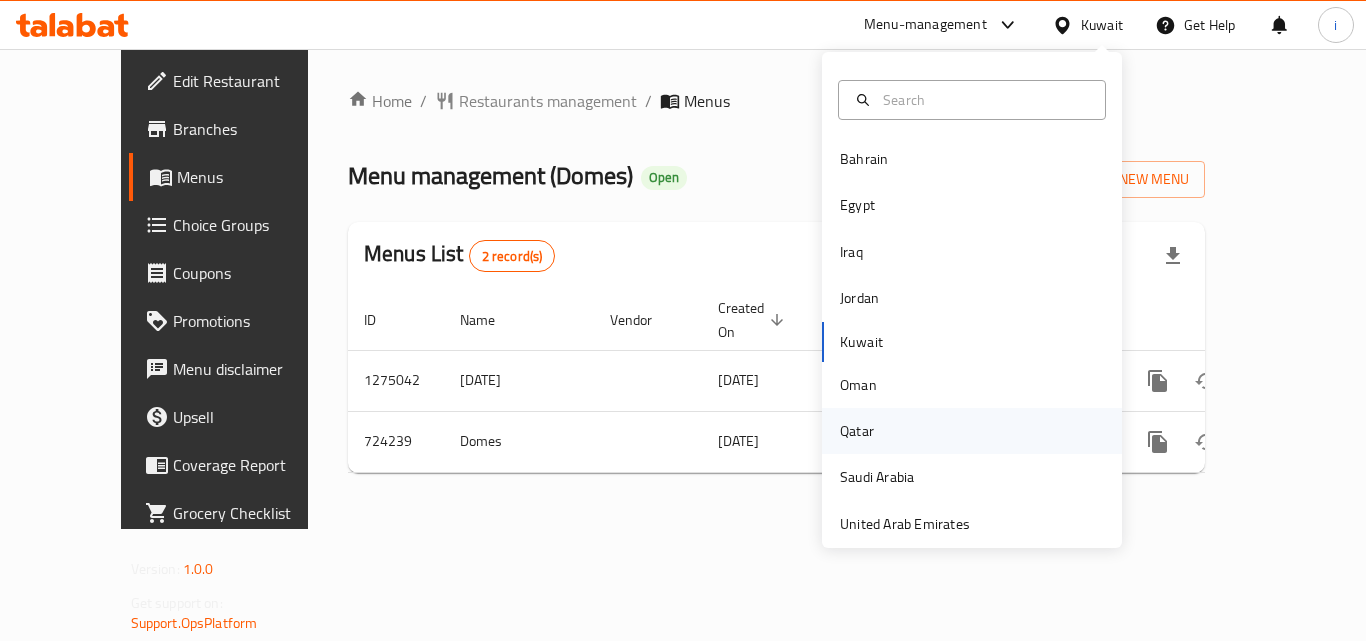 click on "Qatar" at bounding box center [857, 431] 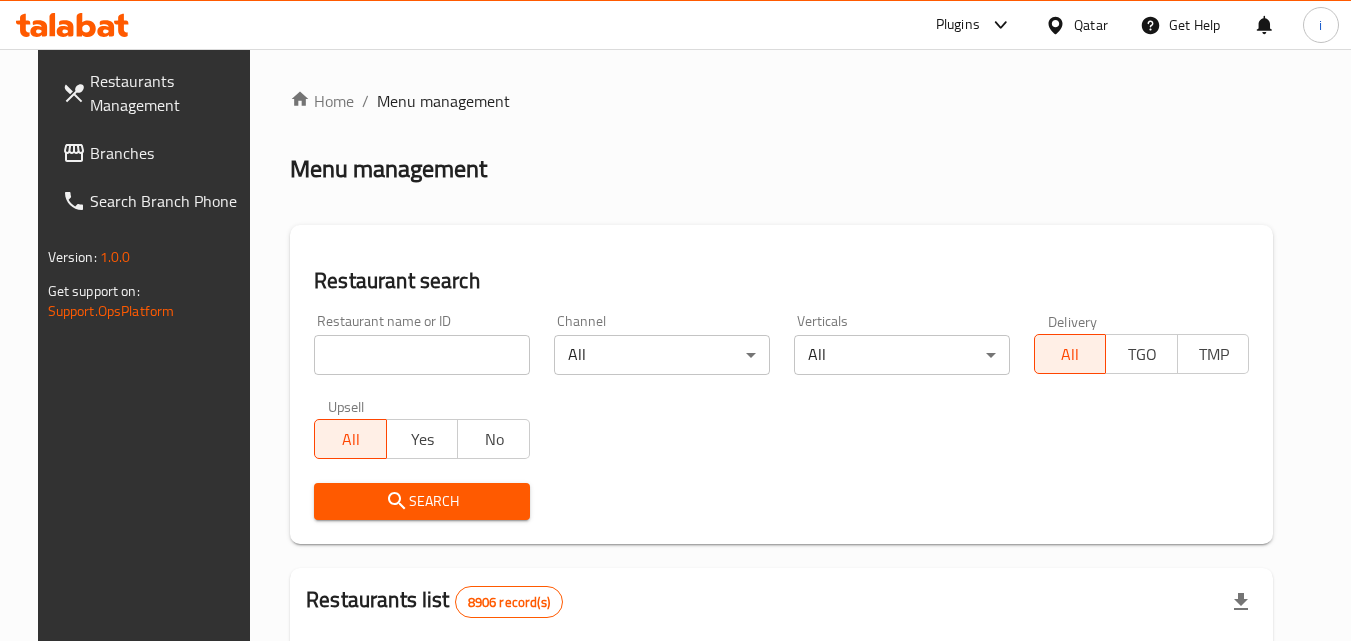 click on "Branches" at bounding box center (169, 153) 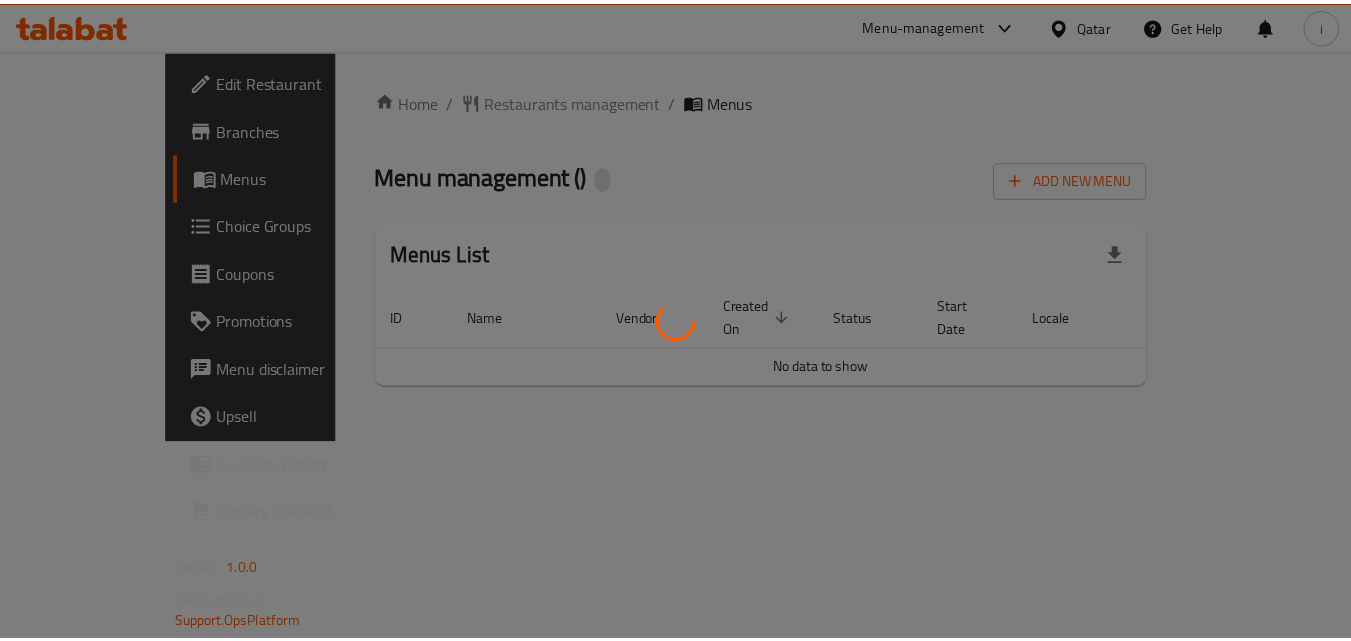 scroll, scrollTop: 0, scrollLeft: 0, axis: both 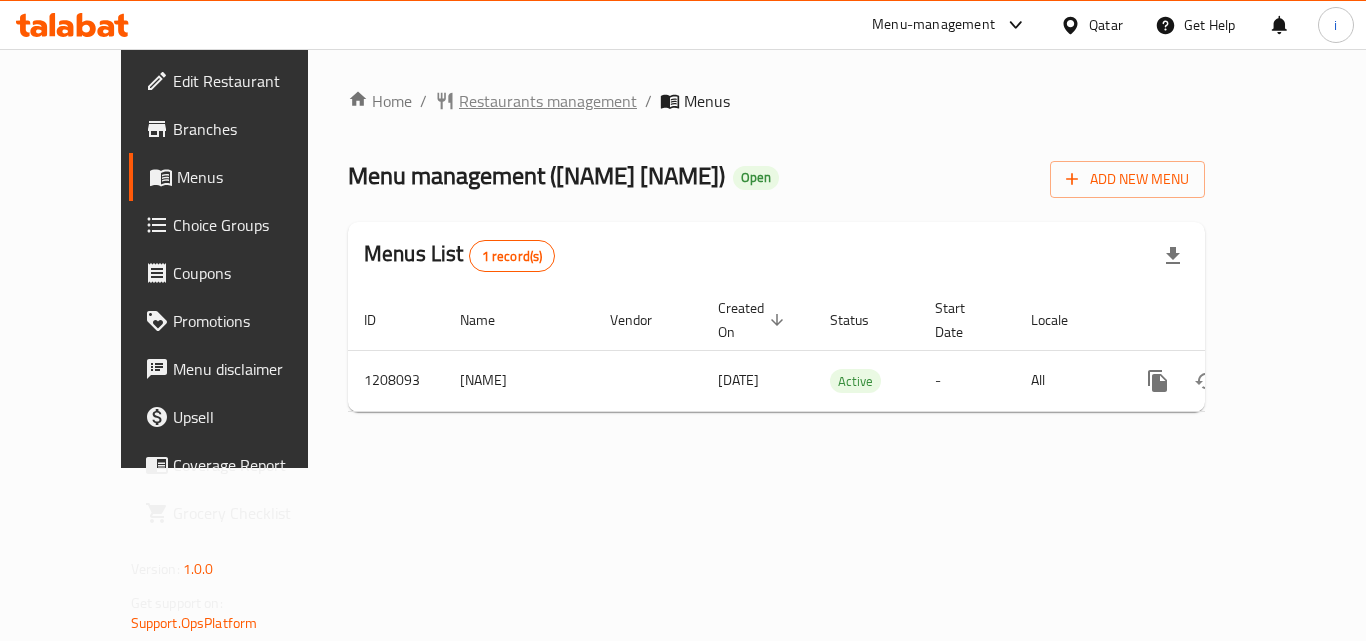 click on "Restaurants management" at bounding box center [548, 101] 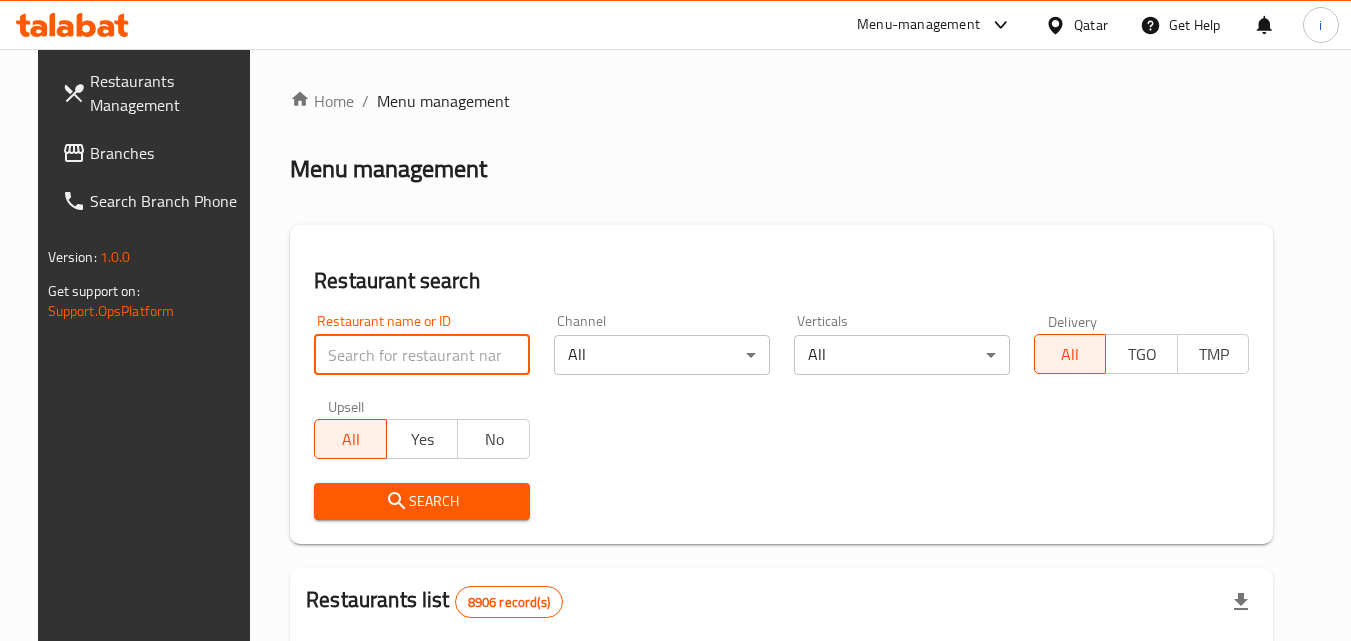 click at bounding box center [422, 355] 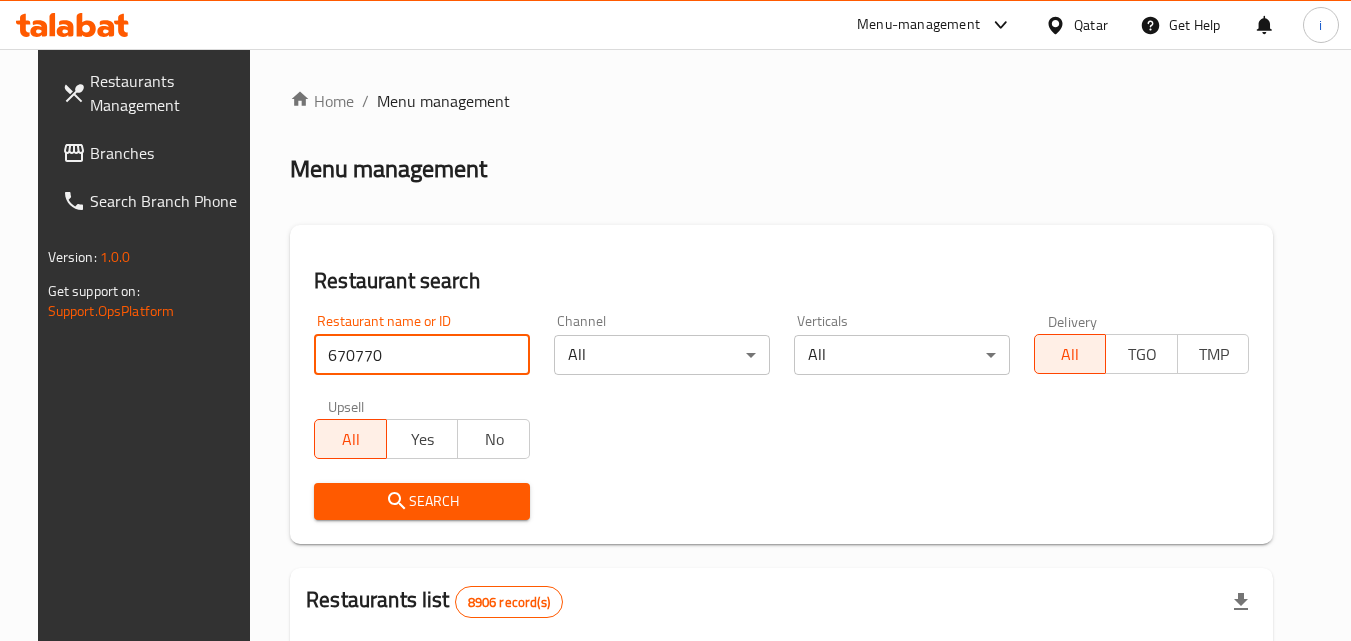 scroll, scrollTop: 400, scrollLeft: 0, axis: vertical 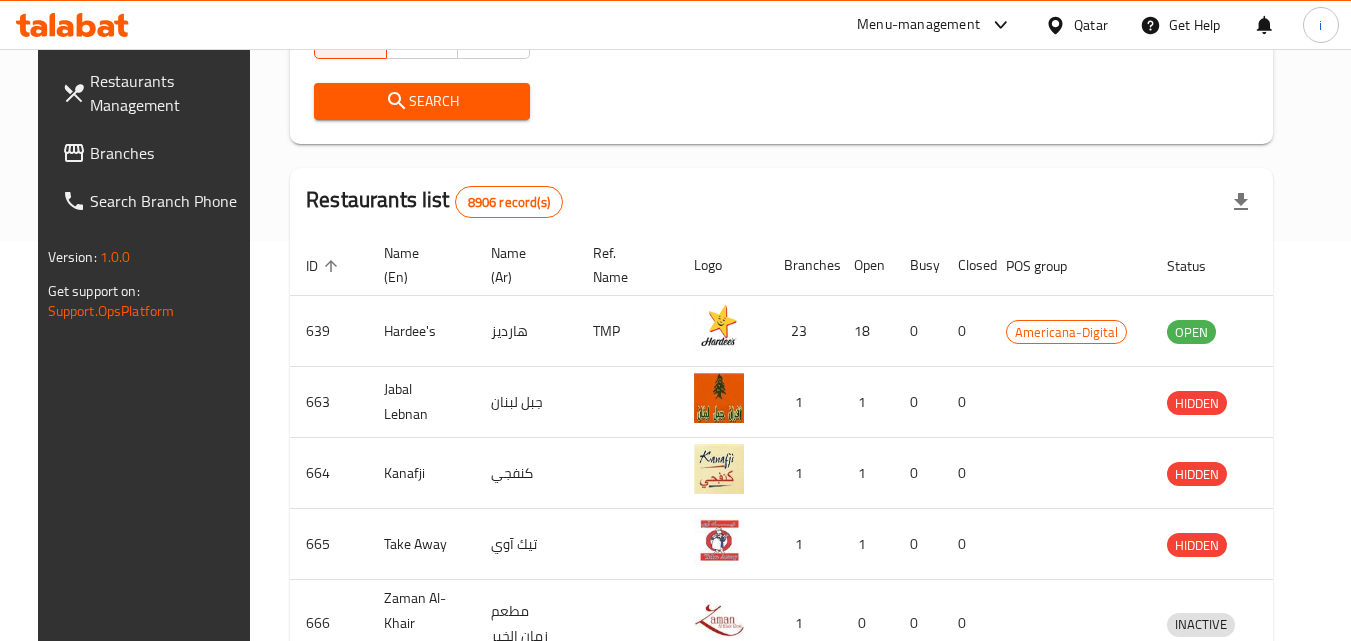 type on "670770" 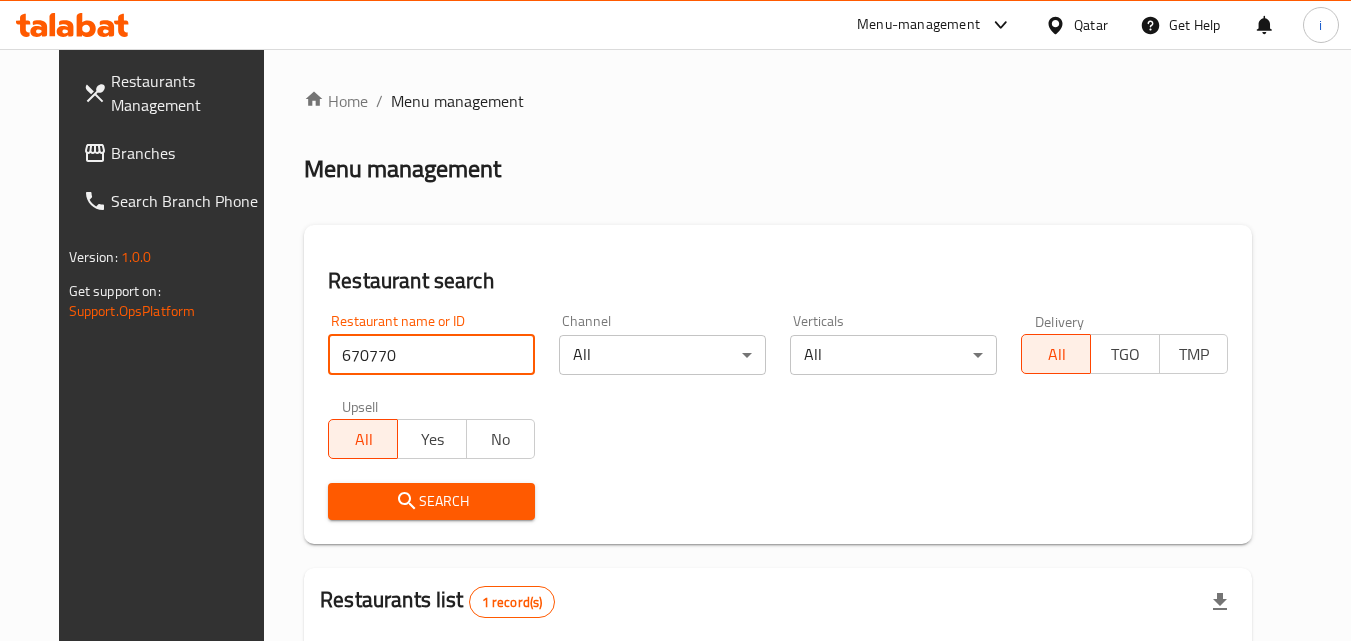 scroll, scrollTop: 234, scrollLeft: 0, axis: vertical 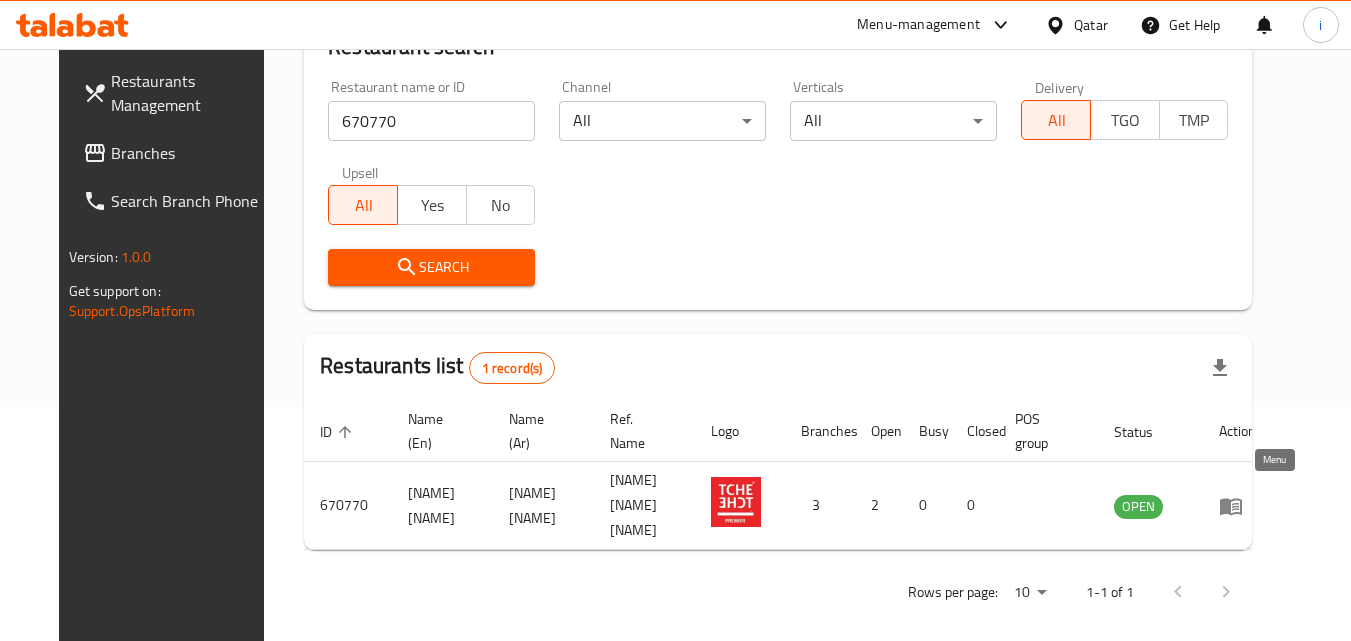 drag, startPoint x: 1276, startPoint y: 498, endPoint x: 1255, endPoint y: 499, distance: 21.023796 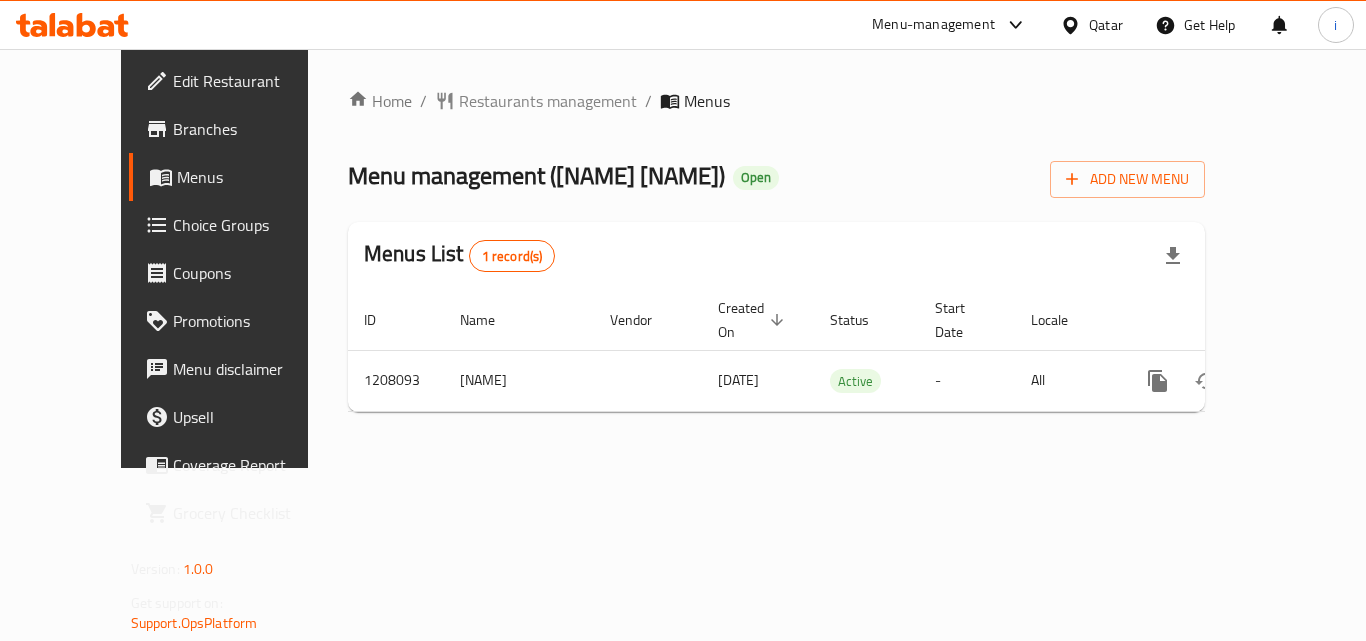 click 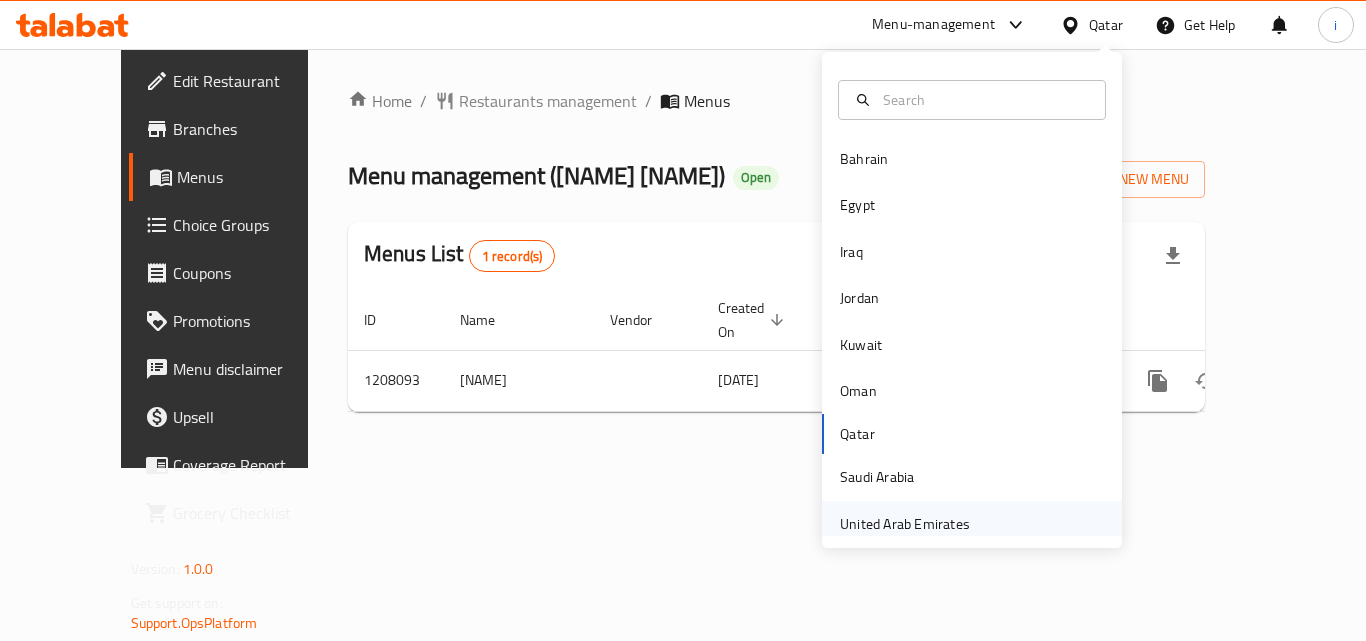 click on "United Arab Emirates" at bounding box center (905, 524) 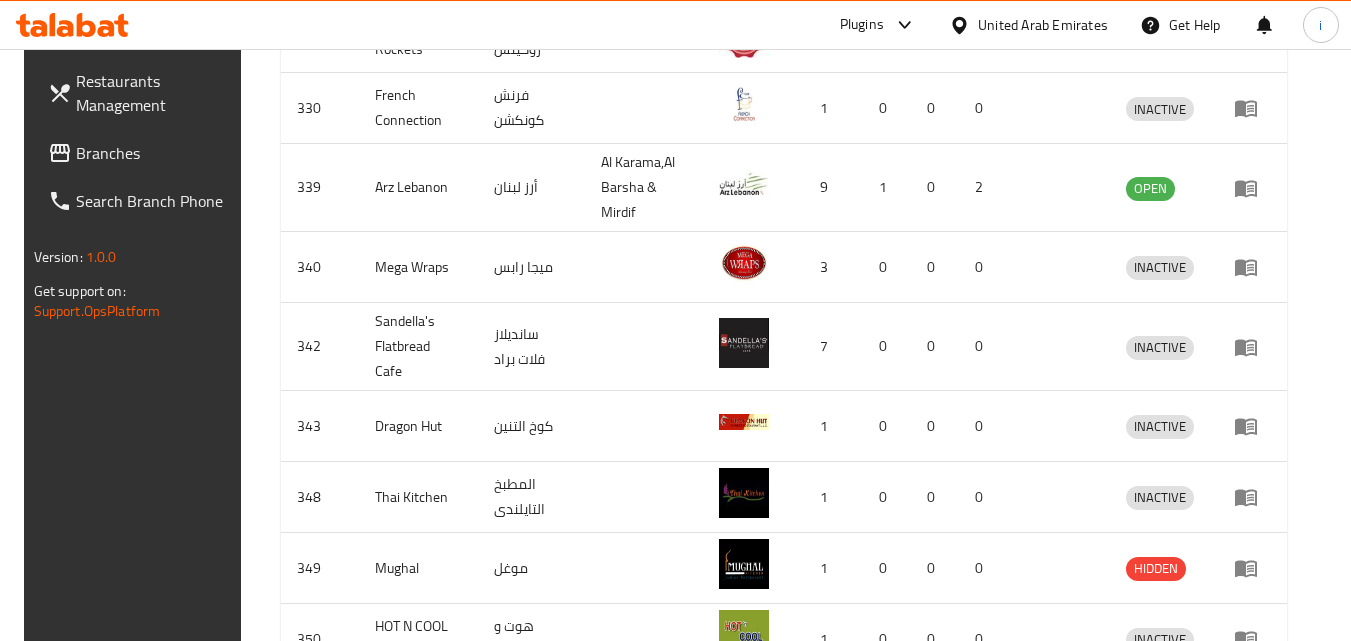 scroll, scrollTop: 700, scrollLeft: 0, axis: vertical 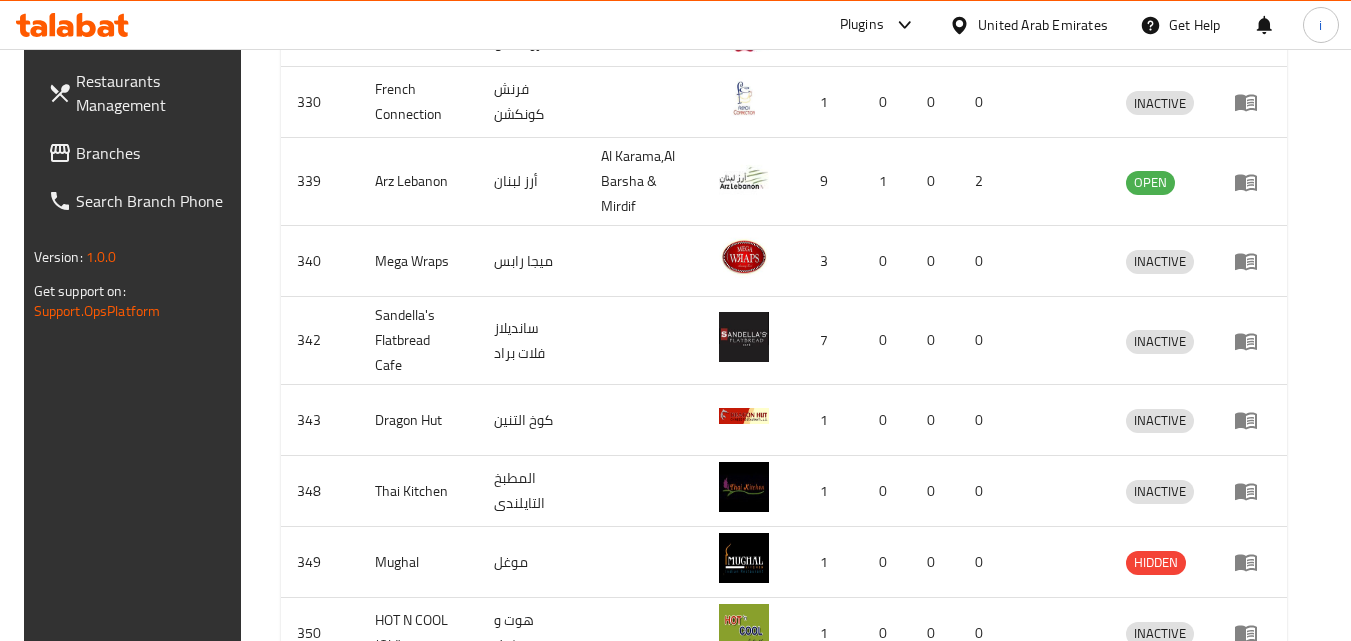 click on "Plugins" at bounding box center [862, 25] 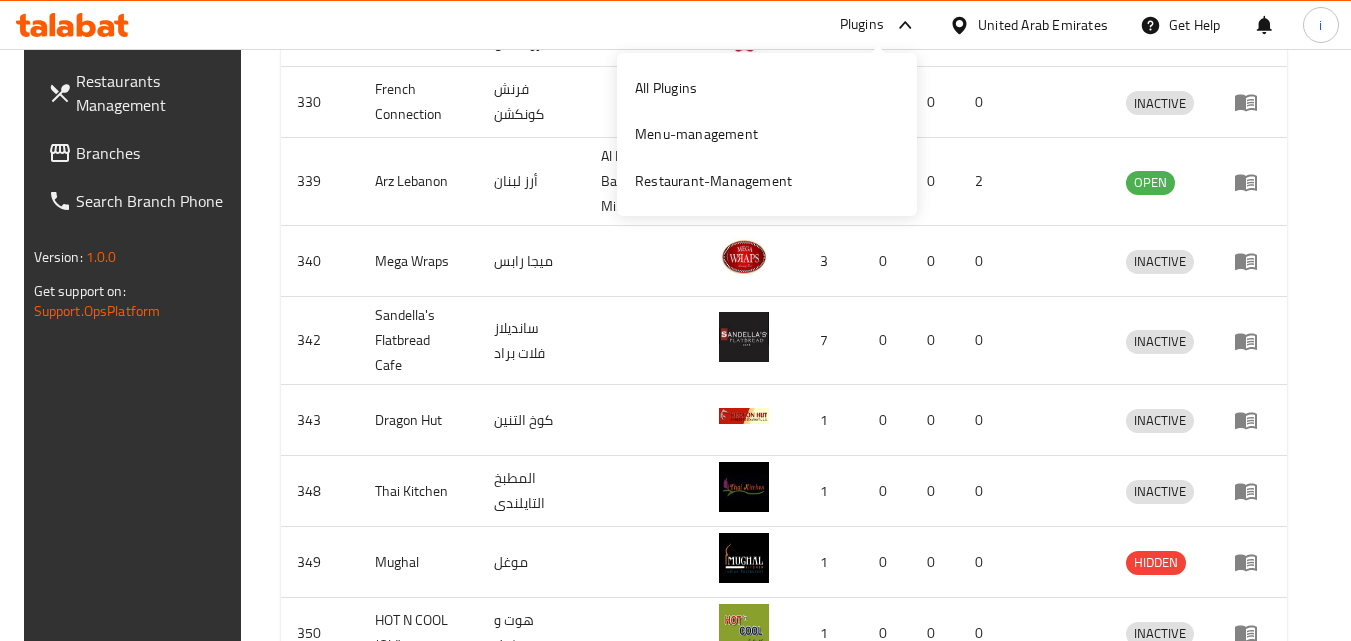 click on "Branches" at bounding box center [155, 153] 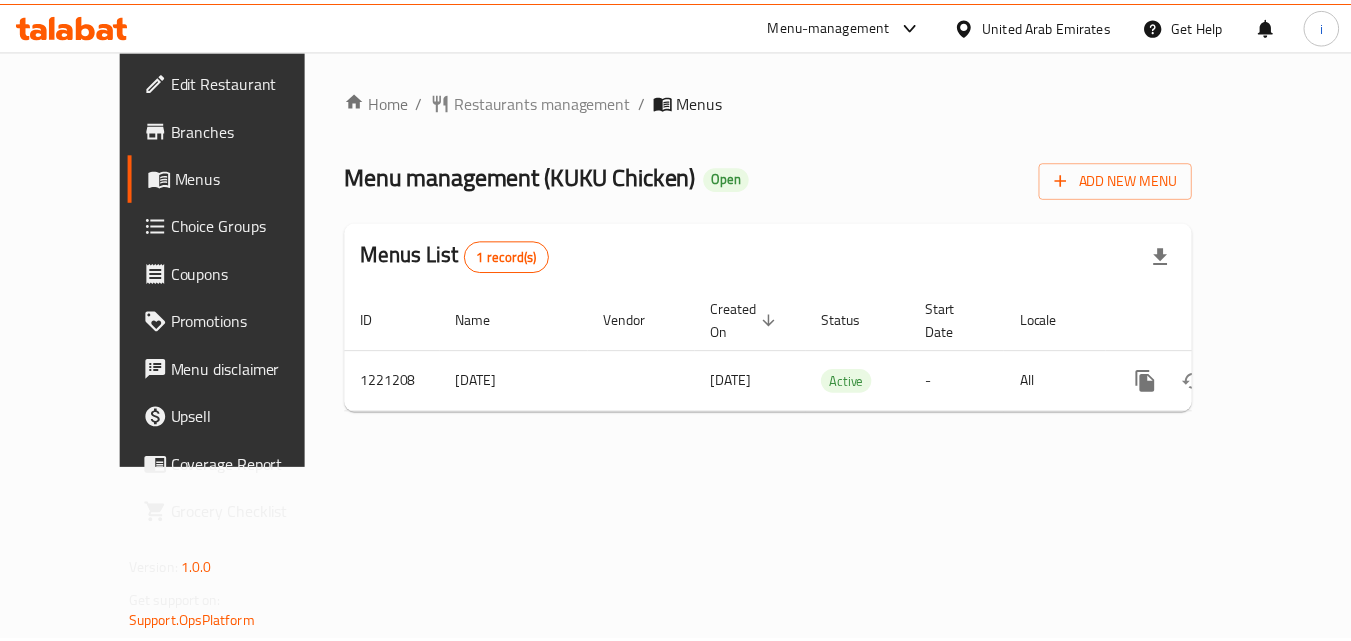 scroll, scrollTop: 0, scrollLeft: 0, axis: both 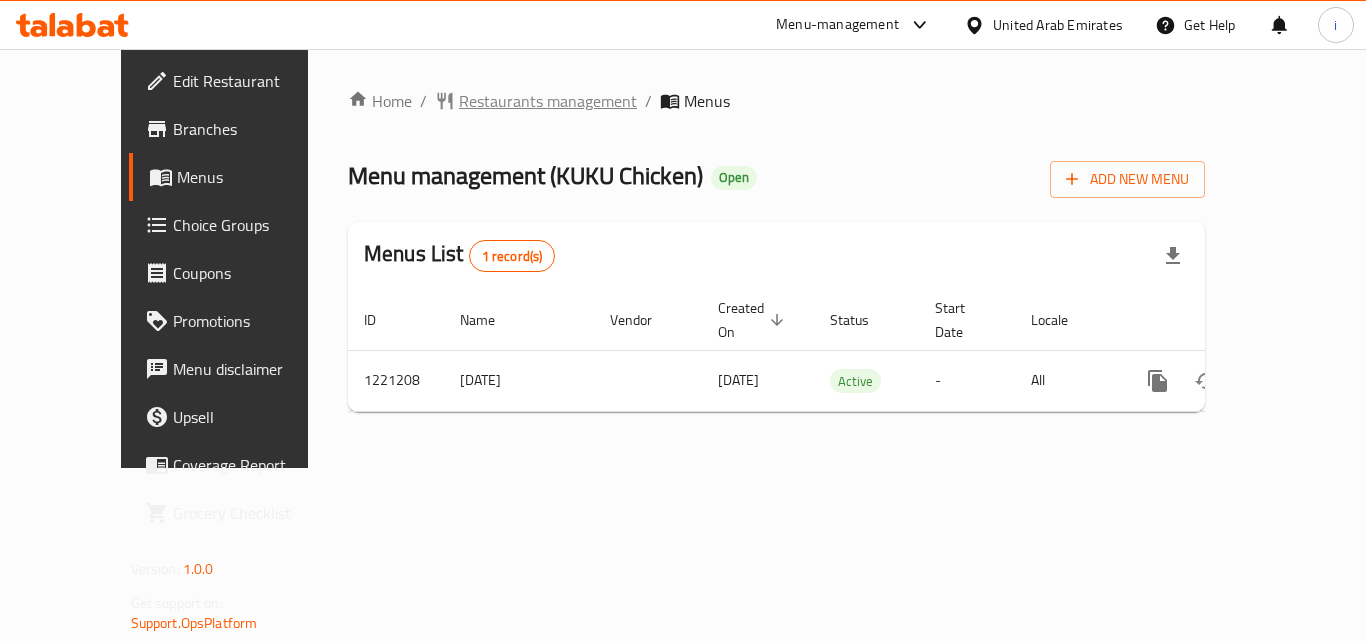 click on "Restaurants management" at bounding box center (548, 101) 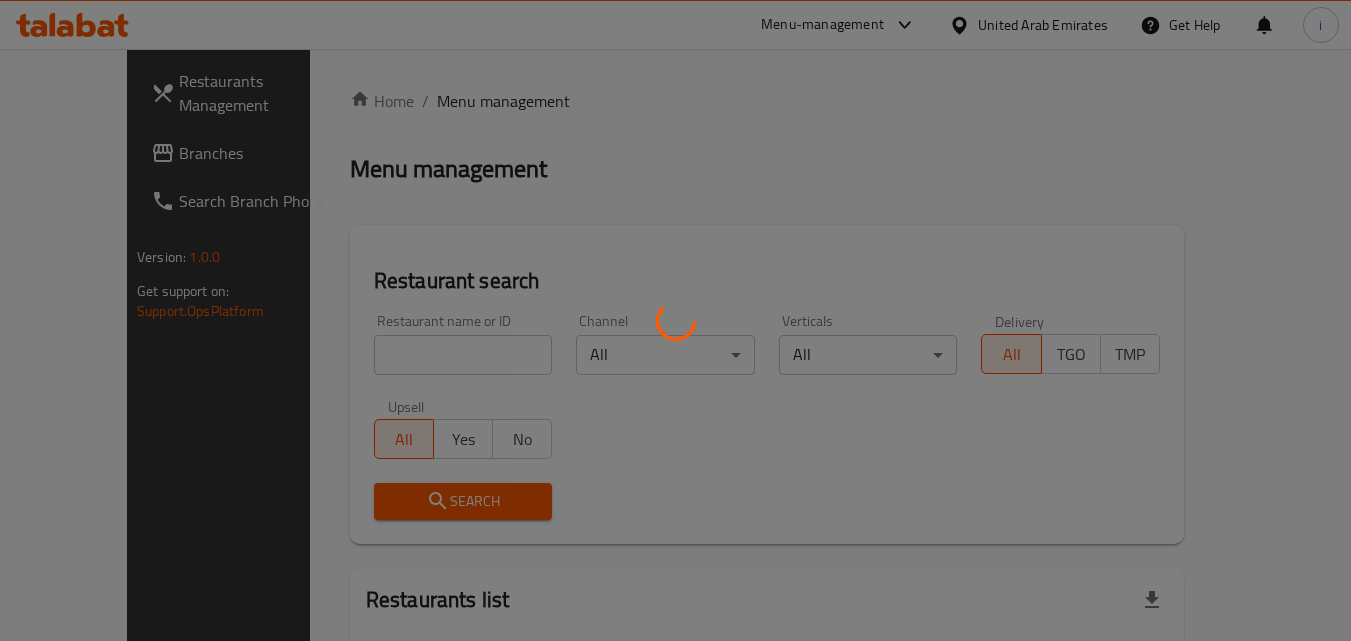 click at bounding box center [675, 320] 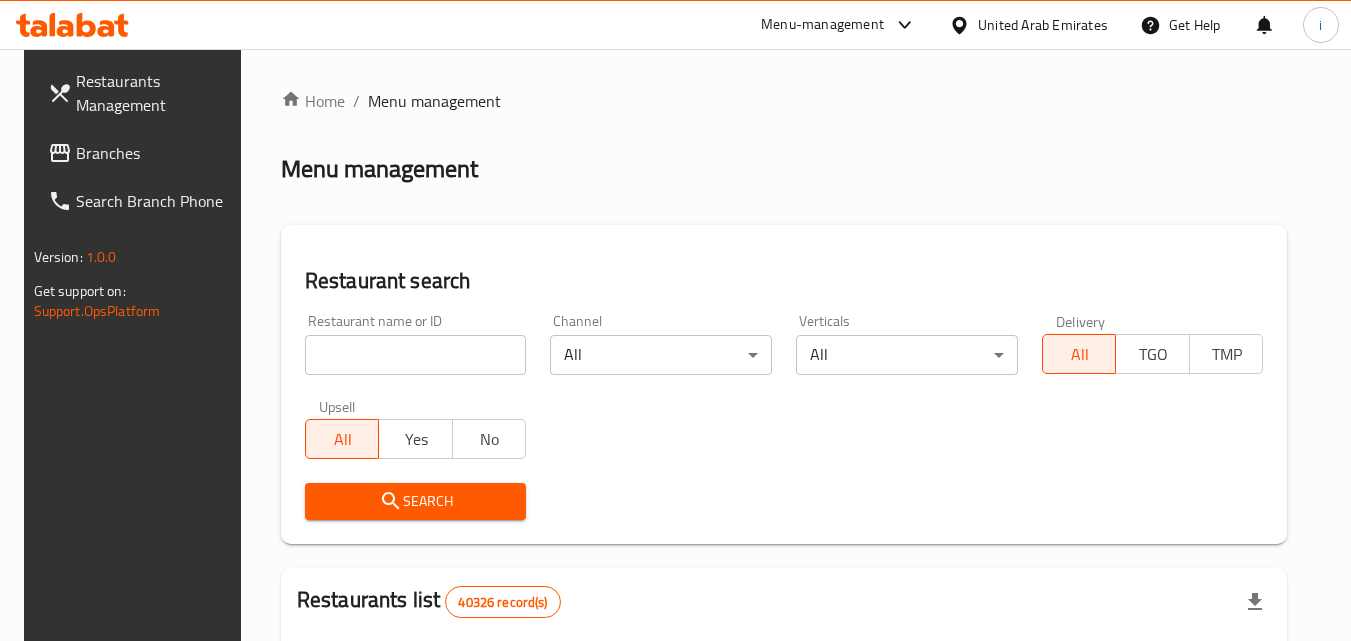 click at bounding box center [416, 355] 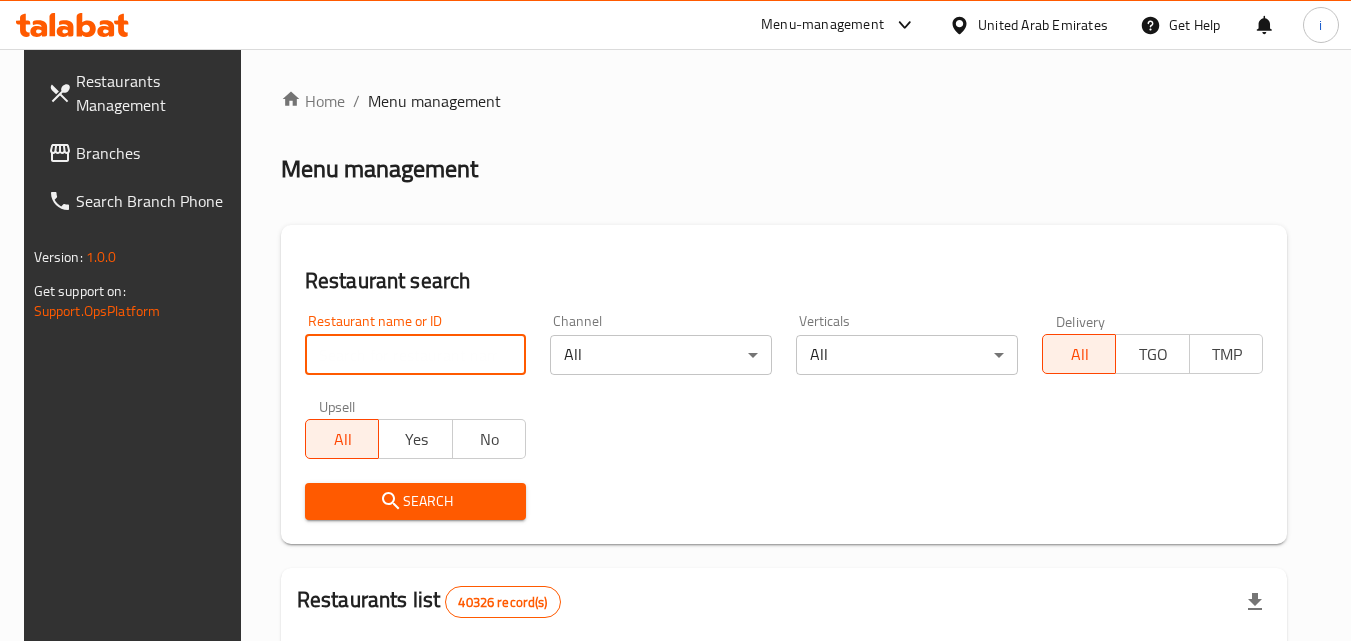 paste on "673714" 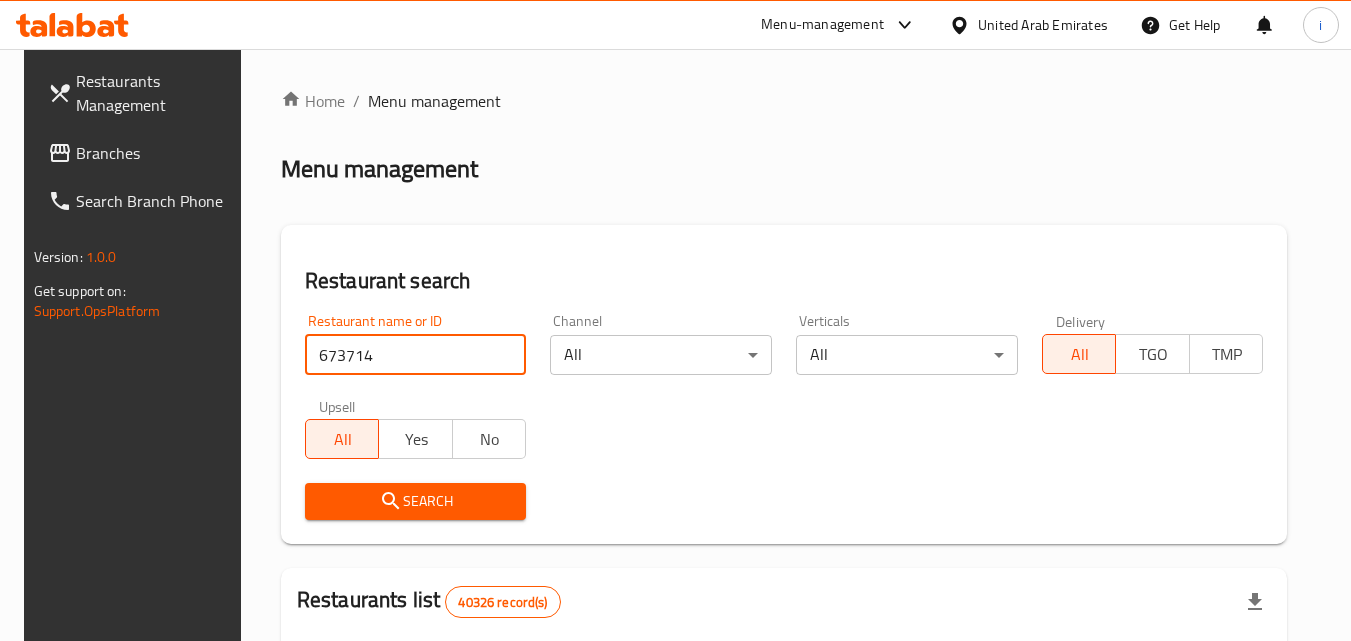 type on "673714" 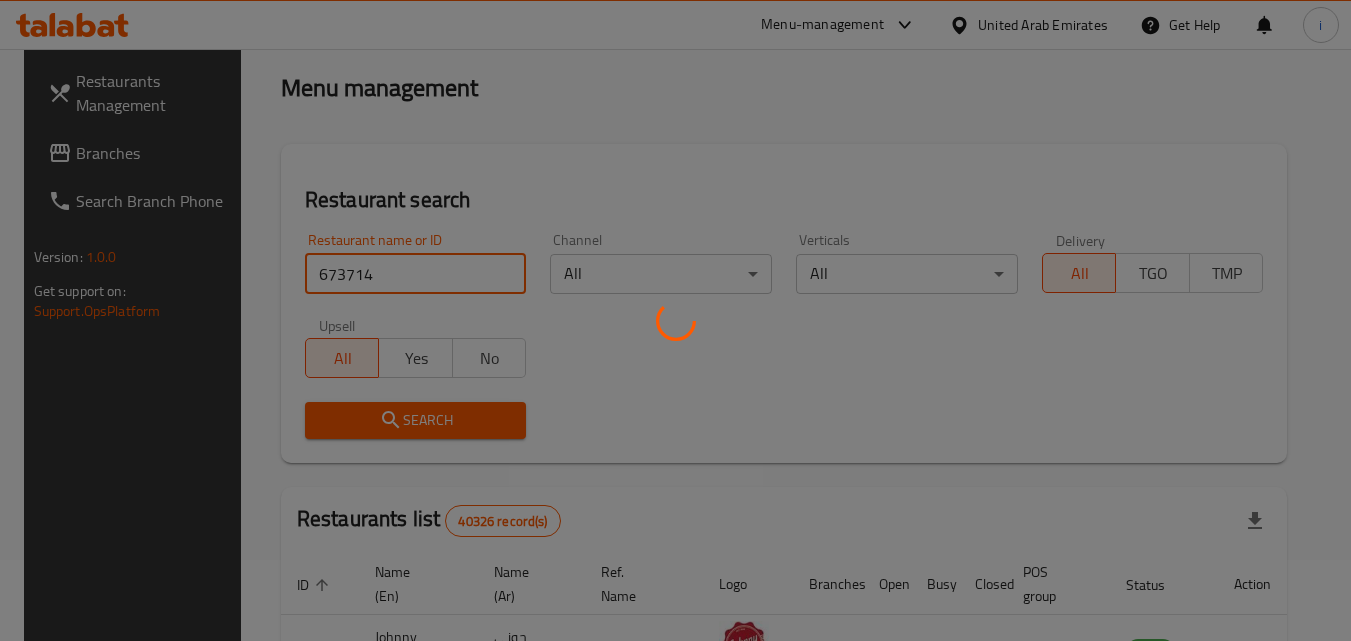 scroll, scrollTop: 234, scrollLeft: 0, axis: vertical 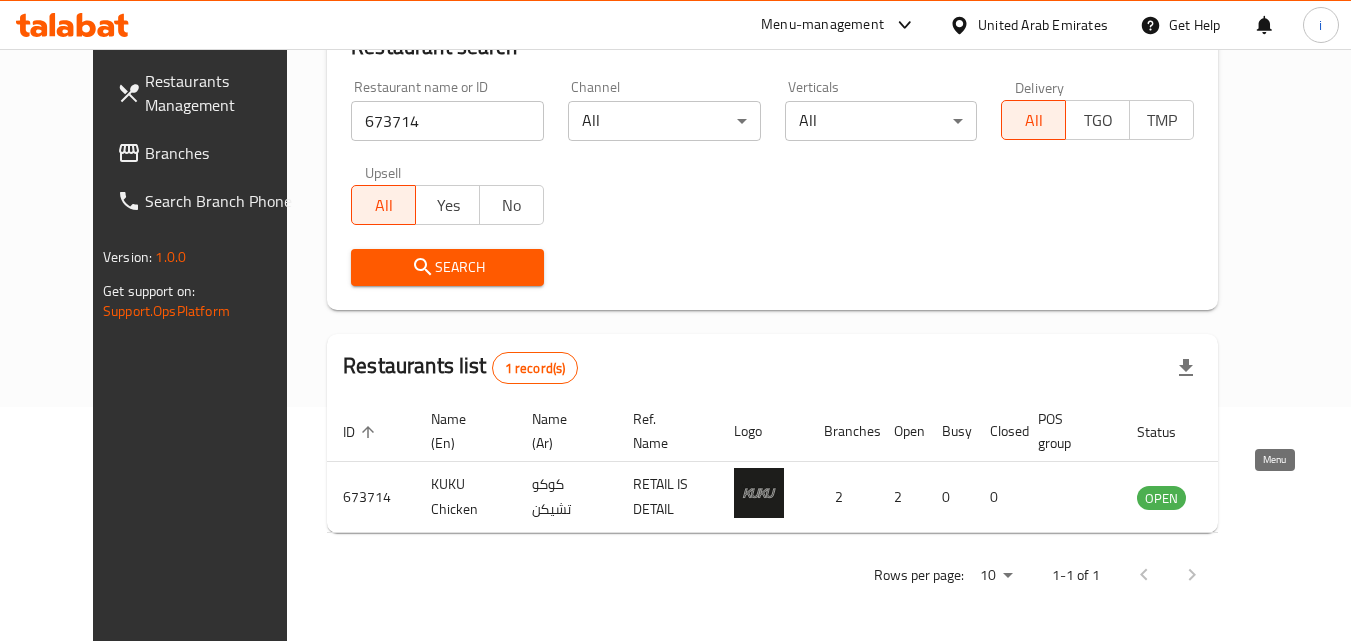 drag, startPoint x: 1264, startPoint y: 503, endPoint x: 1246, endPoint y: 500, distance: 18.248287 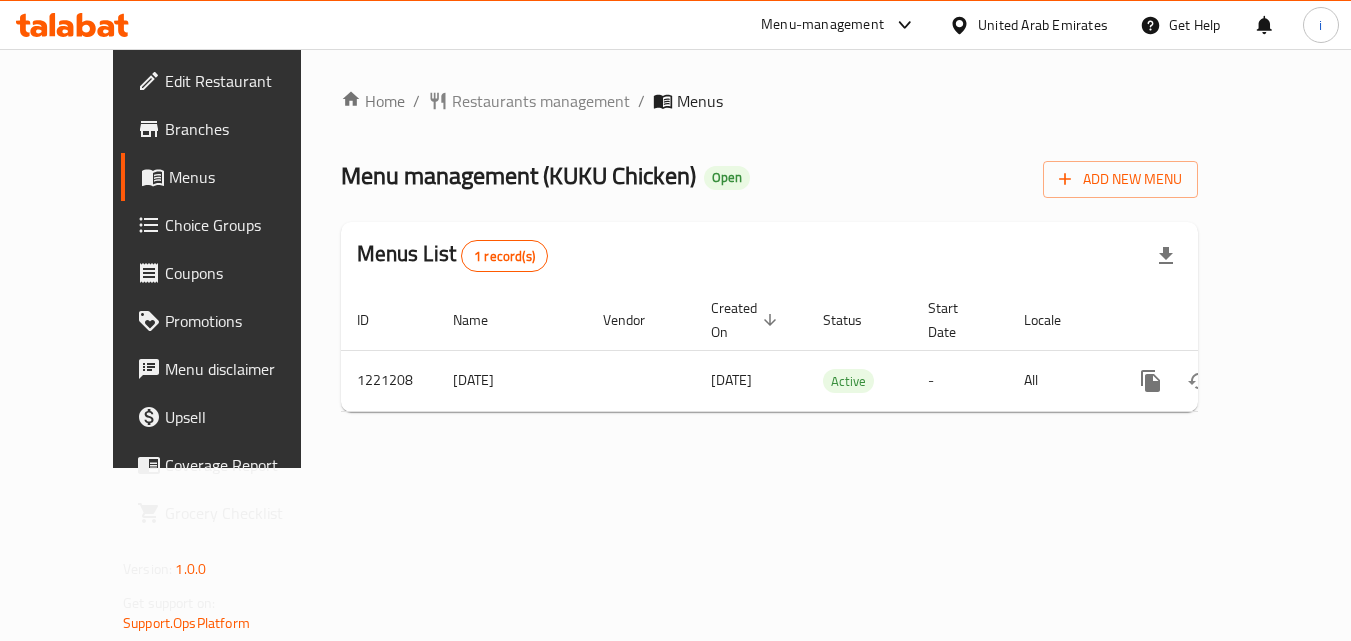scroll, scrollTop: 0, scrollLeft: 0, axis: both 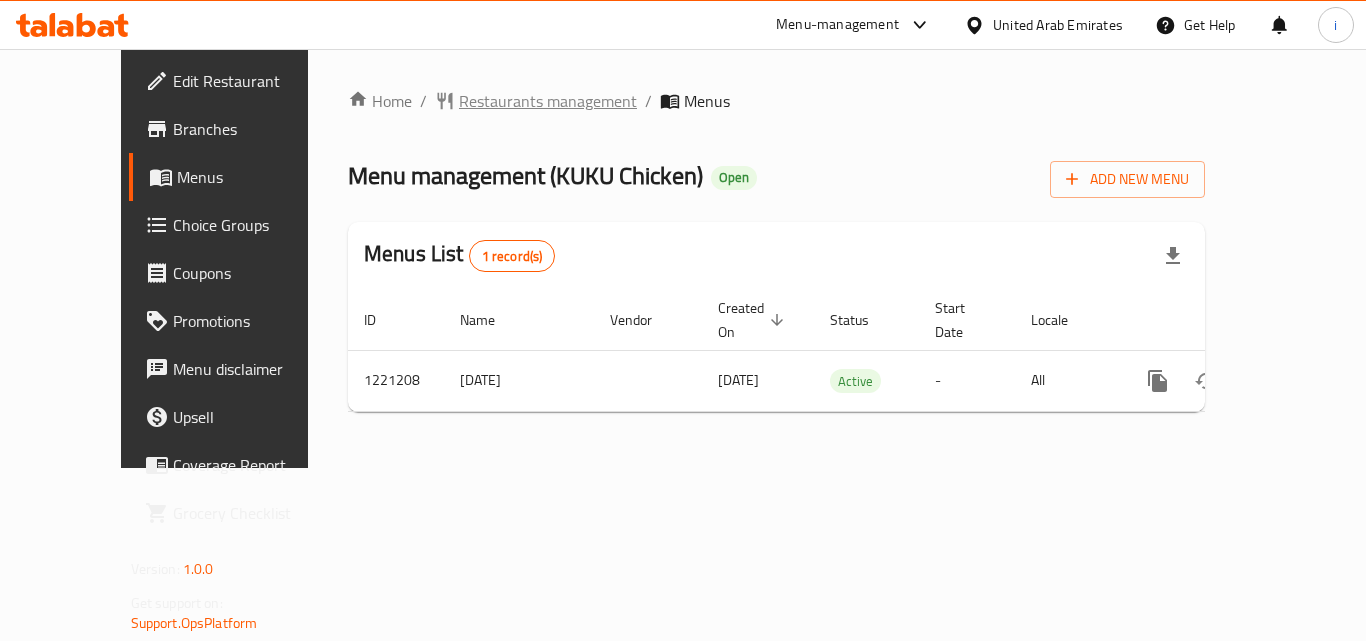 click on "Restaurants management" at bounding box center (548, 101) 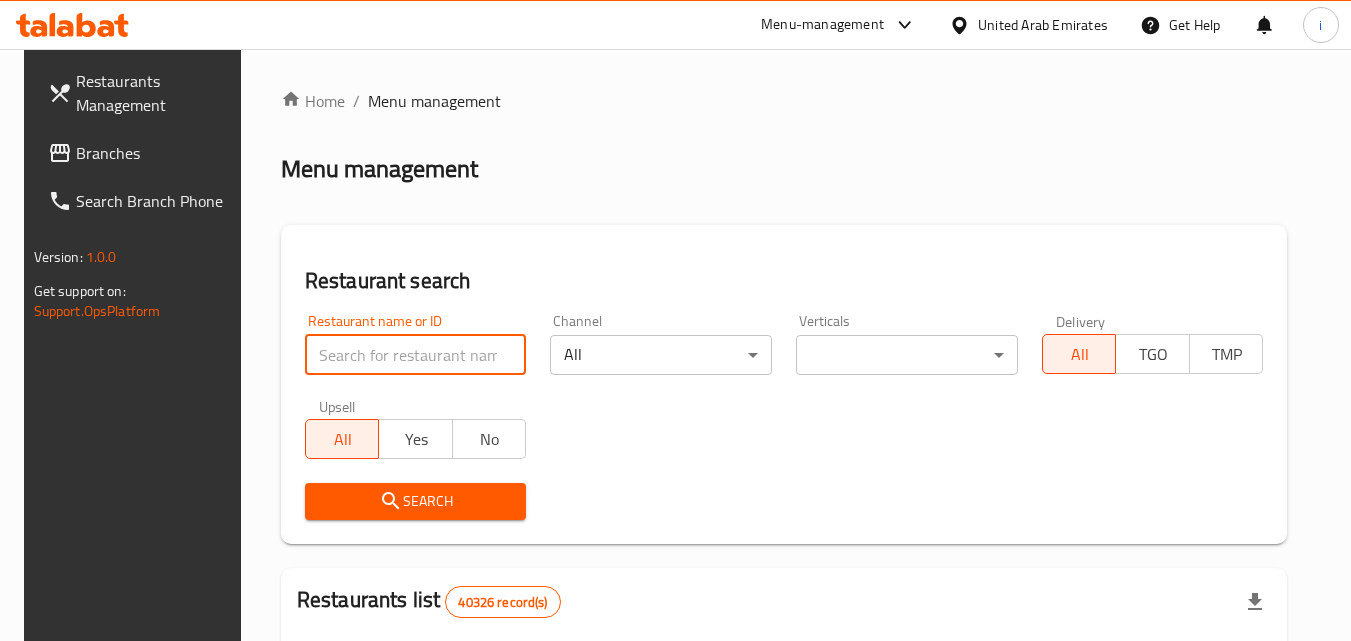 click at bounding box center (416, 355) 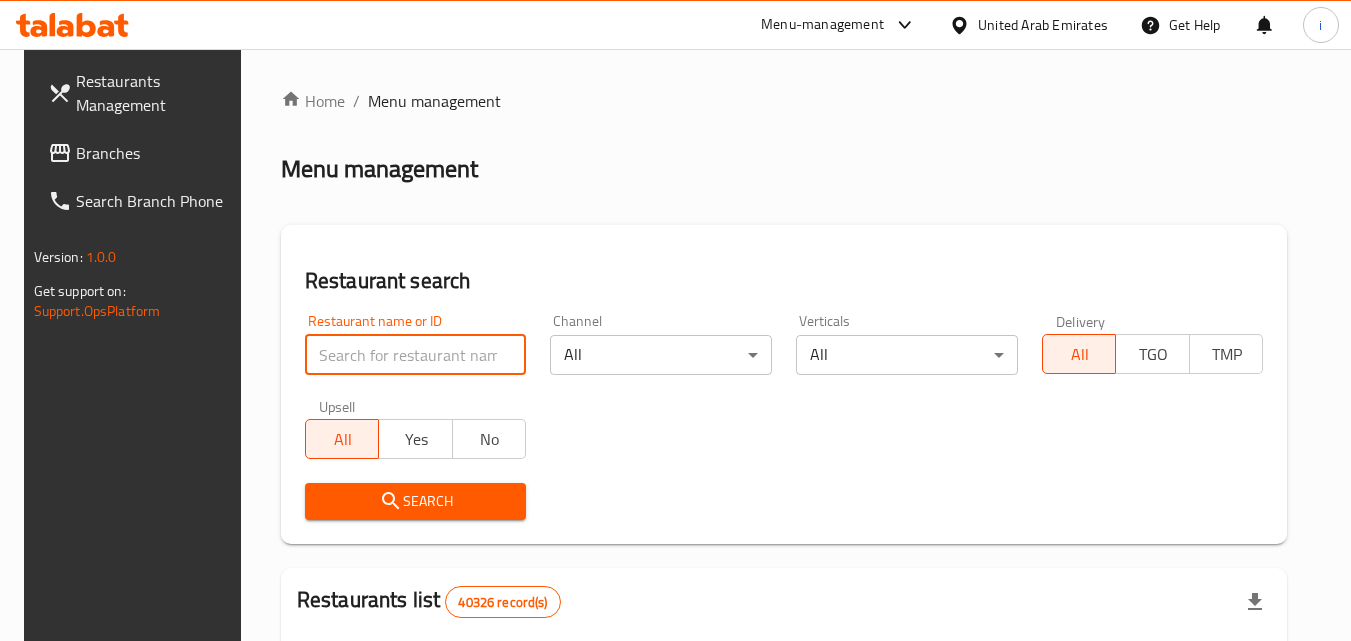 paste on "673714" 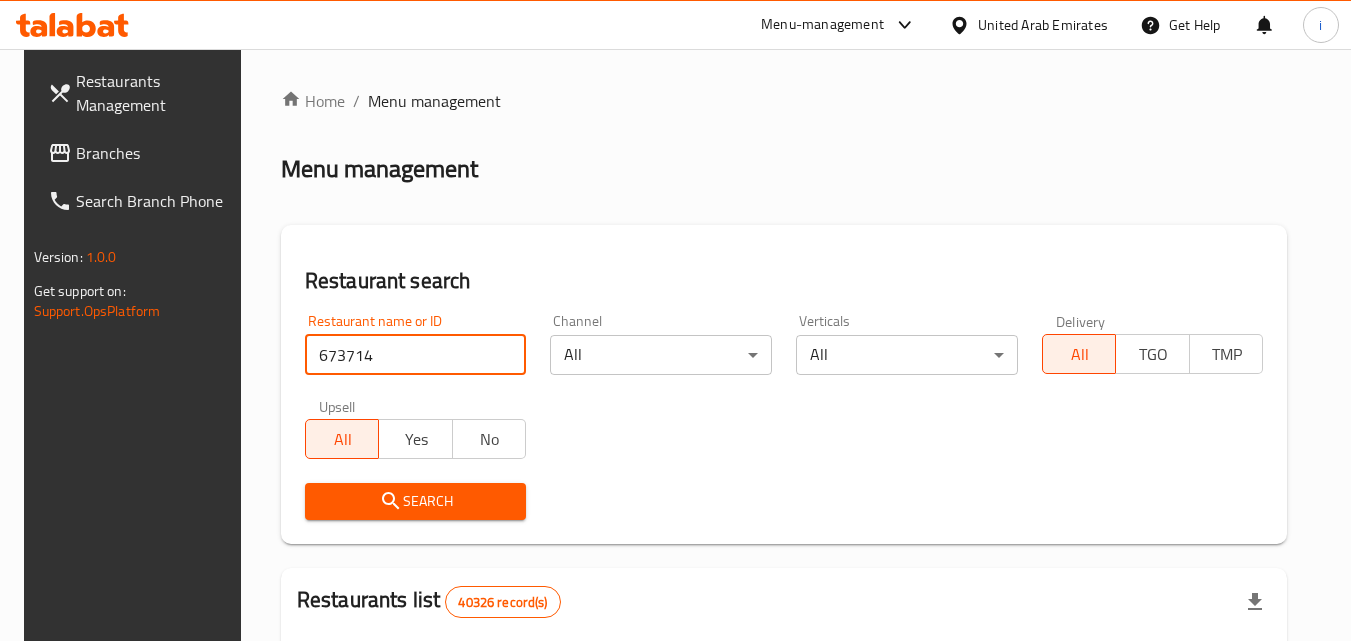type on "673714" 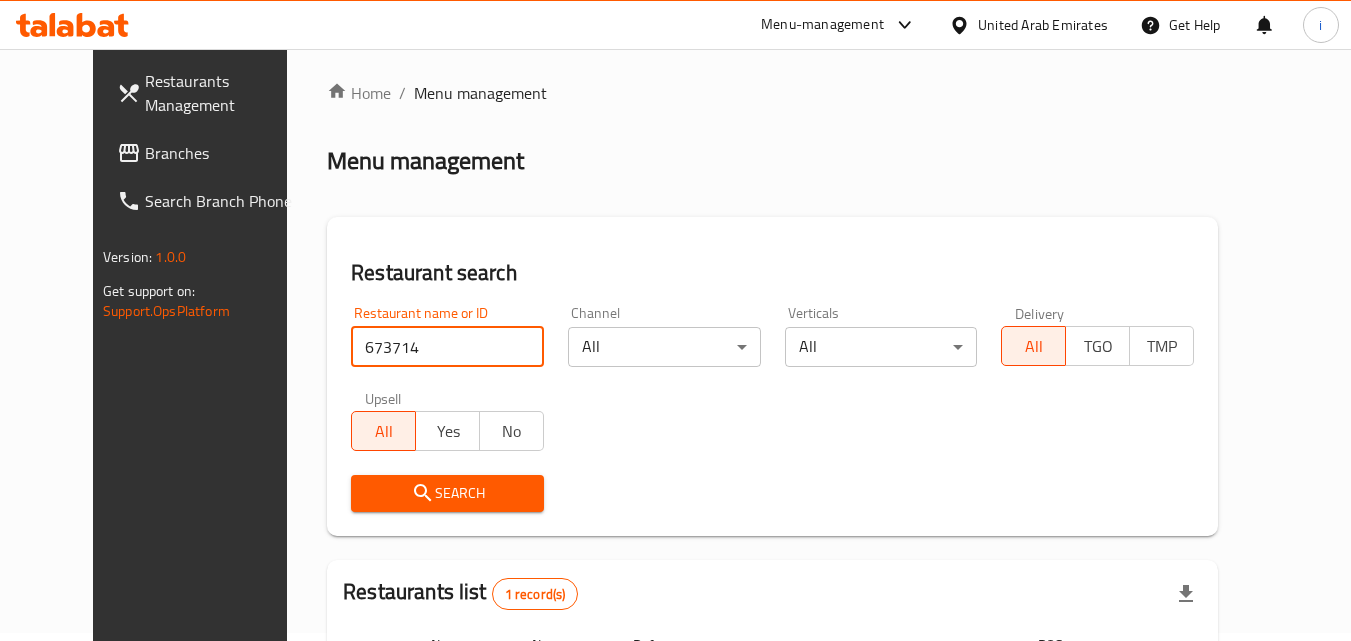 scroll, scrollTop: 234, scrollLeft: 0, axis: vertical 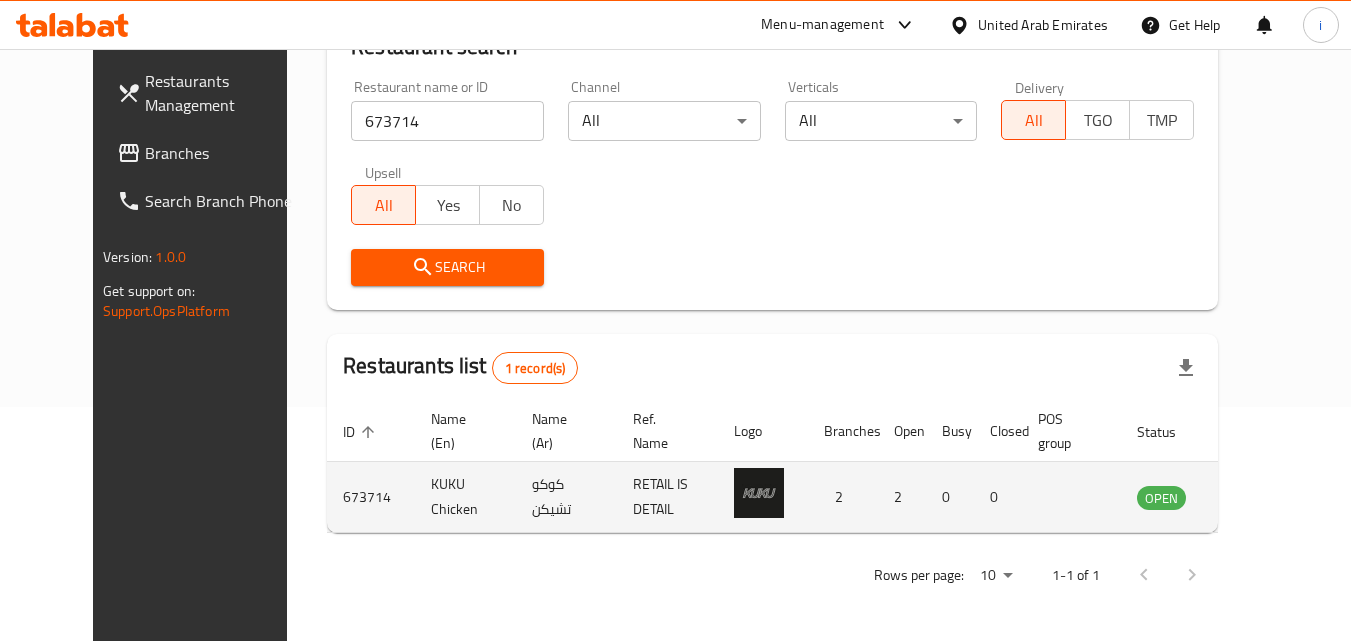 click 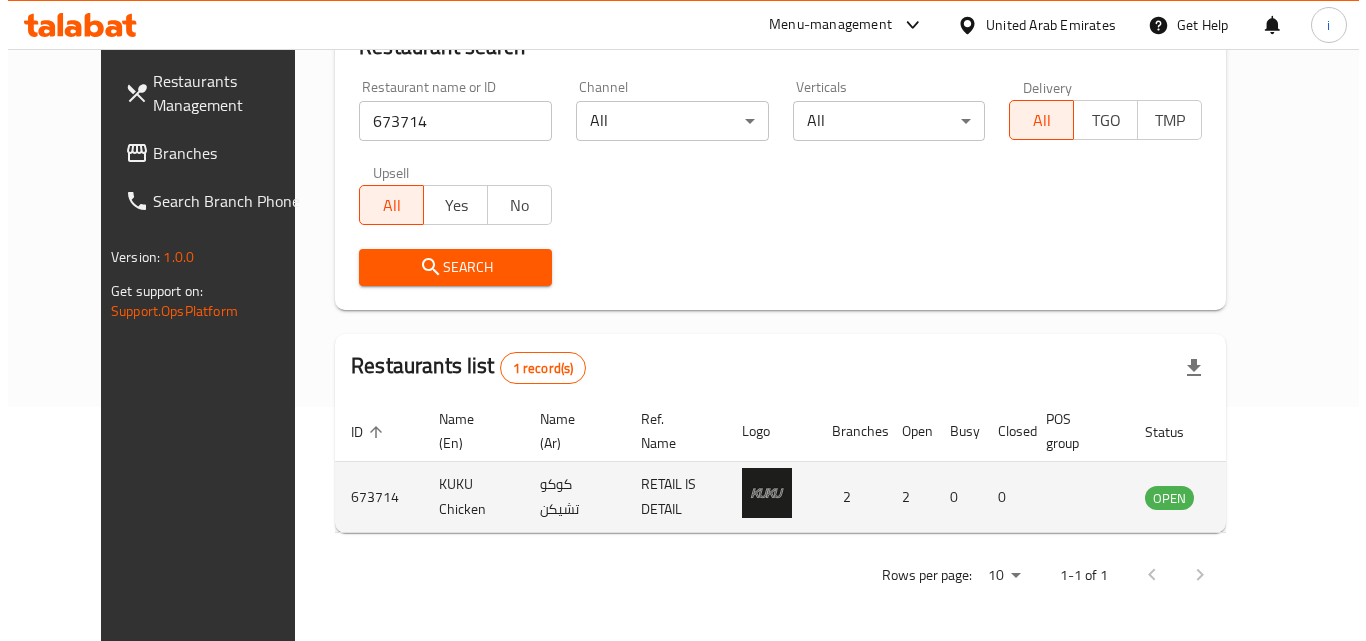 scroll, scrollTop: 0, scrollLeft: 0, axis: both 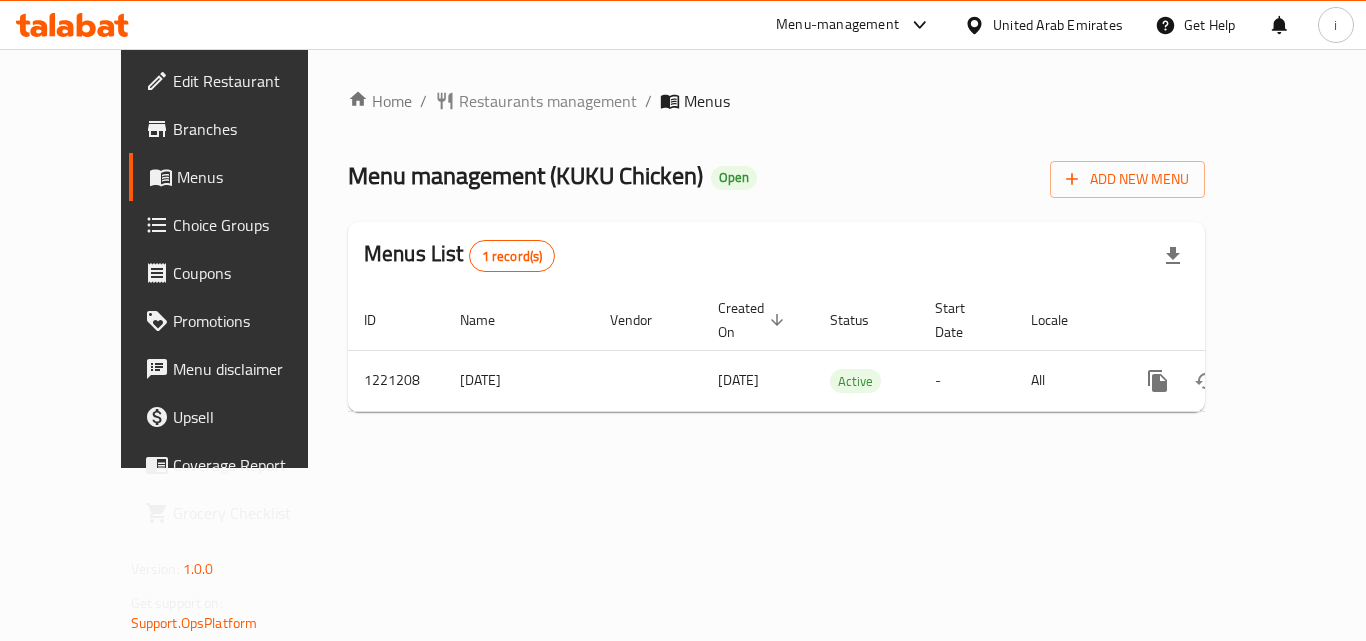 click on "Menu-management" at bounding box center [837, 25] 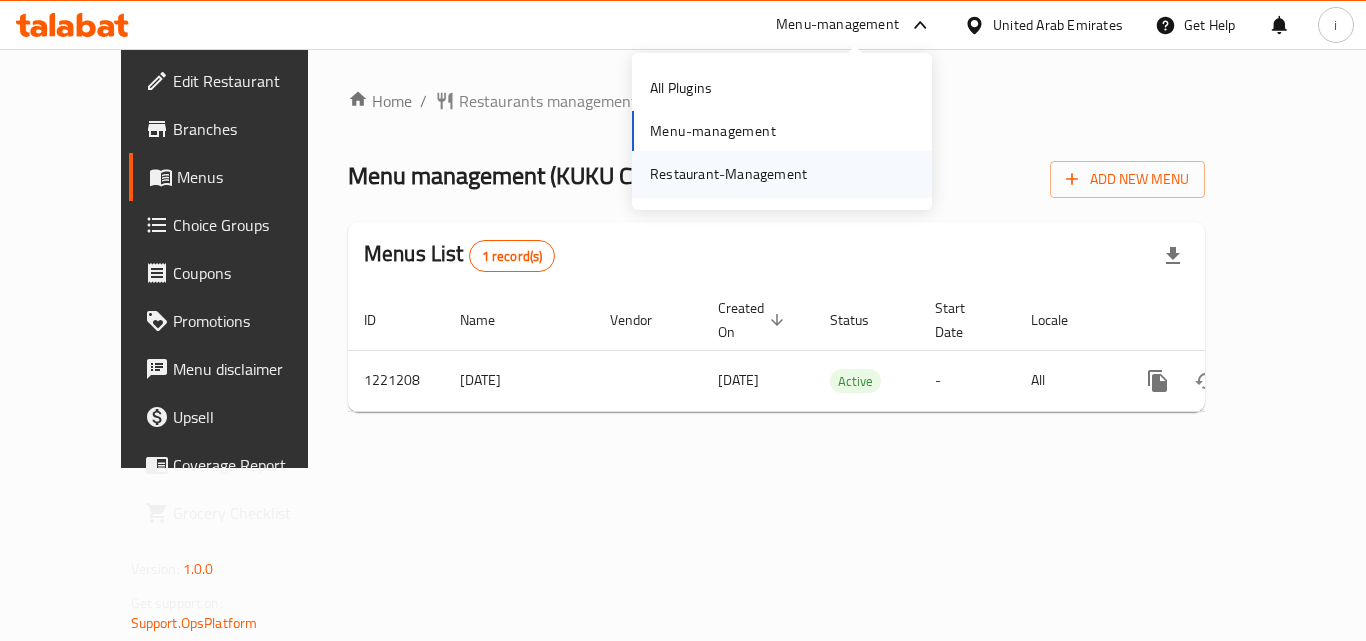 click on "Restaurant-Management" at bounding box center [728, 174] 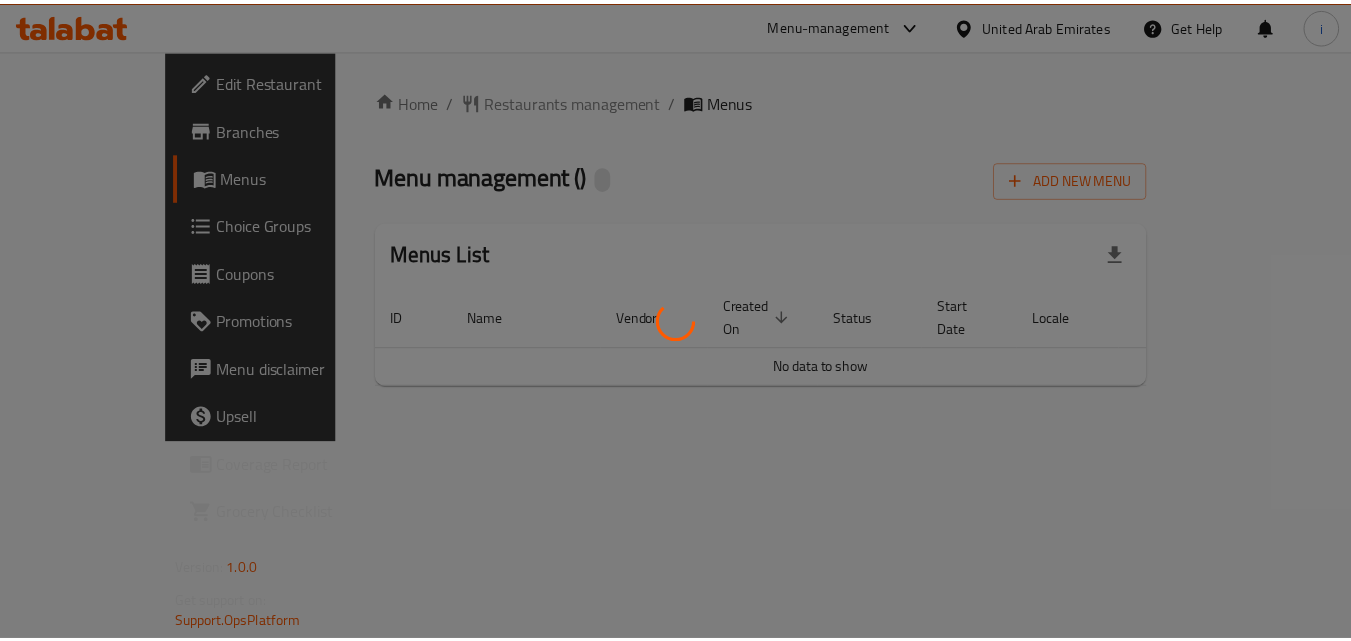 scroll, scrollTop: 0, scrollLeft: 0, axis: both 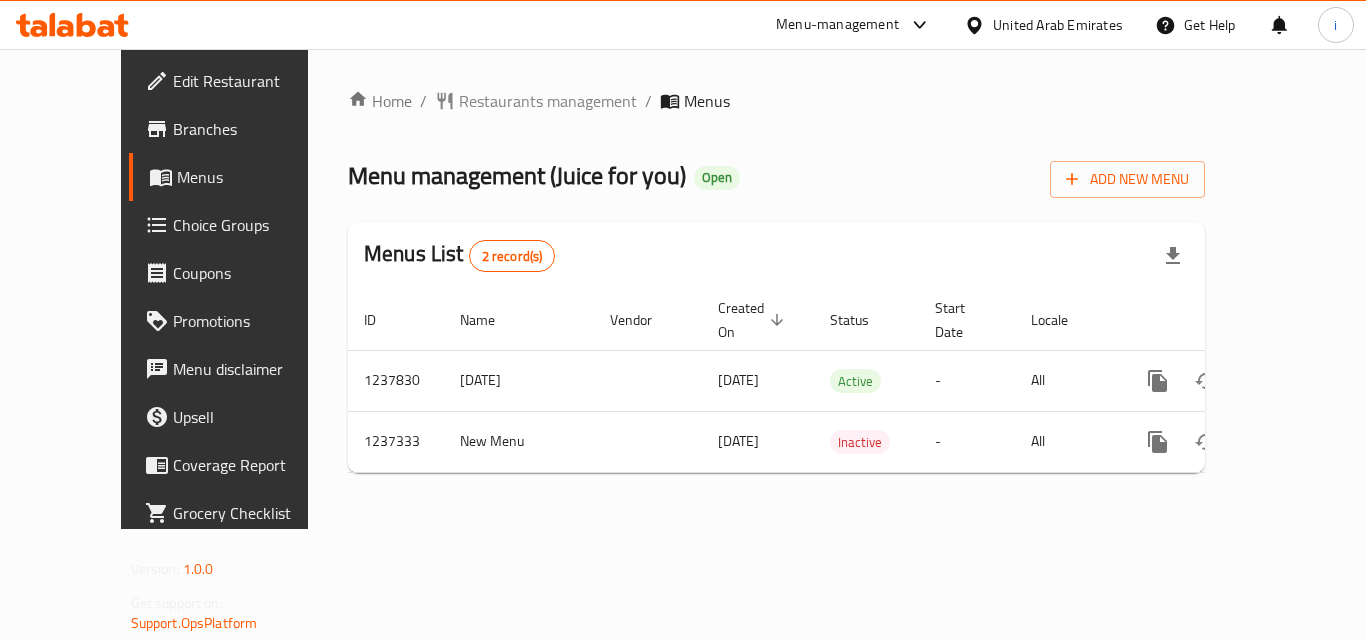 click on "Restaurants management" at bounding box center (548, 101) 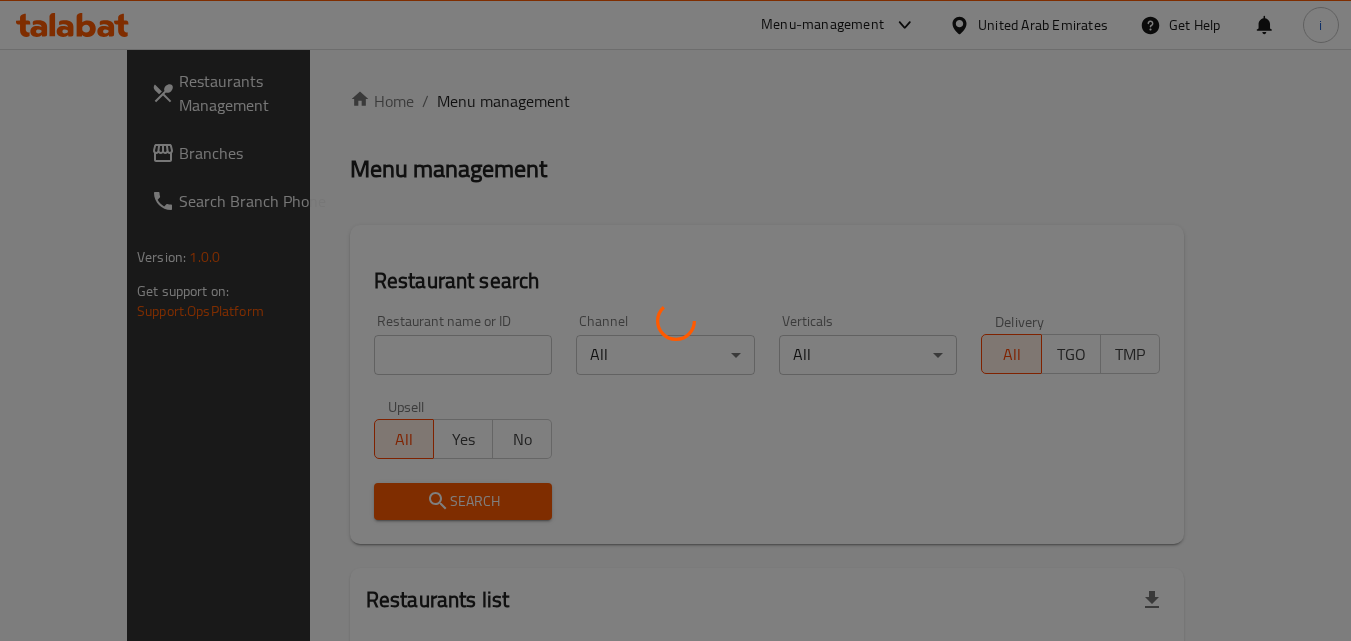 click at bounding box center [675, 320] 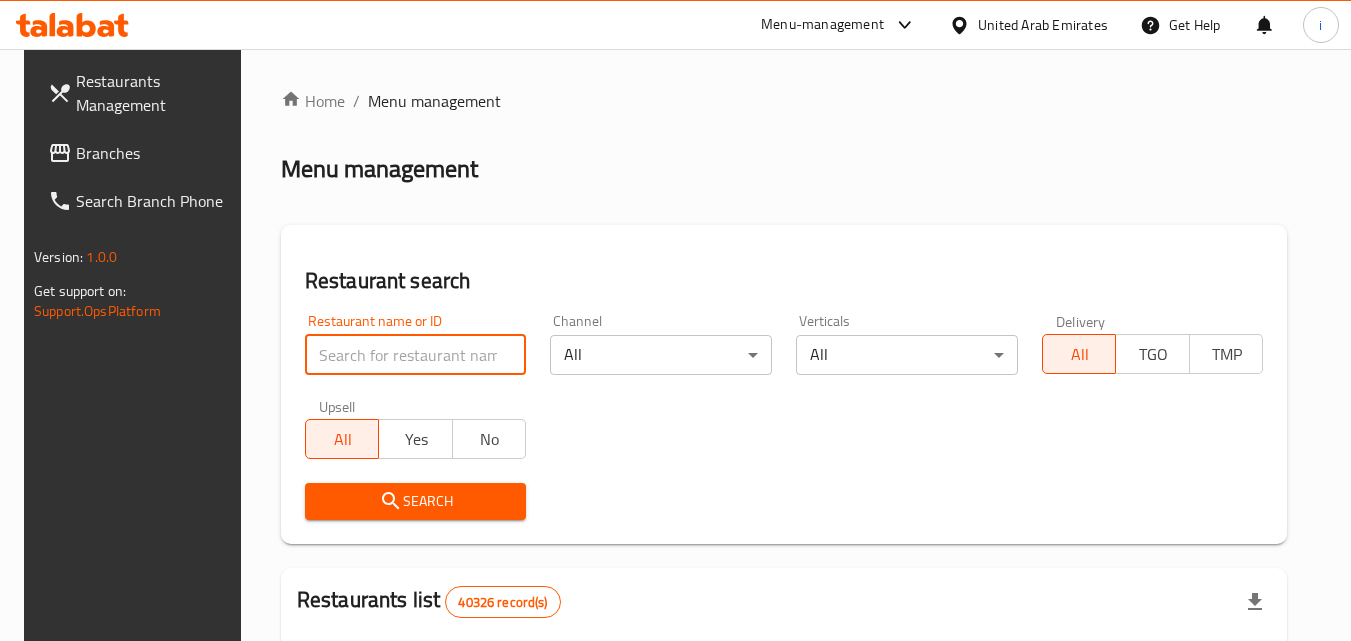 click at bounding box center (416, 355) 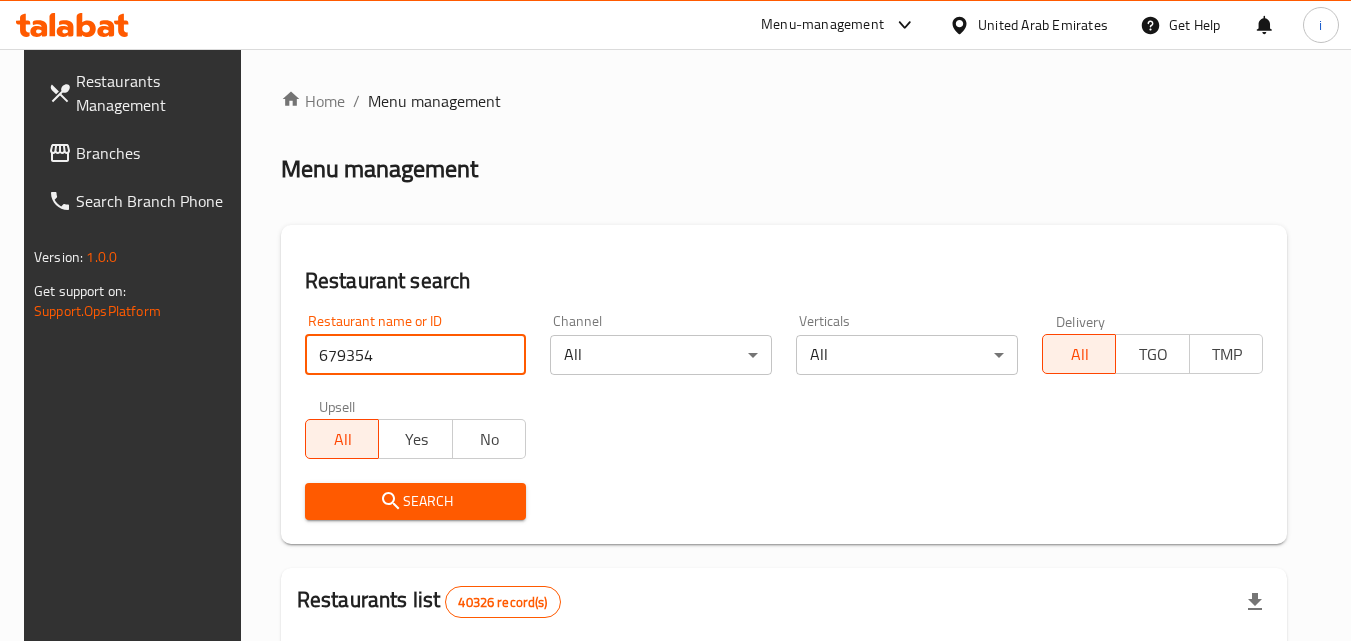 type on "679354" 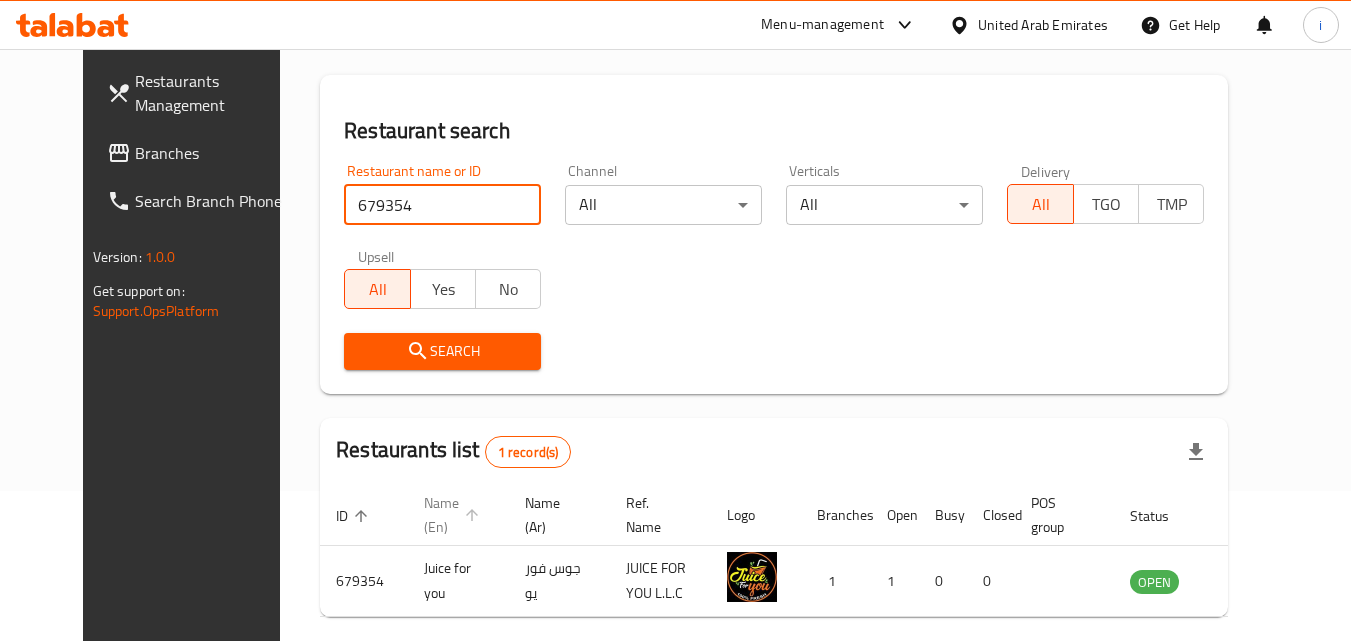 scroll, scrollTop: 234, scrollLeft: 0, axis: vertical 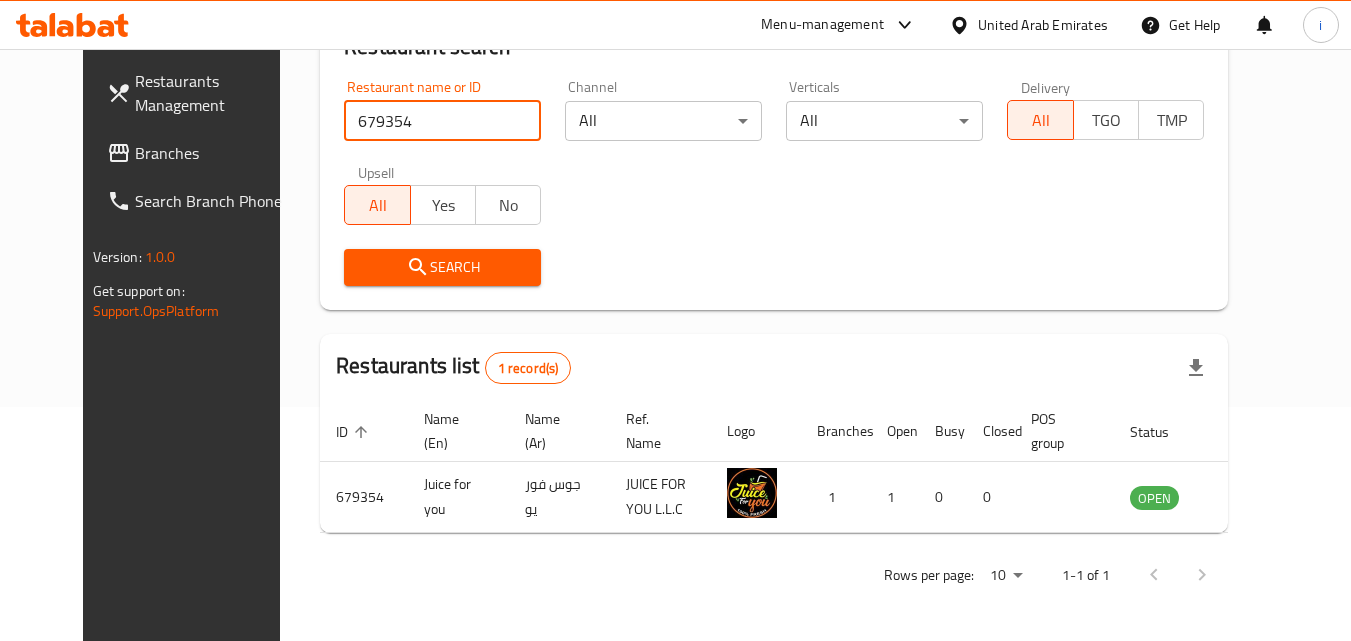 click on "United Arab Emirates" at bounding box center (1043, 25) 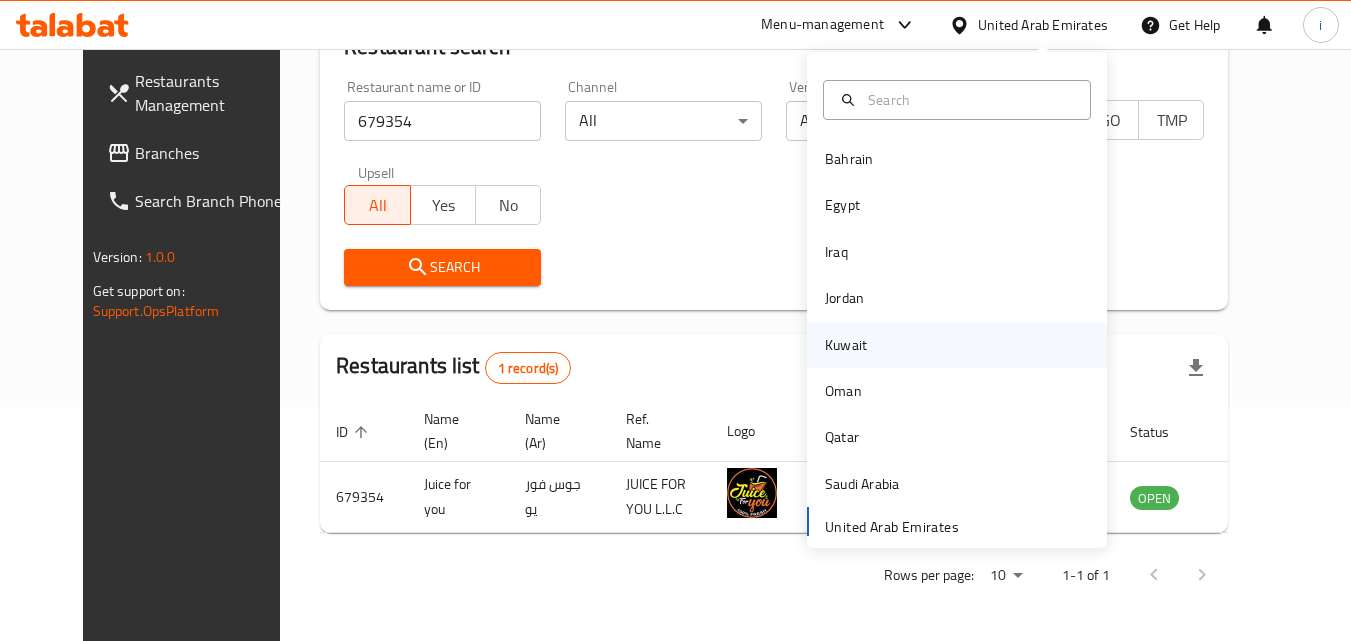 click on "Kuwait" at bounding box center (846, 345) 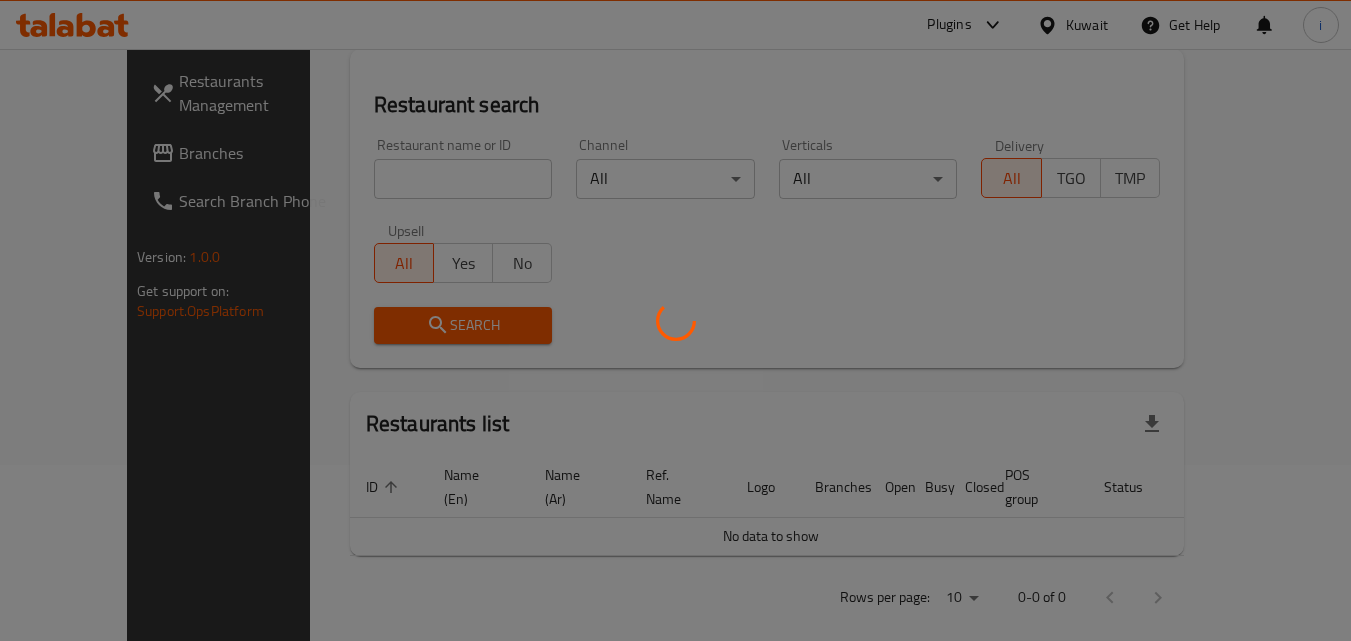 scroll, scrollTop: 234, scrollLeft: 0, axis: vertical 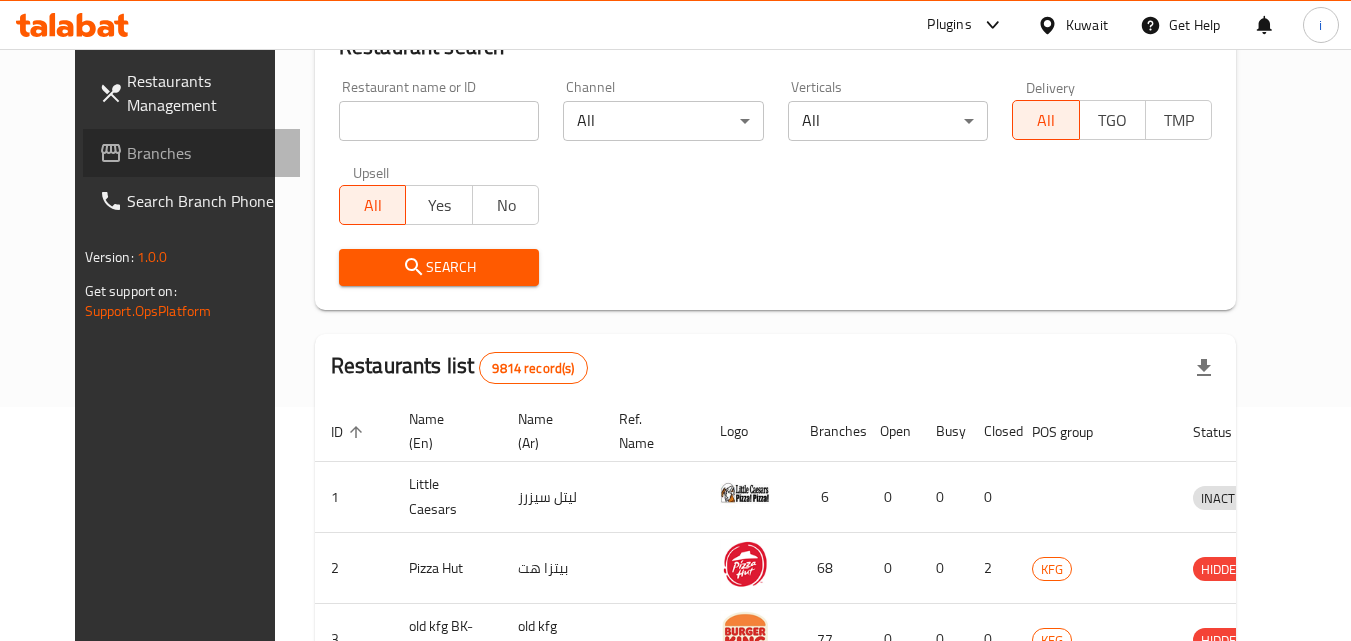 click on "Branches" at bounding box center [206, 153] 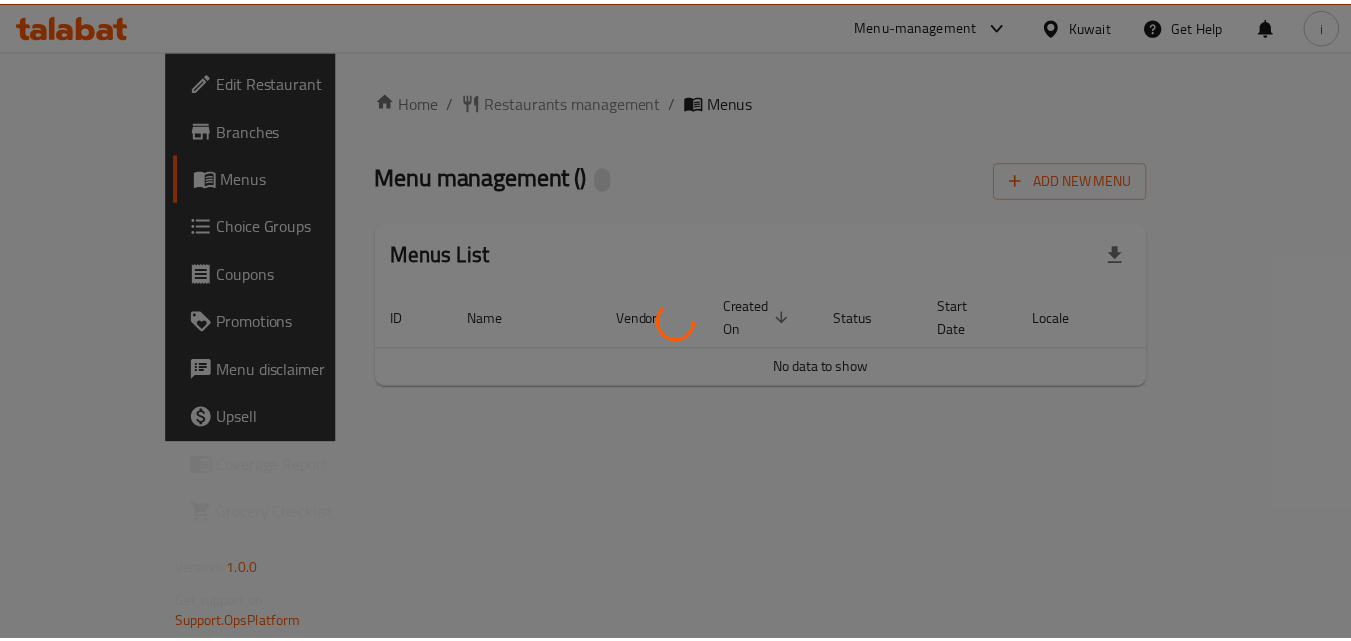 scroll, scrollTop: 0, scrollLeft: 0, axis: both 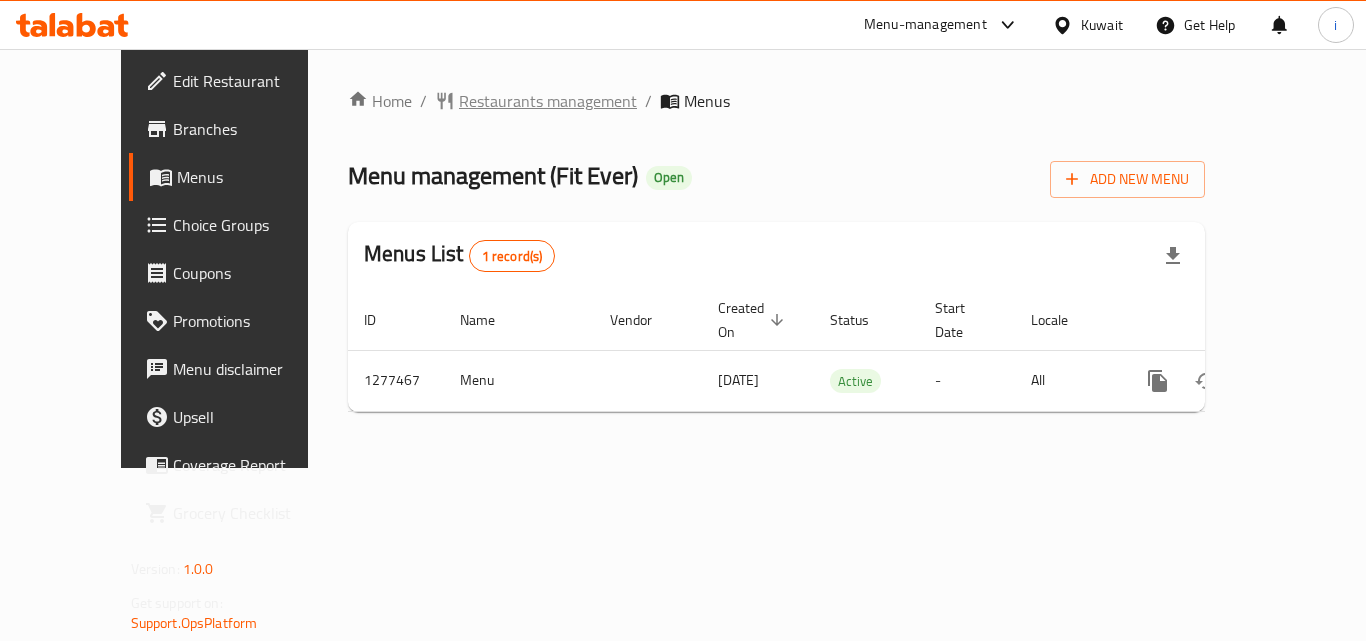 click on "Restaurants management" at bounding box center (548, 101) 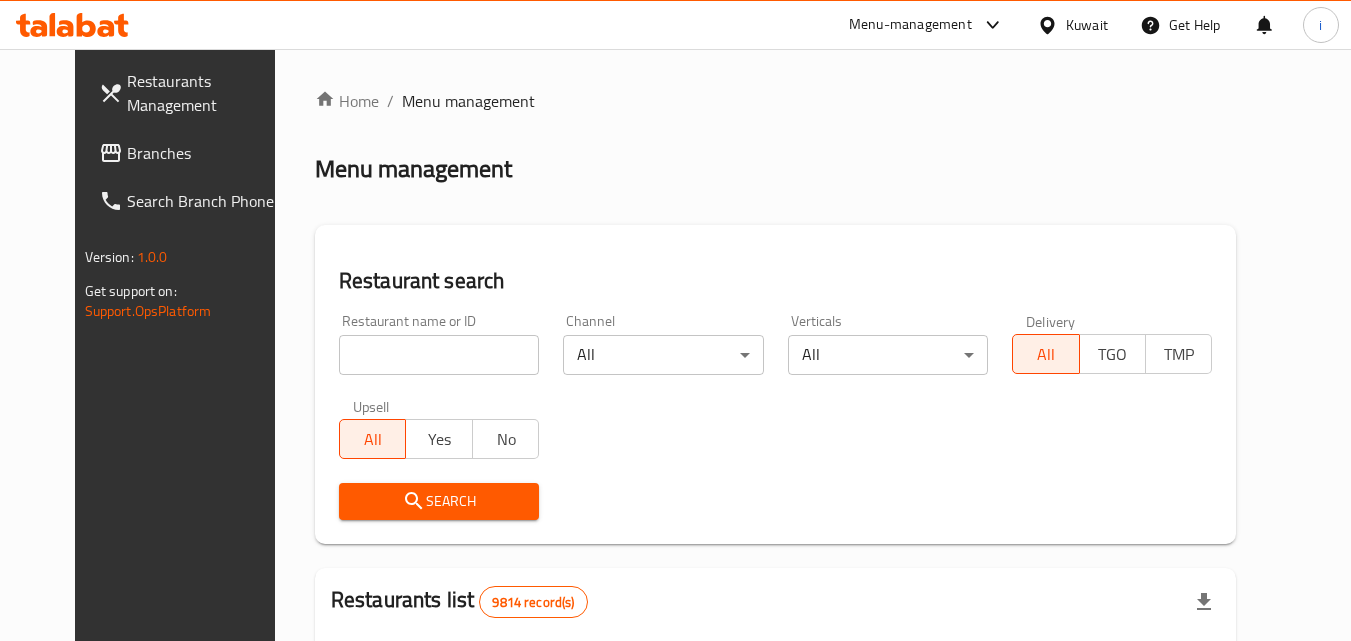 click at bounding box center [439, 355] 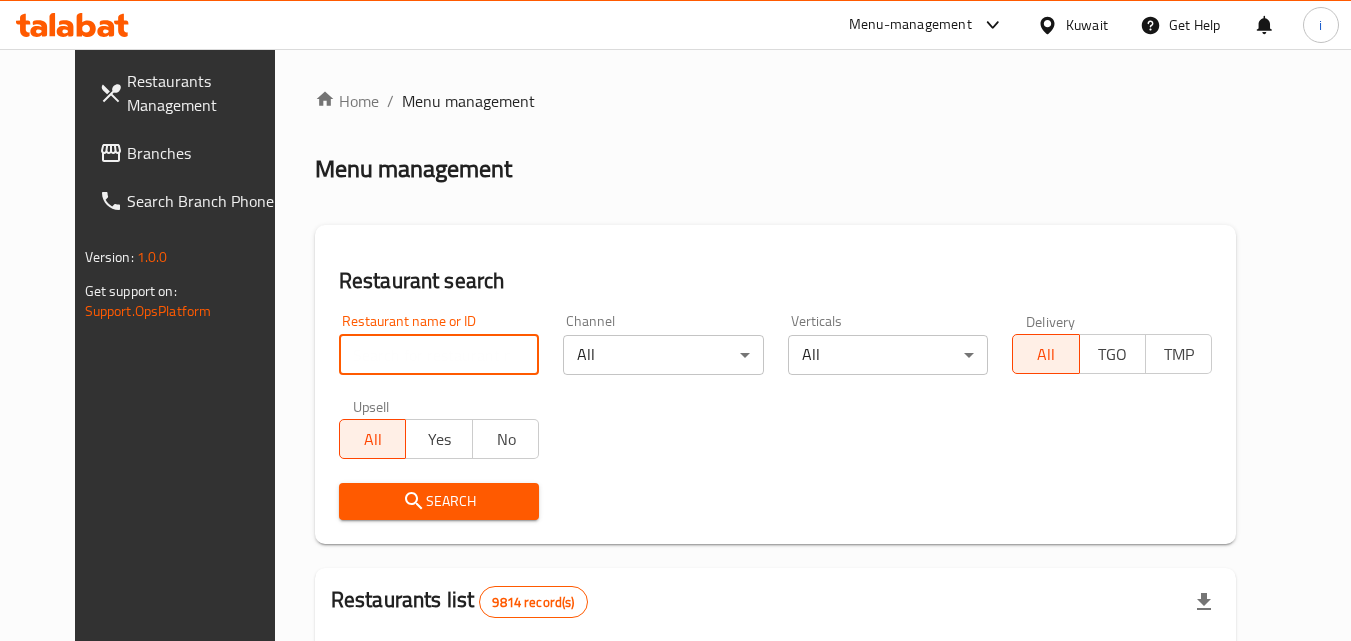 paste on "692478" 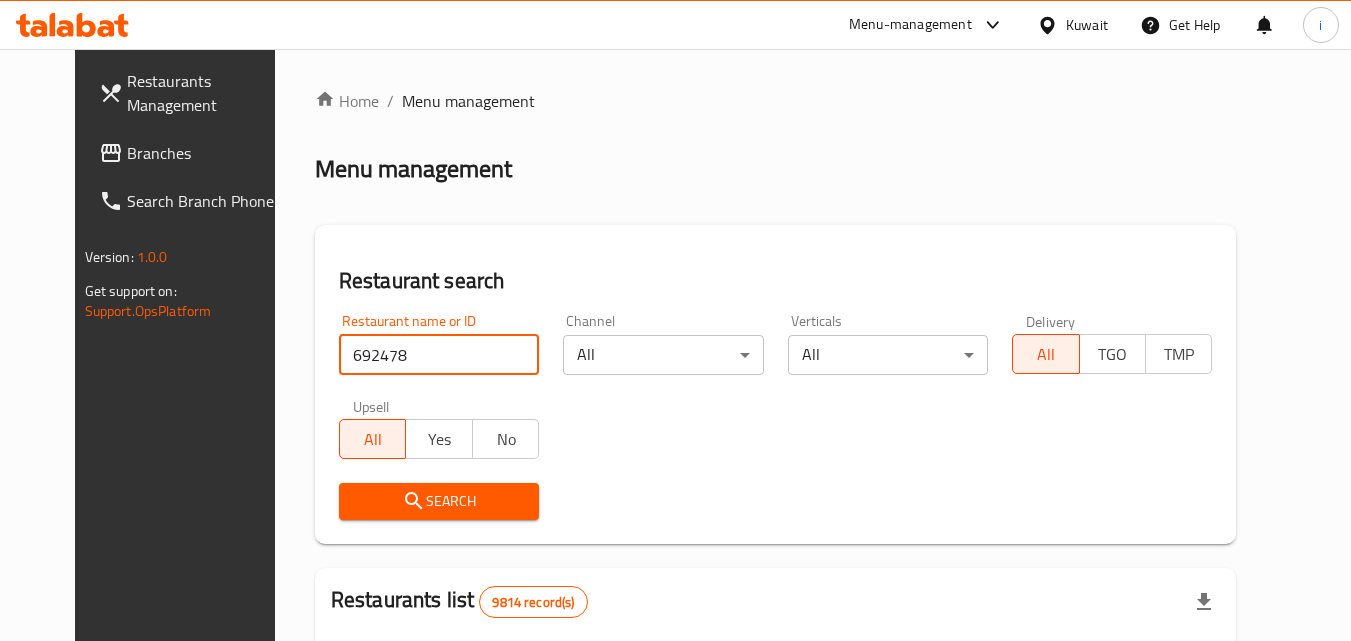 type on "692478" 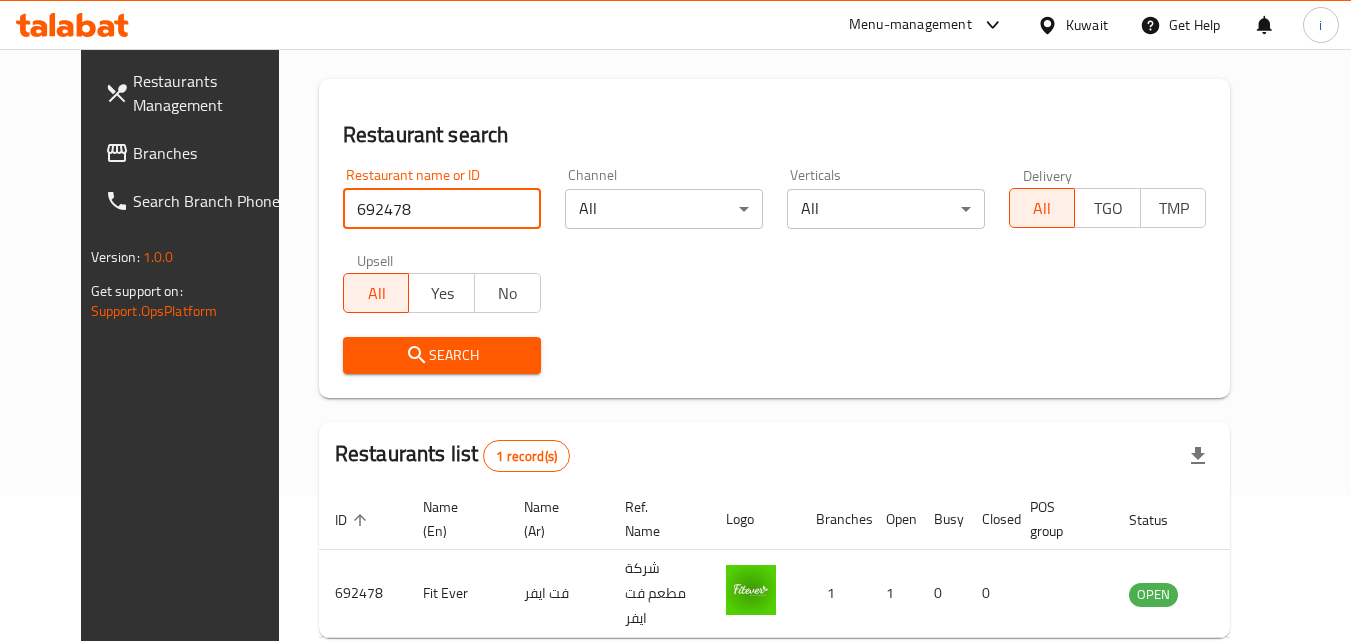 scroll, scrollTop: 234, scrollLeft: 0, axis: vertical 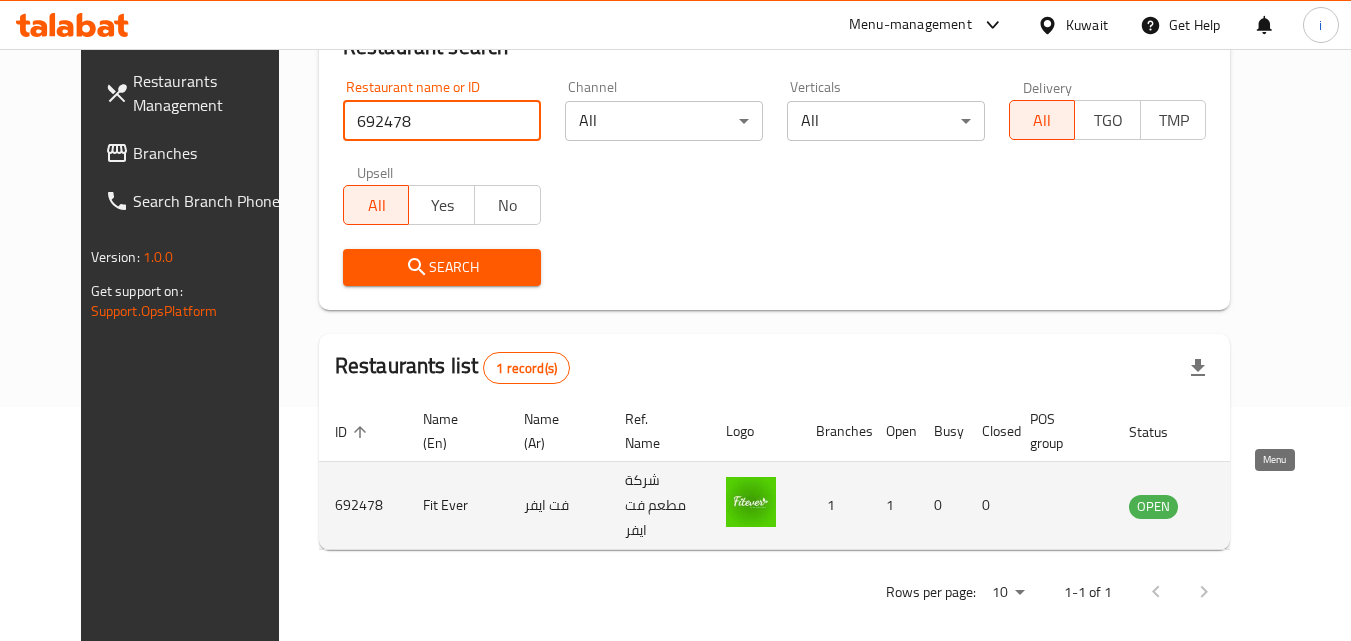 click 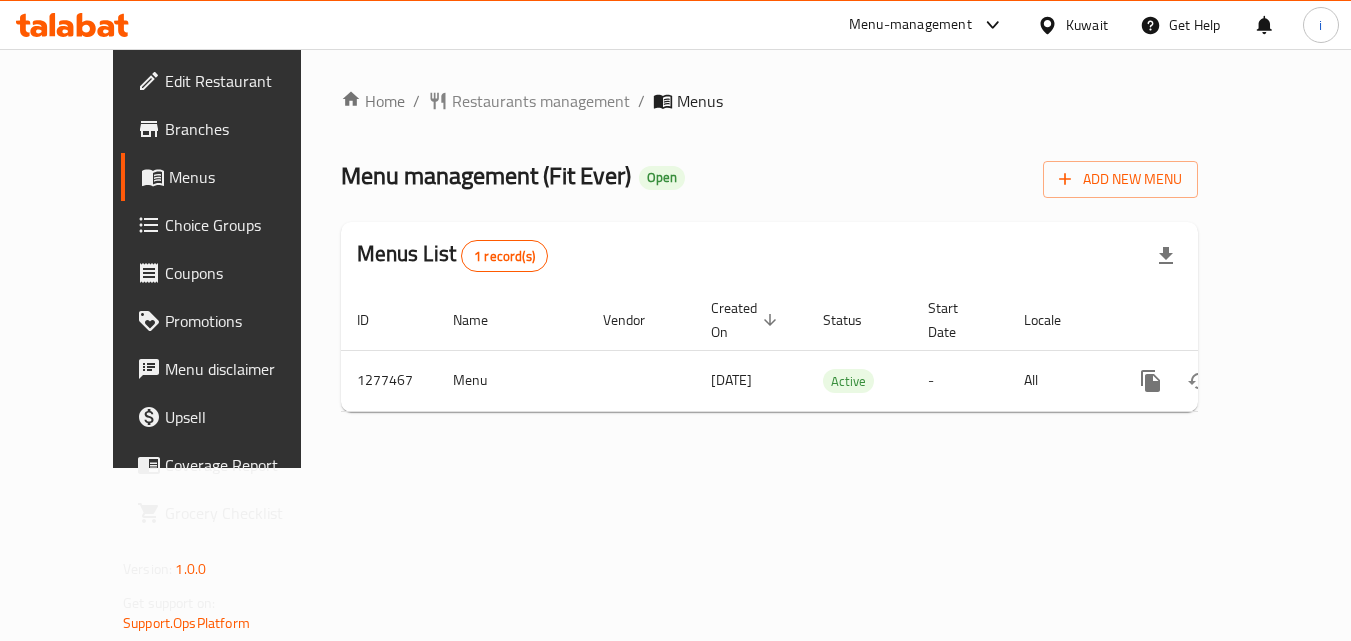 scroll, scrollTop: 0, scrollLeft: 0, axis: both 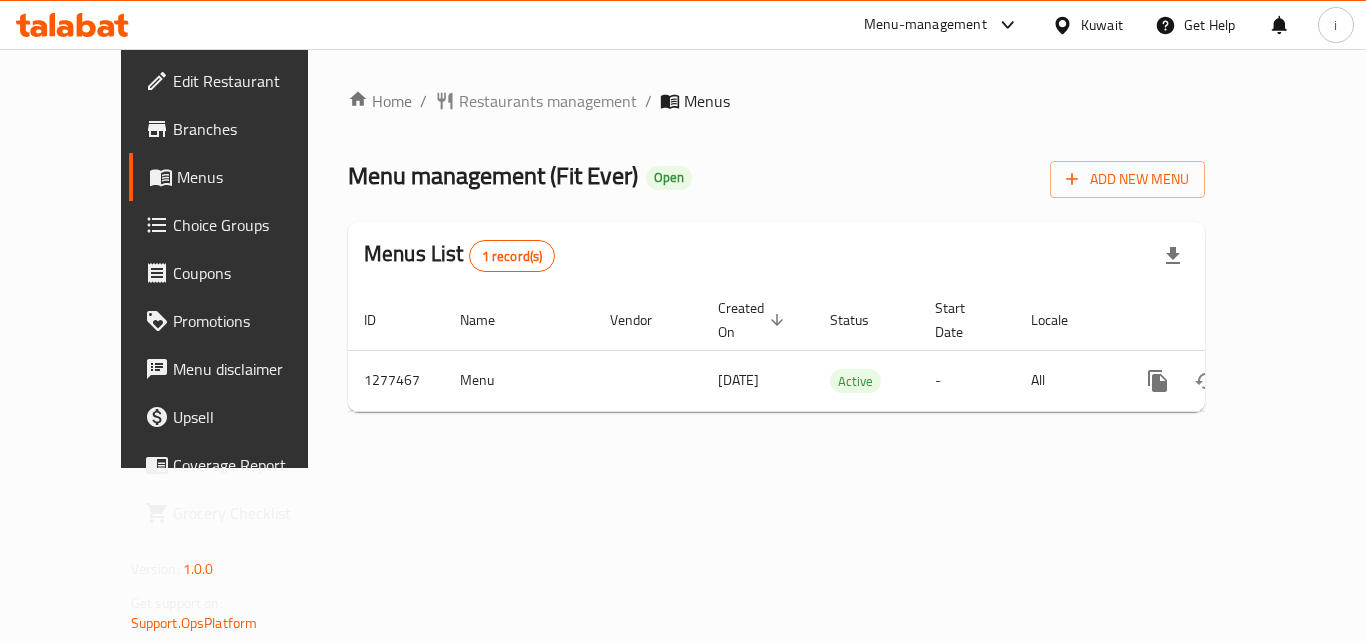 click 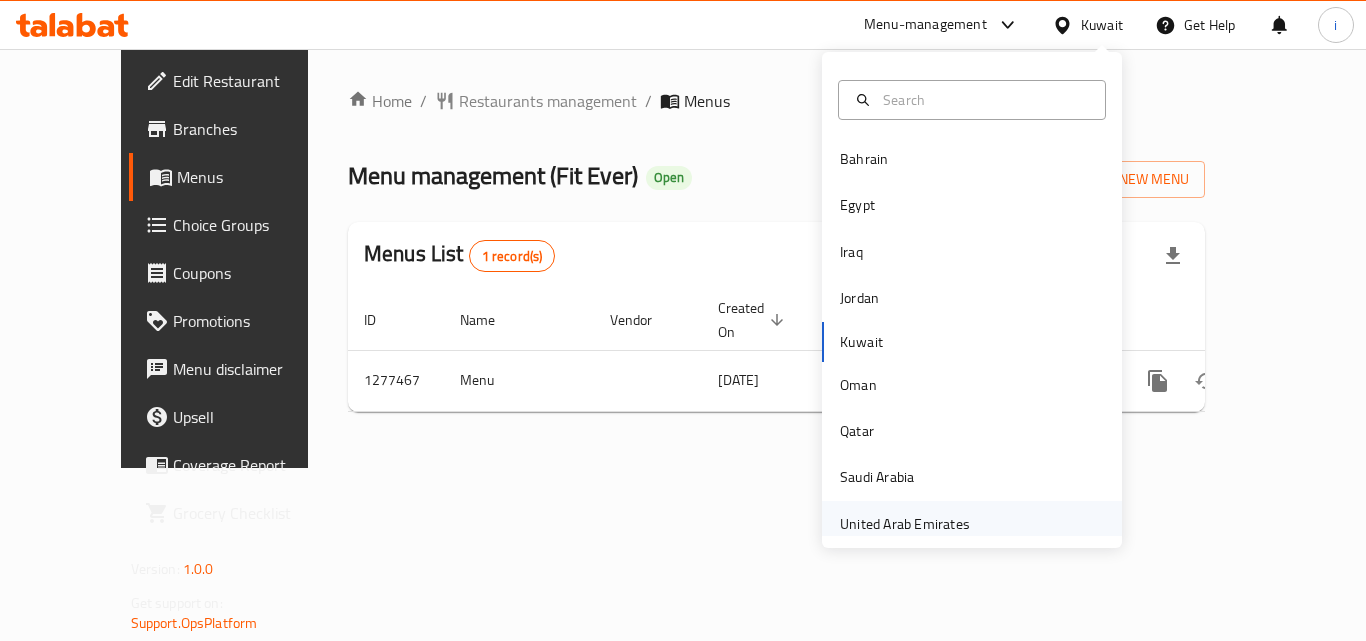click on "United Arab Emirates" at bounding box center [905, 524] 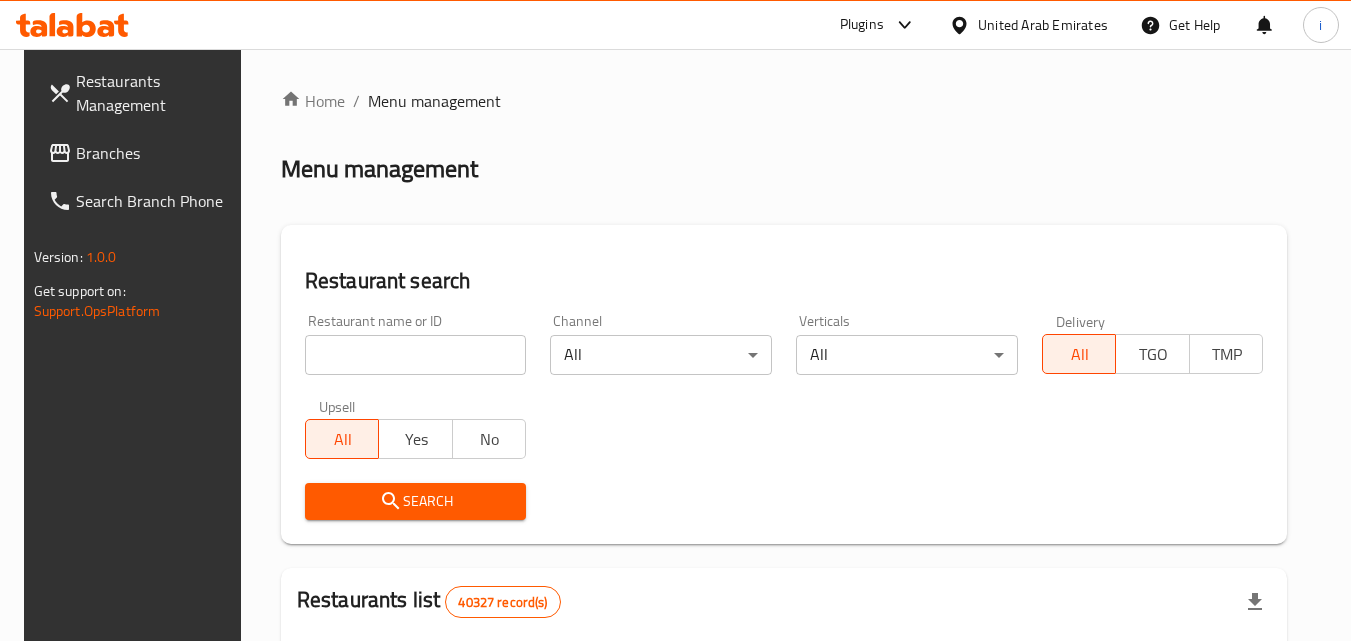 click 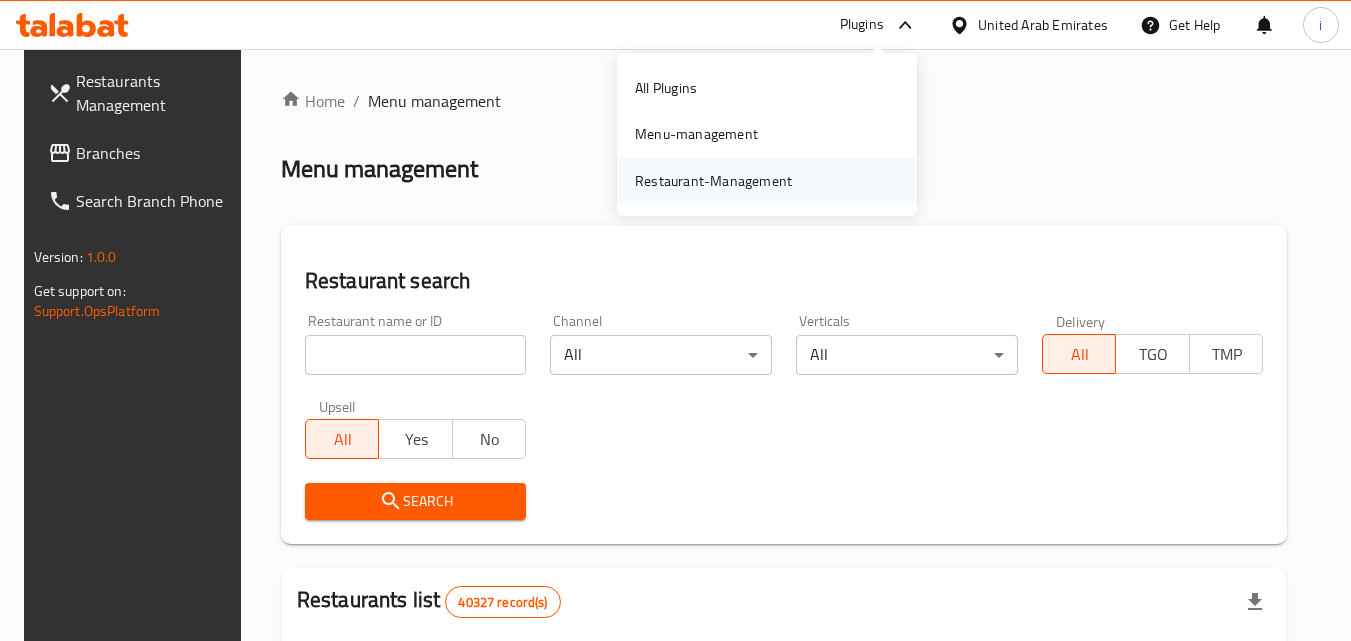 click on "Restaurant-Management" at bounding box center [713, 181] 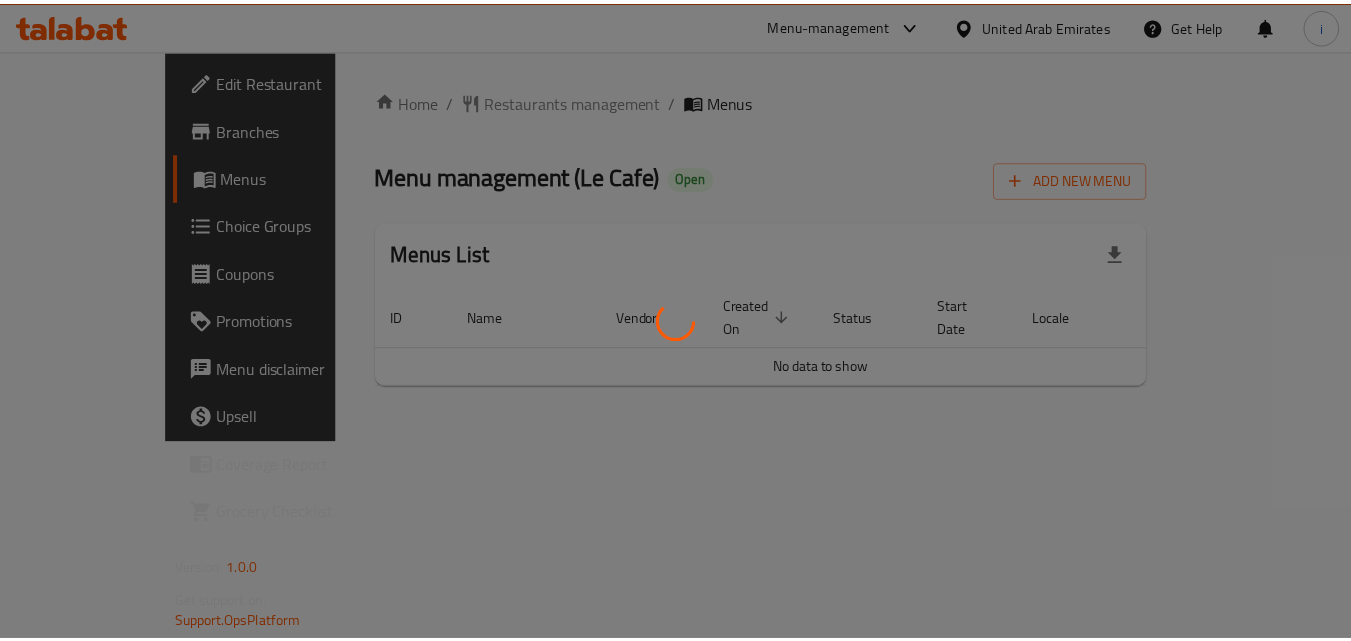 scroll, scrollTop: 0, scrollLeft: 0, axis: both 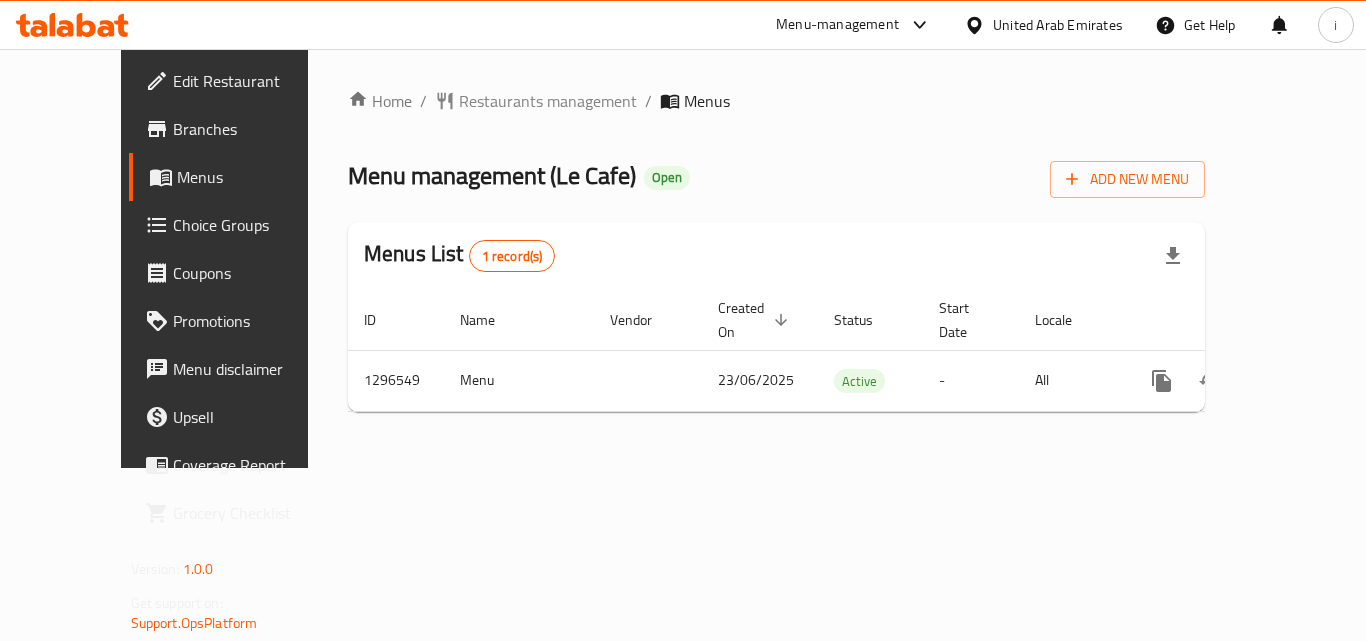 click on "Restaurants management" at bounding box center (548, 101) 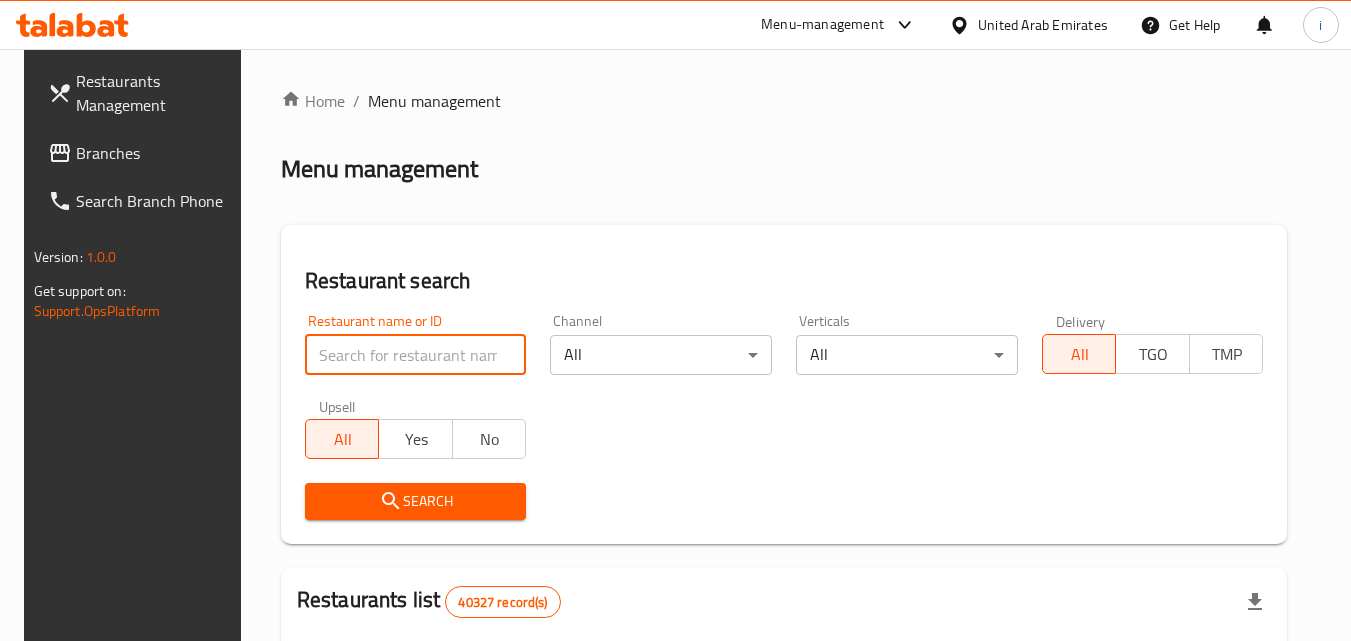 click at bounding box center [416, 355] 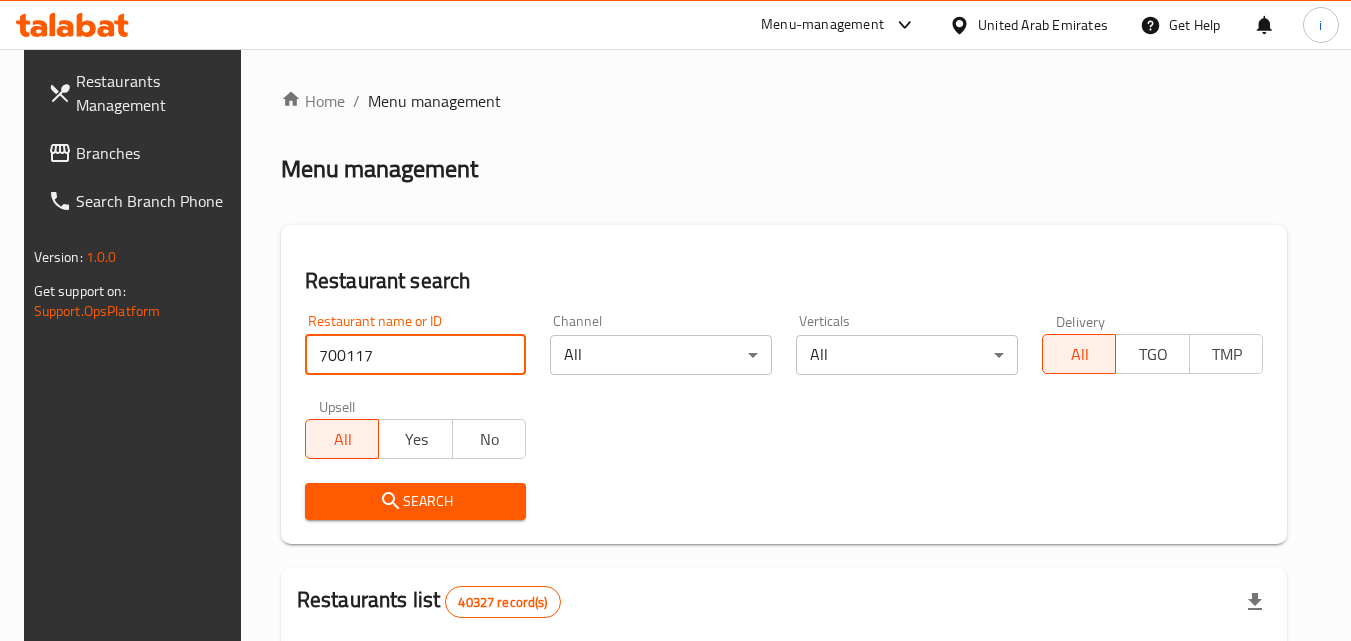 type on "700117" 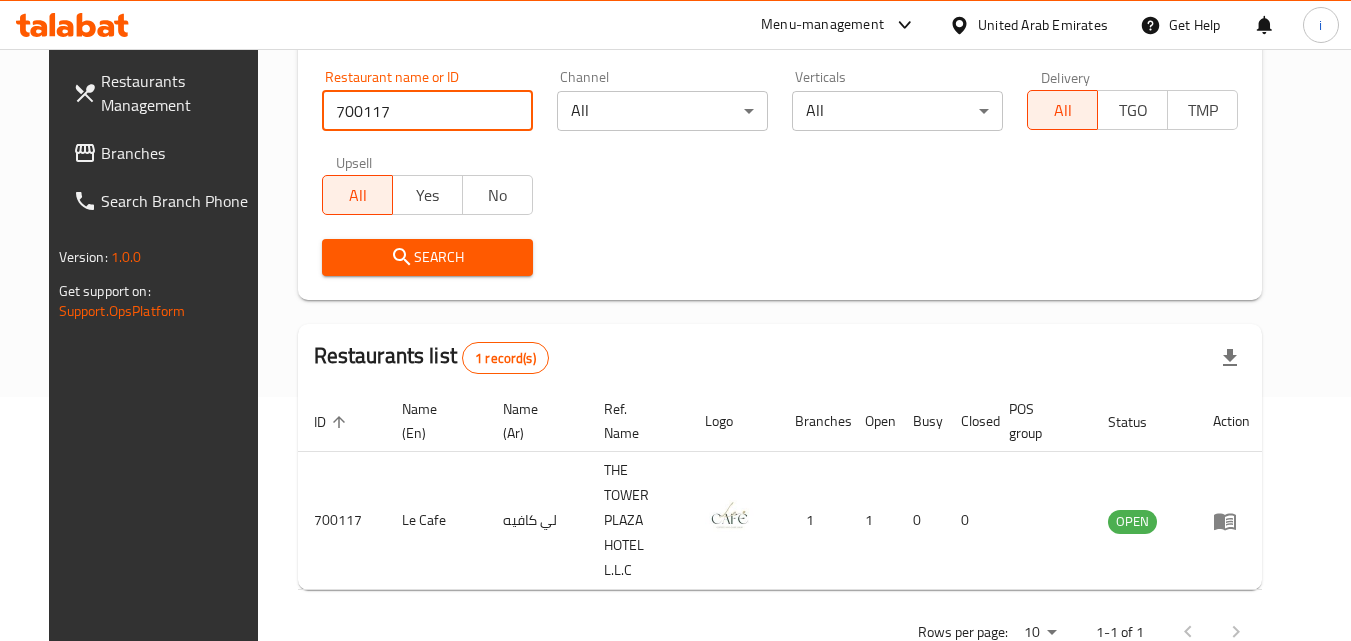 scroll, scrollTop: 251, scrollLeft: 0, axis: vertical 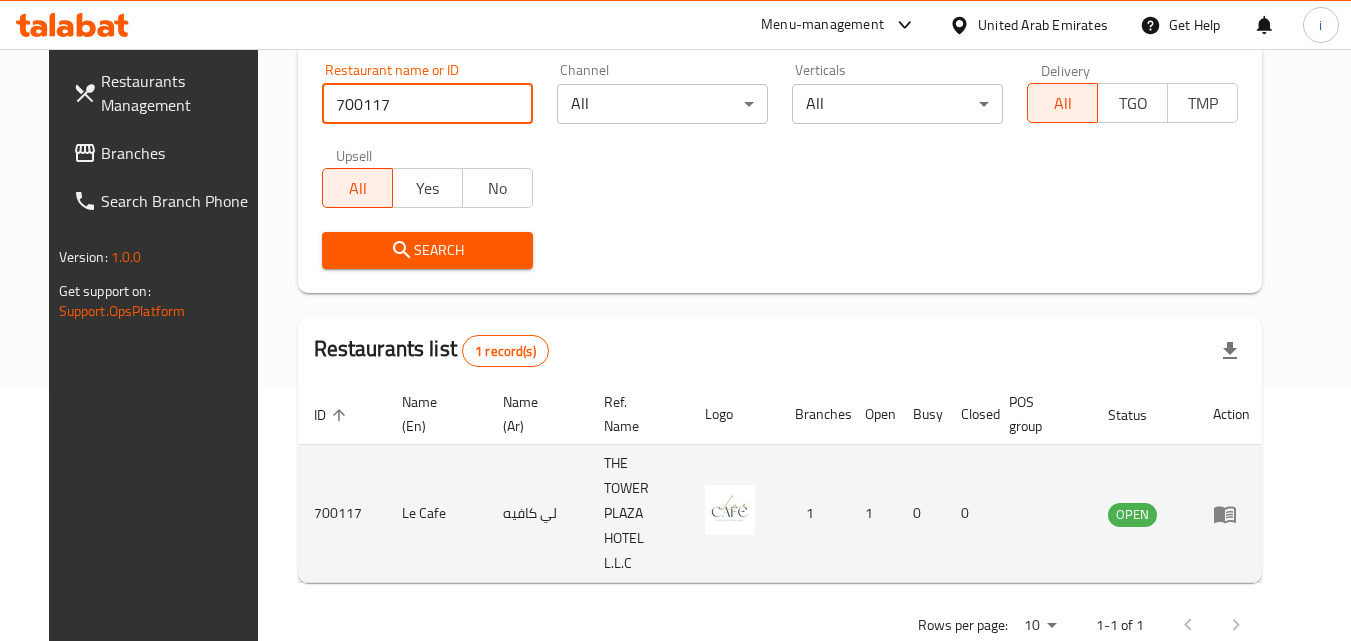 click 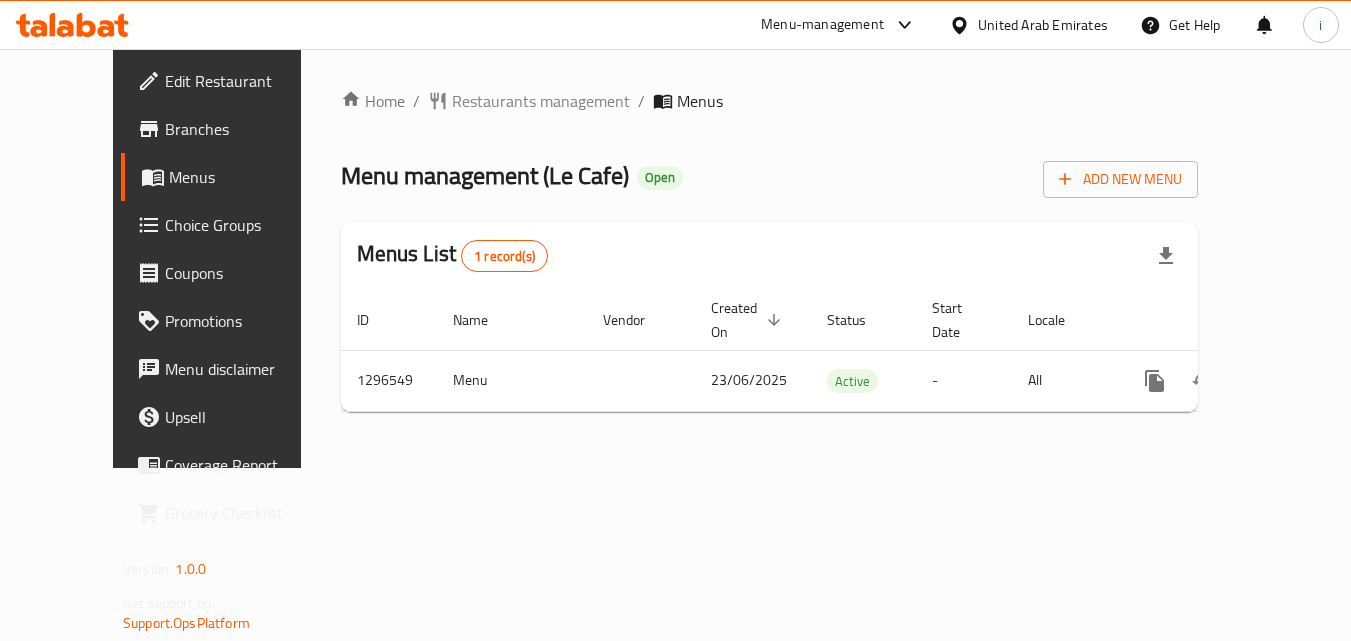 scroll, scrollTop: 0, scrollLeft: 0, axis: both 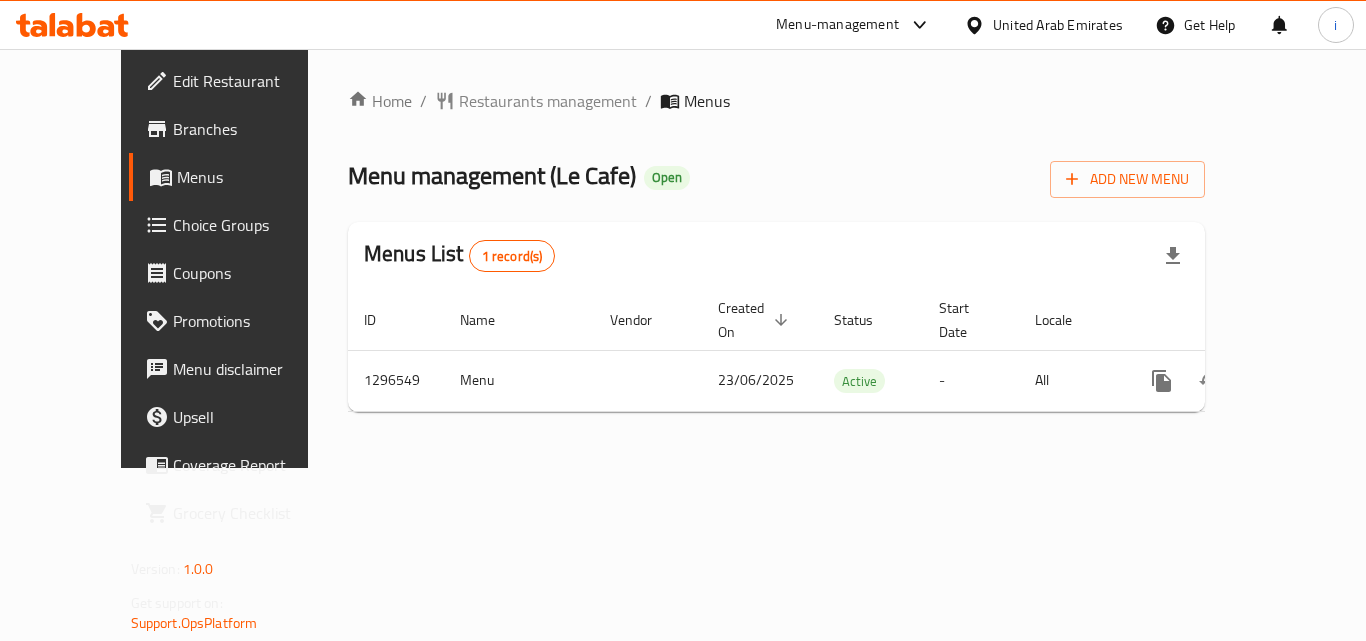 click on "United Arab Emirates" at bounding box center [1058, 25] 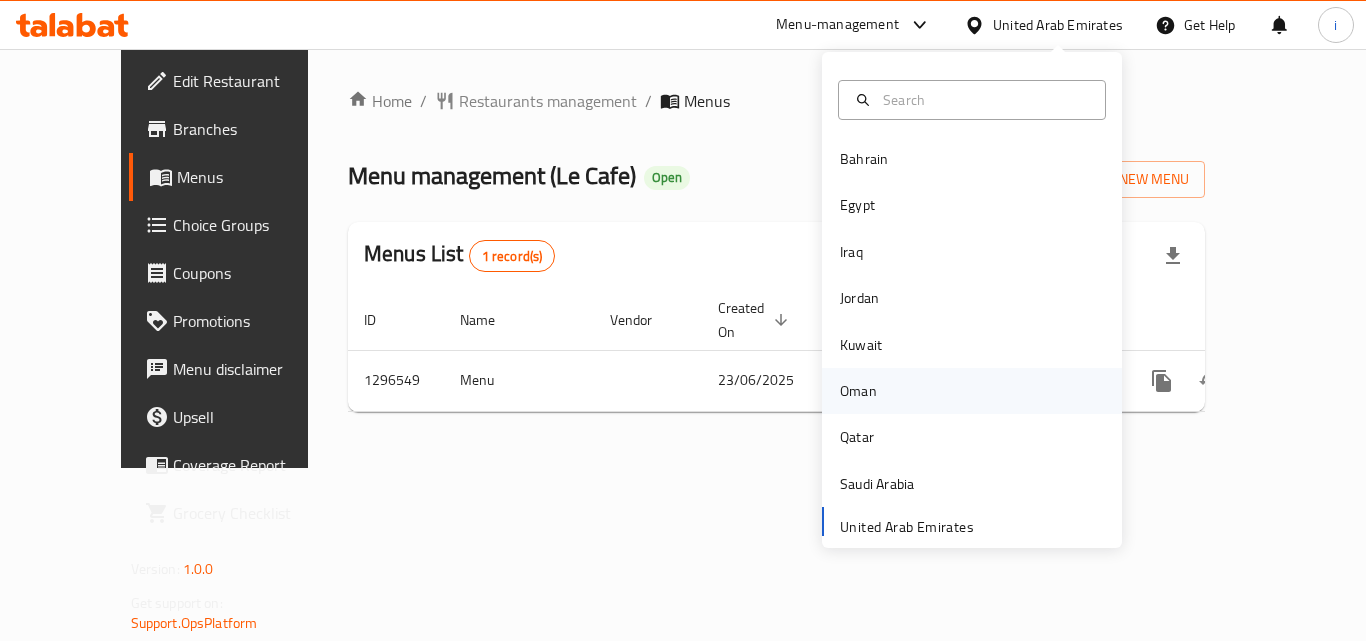 click on "Oman" at bounding box center [858, 391] 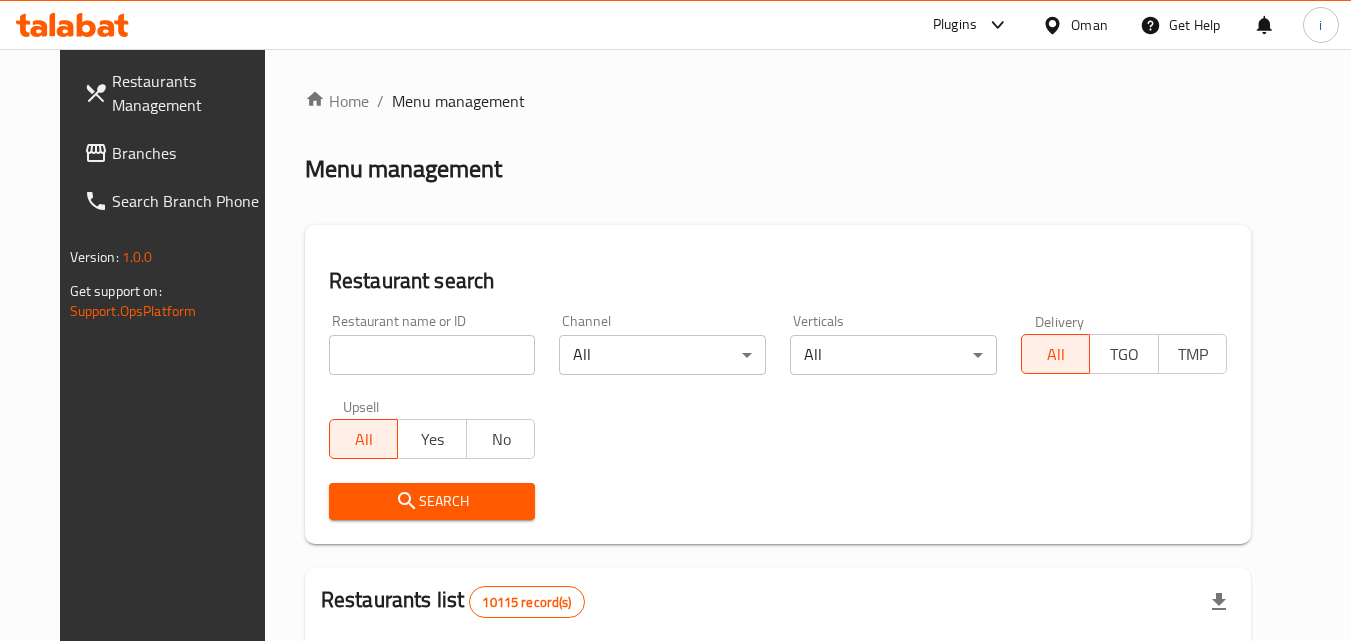 click 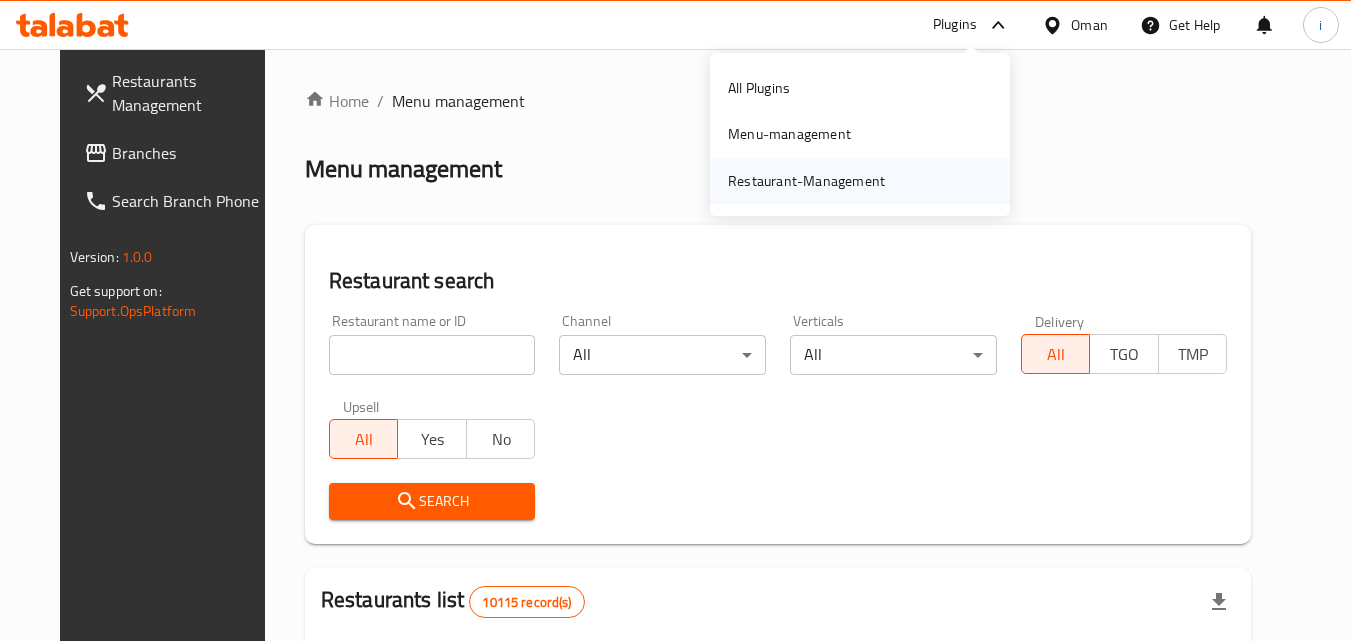 click on "Restaurant-Management" at bounding box center (806, 181) 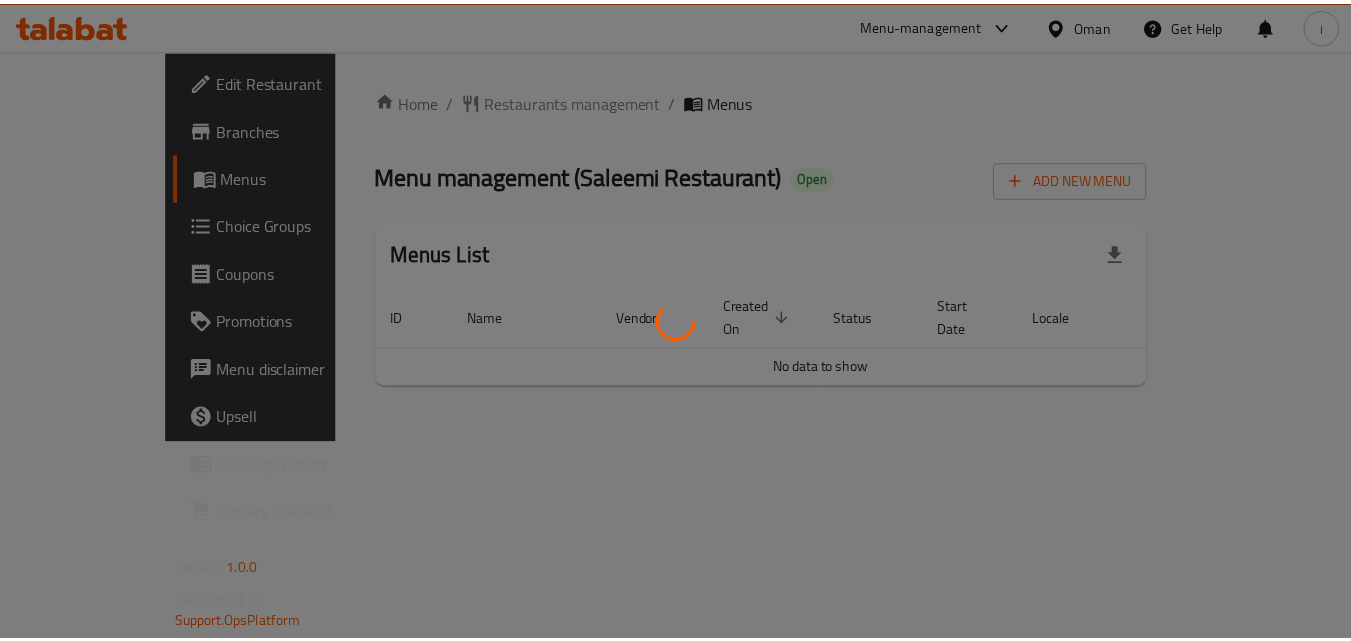 scroll, scrollTop: 0, scrollLeft: 0, axis: both 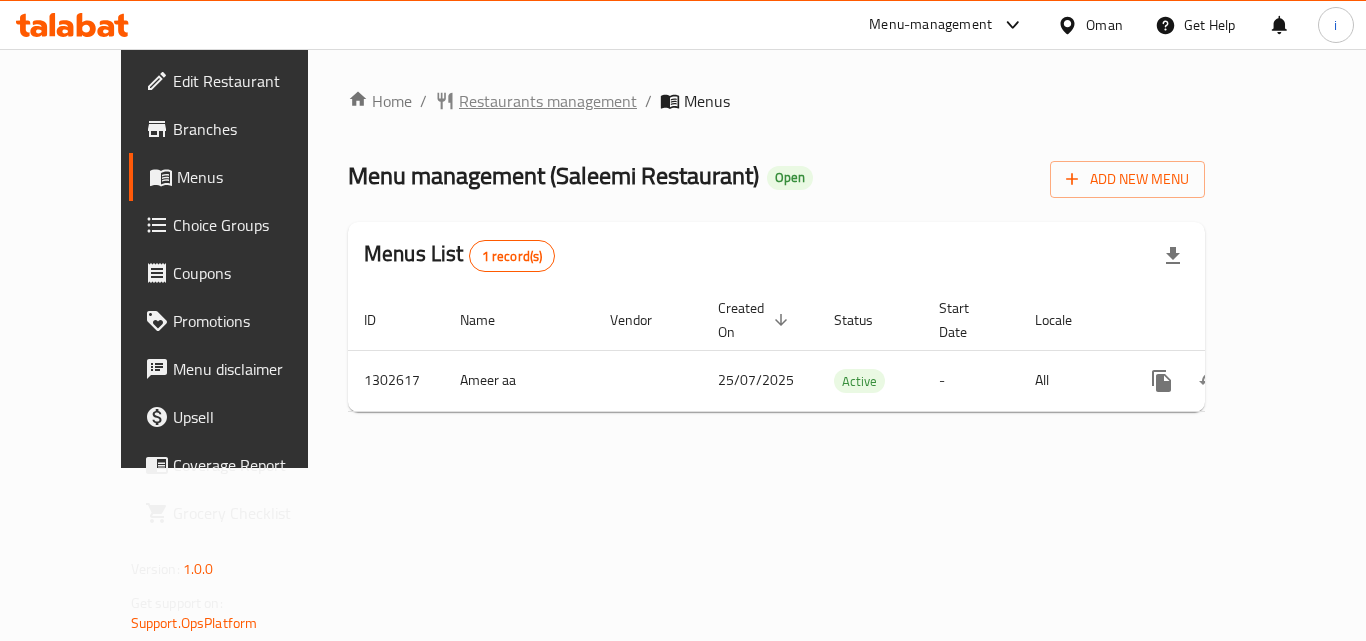 click on "Restaurants management" at bounding box center (548, 101) 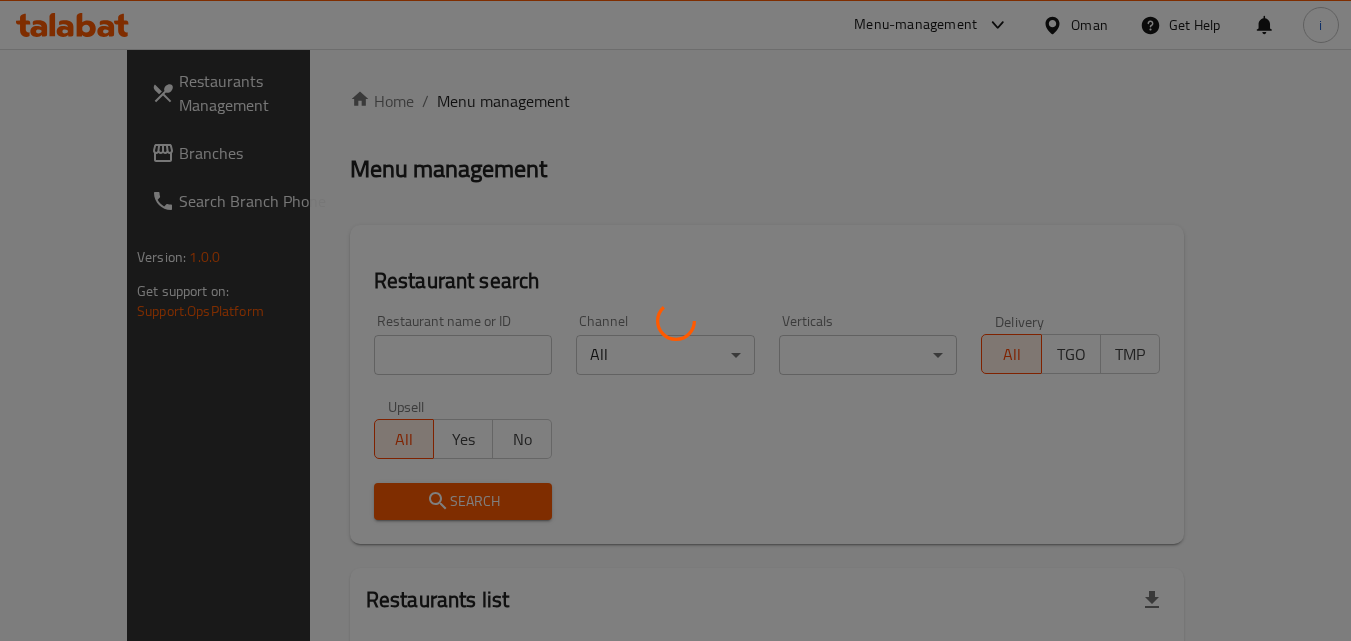 click at bounding box center [675, 320] 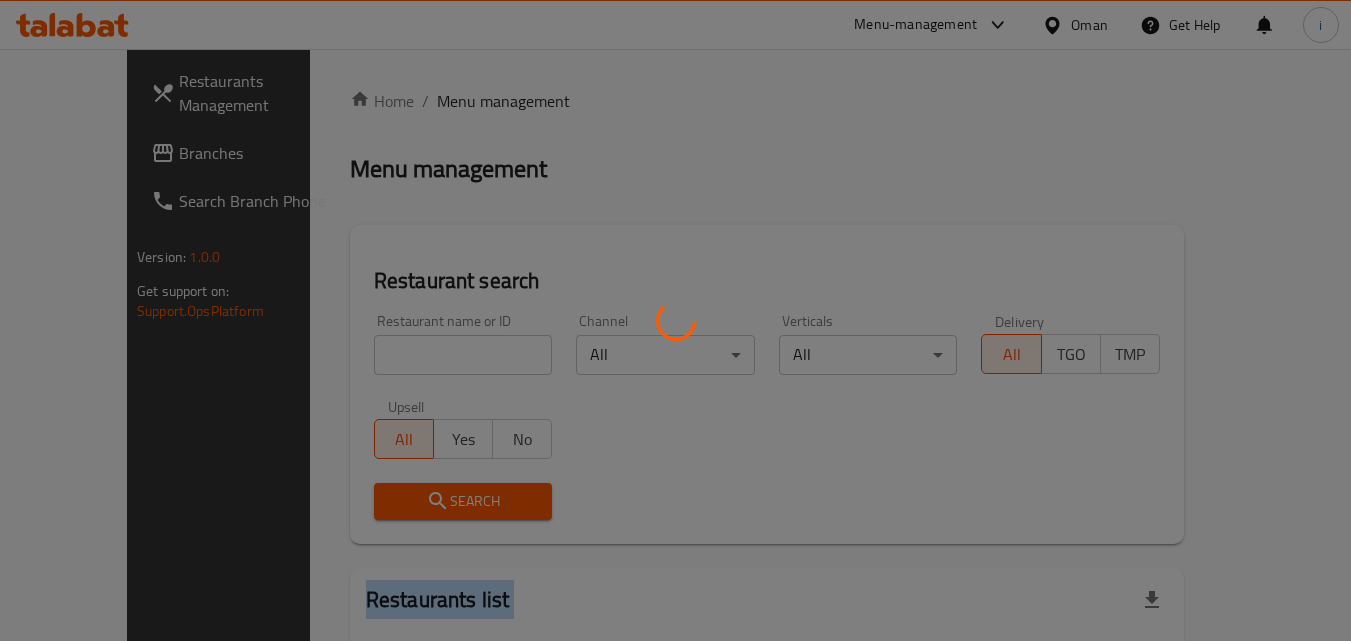 click at bounding box center [675, 320] 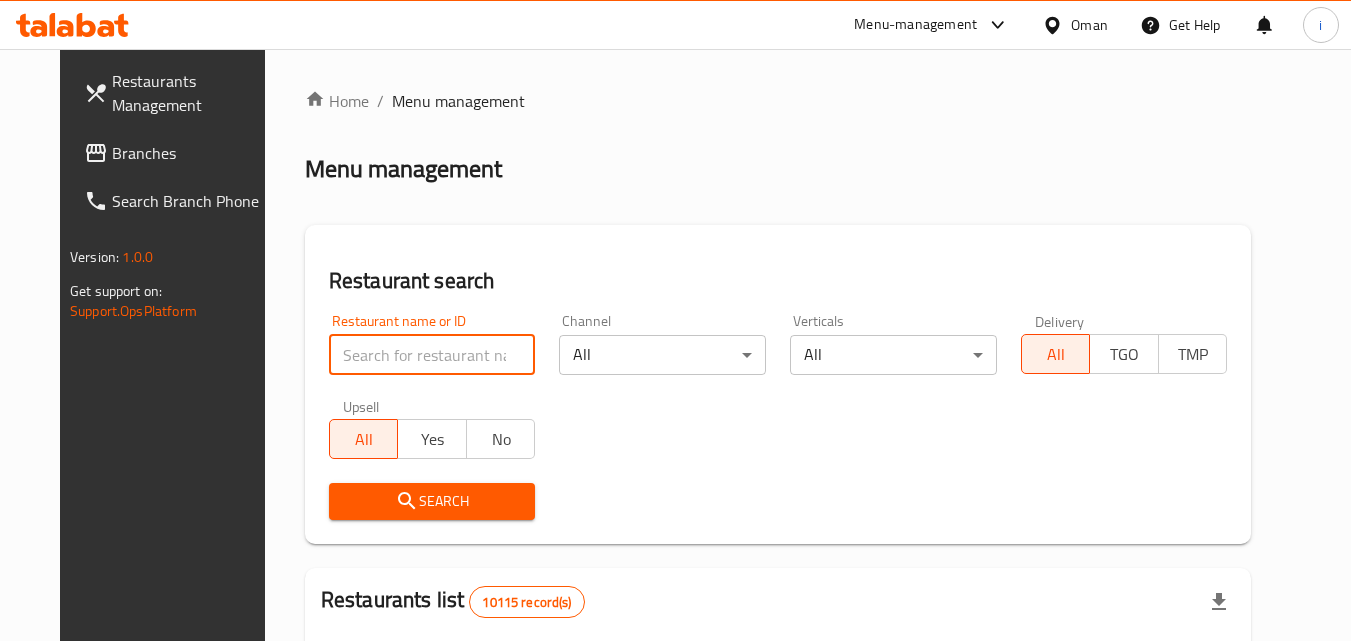 click at bounding box center (432, 355) 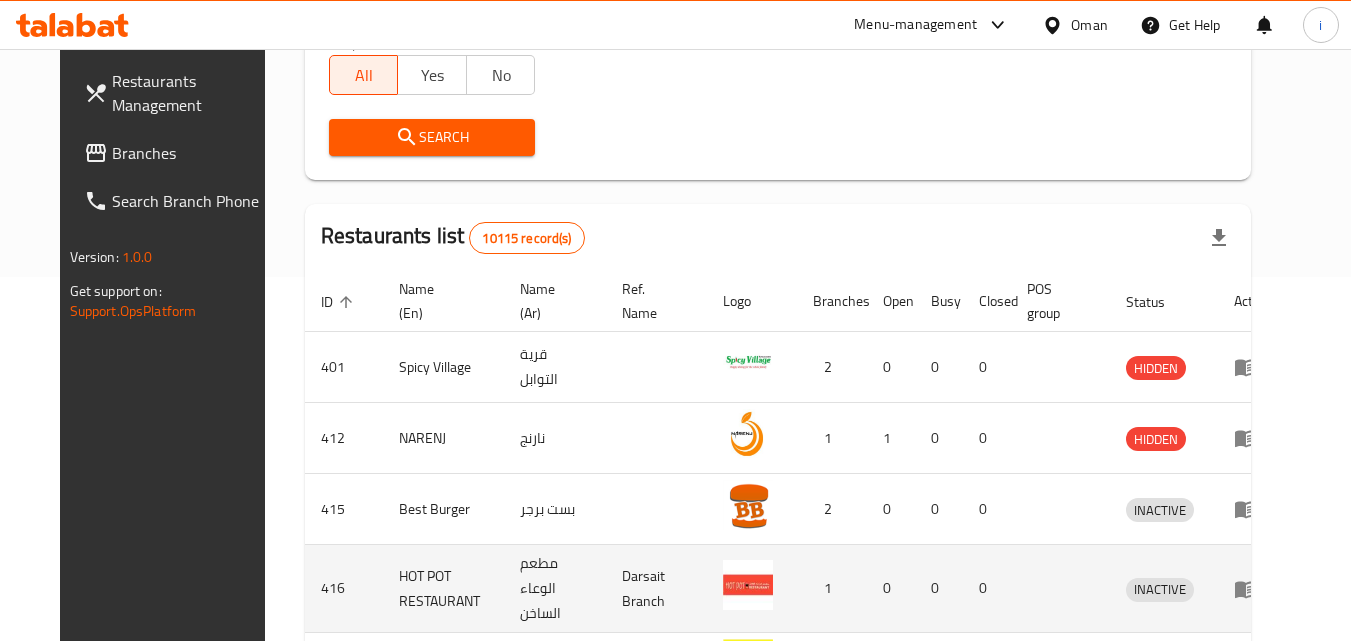 scroll, scrollTop: 300, scrollLeft: 0, axis: vertical 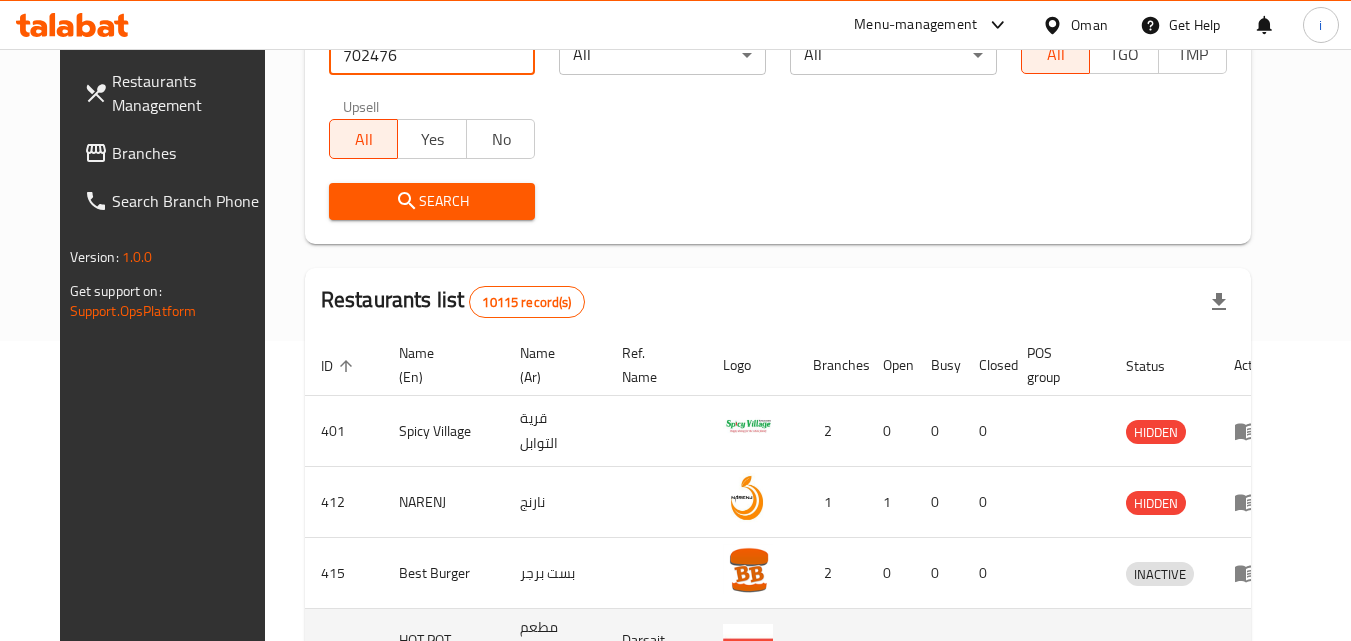 type on "702476" 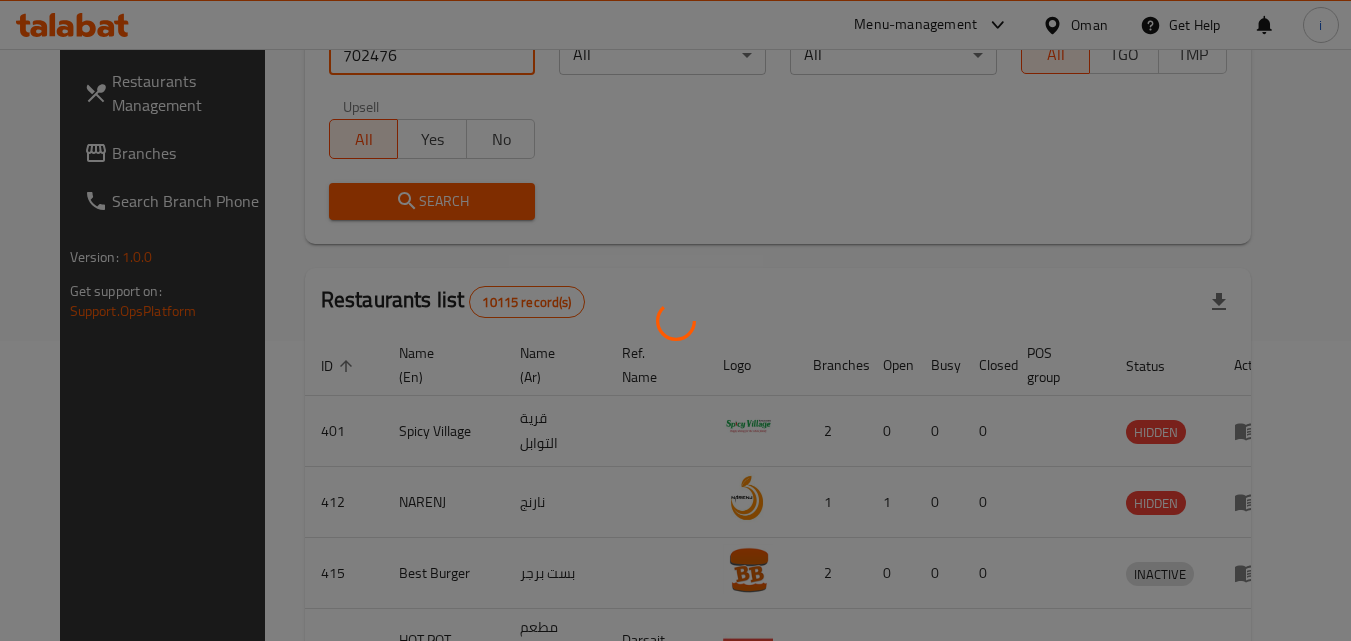 scroll, scrollTop: 251, scrollLeft: 0, axis: vertical 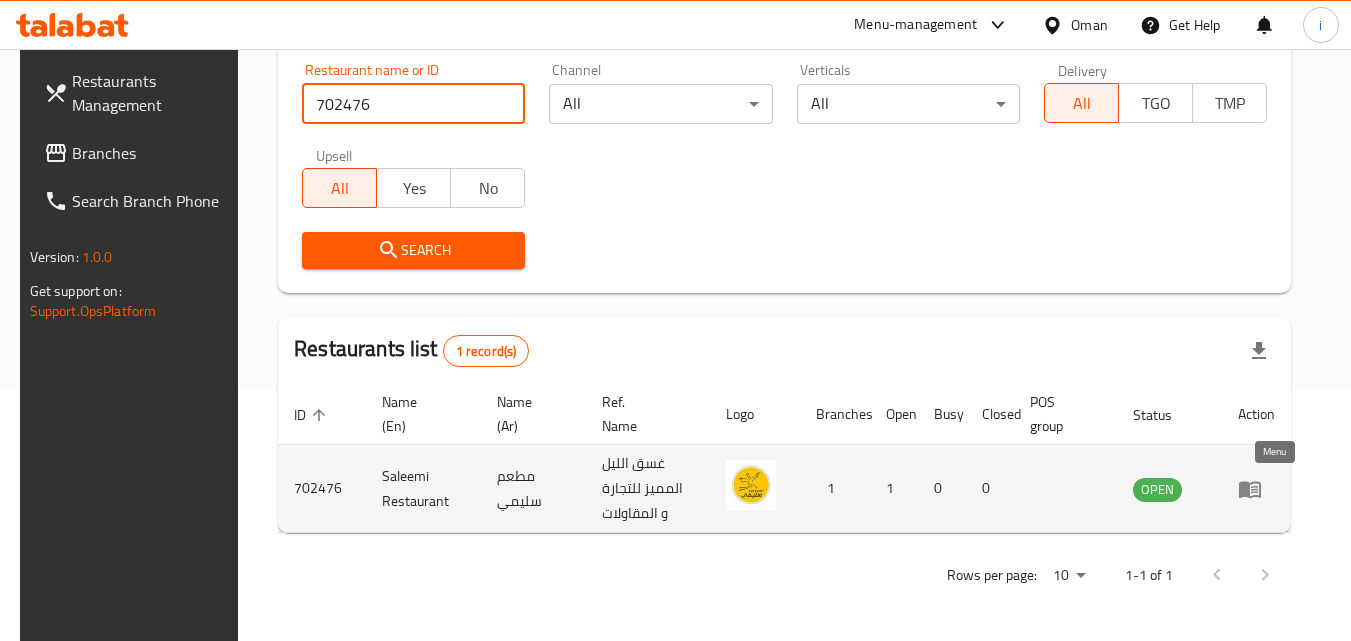 click 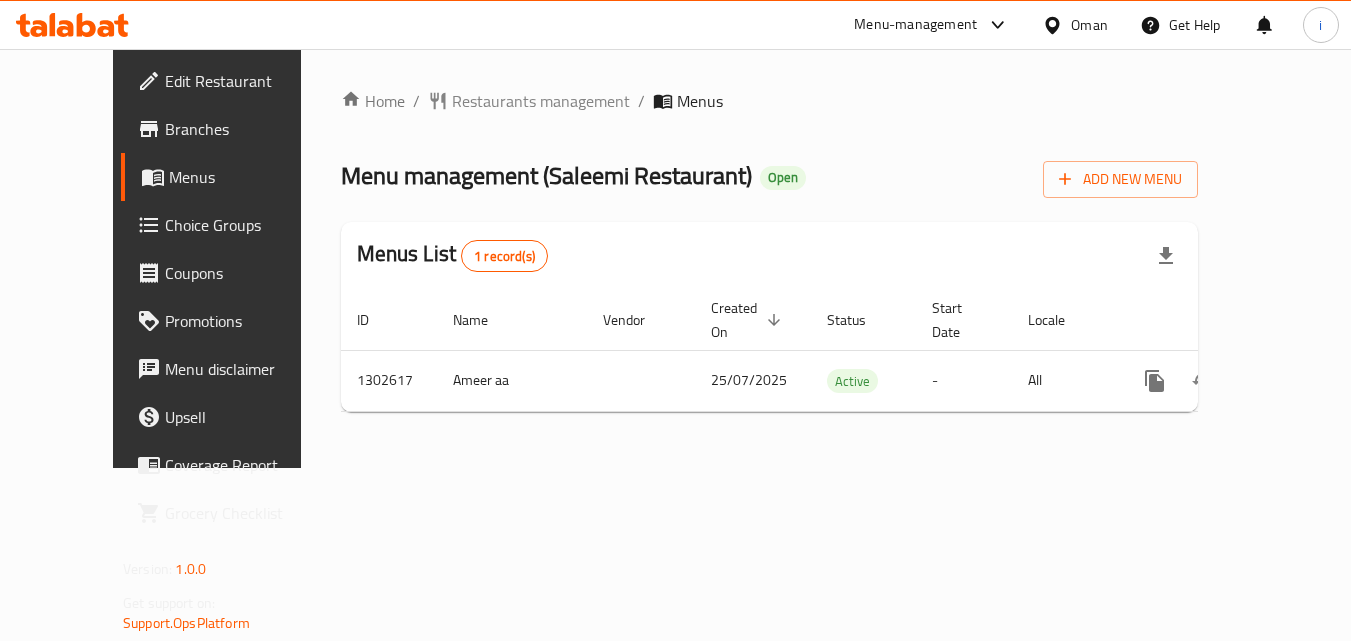 scroll, scrollTop: 0, scrollLeft: 0, axis: both 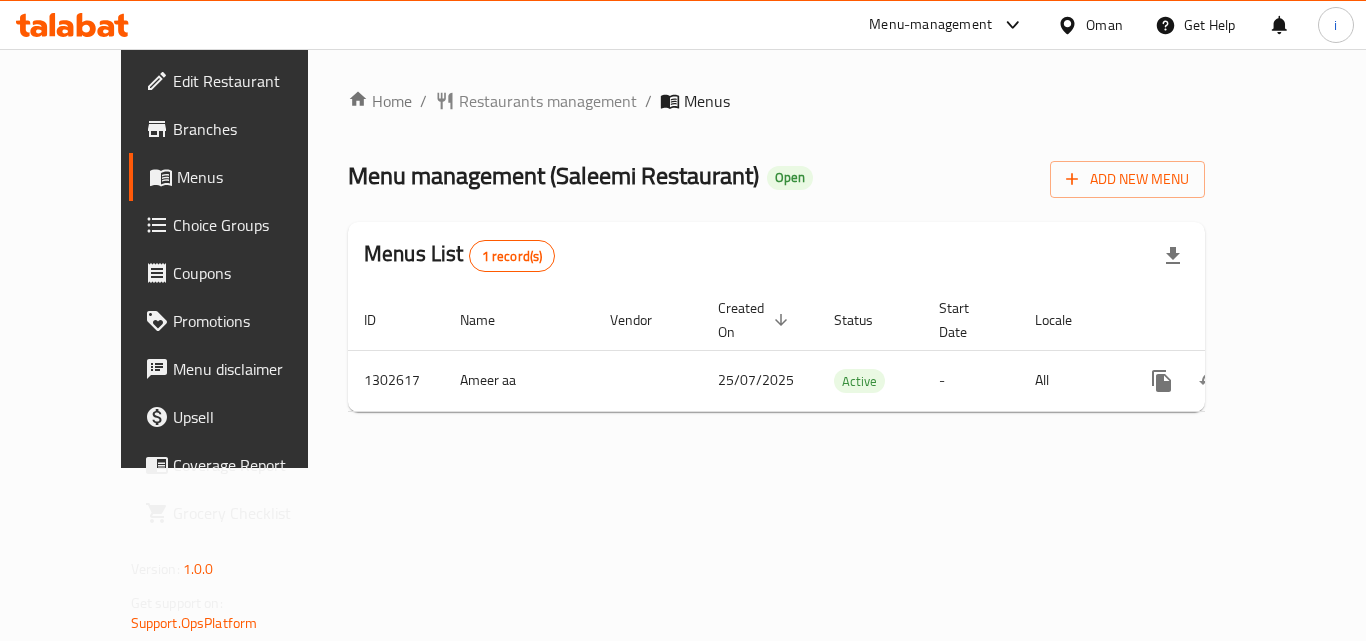 click on "Oman" at bounding box center (1104, 25) 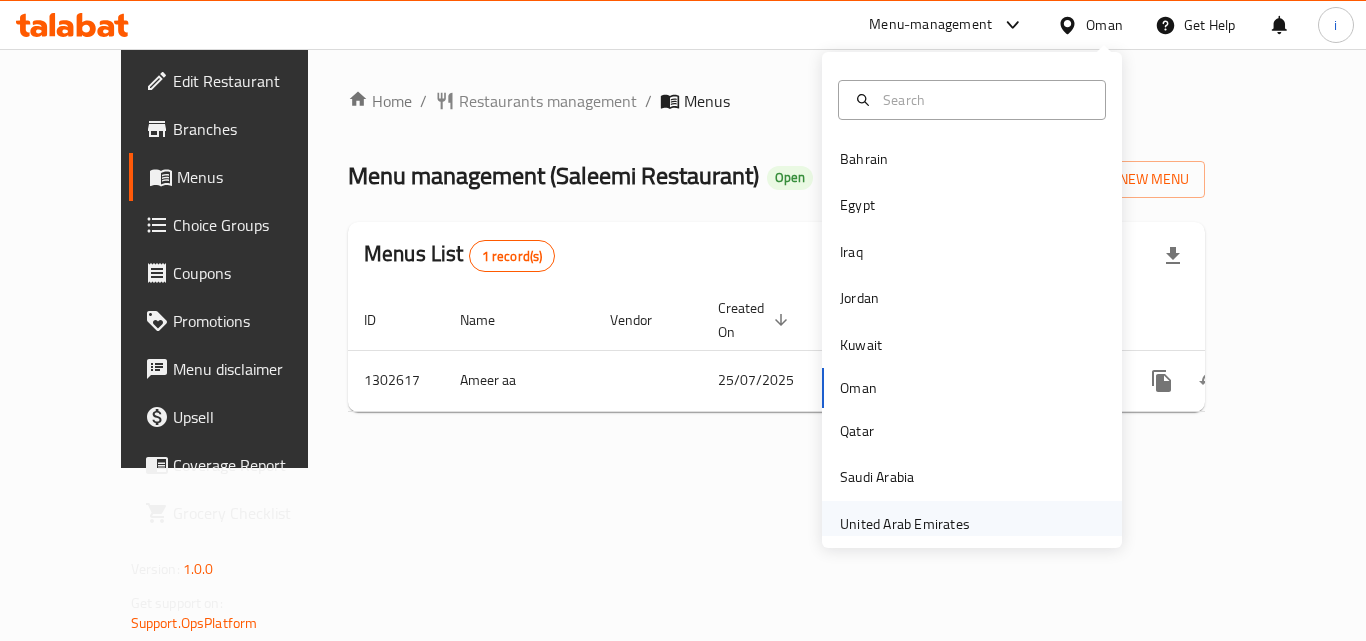 click on "United Arab Emirates" at bounding box center [905, 524] 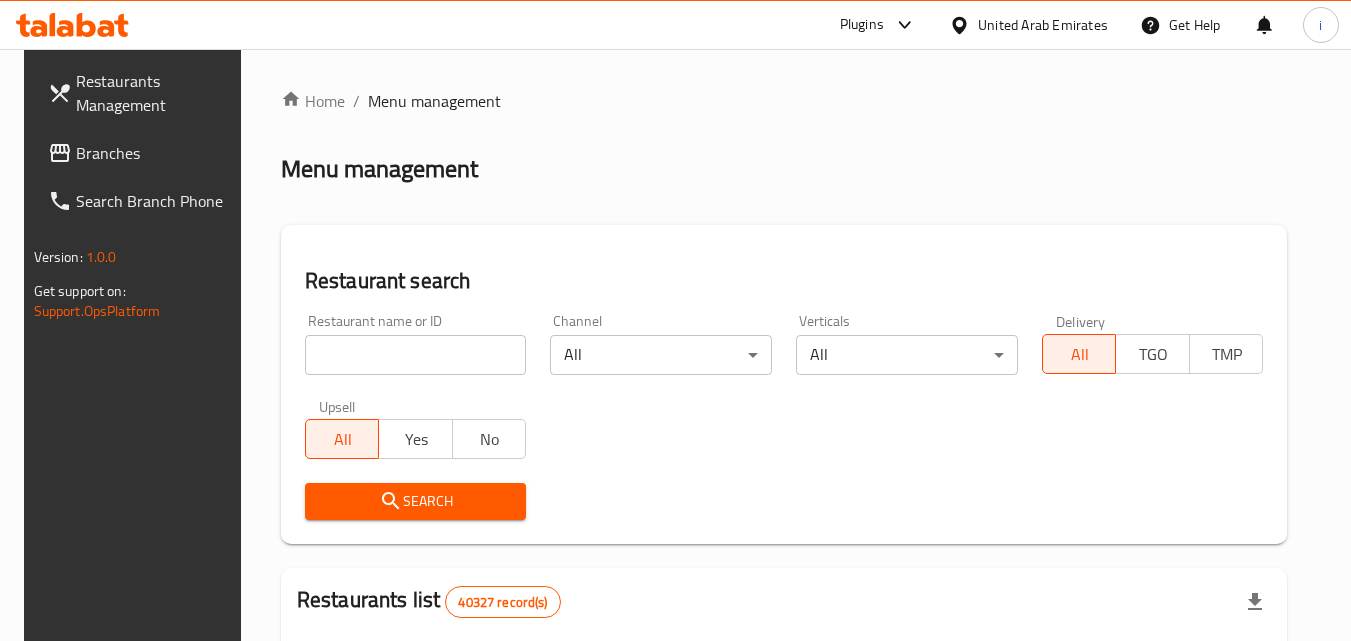 click on "Branches" at bounding box center [155, 153] 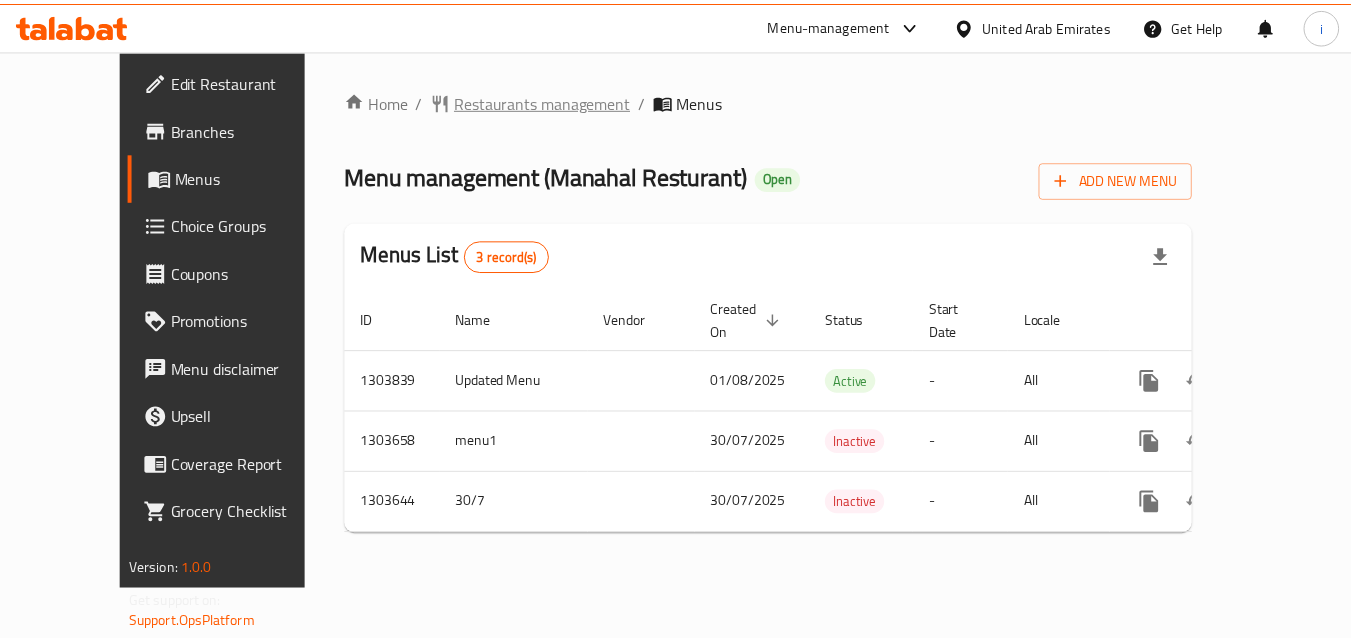 scroll, scrollTop: 0, scrollLeft: 0, axis: both 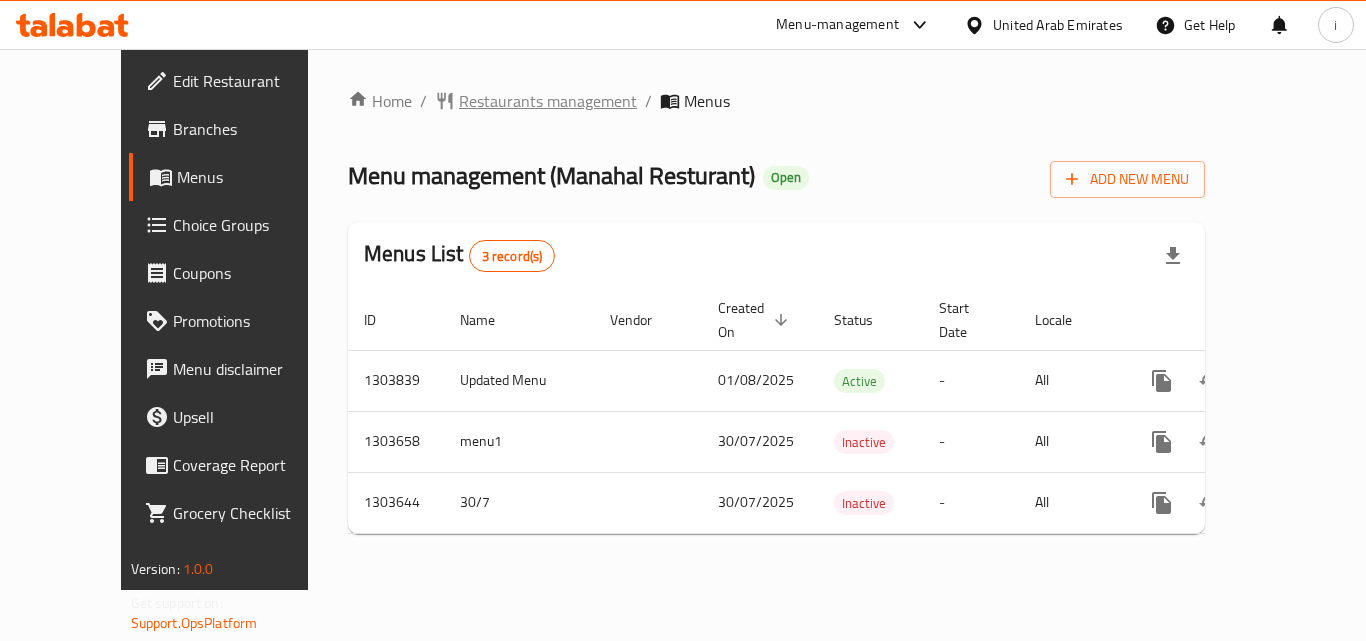 click on "Restaurants management" at bounding box center [548, 101] 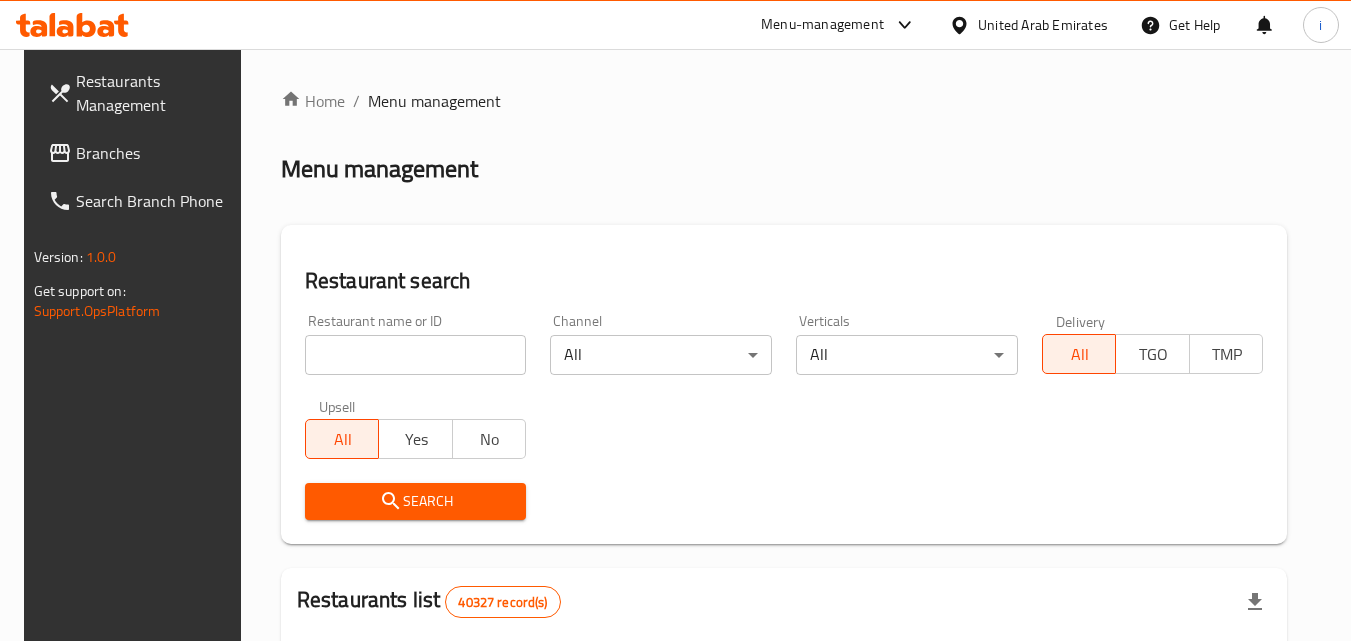 click at bounding box center [416, 355] 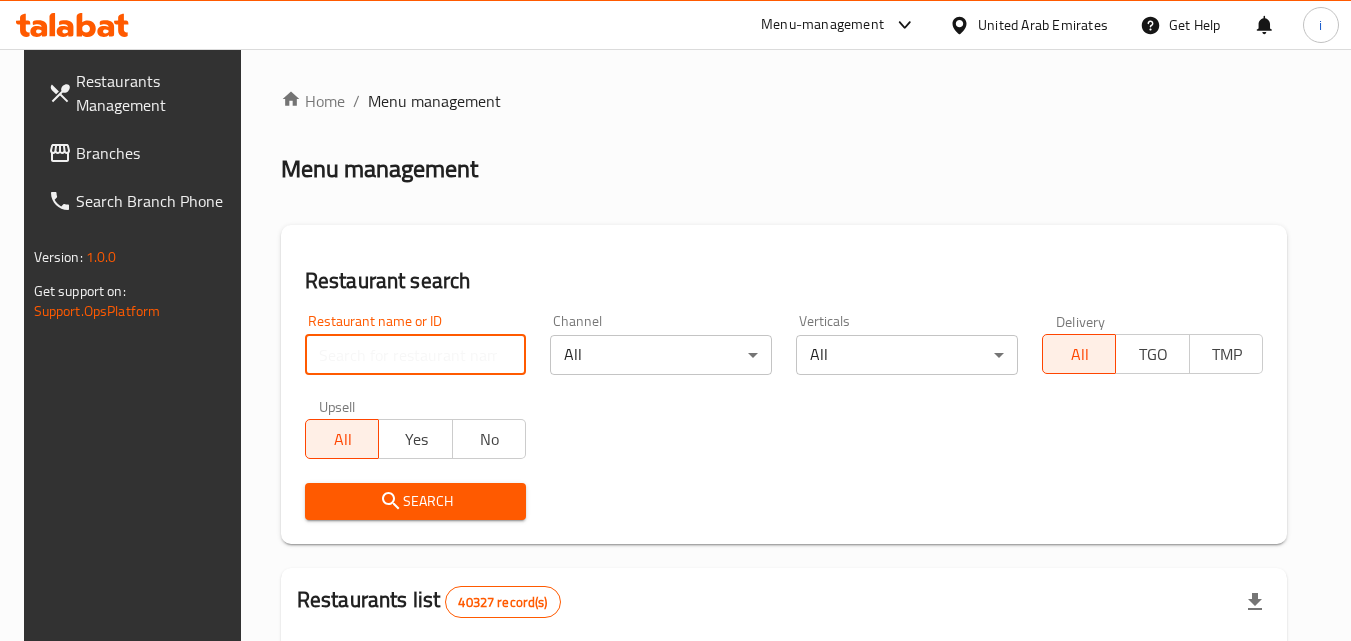 paste on "702876" 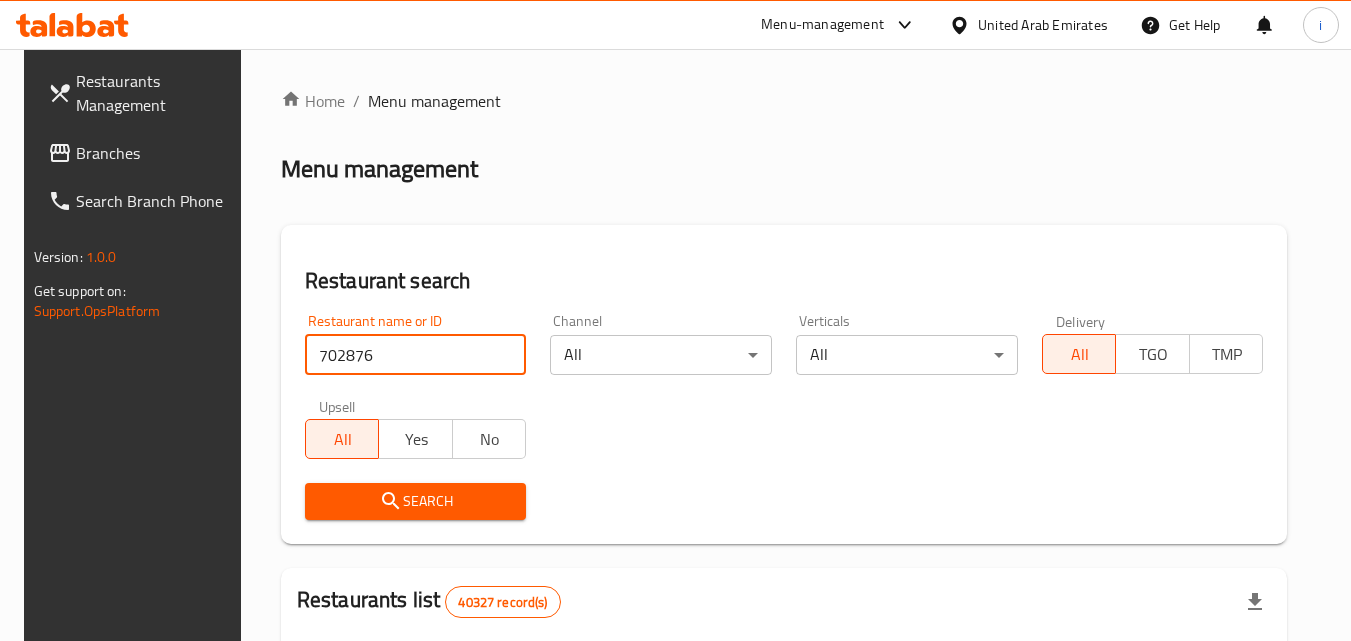 type on "702876" 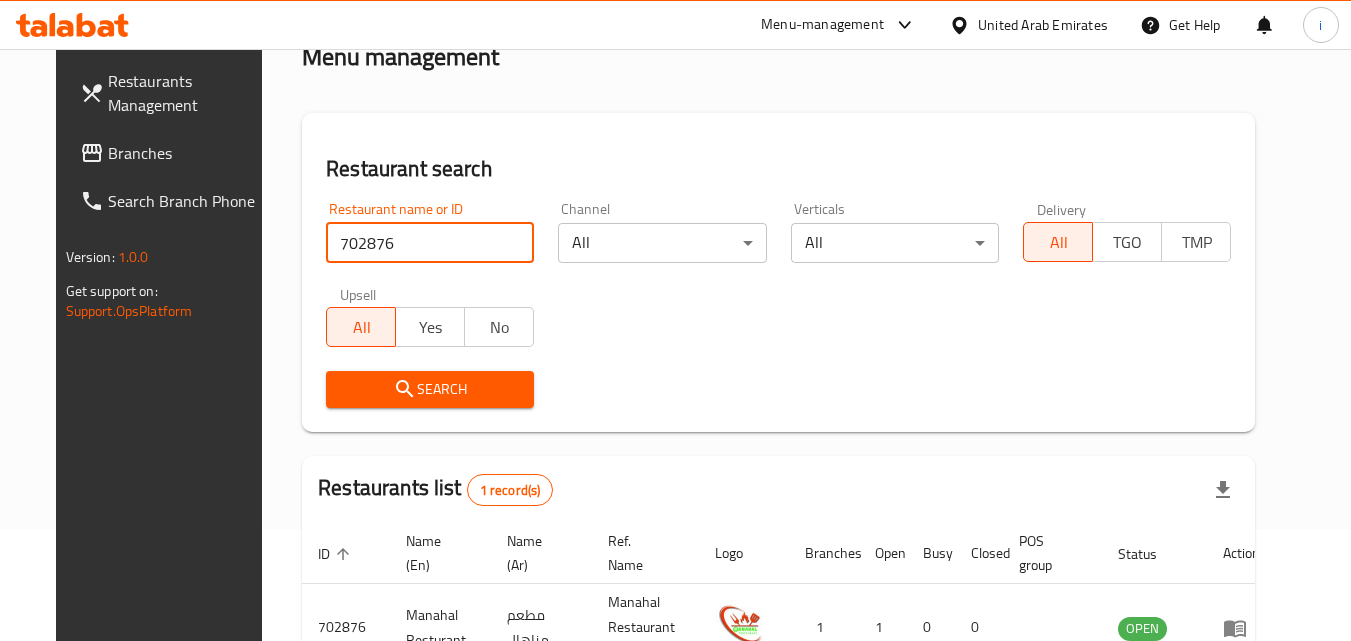scroll, scrollTop: 234, scrollLeft: 0, axis: vertical 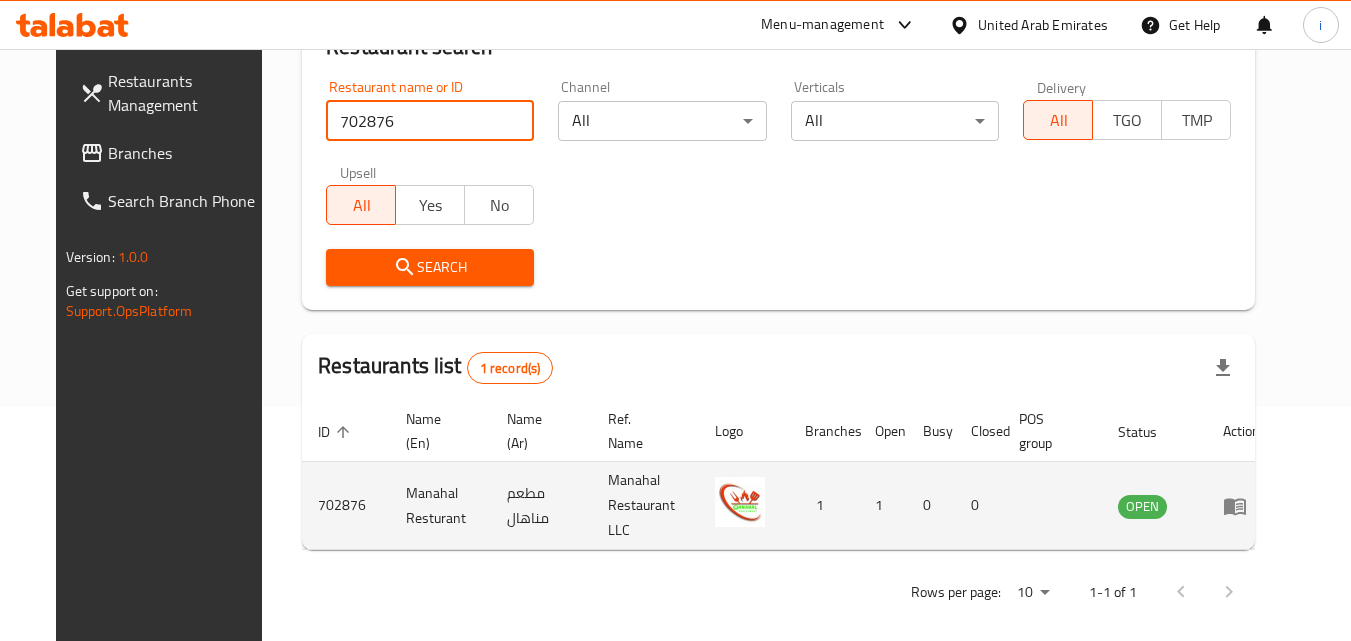 click 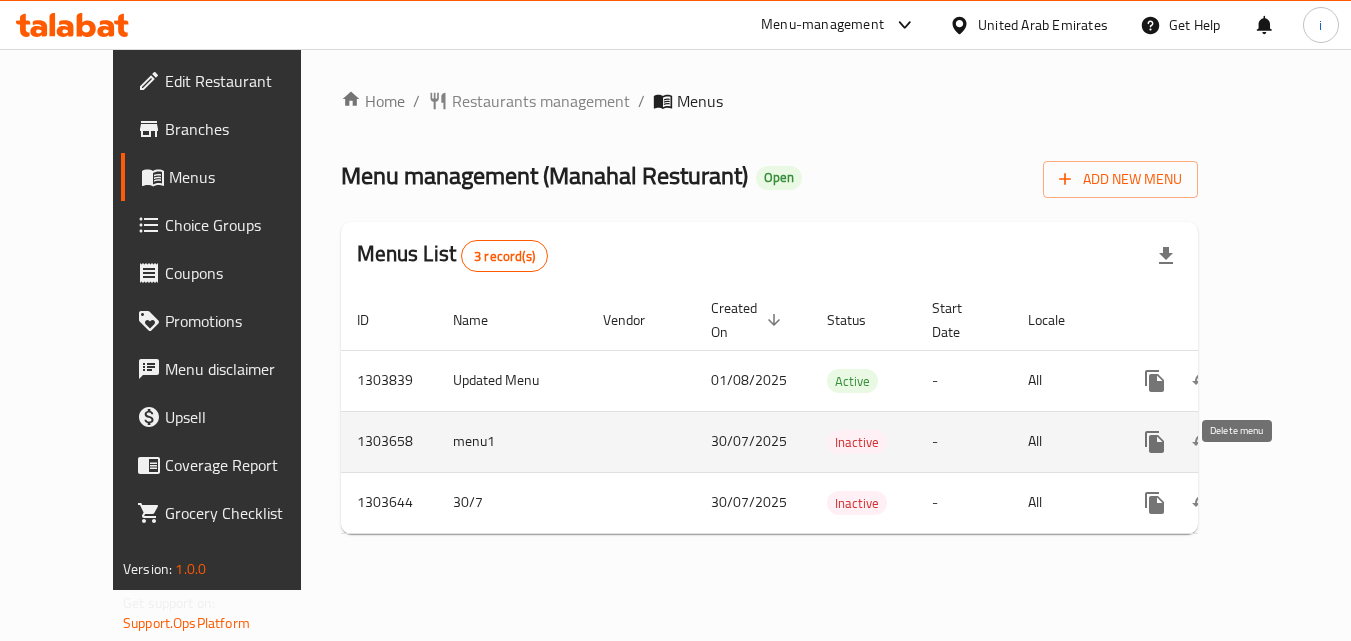 scroll, scrollTop: 0, scrollLeft: 0, axis: both 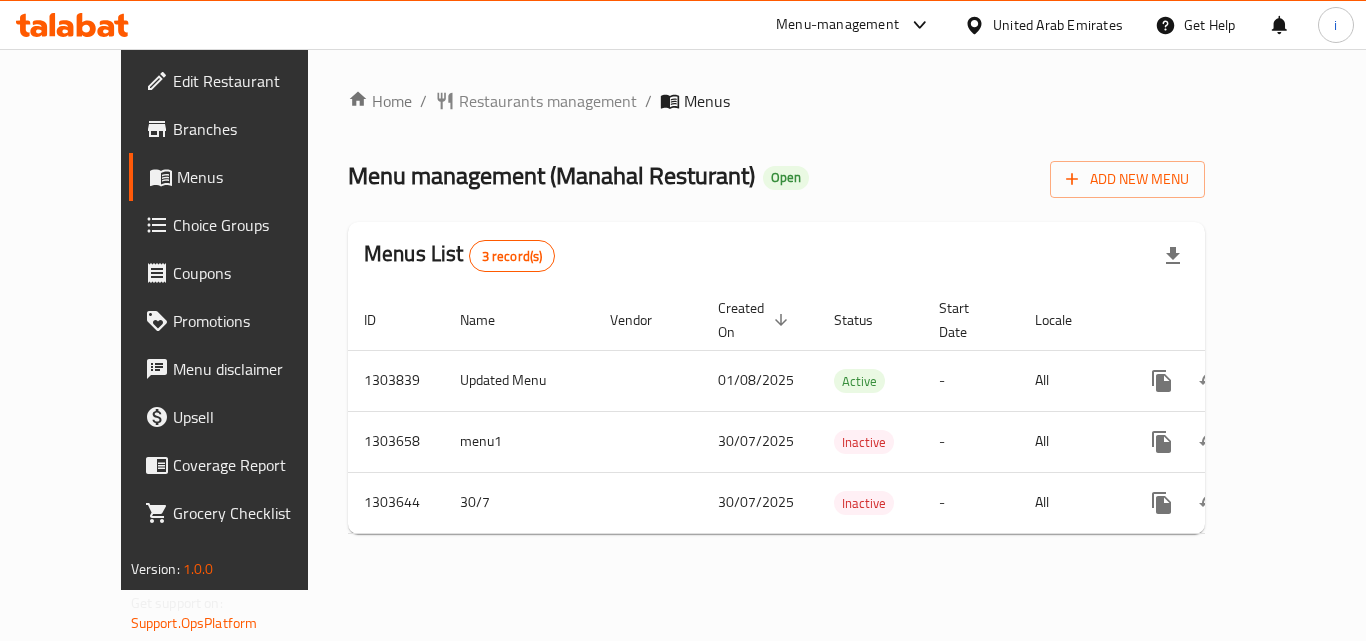 click on "United Arab Emirates" at bounding box center [1058, 25] 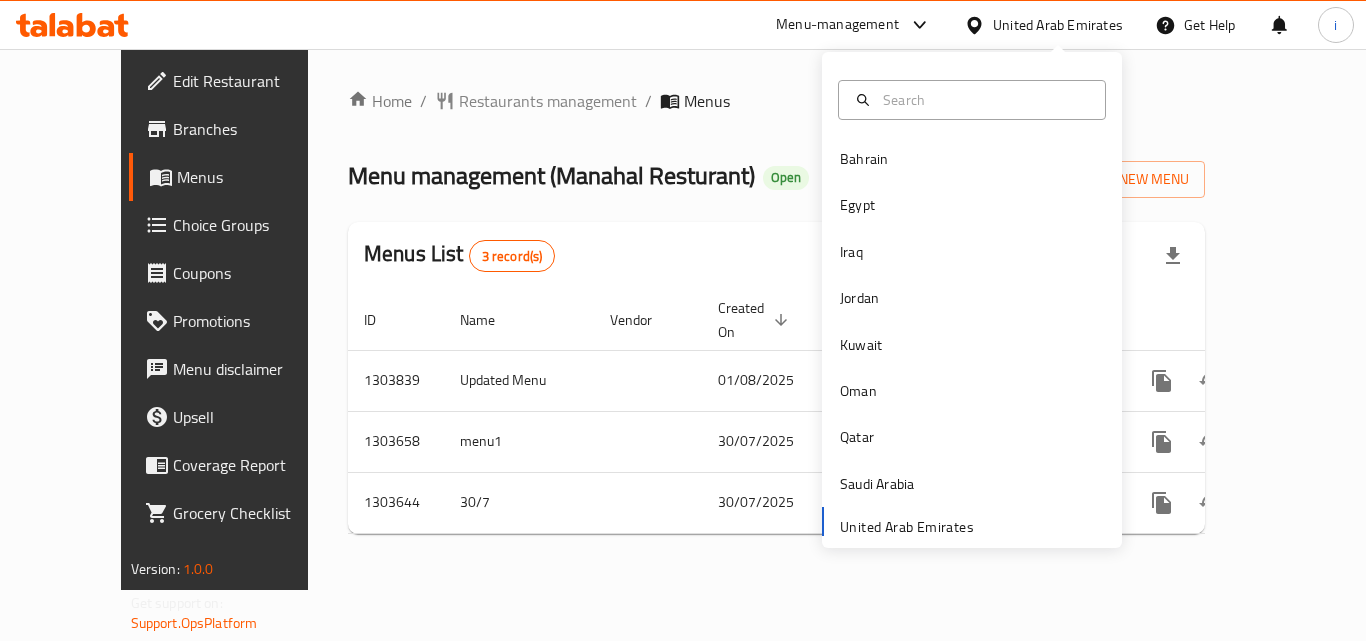 click on "Bahrain Egypt Iraq Jordan Kuwait Oman Qatar Saudi Arabia United Arab Emirates" at bounding box center [972, 341] 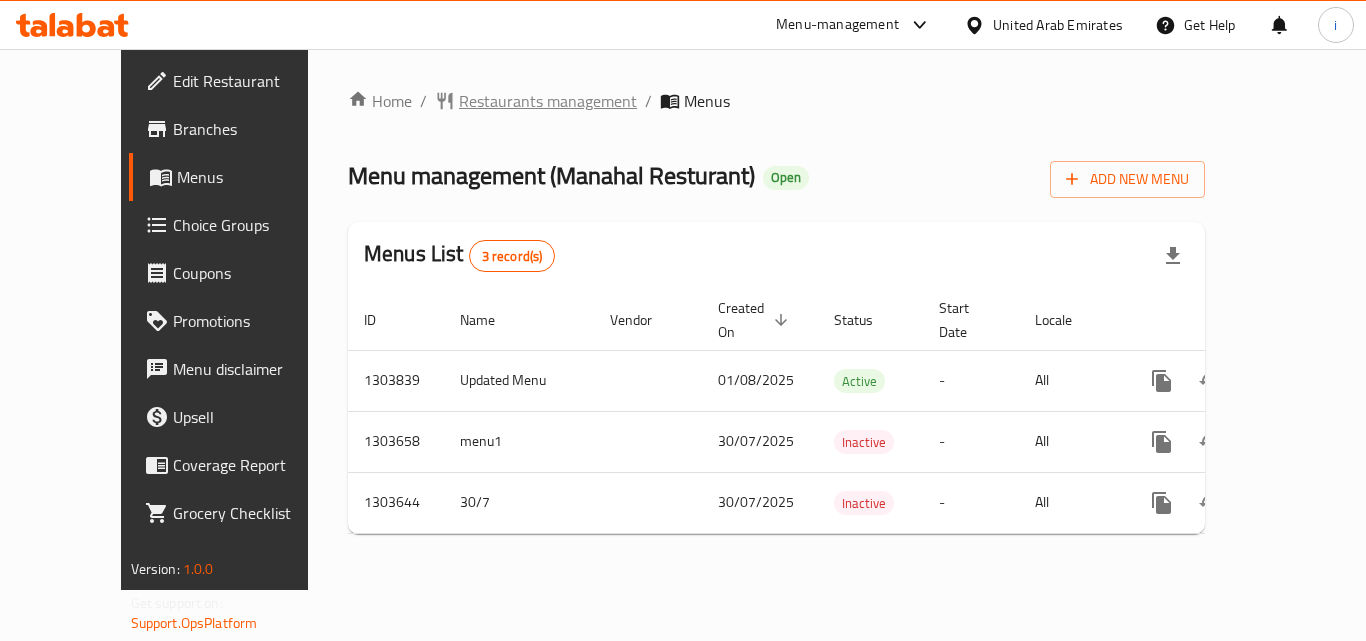 click on "Restaurants management" at bounding box center [548, 101] 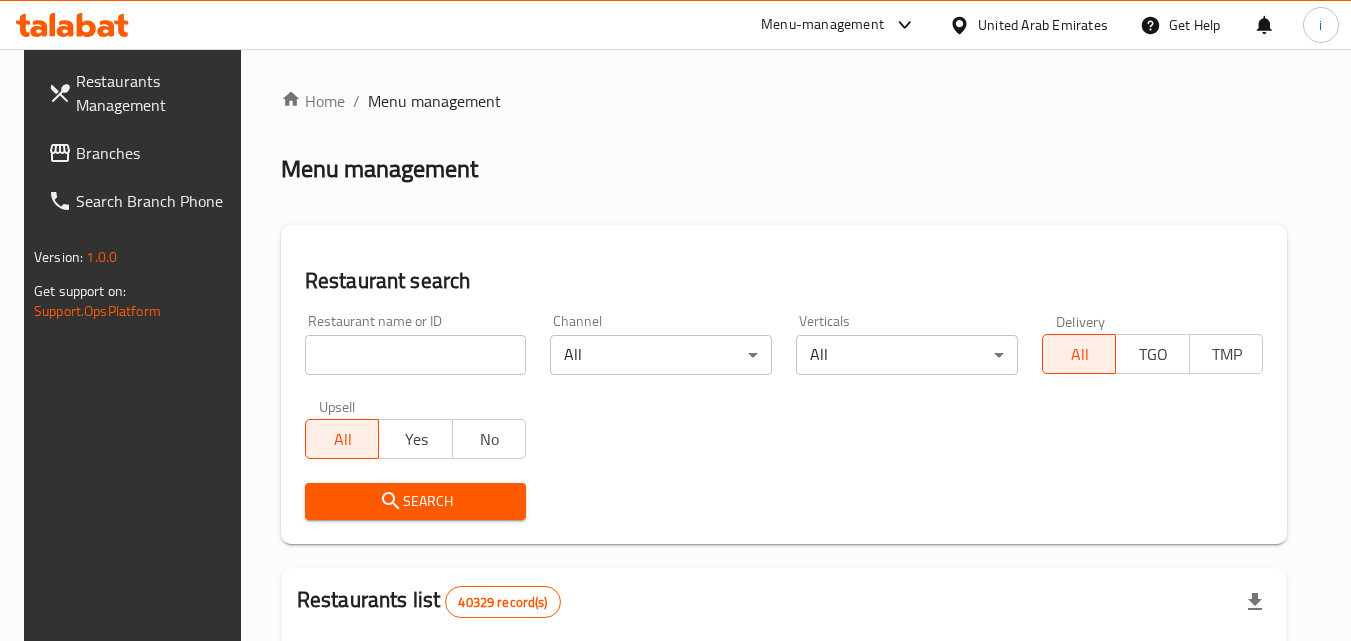 click at bounding box center [675, 320] 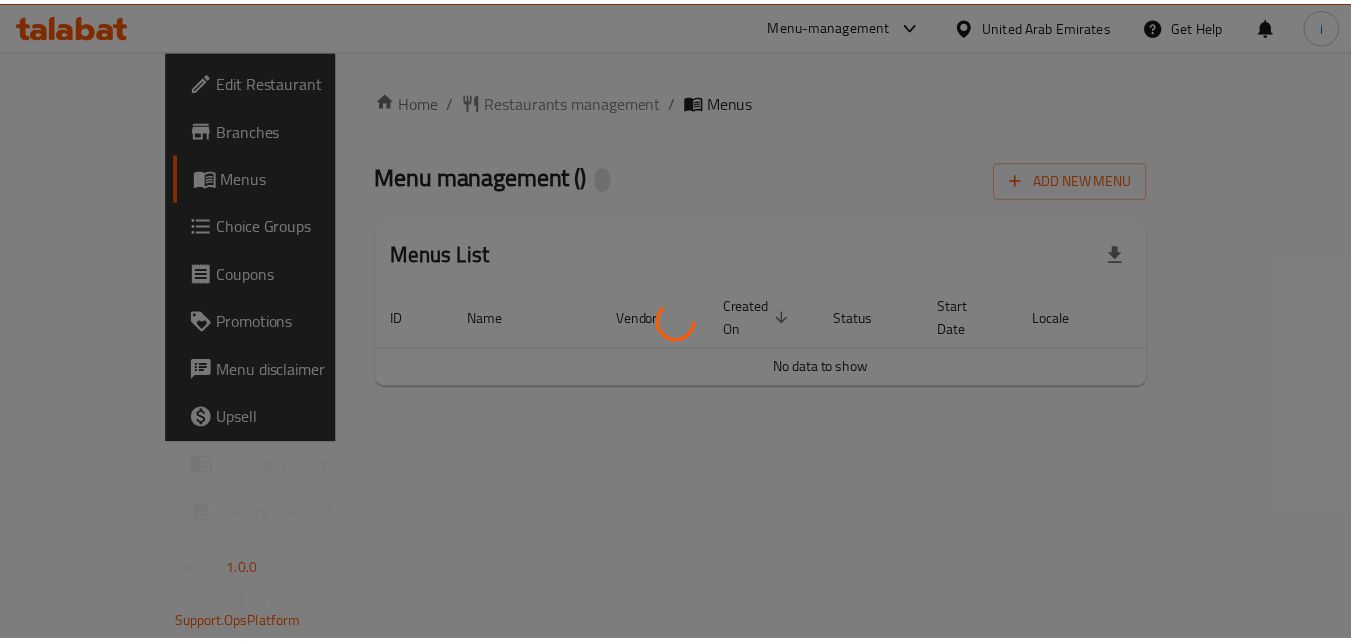 scroll, scrollTop: 0, scrollLeft: 0, axis: both 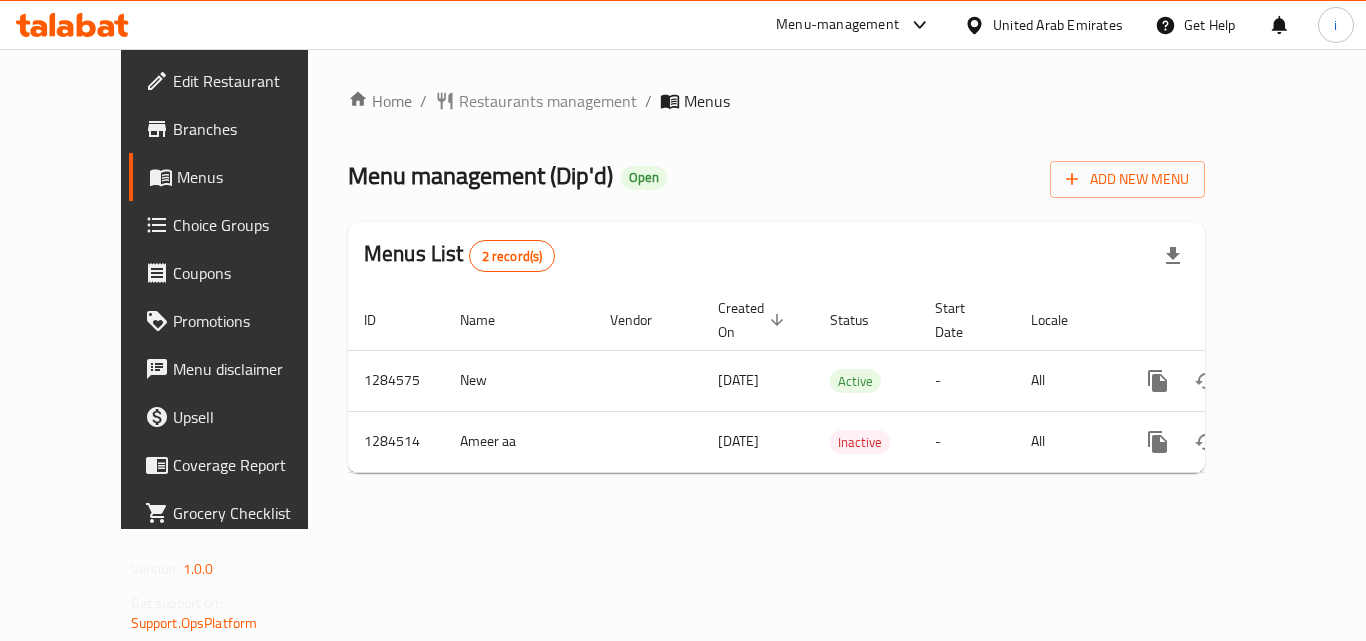 click on "Restaurants management" at bounding box center (548, 101) 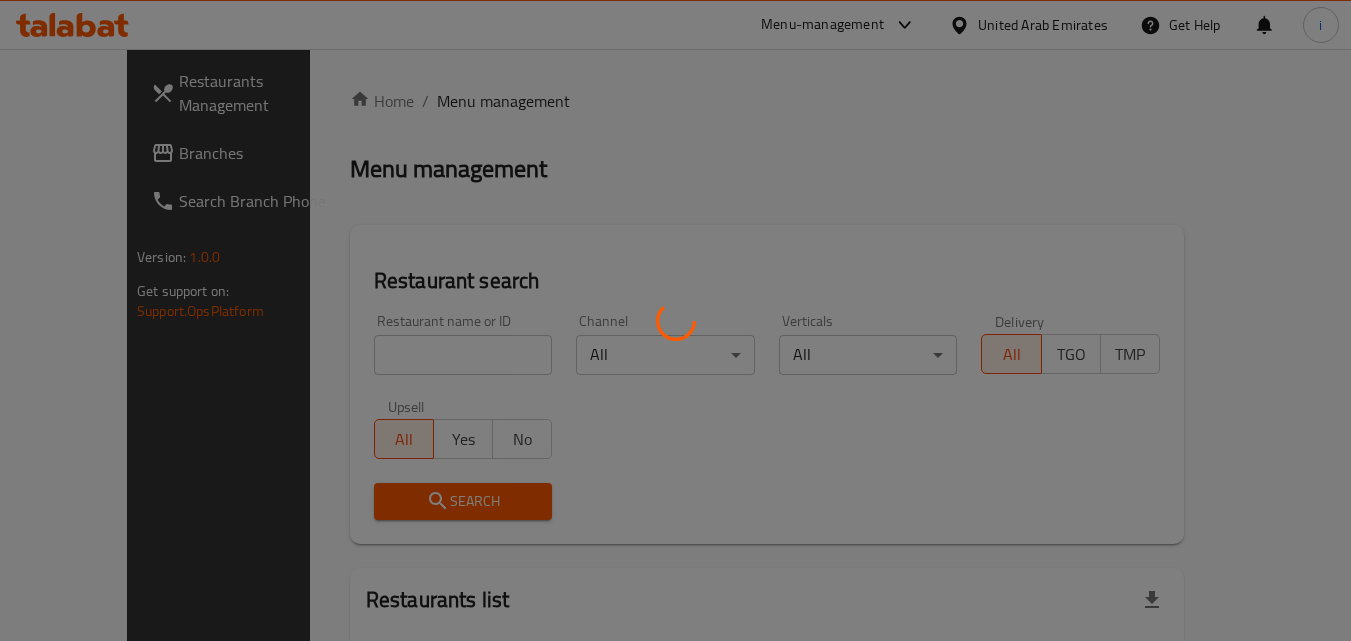 click at bounding box center (675, 320) 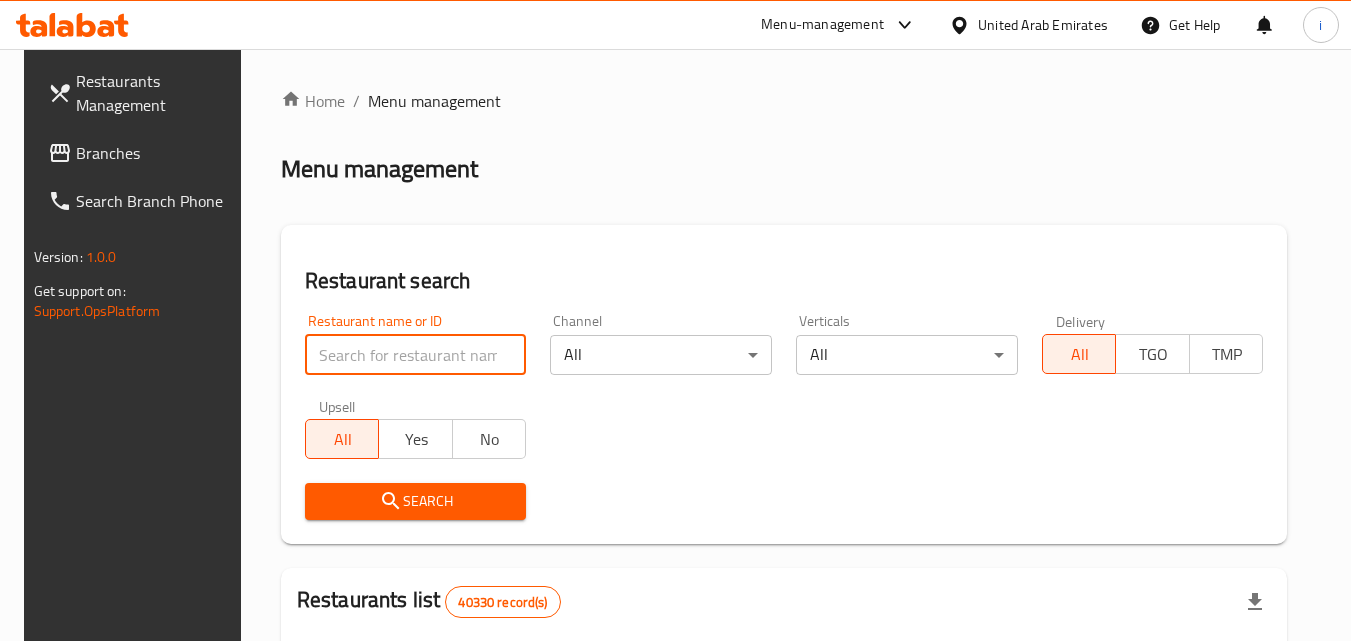 click at bounding box center (416, 355) 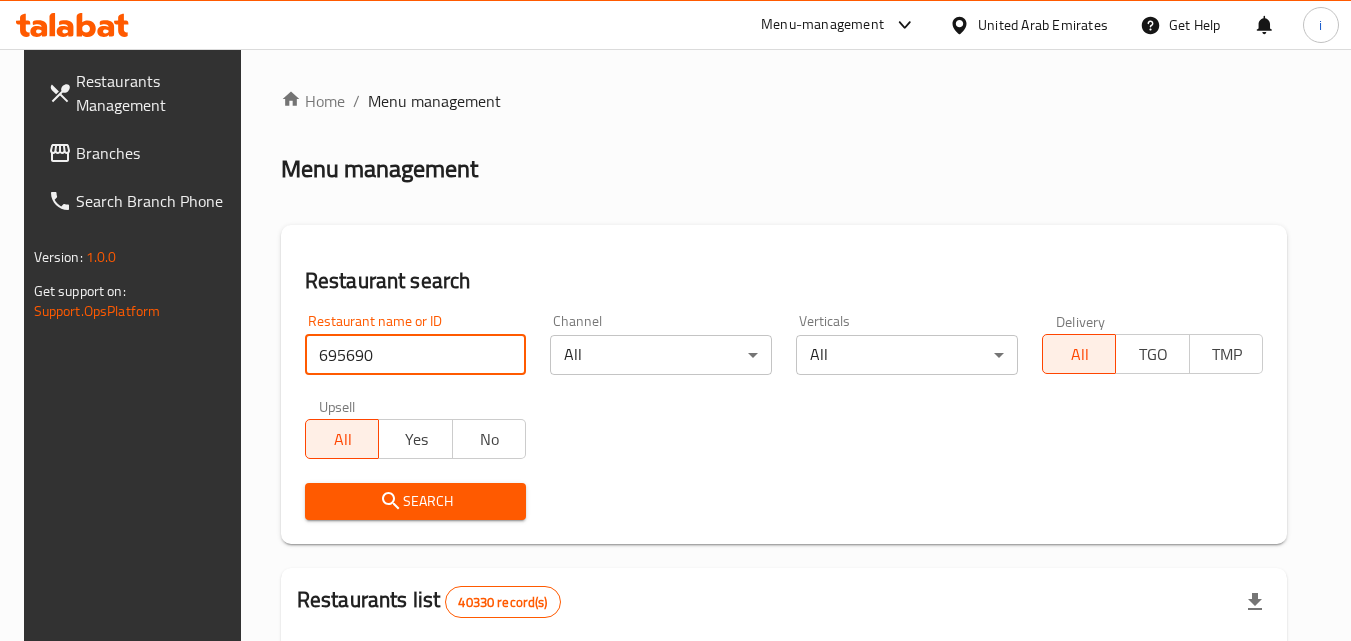 scroll, scrollTop: 600, scrollLeft: 0, axis: vertical 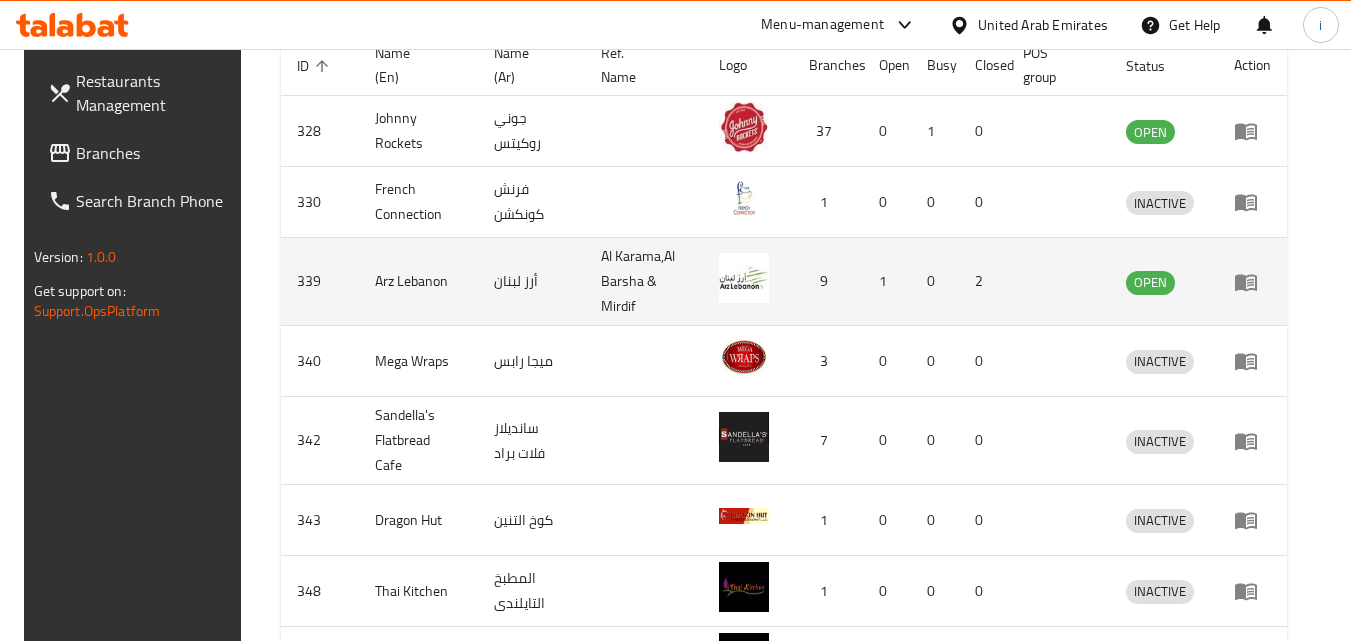 type on "695690" 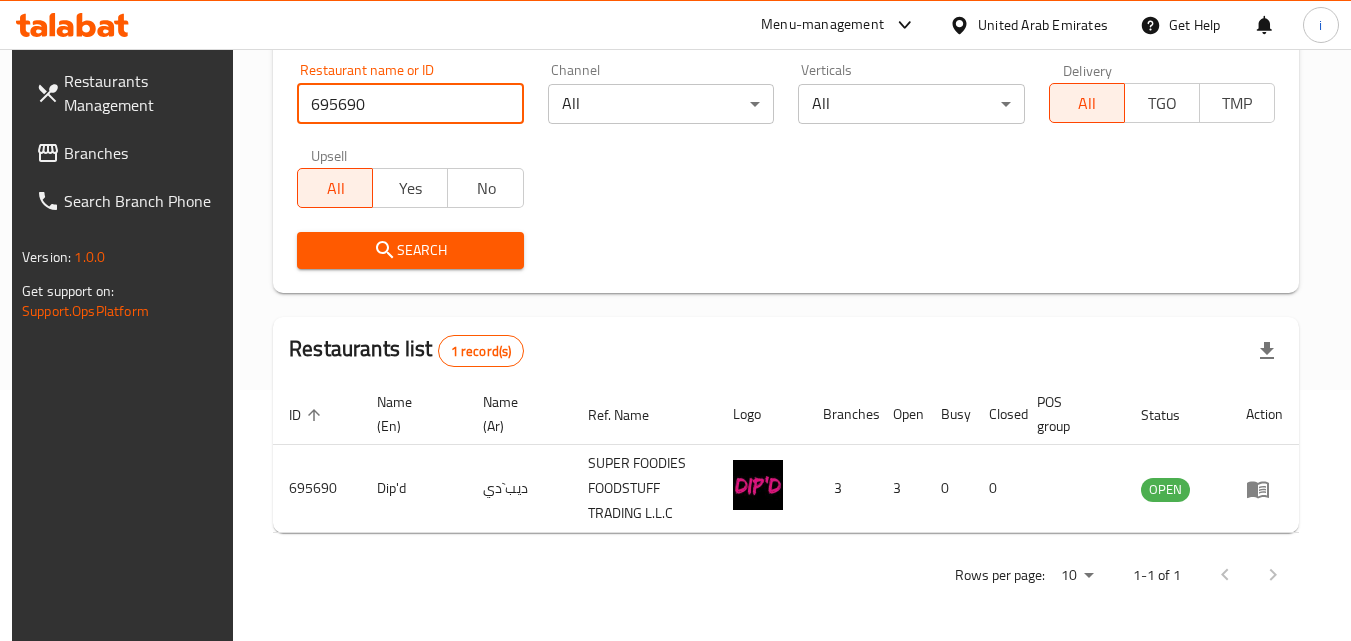 scroll, scrollTop: 251, scrollLeft: 0, axis: vertical 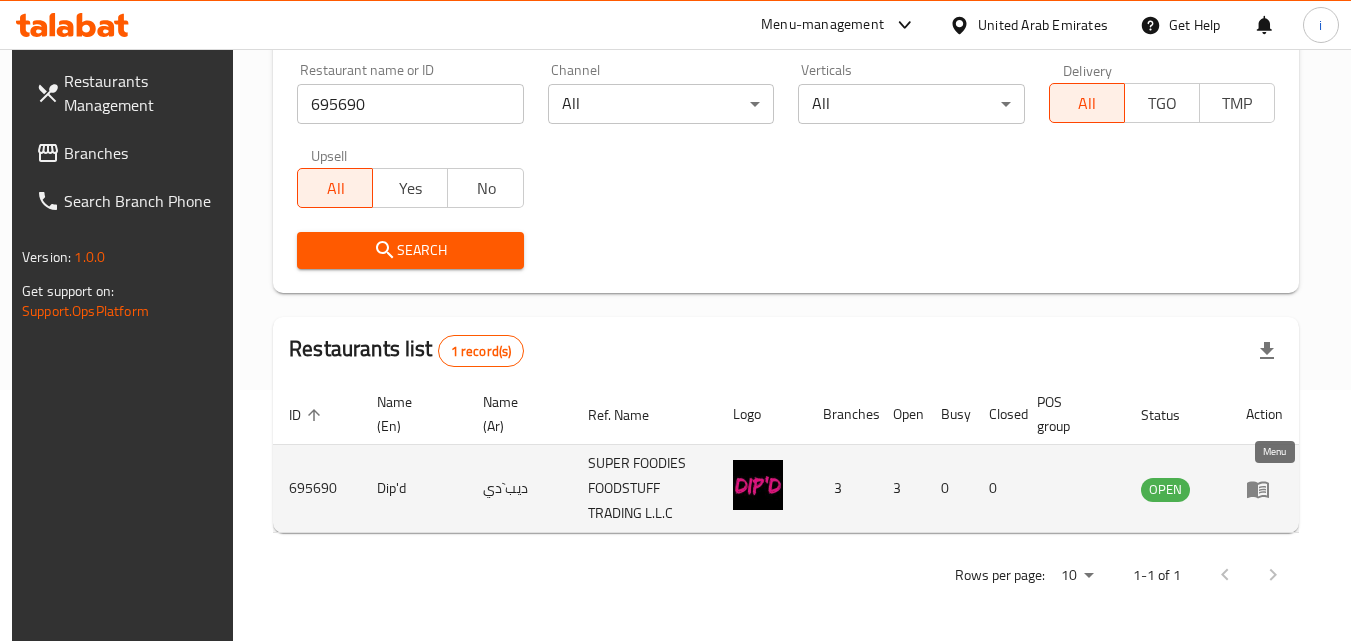 click 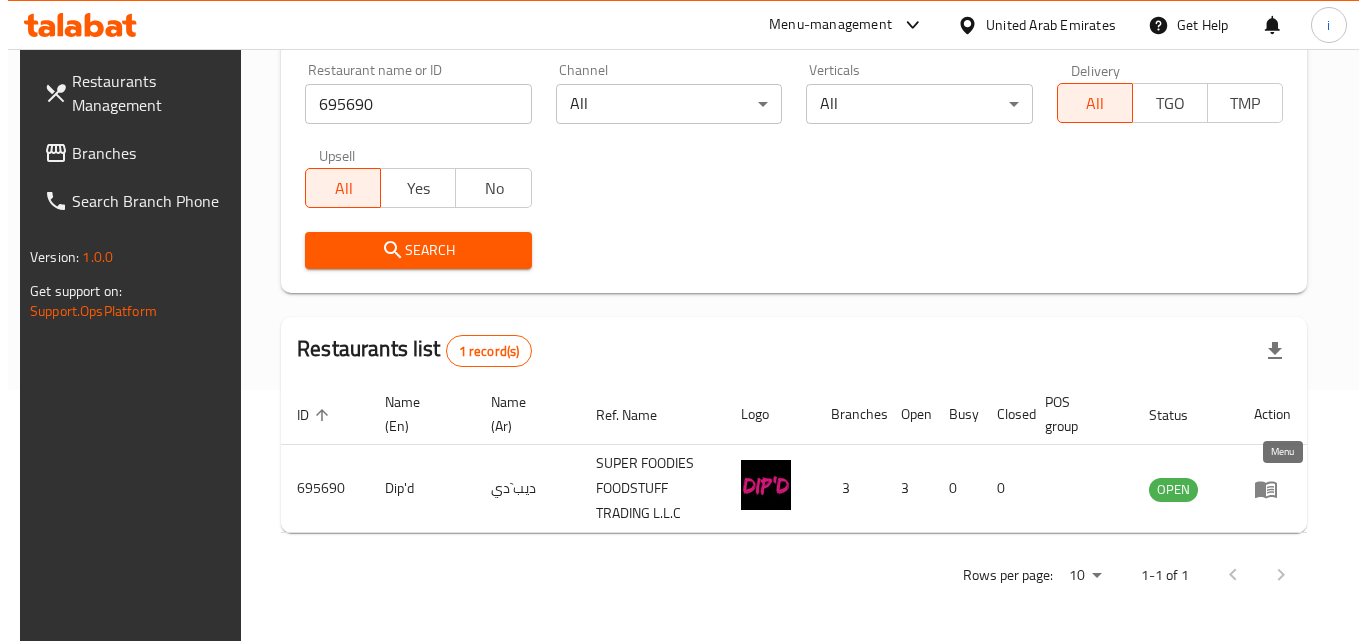 scroll, scrollTop: 0, scrollLeft: 0, axis: both 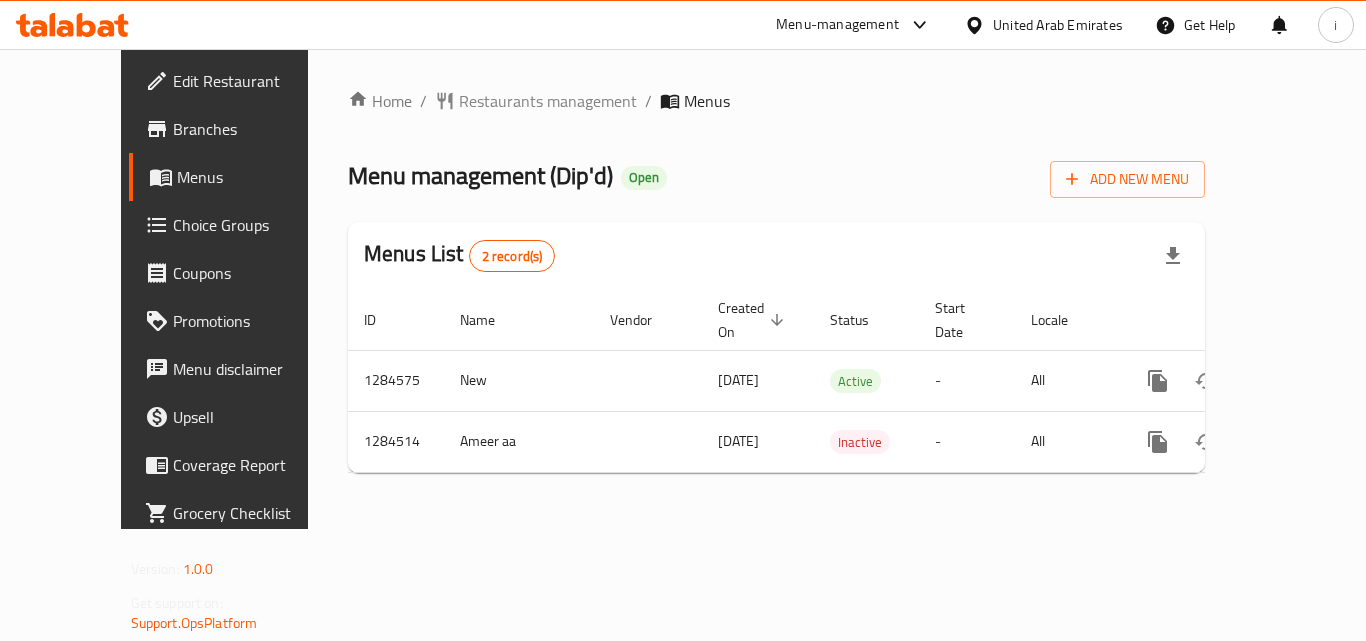 click on "United Arab Emirates" at bounding box center [1058, 25] 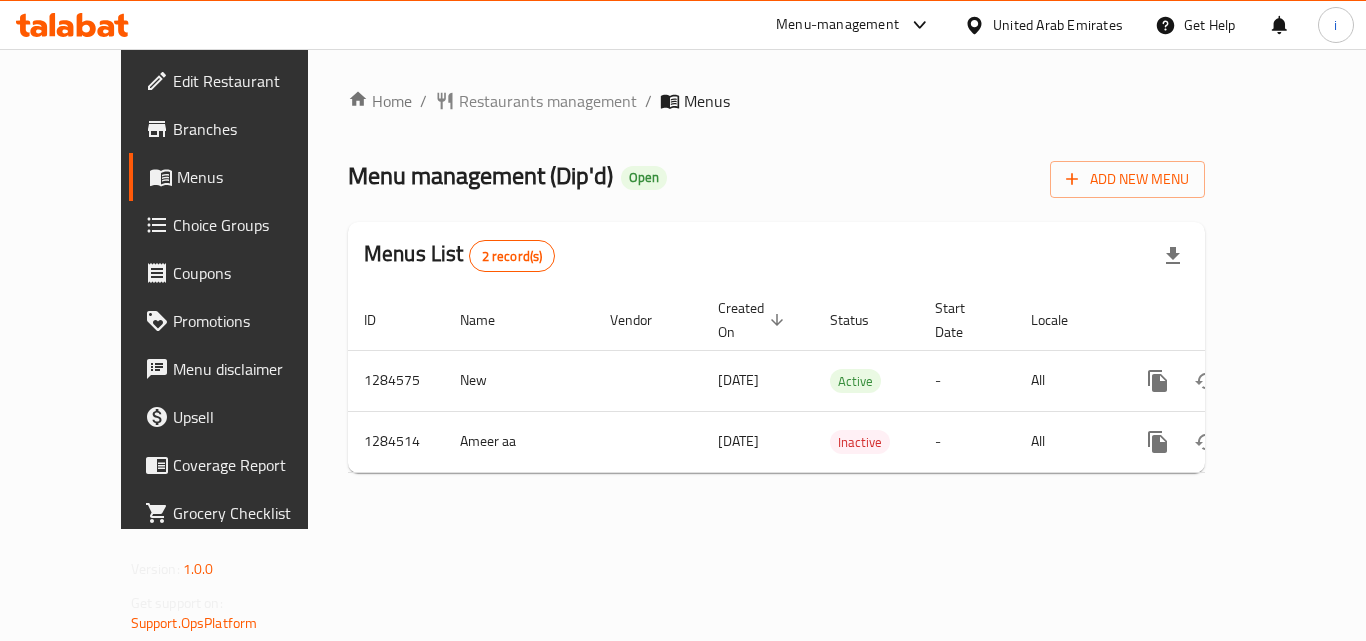 click on "Menu-management" at bounding box center (837, 25) 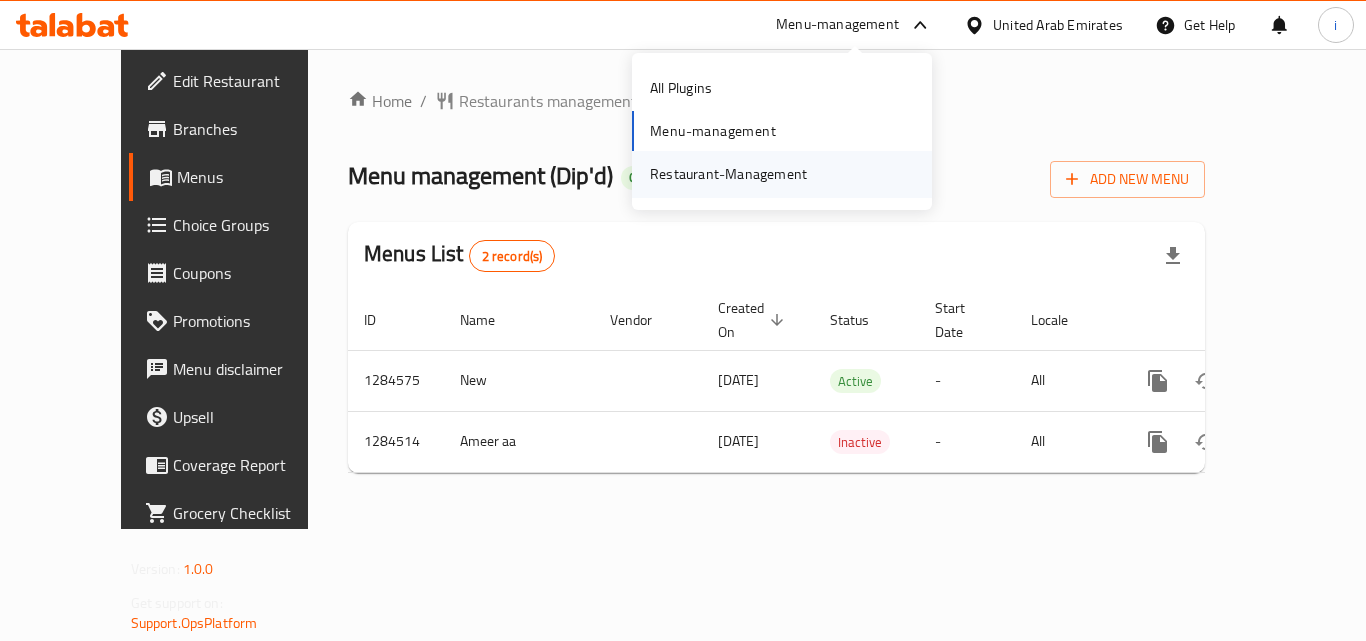 click on "Restaurant-Management" at bounding box center (728, 174) 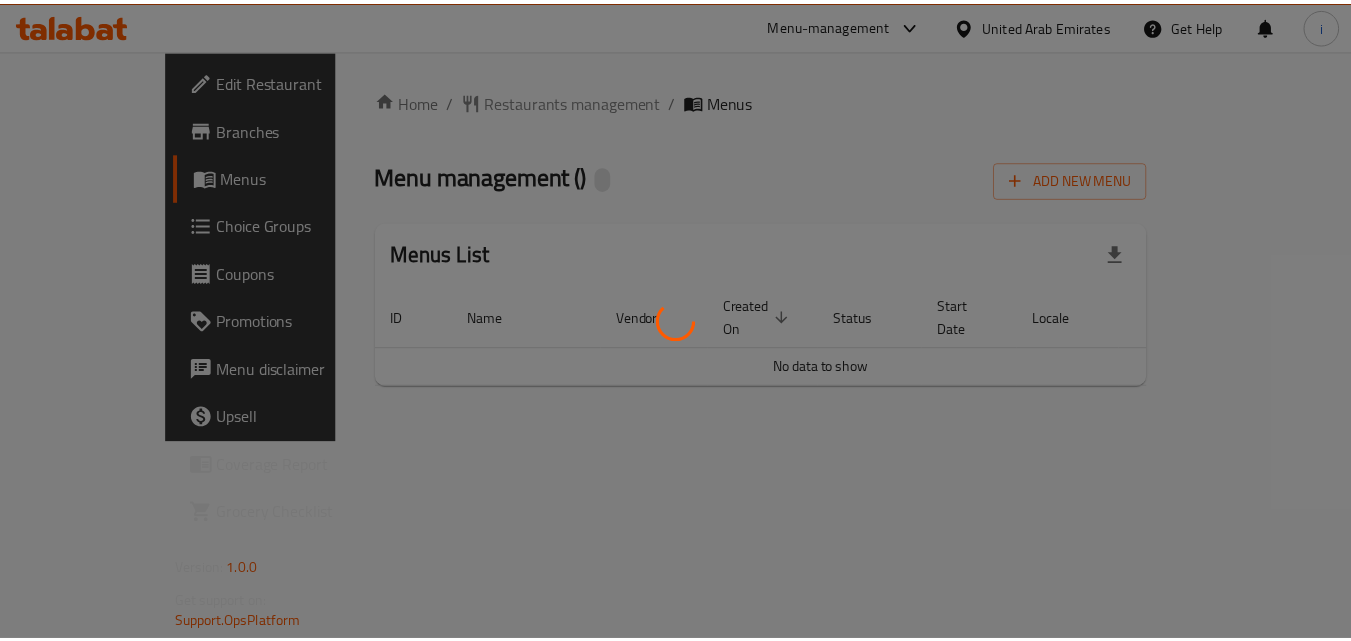 scroll, scrollTop: 0, scrollLeft: 0, axis: both 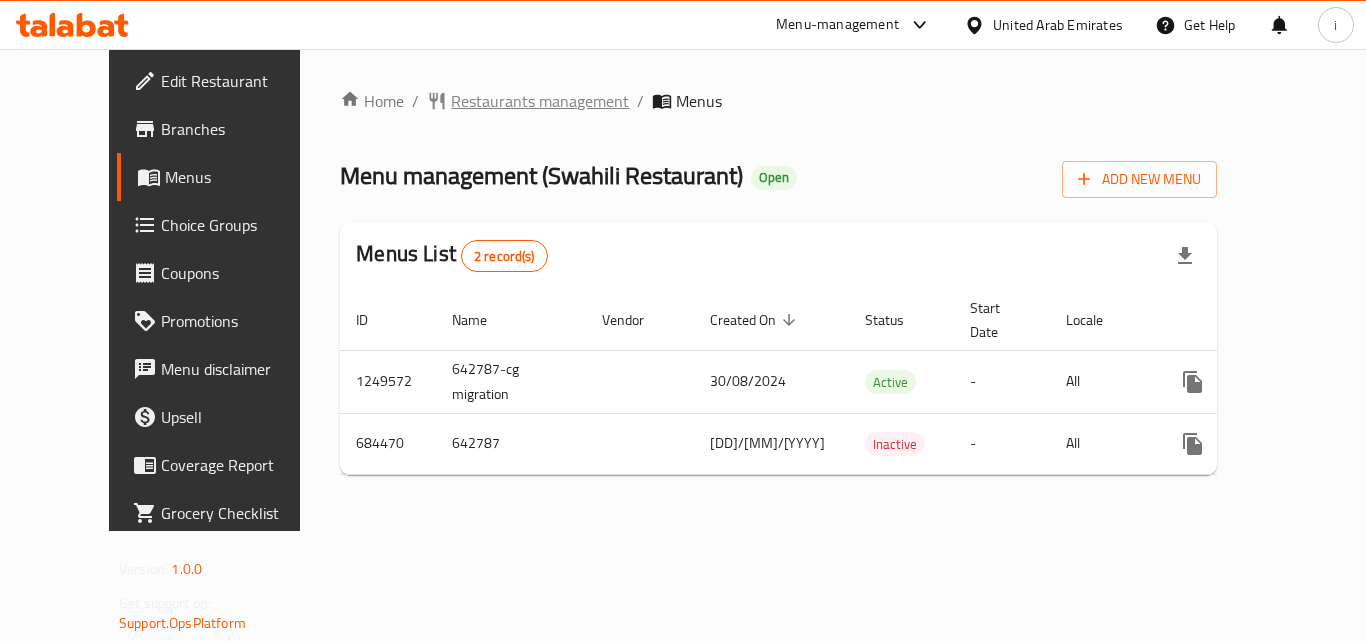 click on "Restaurants management" at bounding box center (540, 101) 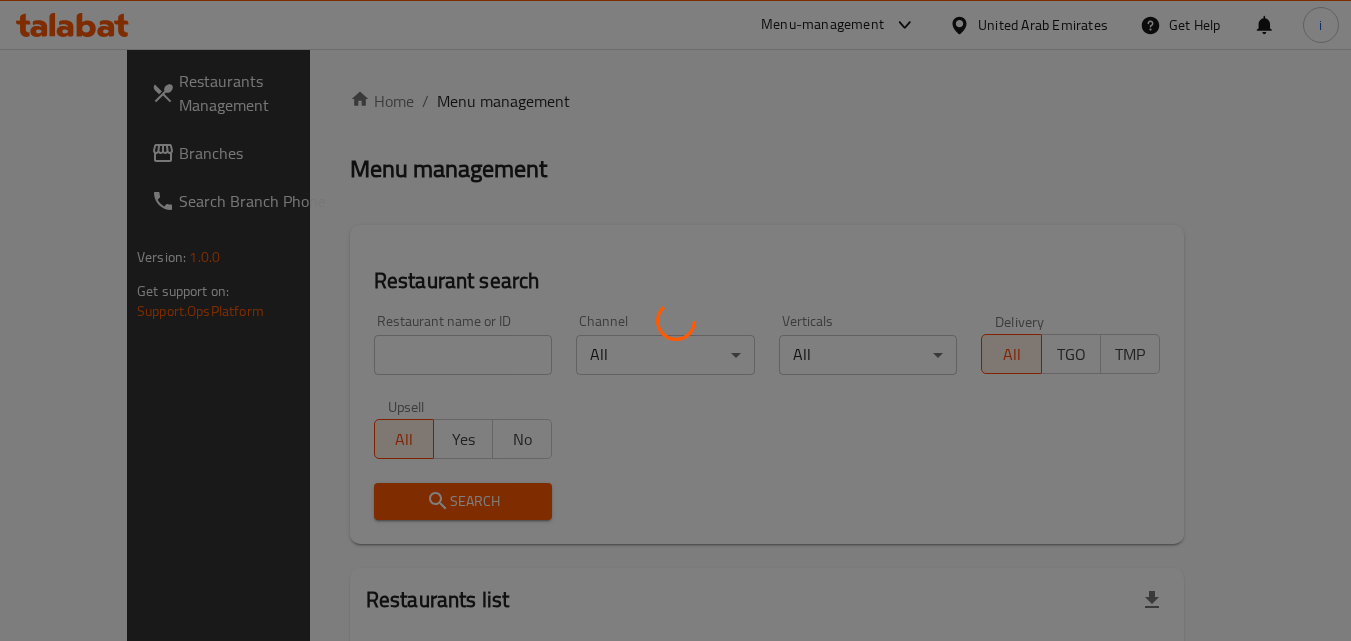 click at bounding box center (675, 320) 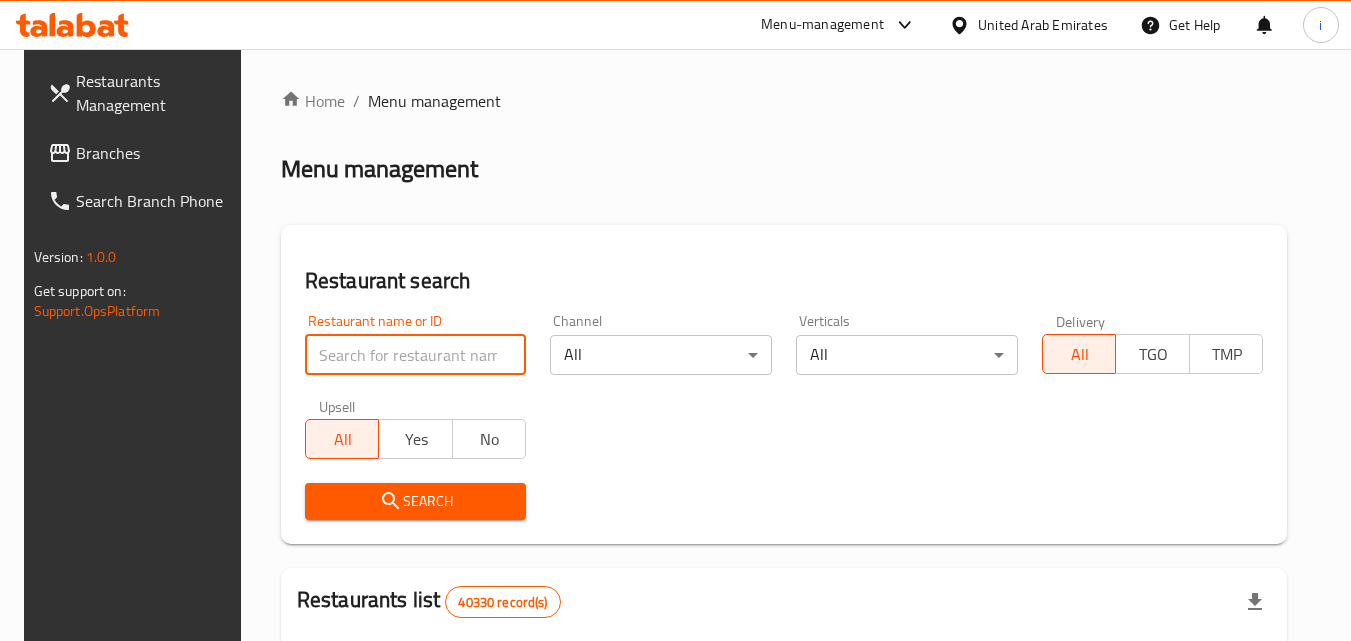 click at bounding box center (416, 355) 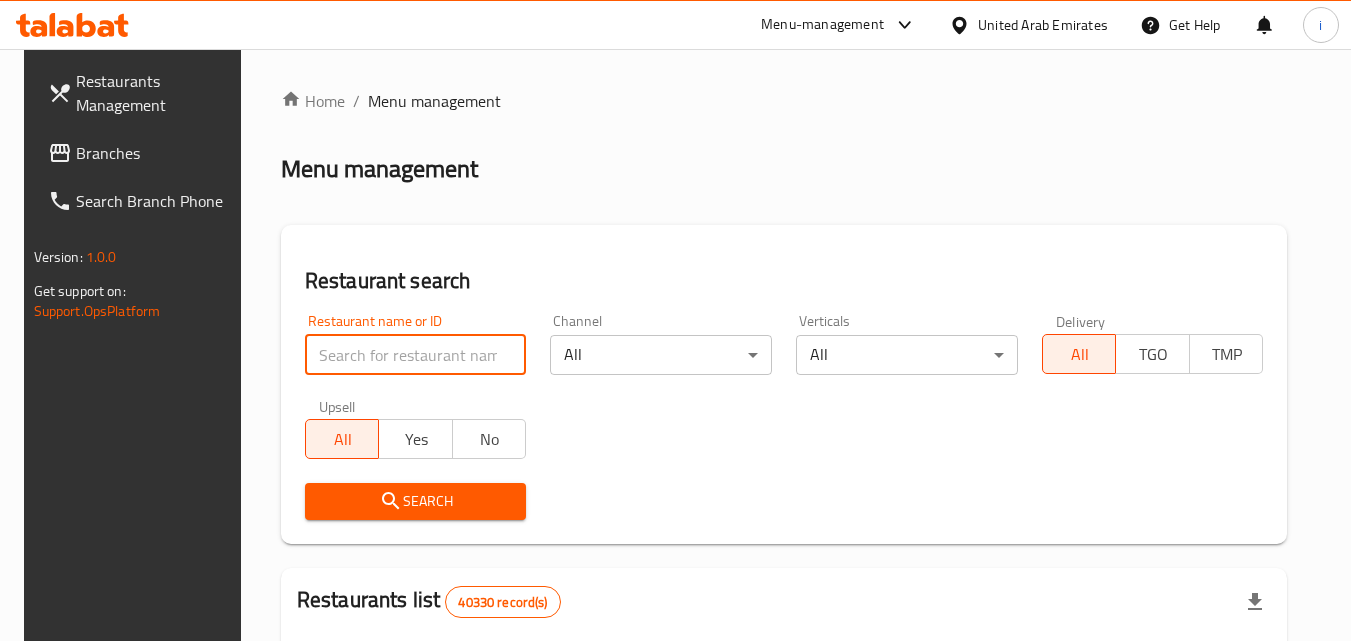 paste on "642787" 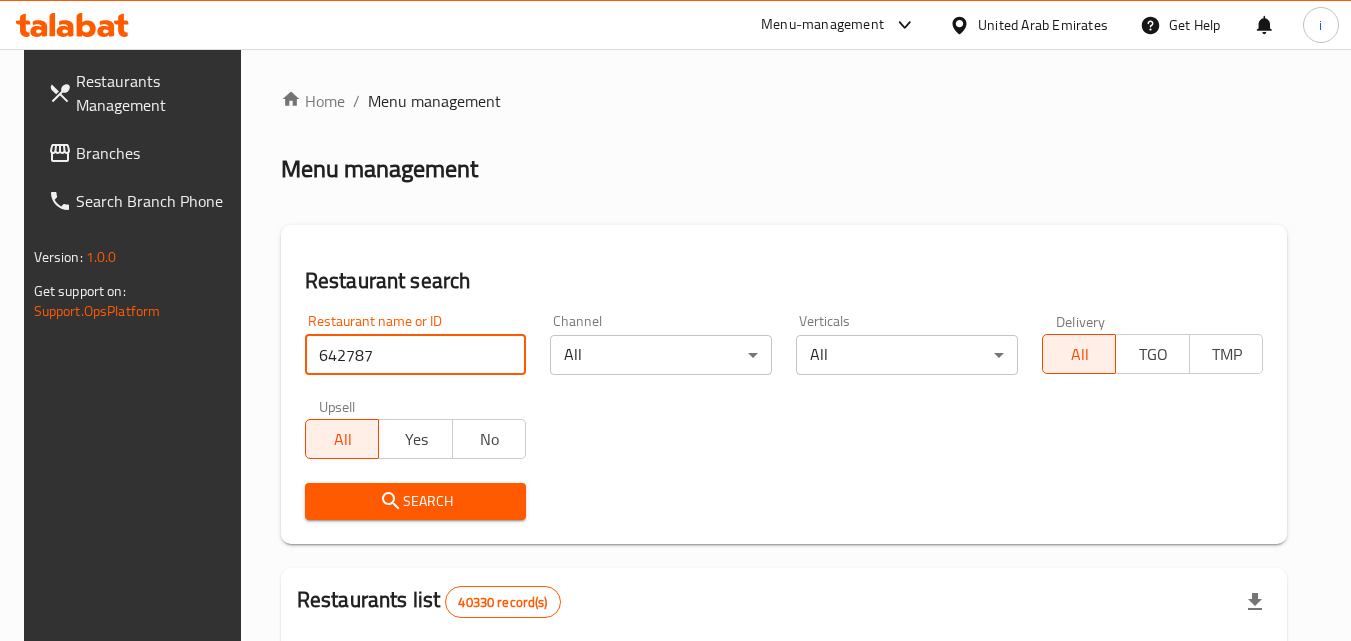 type on "642787" 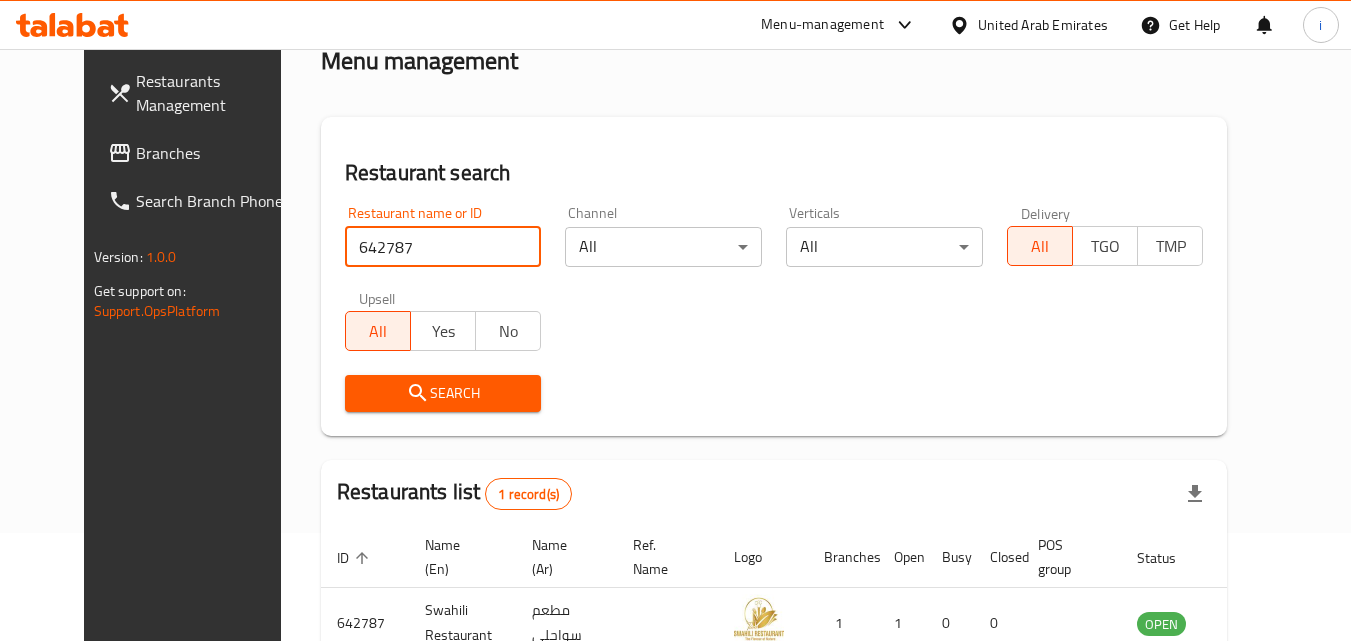 scroll, scrollTop: 234, scrollLeft: 0, axis: vertical 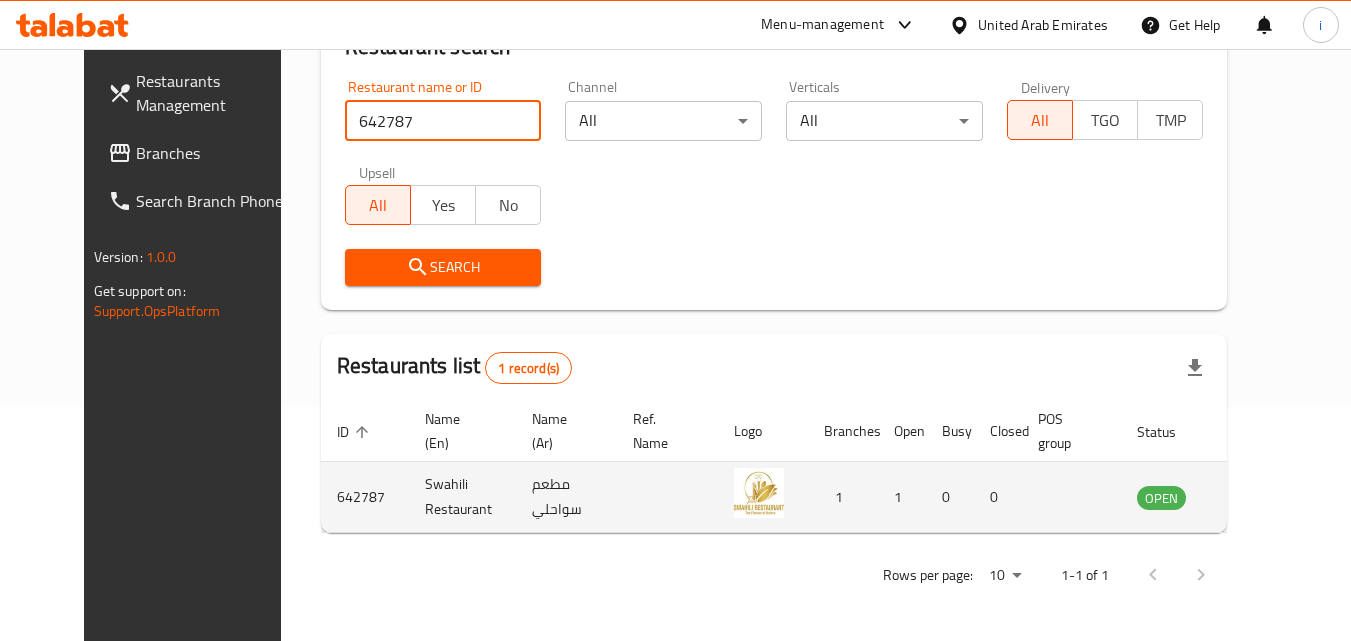 click 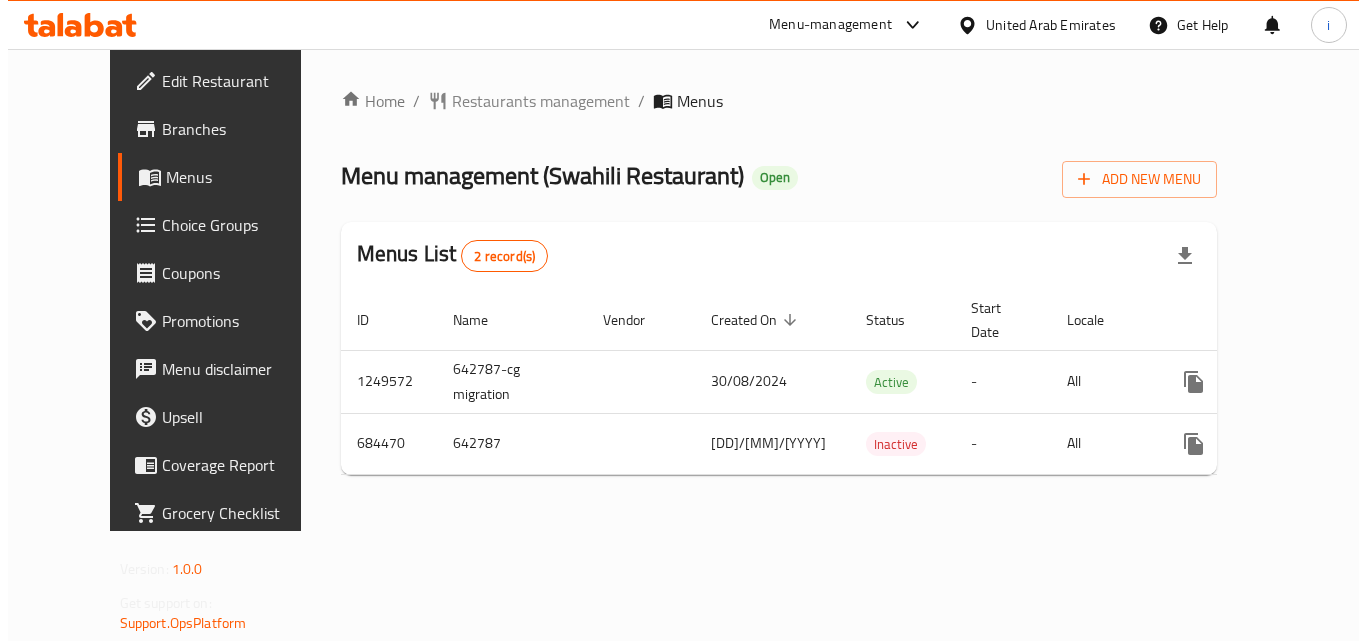 scroll, scrollTop: 0, scrollLeft: 0, axis: both 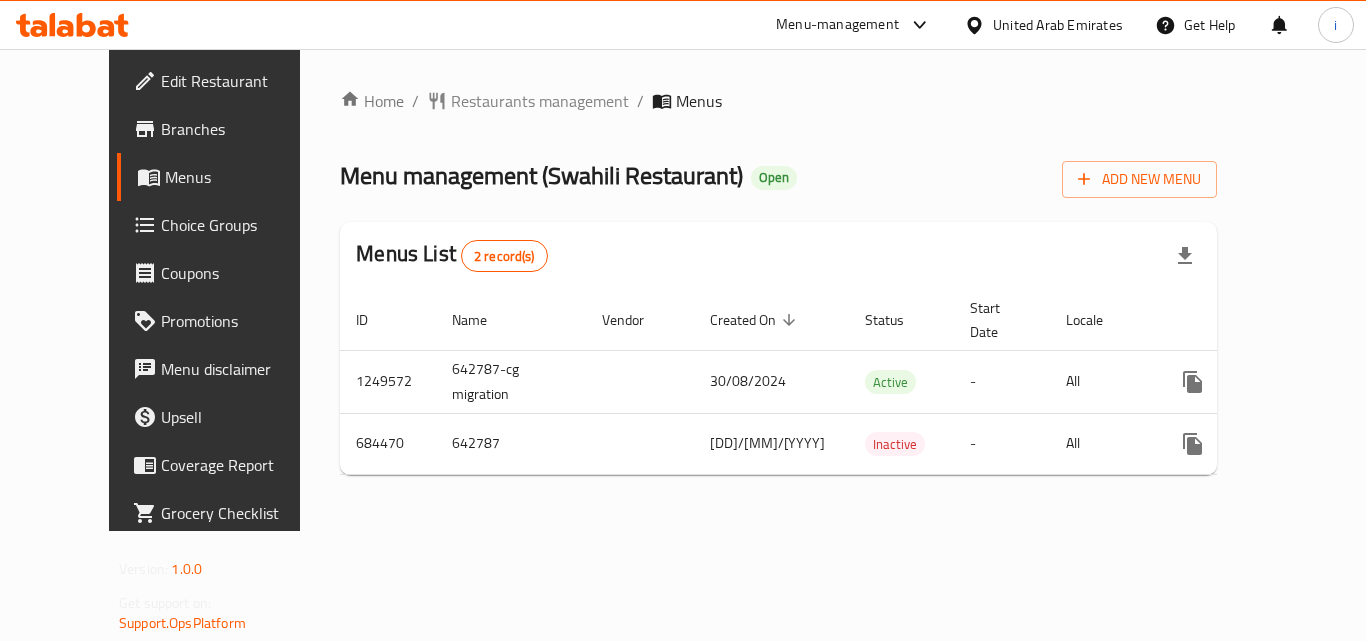 click on "United Arab Emirates" at bounding box center [1058, 25] 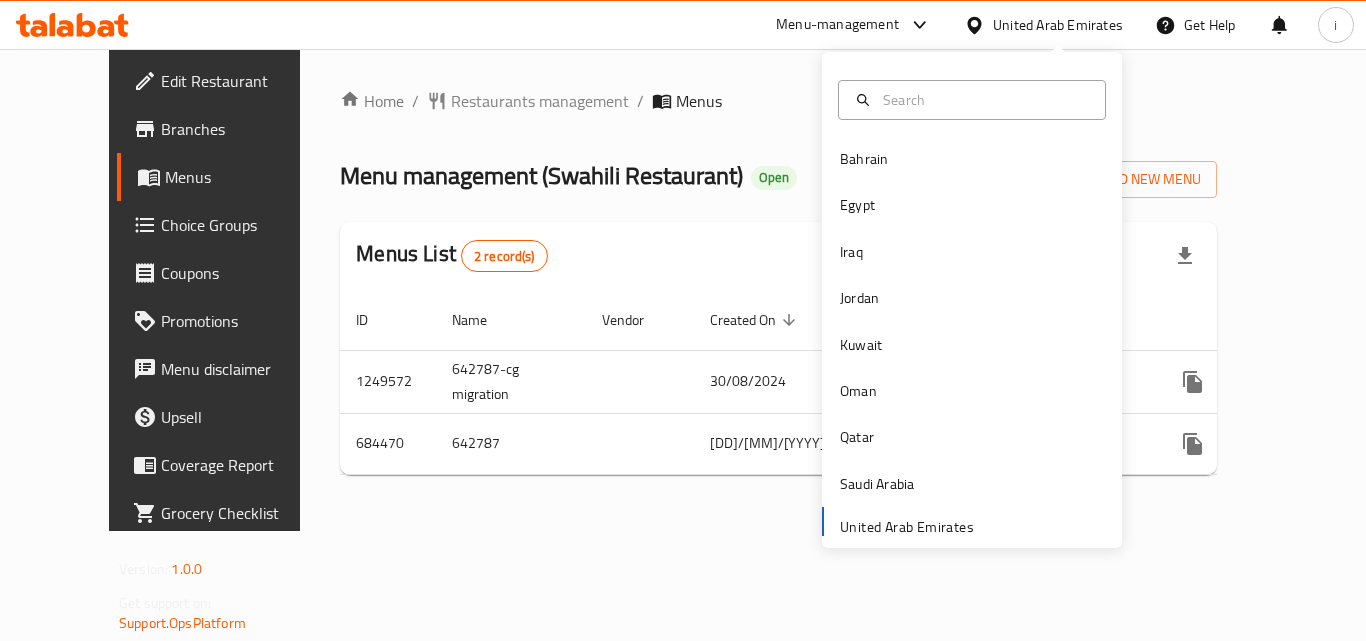 click on "Menu-management" at bounding box center [837, 25] 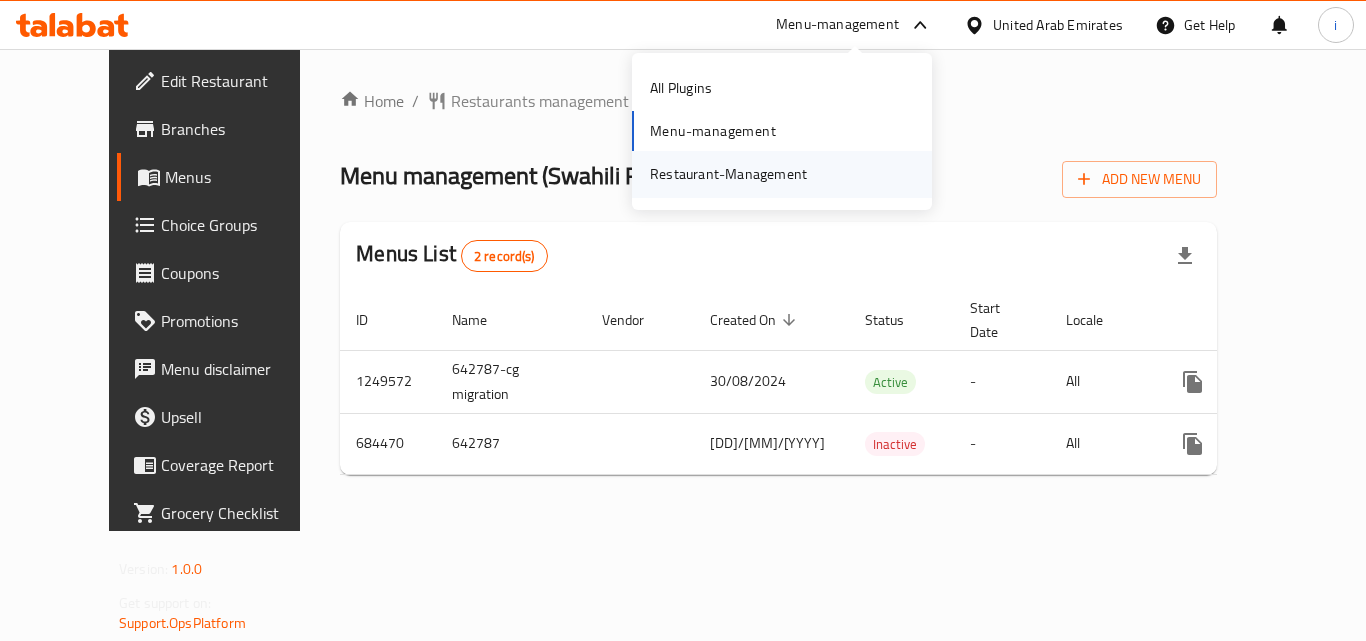 click on "Restaurant-Management" at bounding box center [728, 174] 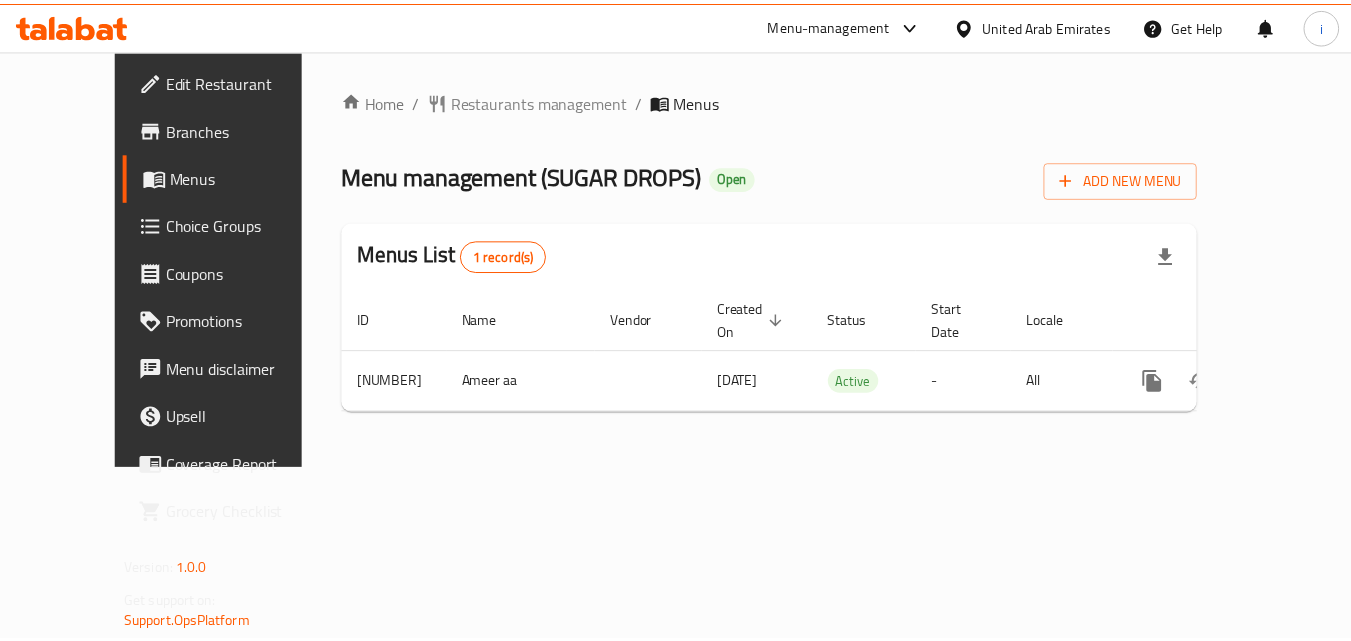 scroll, scrollTop: 0, scrollLeft: 0, axis: both 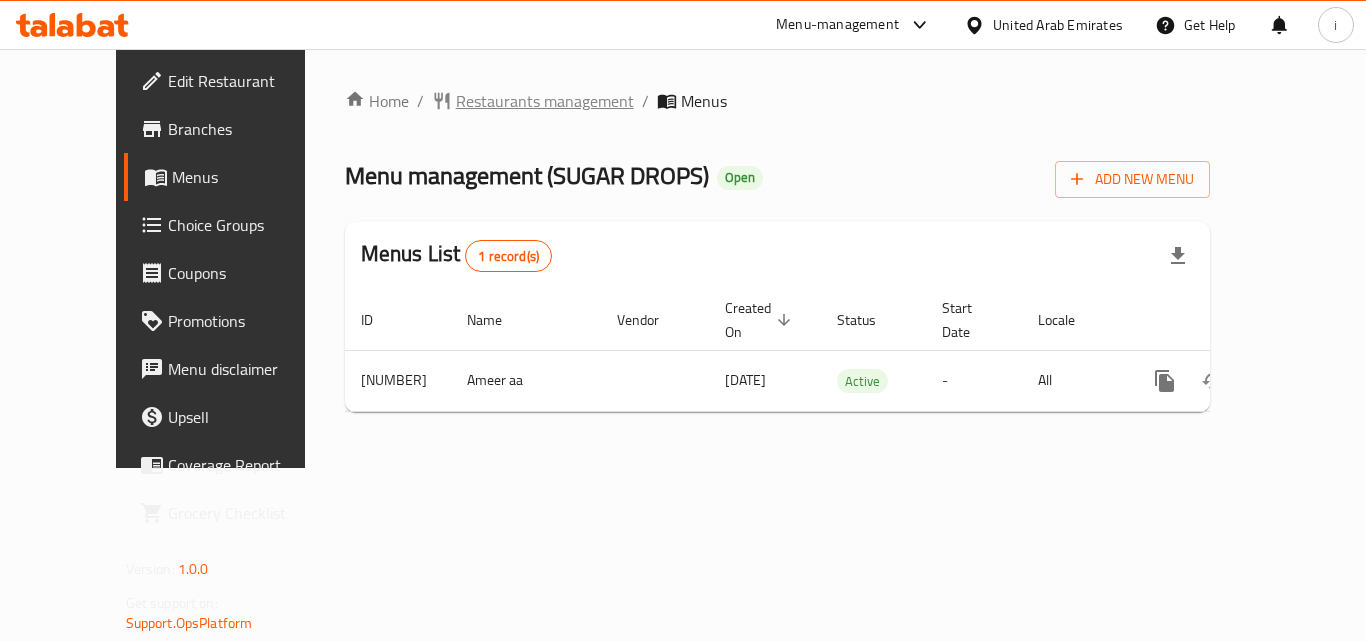 click on "Restaurants management" at bounding box center [545, 101] 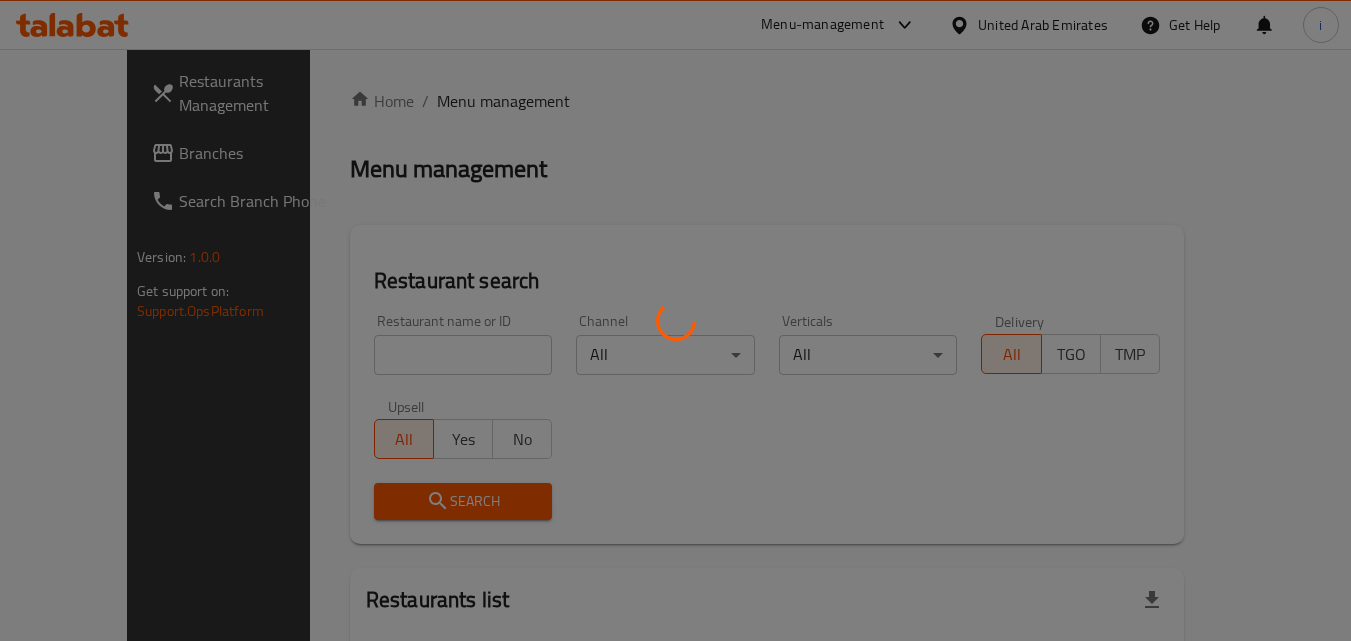 click at bounding box center [675, 320] 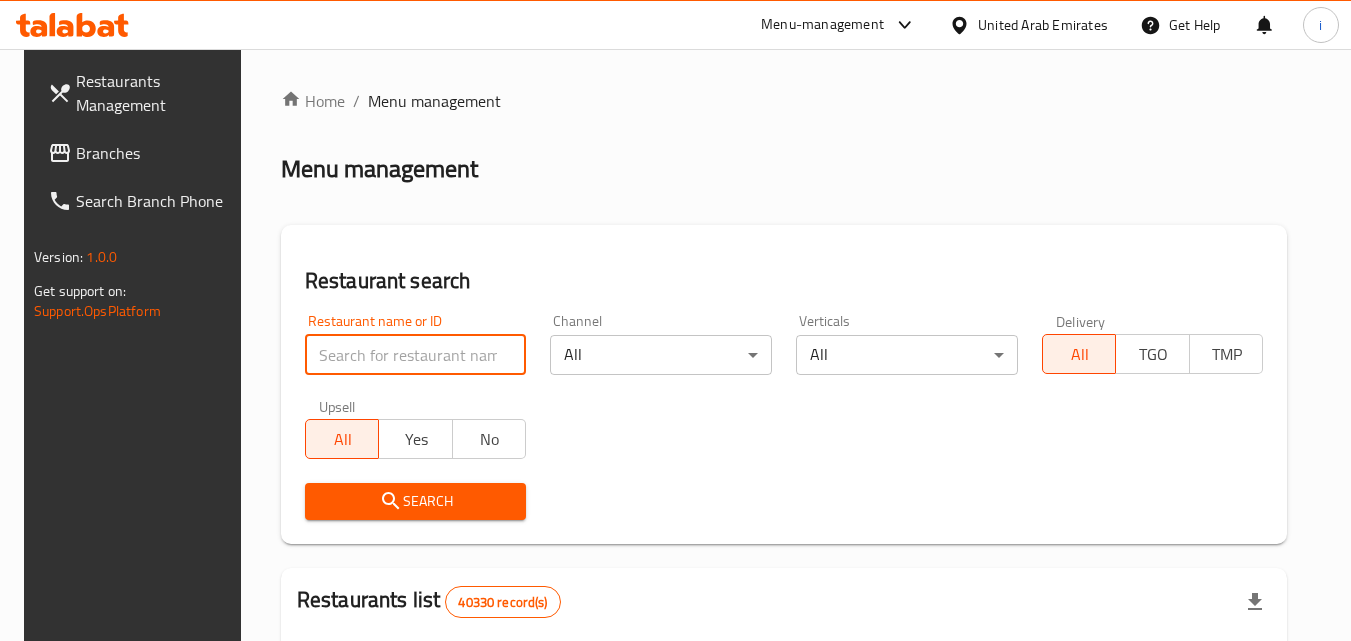click at bounding box center (416, 355) 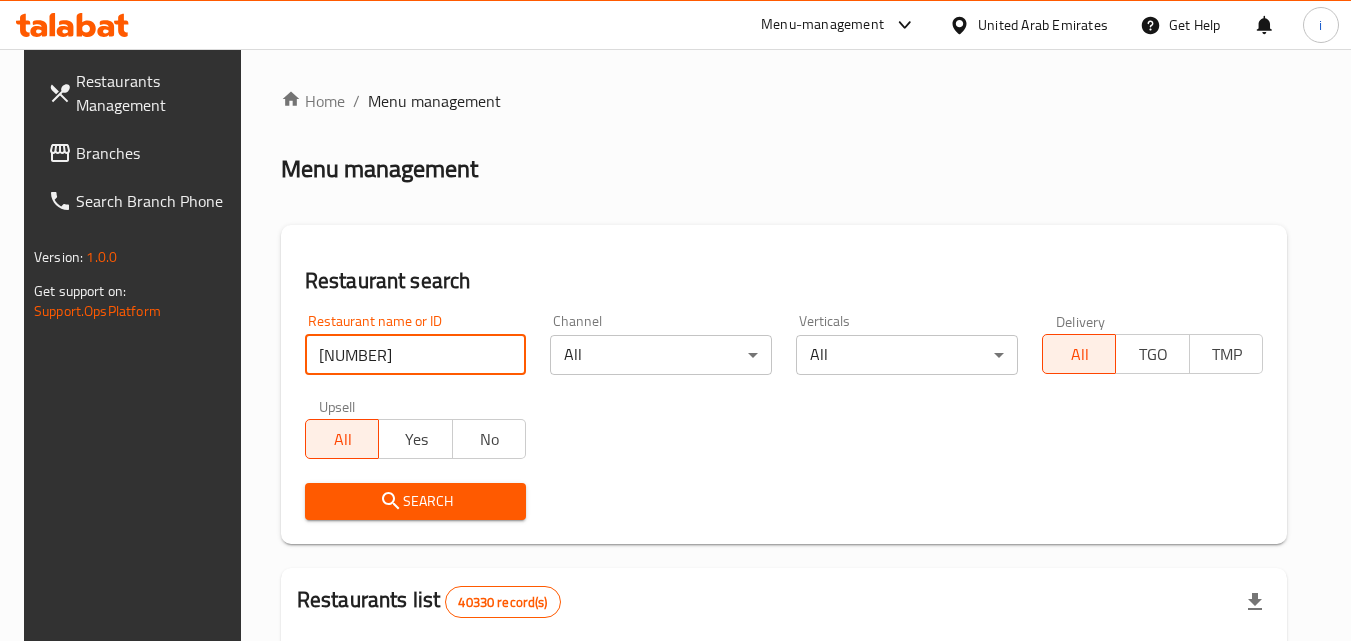 type on "695745" 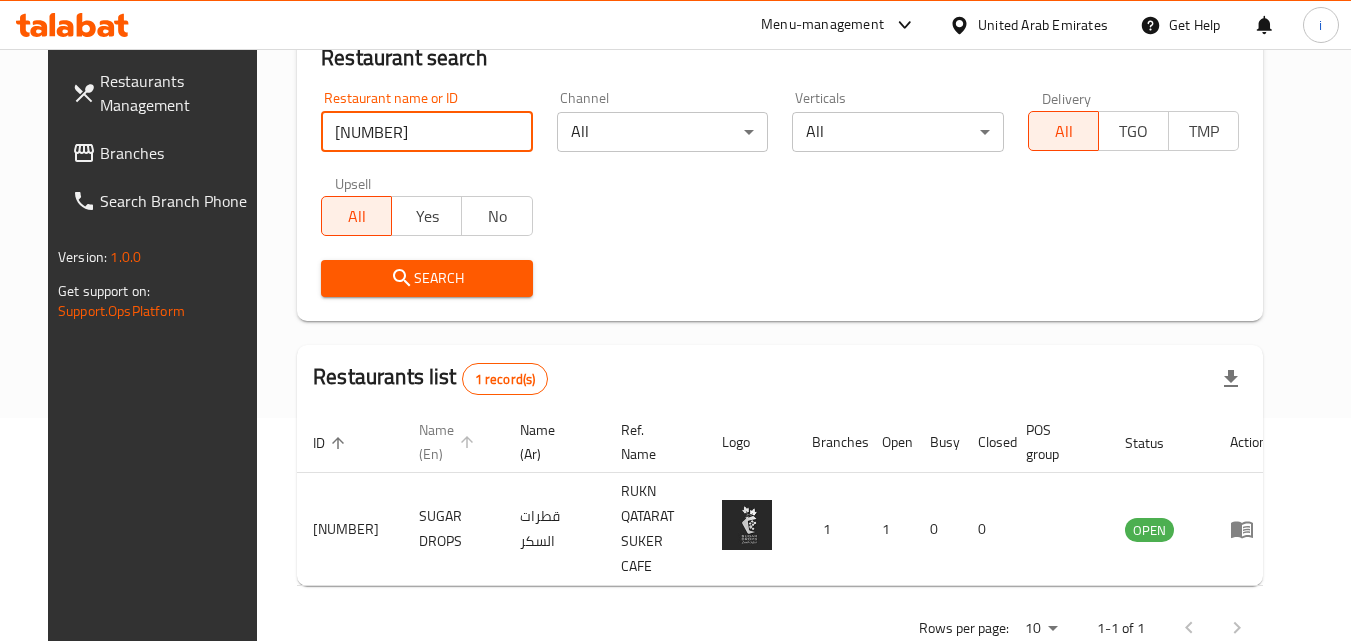 scroll, scrollTop: 234, scrollLeft: 0, axis: vertical 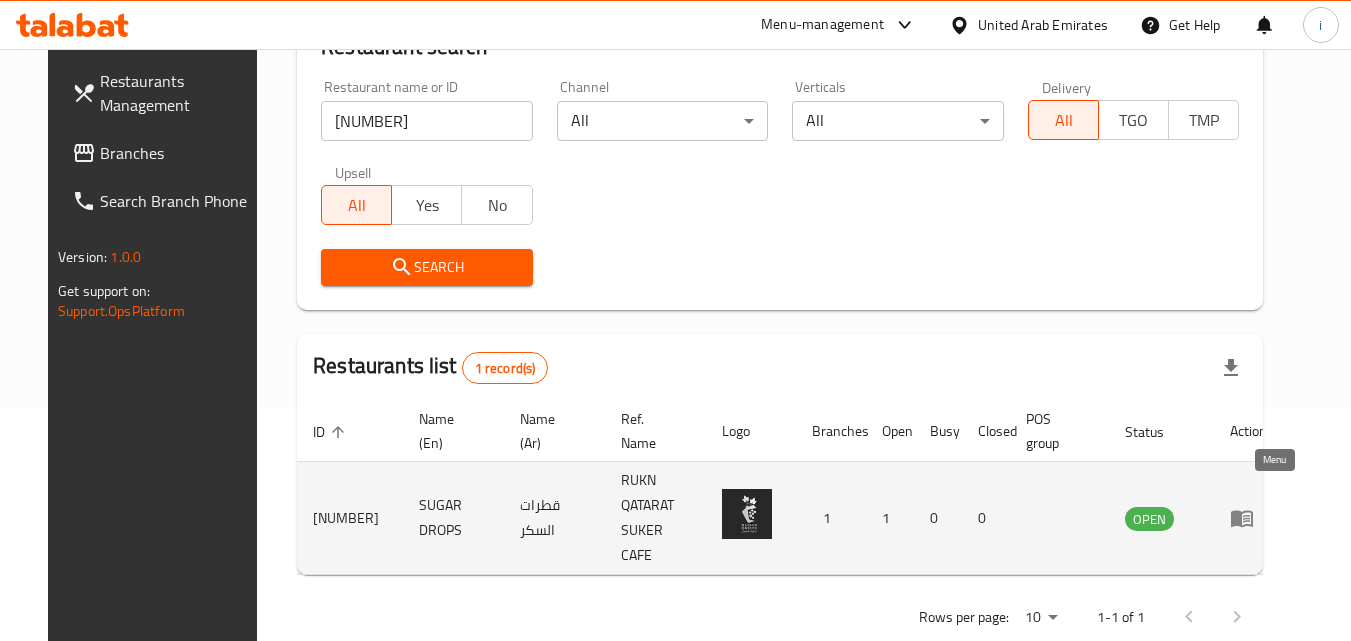 click 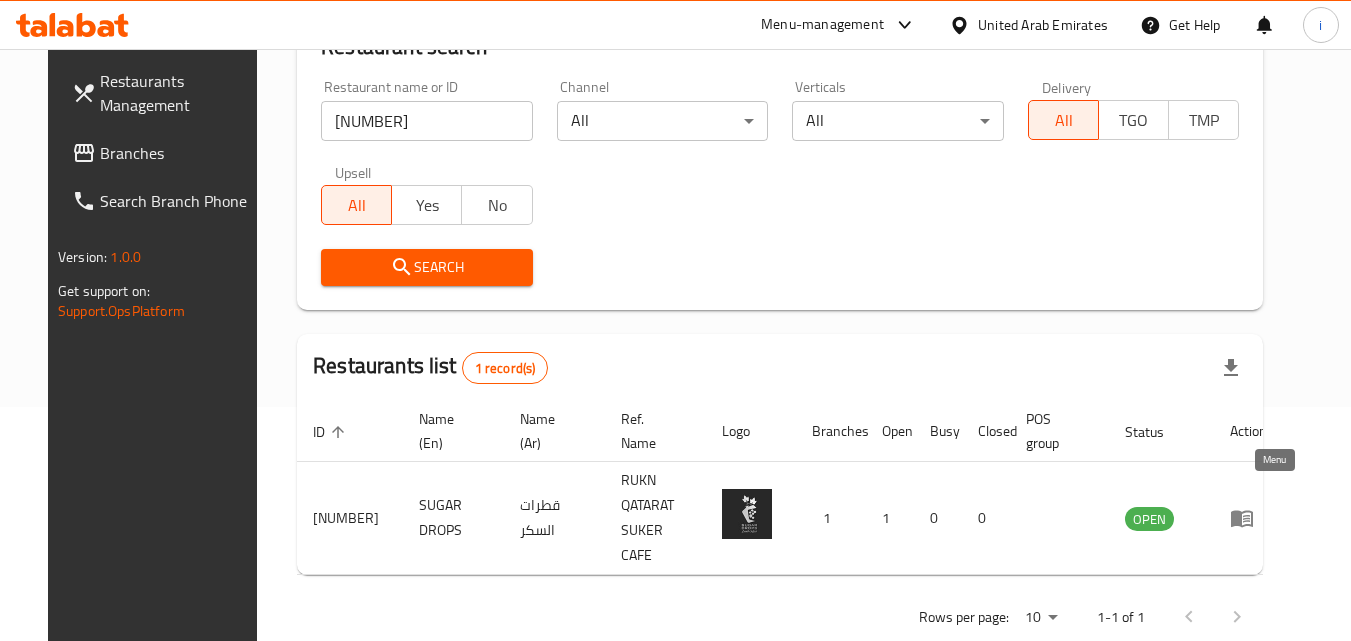 scroll, scrollTop: 0, scrollLeft: 0, axis: both 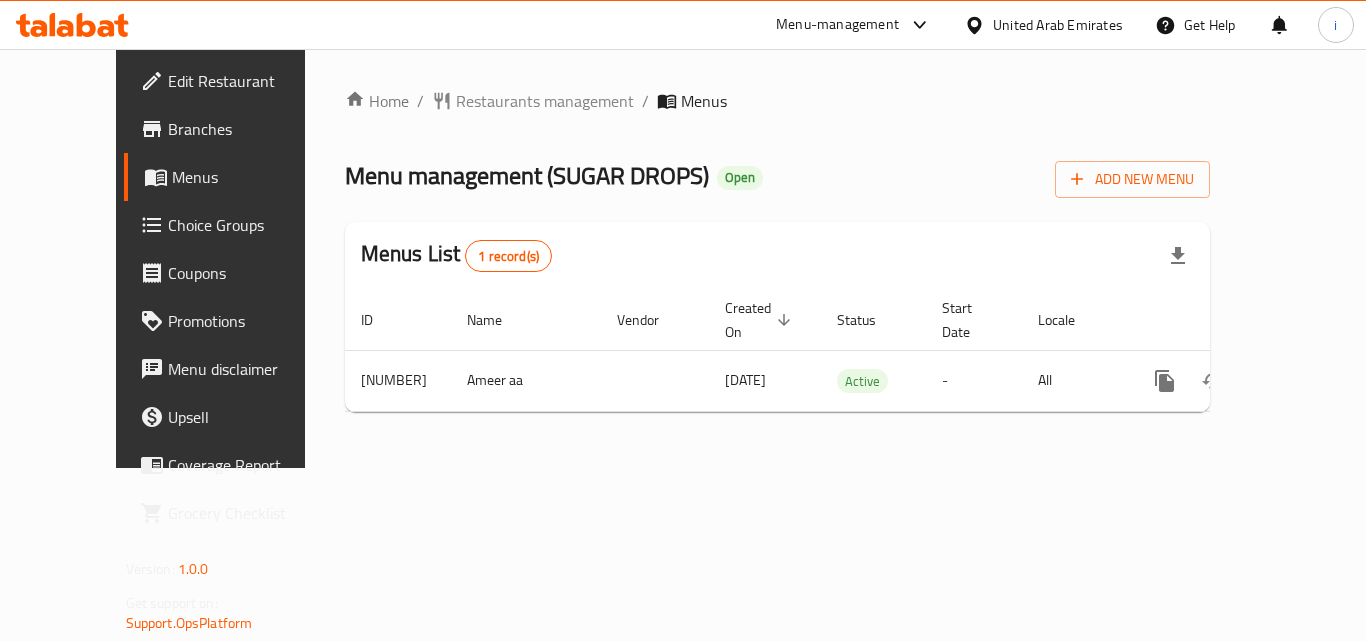 click at bounding box center (978, 25) 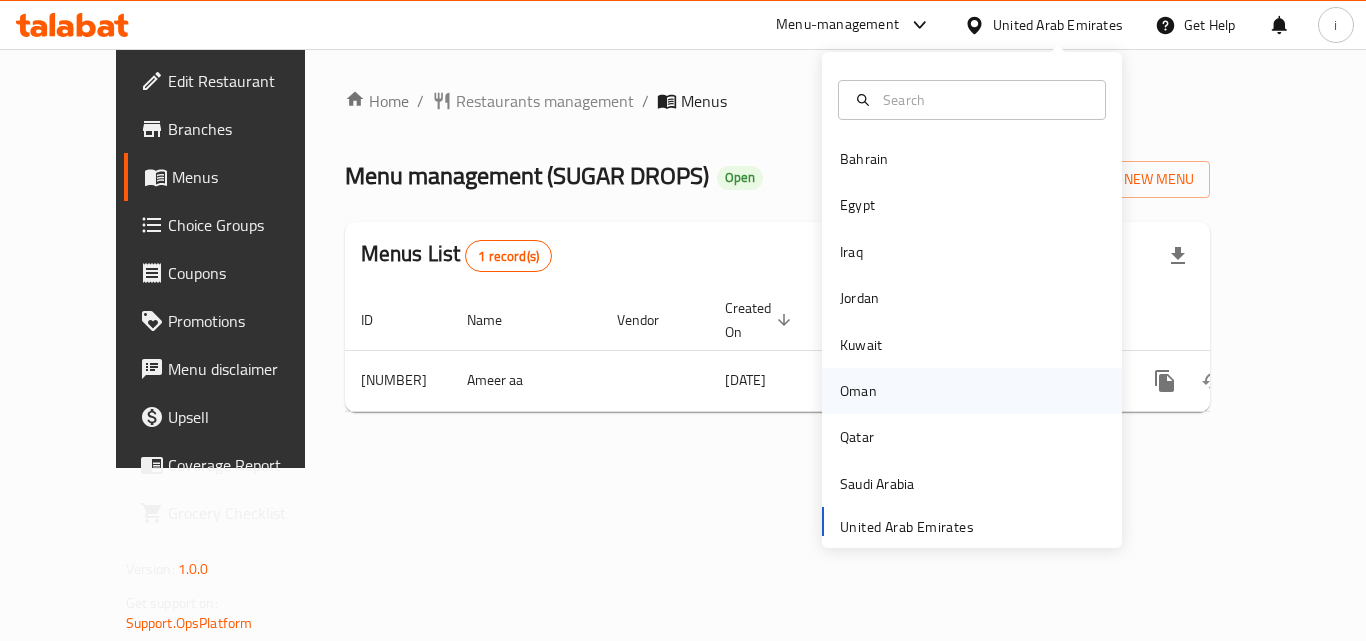 click on "Oman" at bounding box center [858, 391] 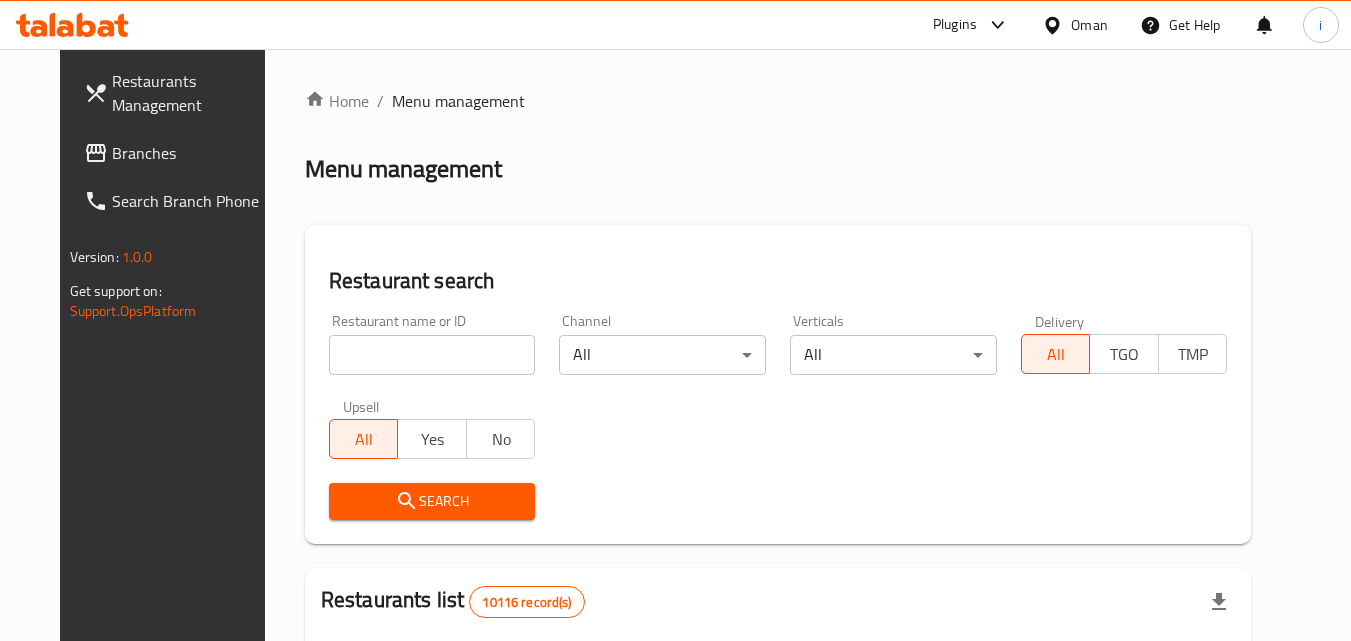 click on "Plugins" at bounding box center [955, 25] 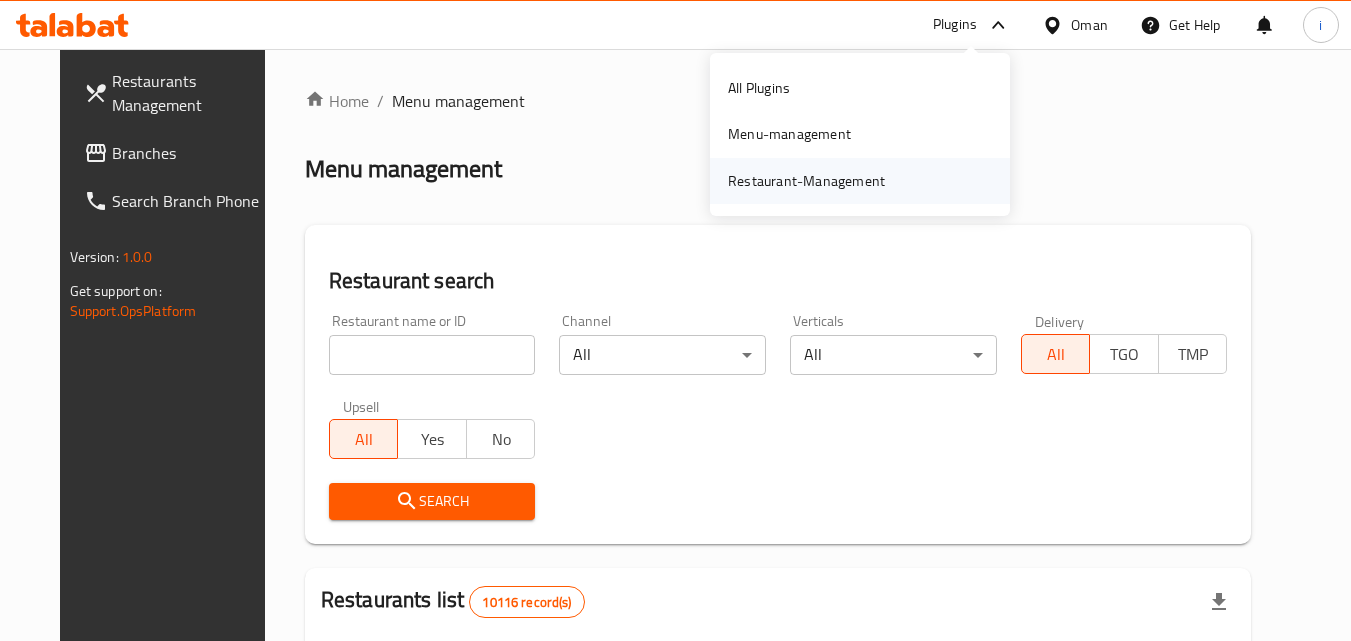 click on "Restaurant-Management" at bounding box center [806, 181] 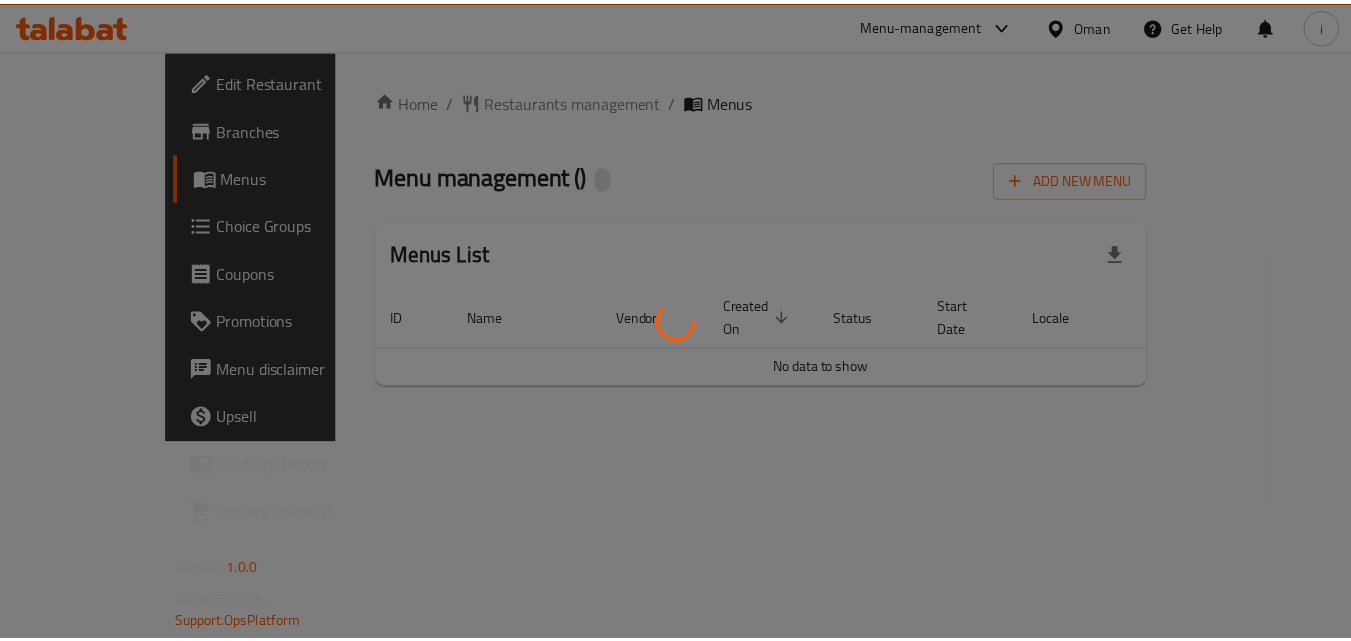 scroll, scrollTop: 0, scrollLeft: 0, axis: both 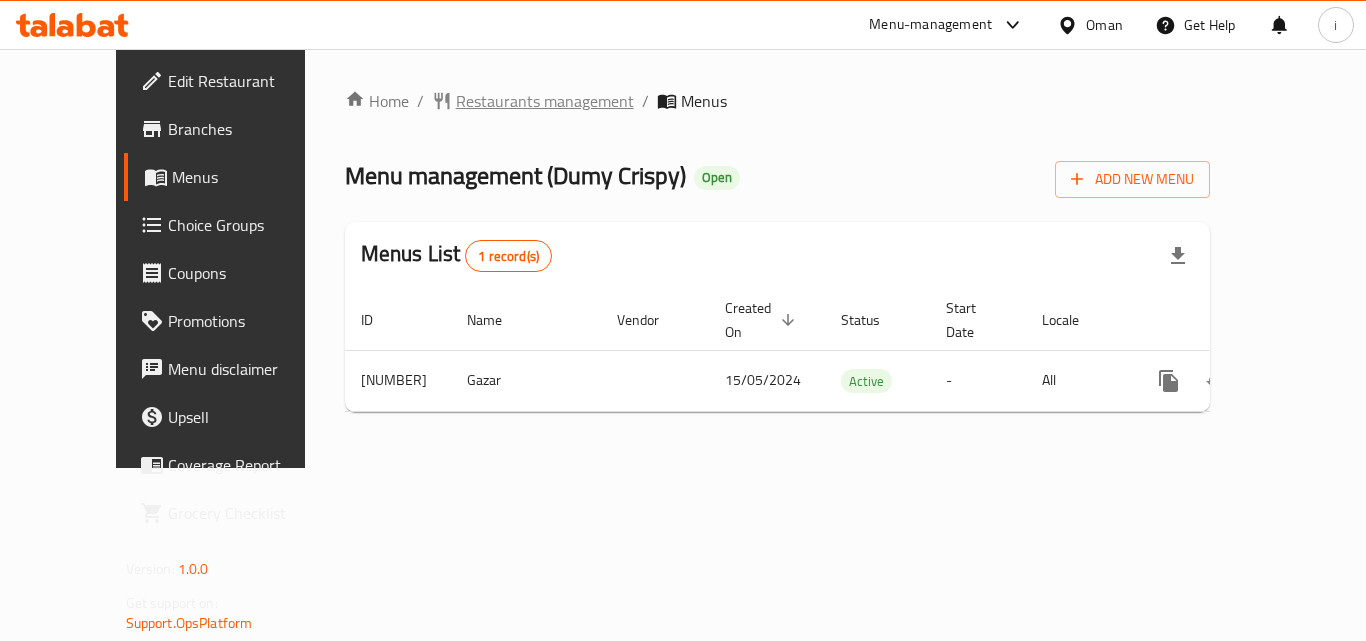 click on "Restaurants management" at bounding box center (545, 101) 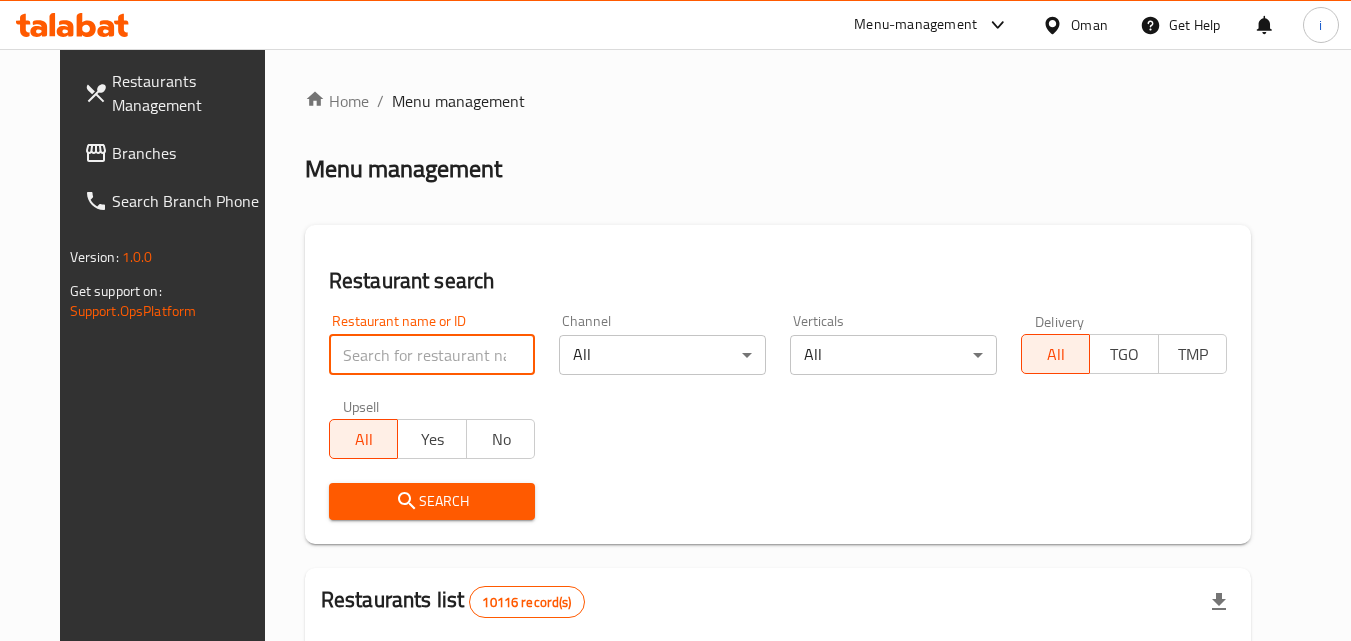 click at bounding box center [432, 355] 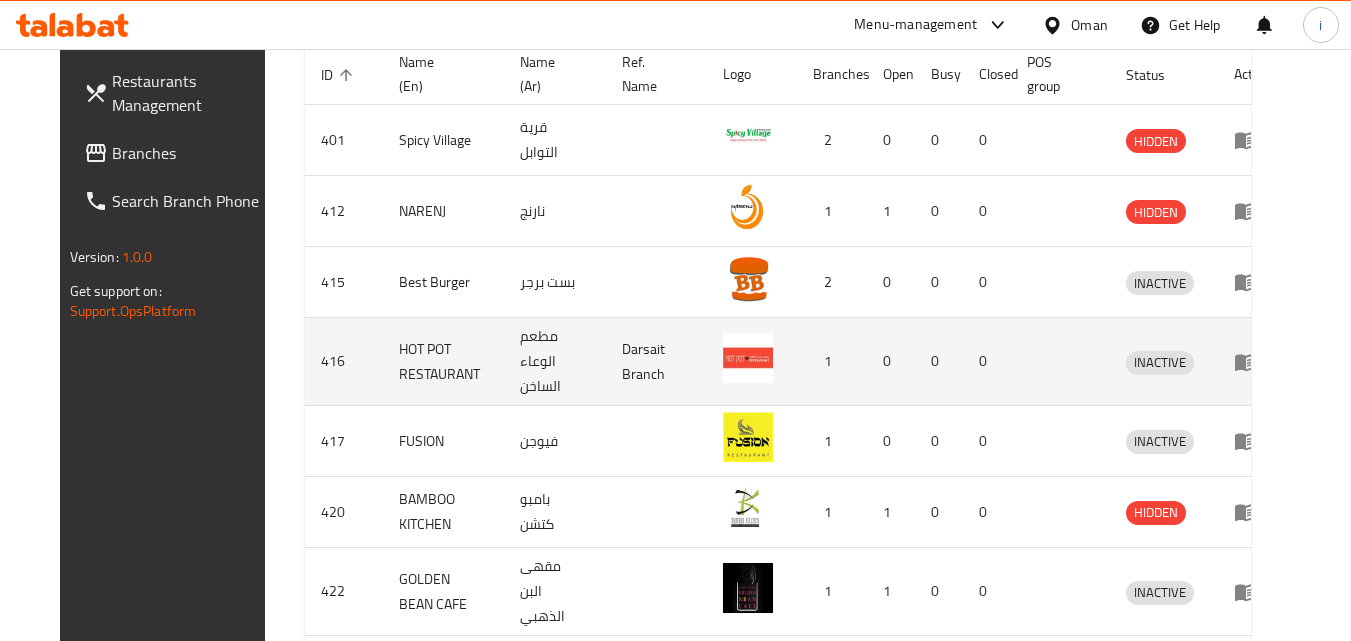 scroll, scrollTop: 600, scrollLeft: 0, axis: vertical 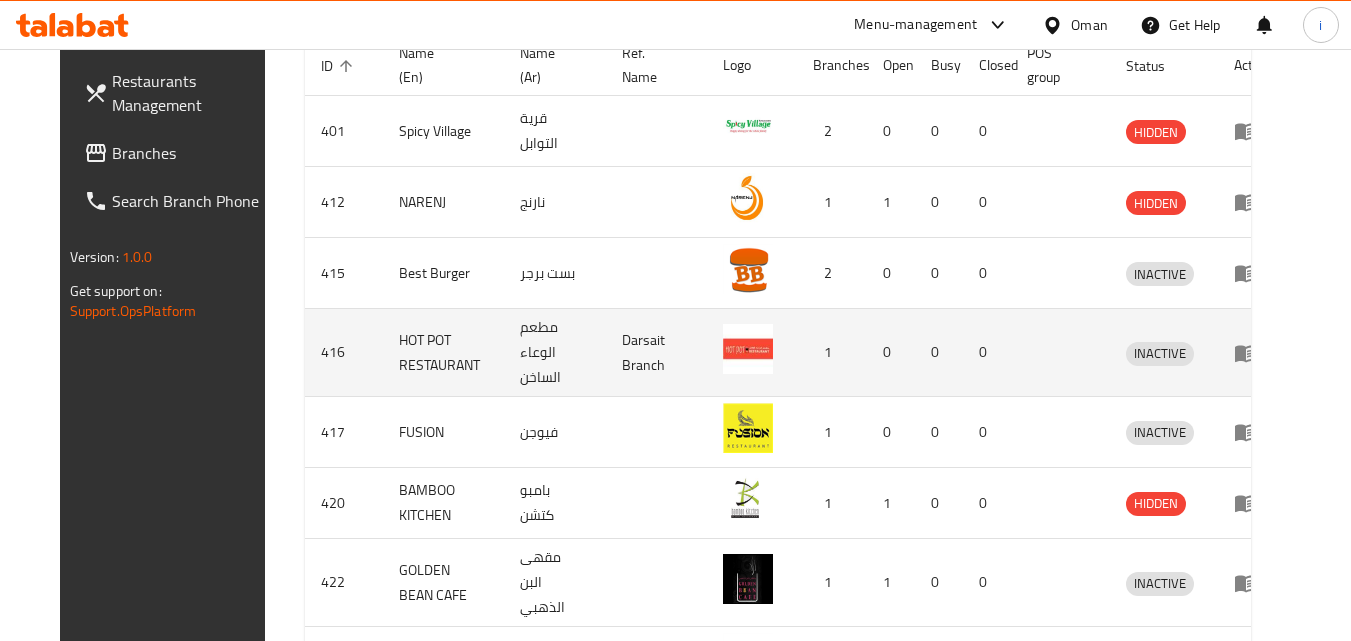 type on "678167" 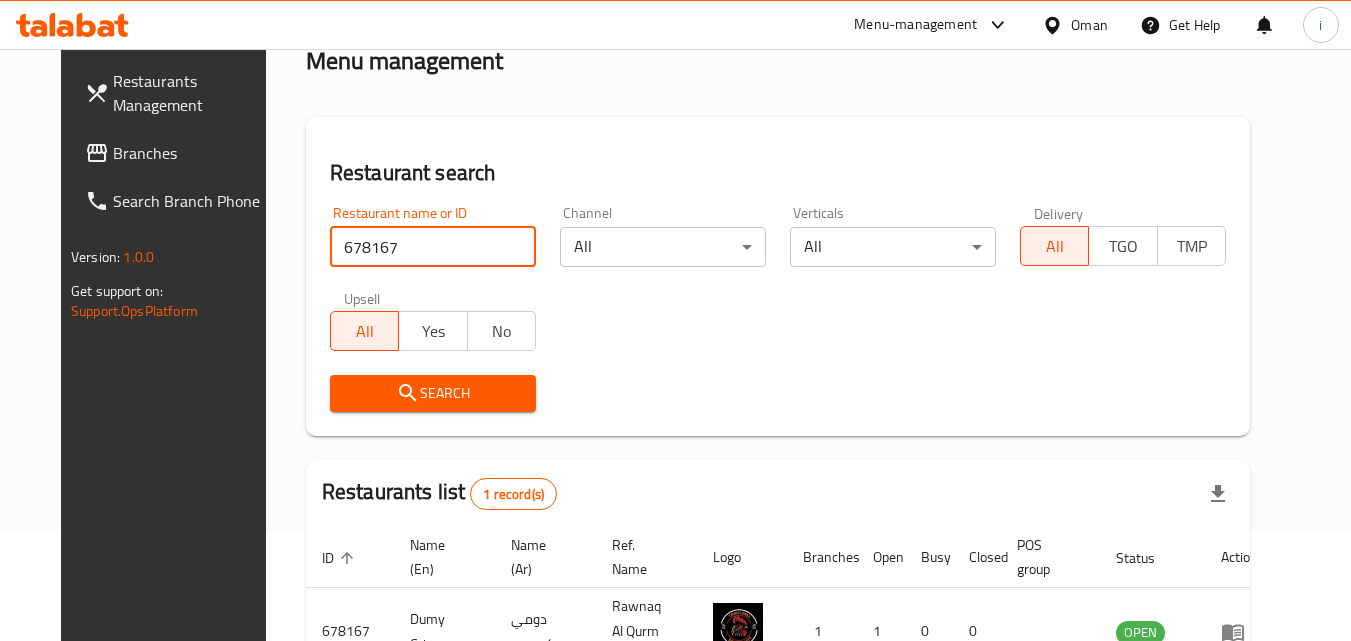 scroll, scrollTop: 234, scrollLeft: 0, axis: vertical 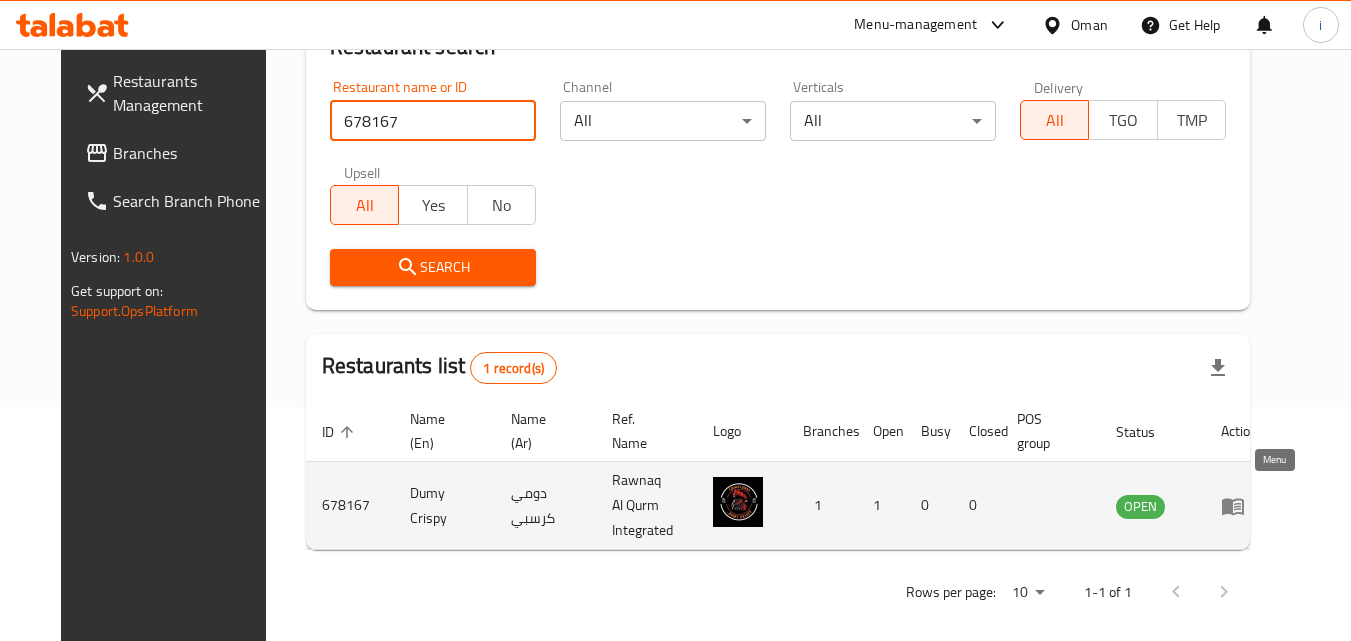 click 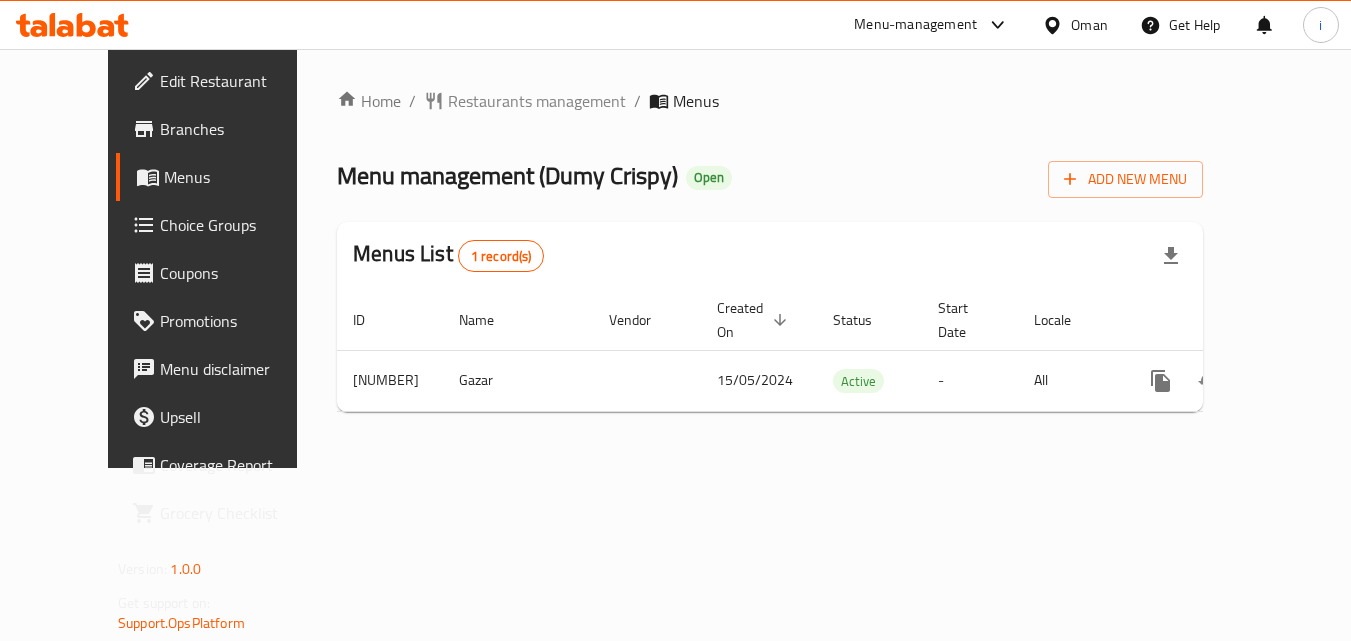 scroll, scrollTop: 0, scrollLeft: 0, axis: both 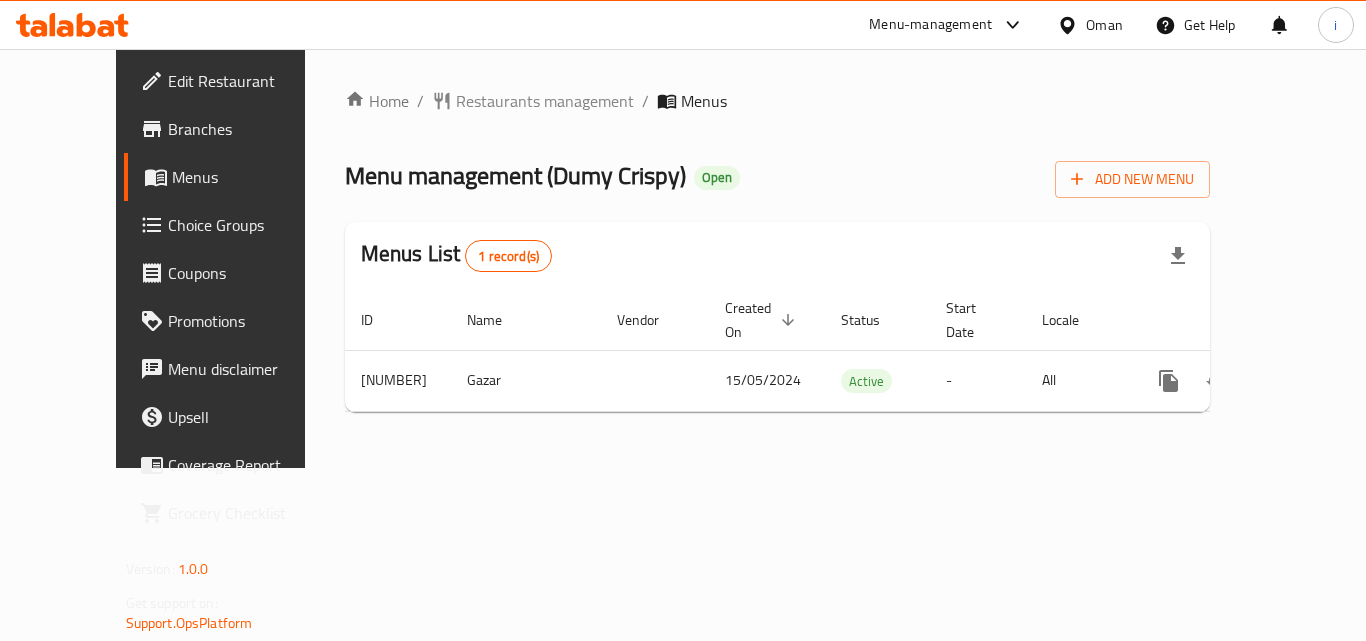 click at bounding box center [1071, 25] 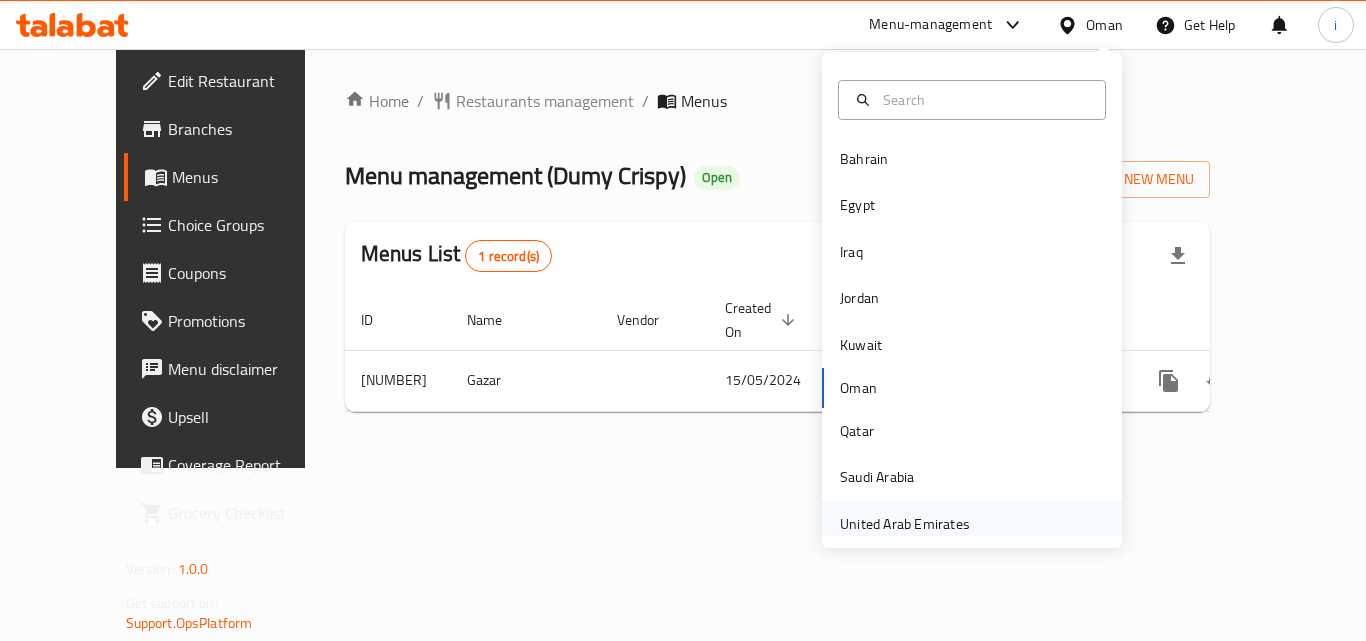 click on "United Arab Emirates" at bounding box center [905, 524] 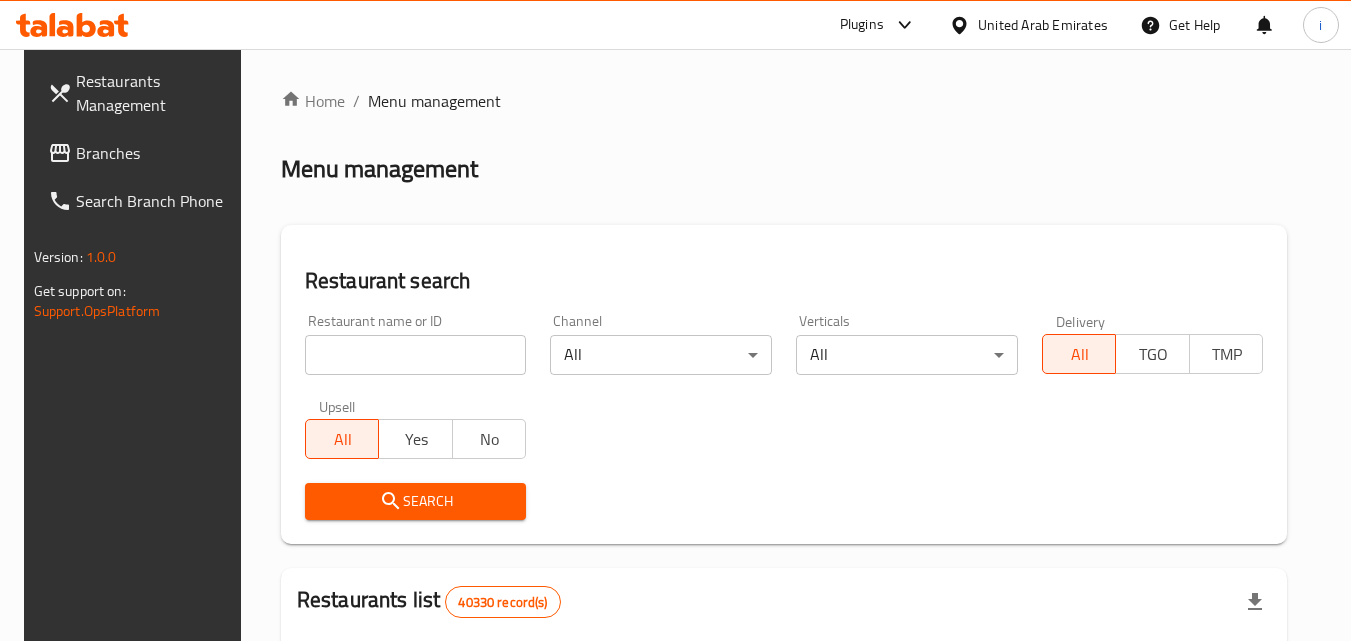 click on "Branches" at bounding box center [155, 153] 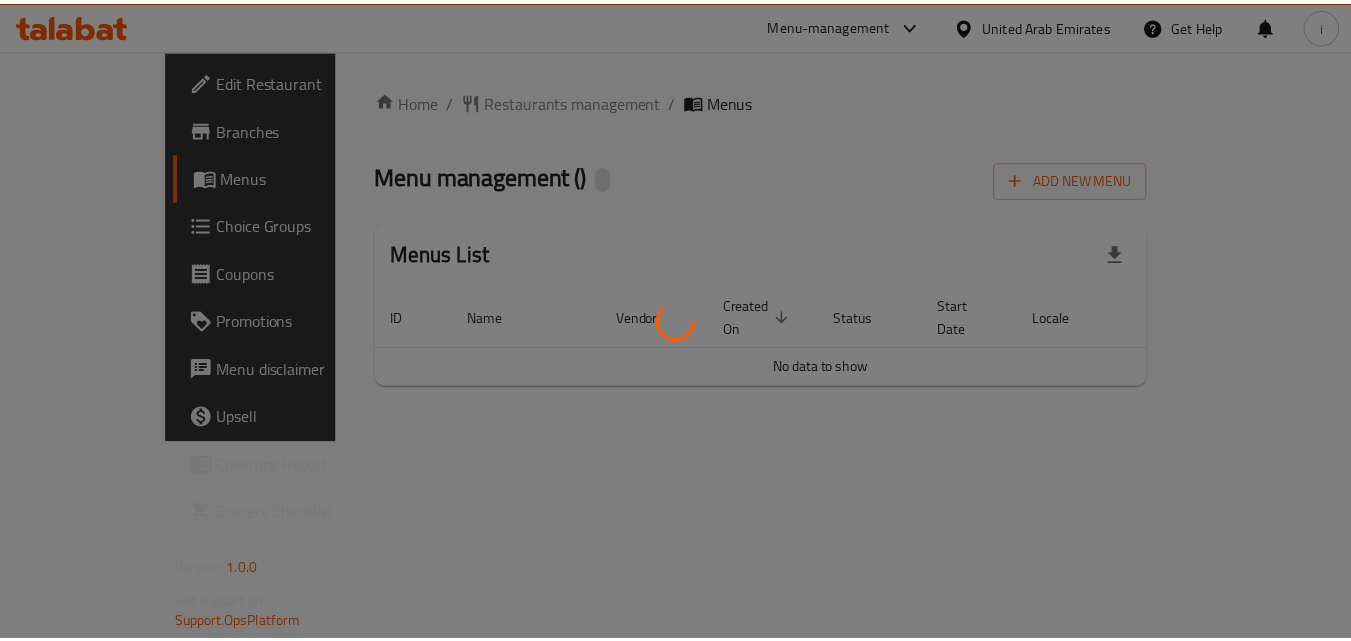 scroll, scrollTop: 0, scrollLeft: 0, axis: both 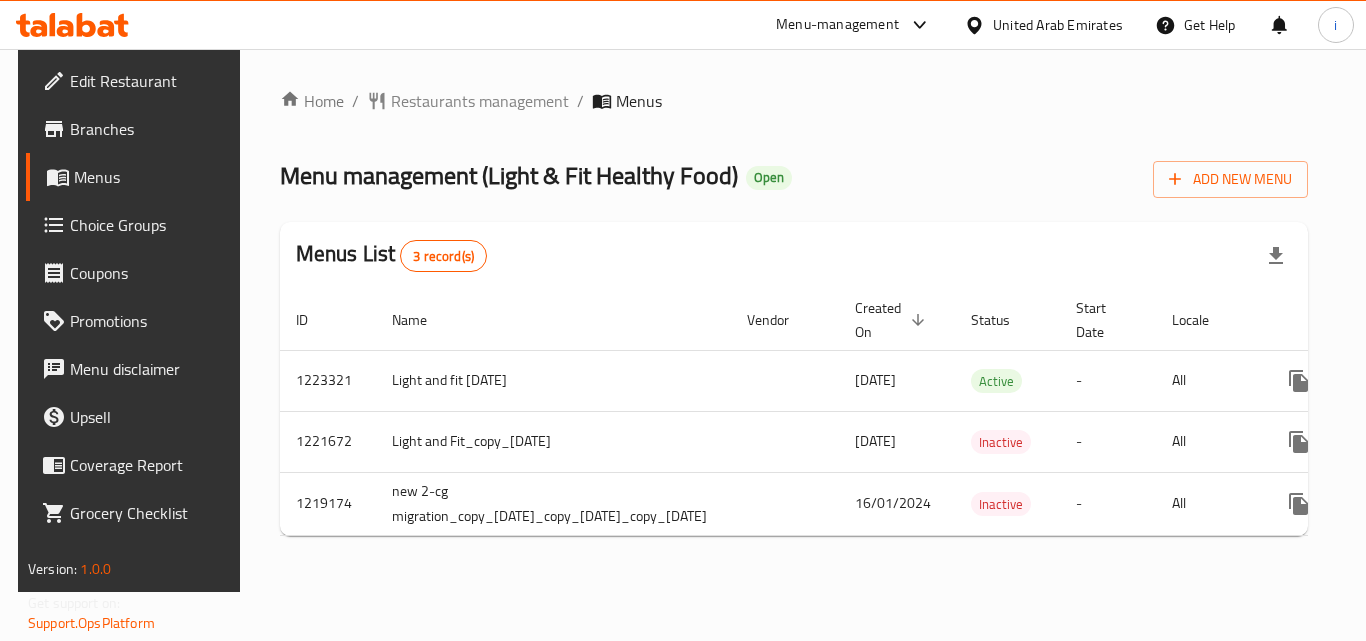click on "Restaurants management" at bounding box center [480, 101] 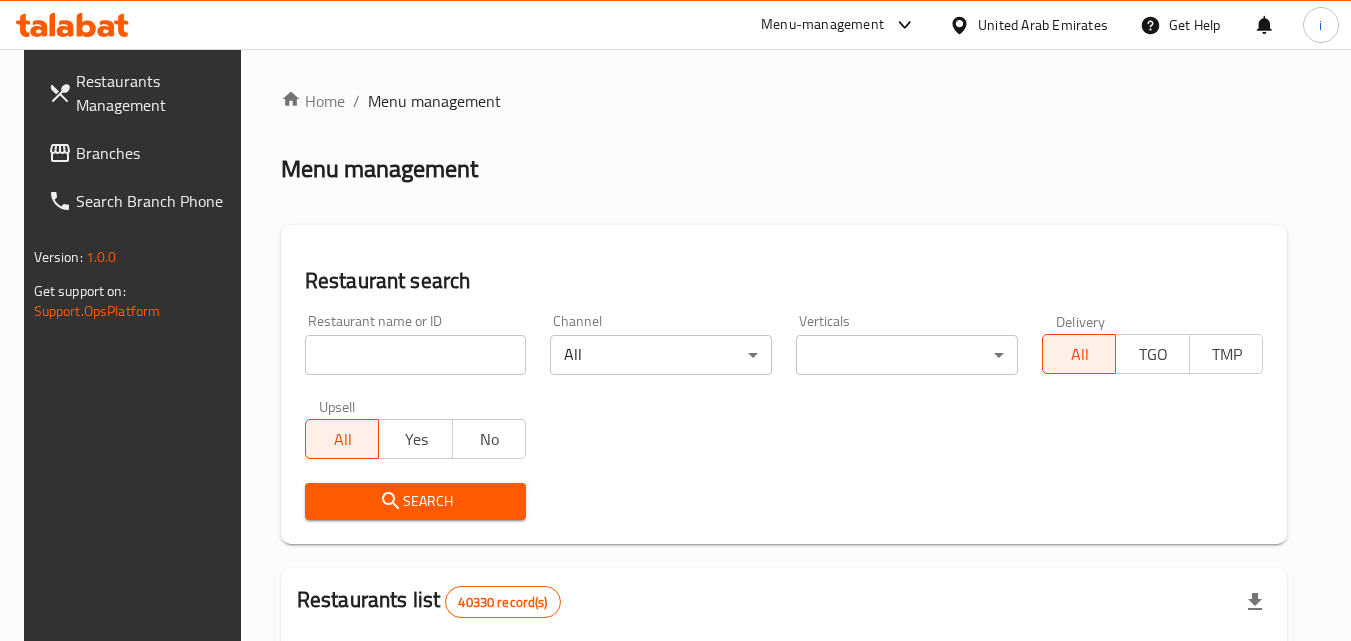 click at bounding box center (416, 355) 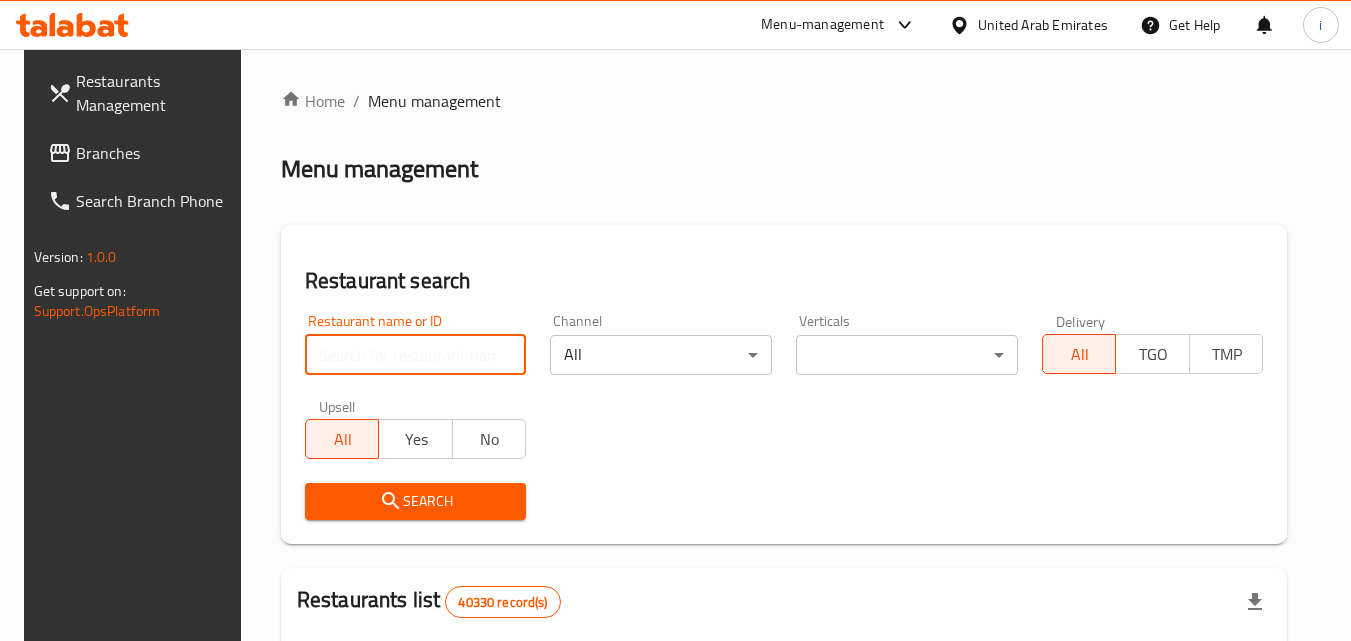 paste on "633912" 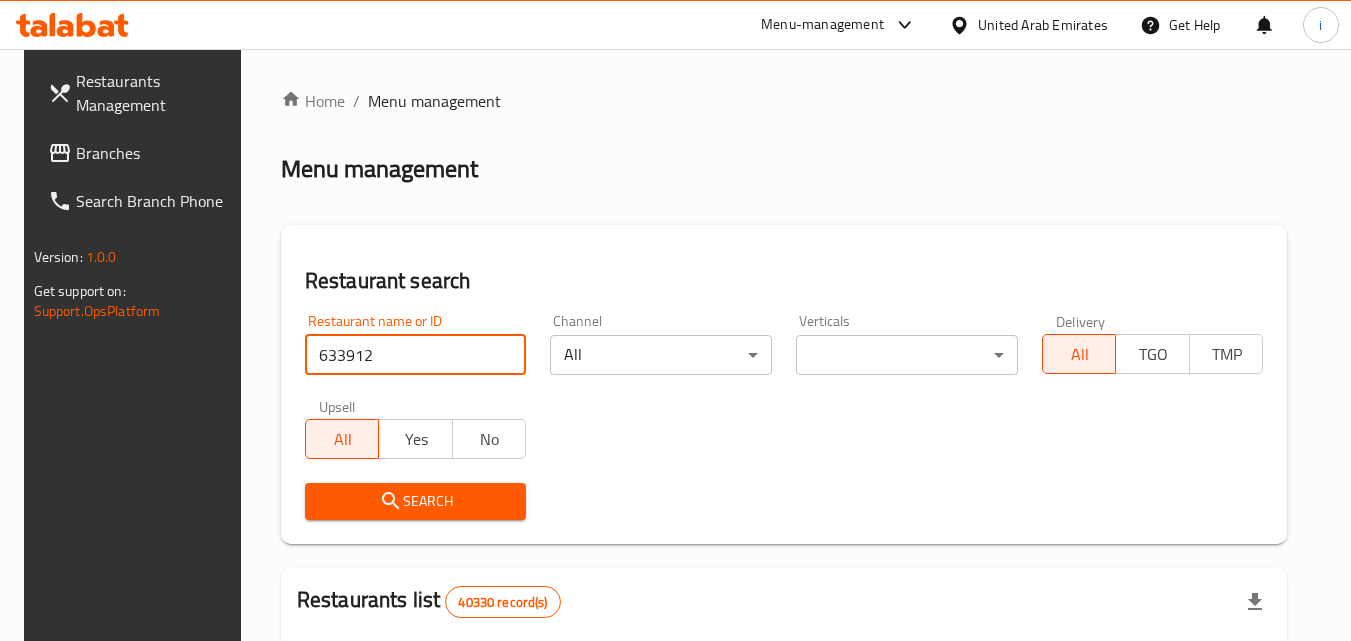 type on "633912" 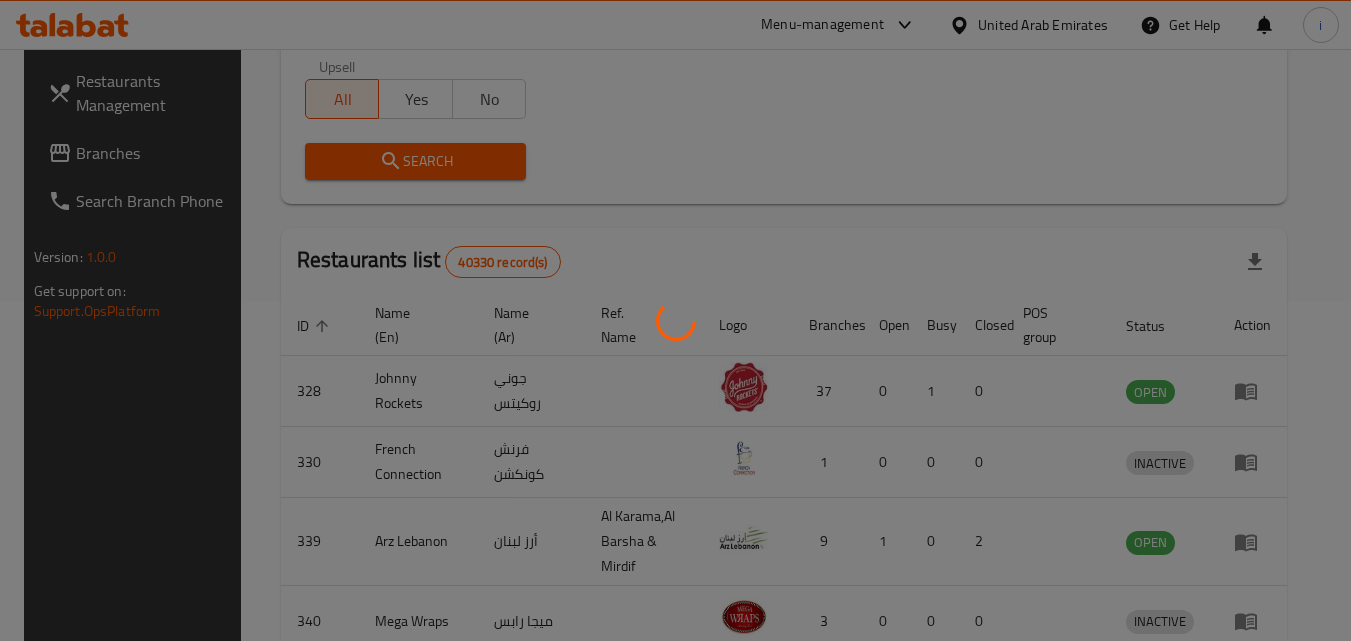 scroll, scrollTop: 276, scrollLeft: 0, axis: vertical 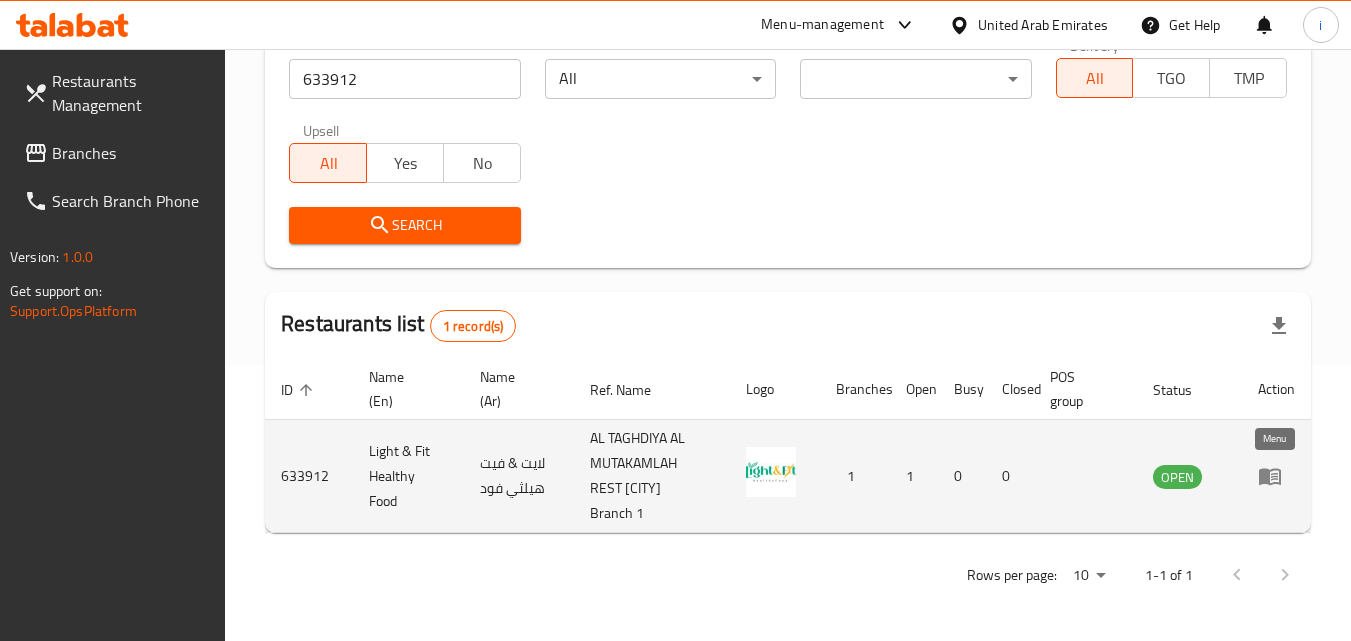 click 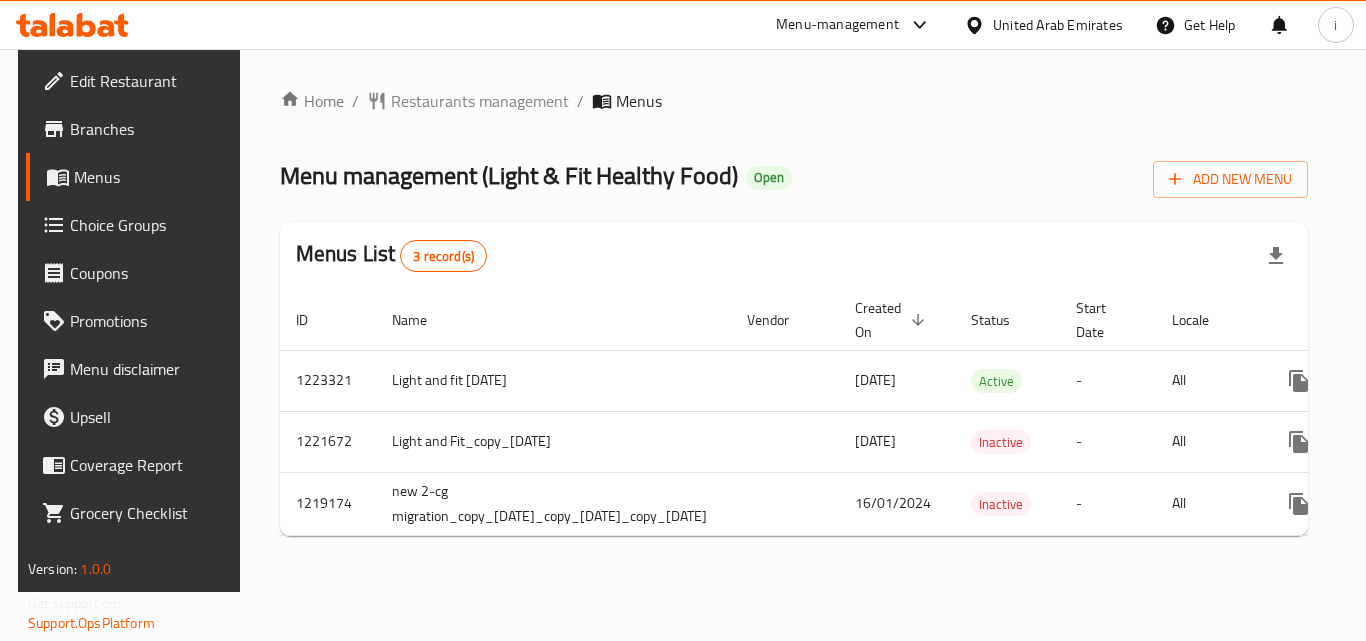 click on "United Arab Emirates" at bounding box center (1058, 25) 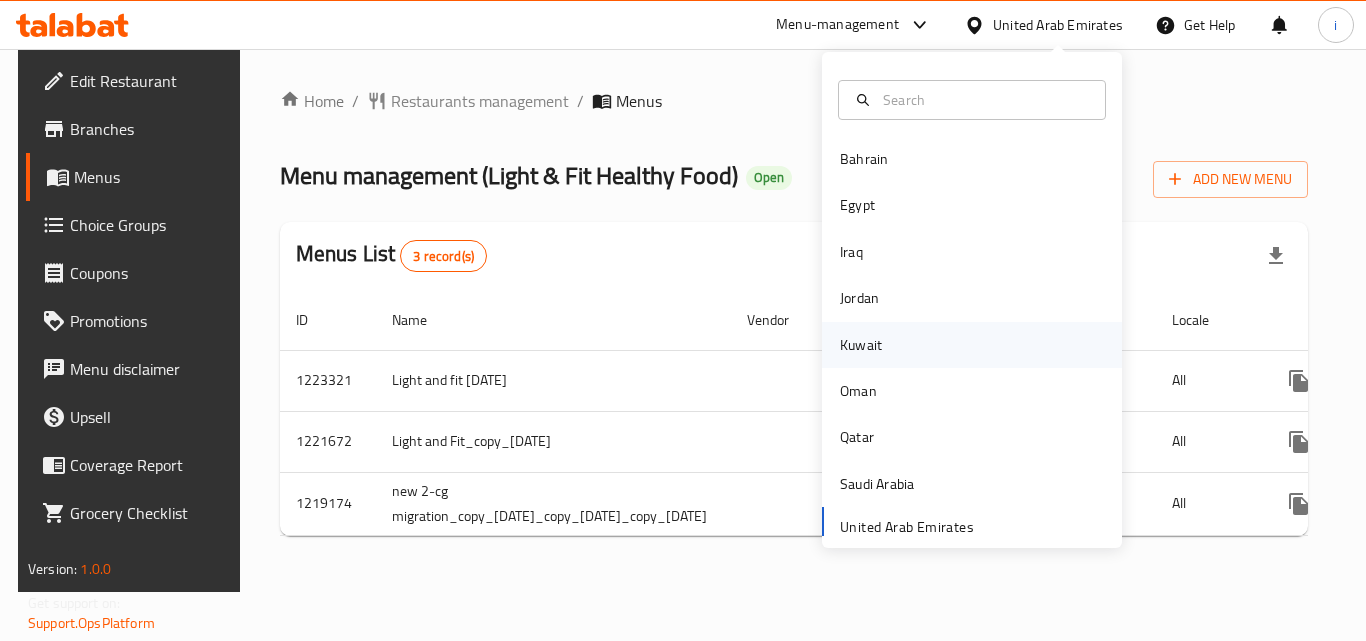 click on "Kuwait" at bounding box center [861, 345] 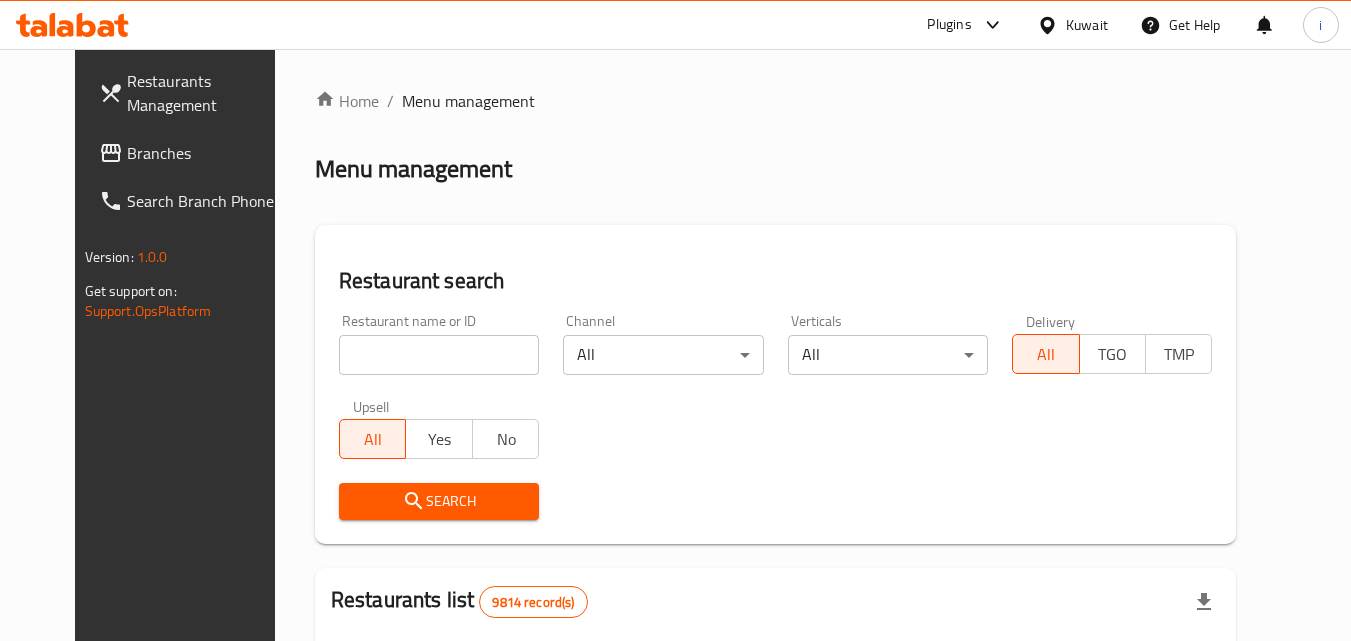 click 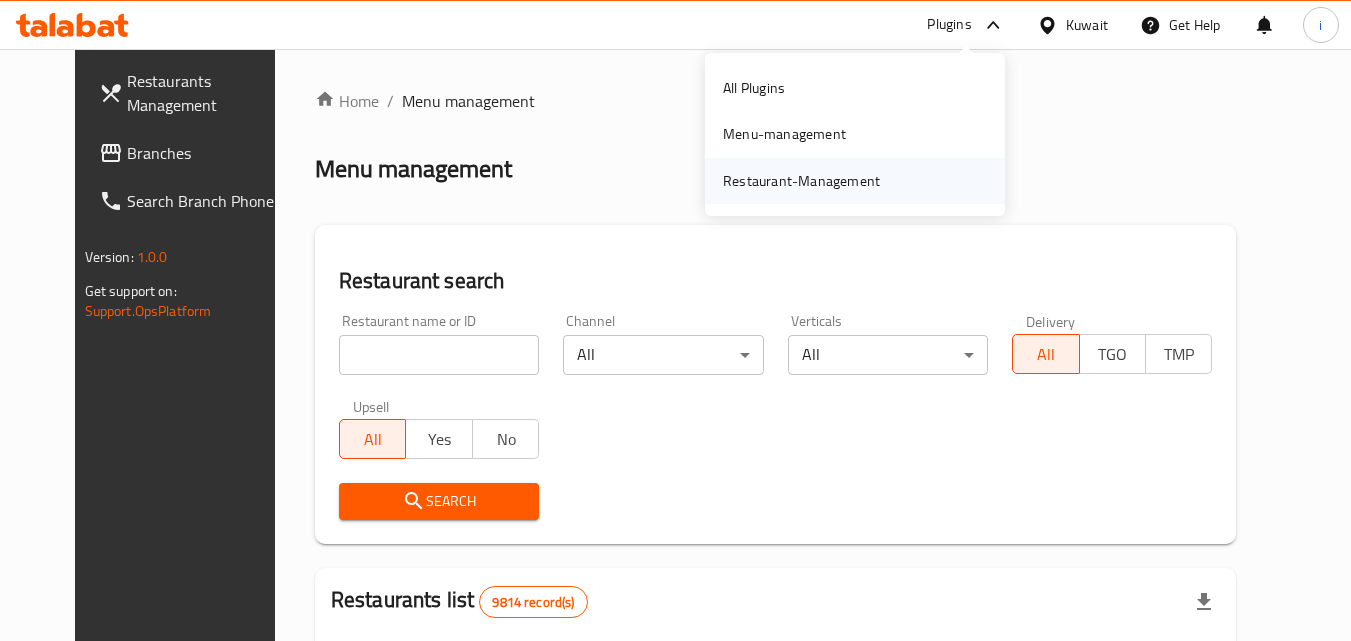 click on "Restaurant-Management" at bounding box center [801, 181] 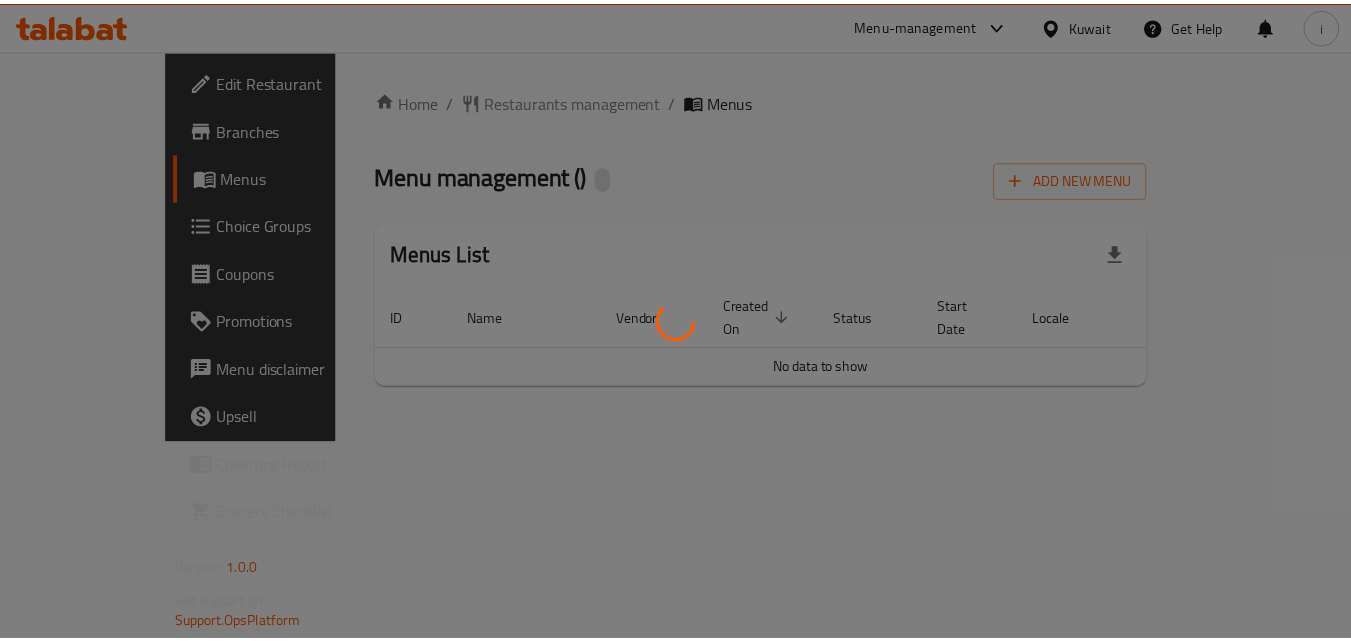 scroll, scrollTop: 0, scrollLeft: 0, axis: both 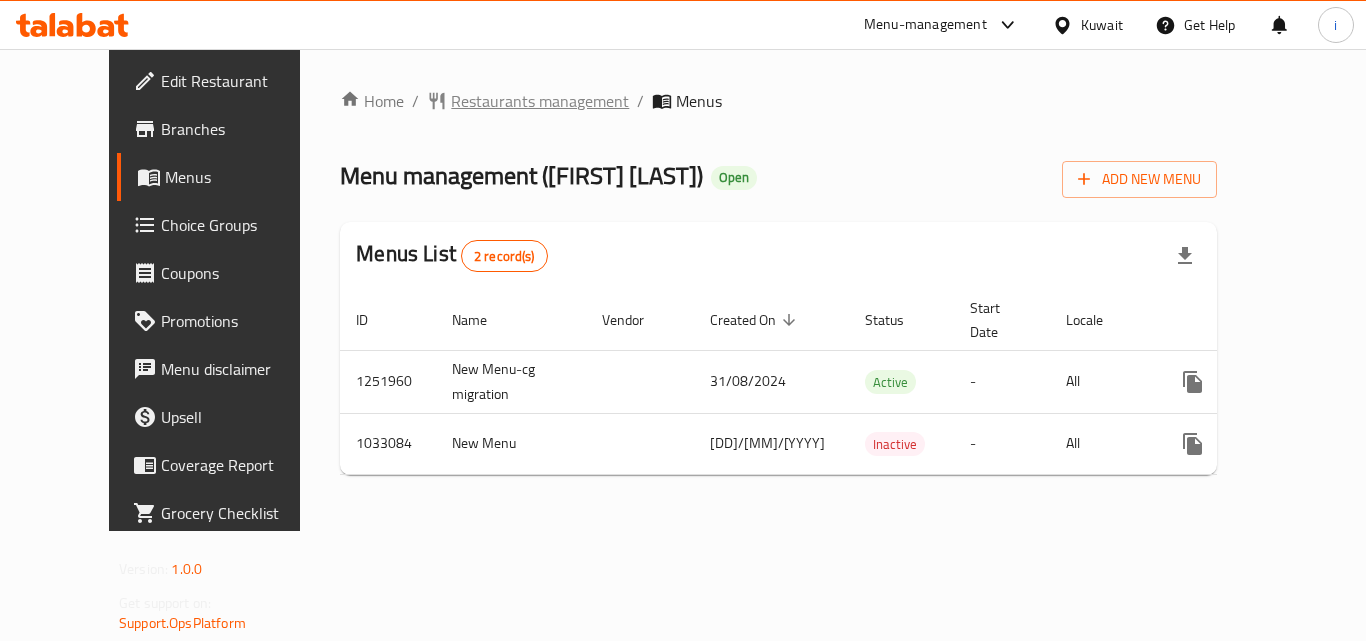 click on "Restaurants management" at bounding box center (540, 101) 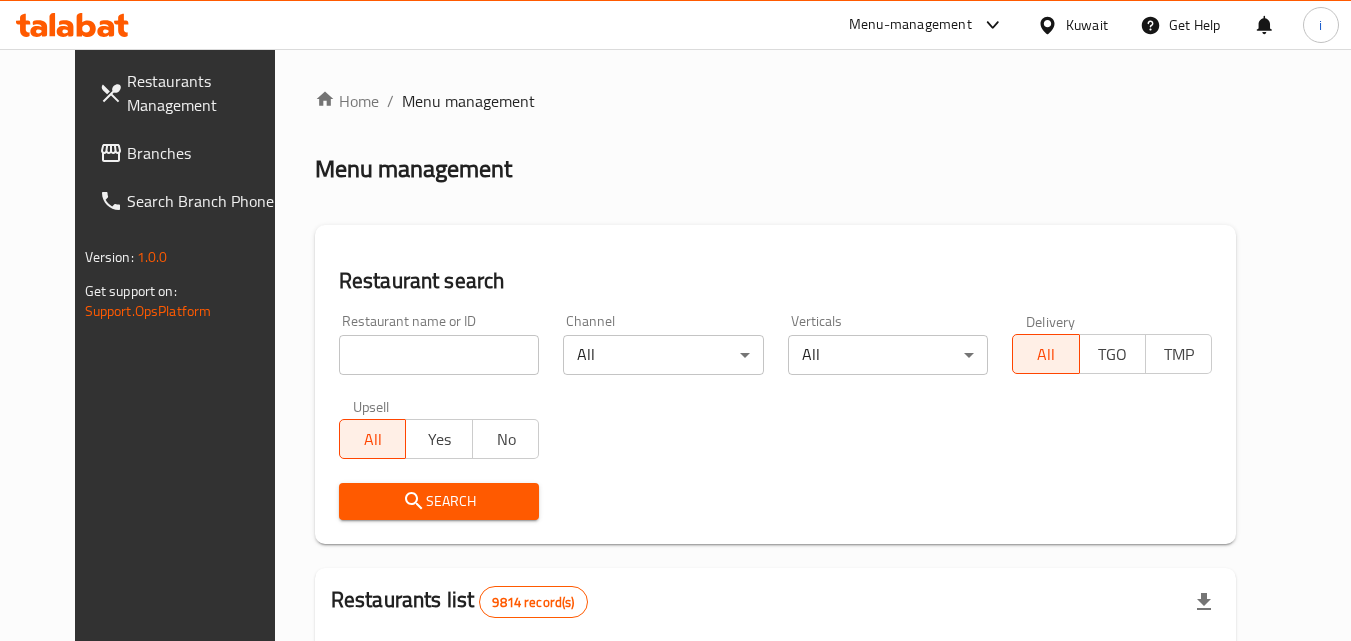 click at bounding box center [439, 355] 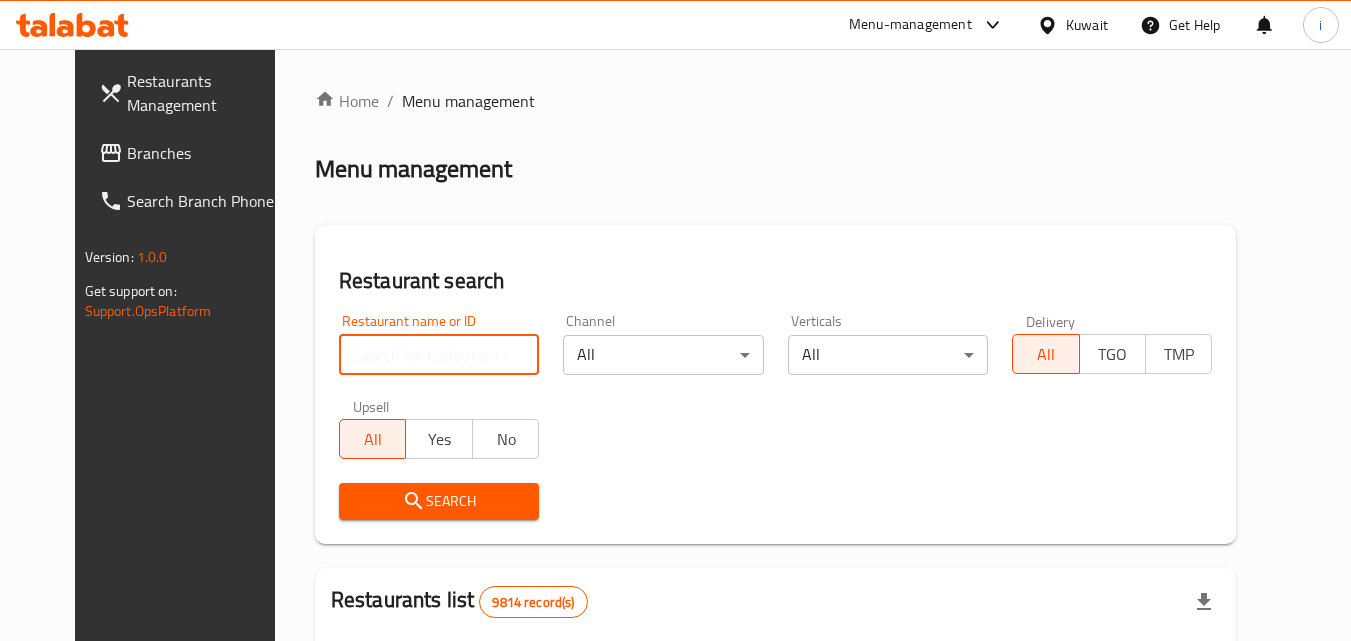 paste on "661485" 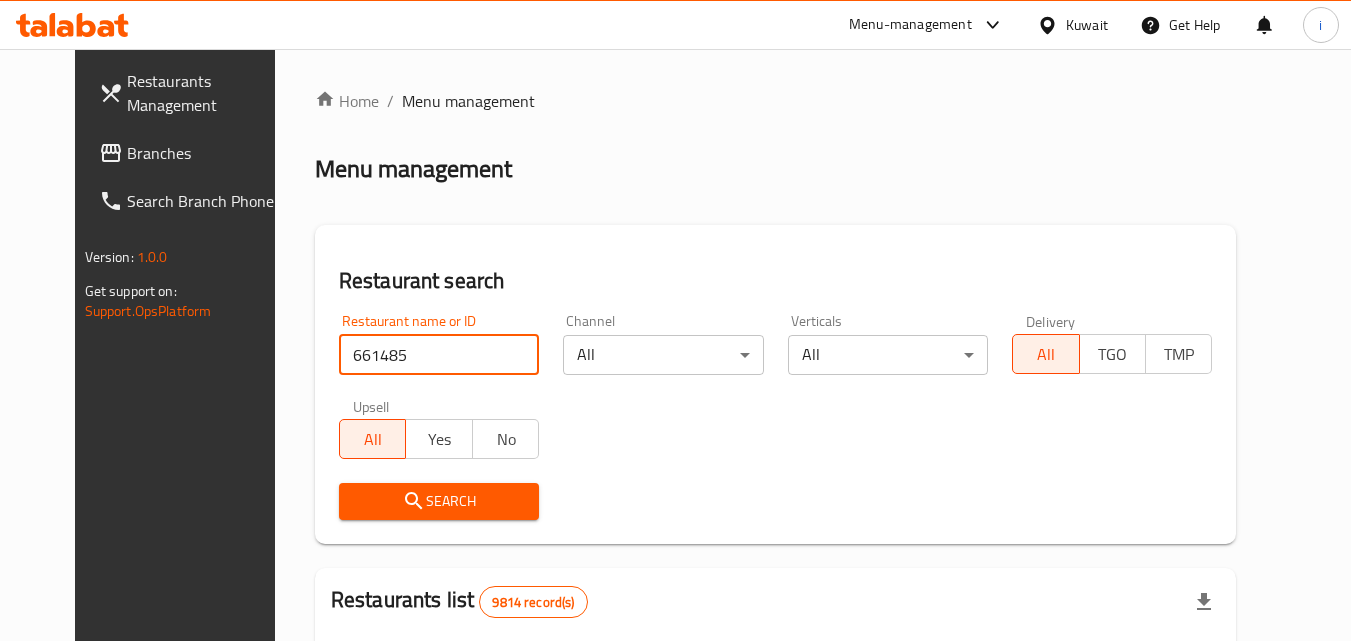 type on "661485" 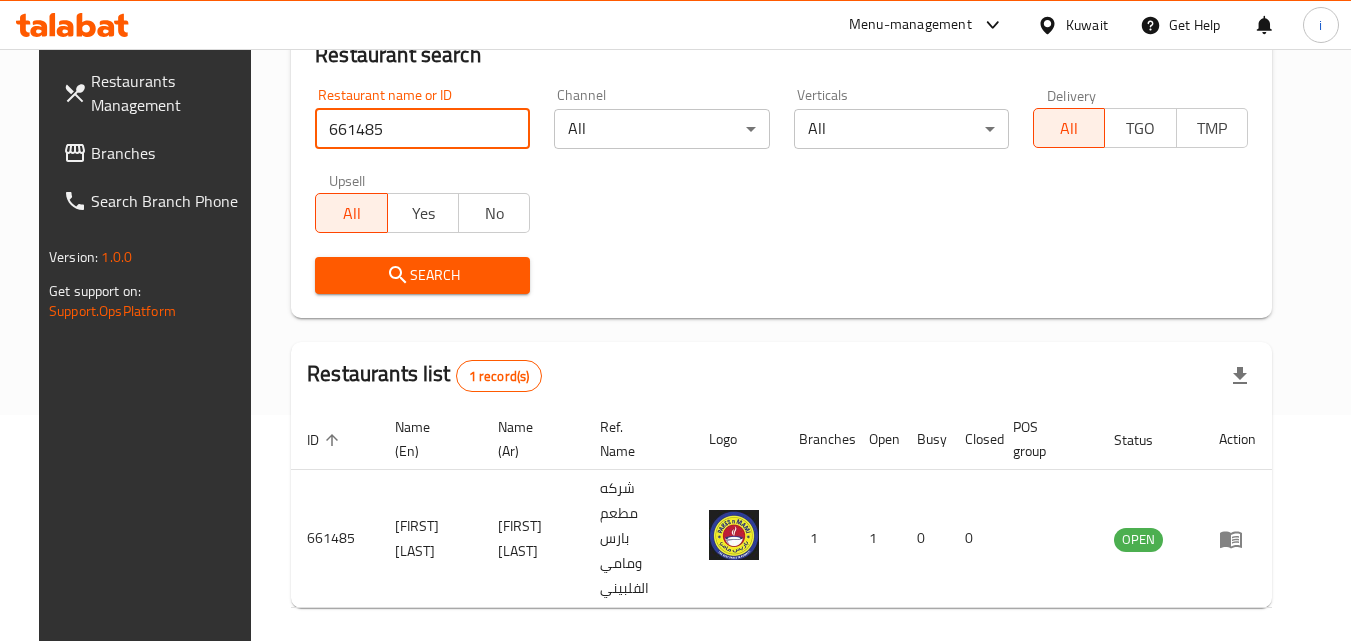 scroll, scrollTop: 234, scrollLeft: 0, axis: vertical 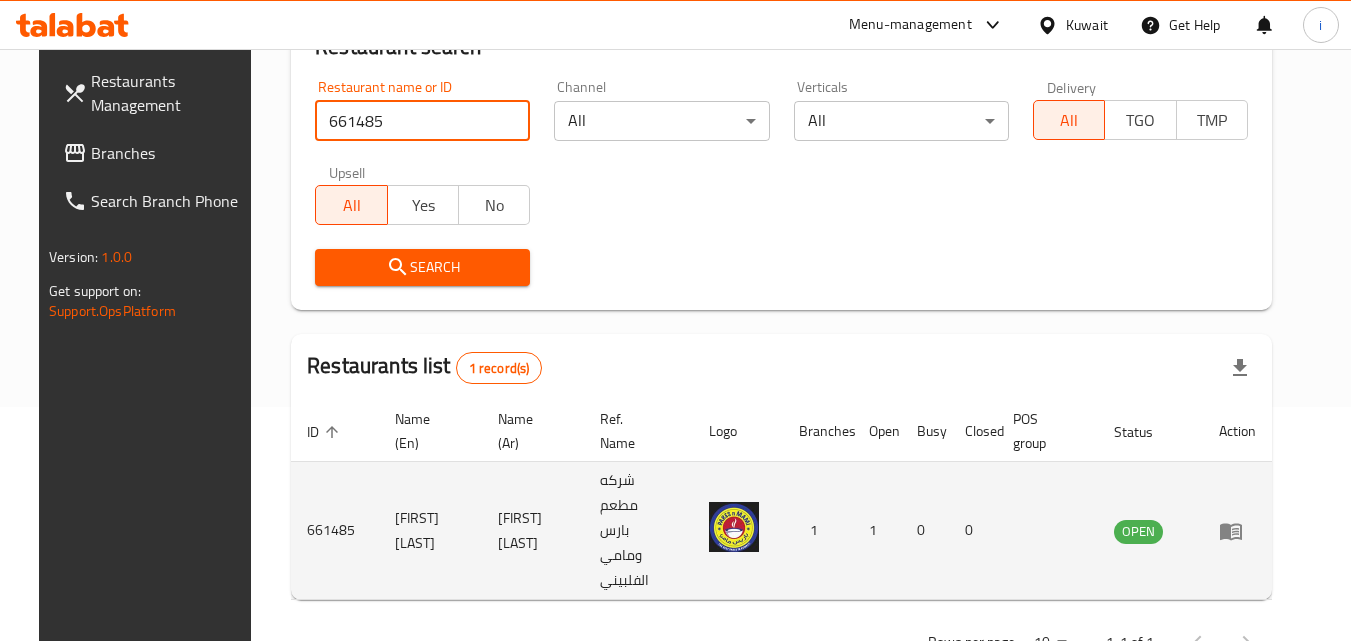 click 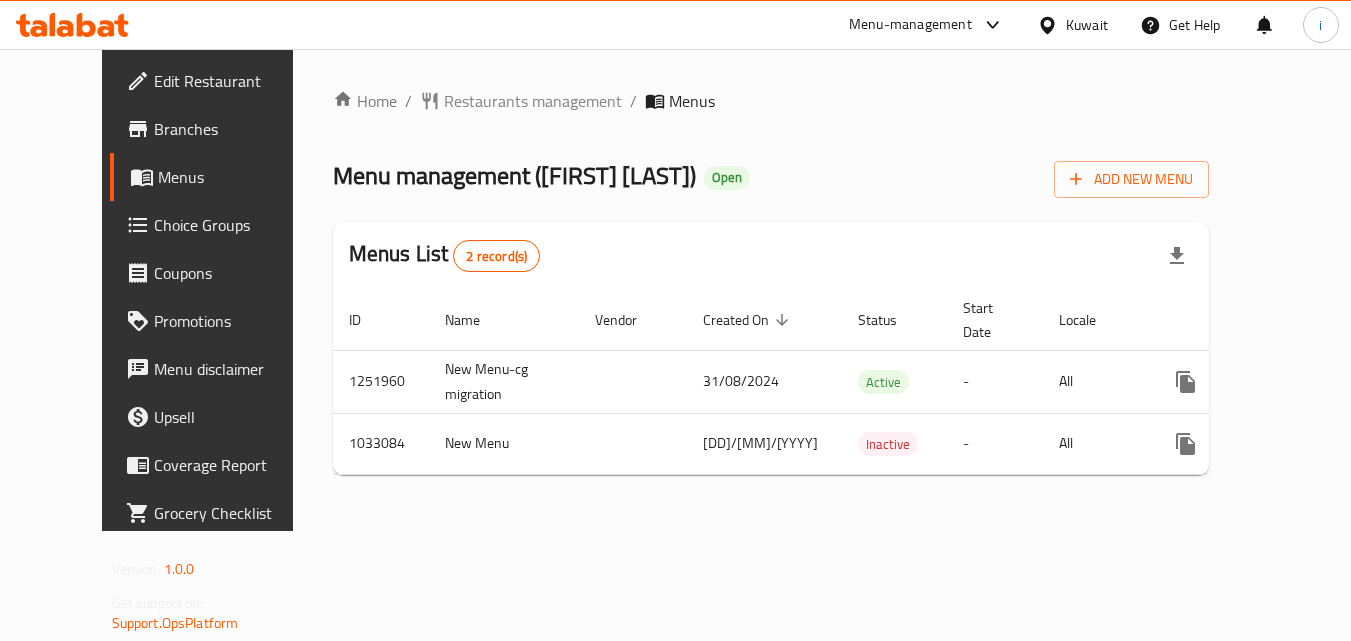 scroll, scrollTop: 0, scrollLeft: 0, axis: both 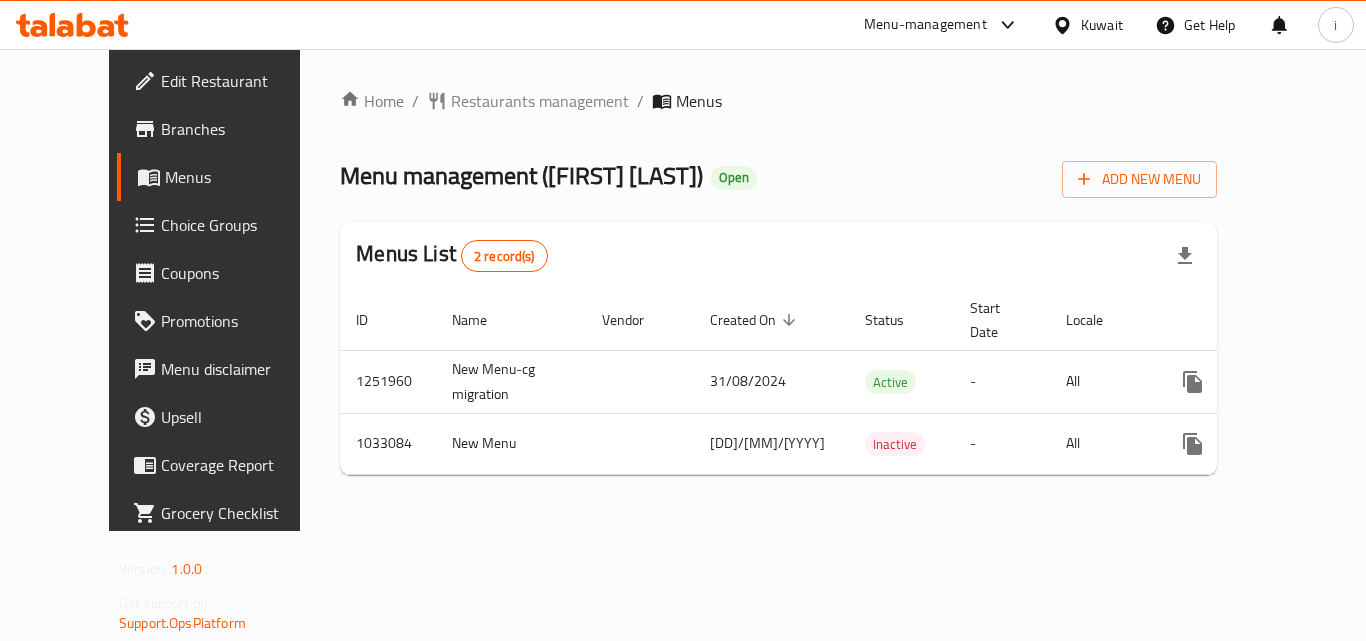 click on "Kuwait" at bounding box center (1102, 25) 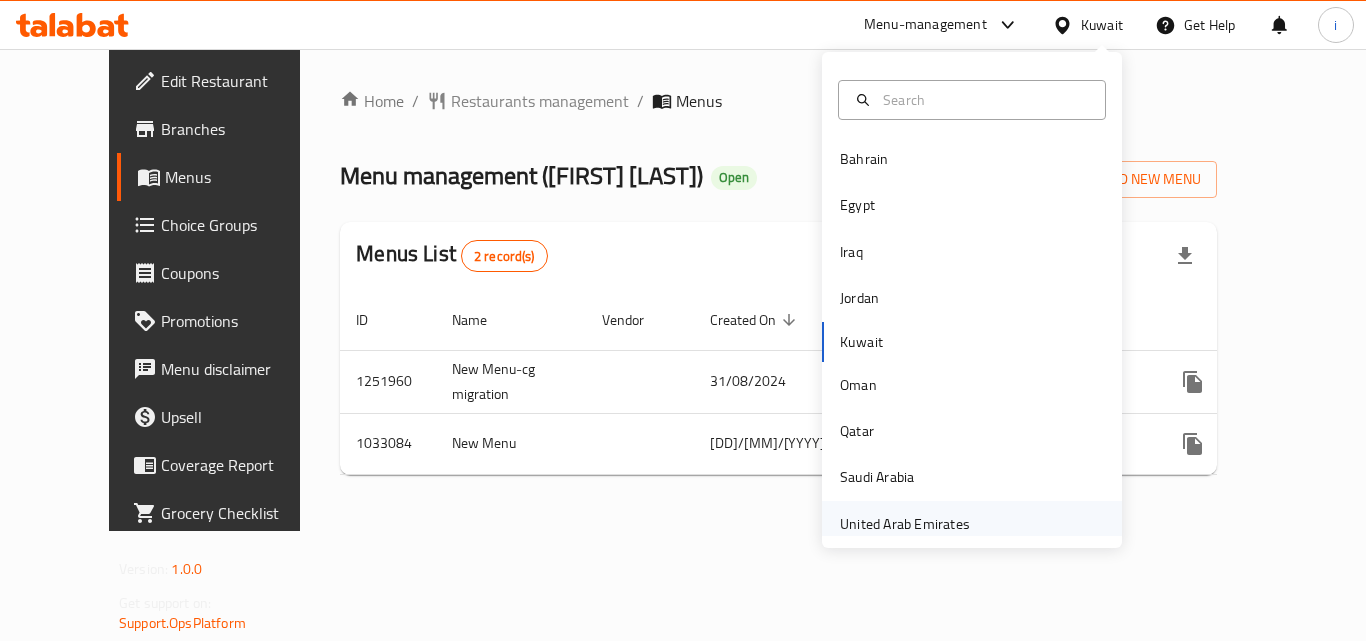 click on "United Arab Emirates" at bounding box center [905, 524] 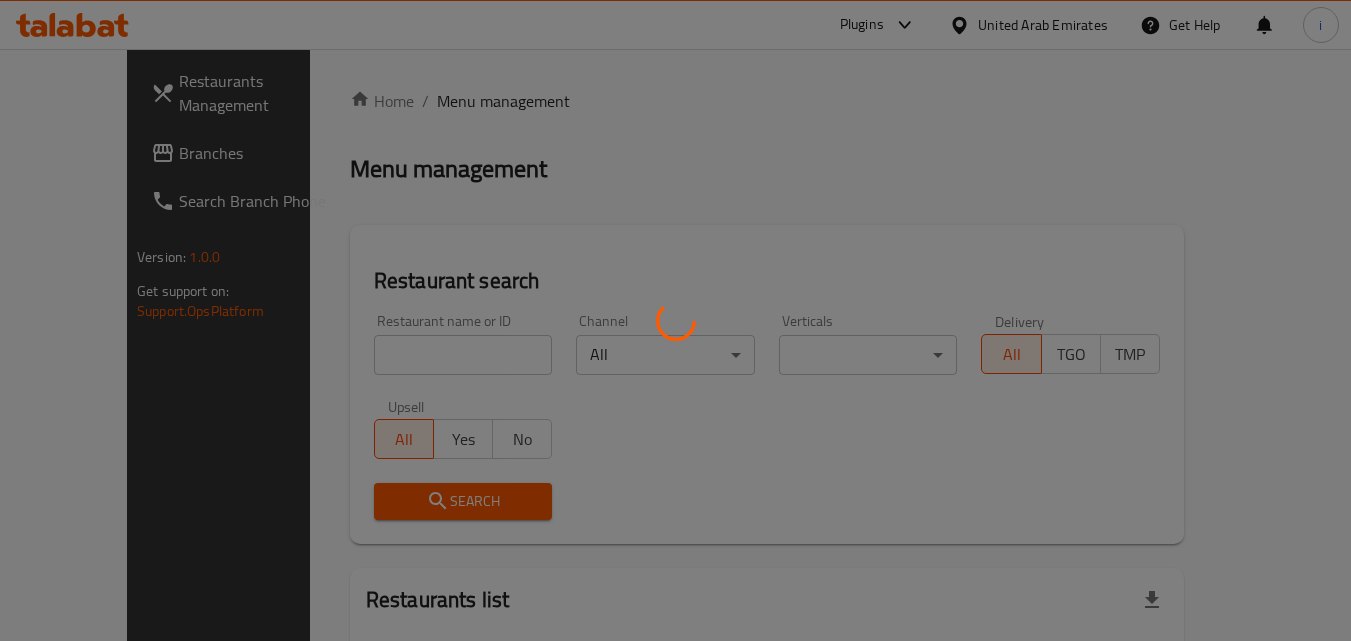 click at bounding box center [675, 320] 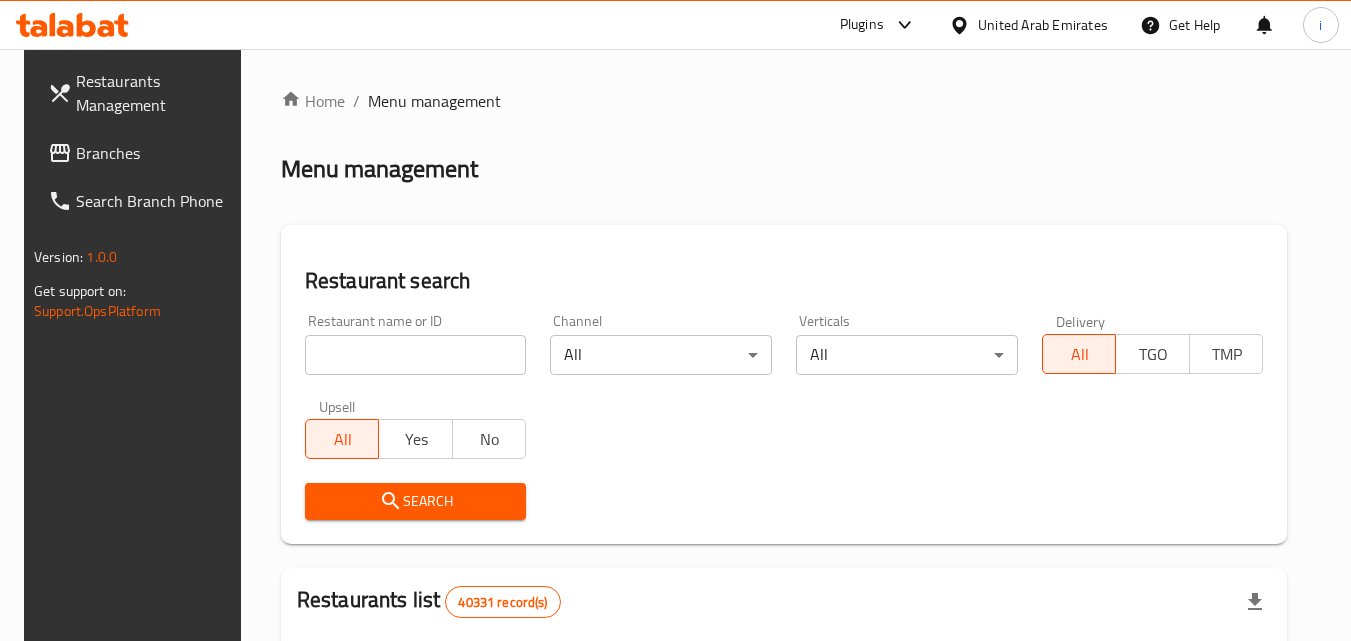 click 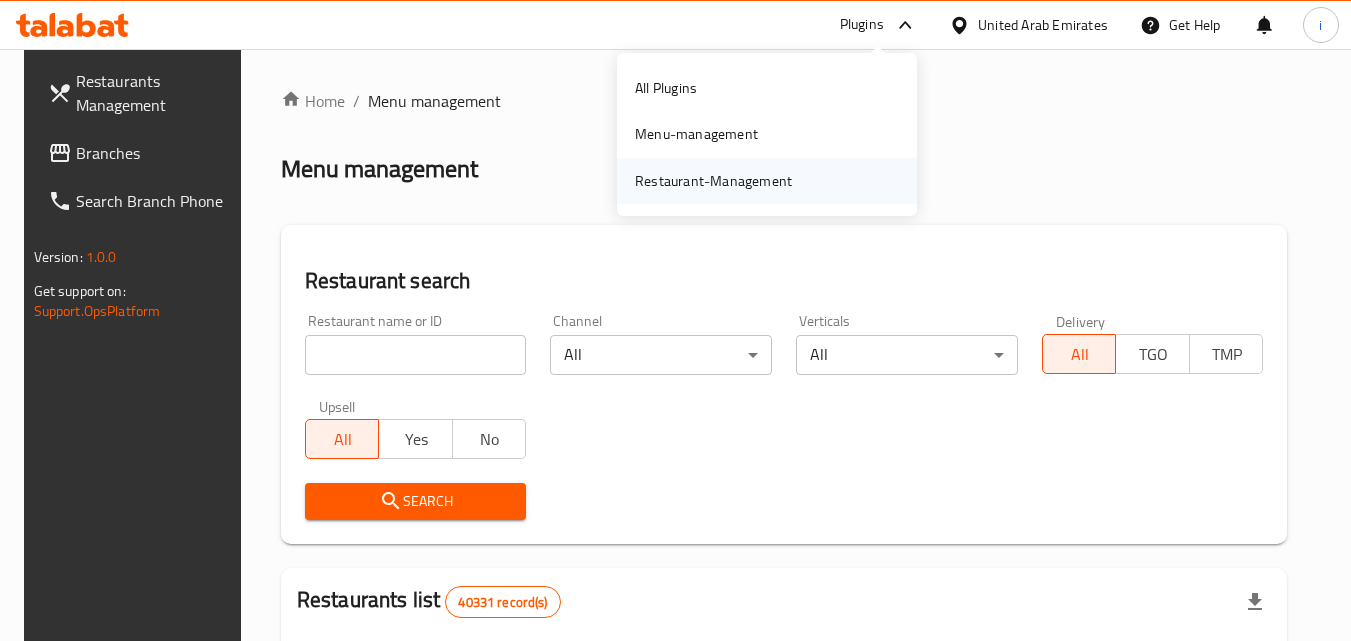 click on "Restaurant-Management" at bounding box center (713, 181) 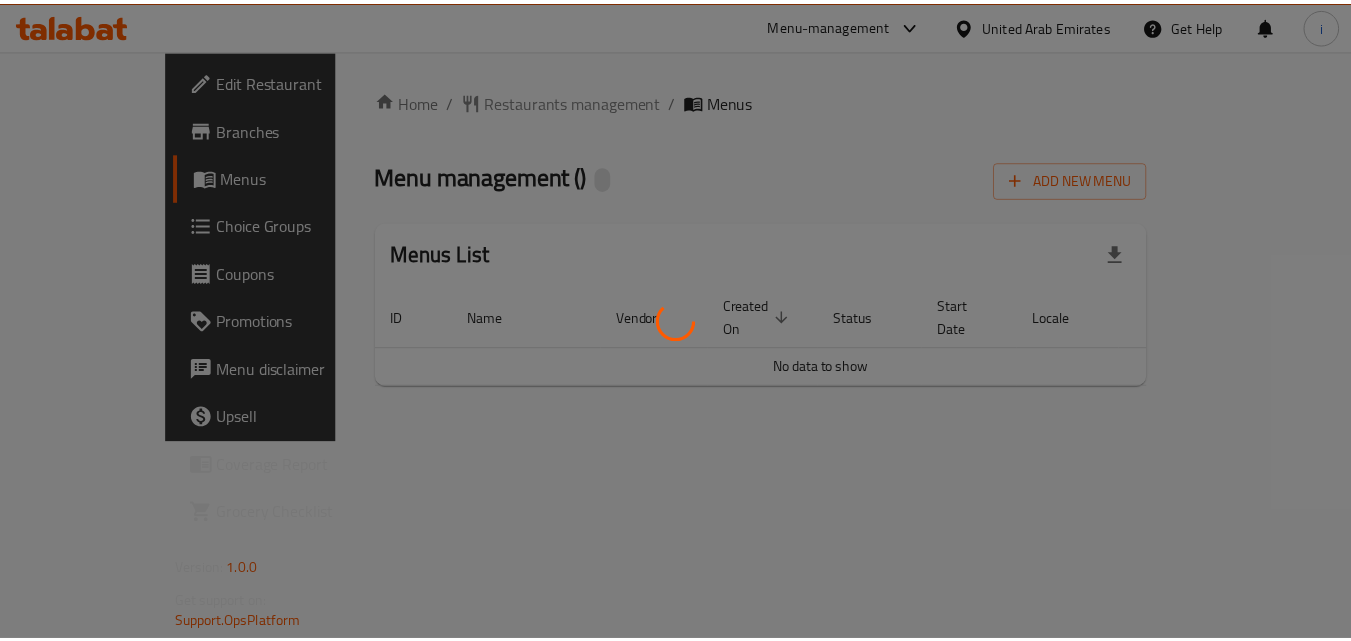 scroll, scrollTop: 0, scrollLeft: 0, axis: both 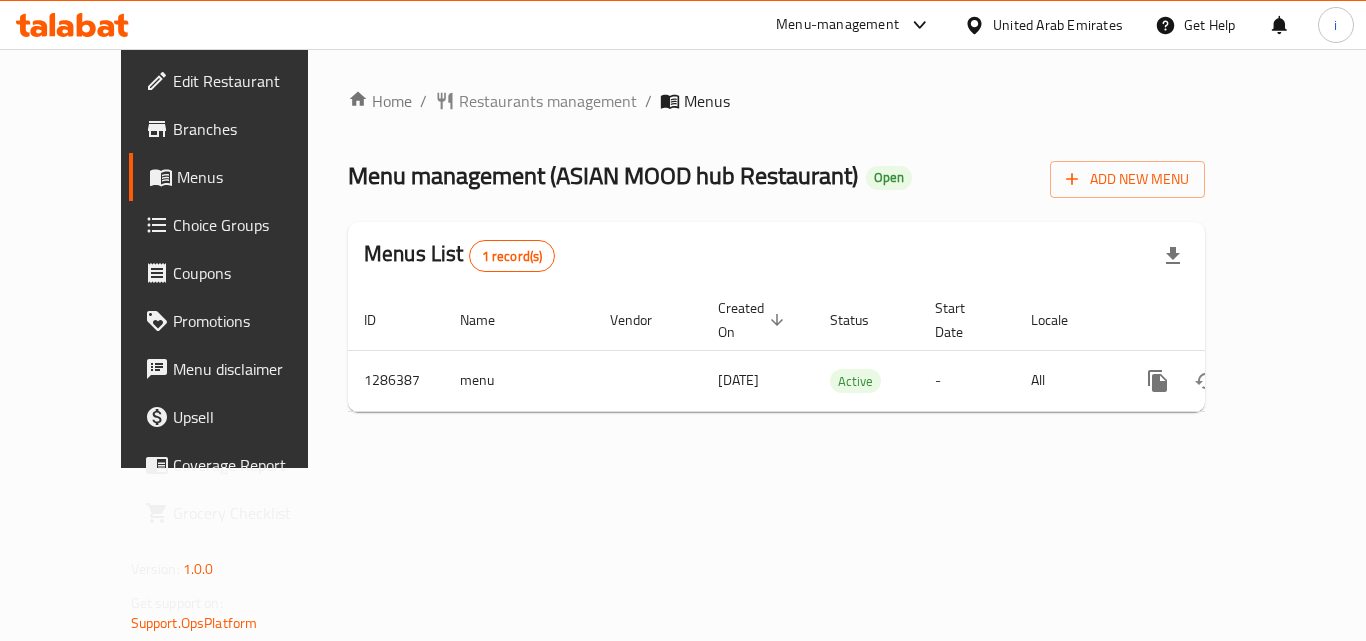click on "Restaurants management" at bounding box center [548, 101] 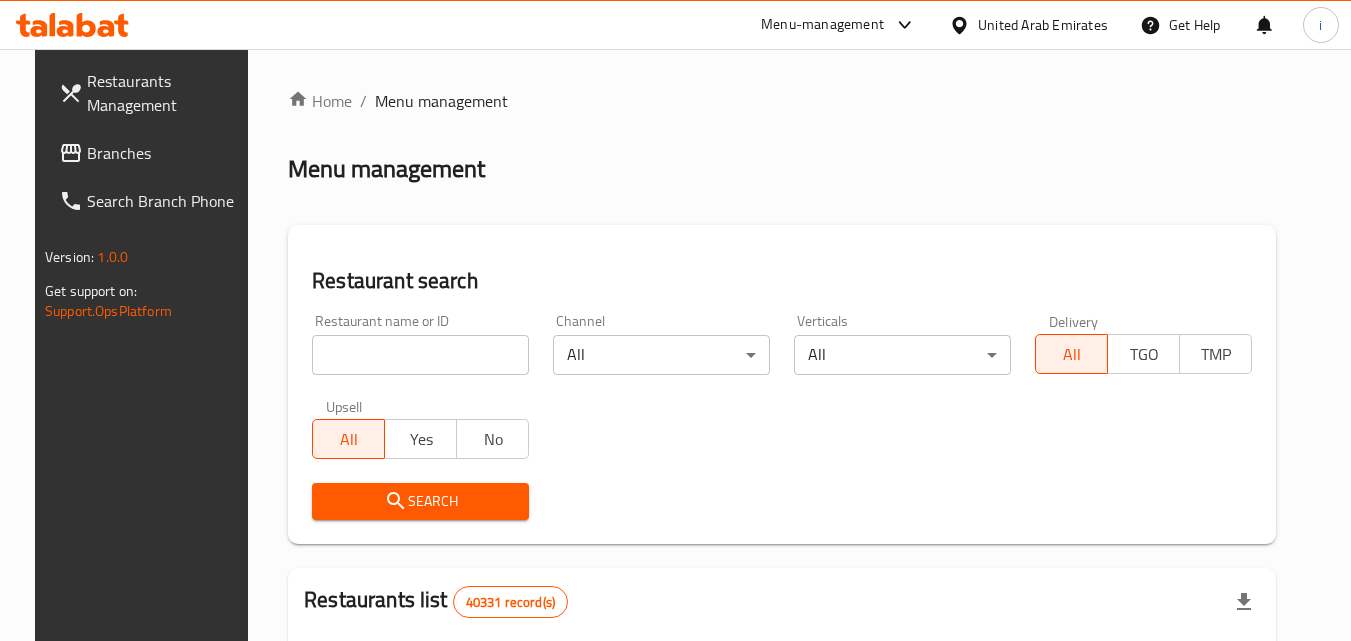 click at bounding box center [675, 320] 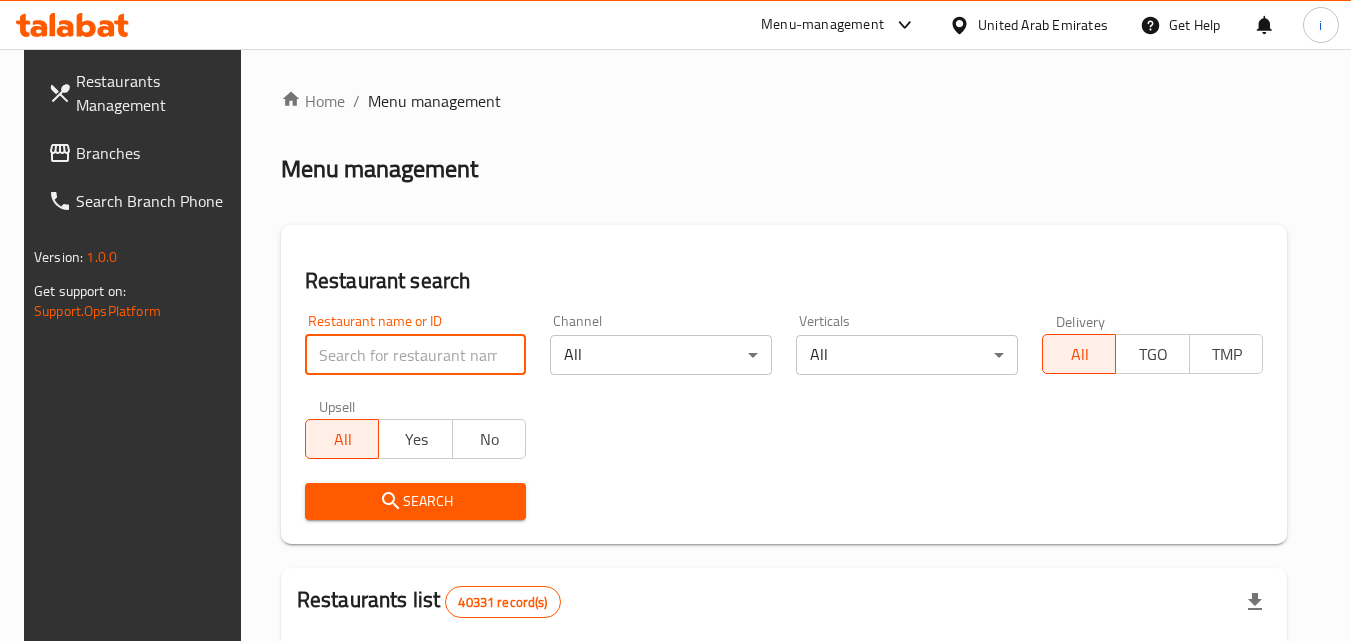 click at bounding box center (416, 355) 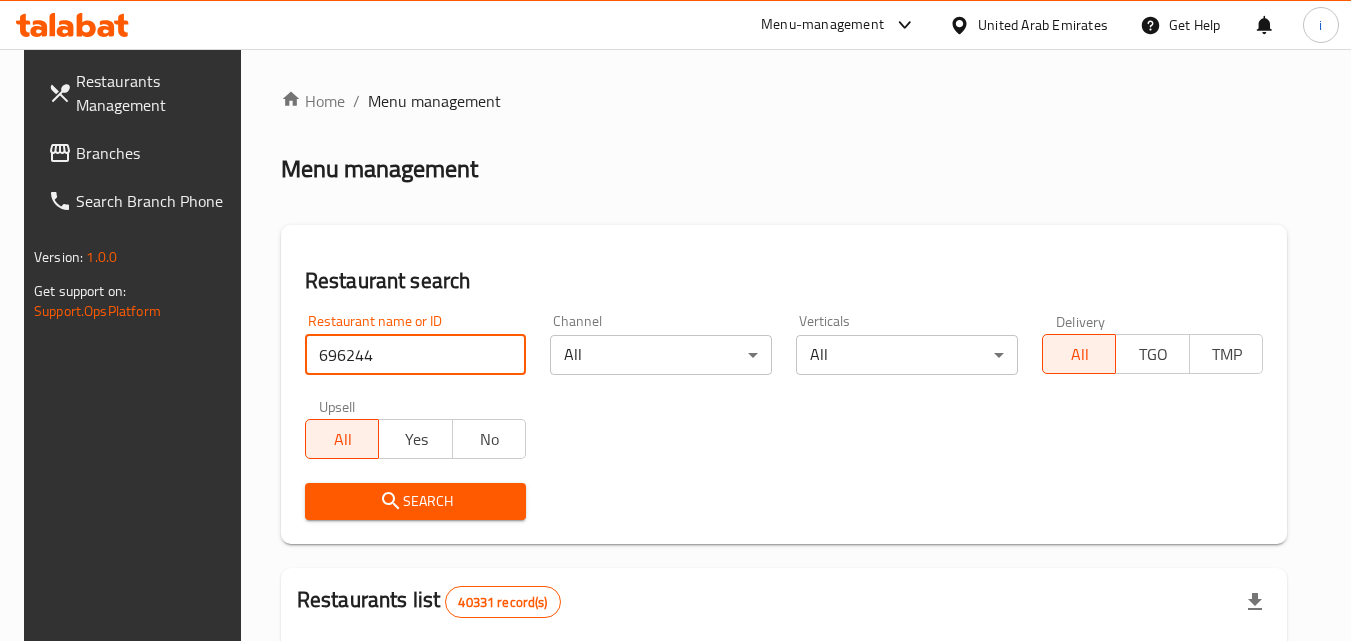 type on "696244" 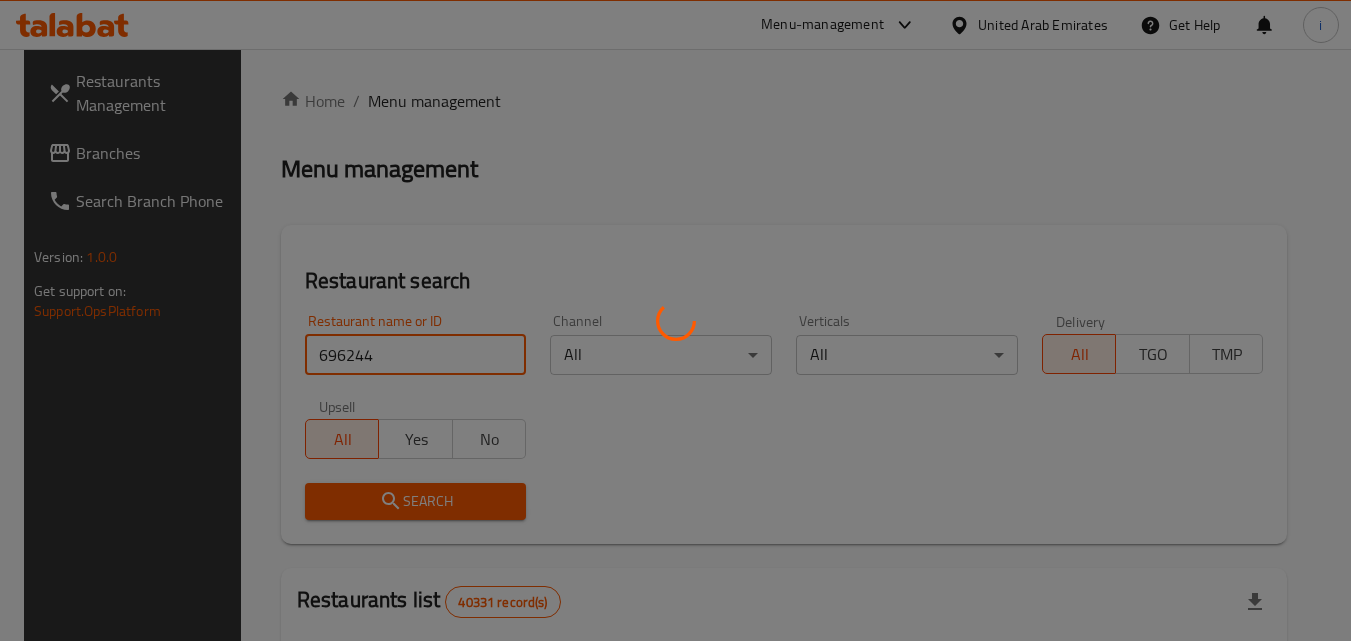 scroll, scrollTop: 251, scrollLeft: 0, axis: vertical 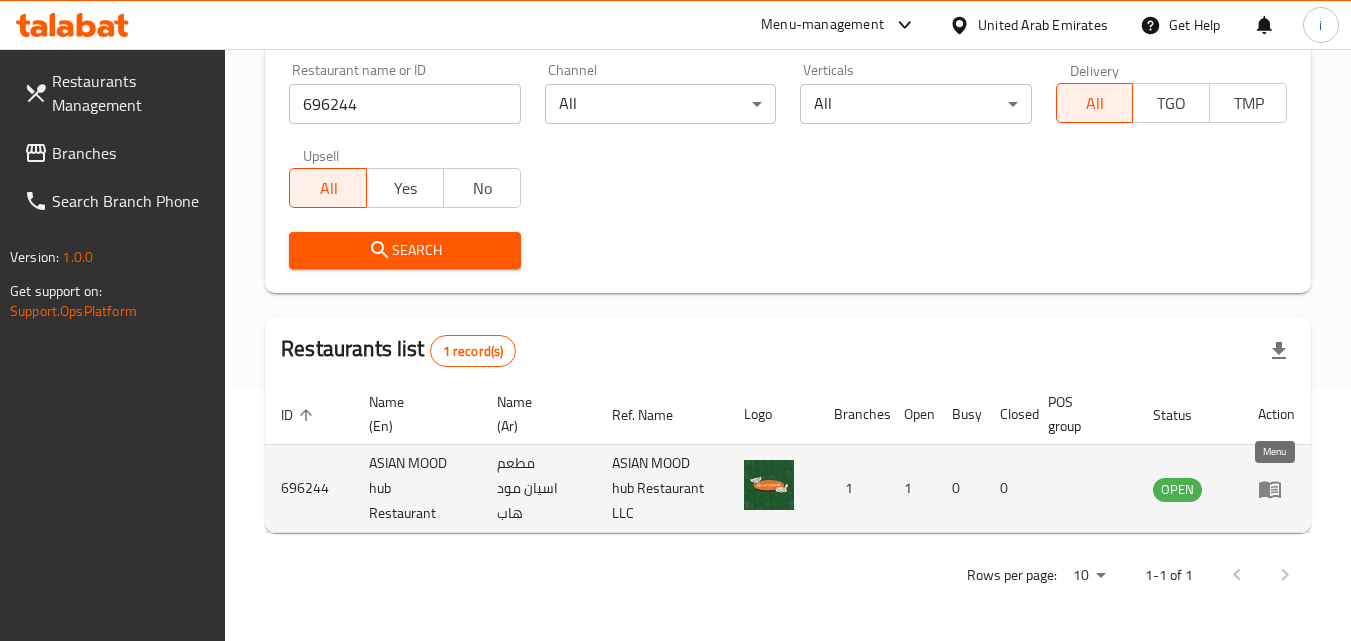 click 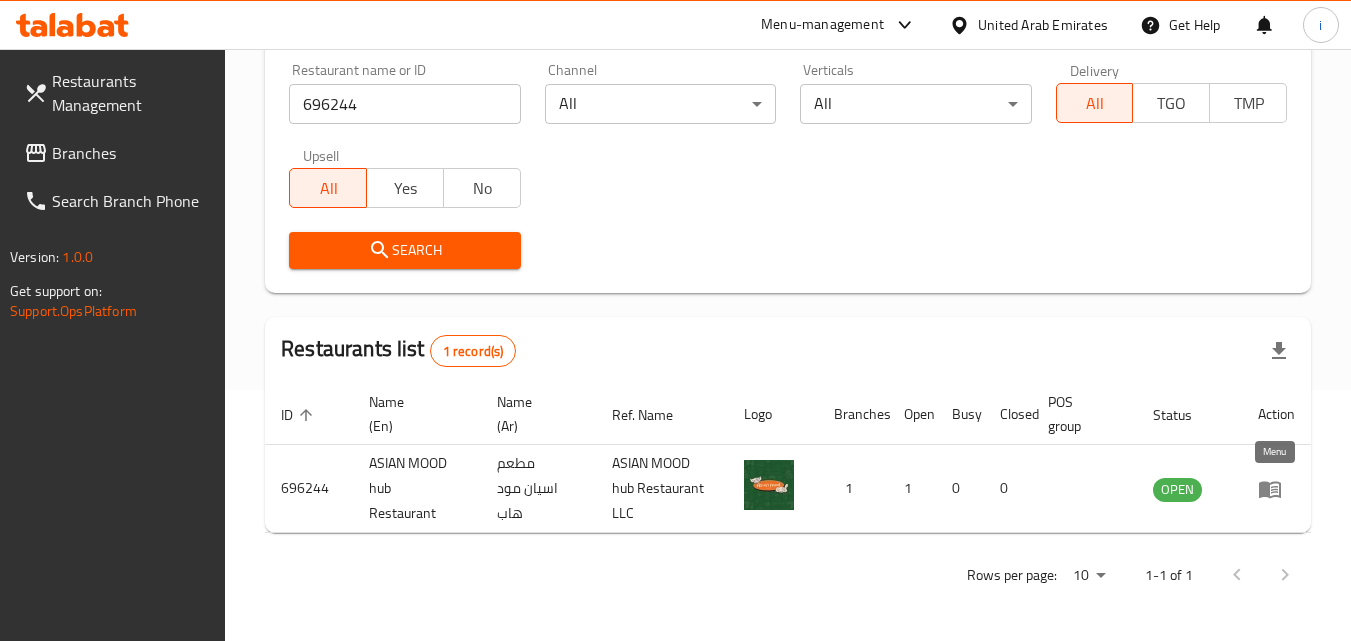 scroll, scrollTop: 0, scrollLeft: 0, axis: both 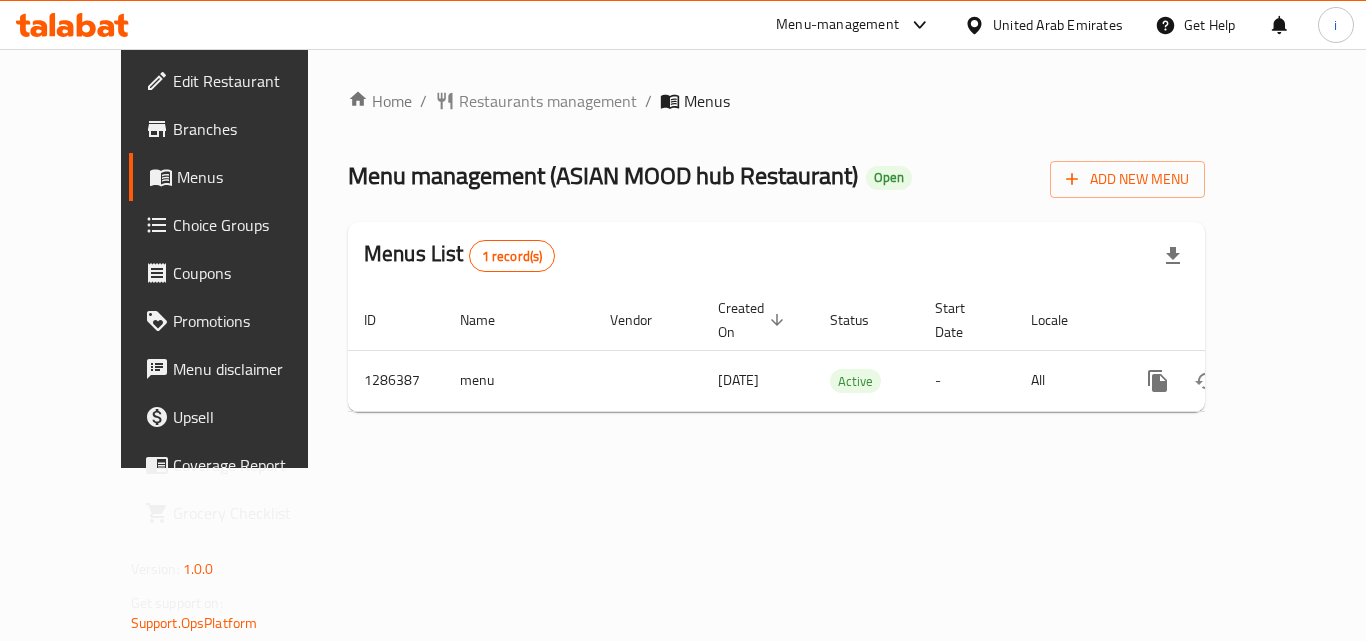click on "United Arab Emirates" at bounding box center [1058, 25] 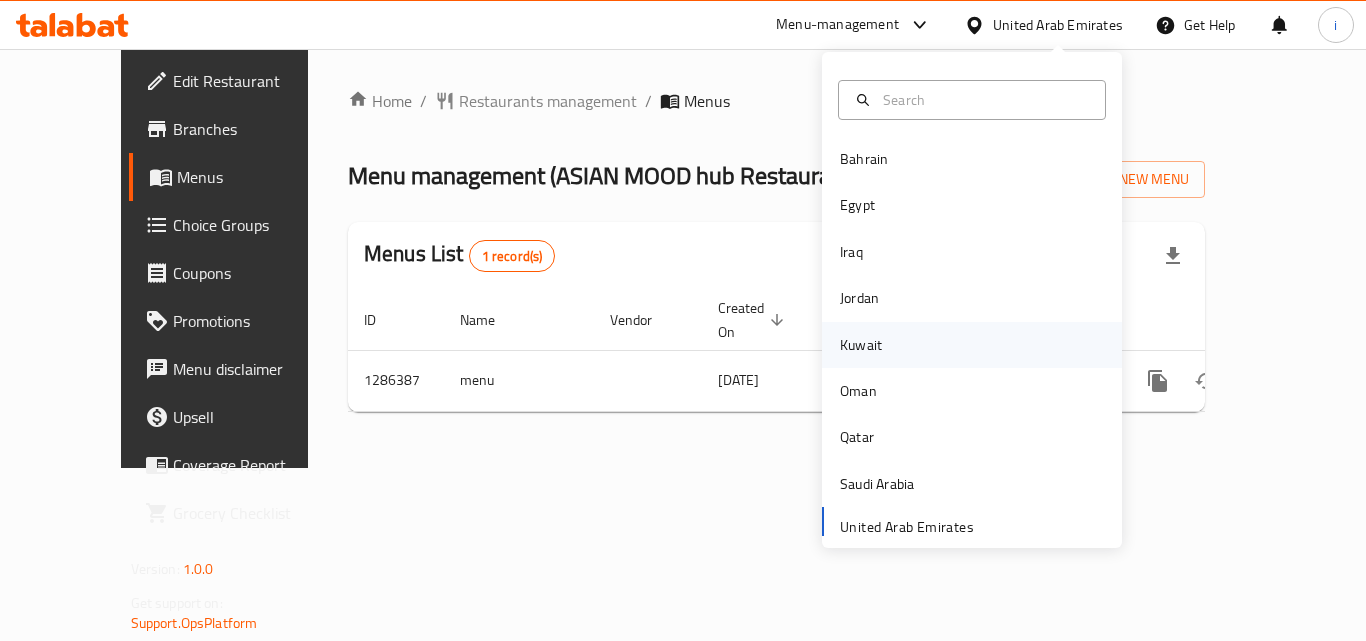 click on "Kuwait" at bounding box center (861, 345) 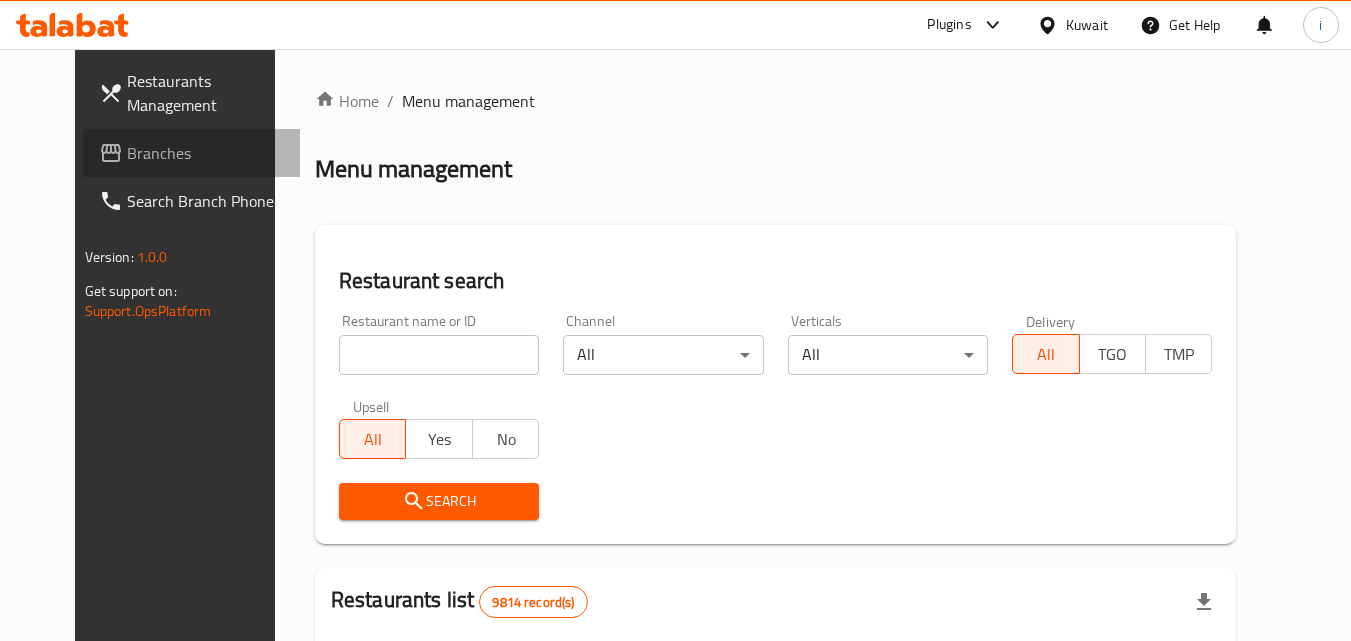 click on "Branches" at bounding box center (206, 153) 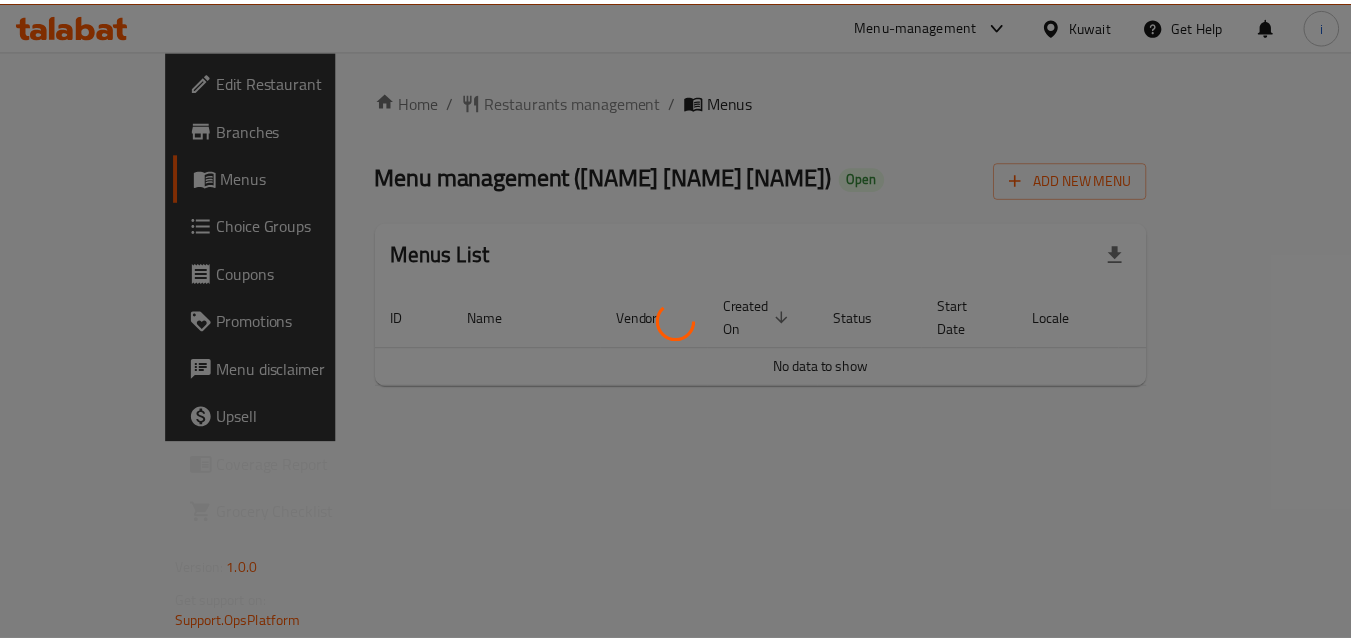 scroll, scrollTop: 0, scrollLeft: 0, axis: both 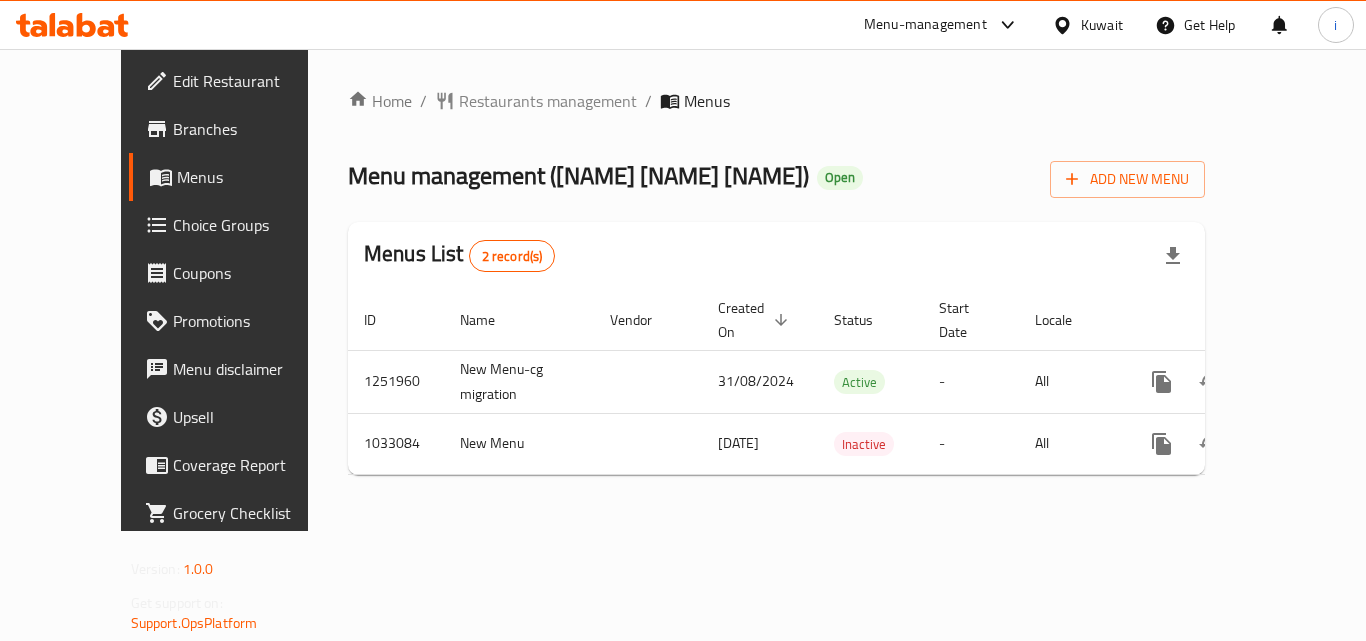click on "Restaurants management" at bounding box center [548, 101] 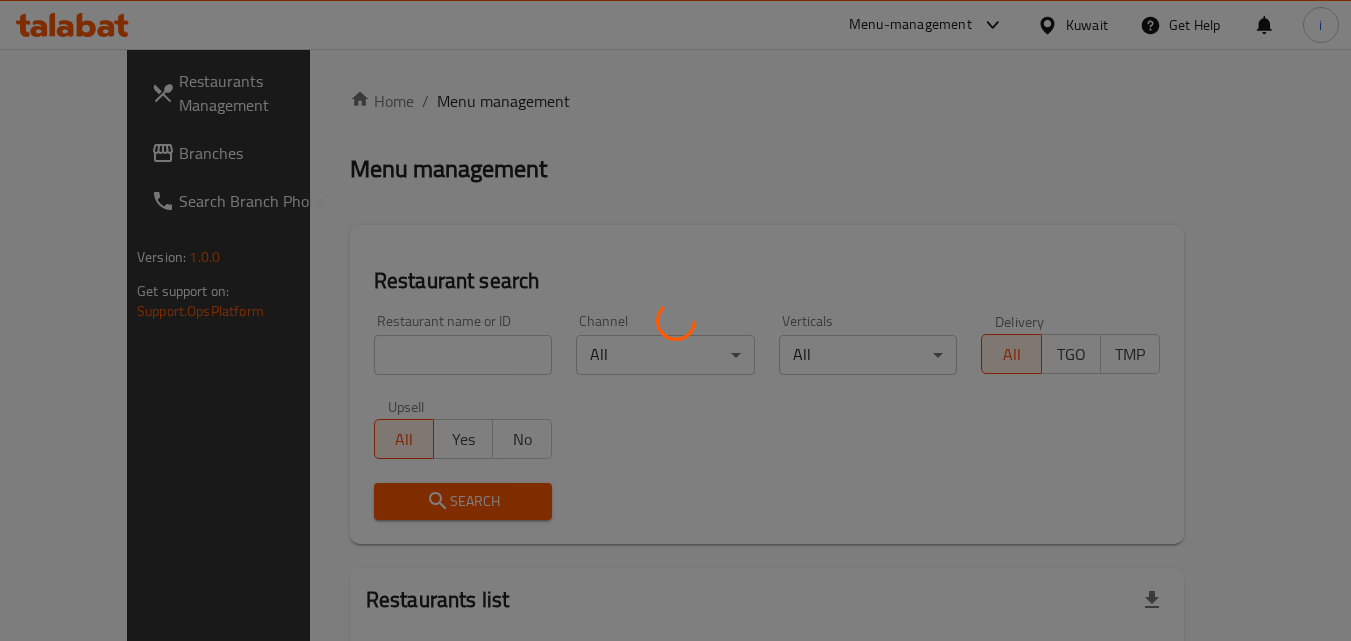 click at bounding box center (675, 320) 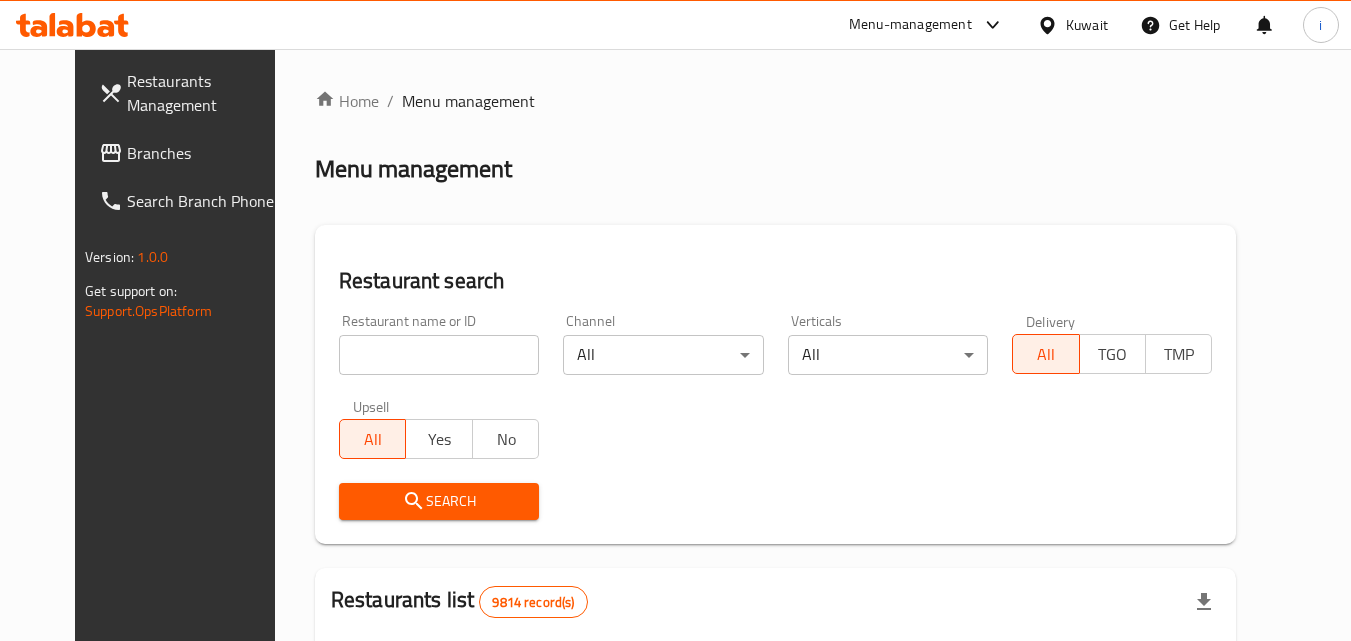 click at bounding box center (439, 355) 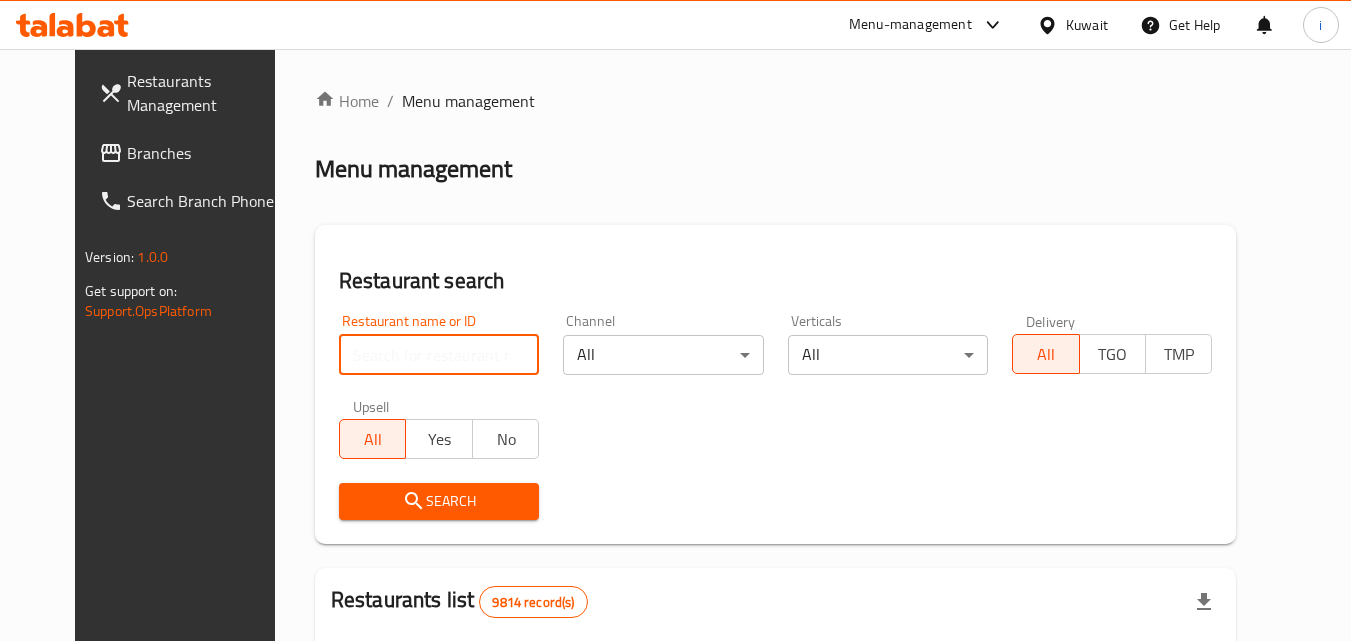 paste on "661485" 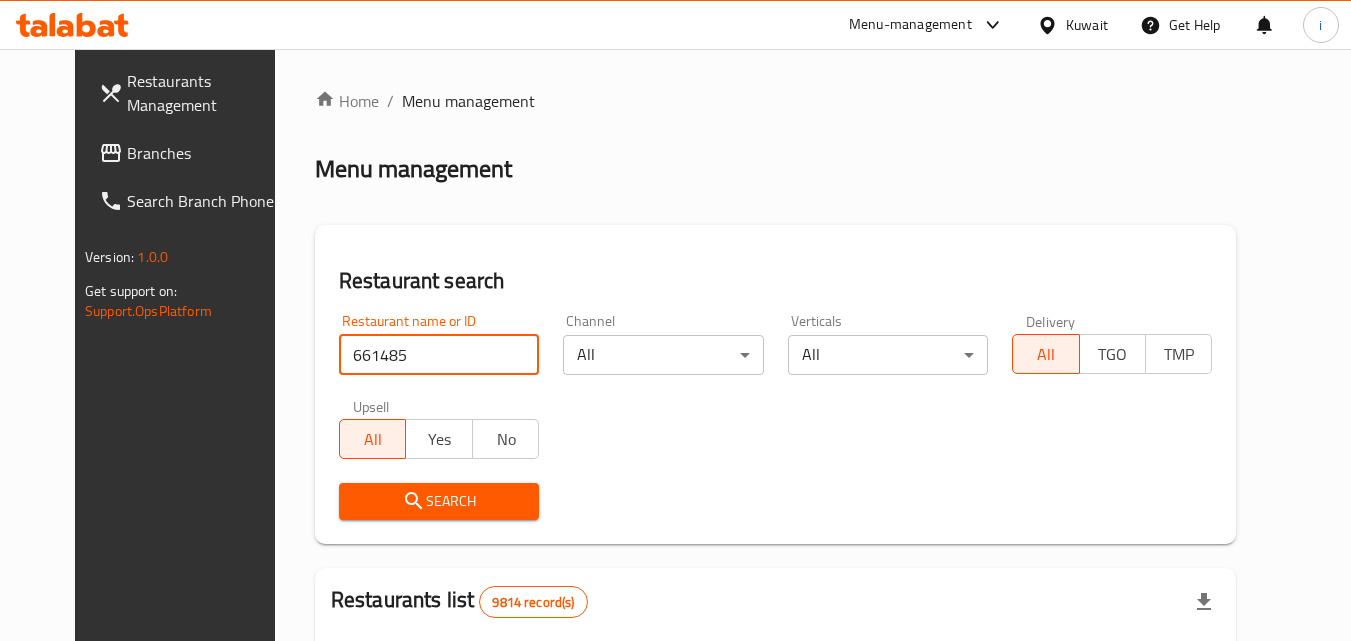 type on "661485" 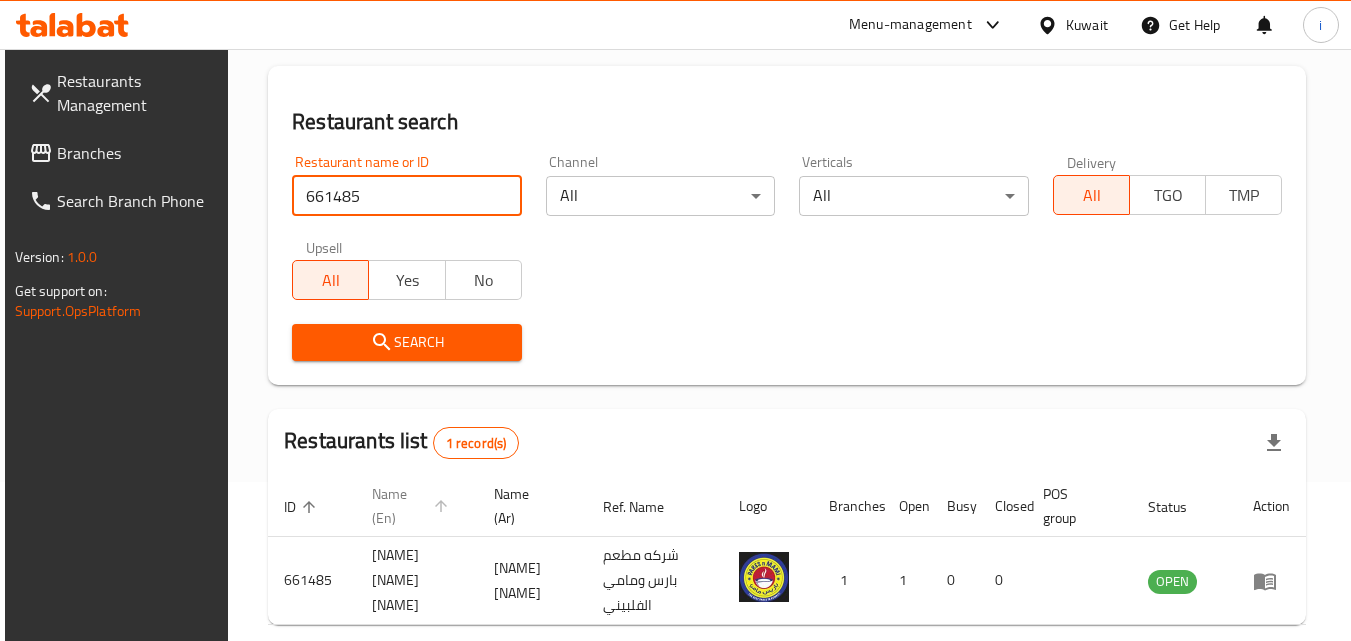 scroll, scrollTop: 234, scrollLeft: 0, axis: vertical 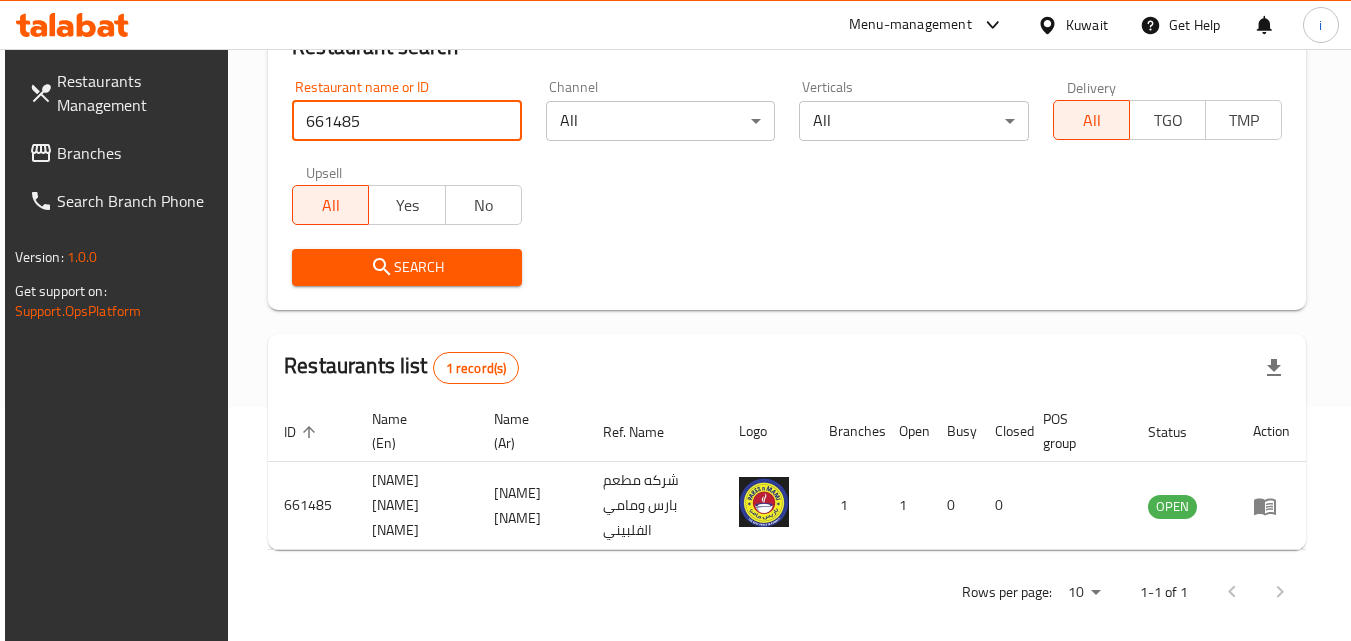click at bounding box center [1051, 25] 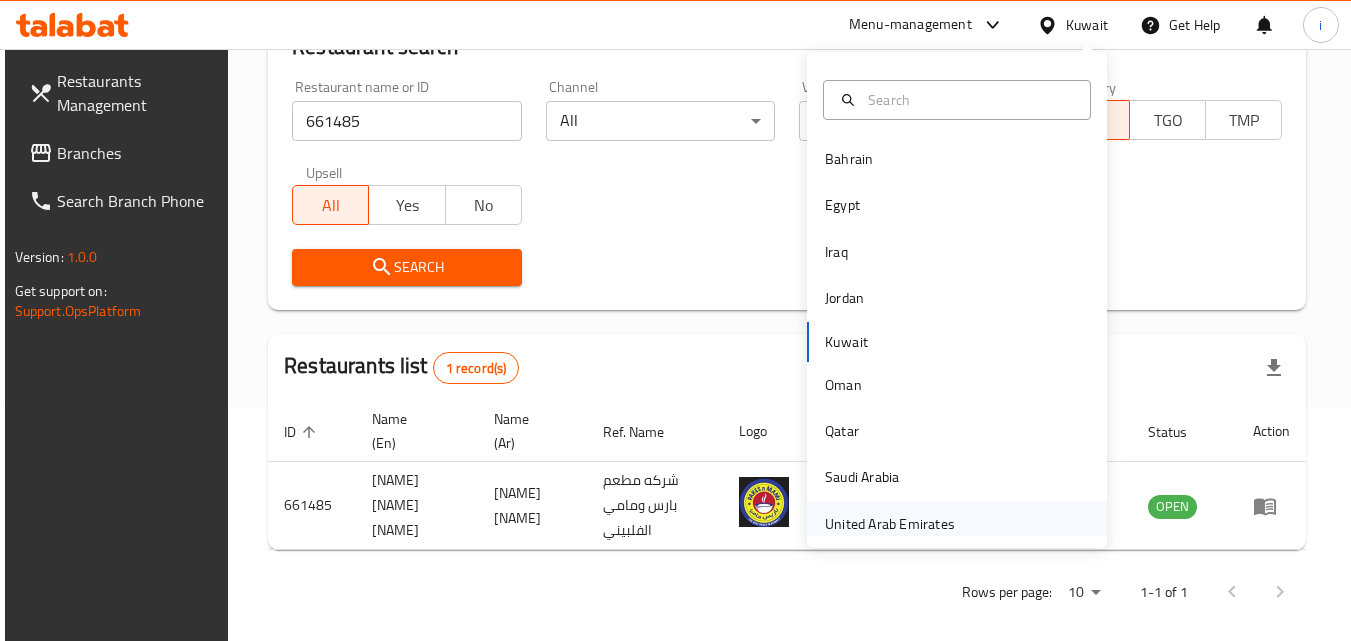 click on "United Arab Emirates" at bounding box center [890, 524] 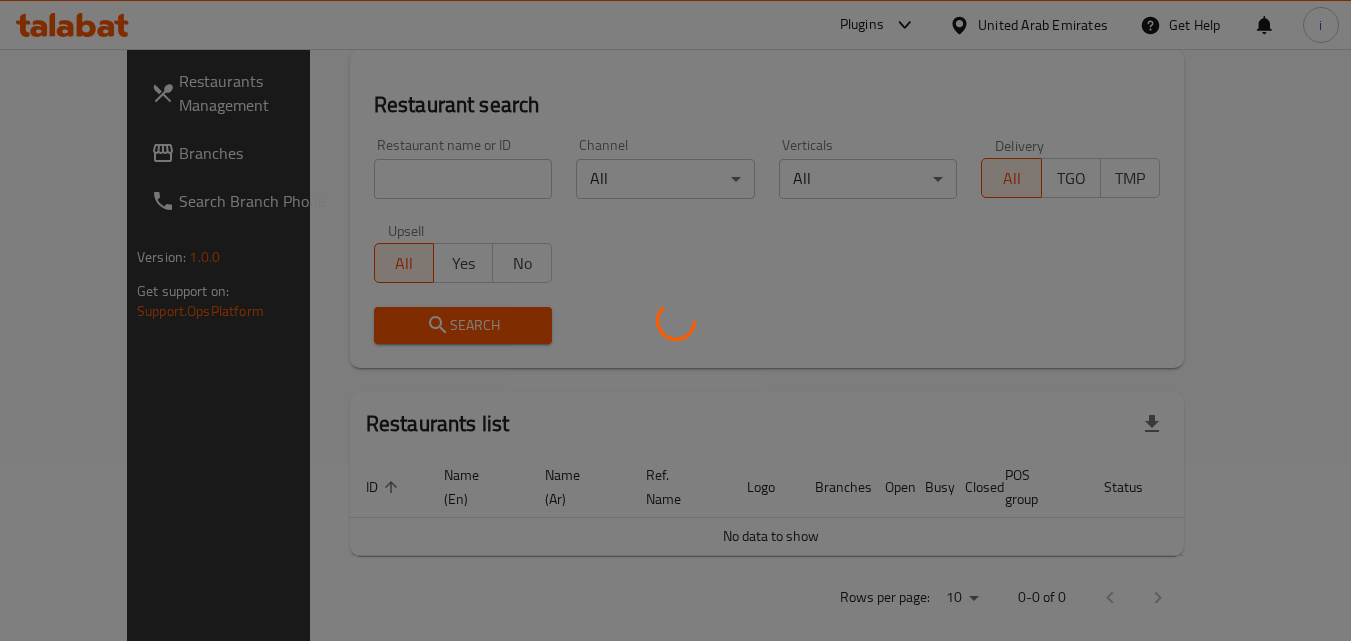 scroll, scrollTop: 234, scrollLeft: 0, axis: vertical 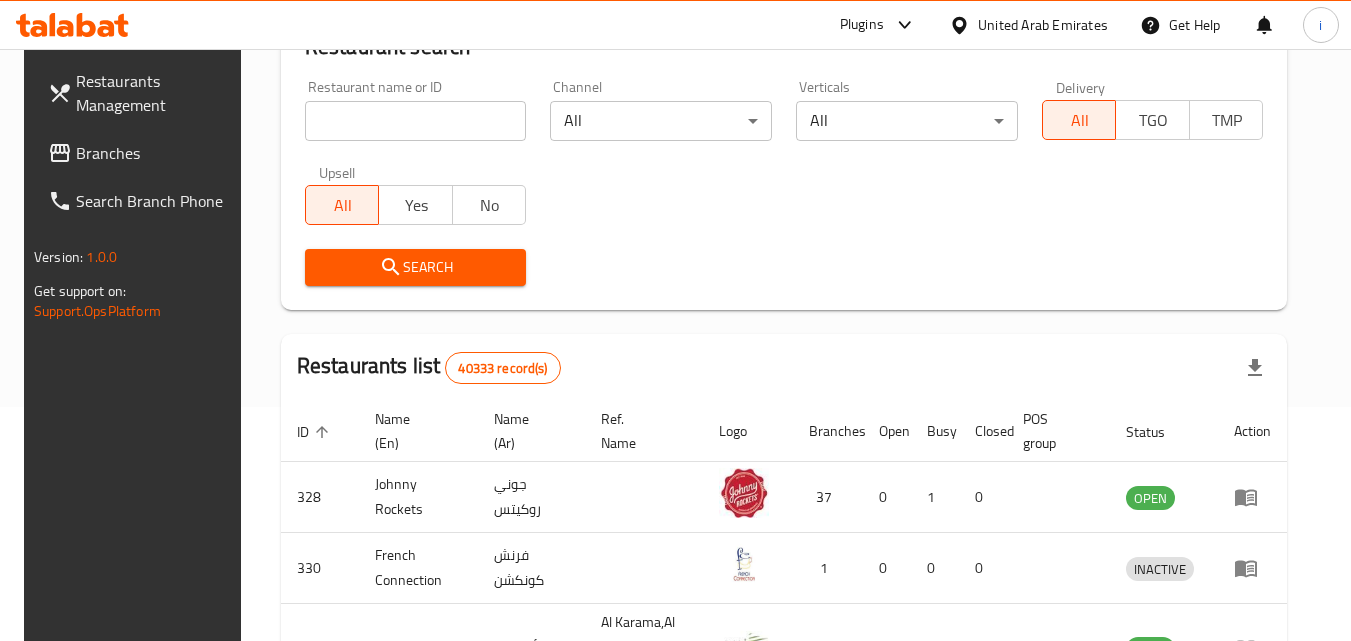 click 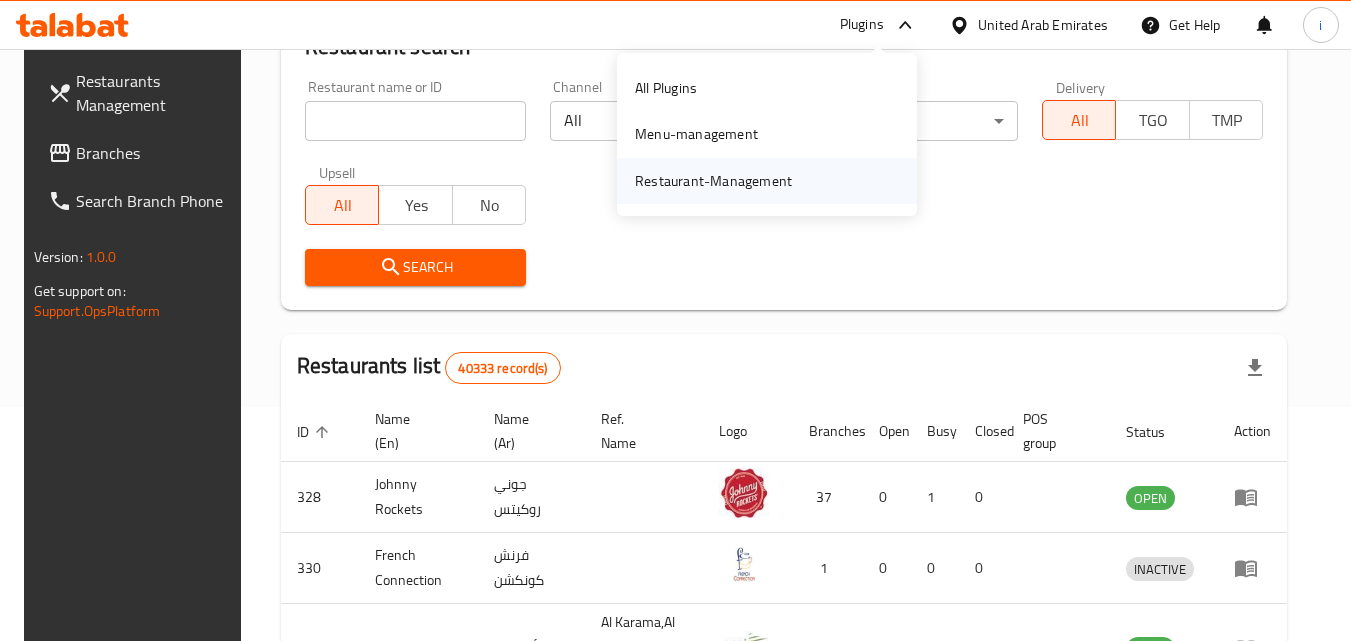 click on "Restaurant-Management" at bounding box center [713, 181] 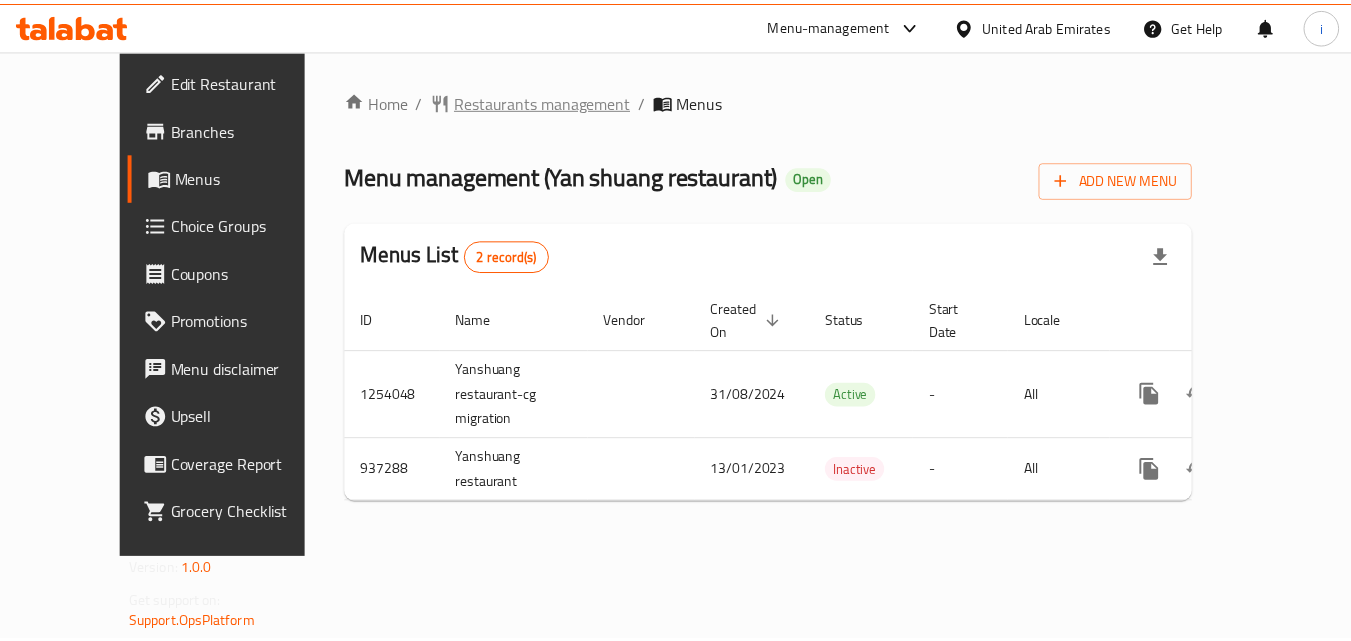 scroll, scrollTop: 0, scrollLeft: 0, axis: both 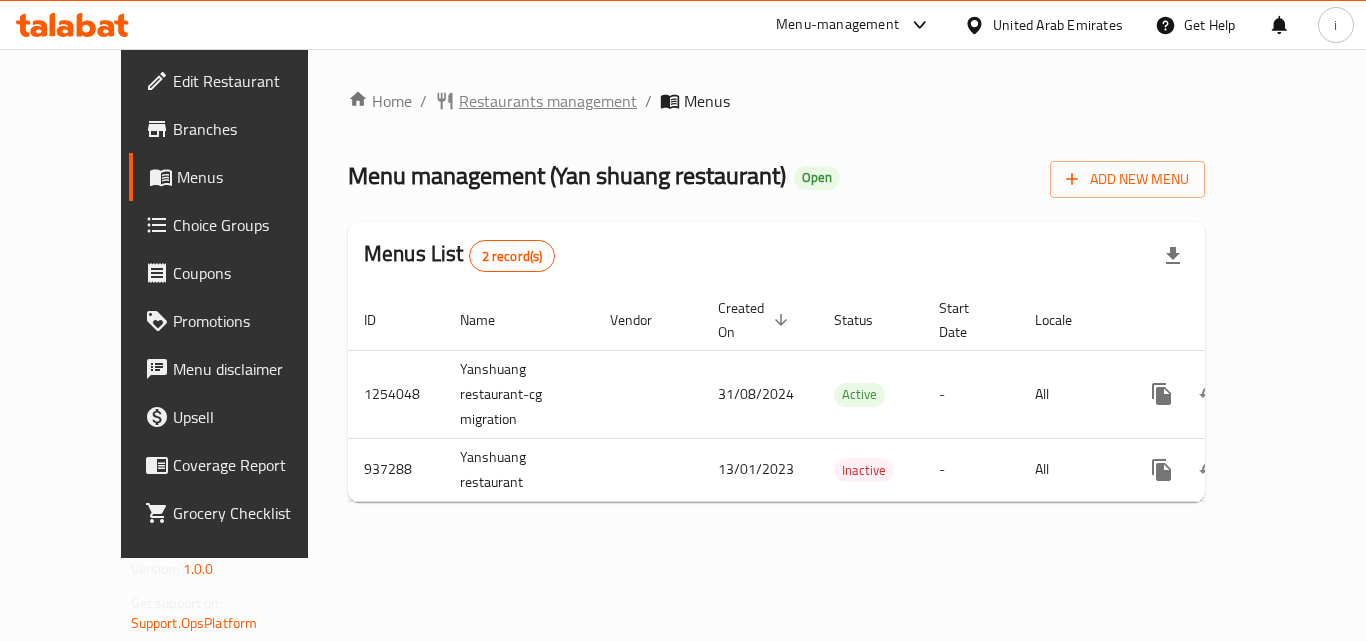 click on "Restaurants management" at bounding box center [548, 101] 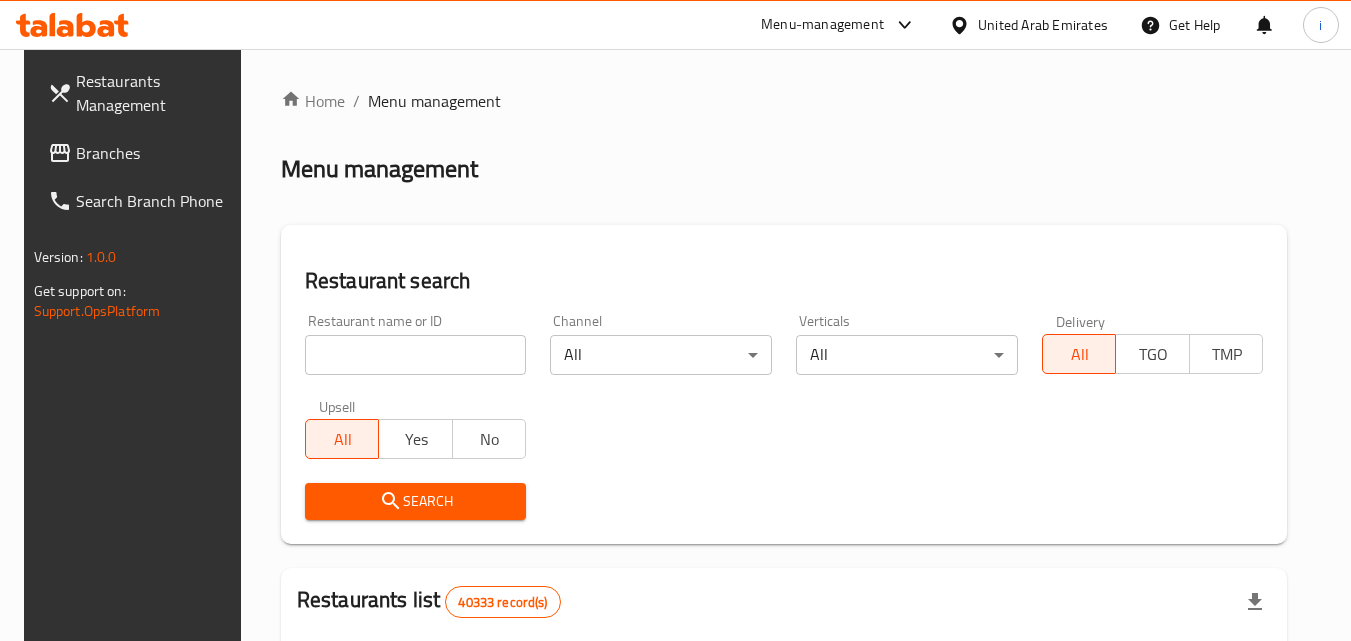 click at bounding box center (416, 355) 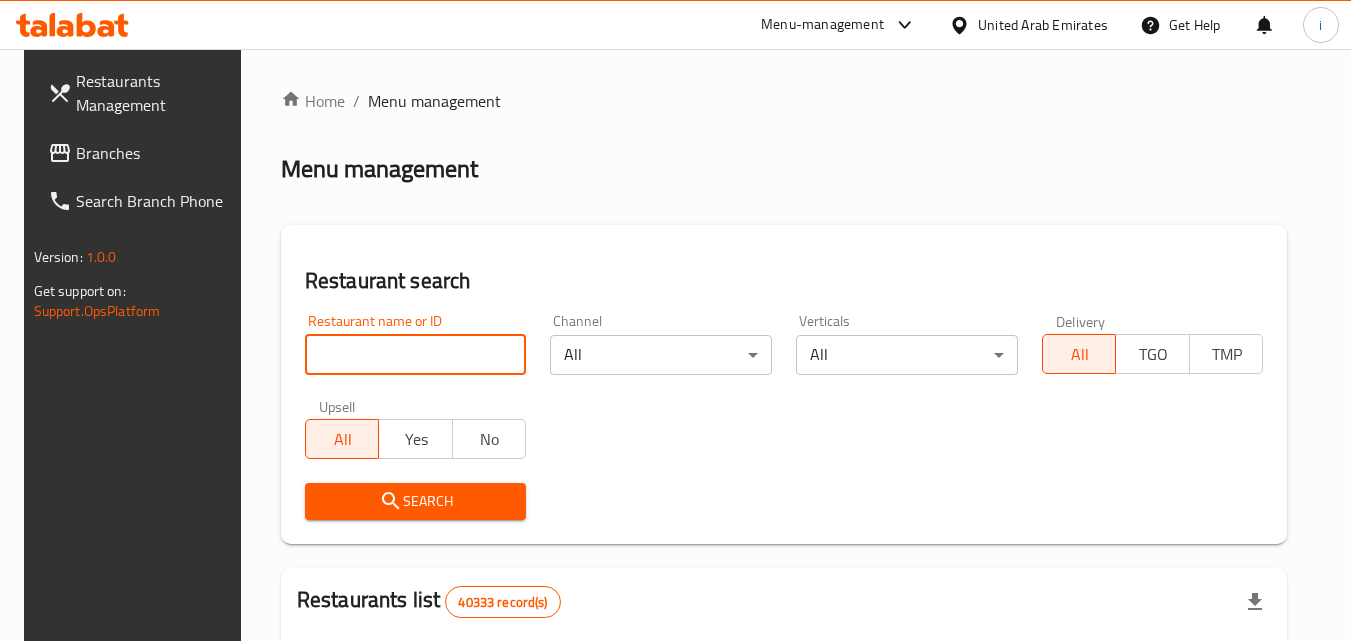 paste on "659065" 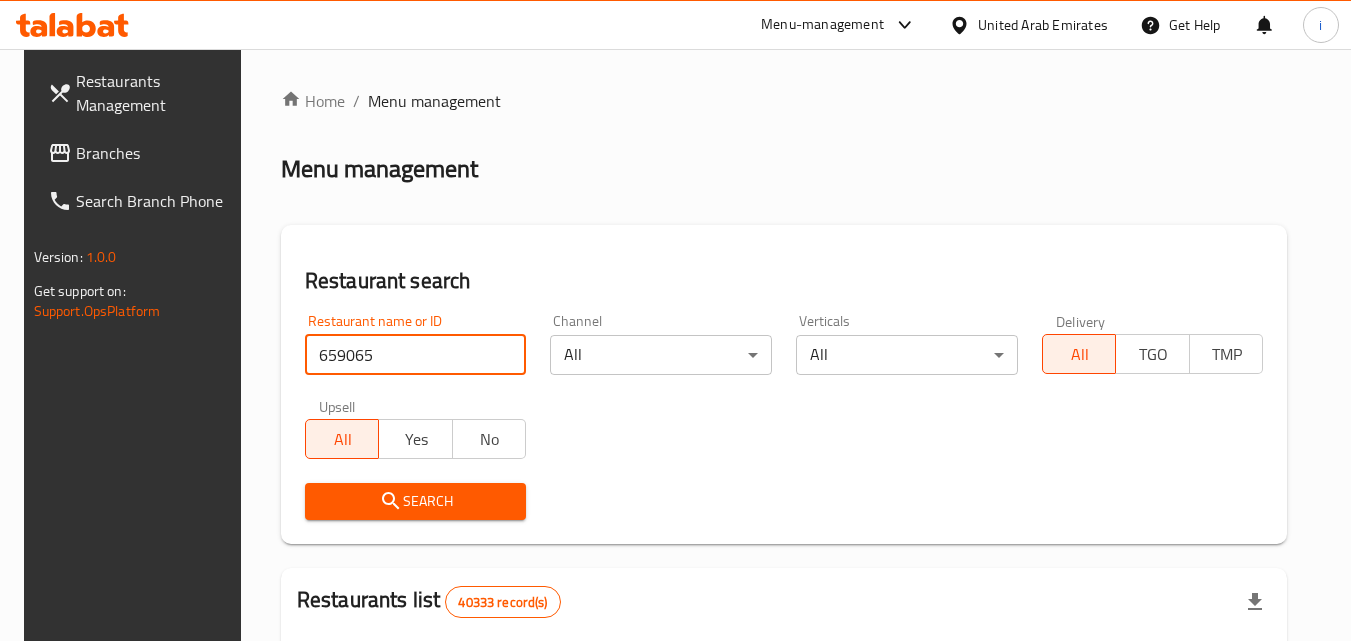 type on "659065" 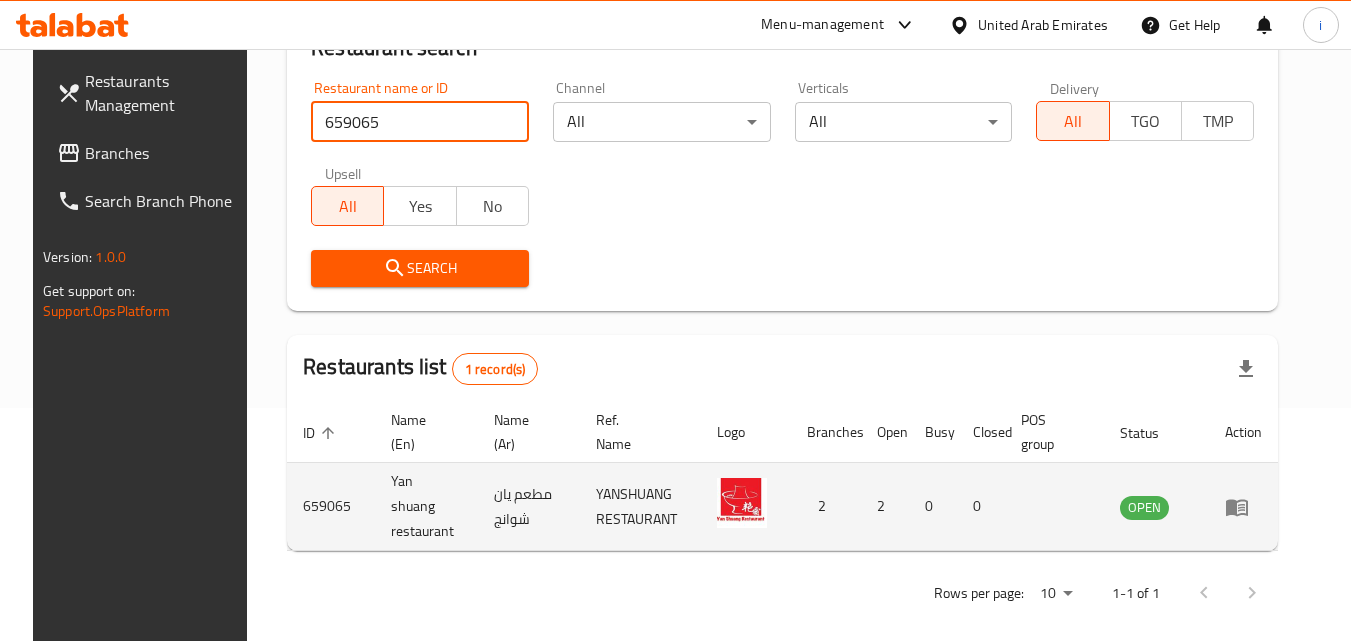 scroll, scrollTop: 234, scrollLeft: 0, axis: vertical 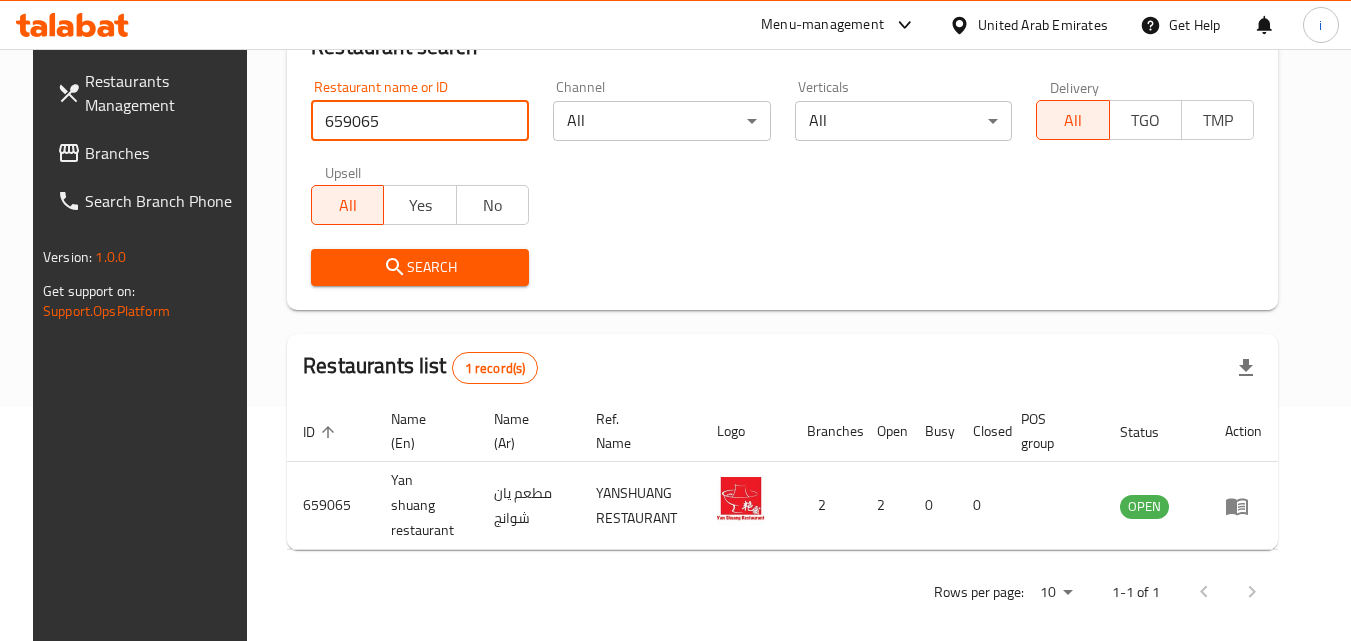 click 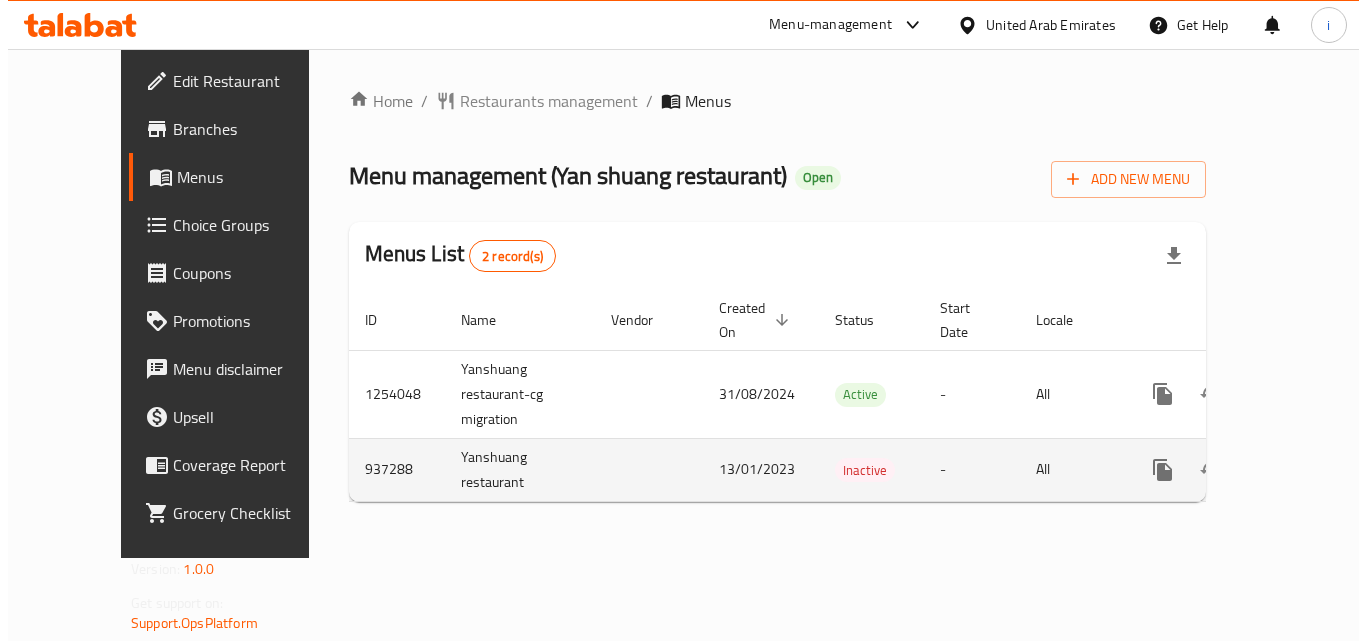 scroll, scrollTop: 0, scrollLeft: 0, axis: both 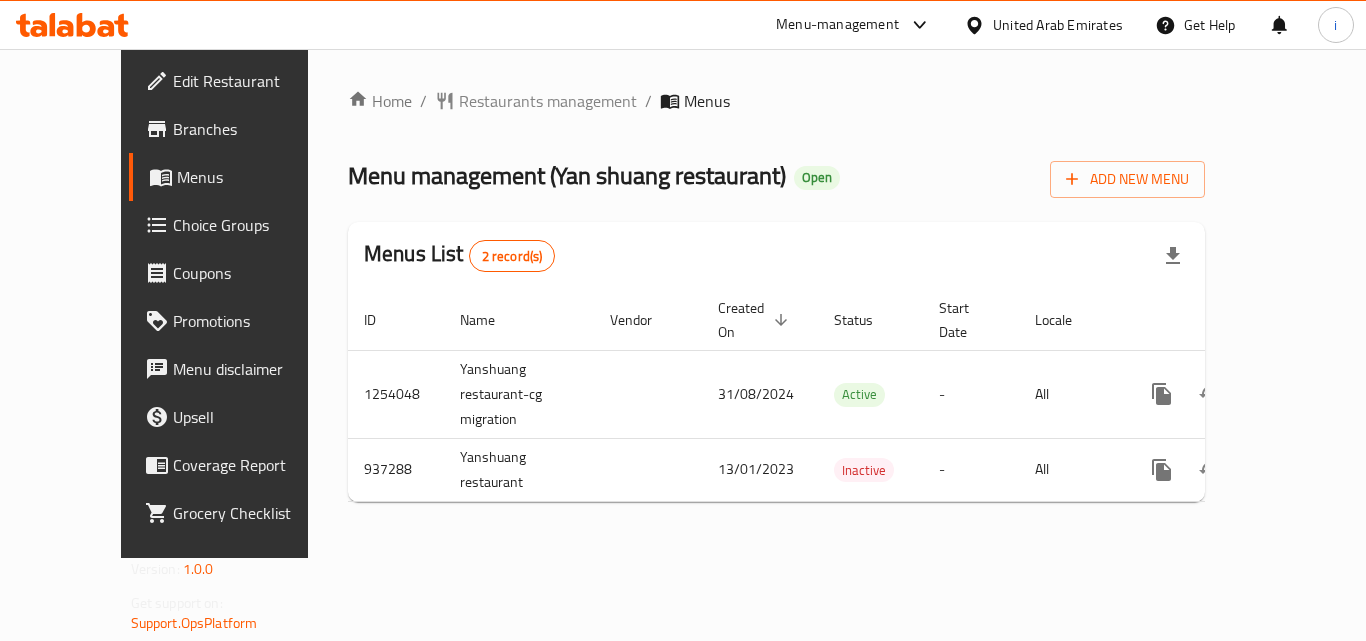 click on "Menu-management" at bounding box center (837, 25) 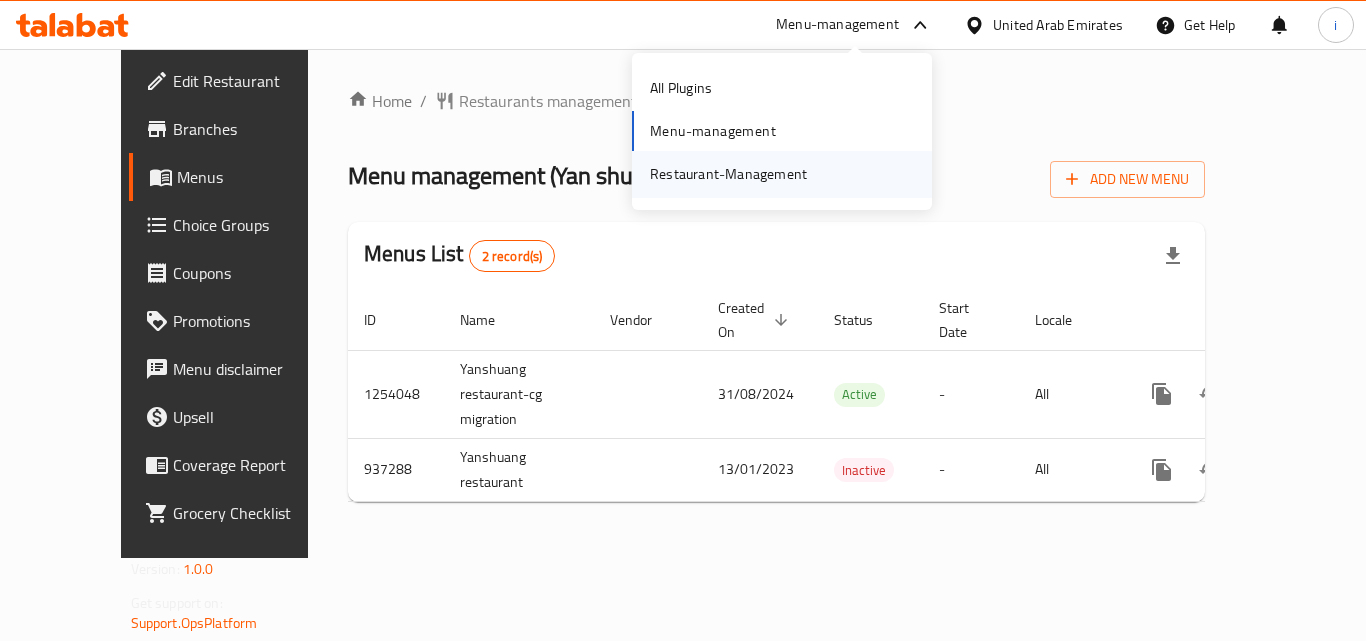 click on "Restaurant-Management" at bounding box center [728, 174] 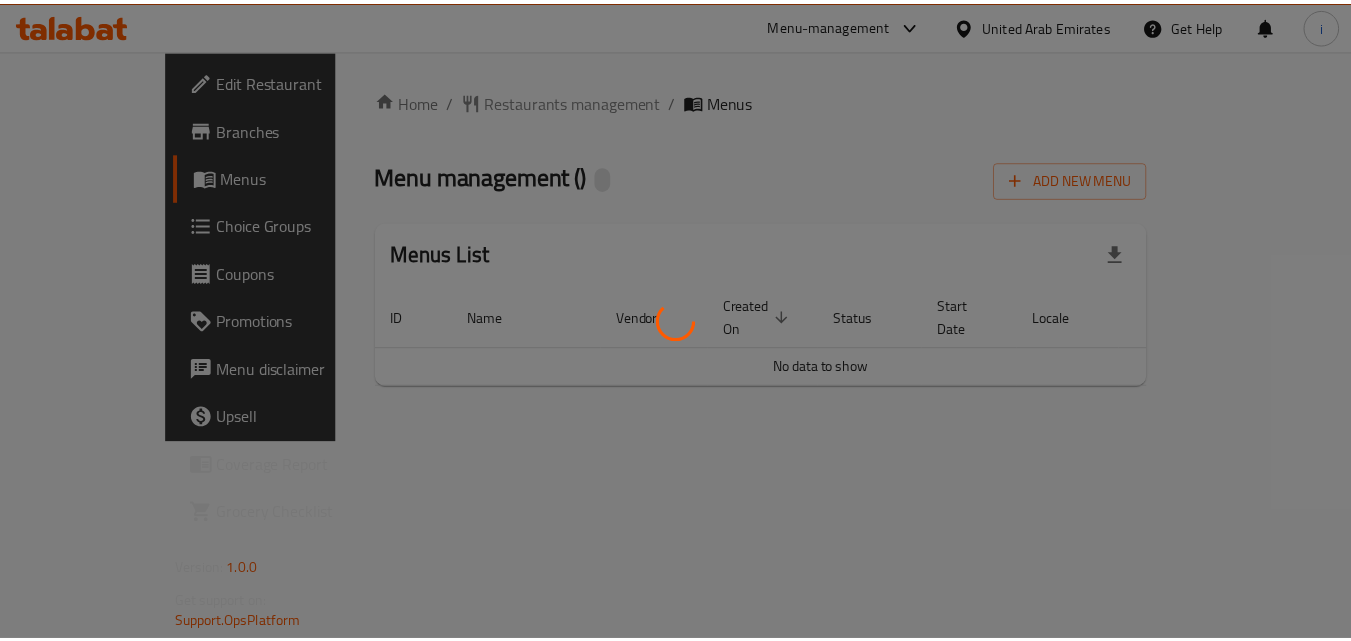 scroll, scrollTop: 0, scrollLeft: 0, axis: both 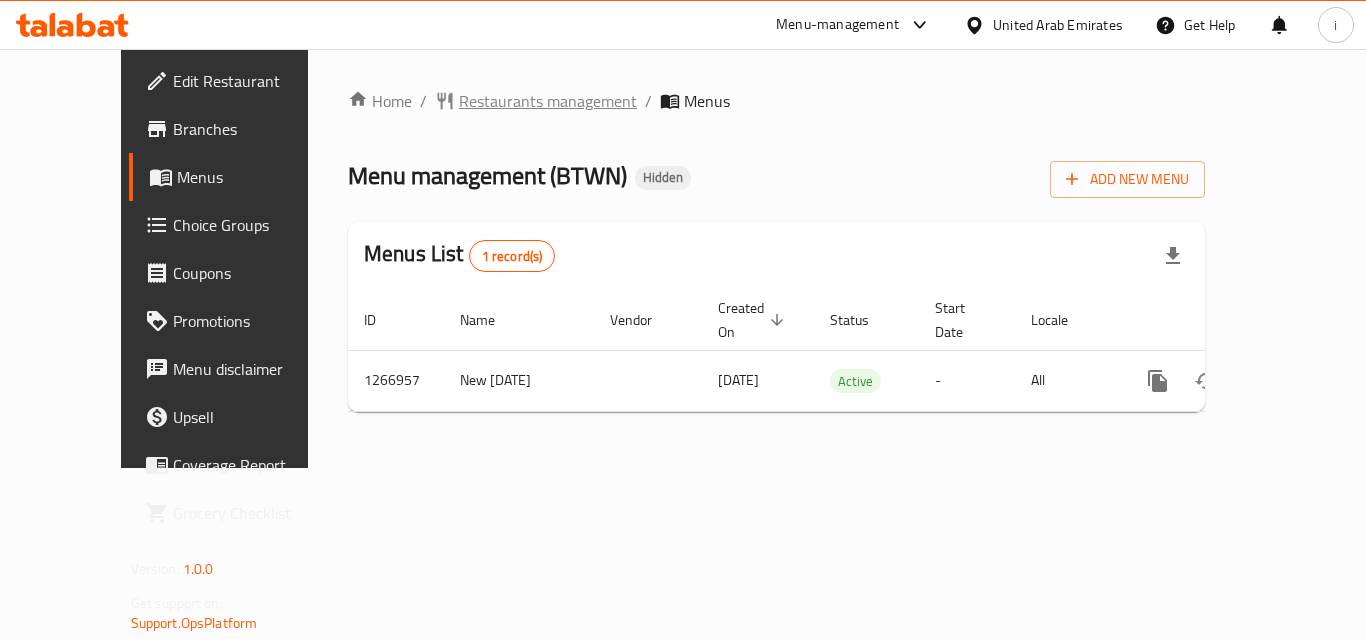 click on "Restaurants management" at bounding box center (548, 101) 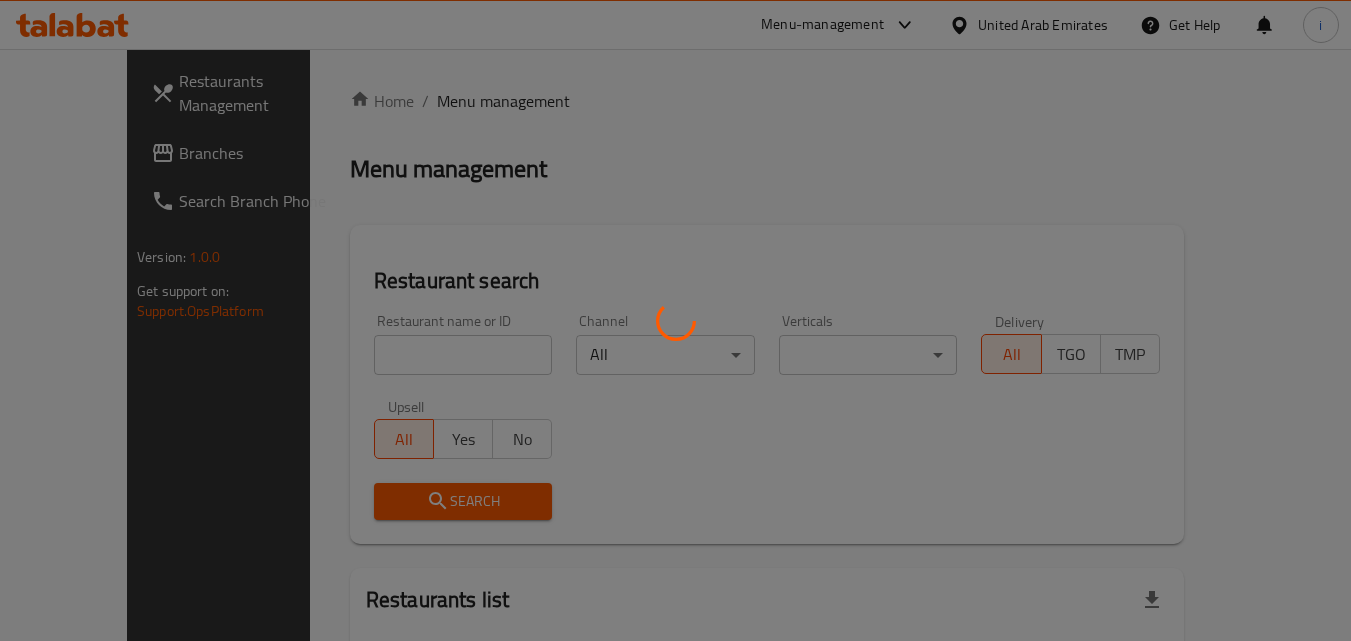 click at bounding box center [675, 320] 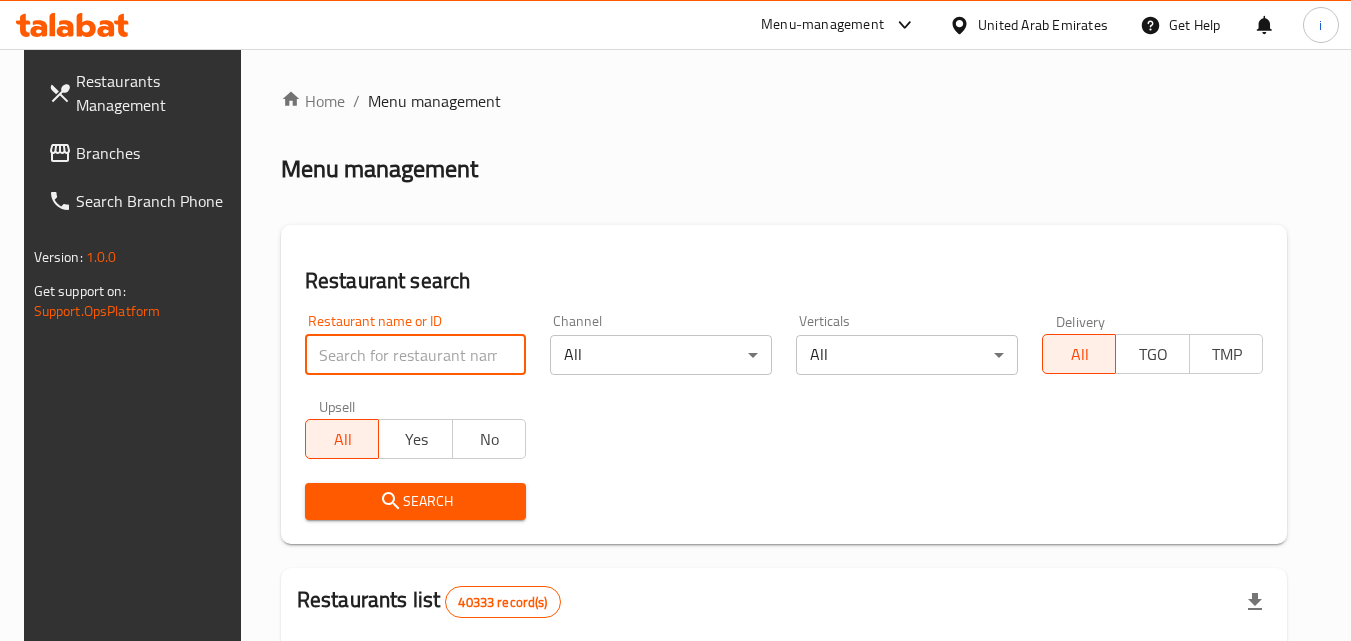 click at bounding box center [416, 355] 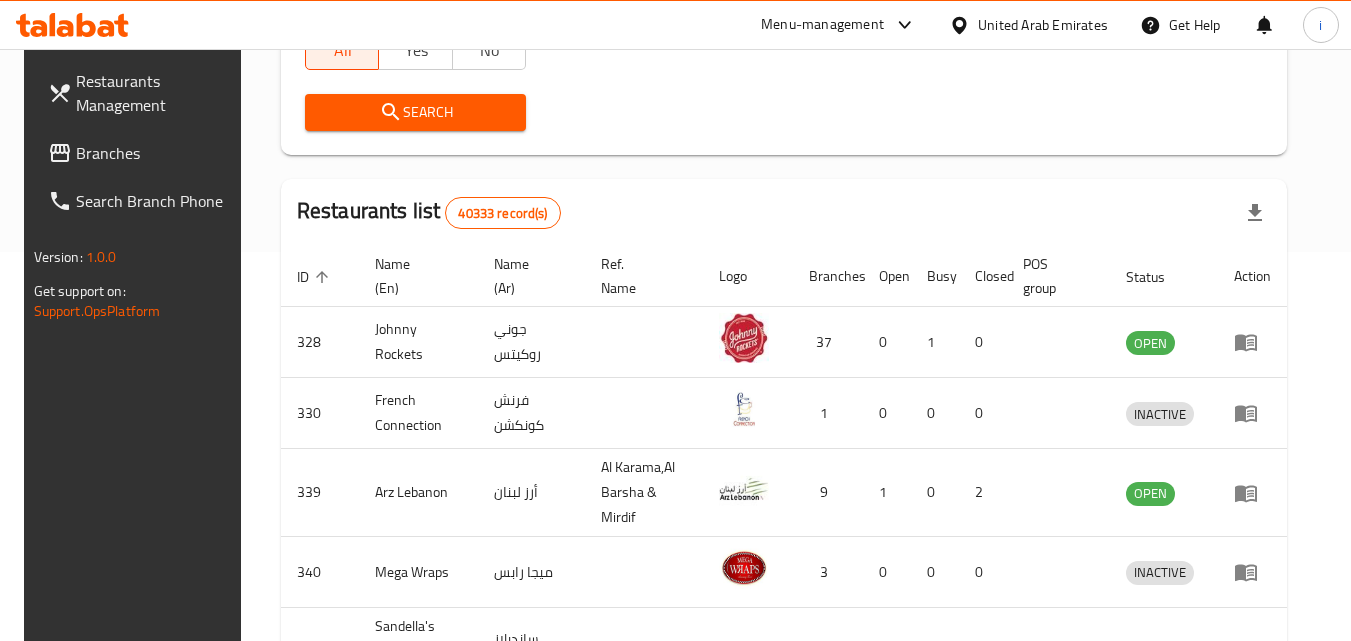 scroll, scrollTop: 400, scrollLeft: 0, axis: vertical 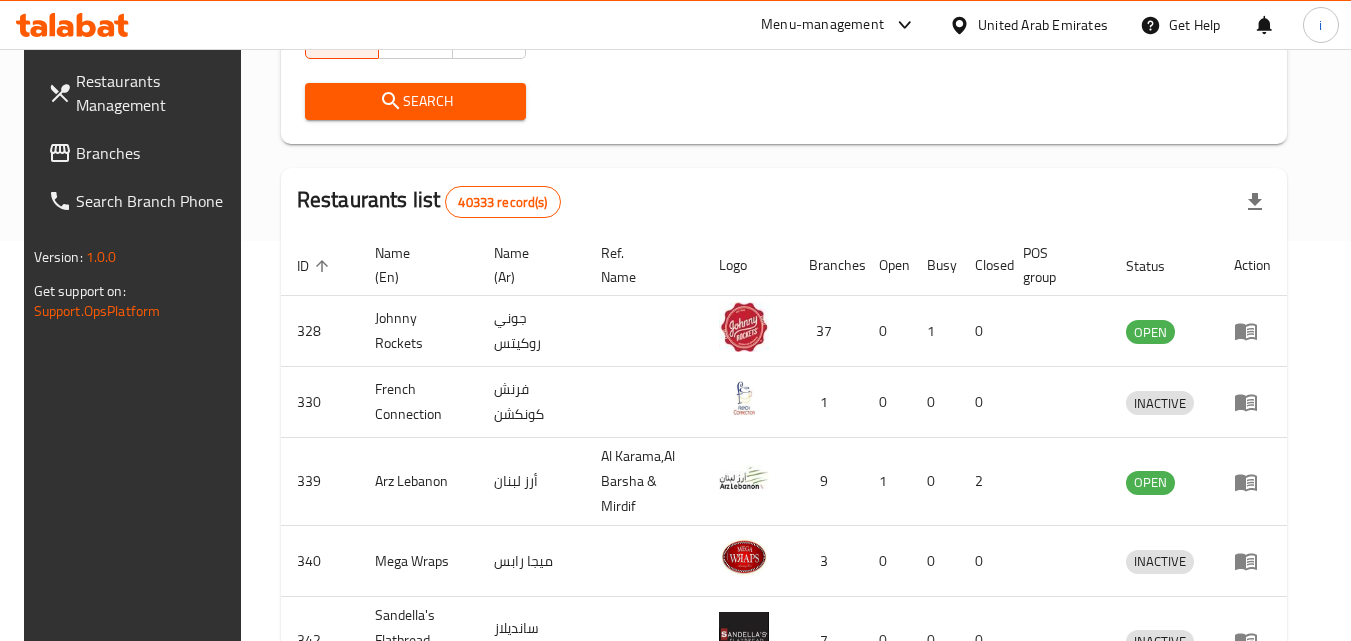 type on "687524" 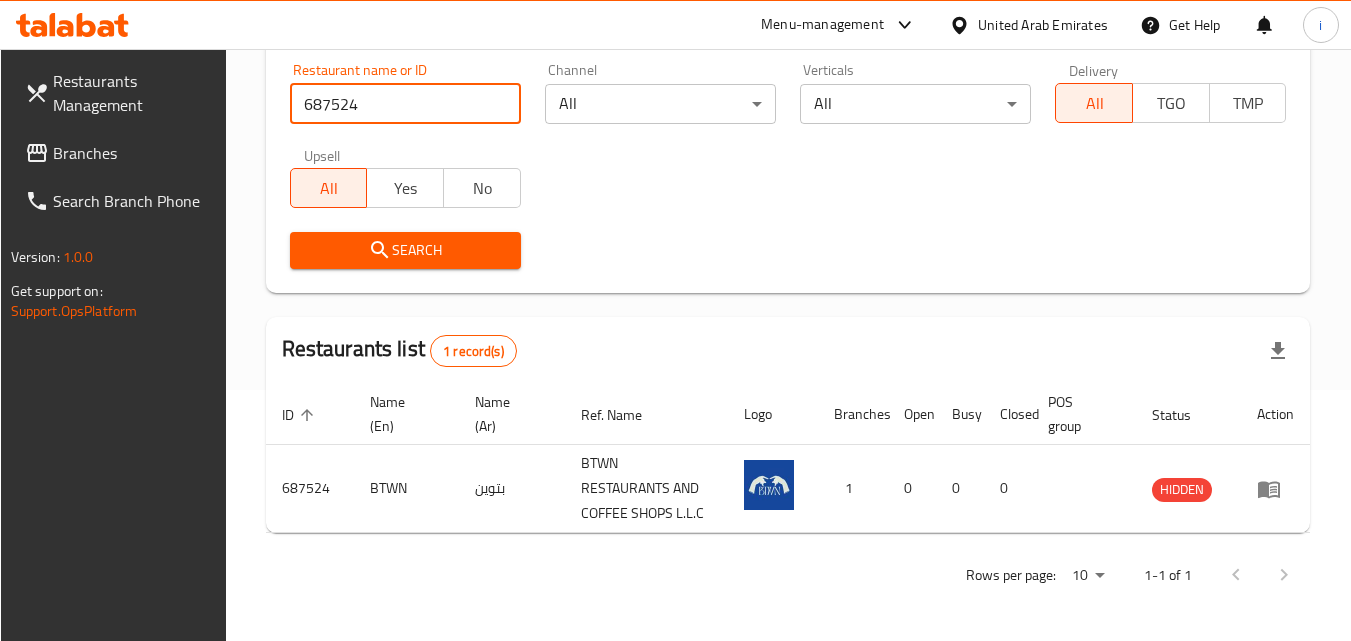 scroll, scrollTop: 251, scrollLeft: 0, axis: vertical 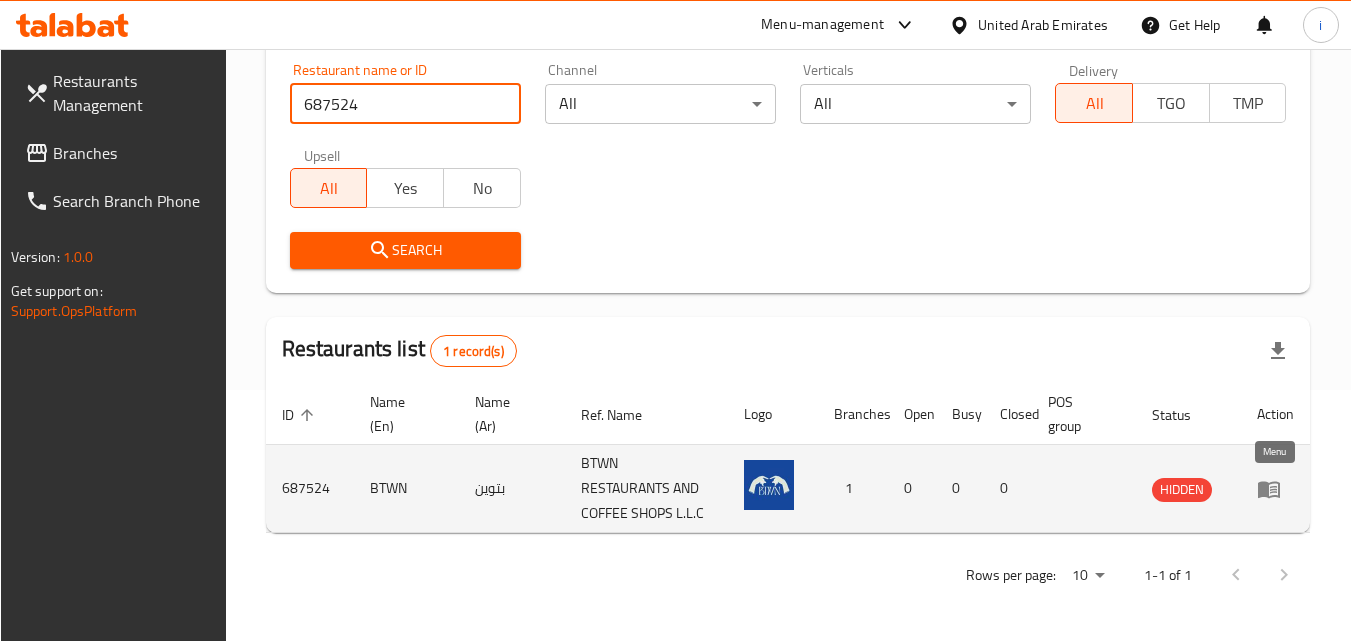 click 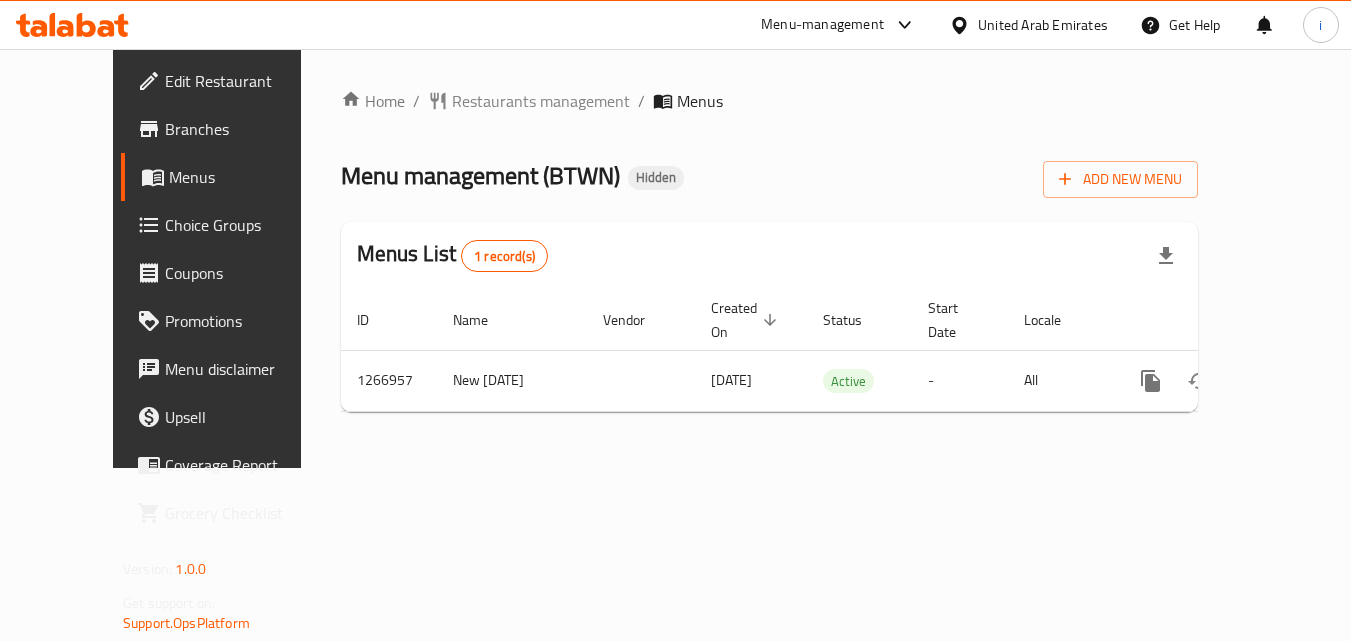 scroll, scrollTop: 0, scrollLeft: 0, axis: both 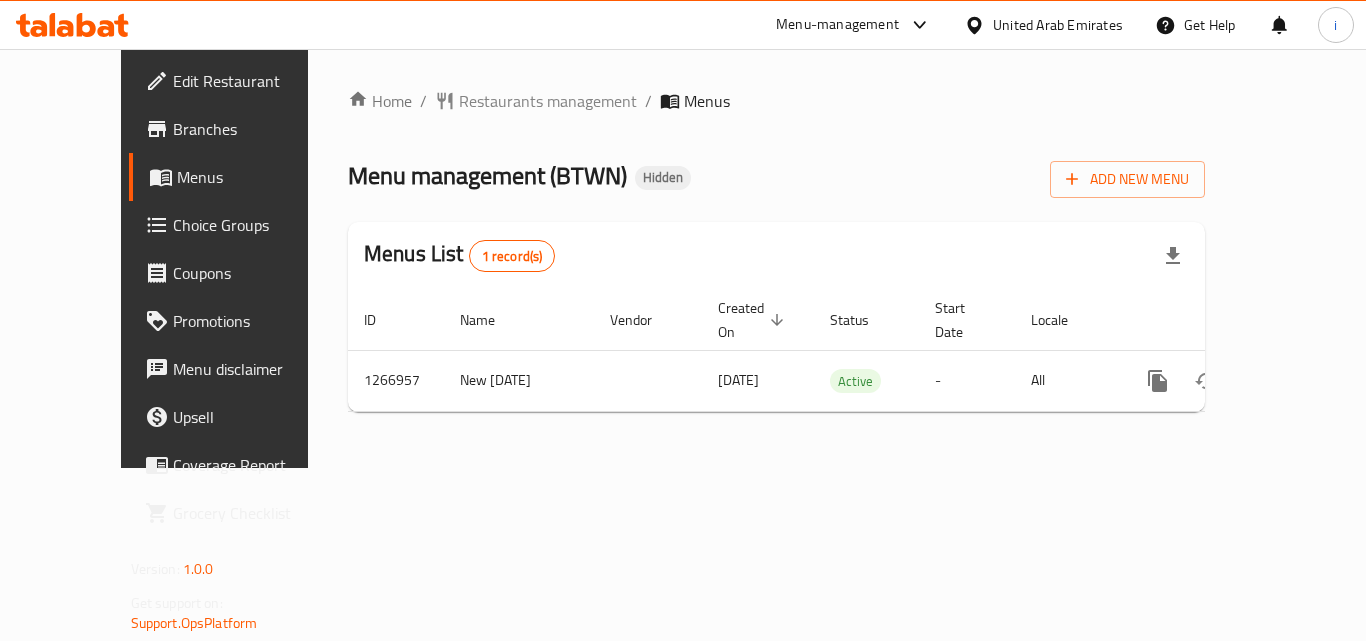 click on "United Arab Emirates" at bounding box center [1058, 25] 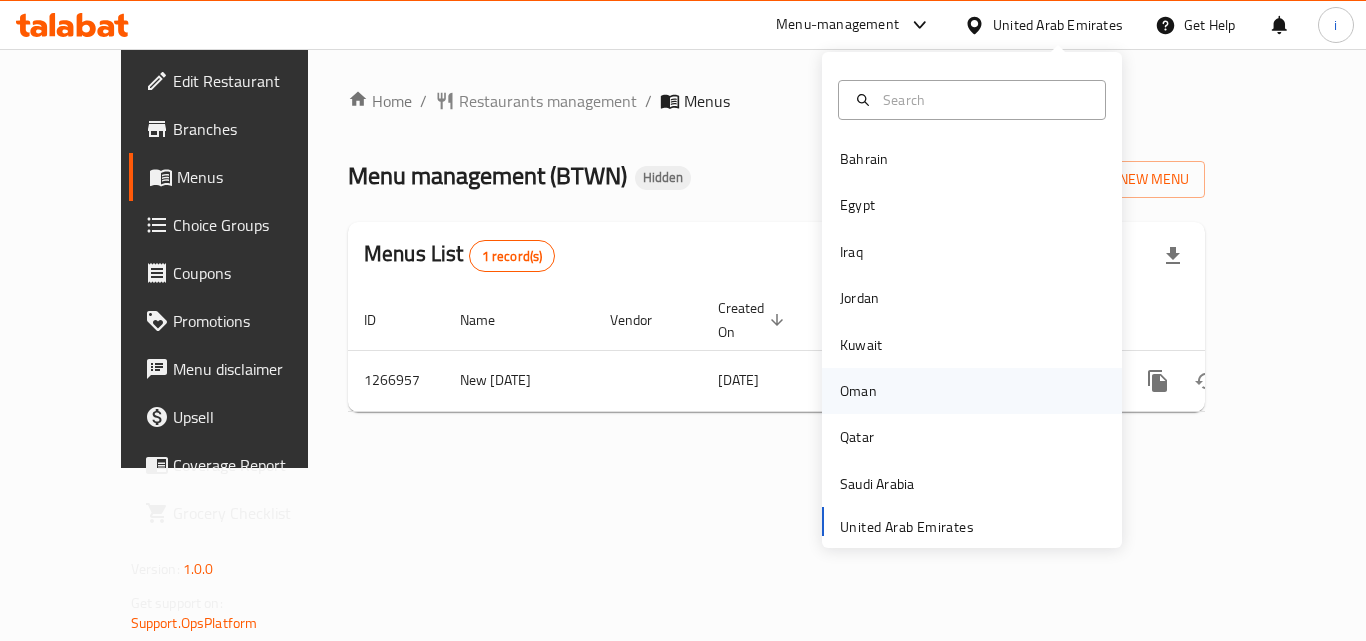 click on "Oman" at bounding box center (858, 391) 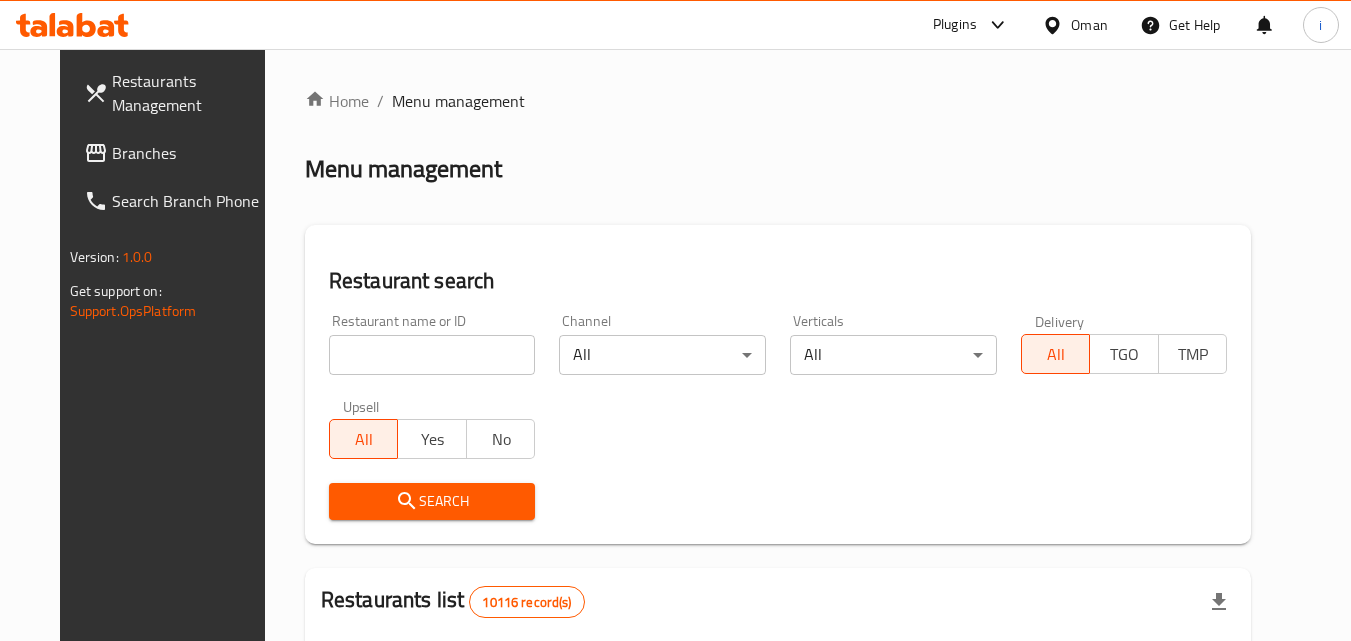 click on "Plugins" at bounding box center (955, 25) 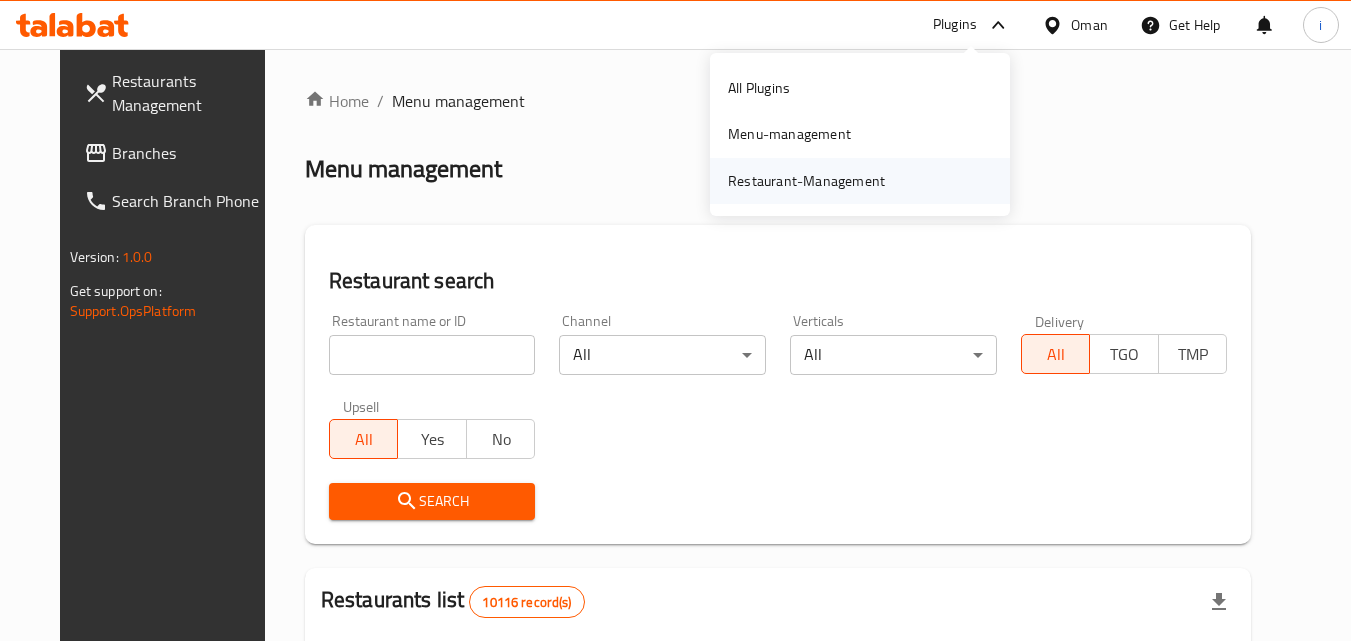 click on "Restaurant-Management" at bounding box center (806, 181) 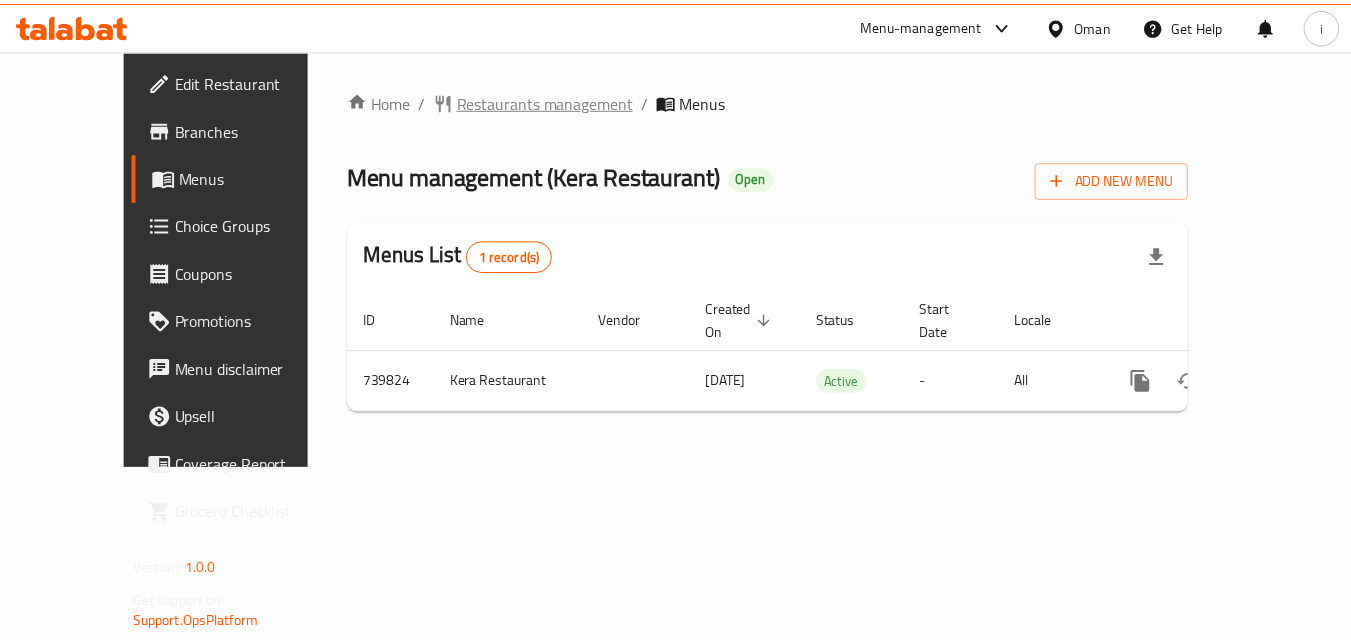 scroll, scrollTop: 0, scrollLeft: 0, axis: both 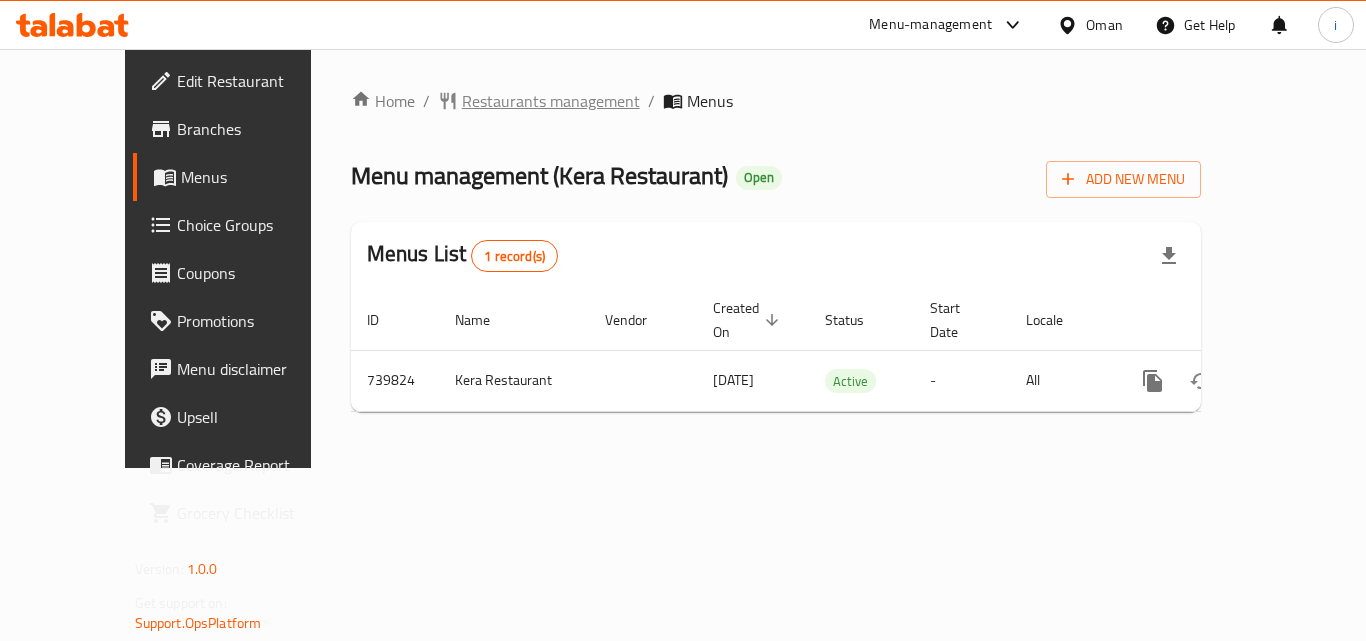 click on "Restaurants management" at bounding box center [551, 101] 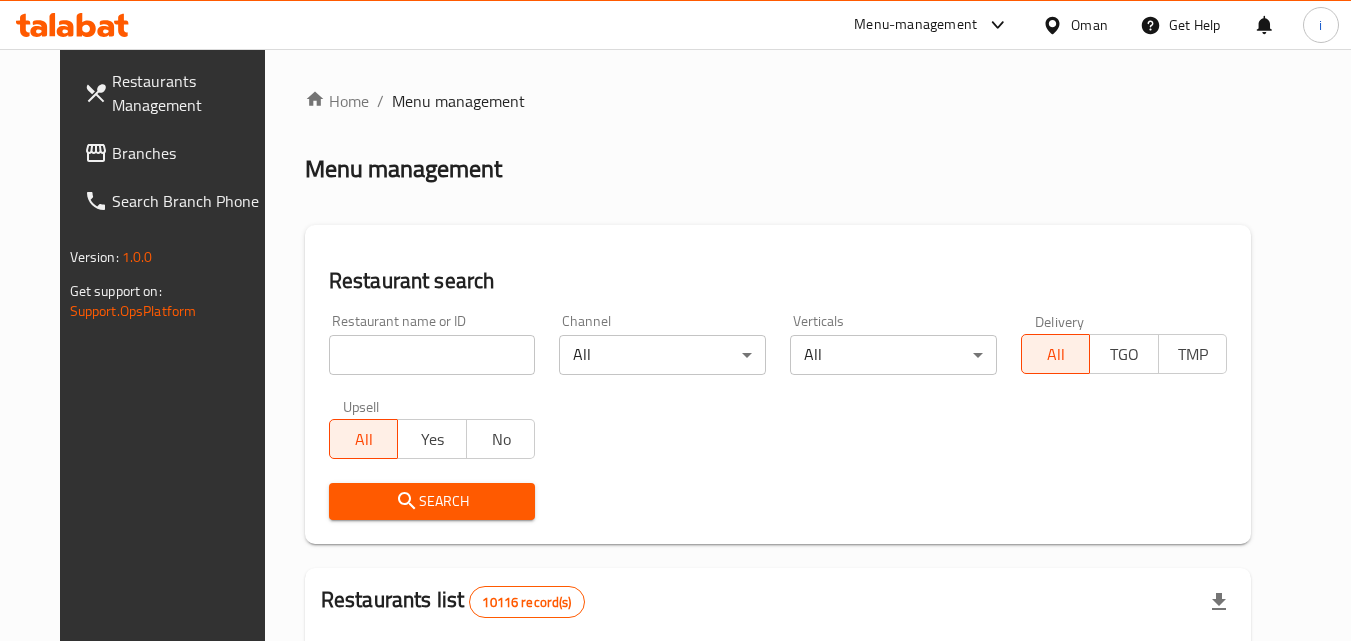 click at bounding box center [432, 355] 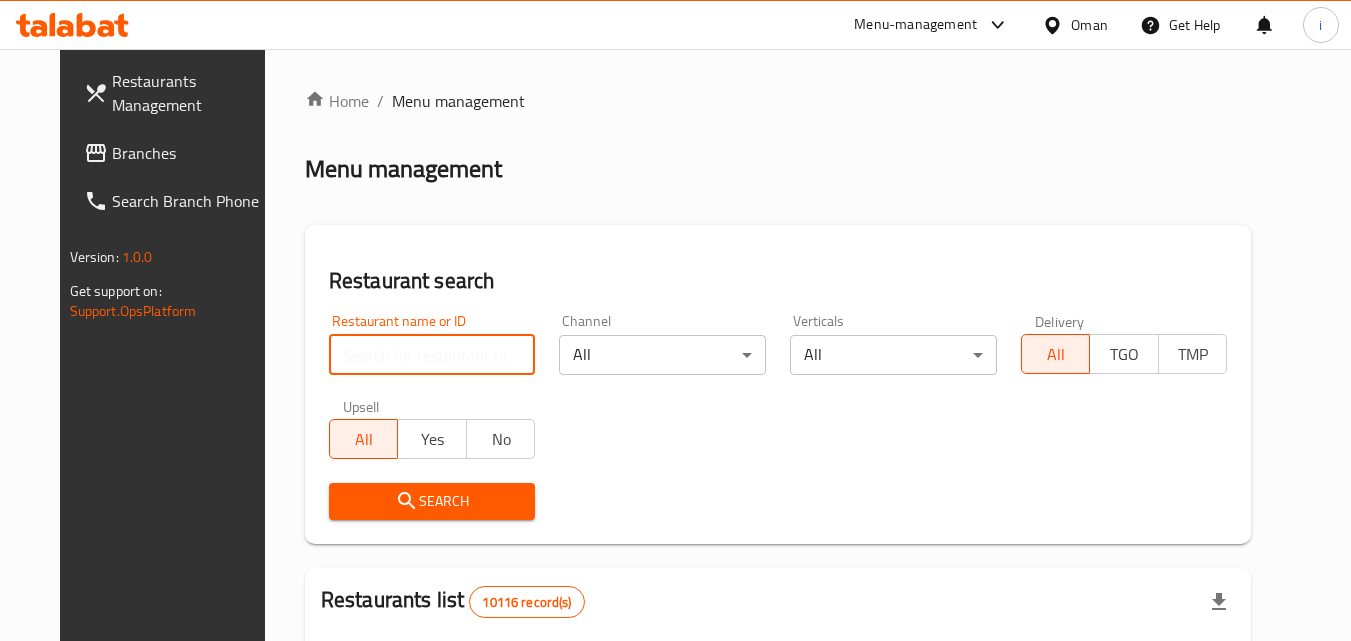 paste on "647939" 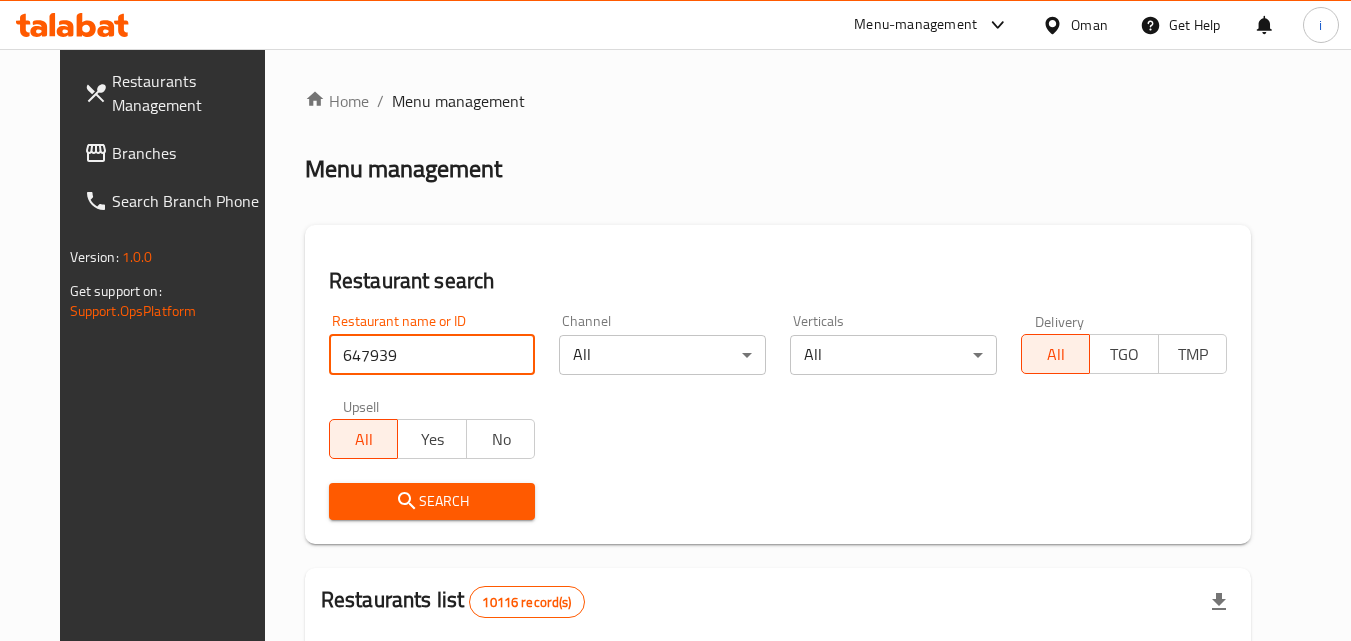 type on "647939" 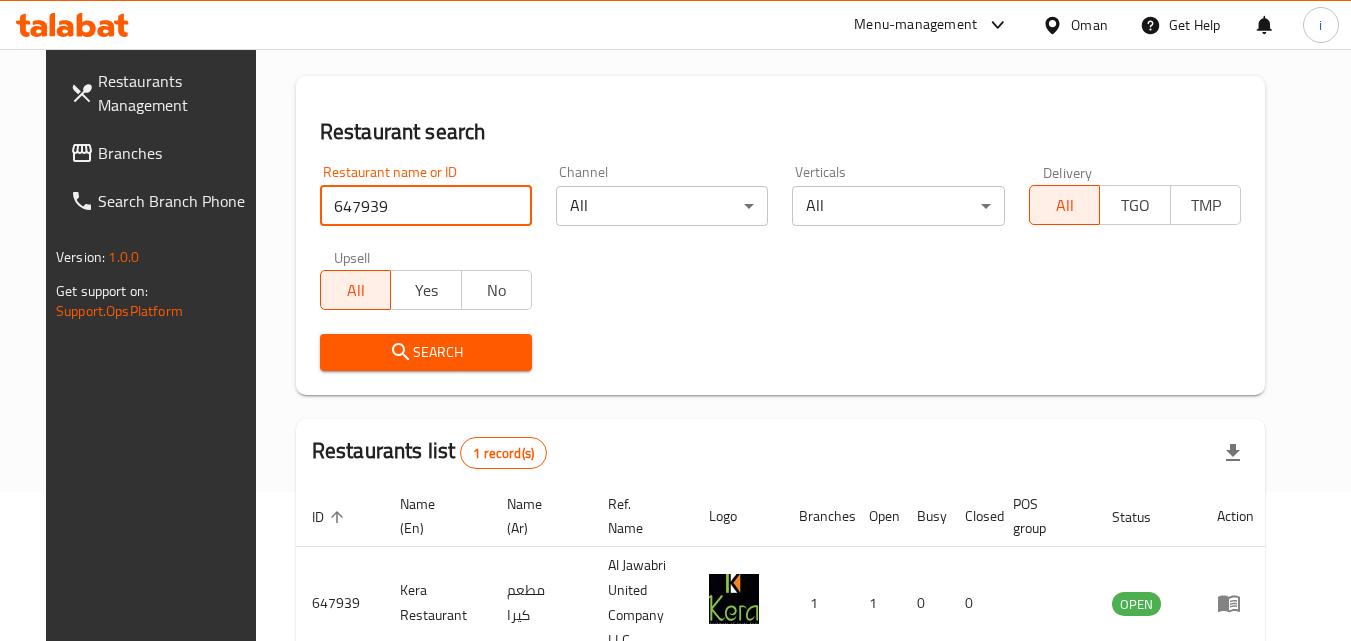 scroll, scrollTop: 234, scrollLeft: 0, axis: vertical 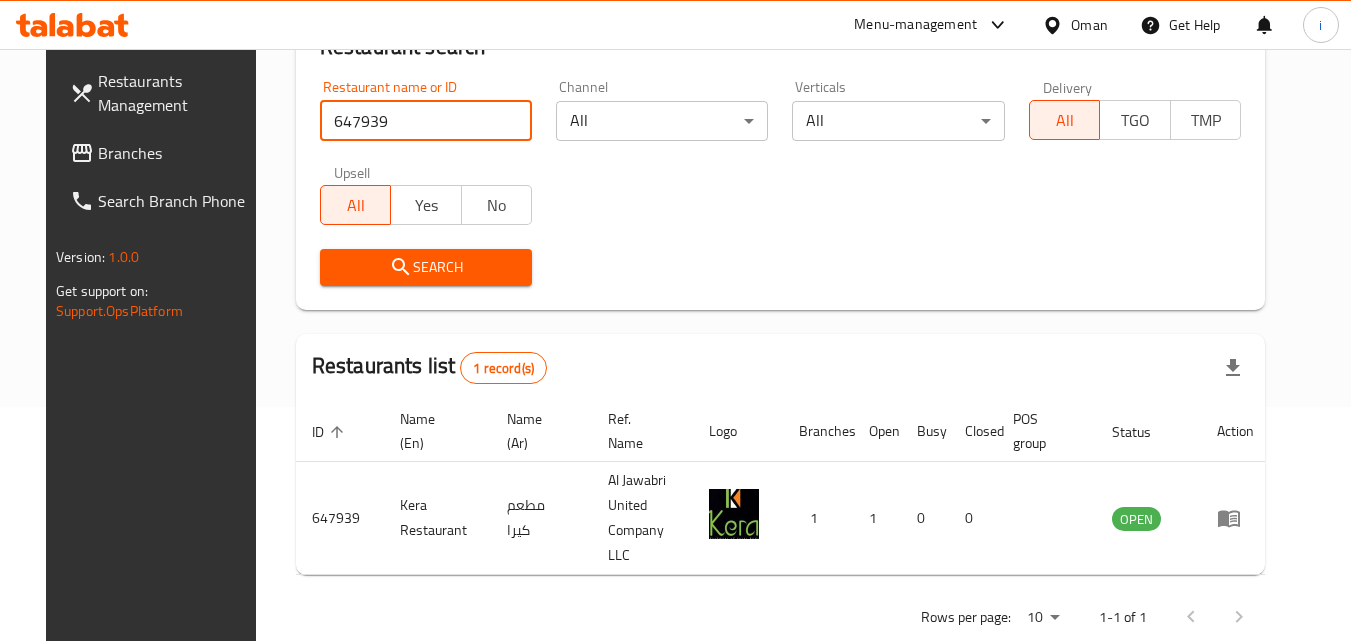 click 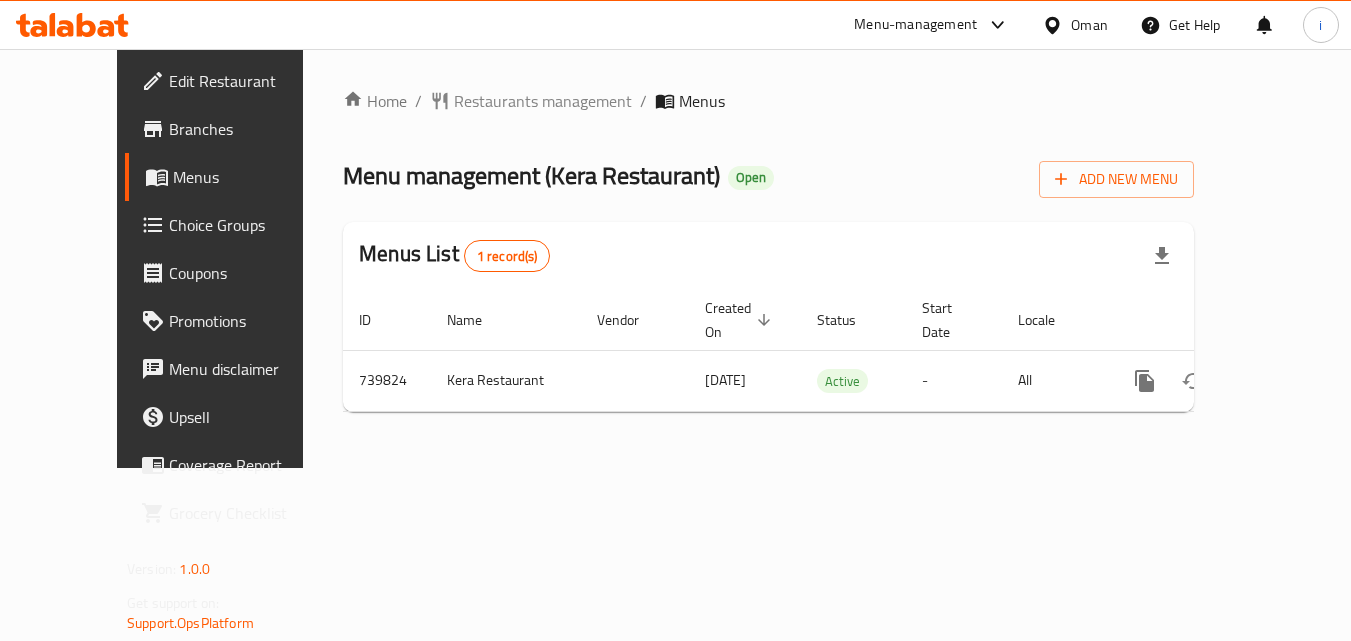 scroll, scrollTop: 0, scrollLeft: 0, axis: both 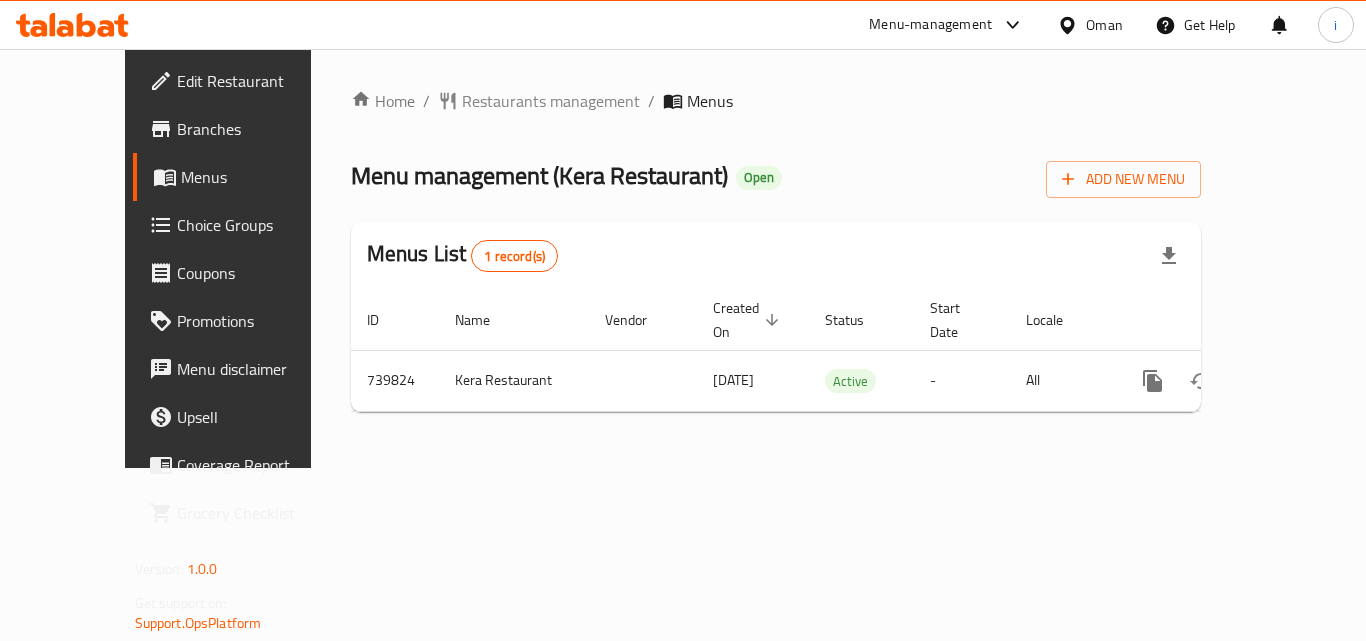 click on "Oman" at bounding box center [1104, 25] 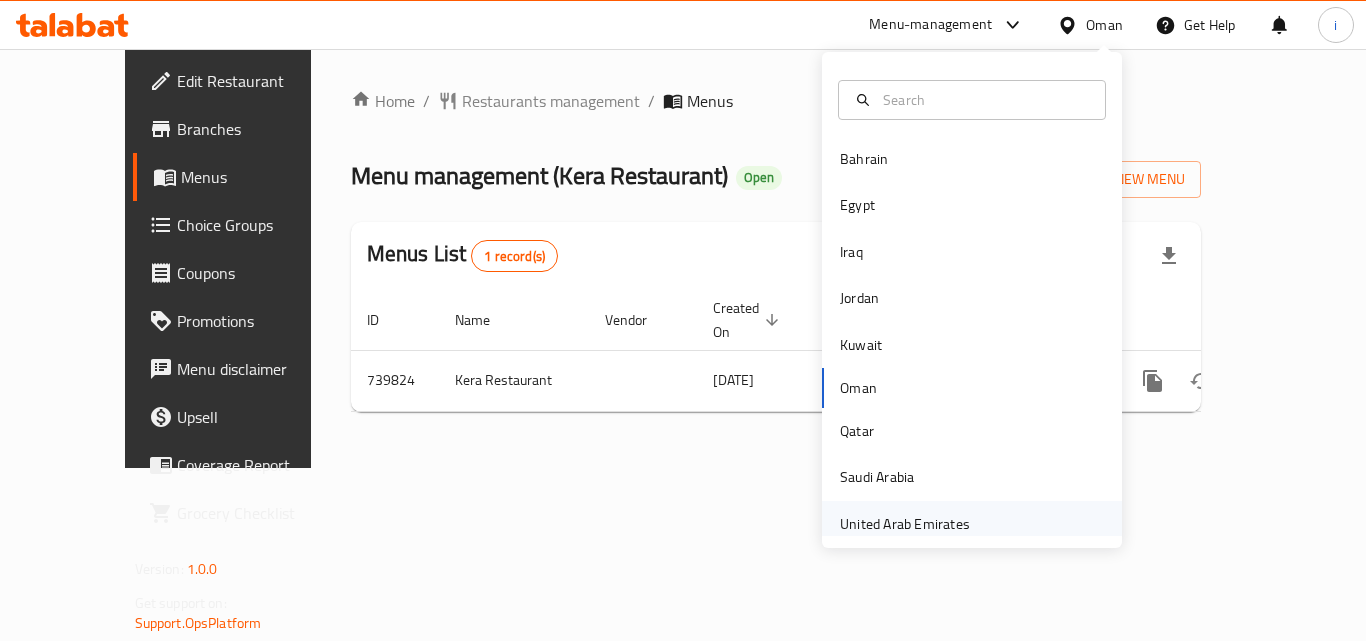 click on "United Arab Emirates" at bounding box center [905, 524] 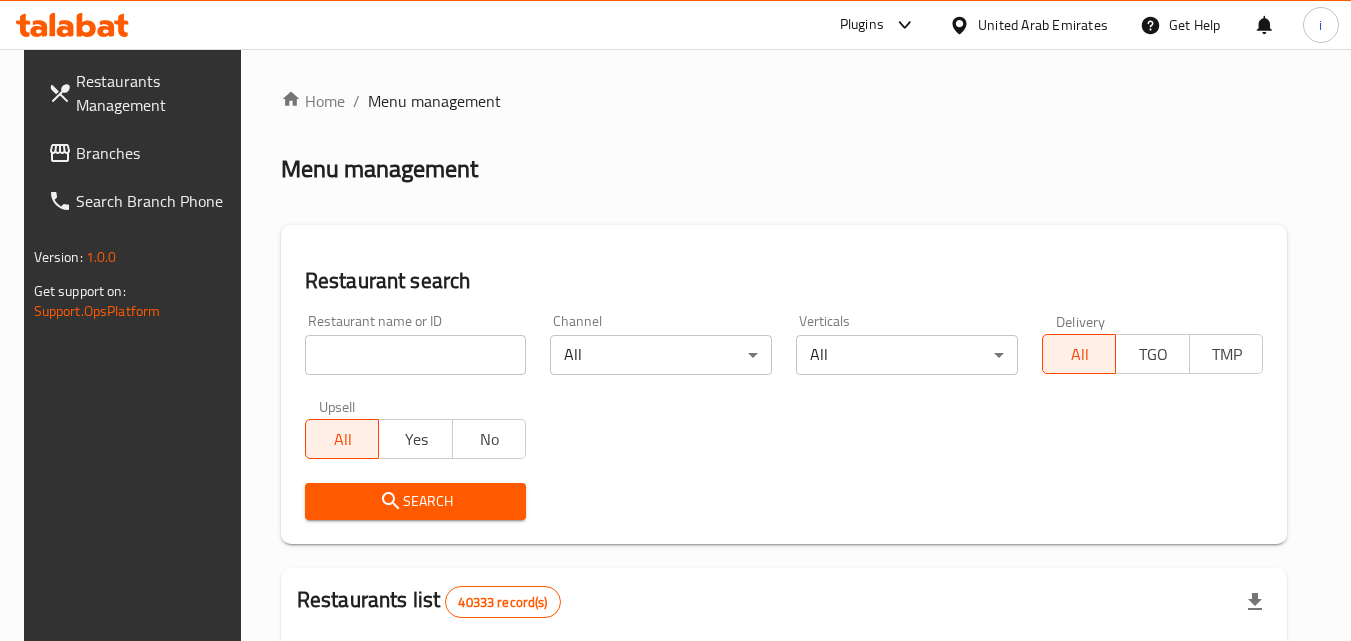 click on "Branches" at bounding box center (155, 153) 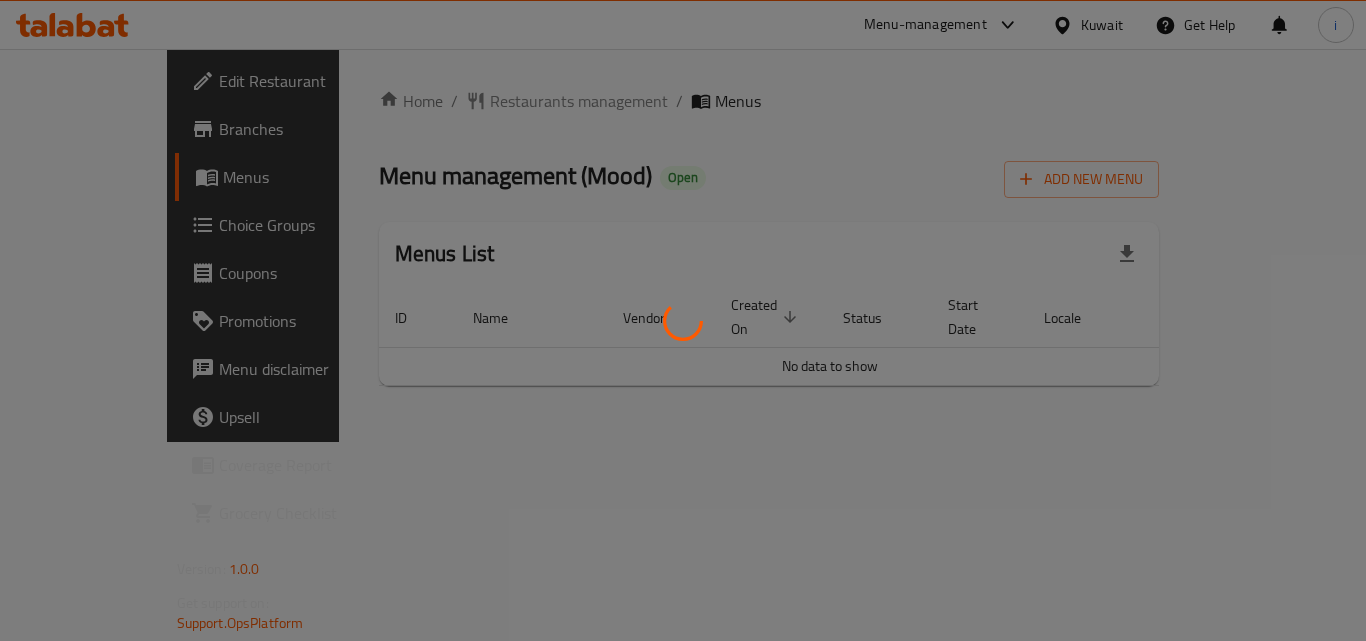 scroll, scrollTop: 0, scrollLeft: 0, axis: both 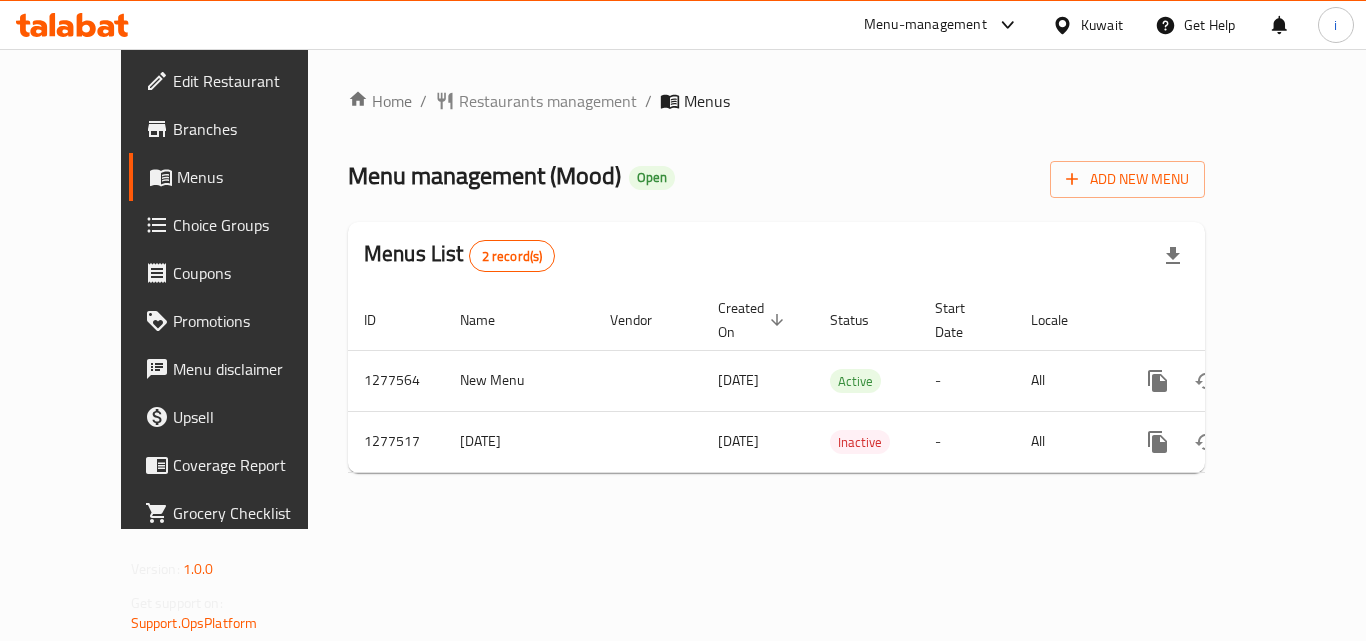 click at bounding box center (1066, 25) 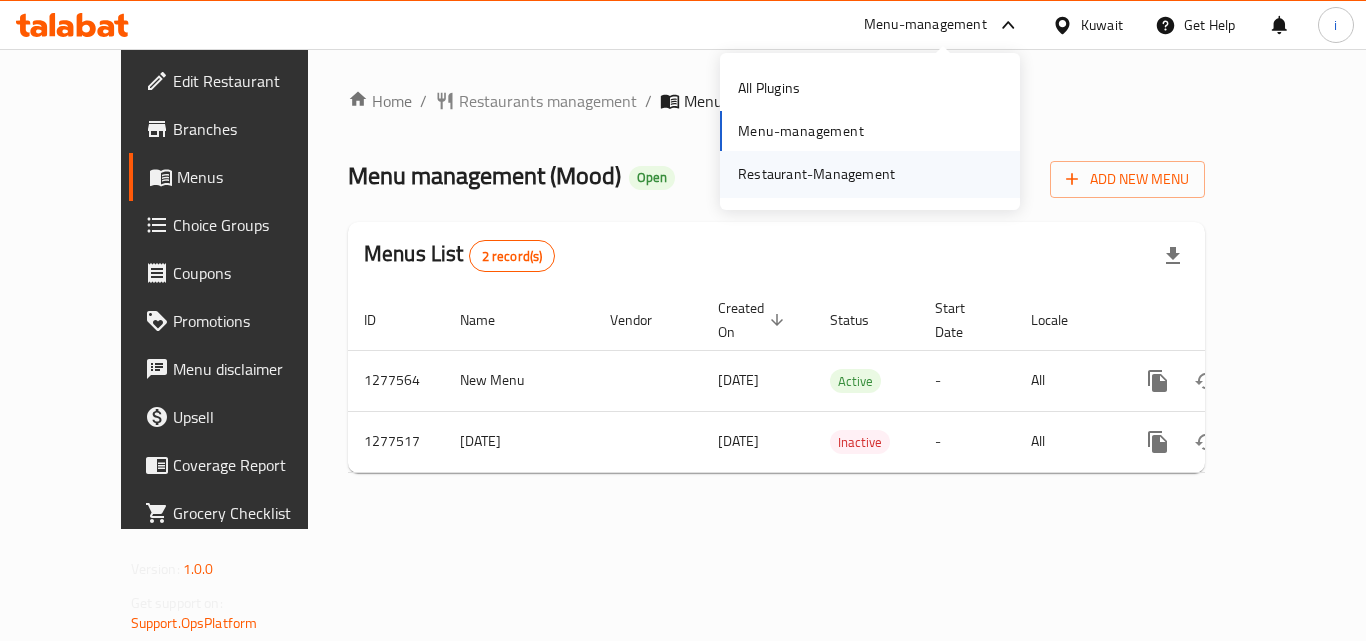 click on "Restaurant-Management" at bounding box center (816, 174) 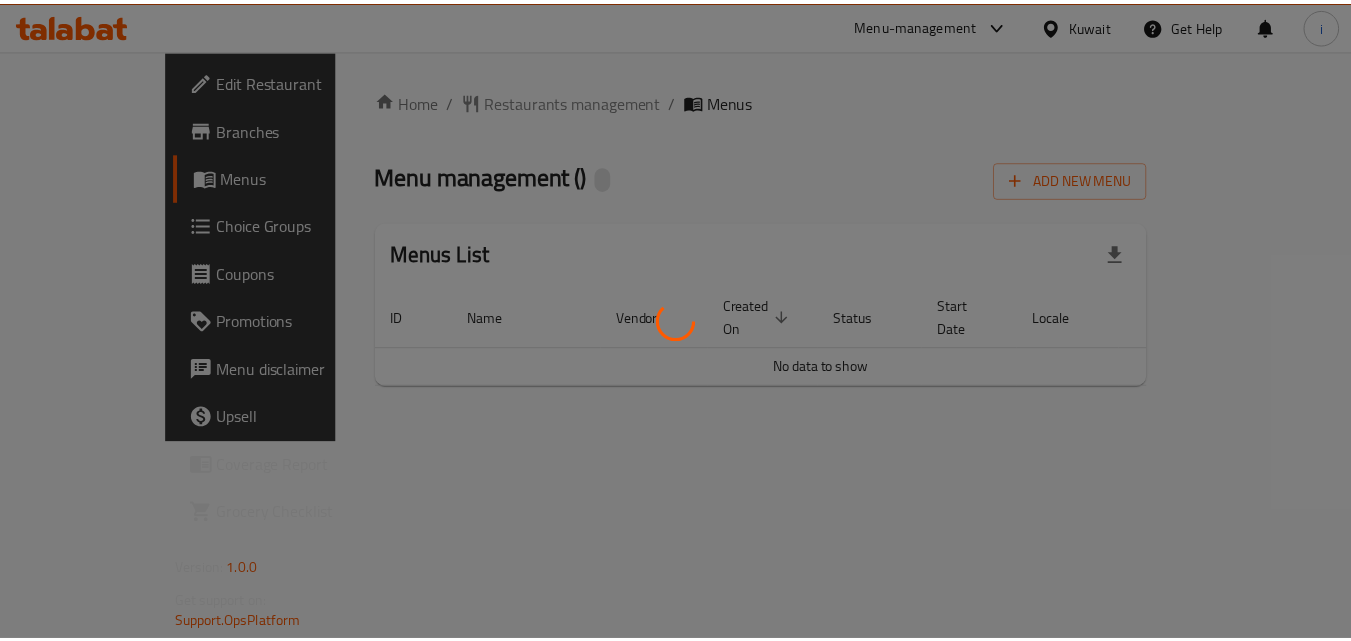 scroll, scrollTop: 0, scrollLeft: 0, axis: both 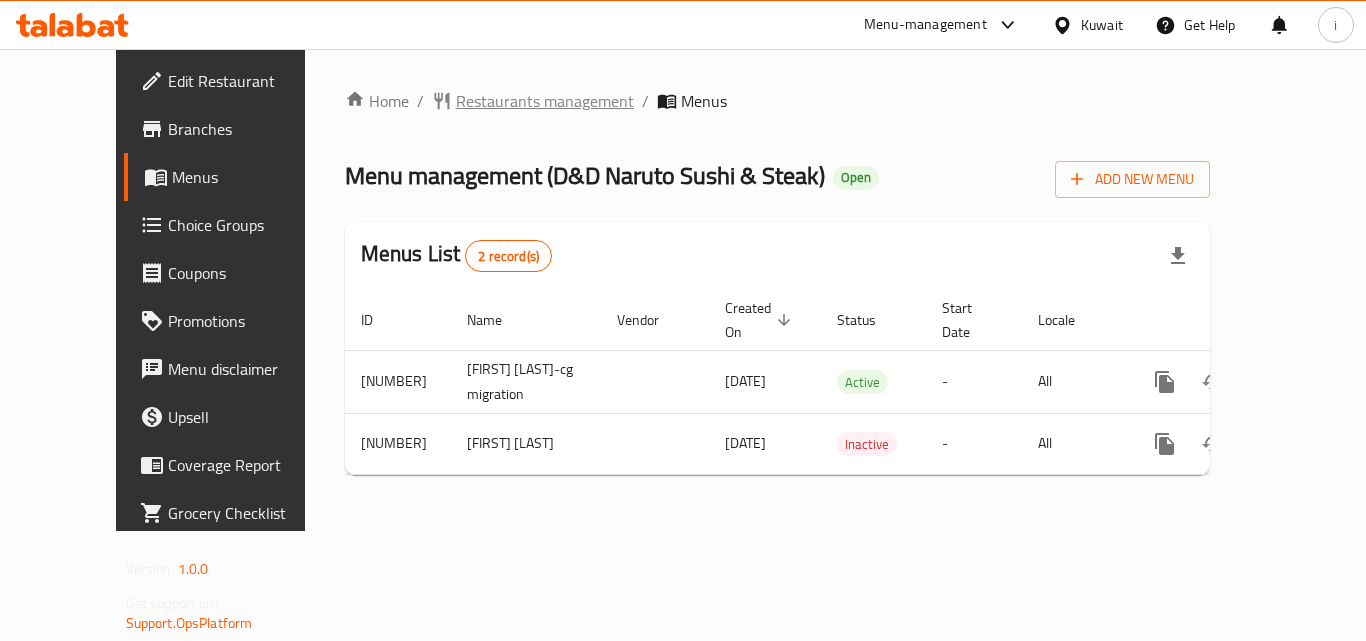 click on "Restaurants management" at bounding box center [545, 101] 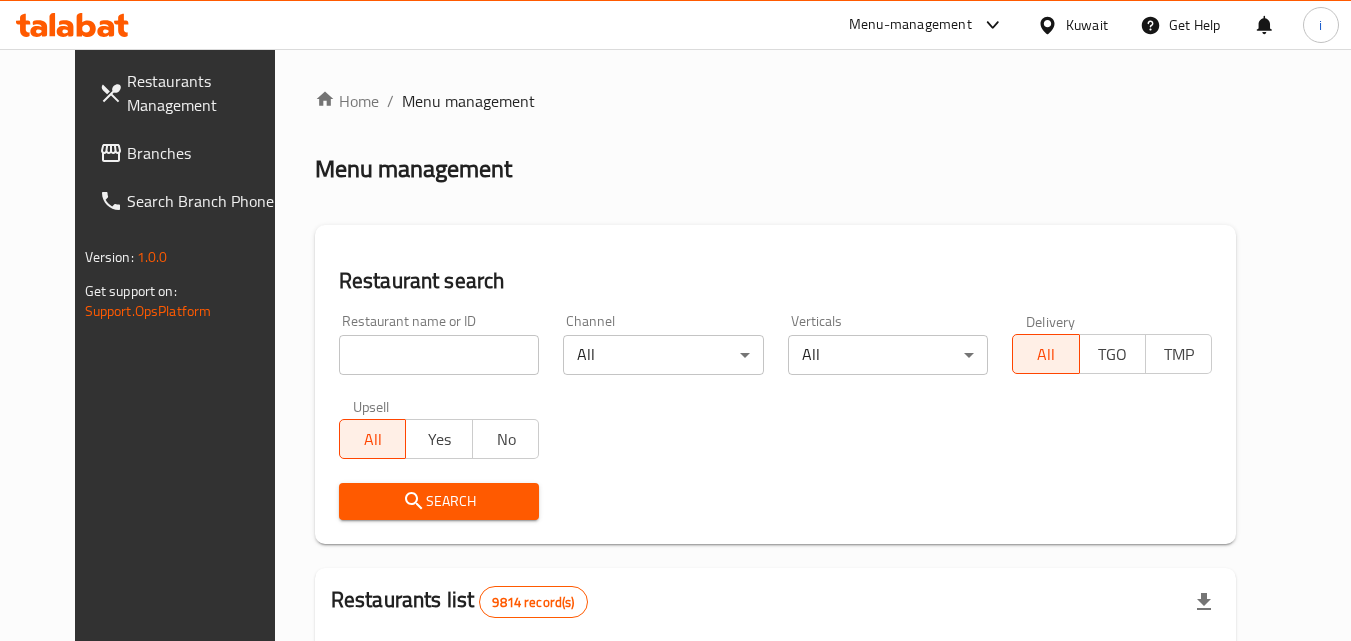 click at bounding box center (439, 355) 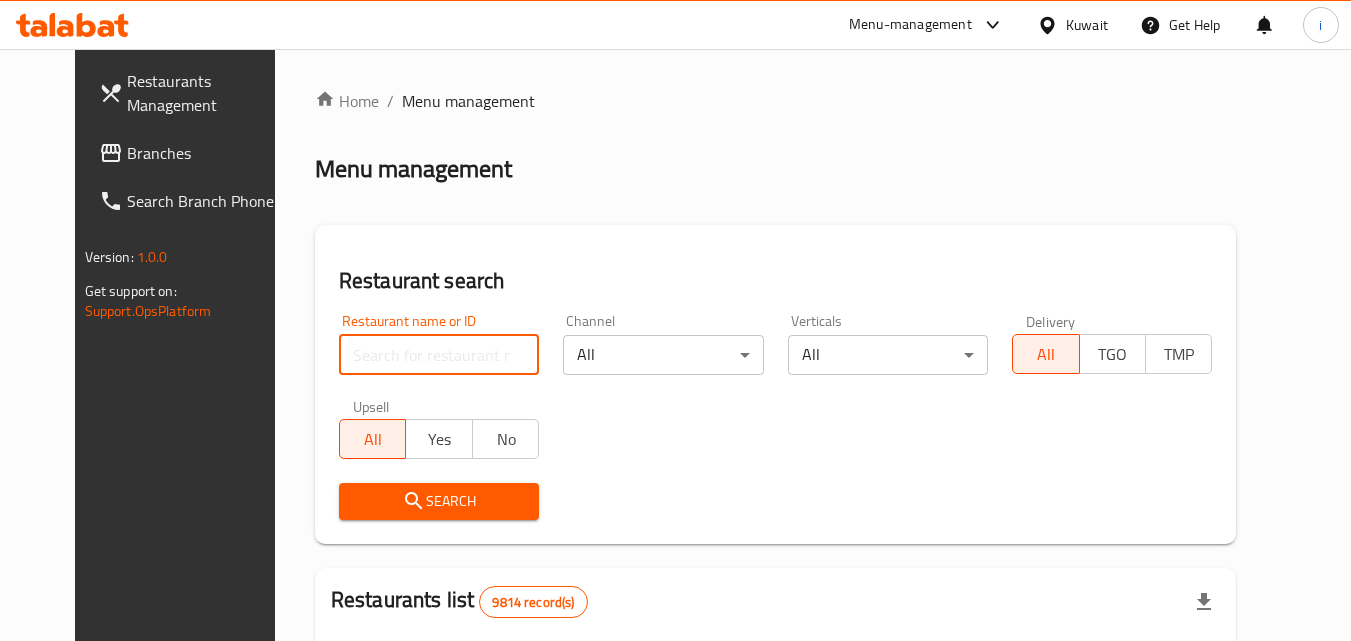 paste on "635363" 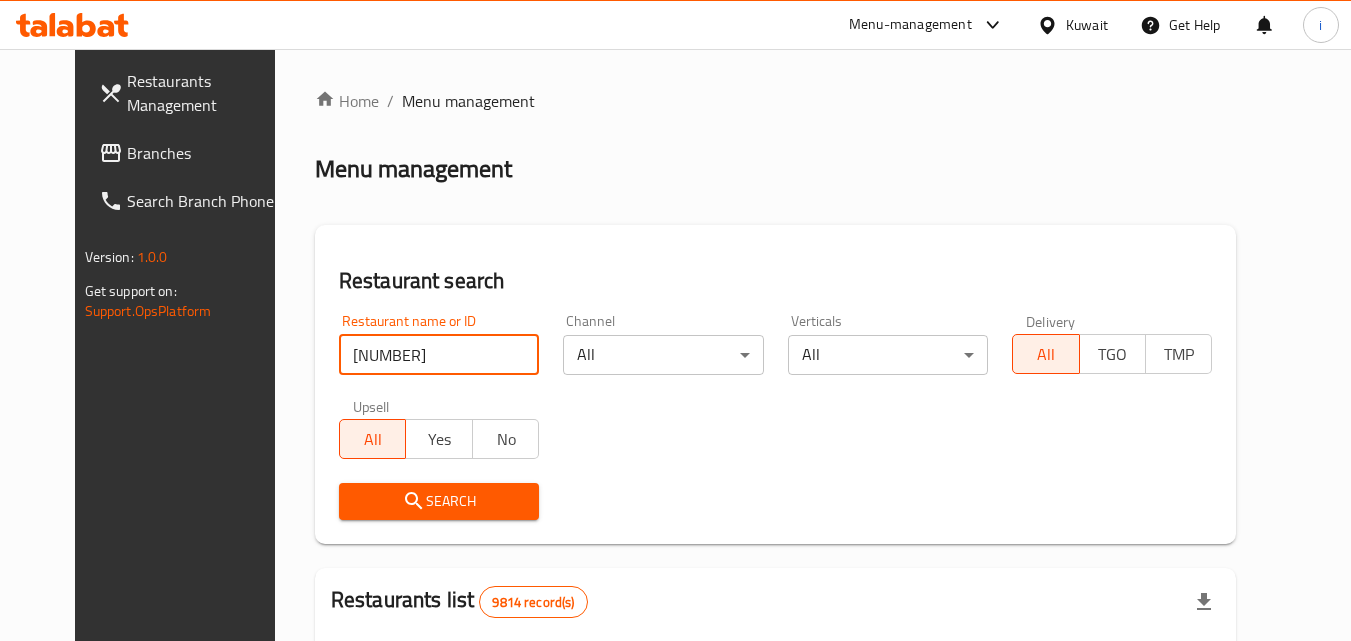 type on "635363" 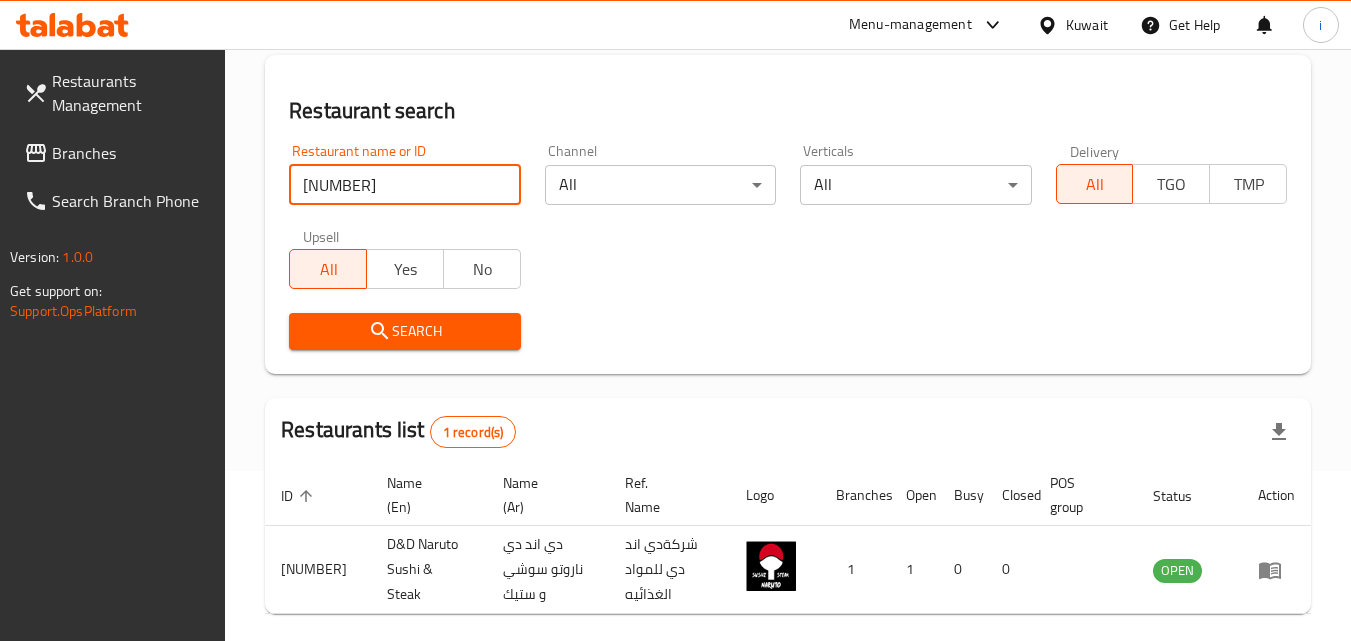 scroll, scrollTop: 251, scrollLeft: 0, axis: vertical 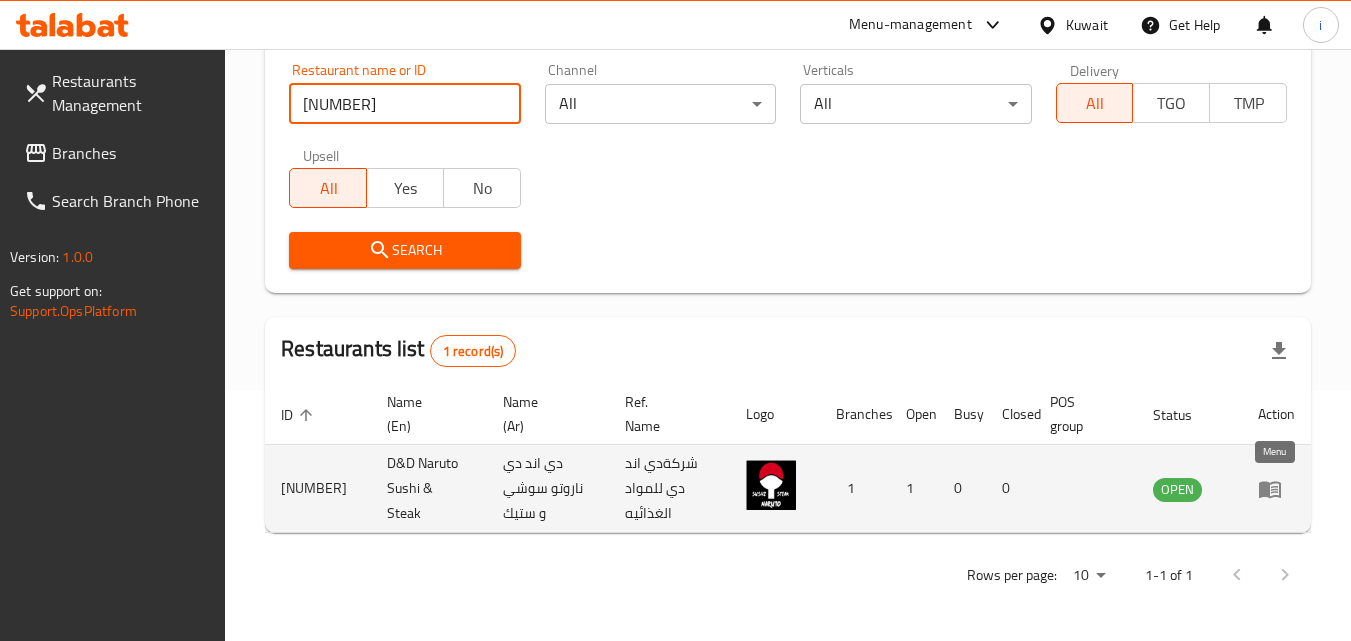 click 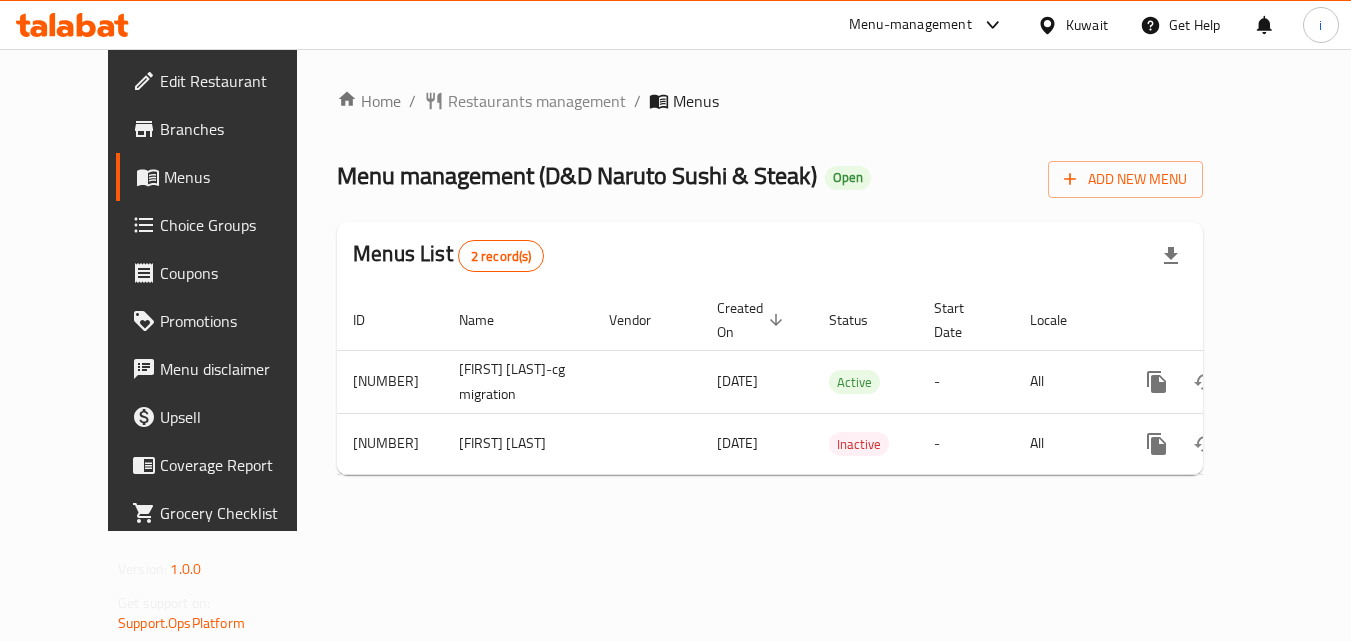 scroll, scrollTop: 0, scrollLeft: 0, axis: both 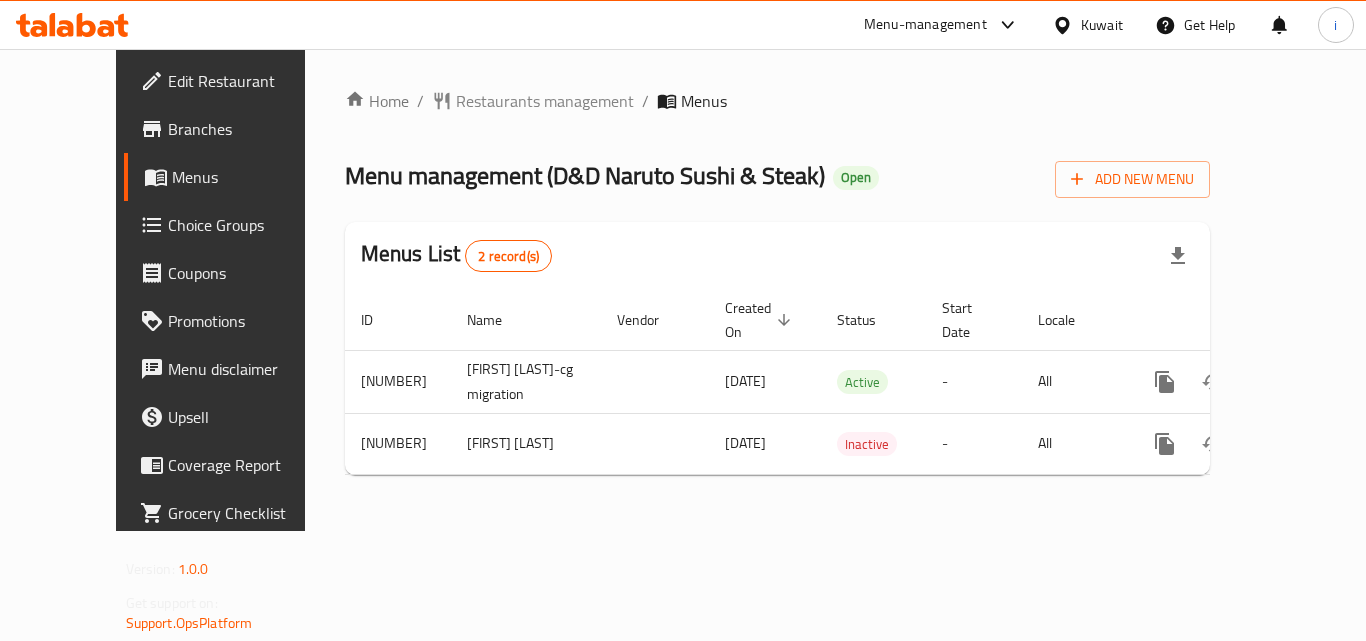 click on "Kuwait" at bounding box center (1102, 25) 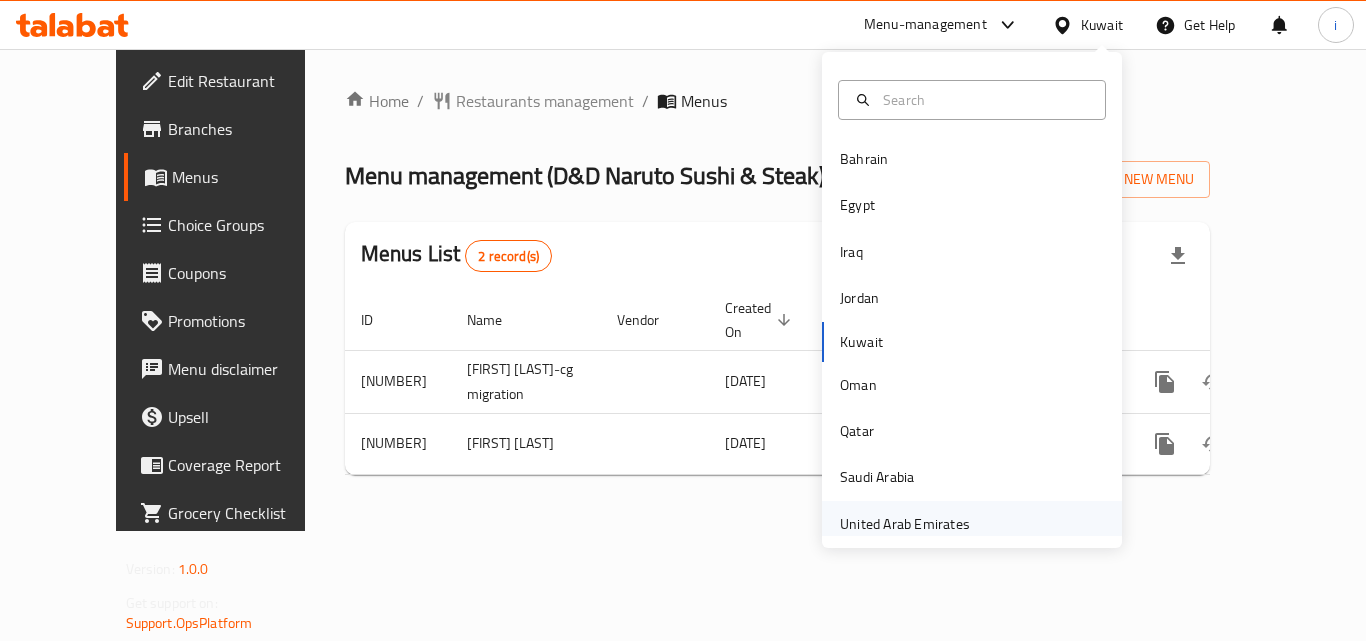 click on "United Arab Emirates" at bounding box center [905, 524] 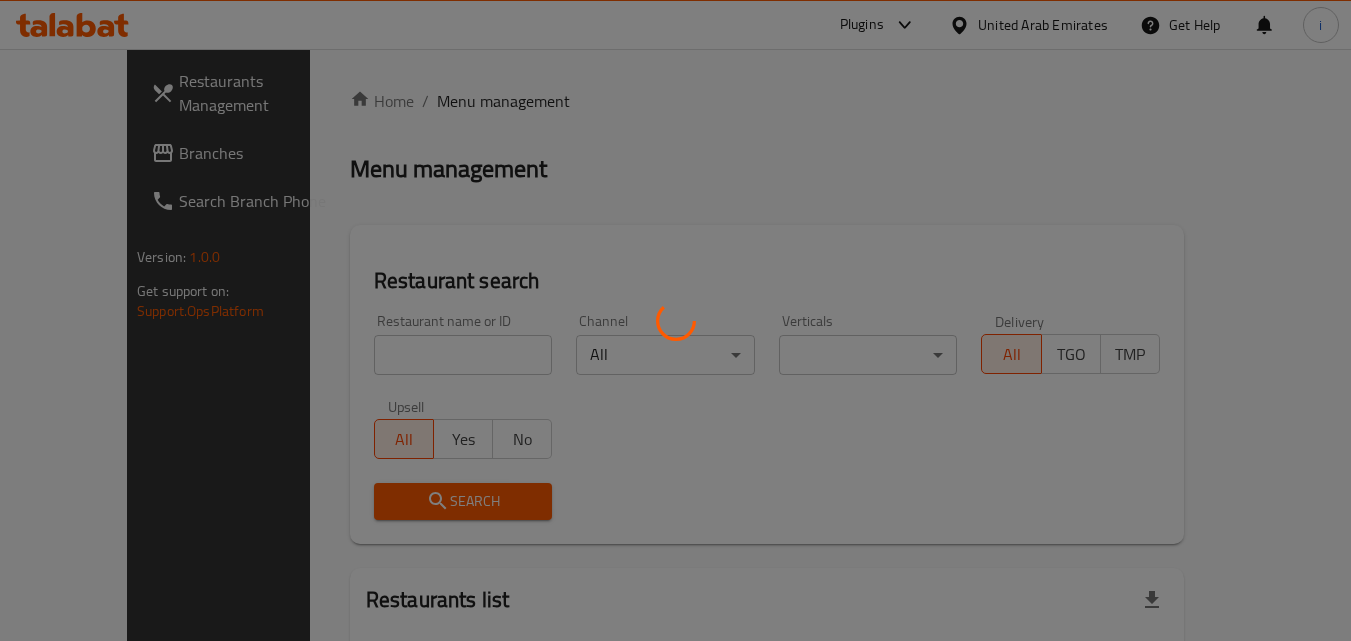 click at bounding box center (675, 320) 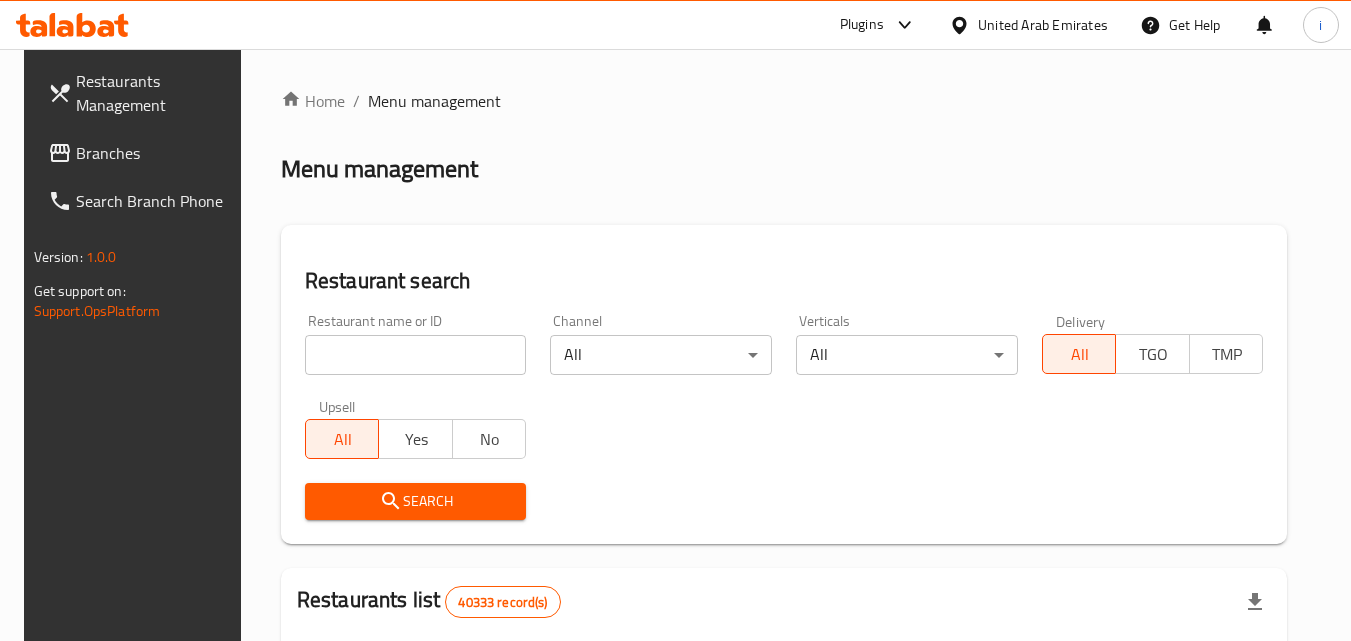 click on "Branches" at bounding box center (155, 153) 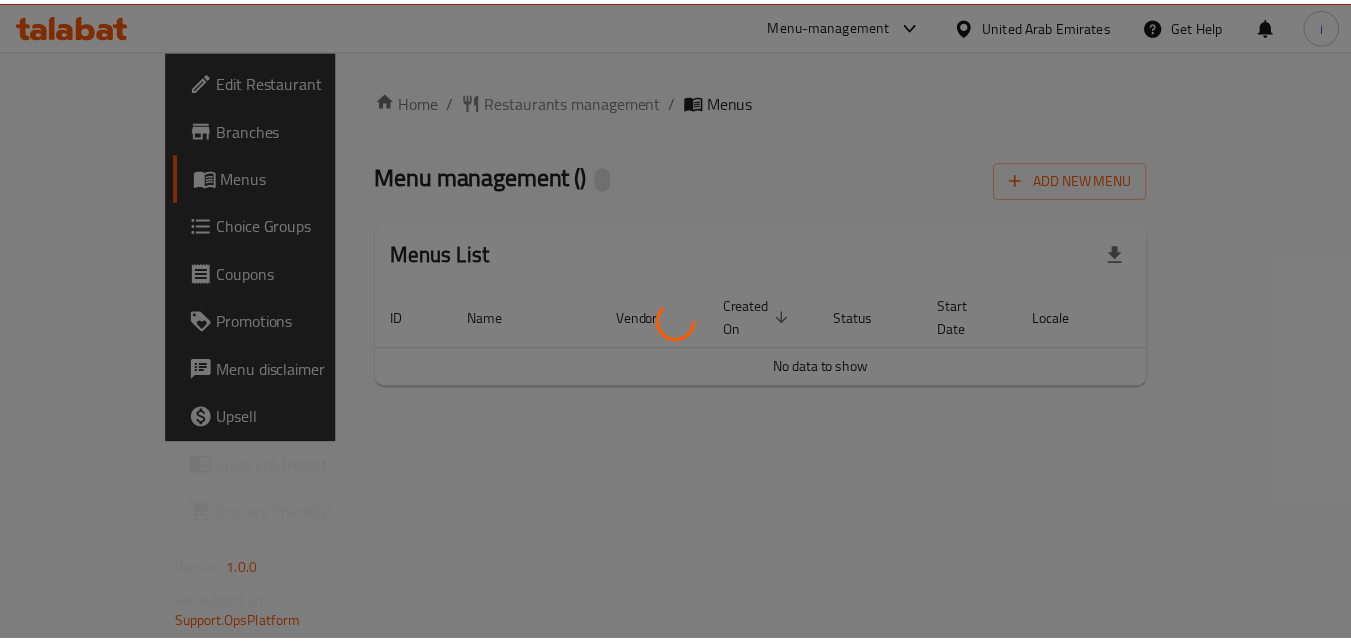 scroll, scrollTop: 0, scrollLeft: 0, axis: both 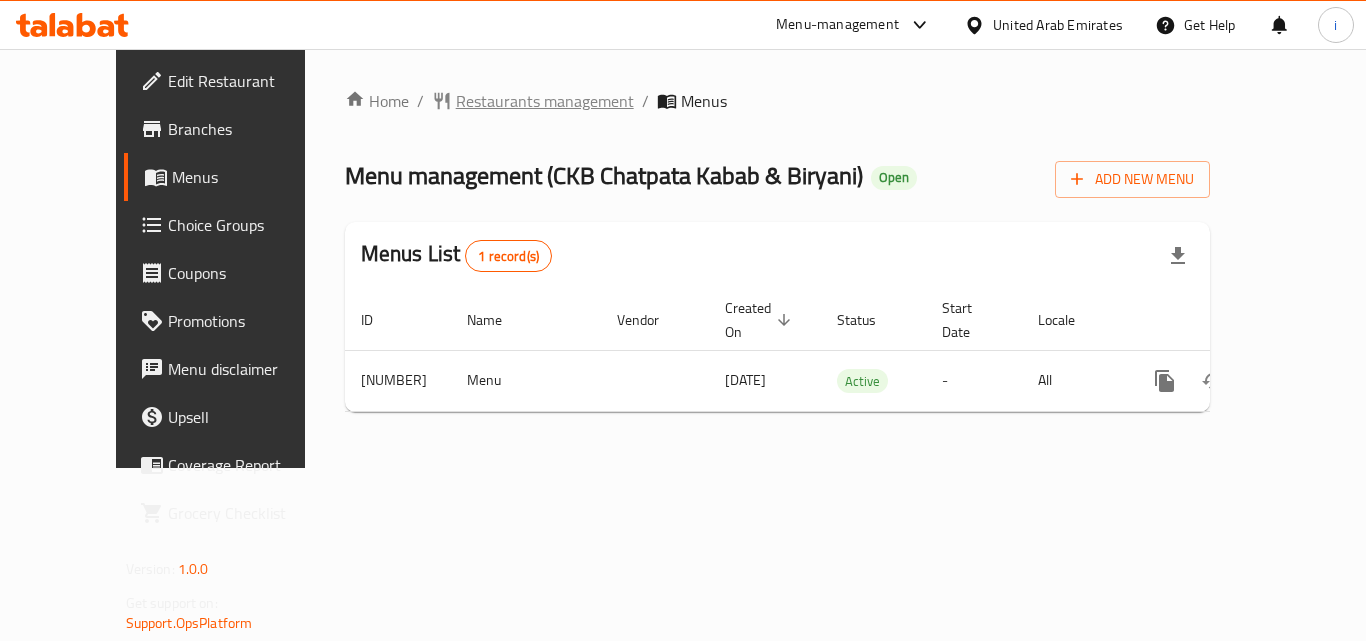 click on "Restaurants management" at bounding box center [545, 101] 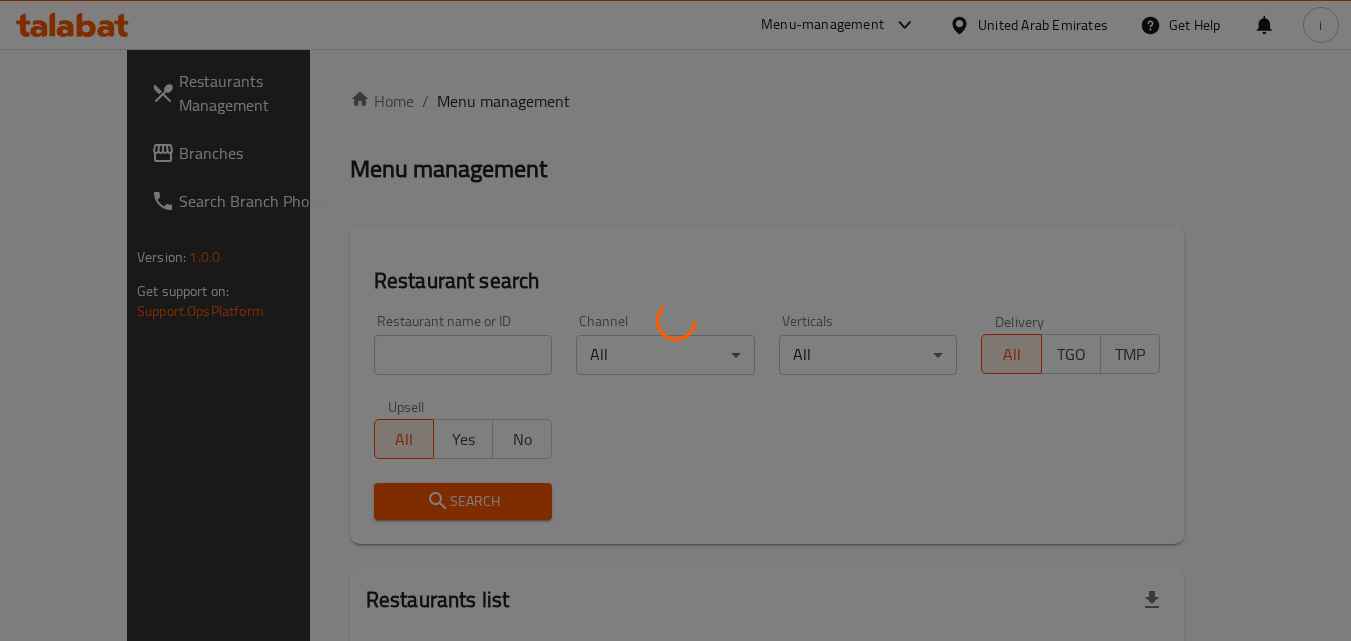 click at bounding box center (675, 320) 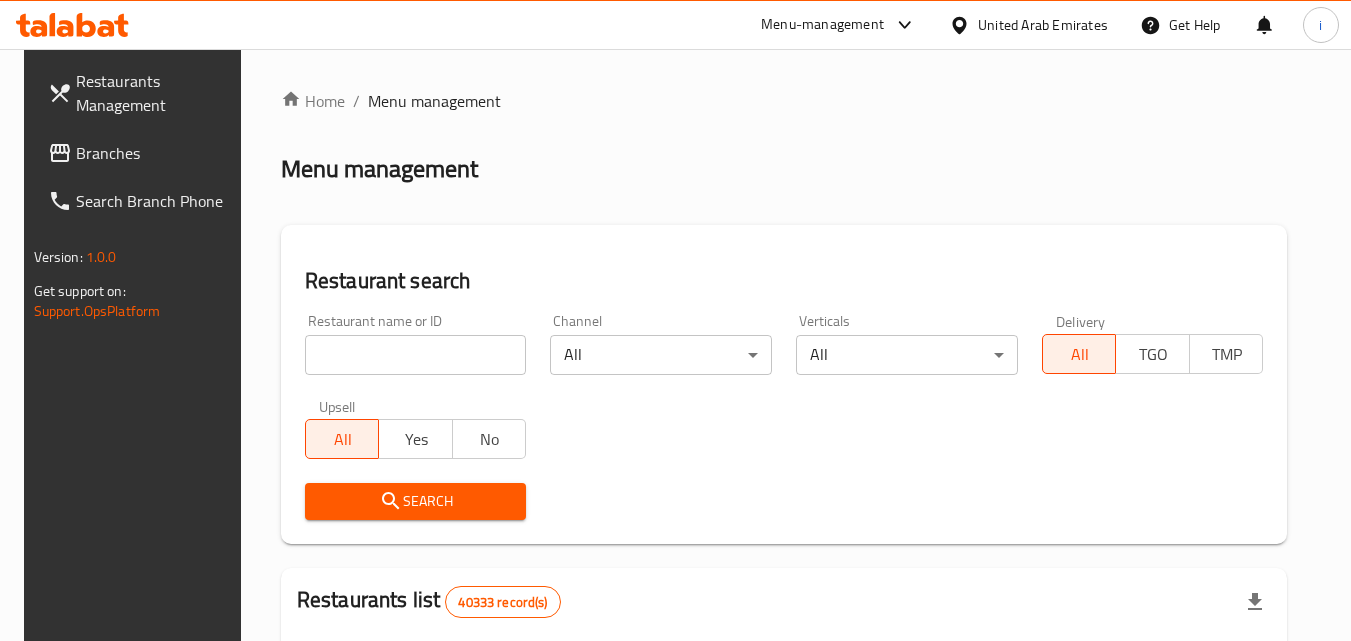 click at bounding box center (416, 355) 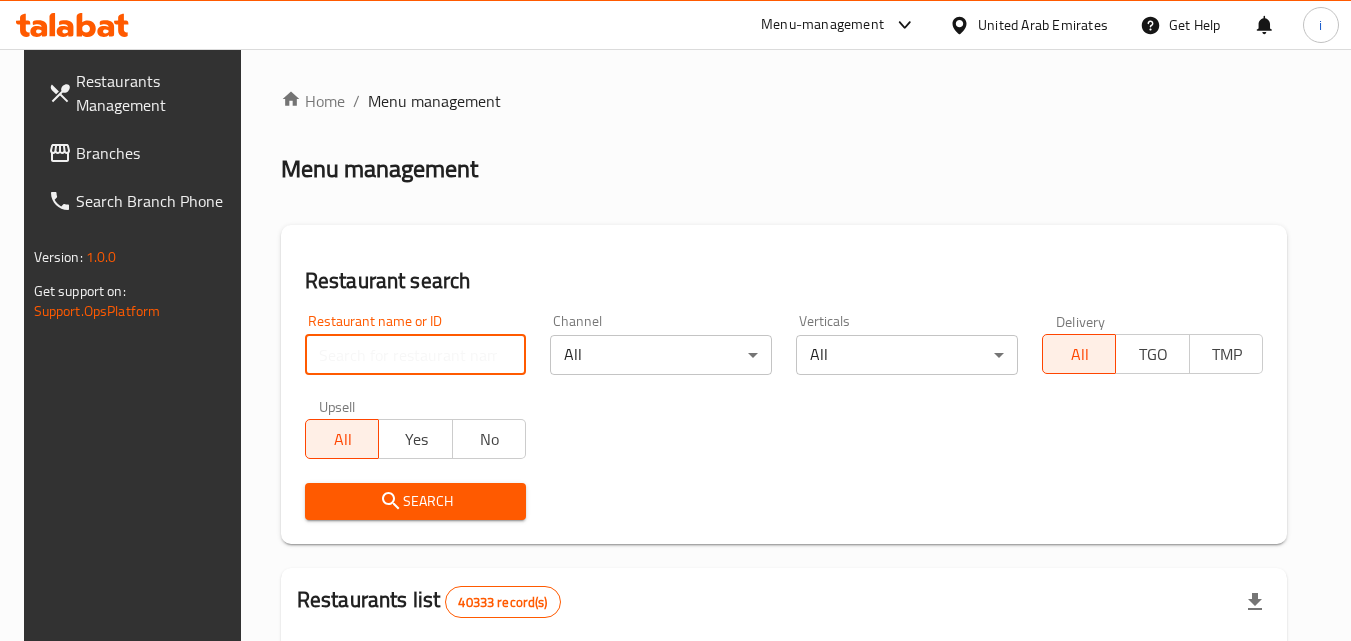 paste on "679618" 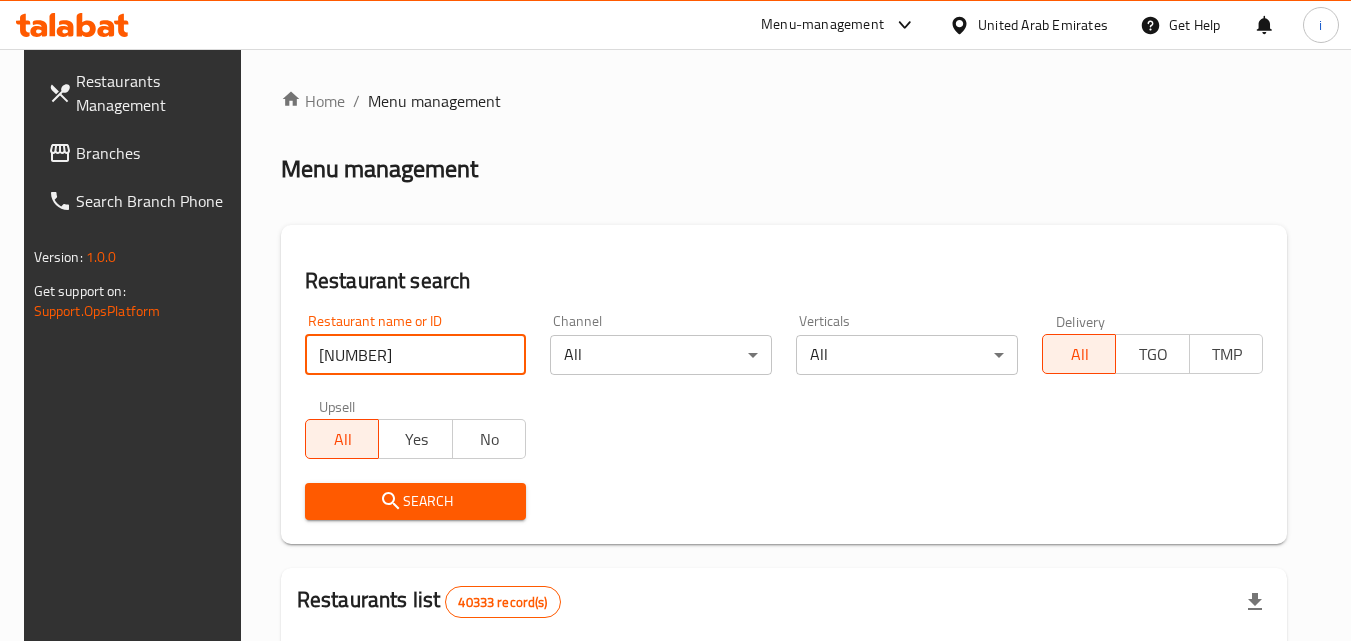 type on "679618" 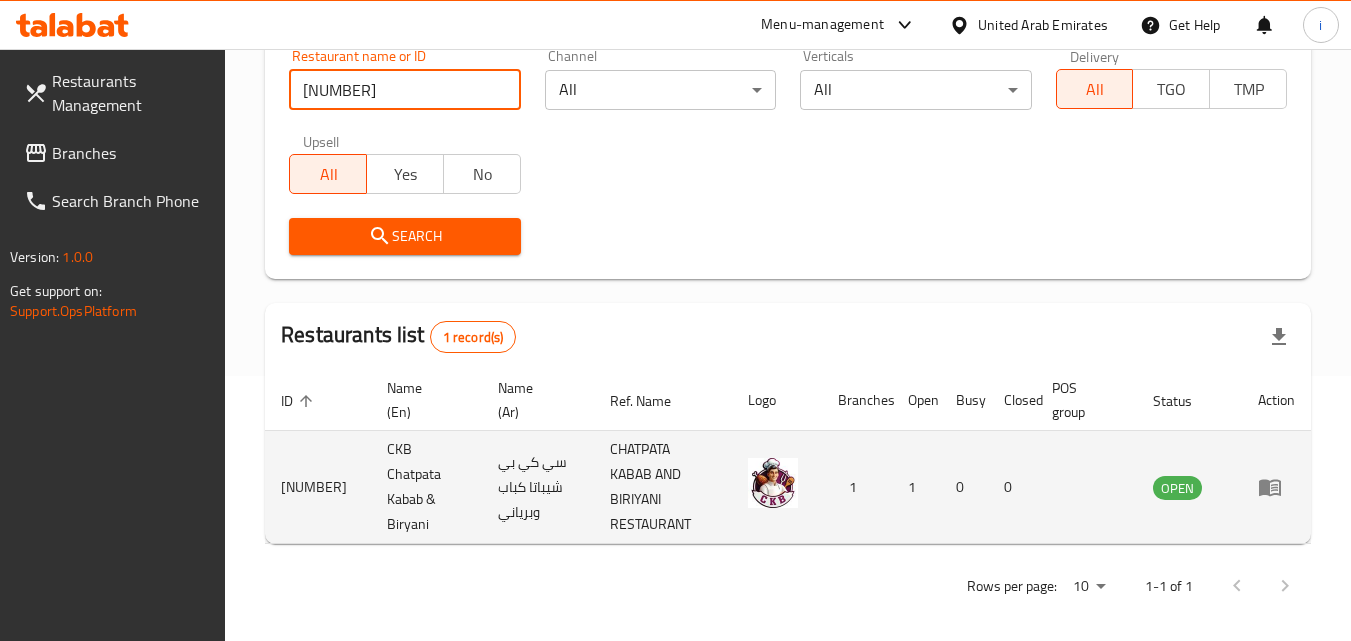 scroll, scrollTop: 276, scrollLeft: 0, axis: vertical 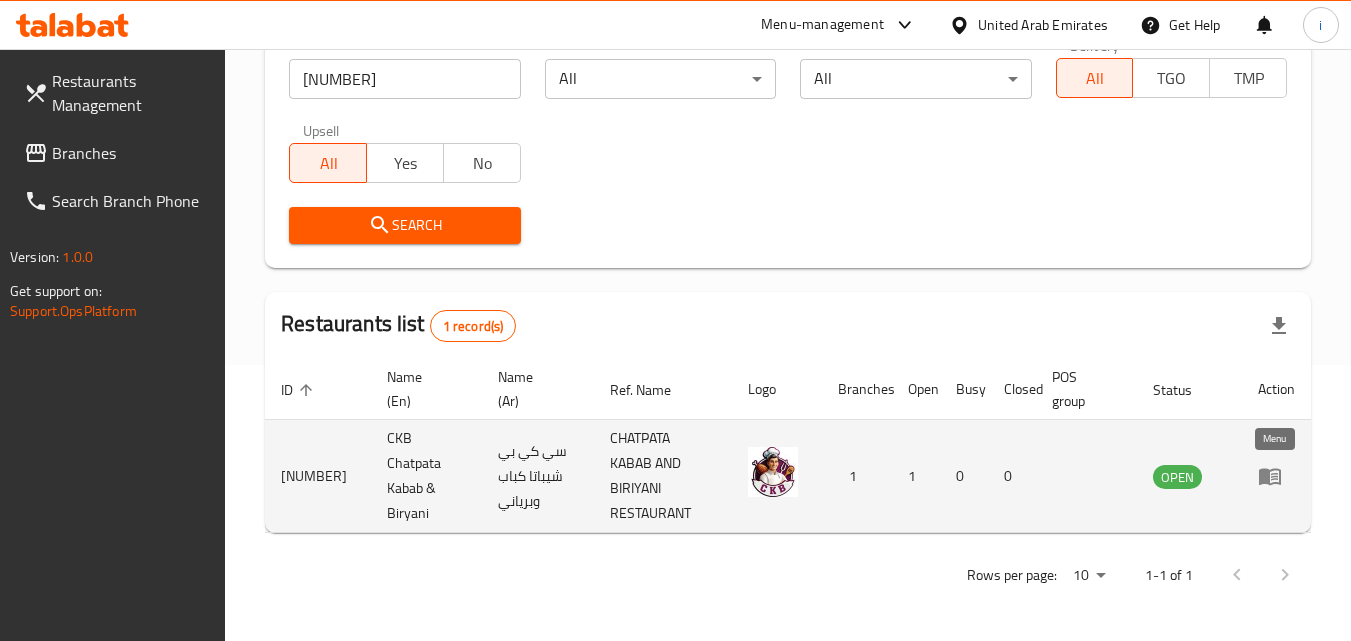 click 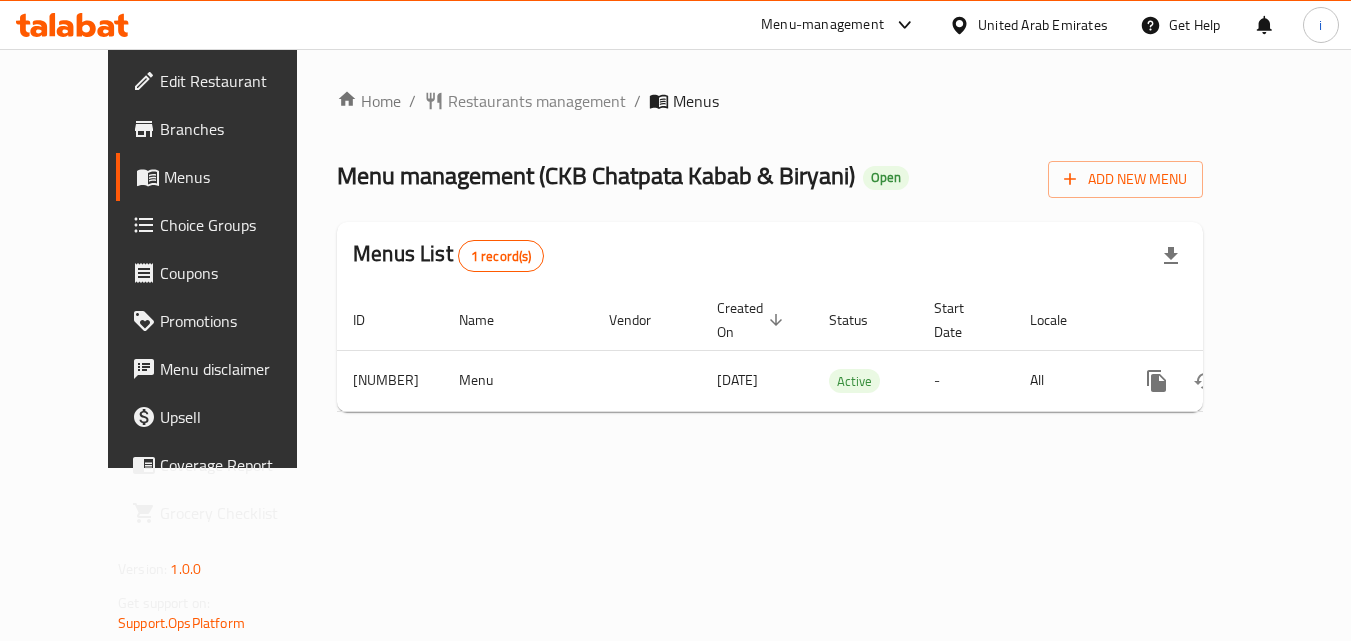 scroll, scrollTop: 0, scrollLeft: 0, axis: both 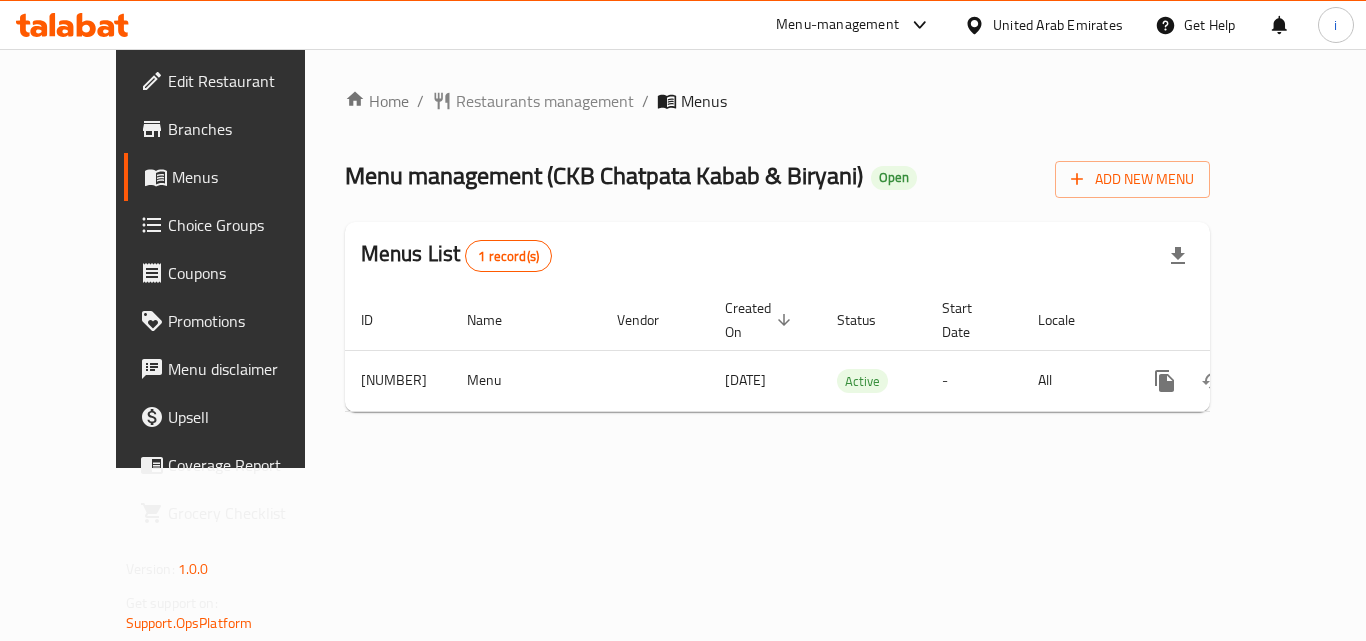 click on "United Arab Emirates" at bounding box center [1058, 25] 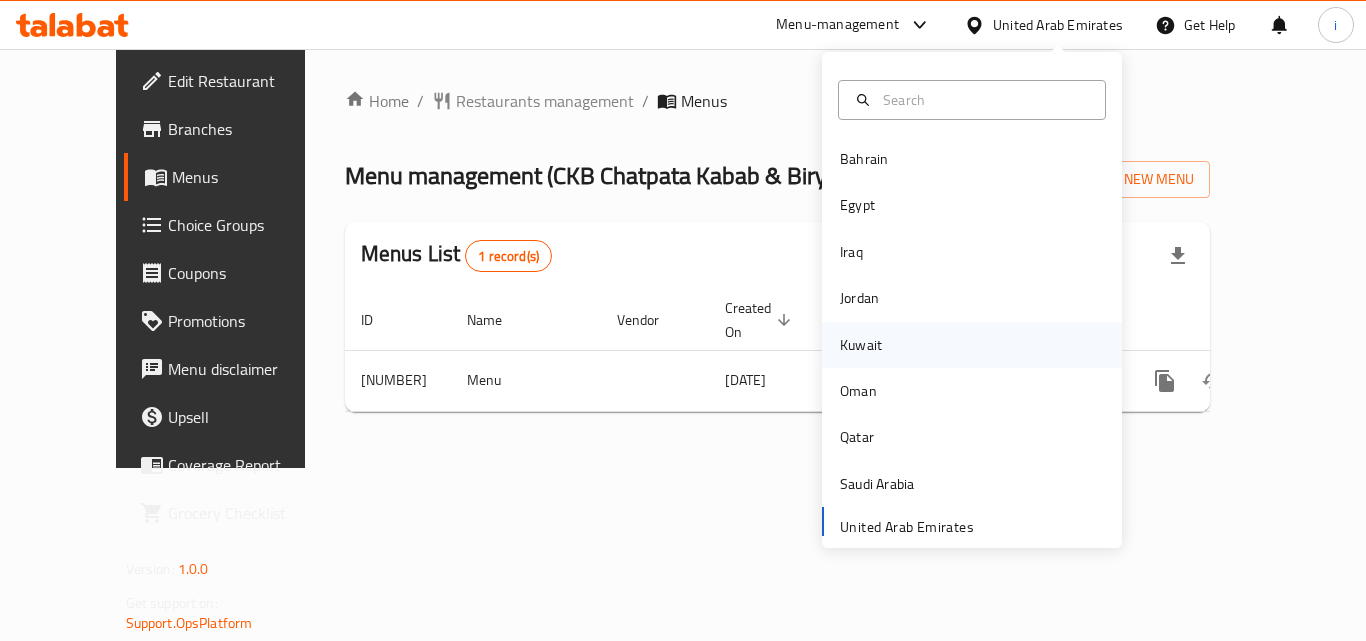 click on "Kuwait" at bounding box center [861, 345] 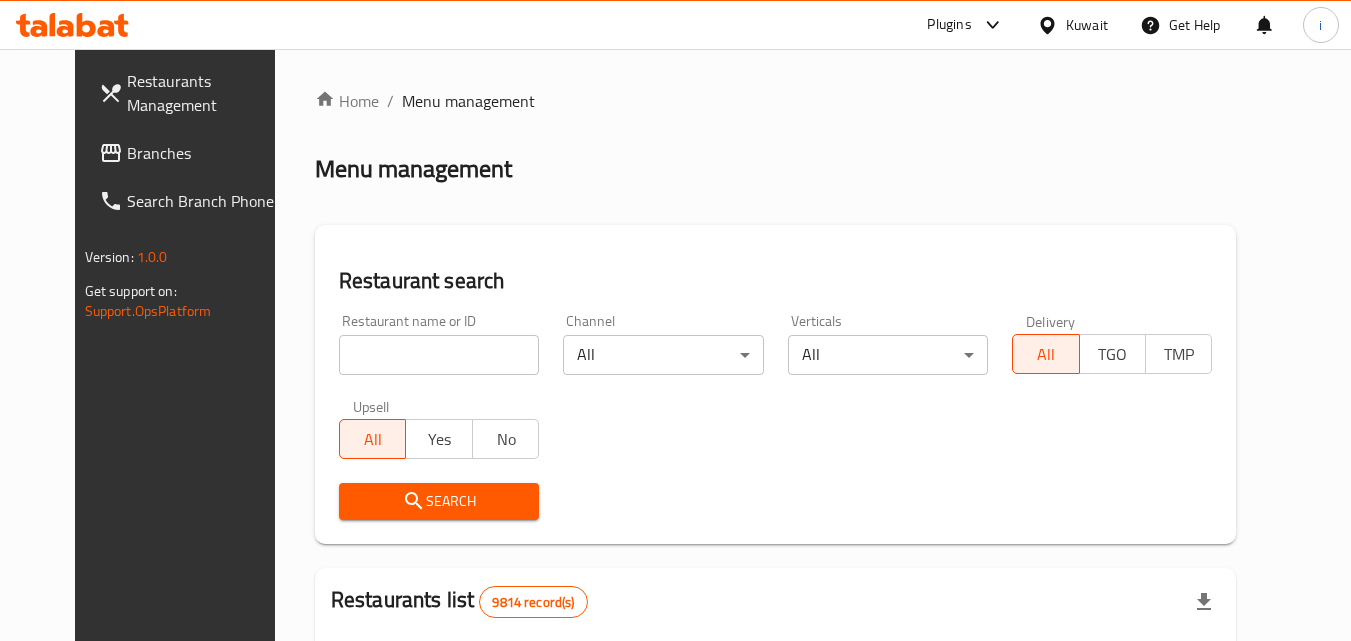 click on "Branches" at bounding box center [206, 153] 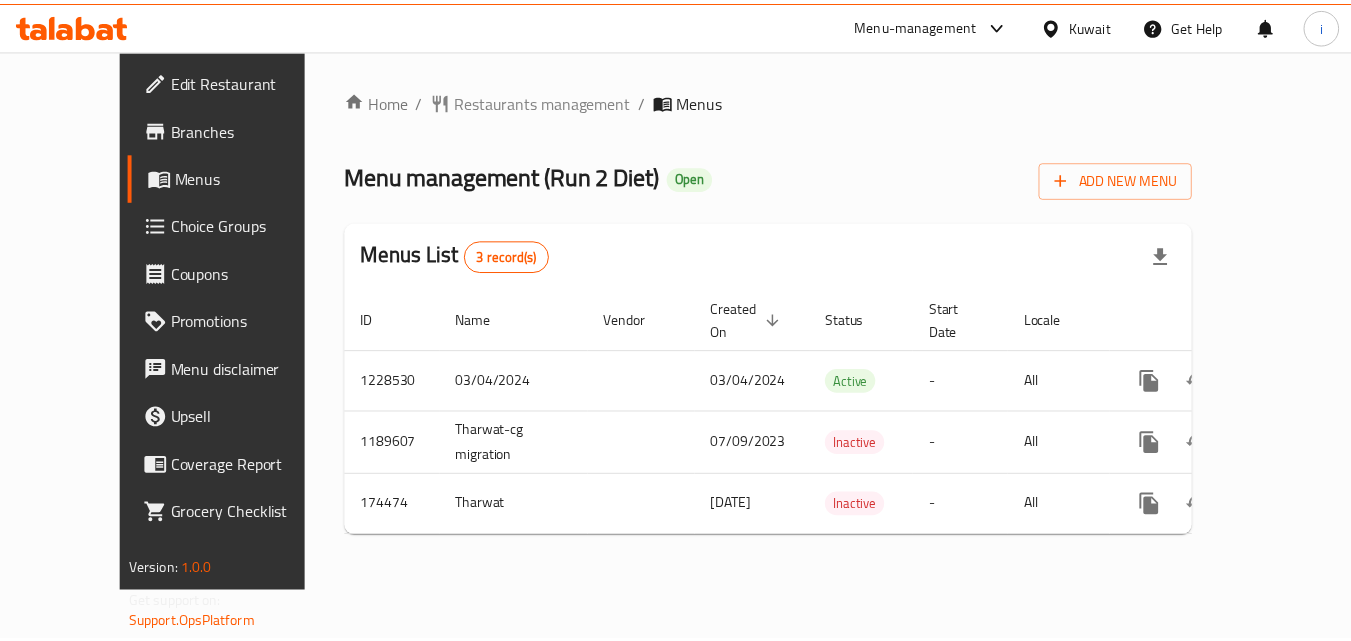 scroll, scrollTop: 0, scrollLeft: 0, axis: both 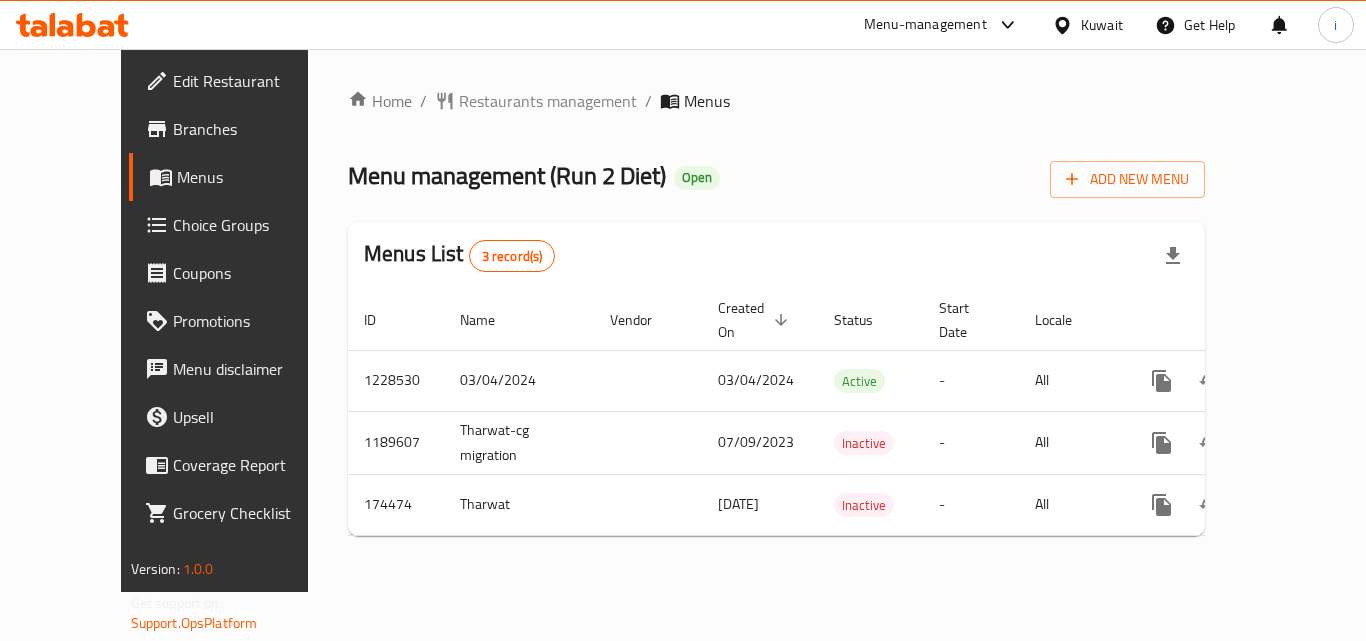 click on "Restaurants management" at bounding box center [548, 101] 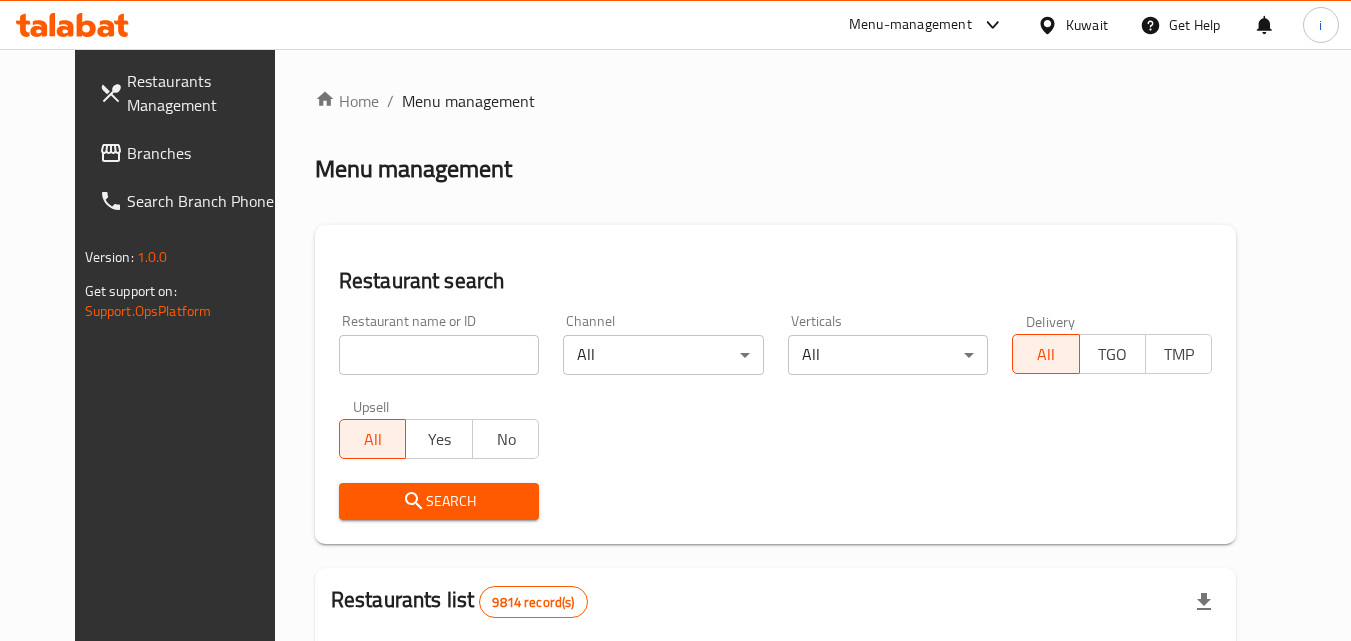 click at bounding box center (439, 355) 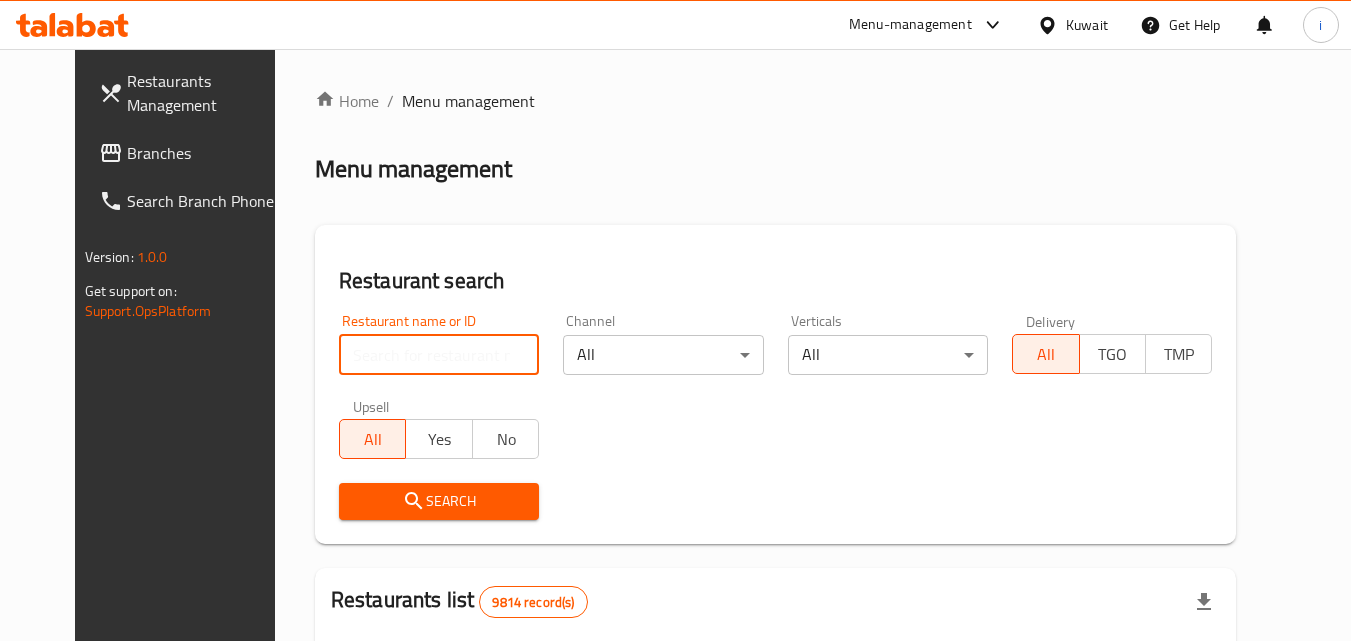 paste on "617614" 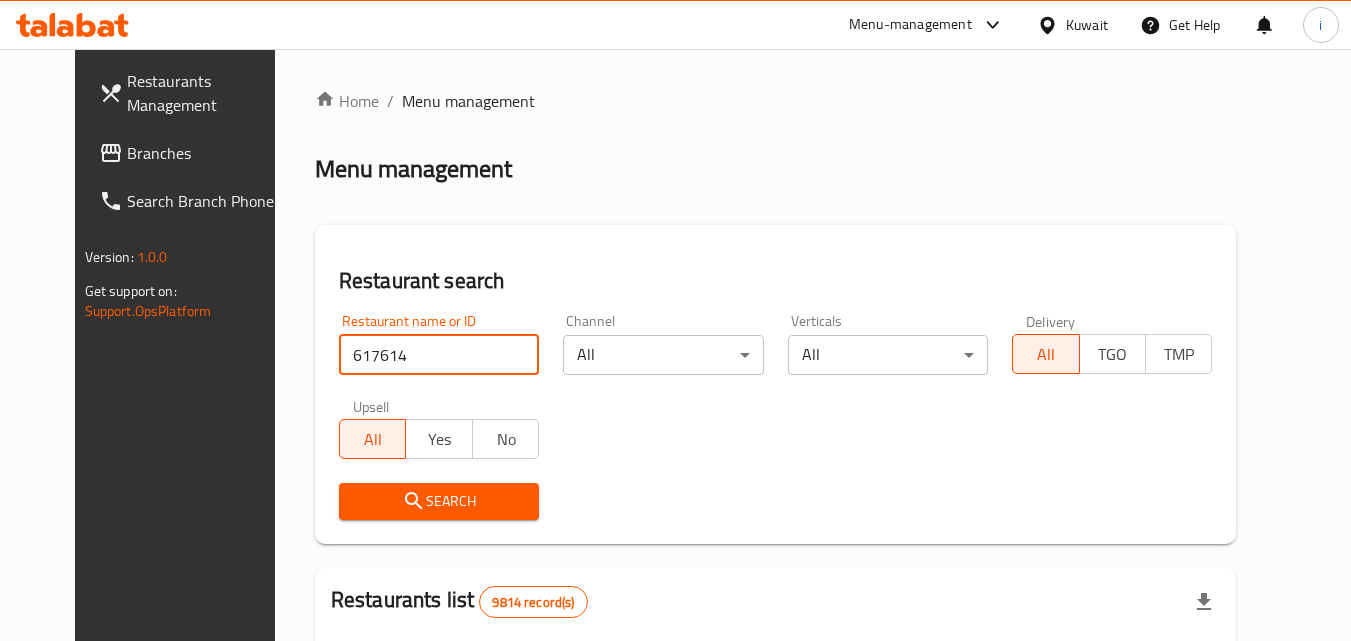 type on "617614" 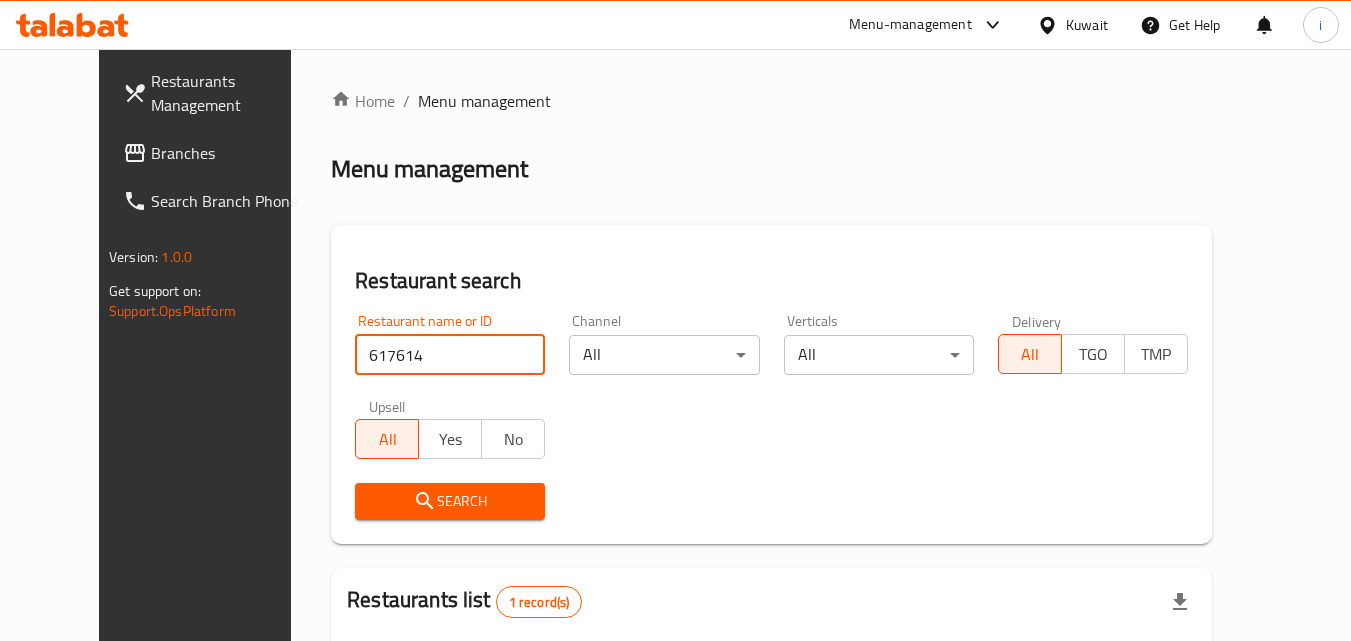 scroll, scrollTop: 234, scrollLeft: 0, axis: vertical 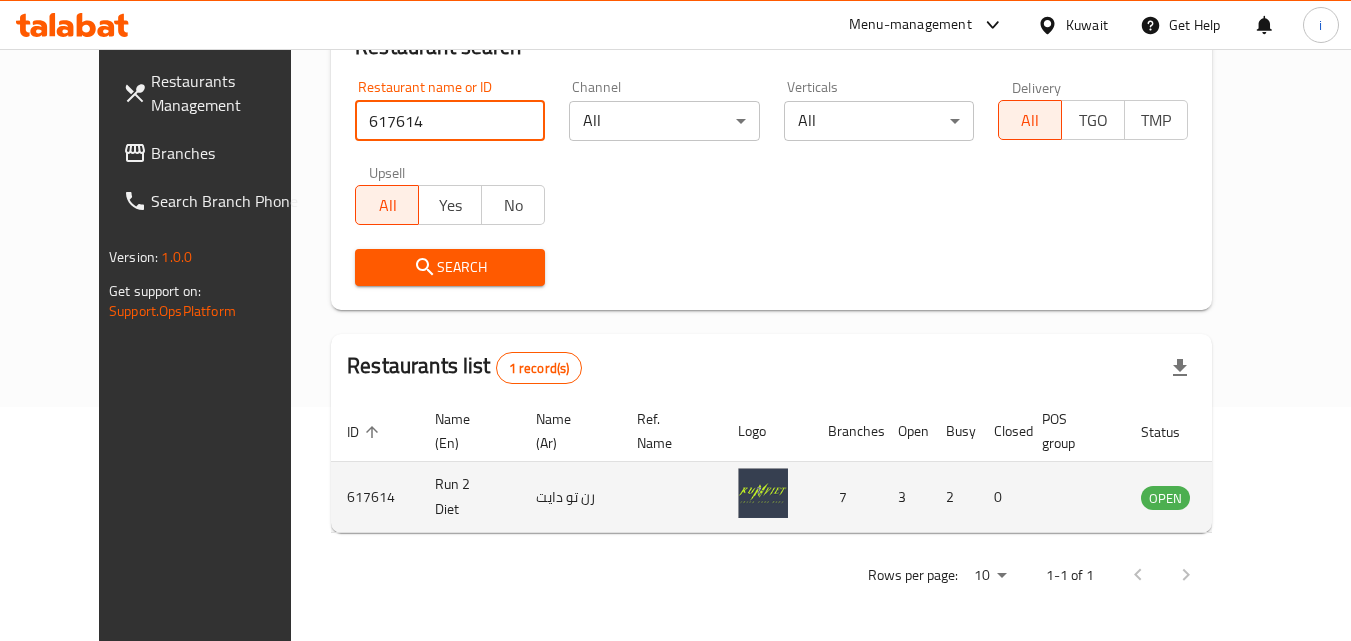 click 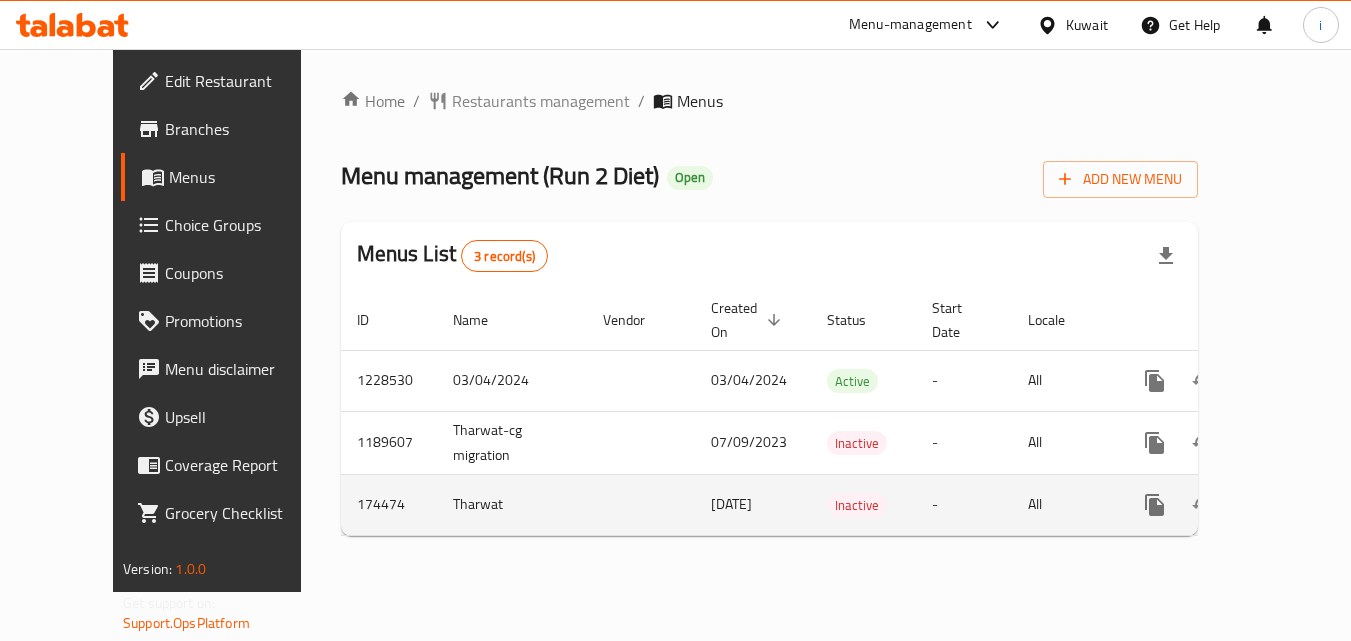 scroll, scrollTop: 0, scrollLeft: 0, axis: both 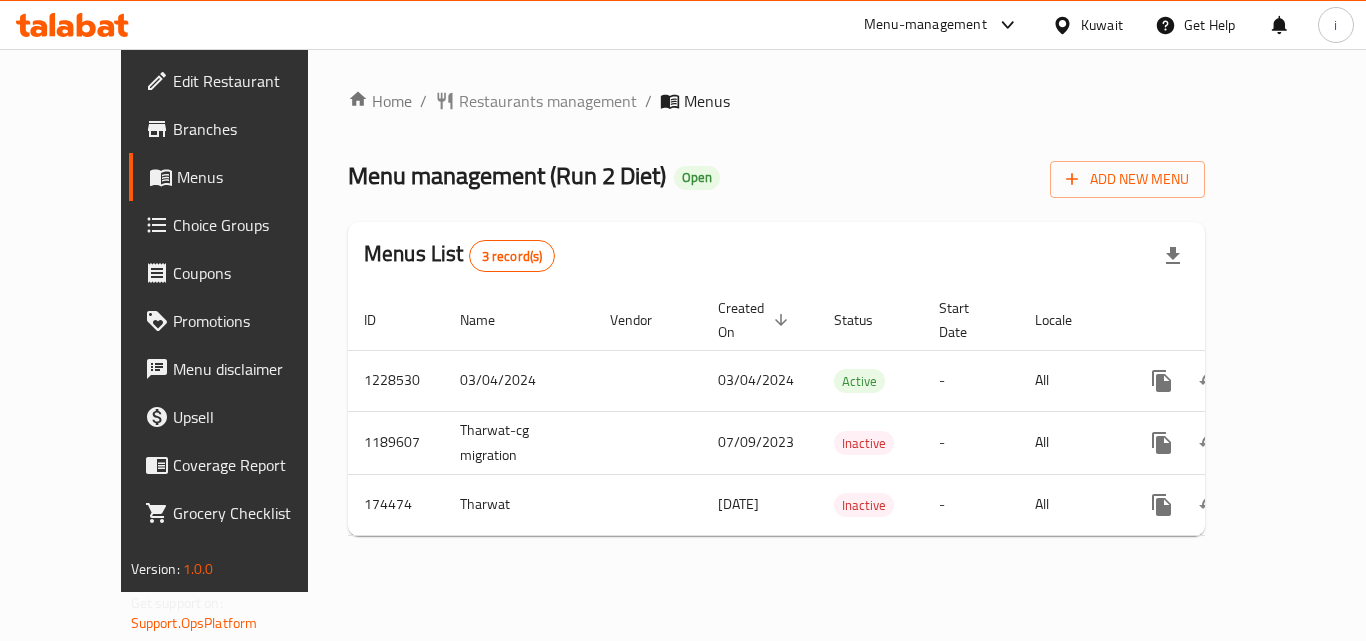 click 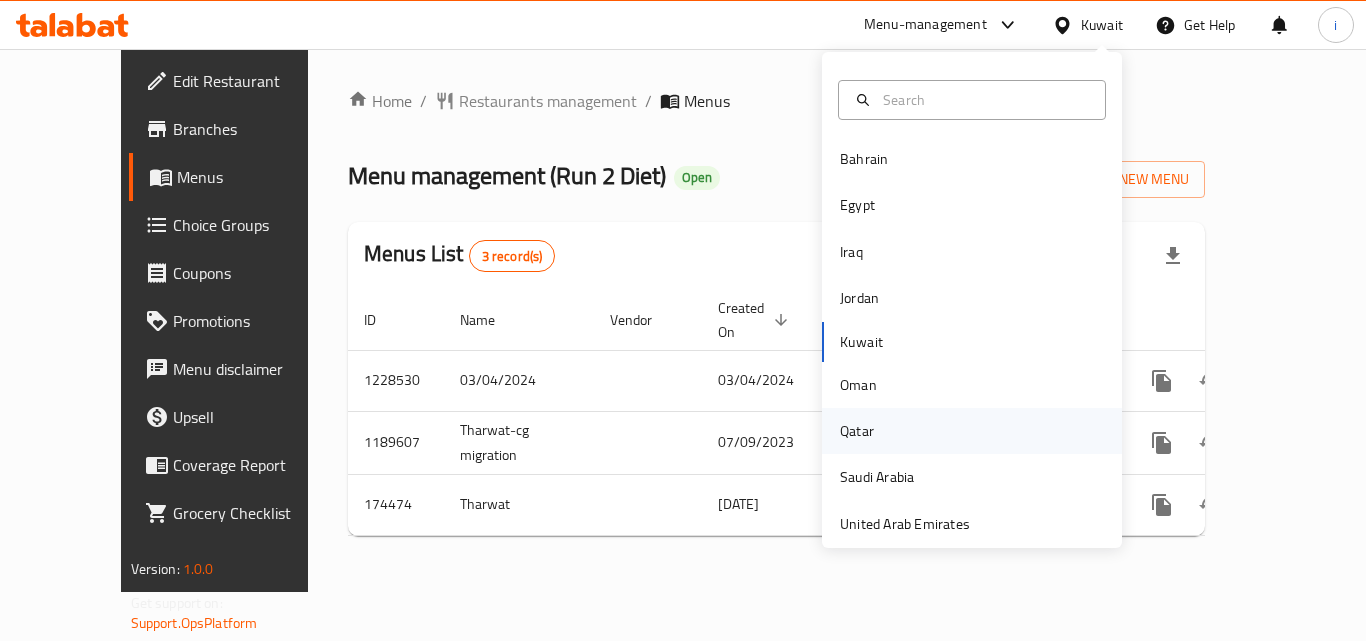 click on "Qatar" at bounding box center [857, 431] 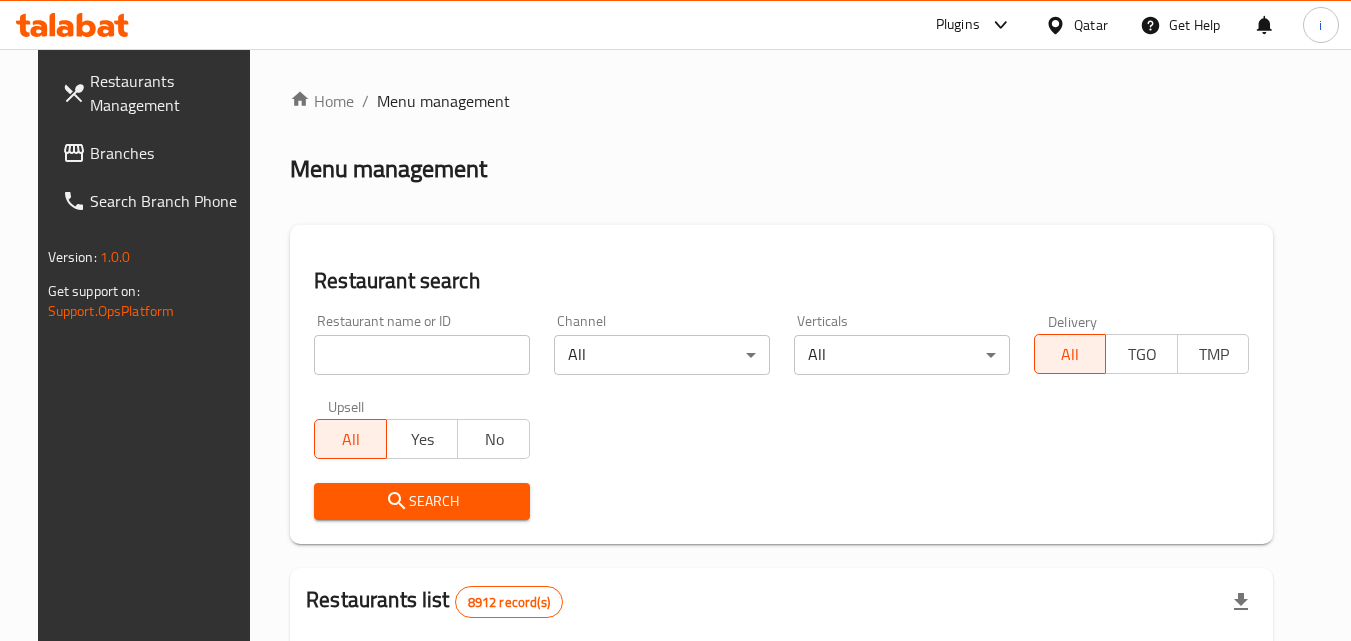 click on "Branches" at bounding box center [155, 153] 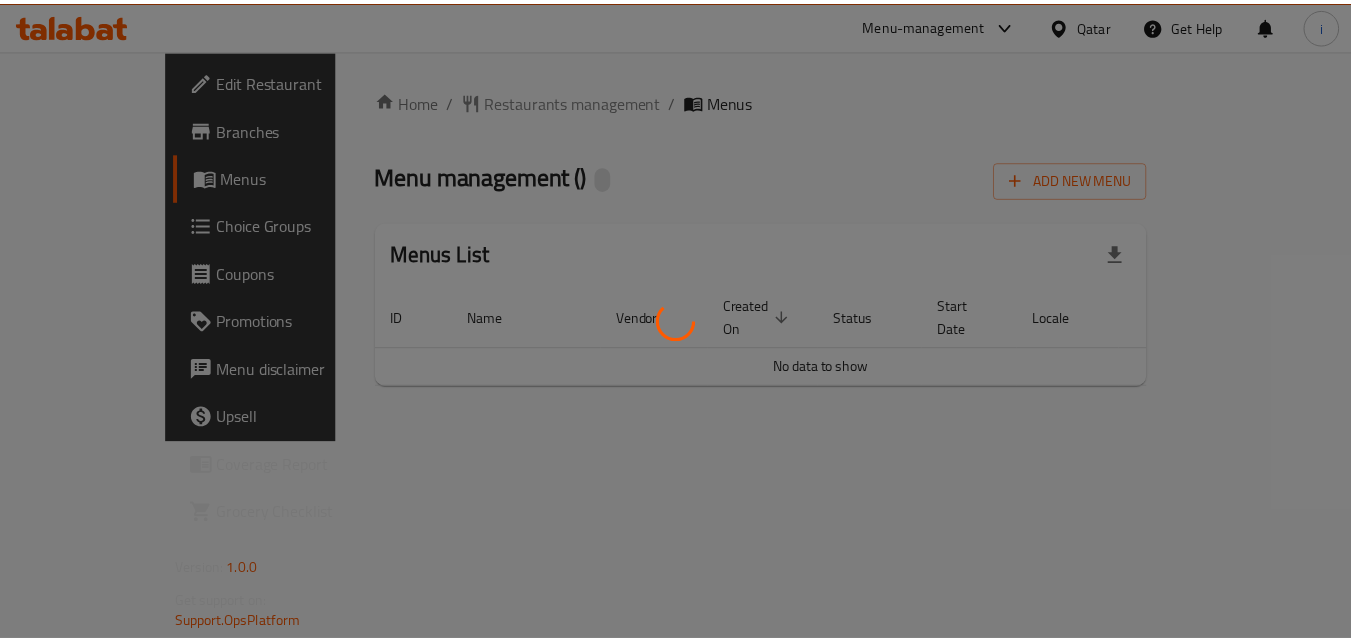 scroll, scrollTop: 0, scrollLeft: 0, axis: both 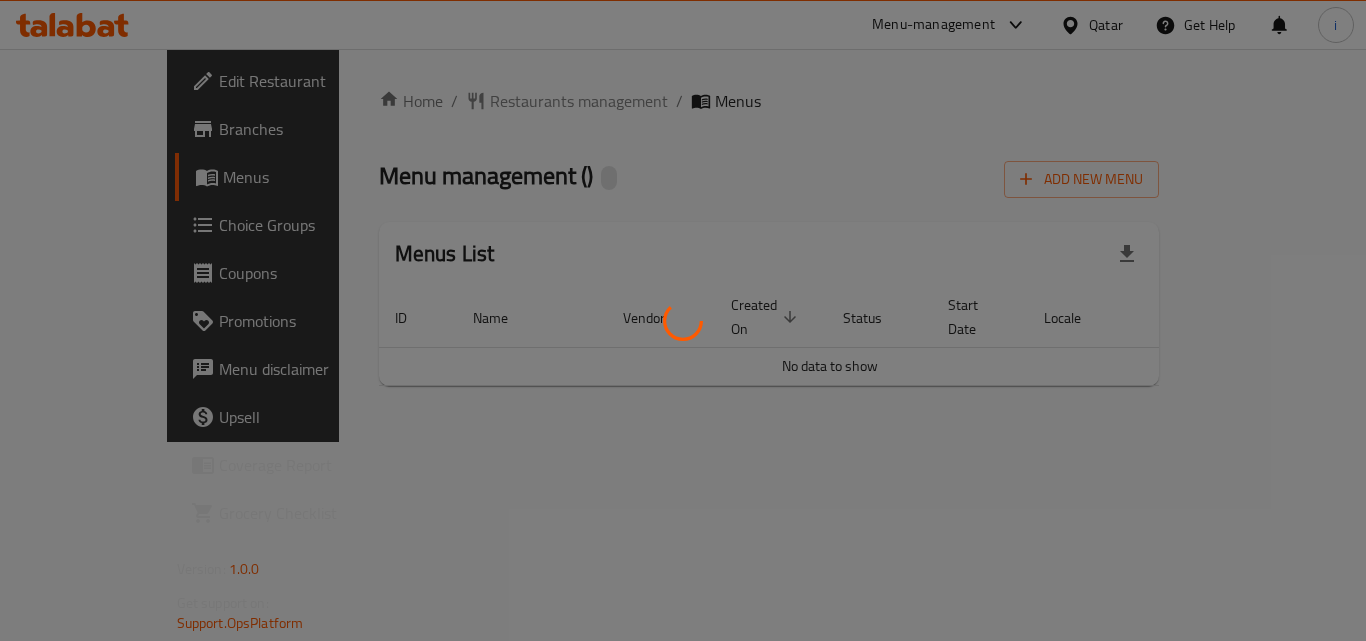 click at bounding box center [683, 320] 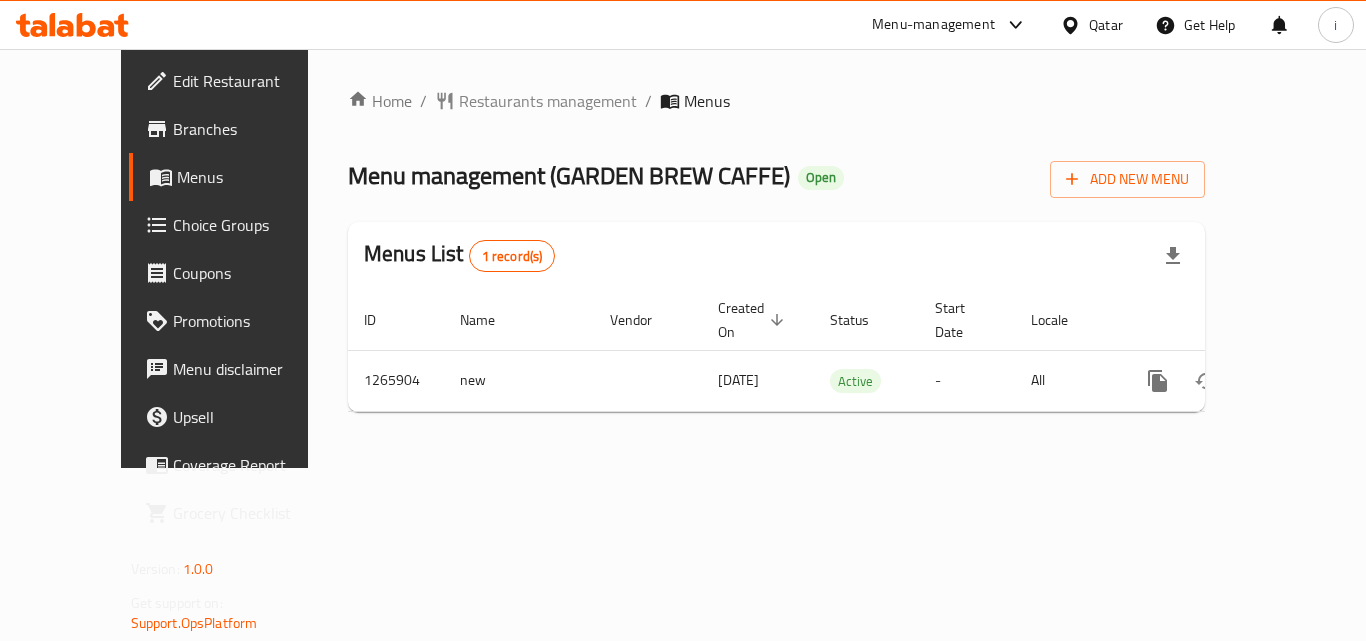 click on "Restaurants management" at bounding box center [548, 101] 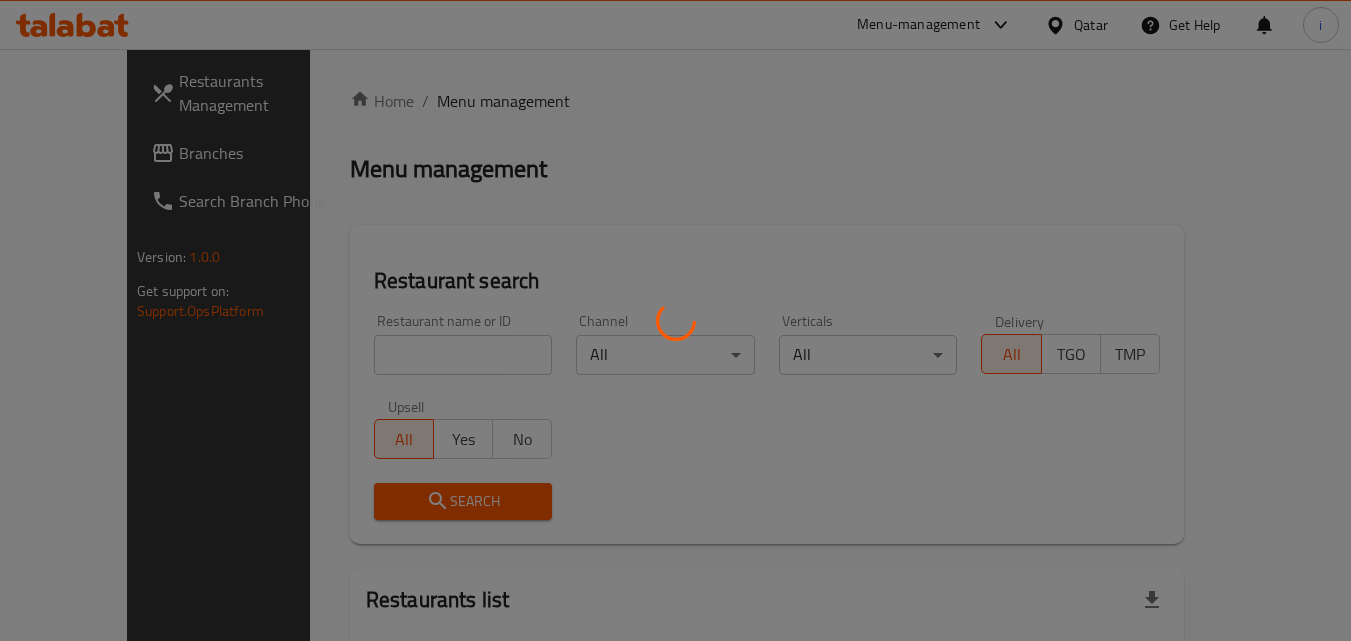 click at bounding box center [675, 320] 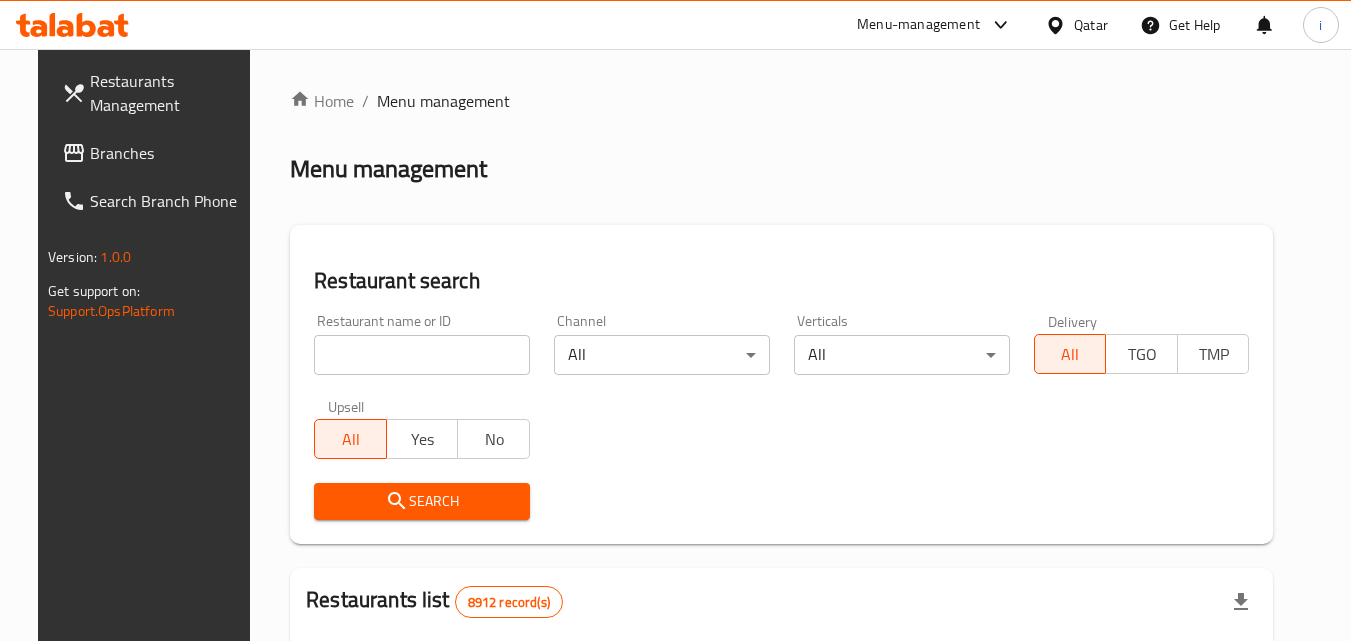 click at bounding box center (422, 355) 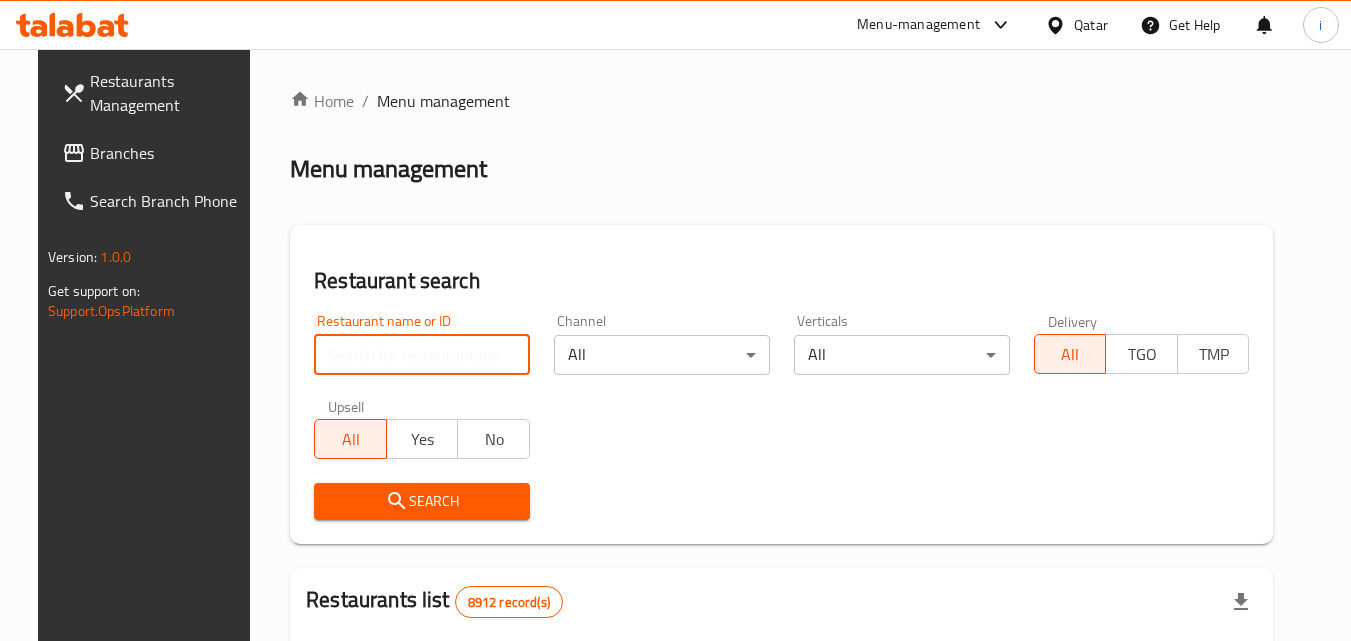 paste on "687025" 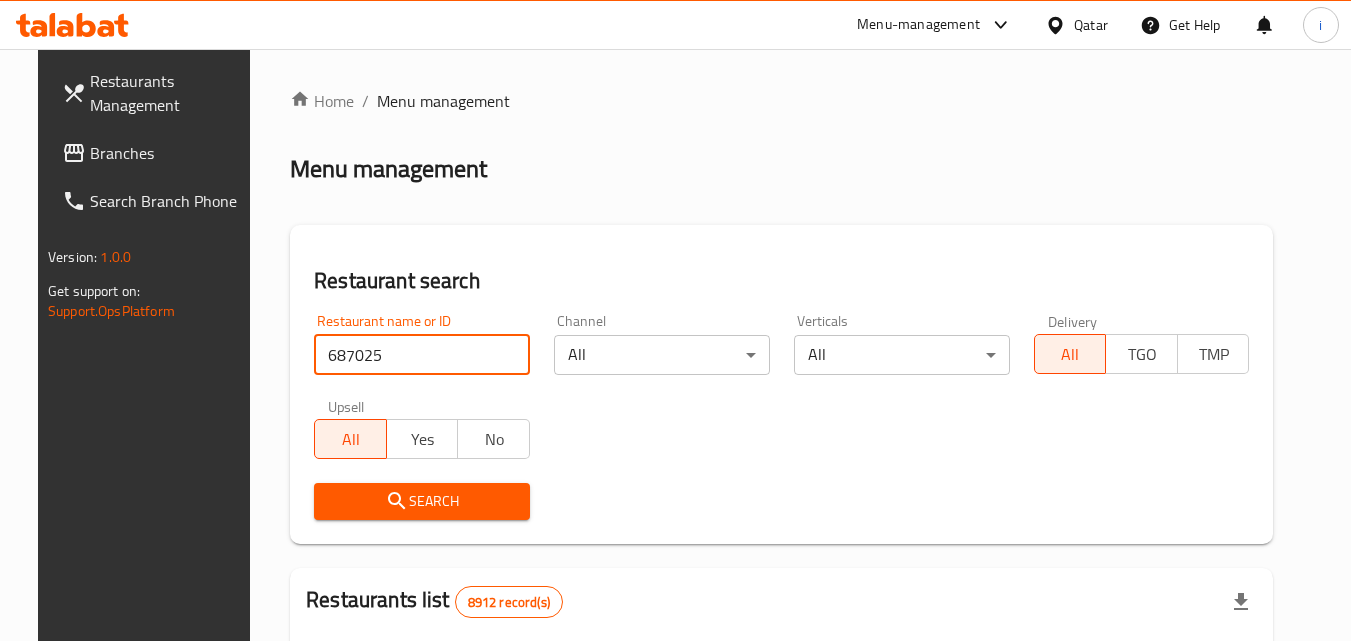 type on "687025" 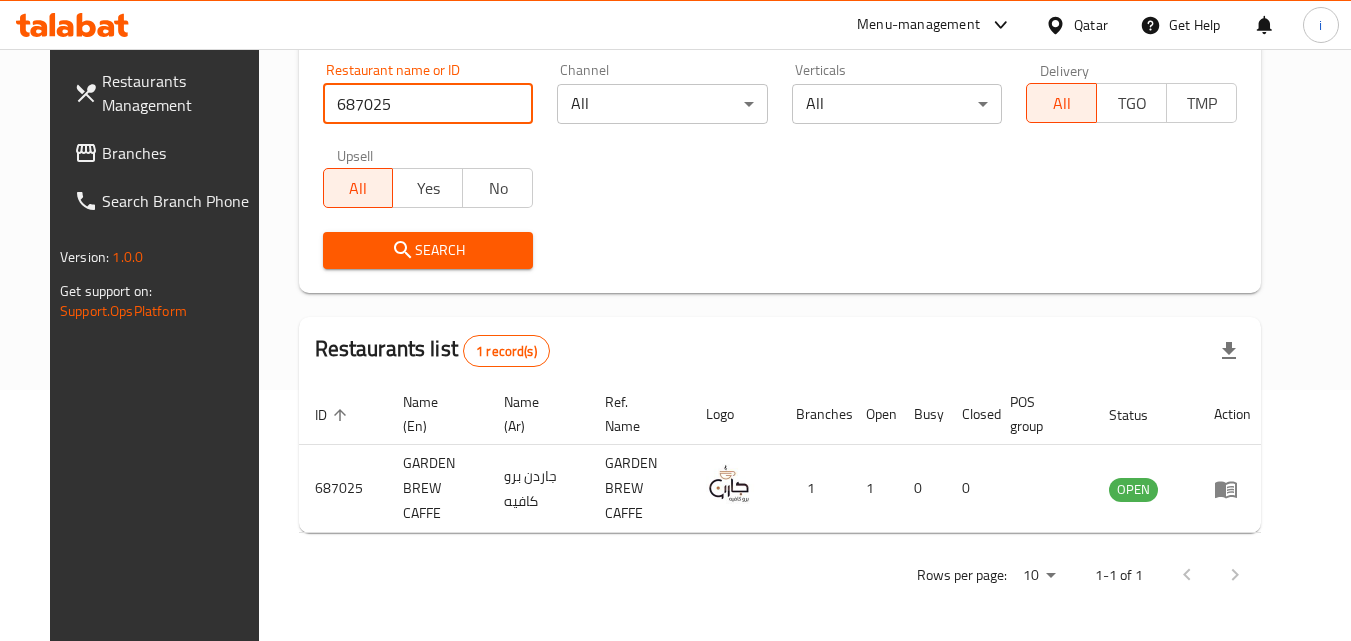 scroll, scrollTop: 234, scrollLeft: 0, axis: vertical 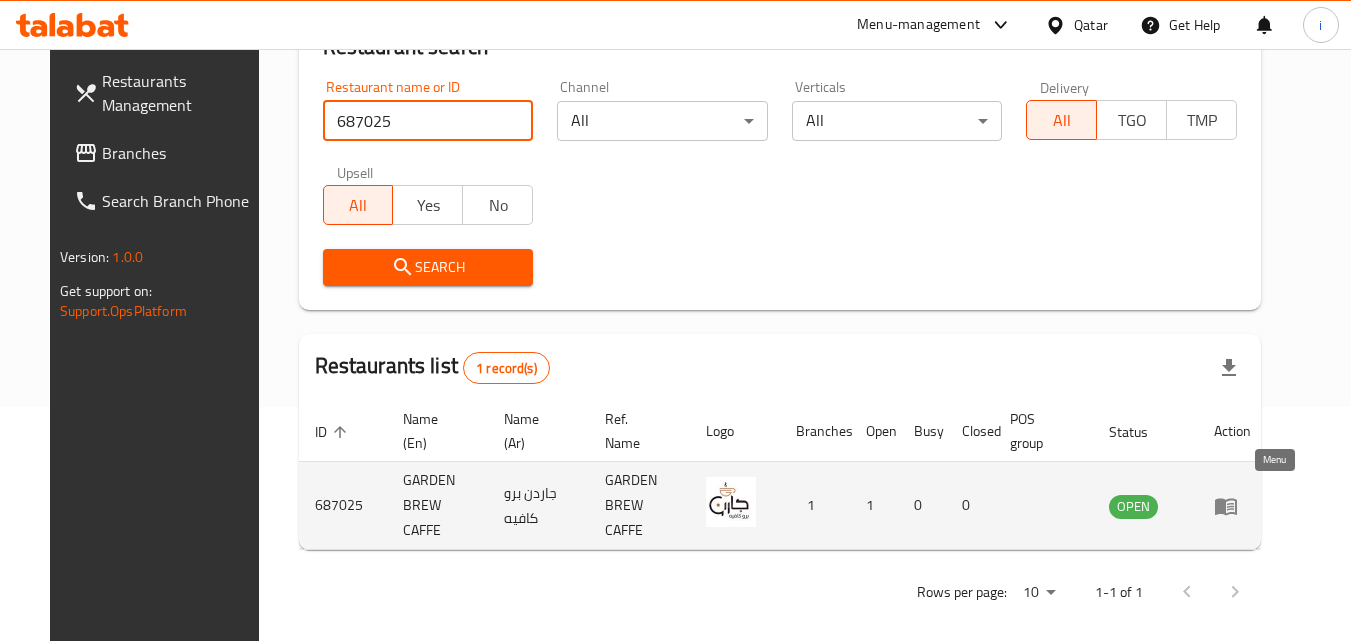 click 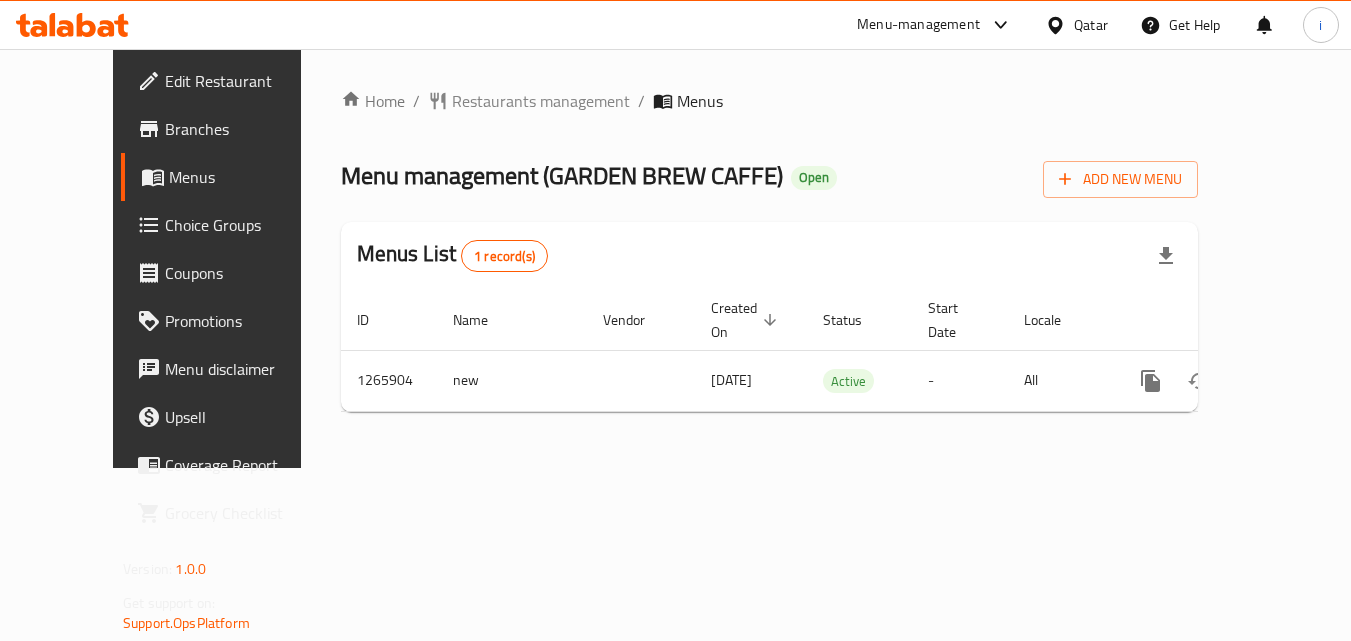 scroll, scrollTop: 0, scrollLeft: 0, axis: both 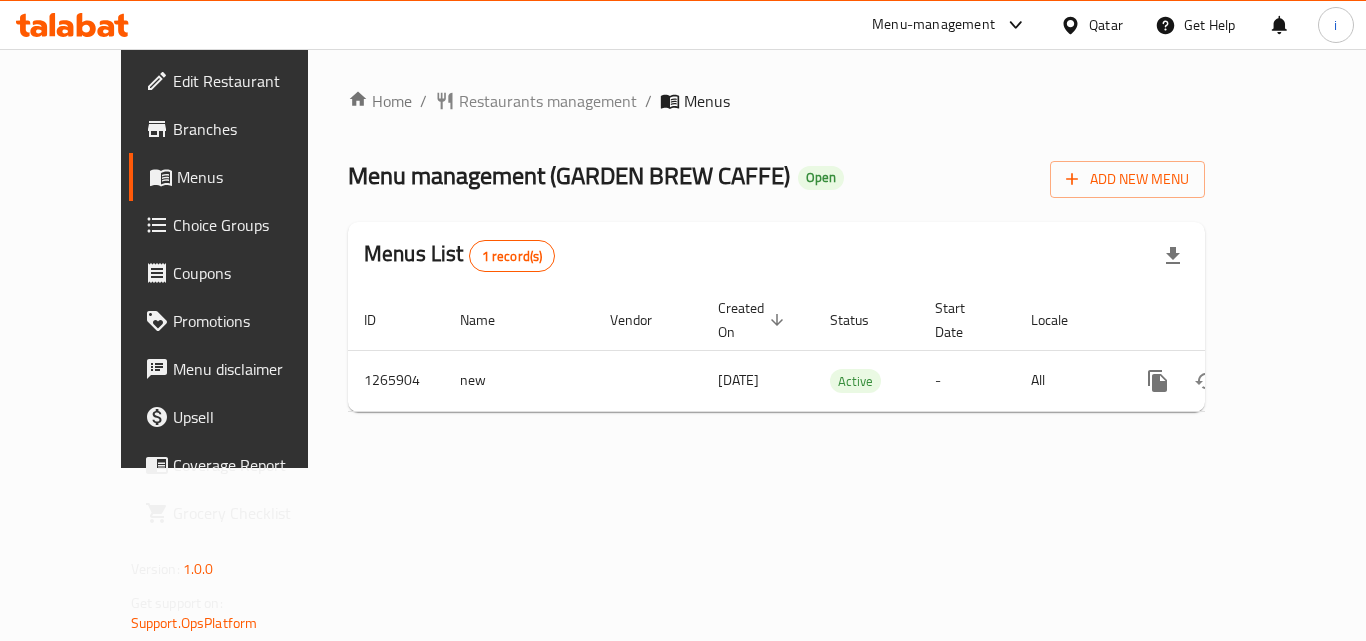 click on "Qatar" at bounding box center [1106, 25] 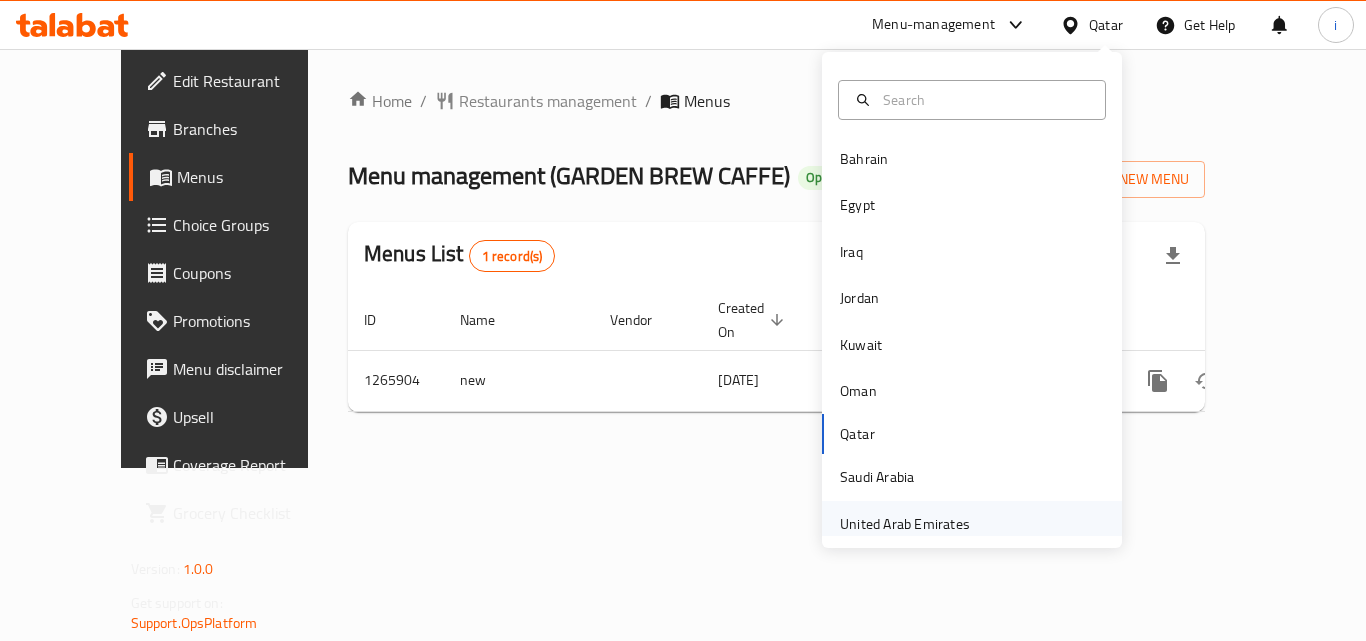 click on "United Arab Emirates" at bounding box center (905, 524) 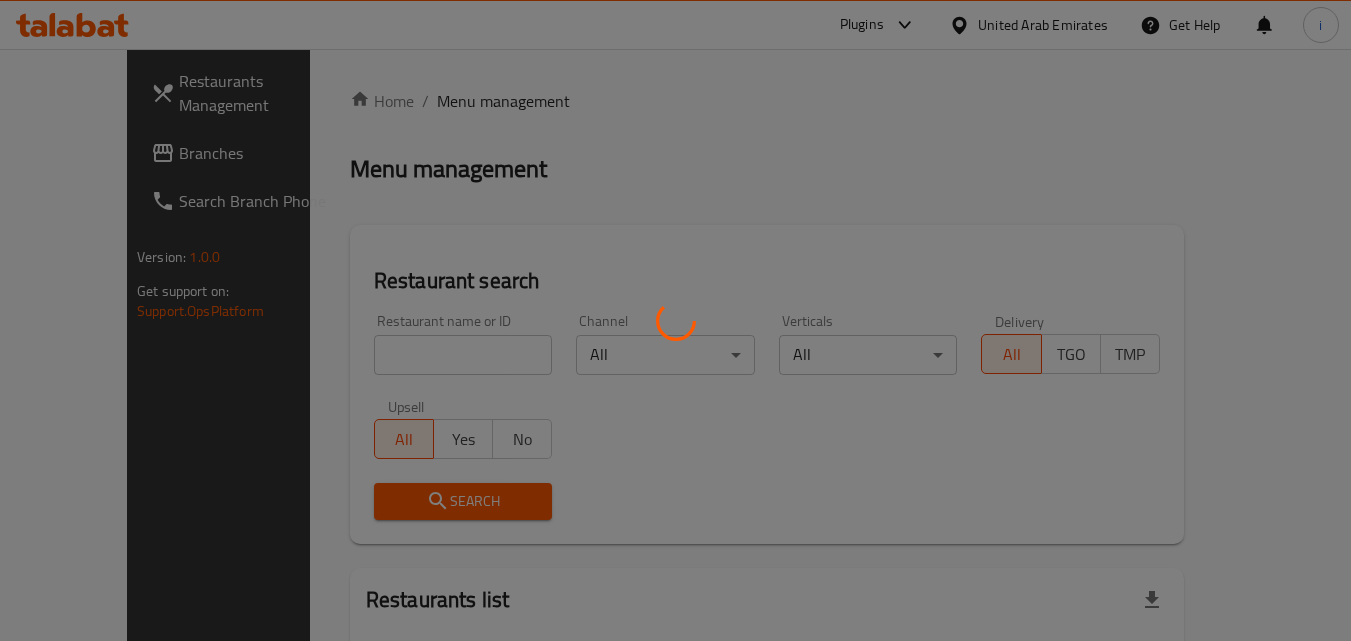 click at bounding box center [675, 320] 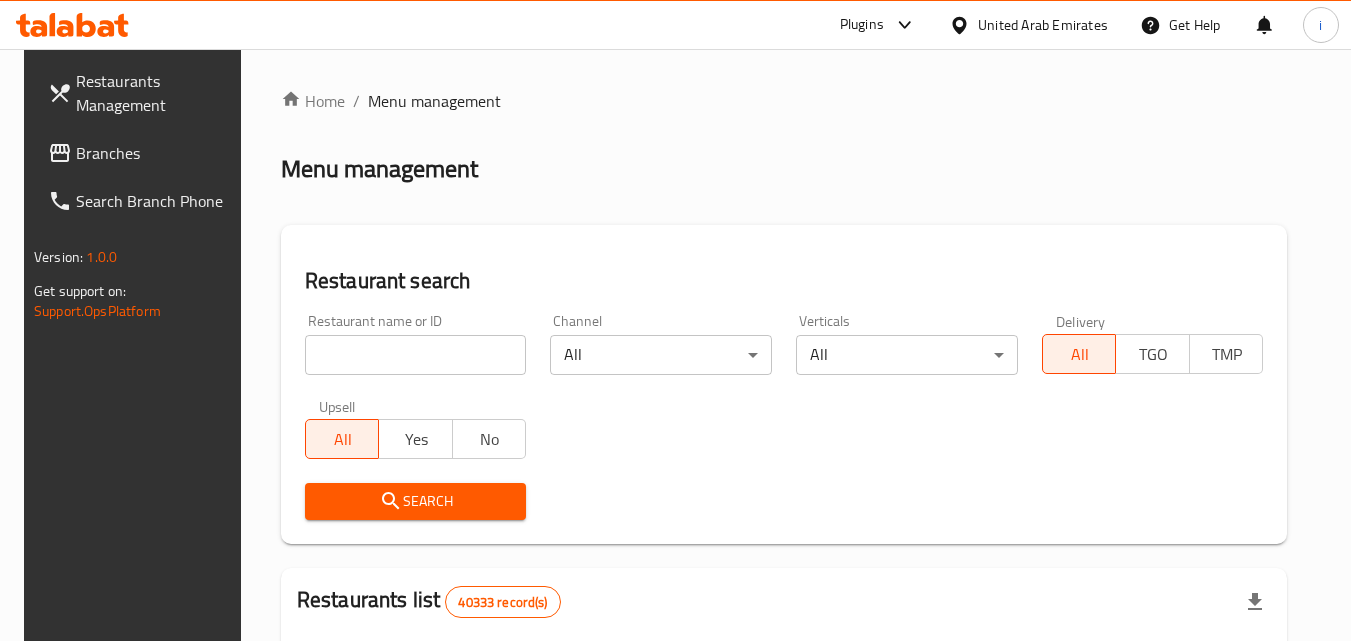 click on "Branches" at bounding box center [155, 153] 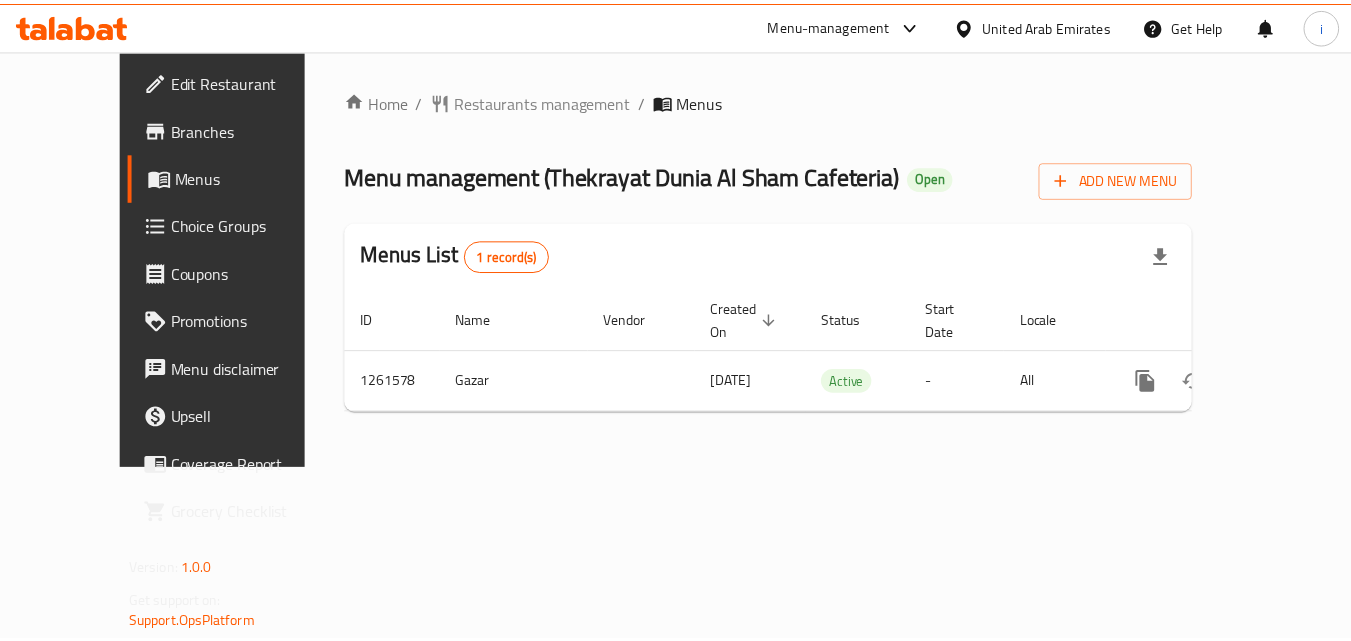 scroll, scrollTop: 0, scrollLeft: 0, axis: both 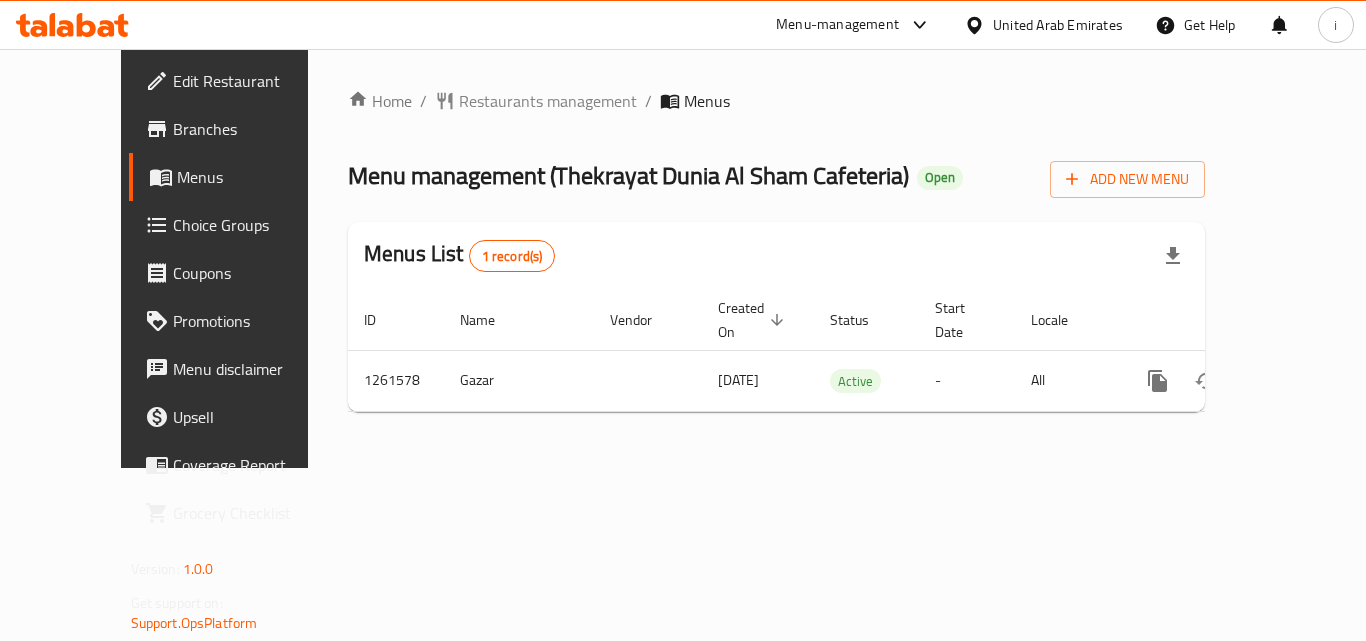 click on "Restaurants management" at bounding box center [548, 101] 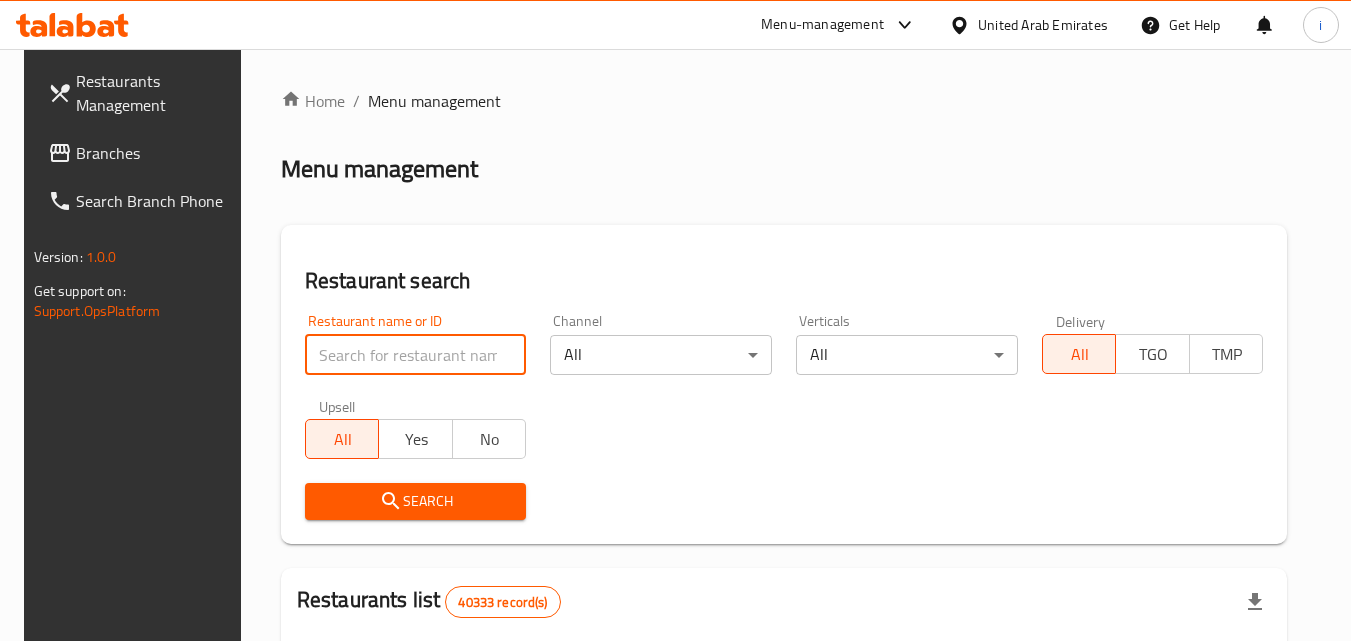 click at bounding box center (416, 355) 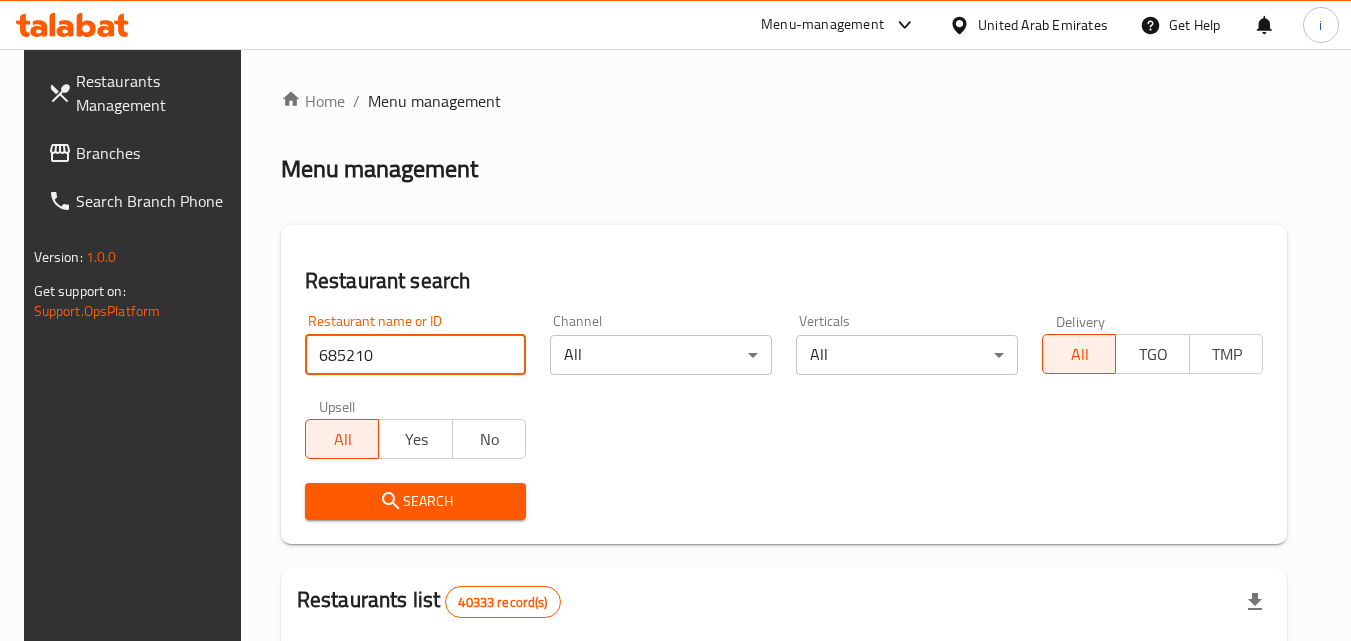 type on "685210" 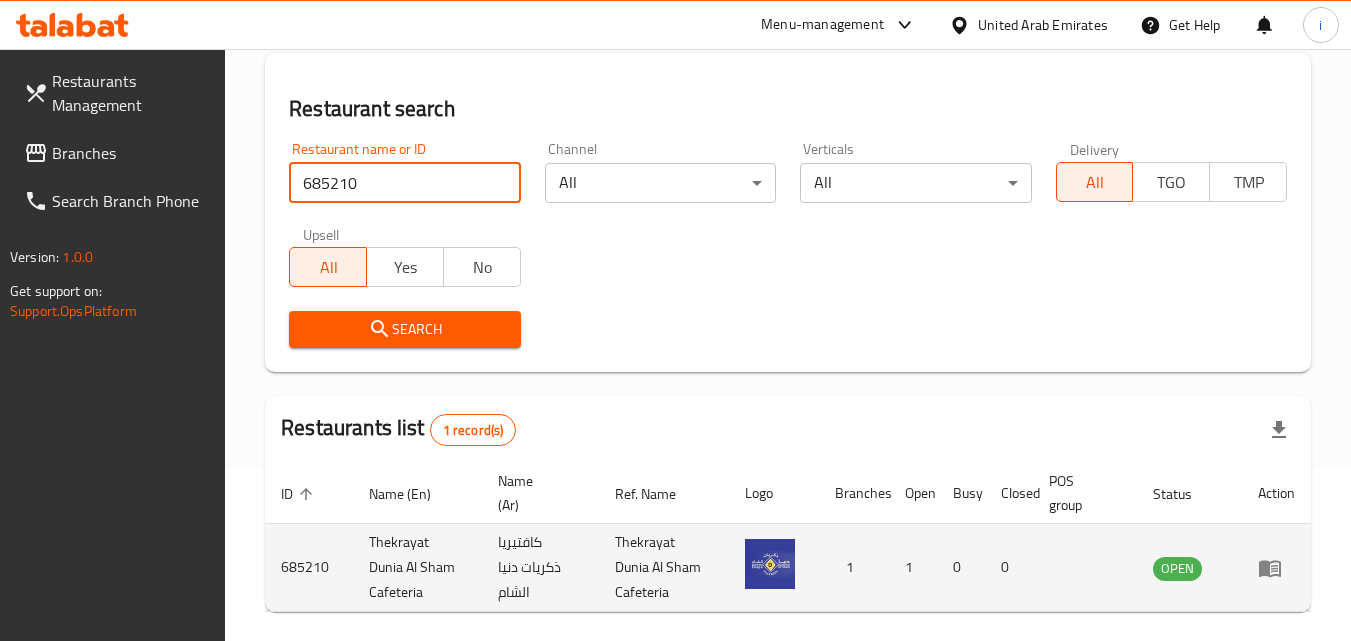 scroll, scrollTop: 251, scrollLeft: 0, axis: vertical 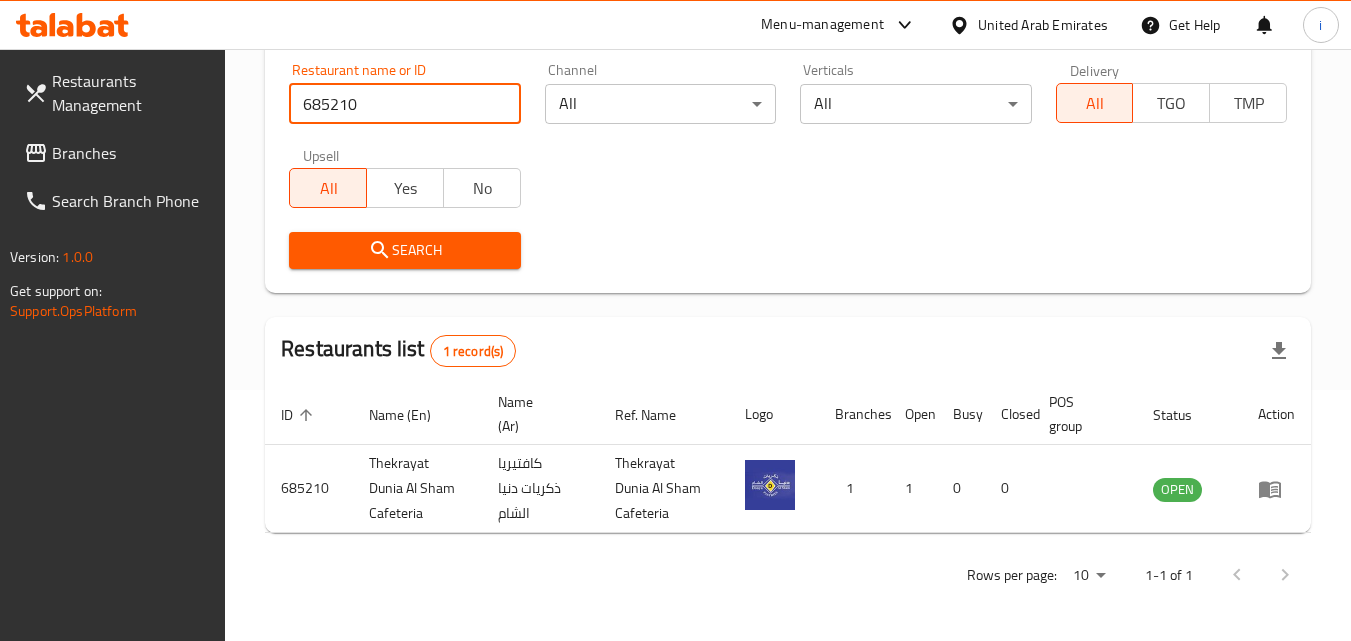 click 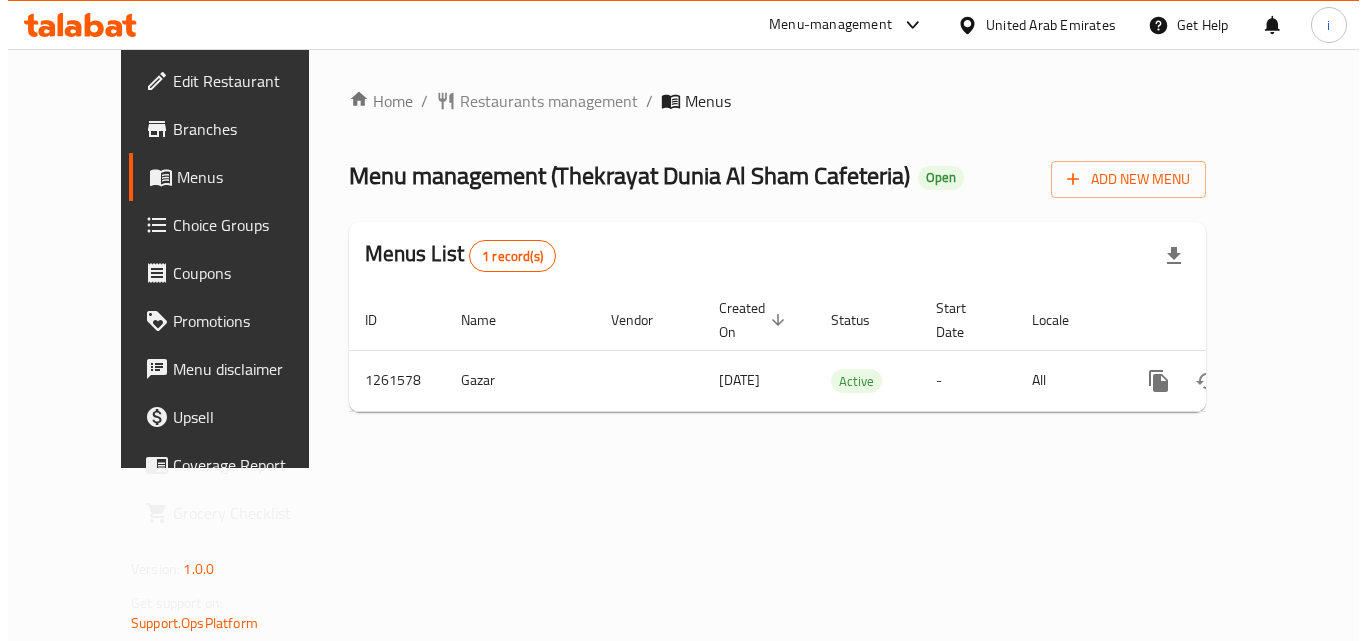 scroll, scrollTop: 0, scrollLeft: 0, axis: both 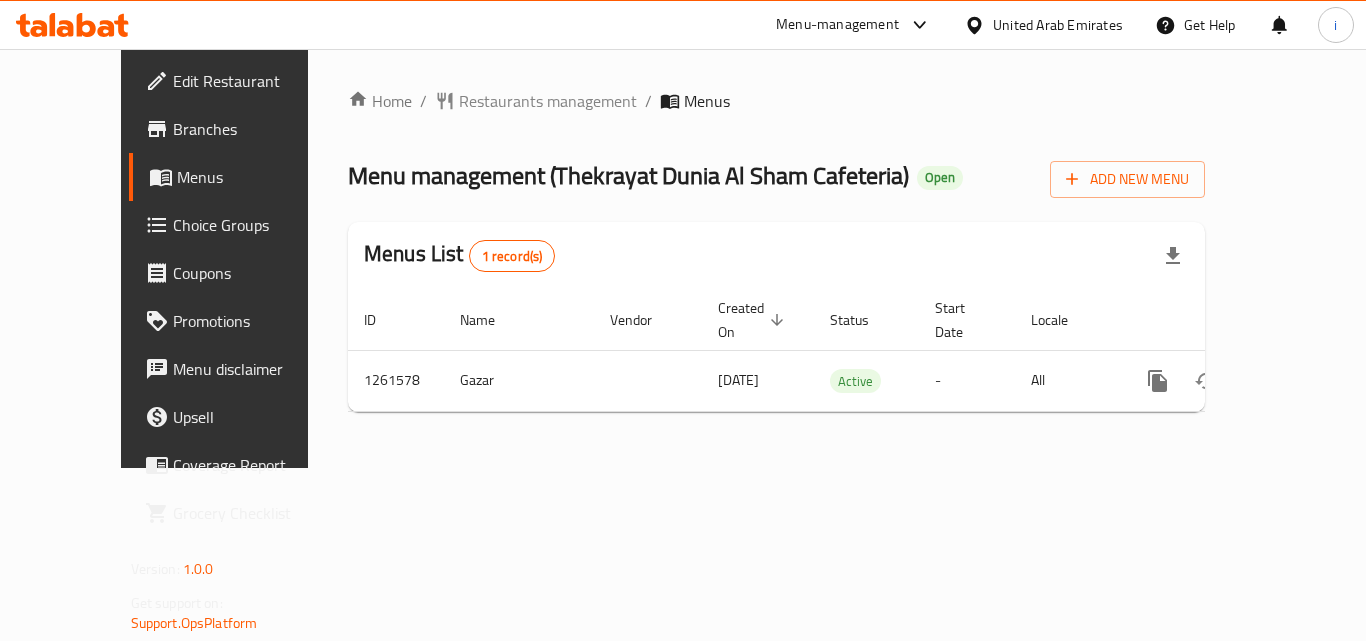 click on "Menu-management" at bounding box center [837, 25] 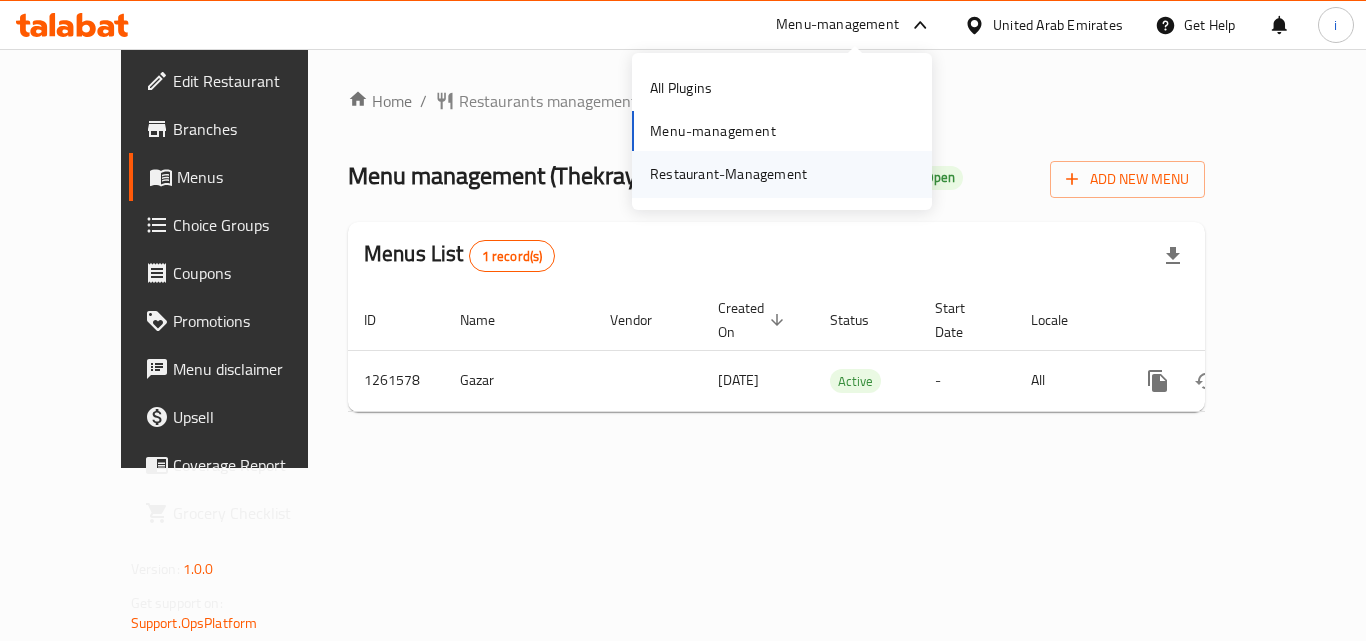 click on "Restaurant-Management" at bounding box center [728, 174] 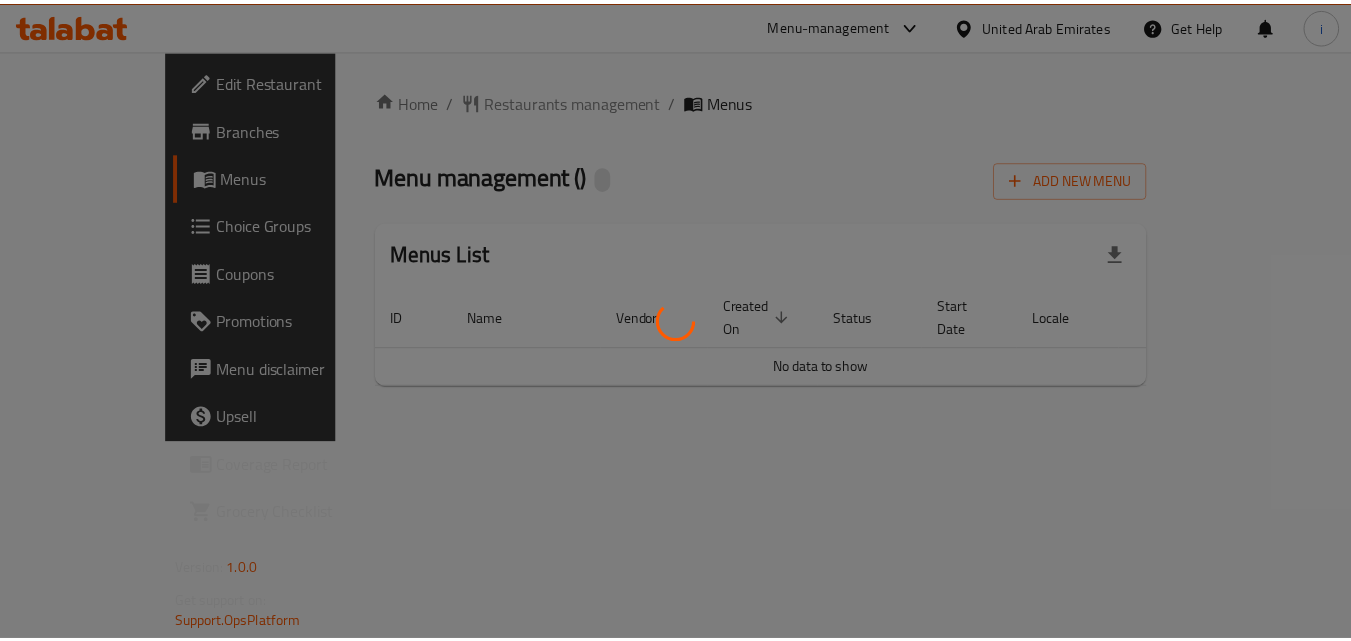 scroll, scrollTop: 0, scrollLeft: 0, axis: both 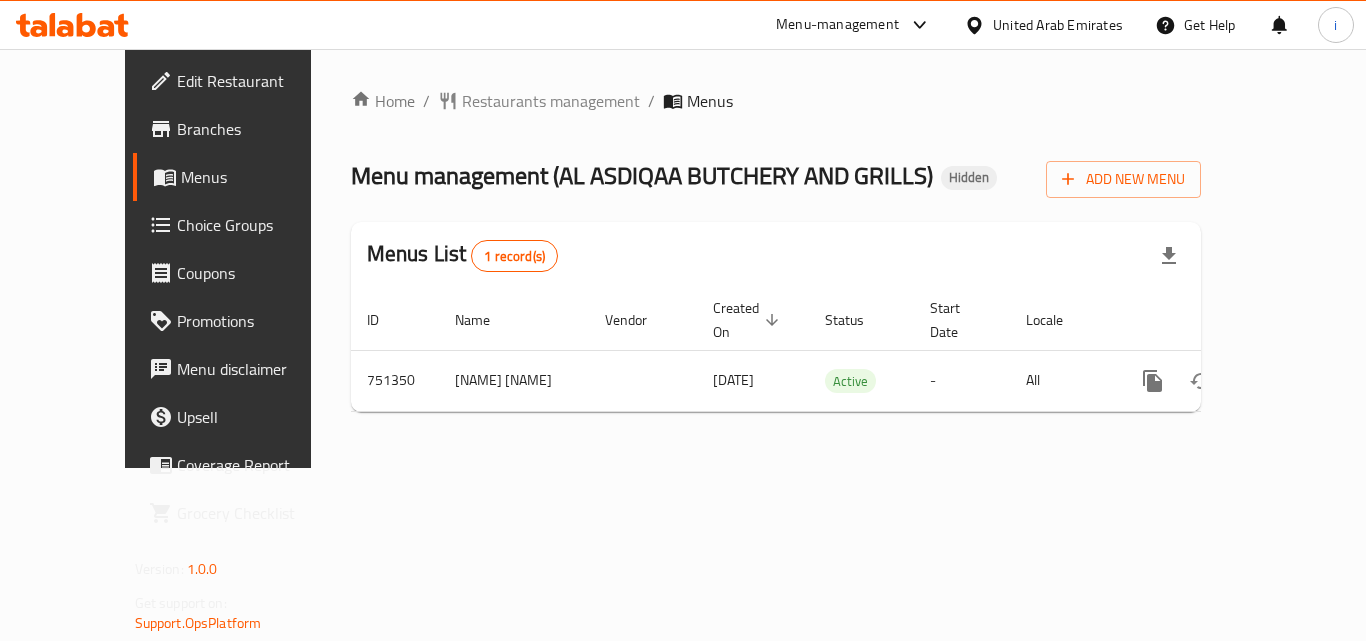 click on "Restaurants management" at bounding box center (551, 101) 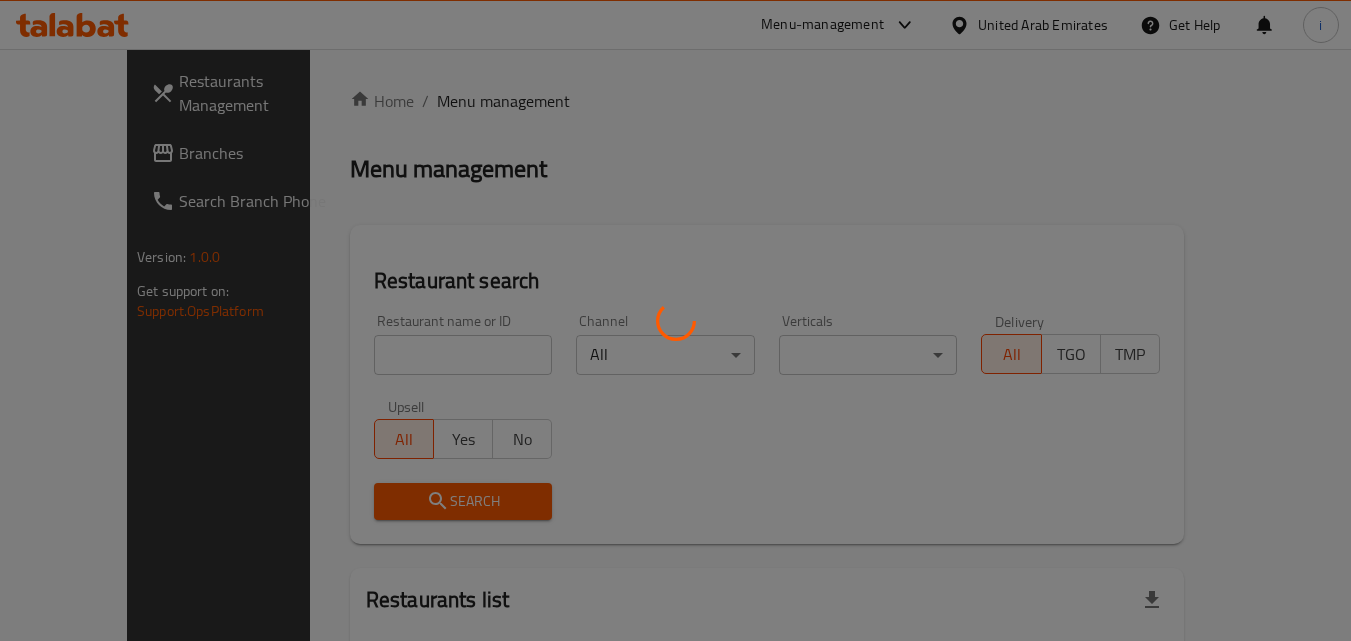 click at bounding box center (675, 320) 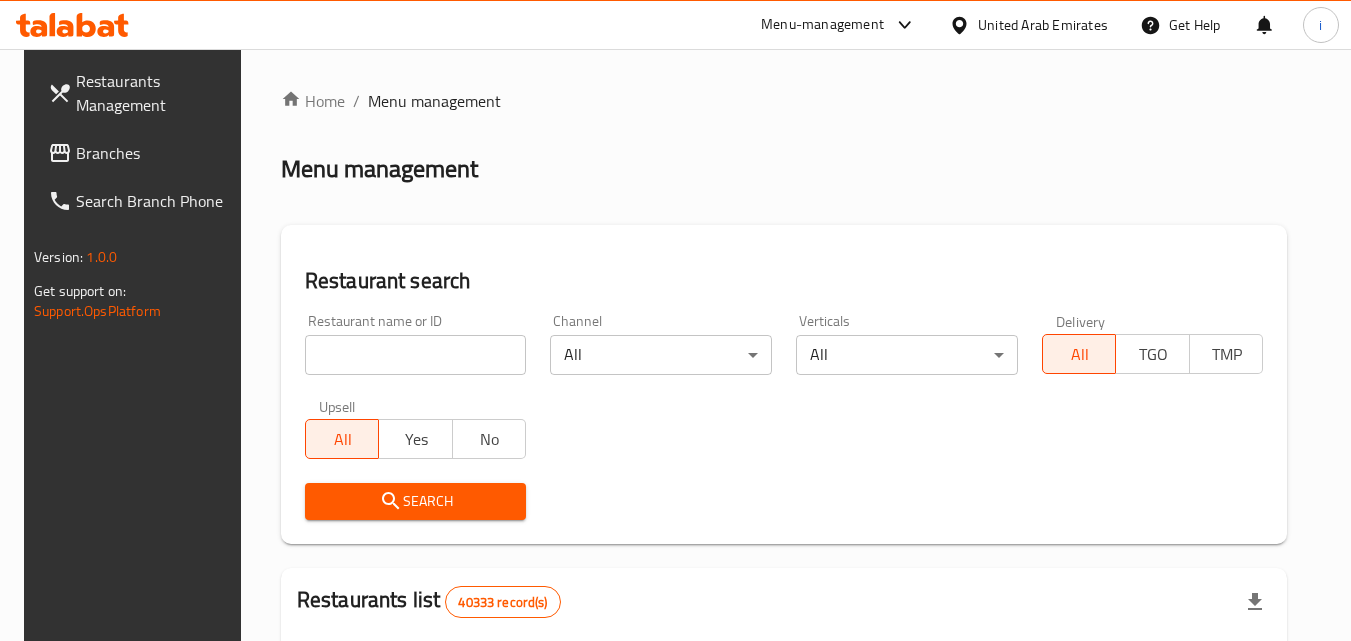 click at bounding box center (416, 355) 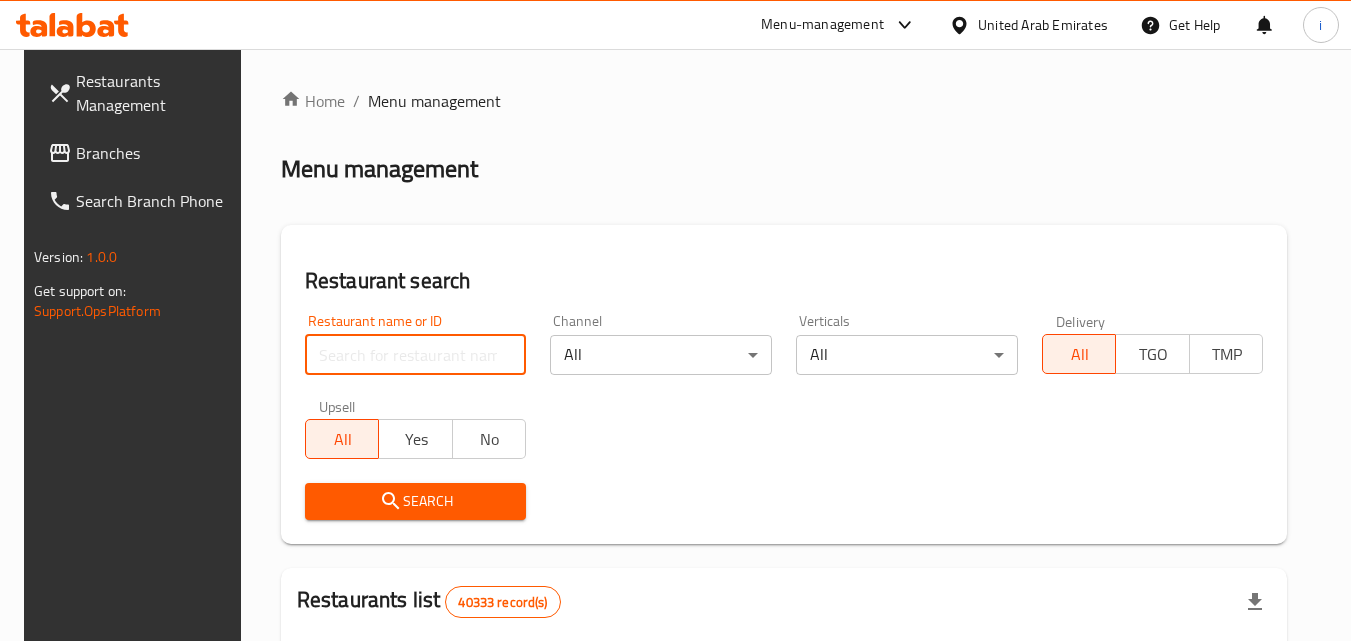 paste on "649106" 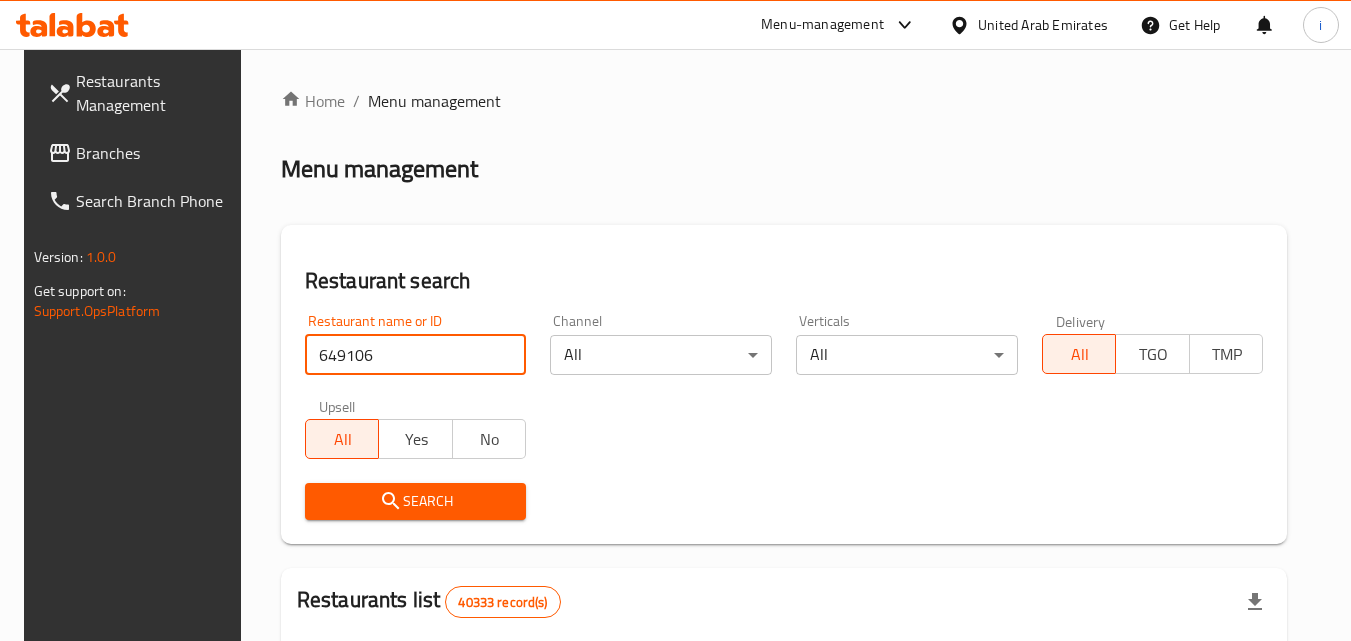 type on "649106" 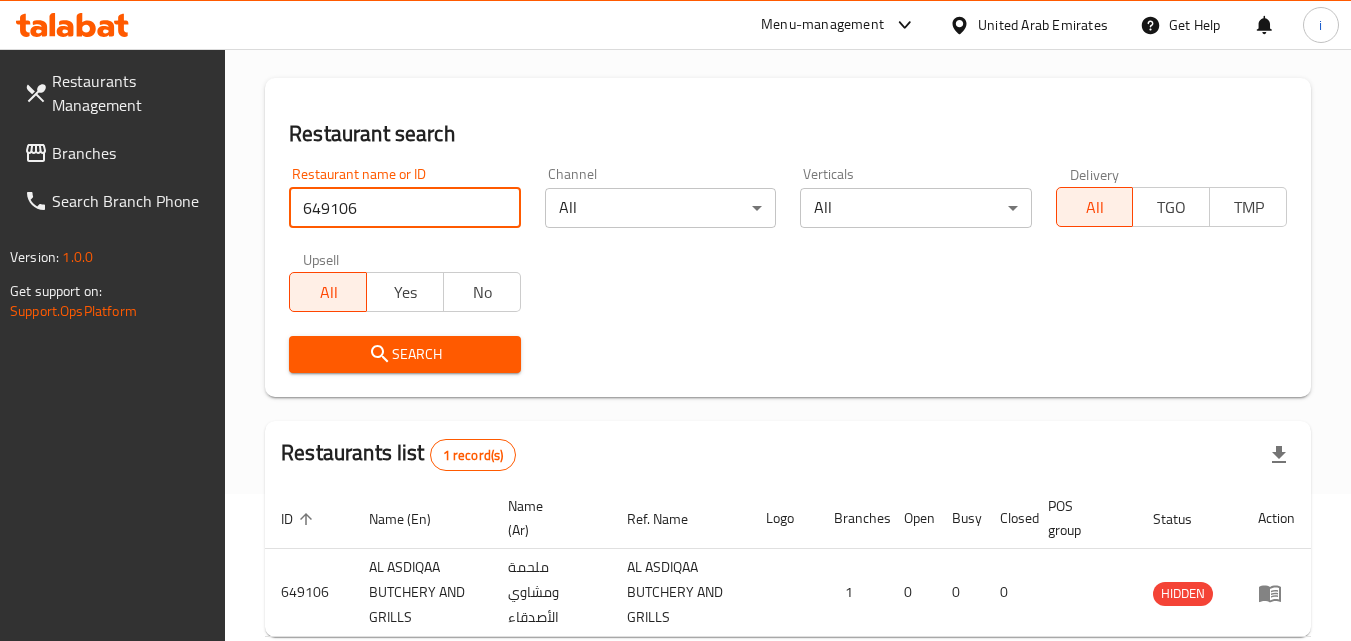 scroll, scrollTop: 251, scrollLeft: 0, axis: vertical 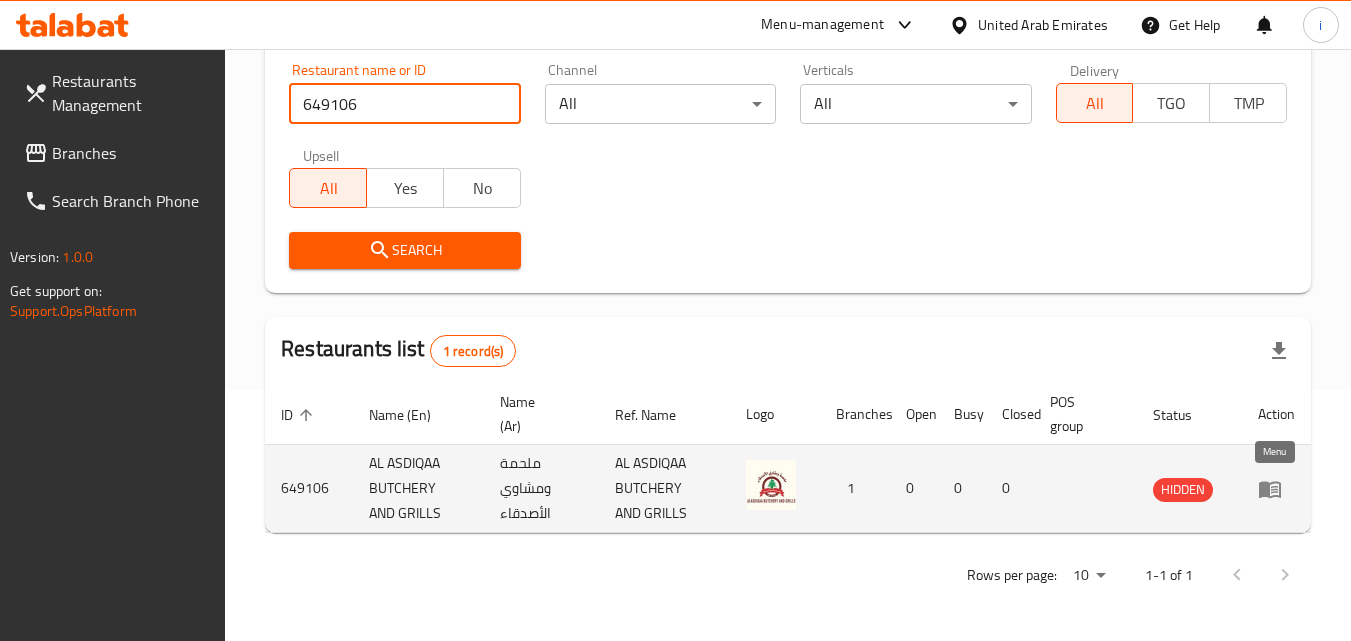 click 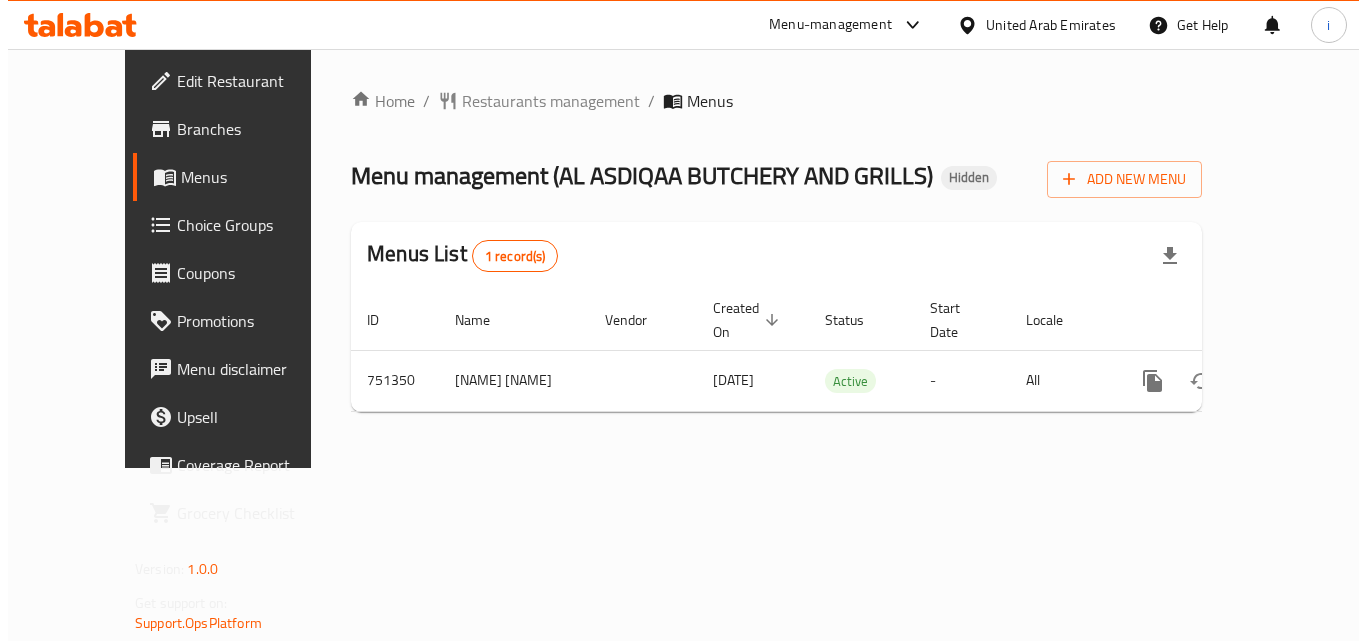 scroll, scrollTop: 0, scrollLeft: 0, axis: both 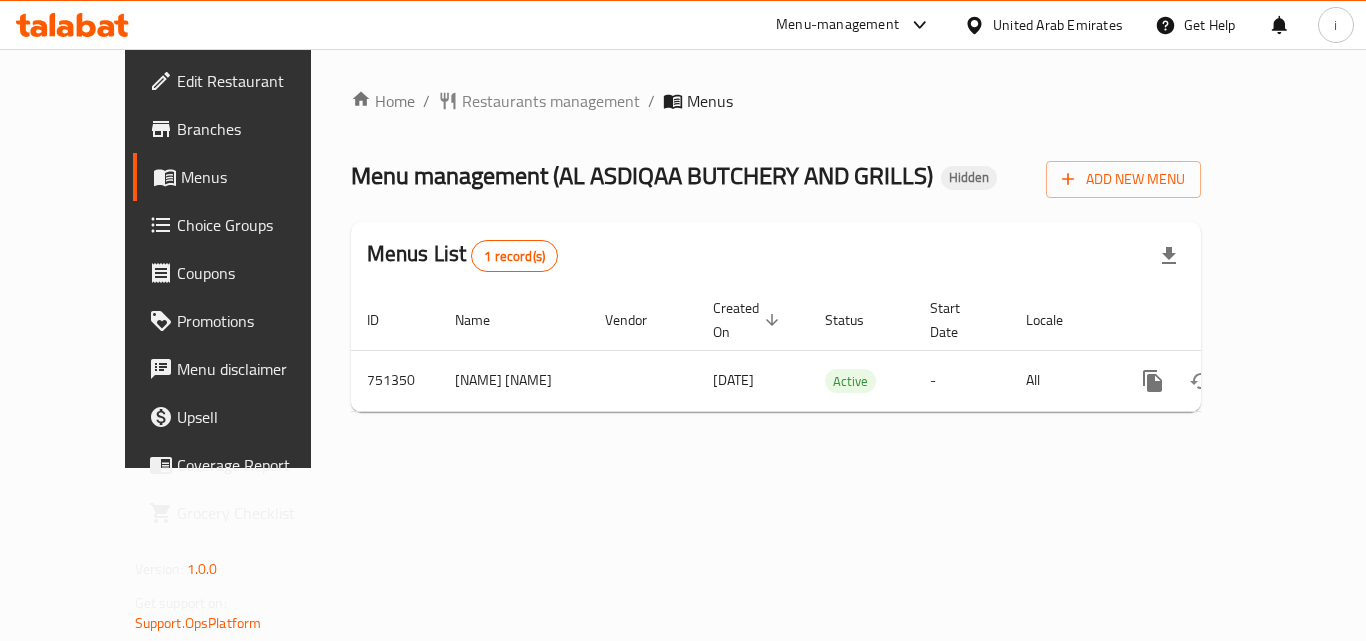 click on "Menu-management" at bounding box center [837, 25] 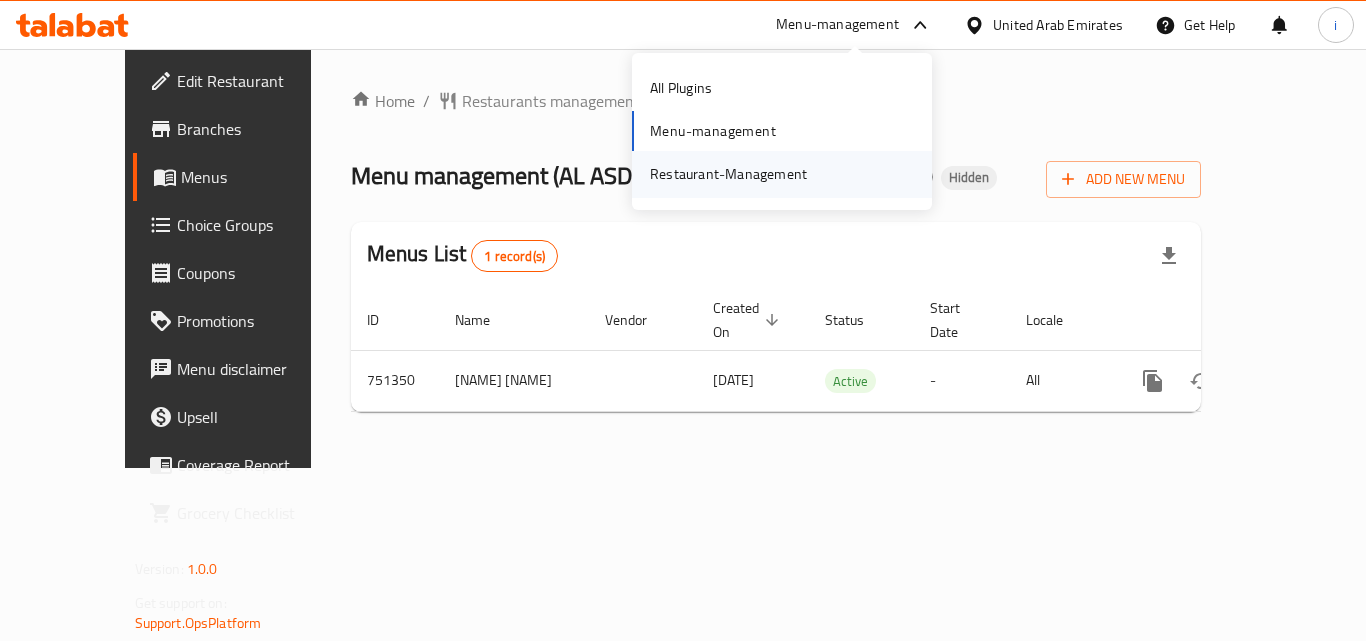 click on "Restaurant-Management" at bounding box center (728, 174) 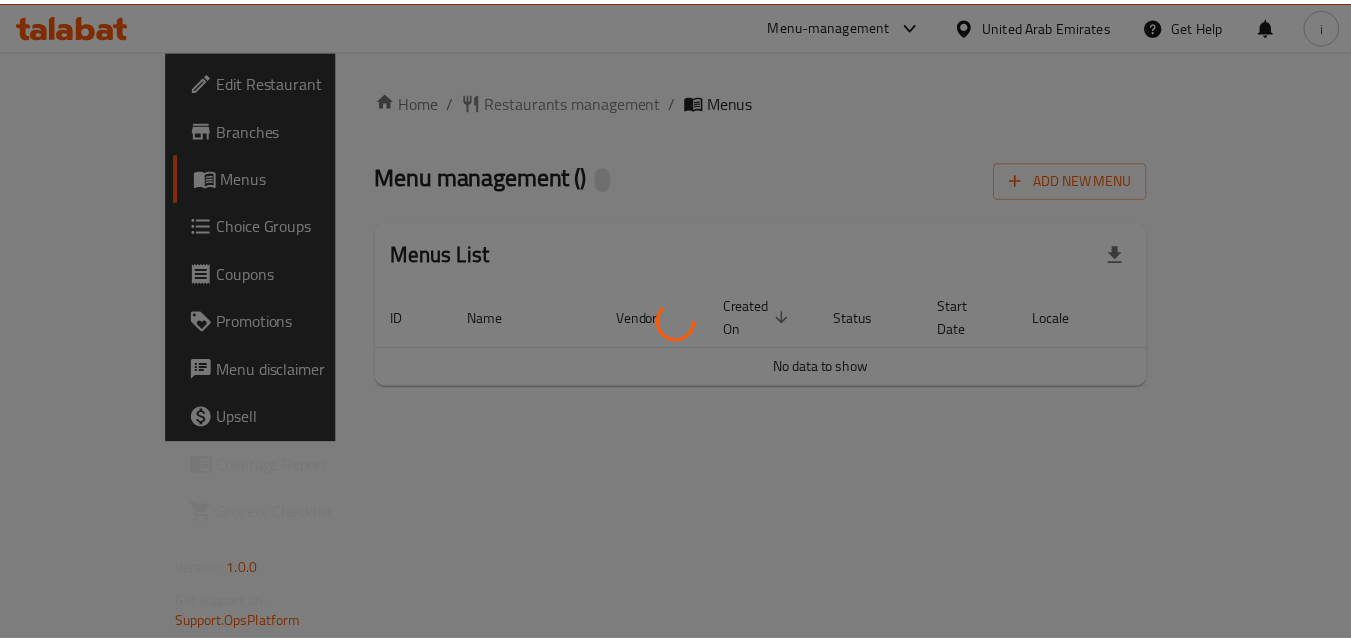 scroll, scrollTop: 0, scrollLeft: 0, axis: both 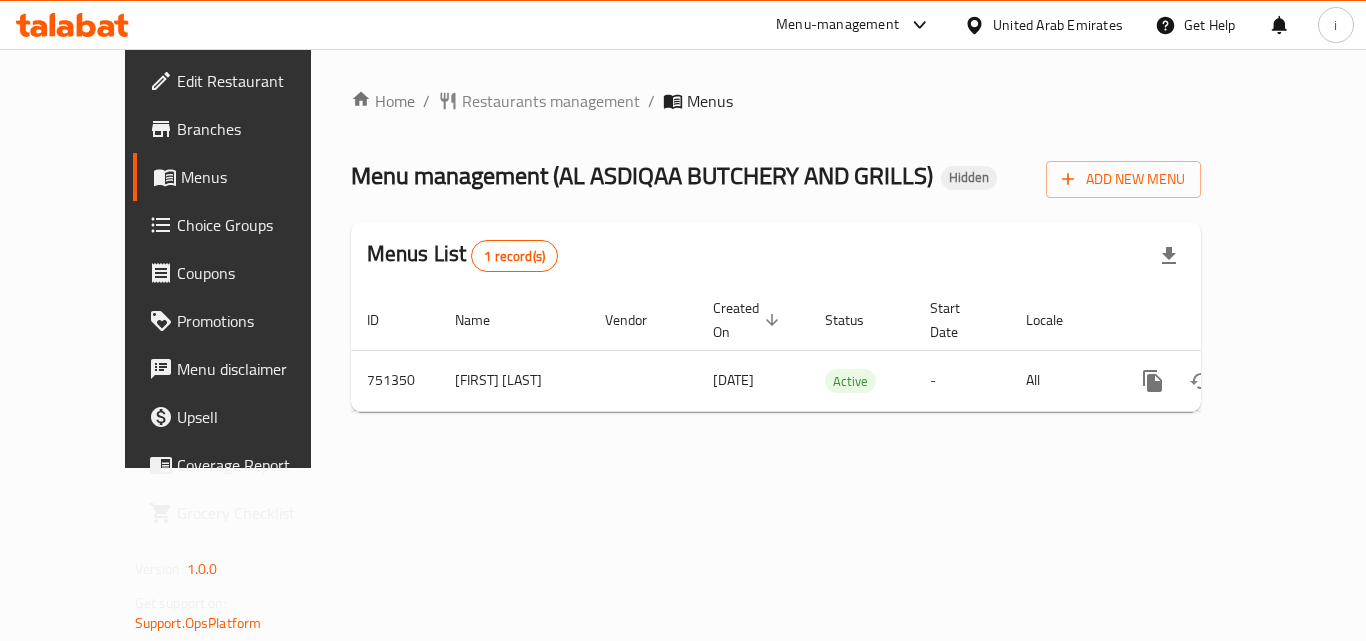 click on "United Arab Emirates" at bounding box center (1058, 25) 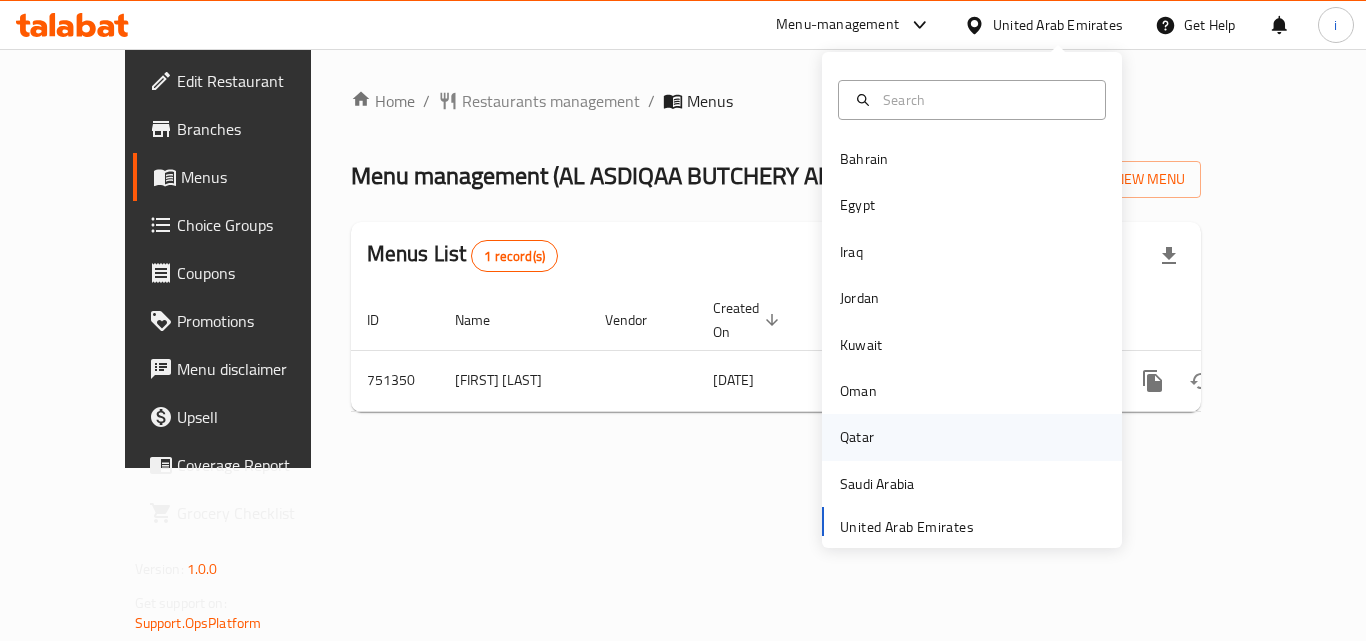 click on "Qatar" at bounding box center (857, 437) 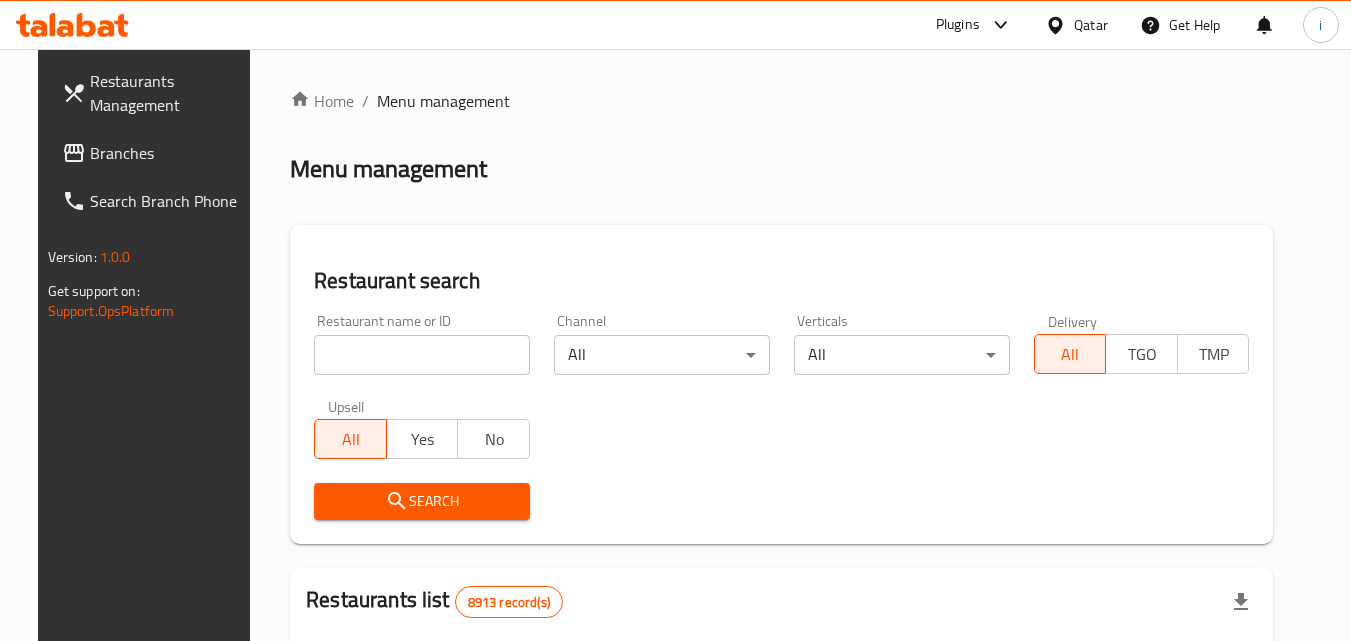 click on "Branches" at bounding box center [169, 153] 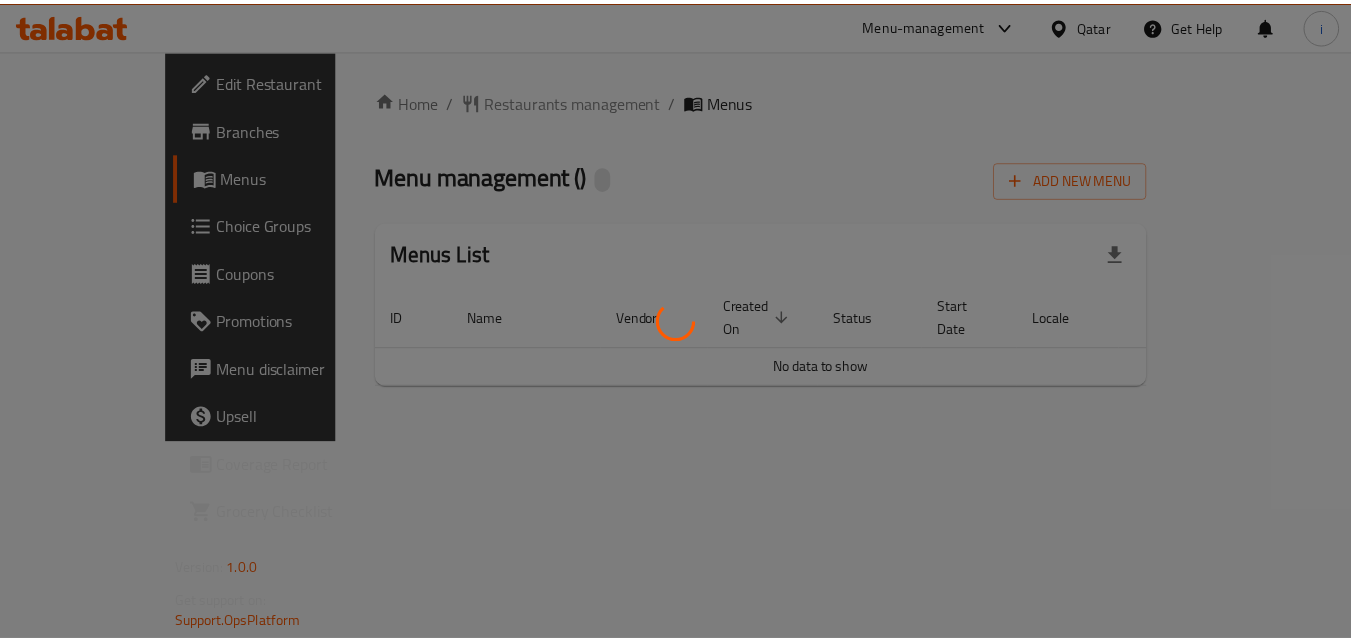 scroll, scrollTop: 0, scrollLeft: 0, axis: both 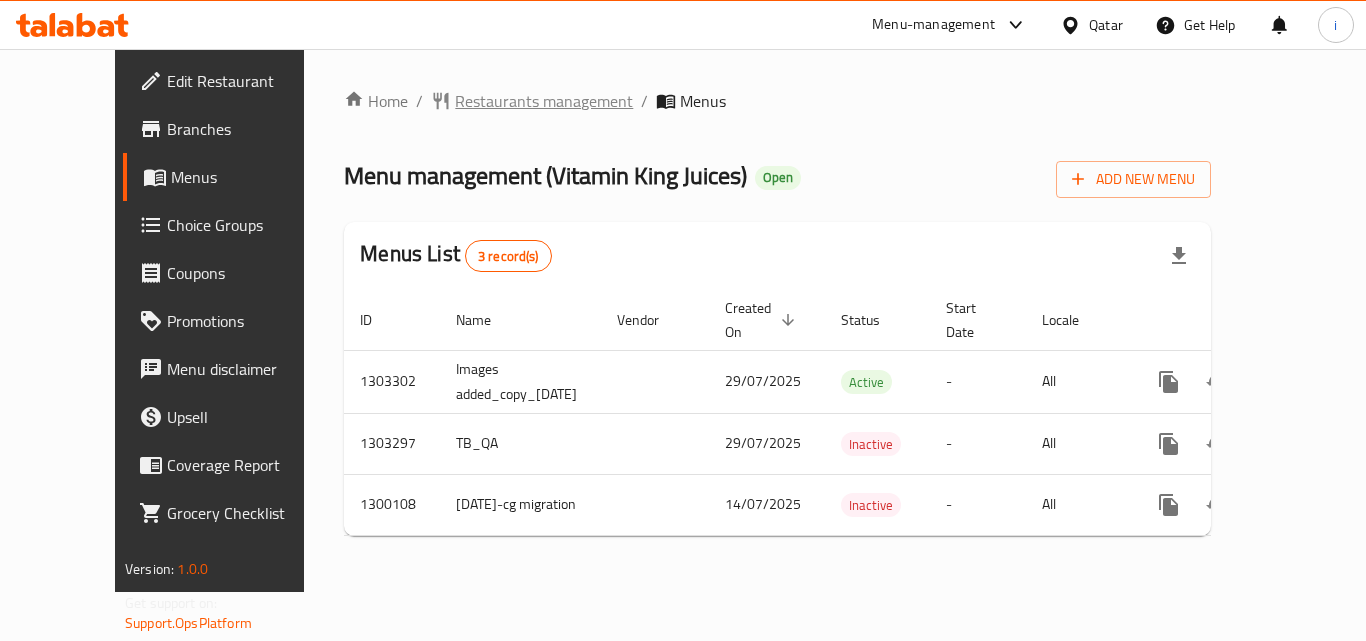 click on "Restaurants management" at bounding box center [544, 101] 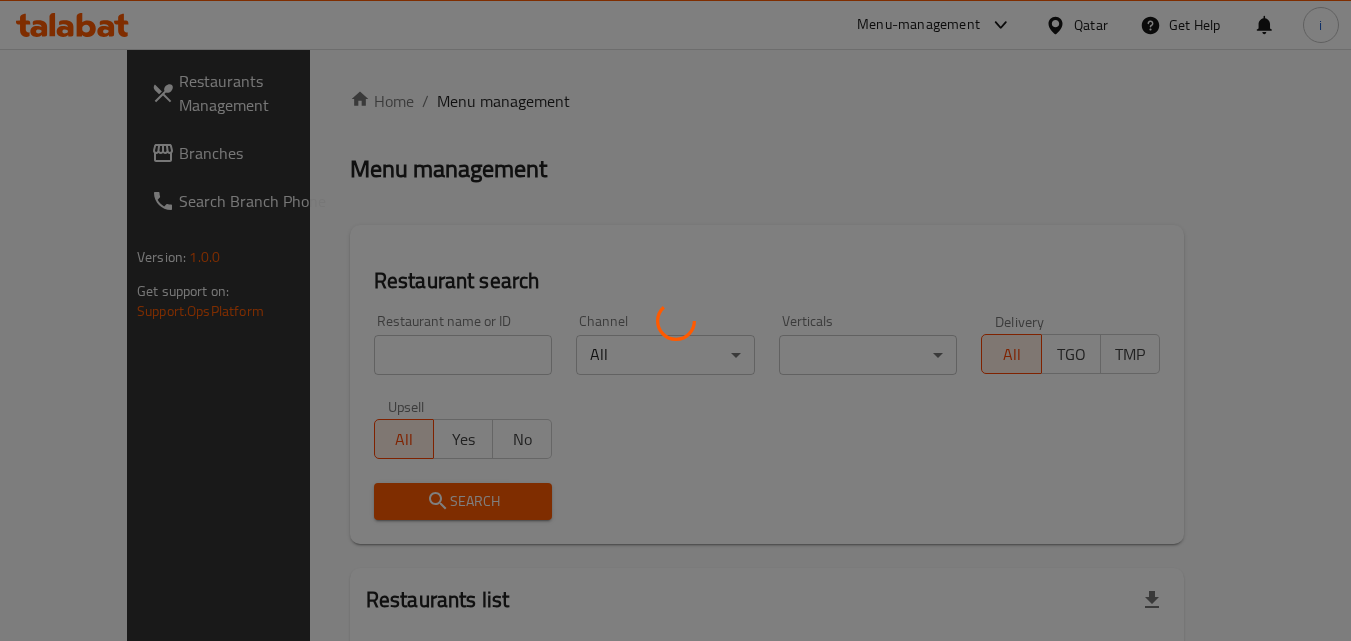 click at bounding box center [675, 320] 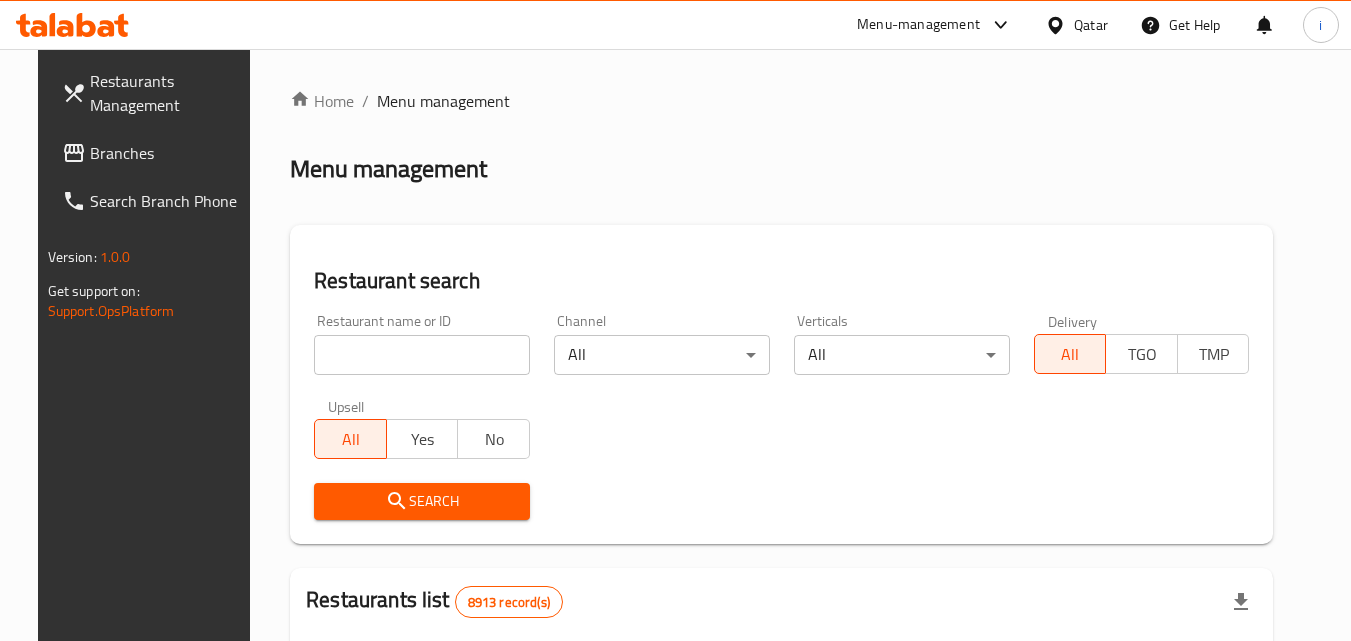 click at bounding box center [422, 355] 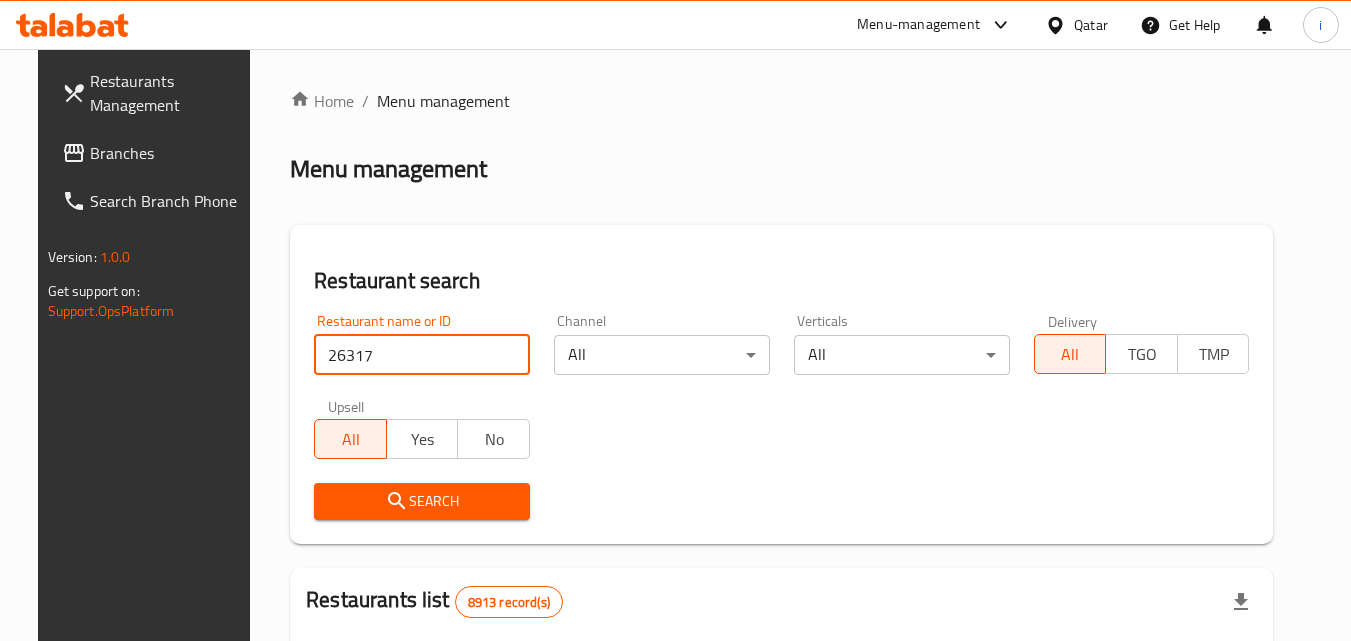 type on "26317" 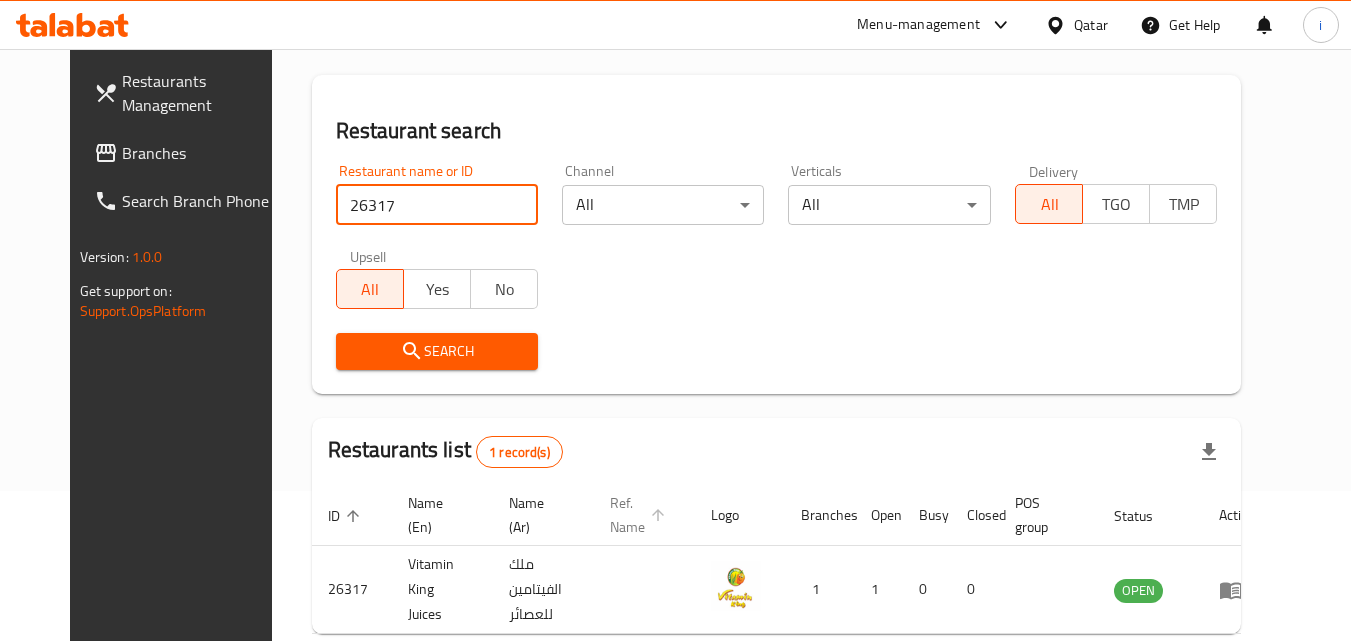 scroll, scrollTop: 234, scrollLeft: 0, axis: vertical 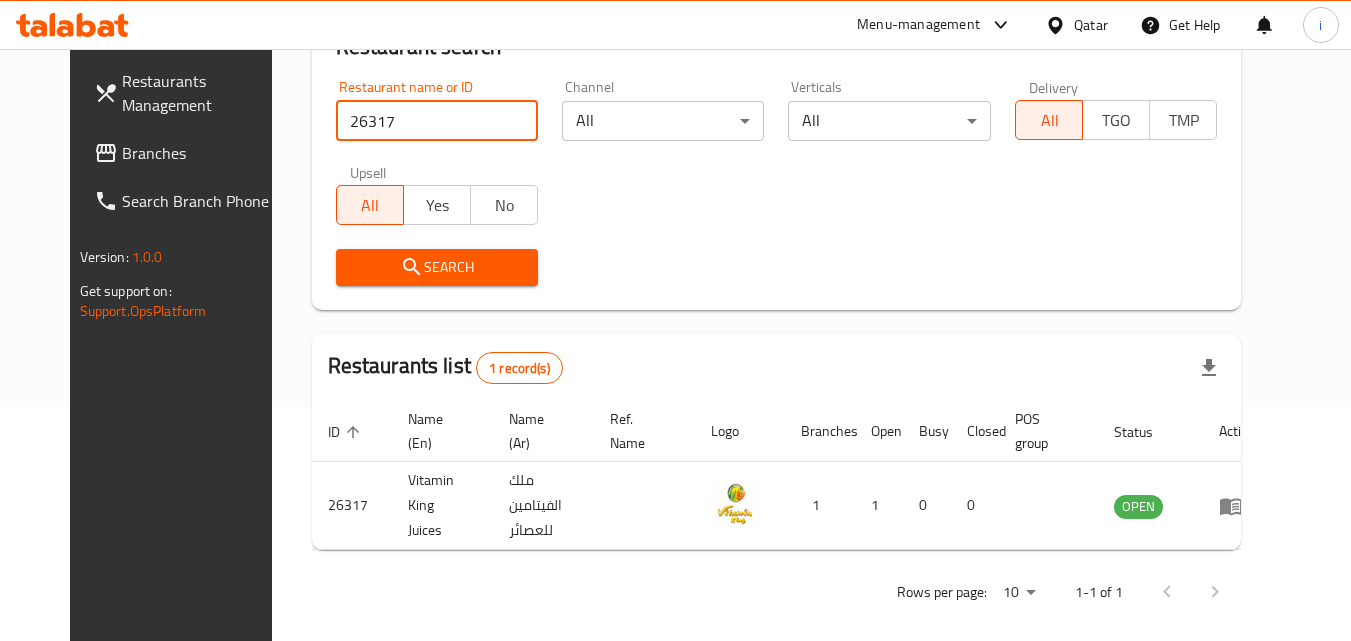click at bounding box center [1059, 25] 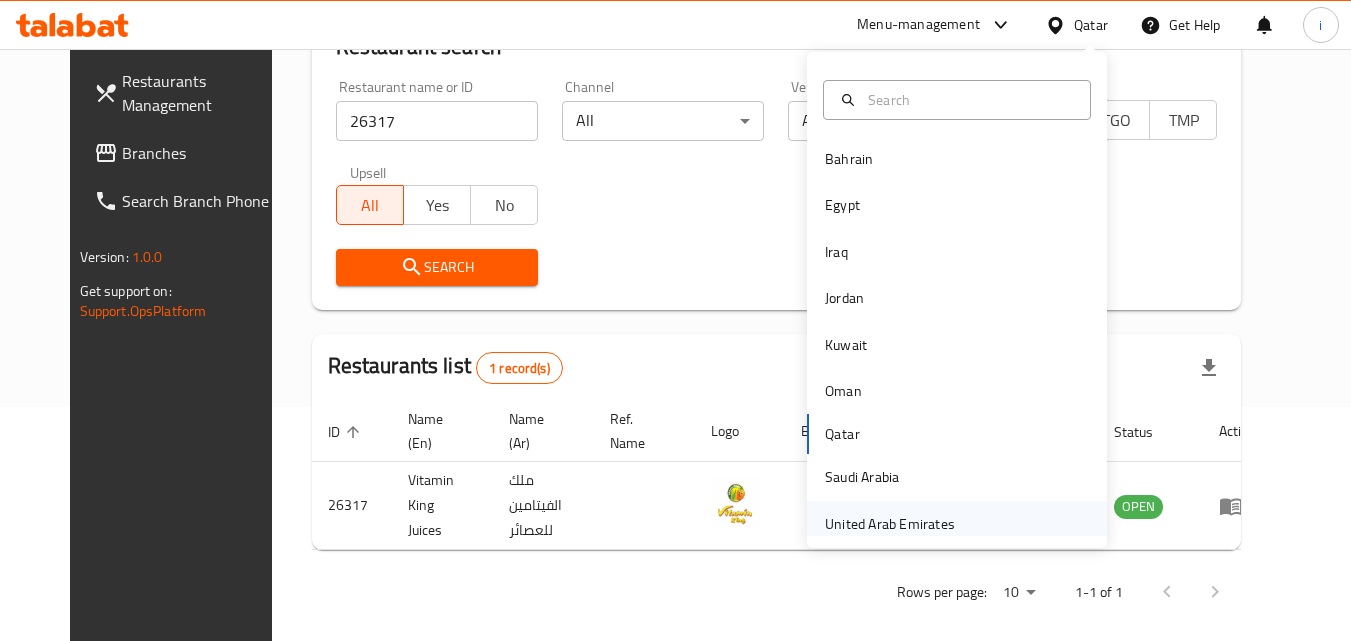 click on "United Arab Emirates" at bounding box center (890, 524) 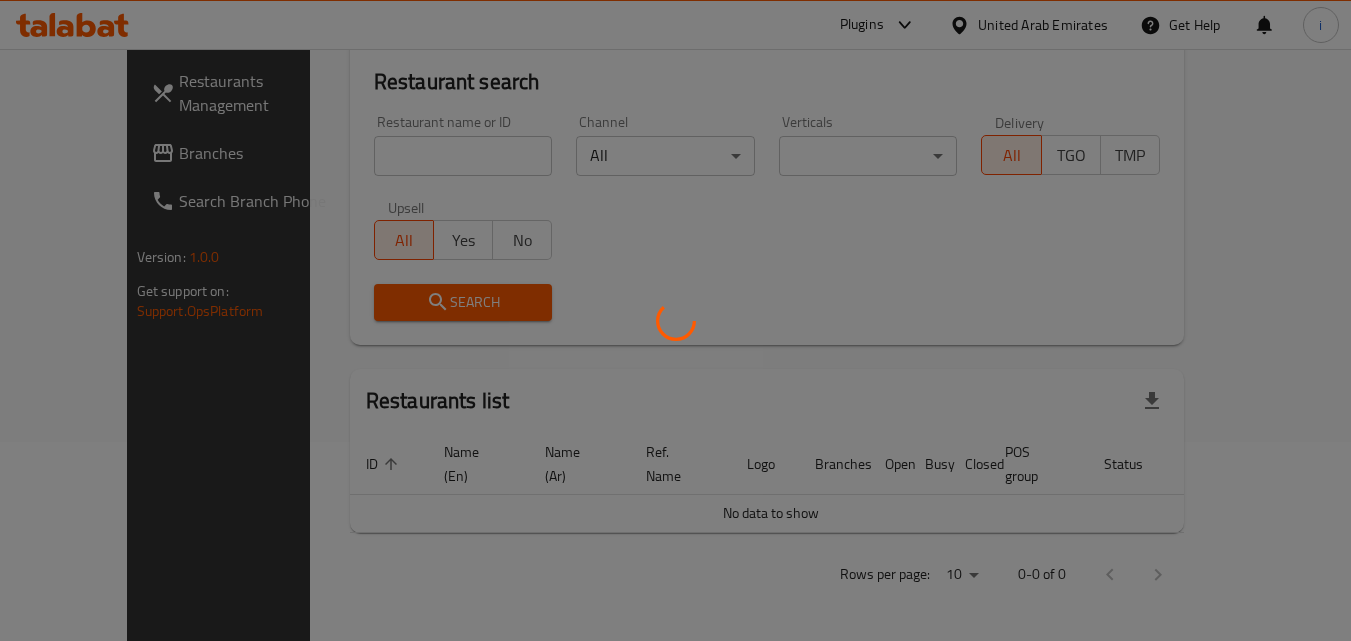 scroll, scrollTop: 176, scrollLeft: 0, axis: vertical 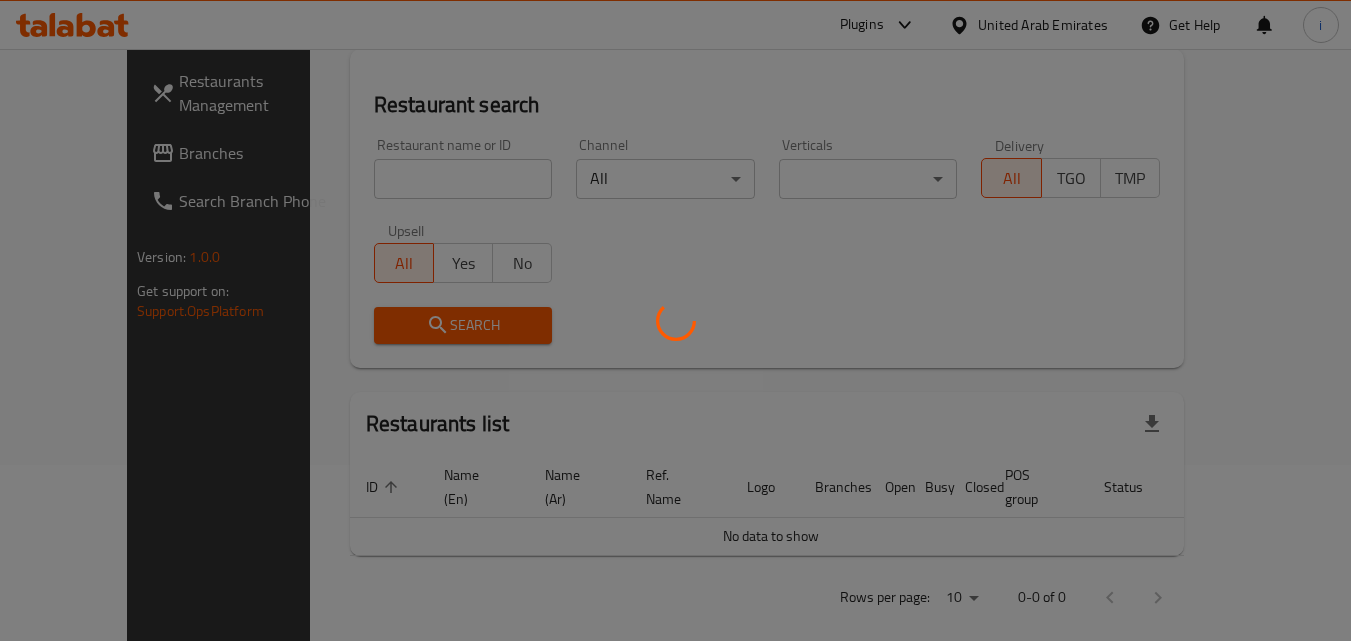 click at bounding box center (675, 320) 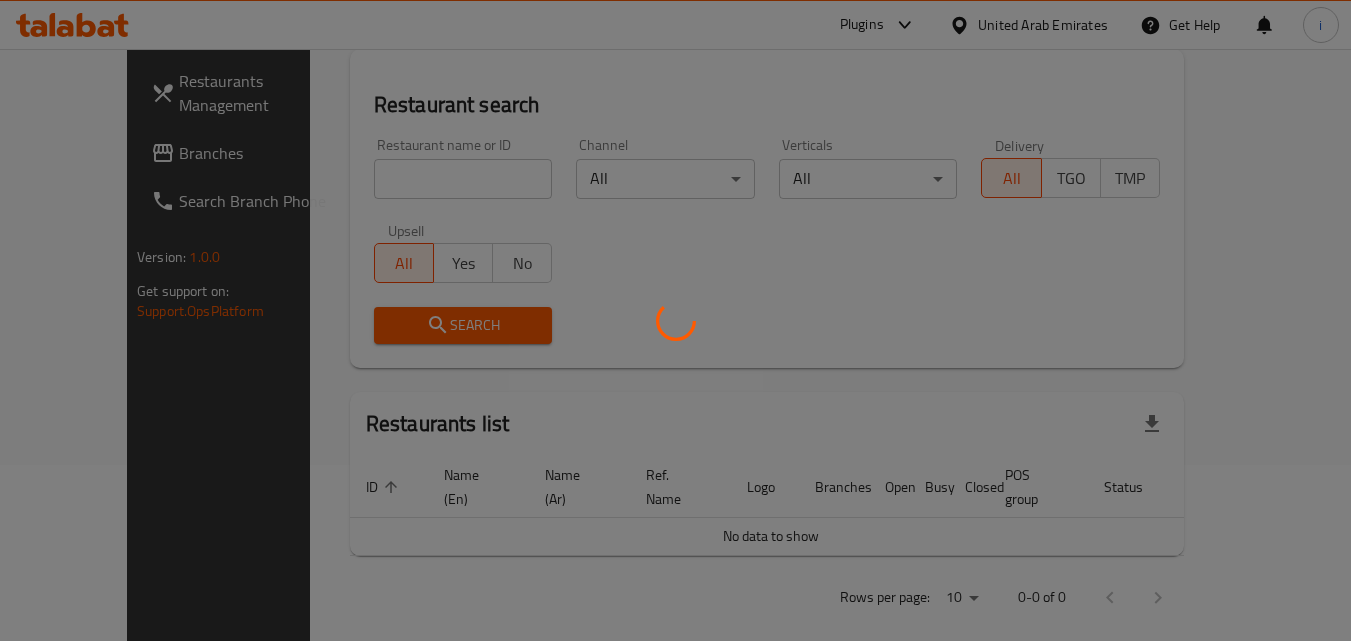 click at bounding box center [675, 320] 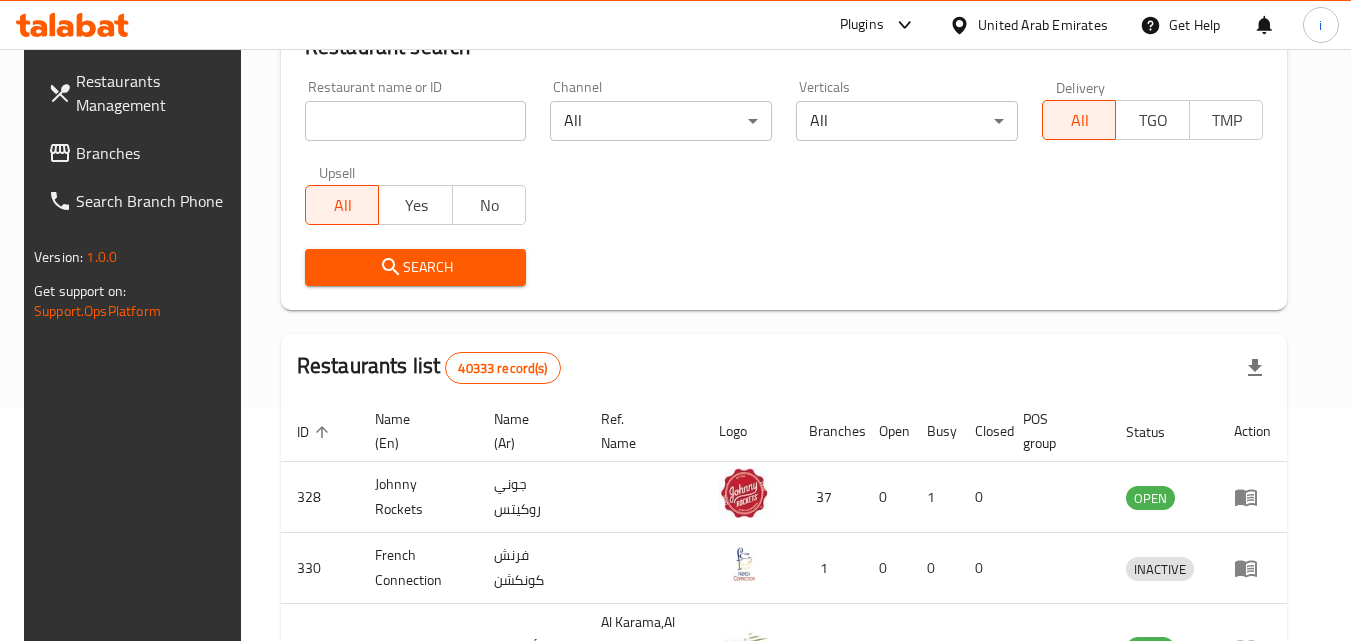click on "Branches" at bounding box center [155, 153] 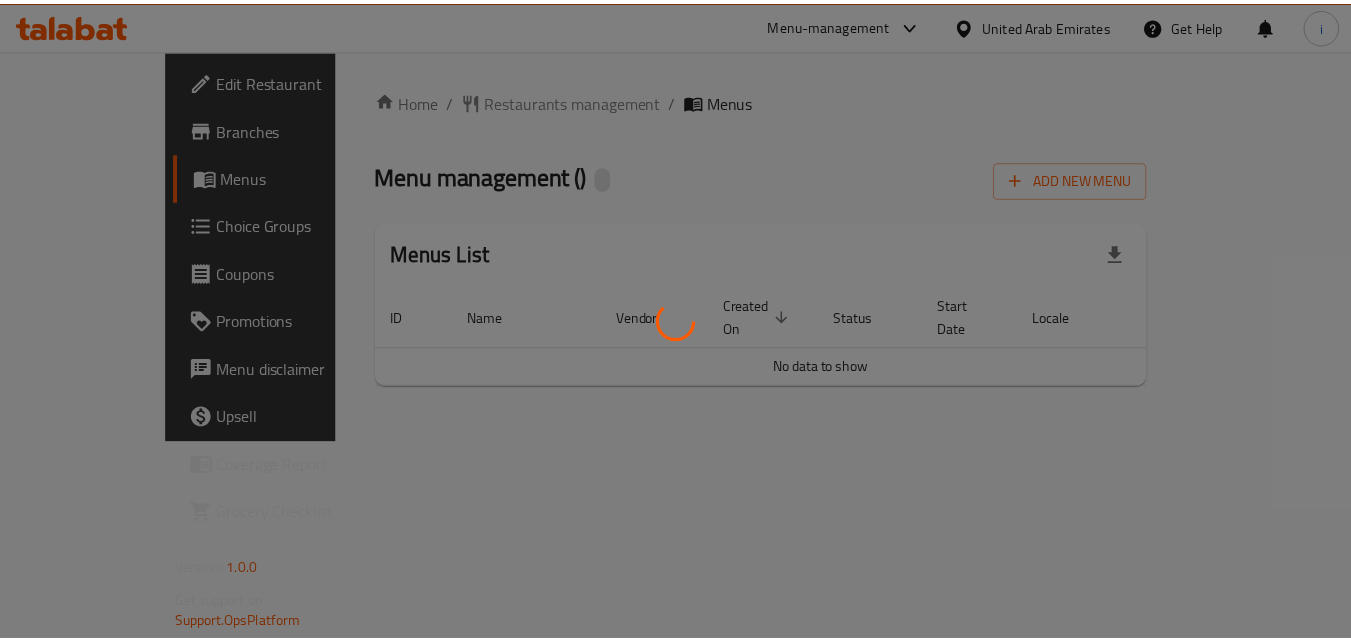 scroll, scrollTop: 0, scrollLeft: 0, axis: both 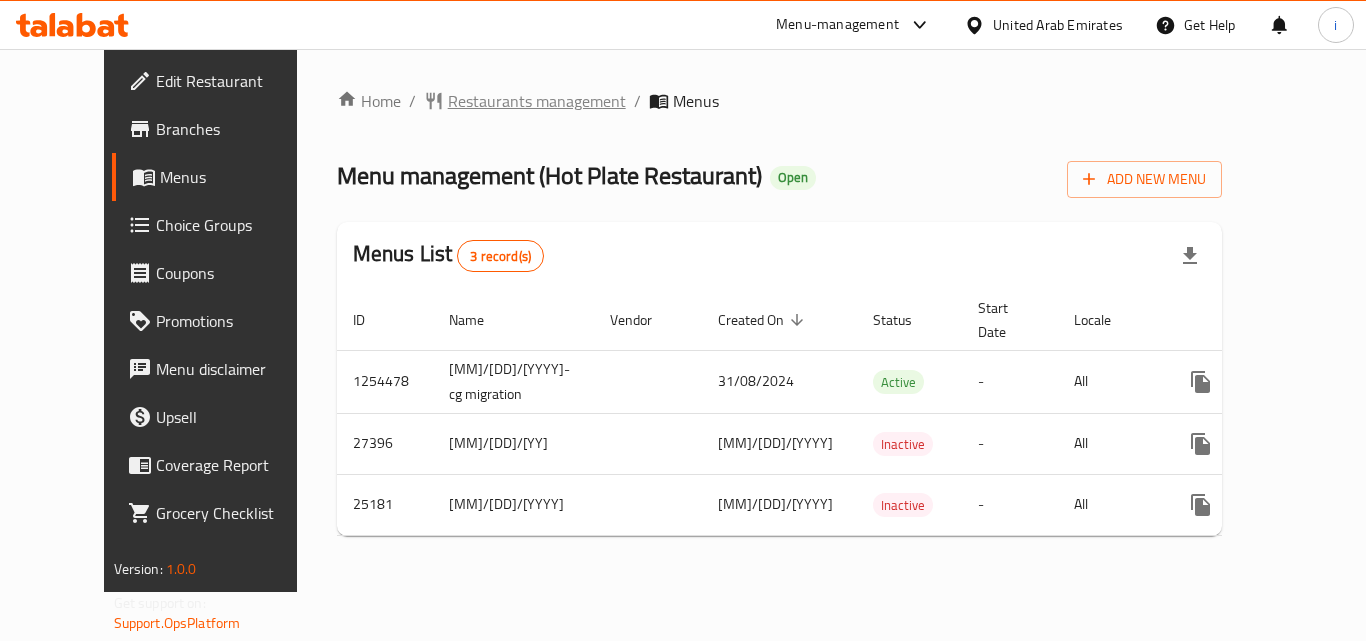 click on "Restaurants management" at bounding box center [537, 101] 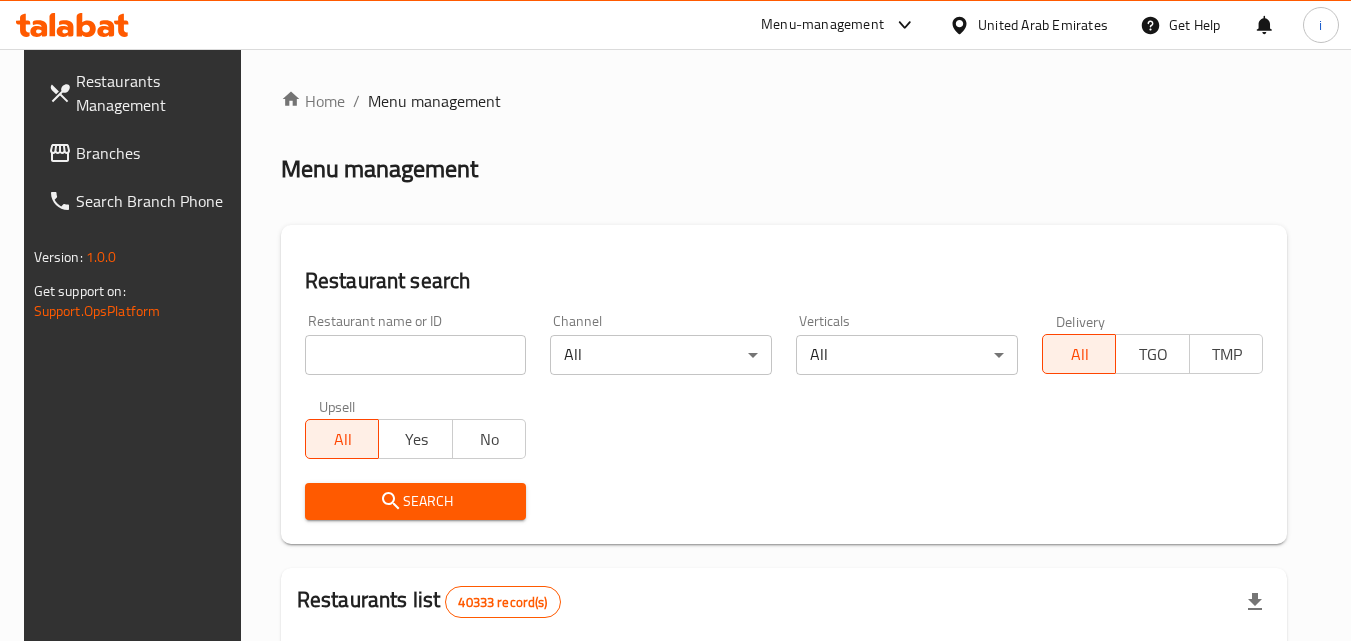 click at bounding box center (416, 355) 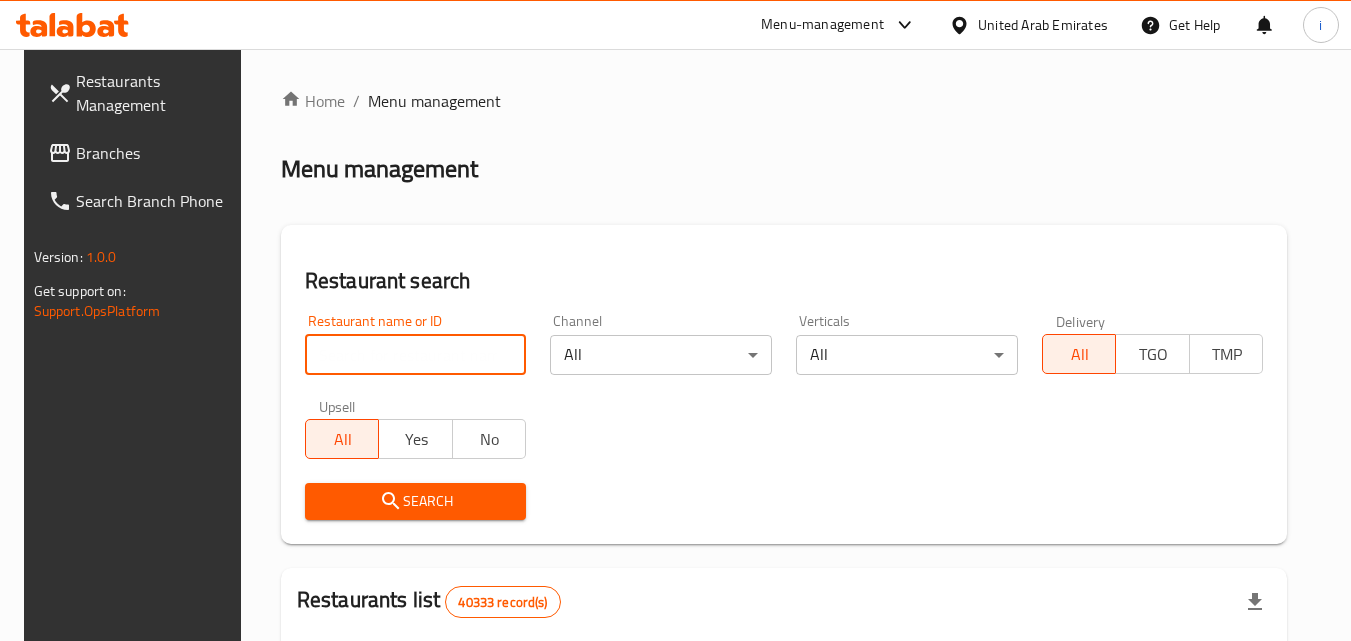 paste on "13124" 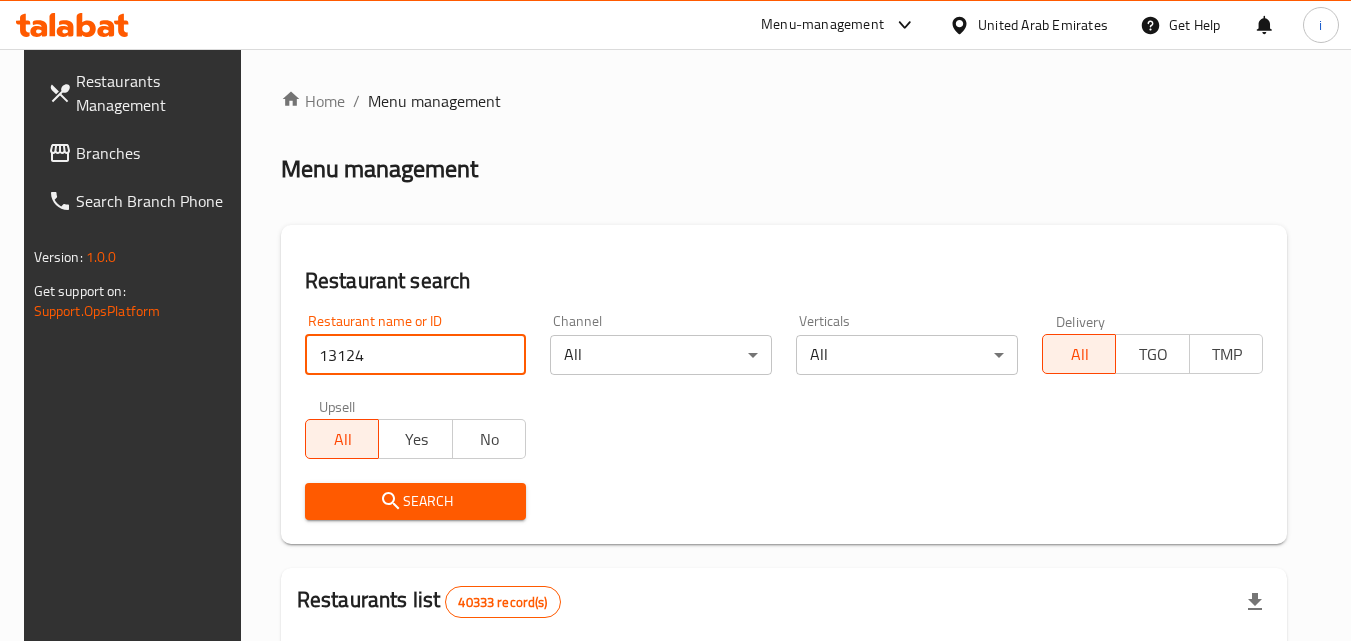 type on "13124" 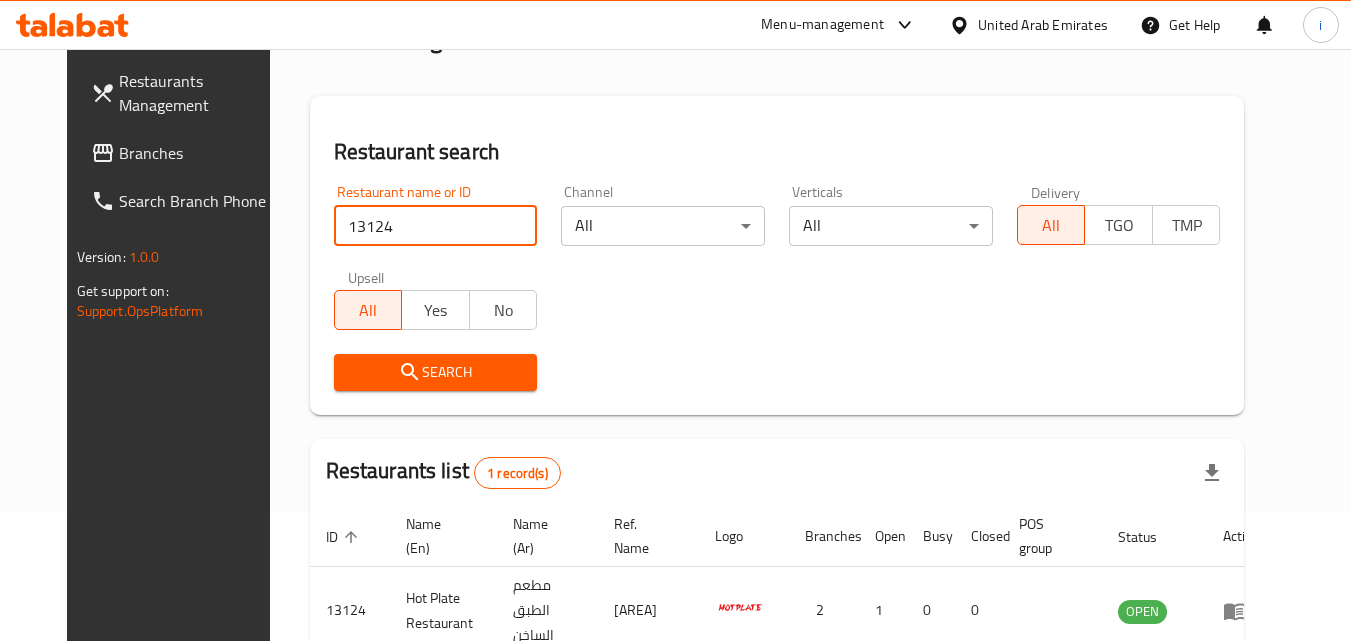 scroll, scrollTop: 234, scrollLeft: 0, axis: vertical 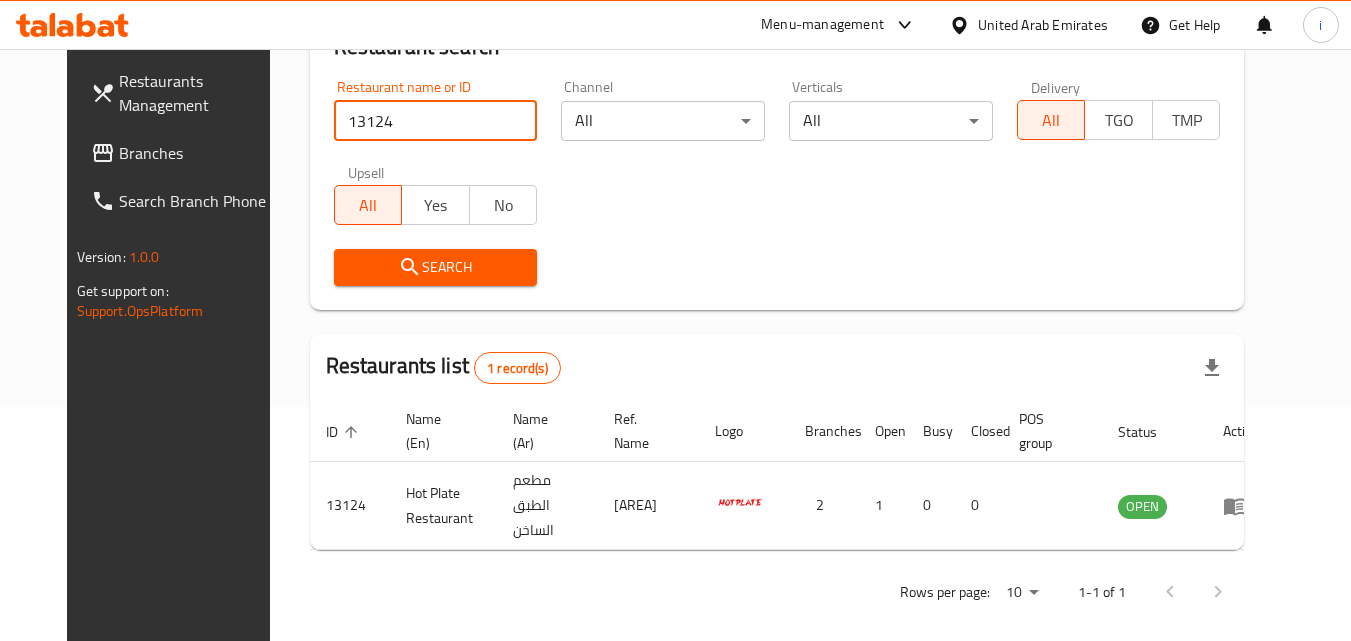 click on "Menu-management" at bounding box center [822, 25] 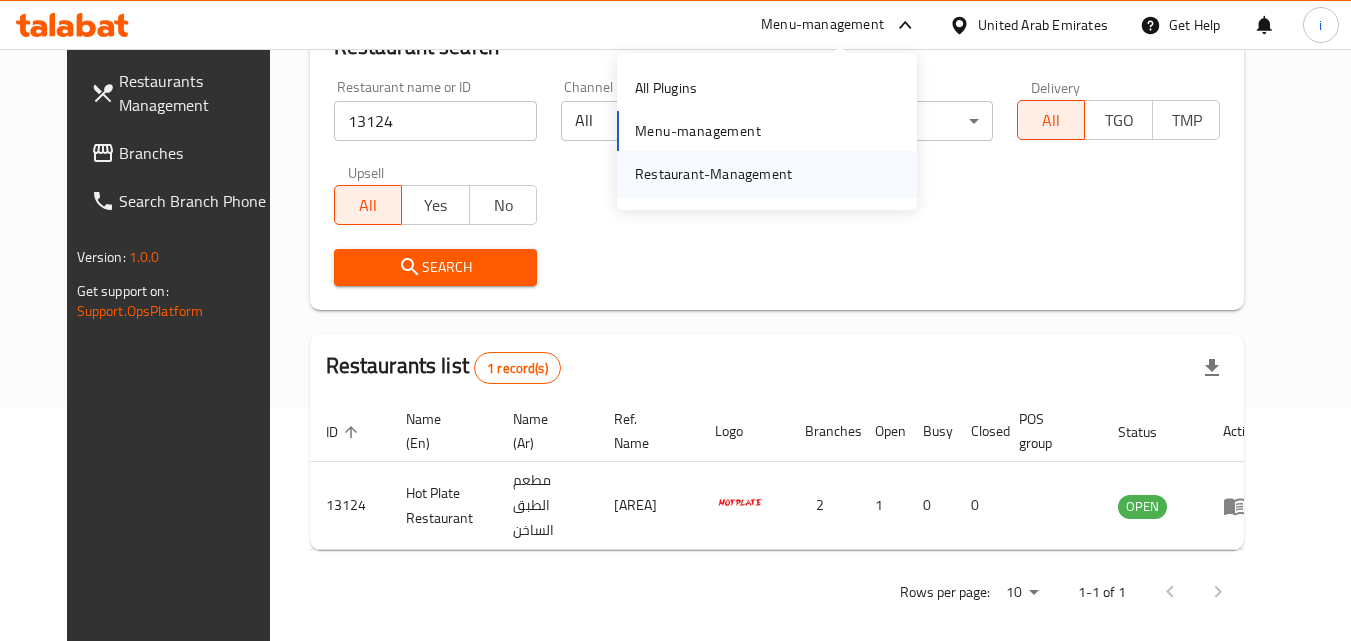 click on "Restaurant-Management" at bounding box center (713, 174) 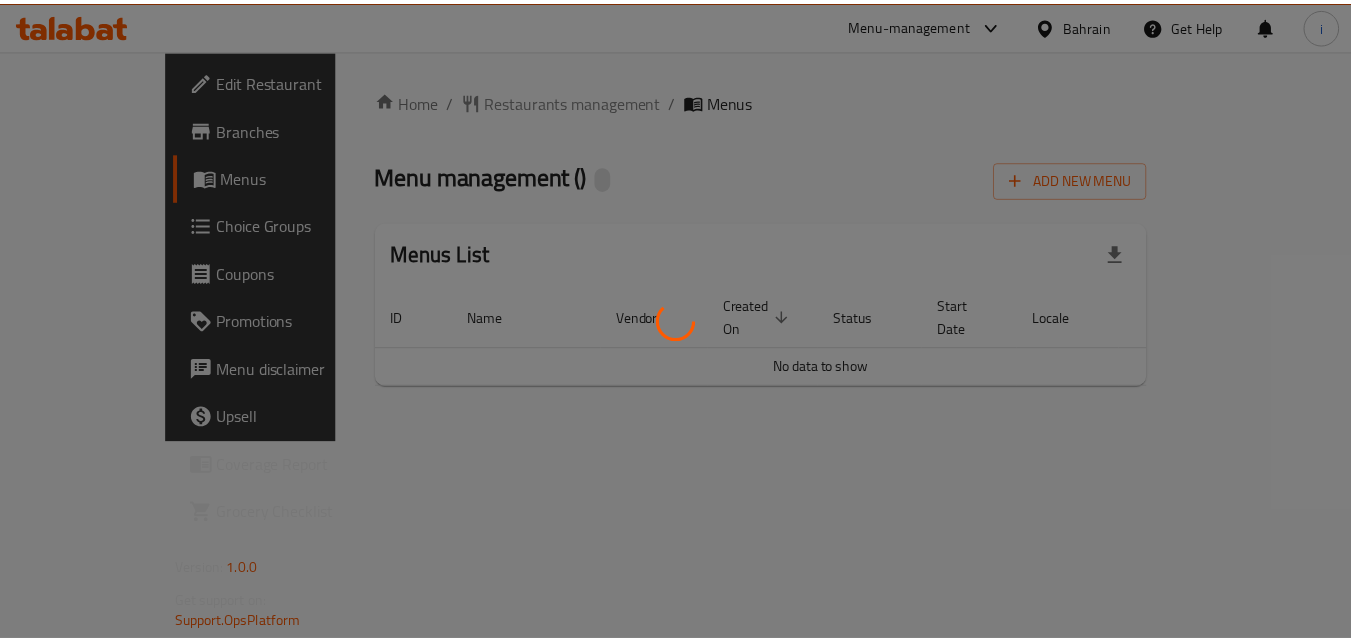scroll, scrollTop: 0, scrollLeft: 0, axis: both 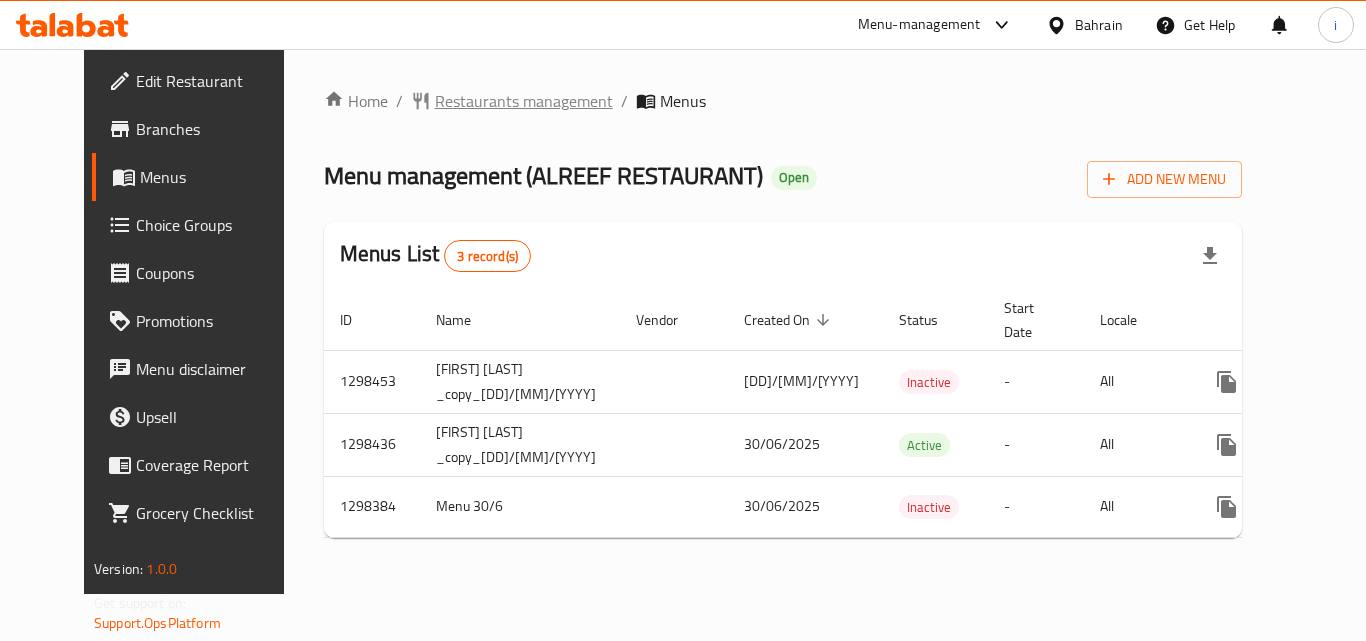 click on "Restaurants management" at bounding box center (524, 101) 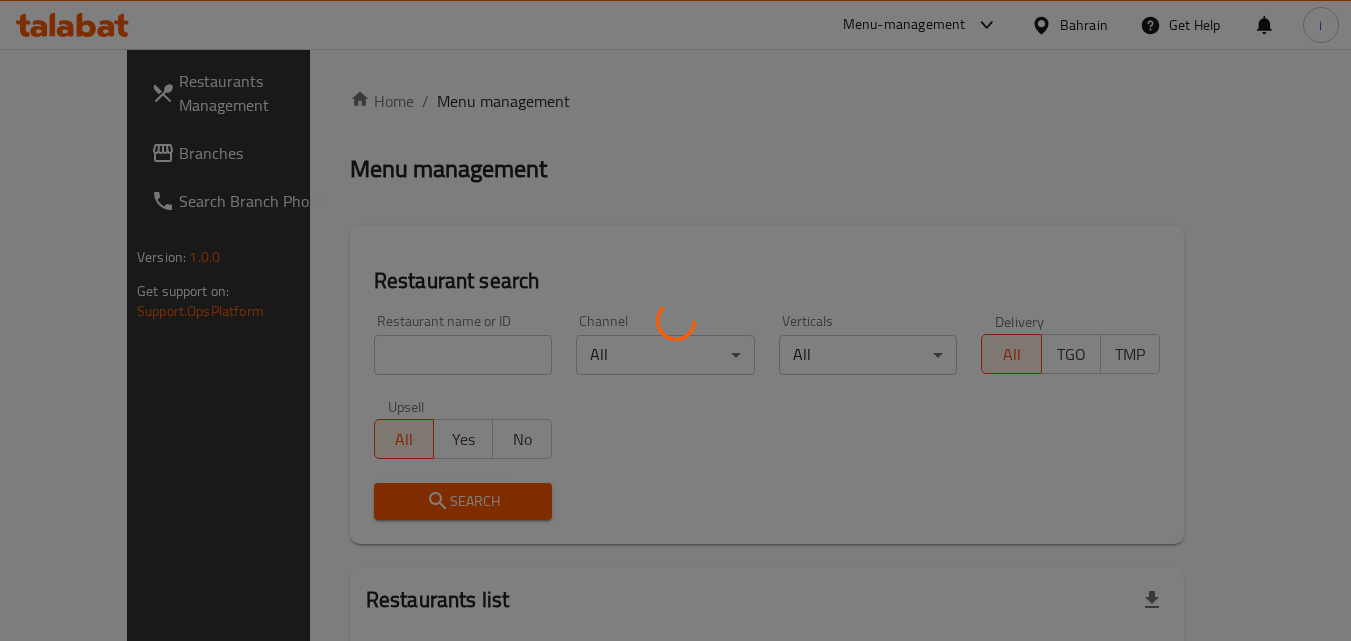 click at bounding box center [675, 320] 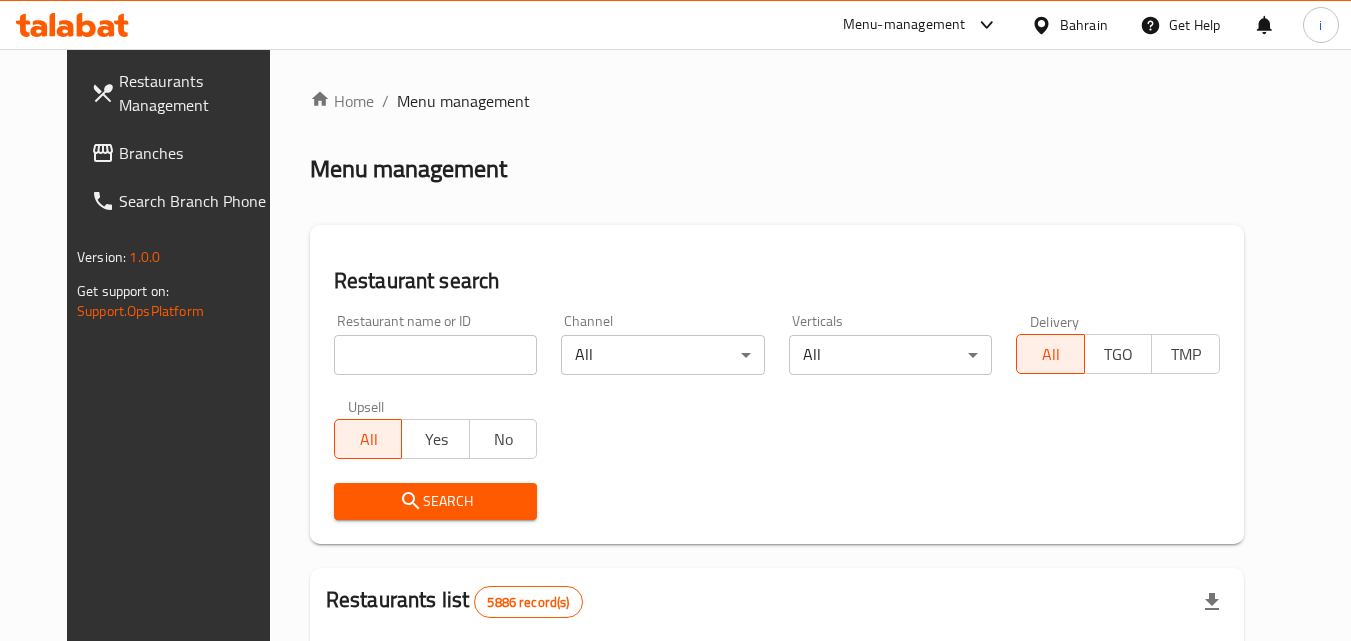 click at bounding box center [436, 355] 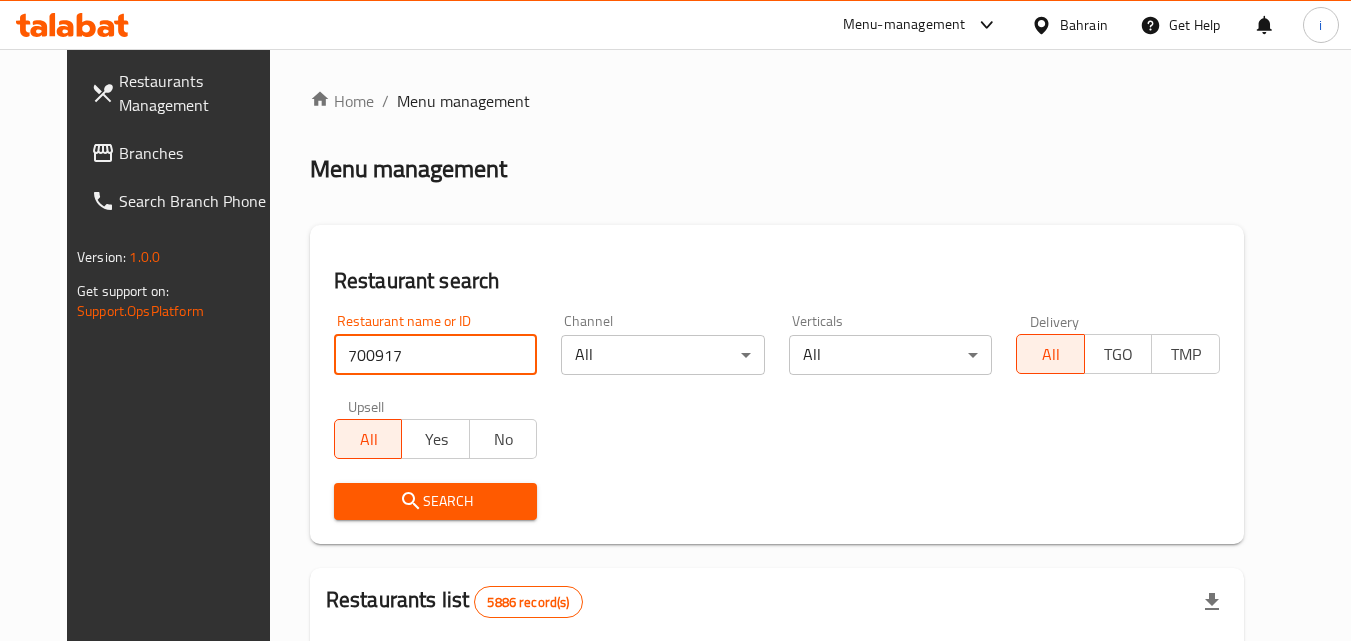 type on "700917" 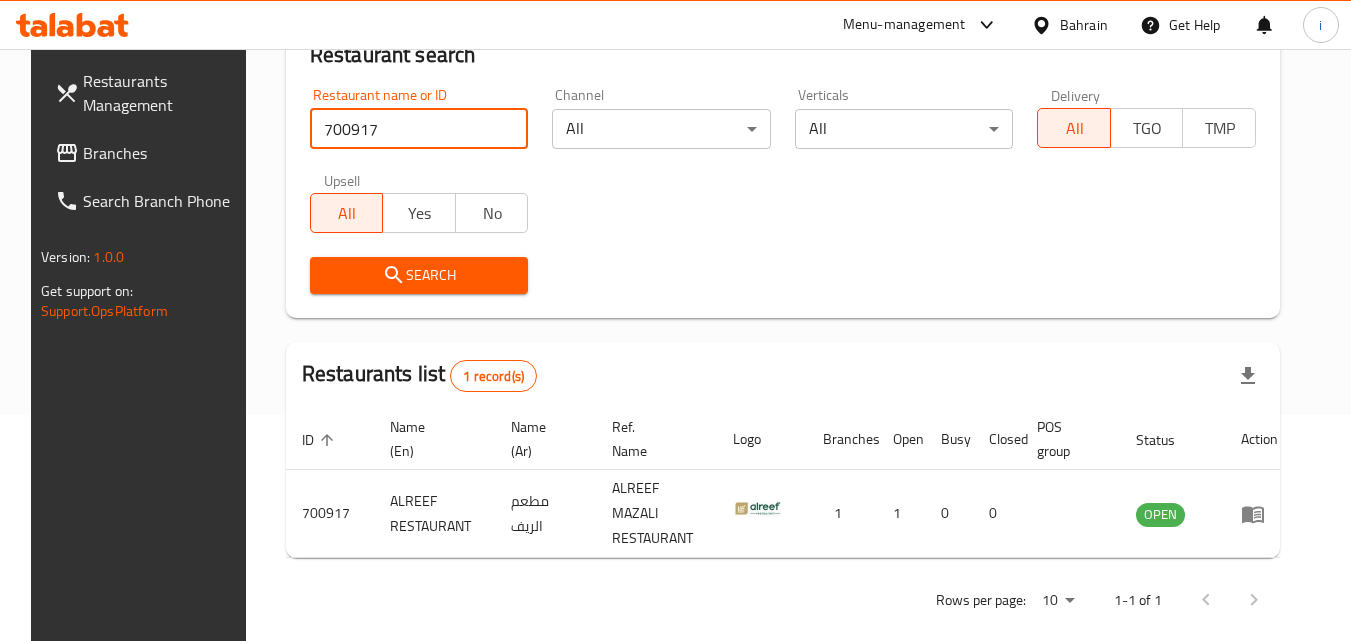scroll, scrollTop: 234, scrollLeft: 0, axis: vertical 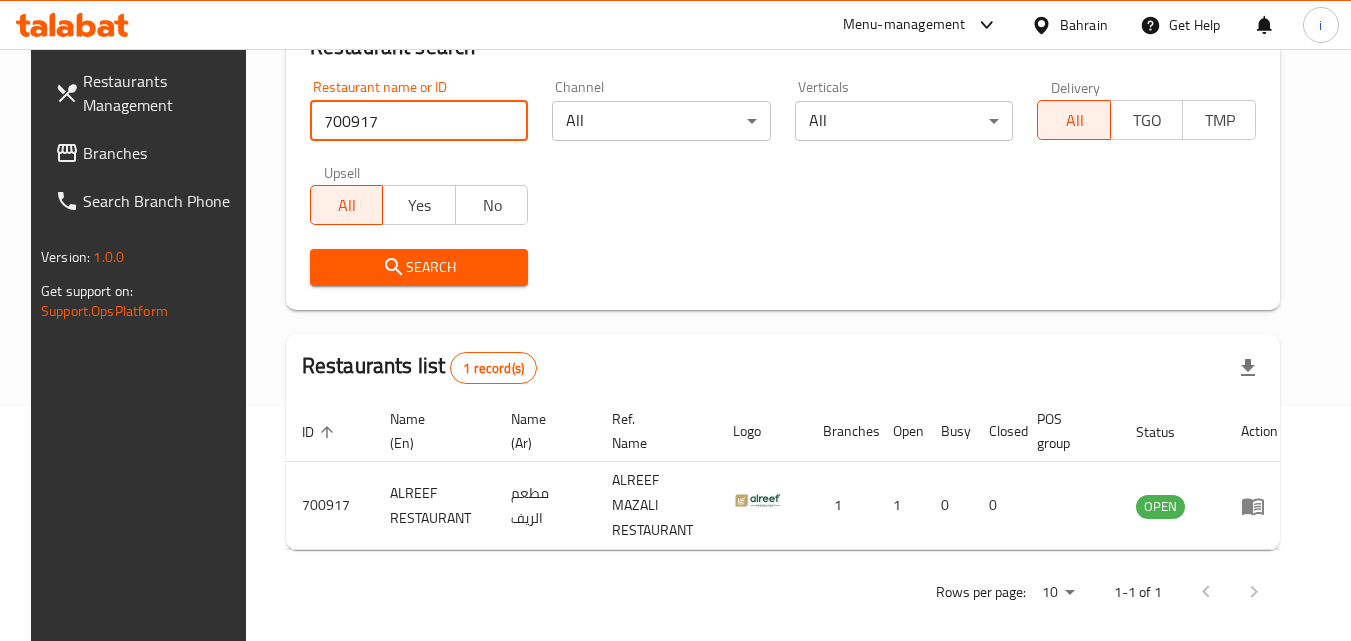 click 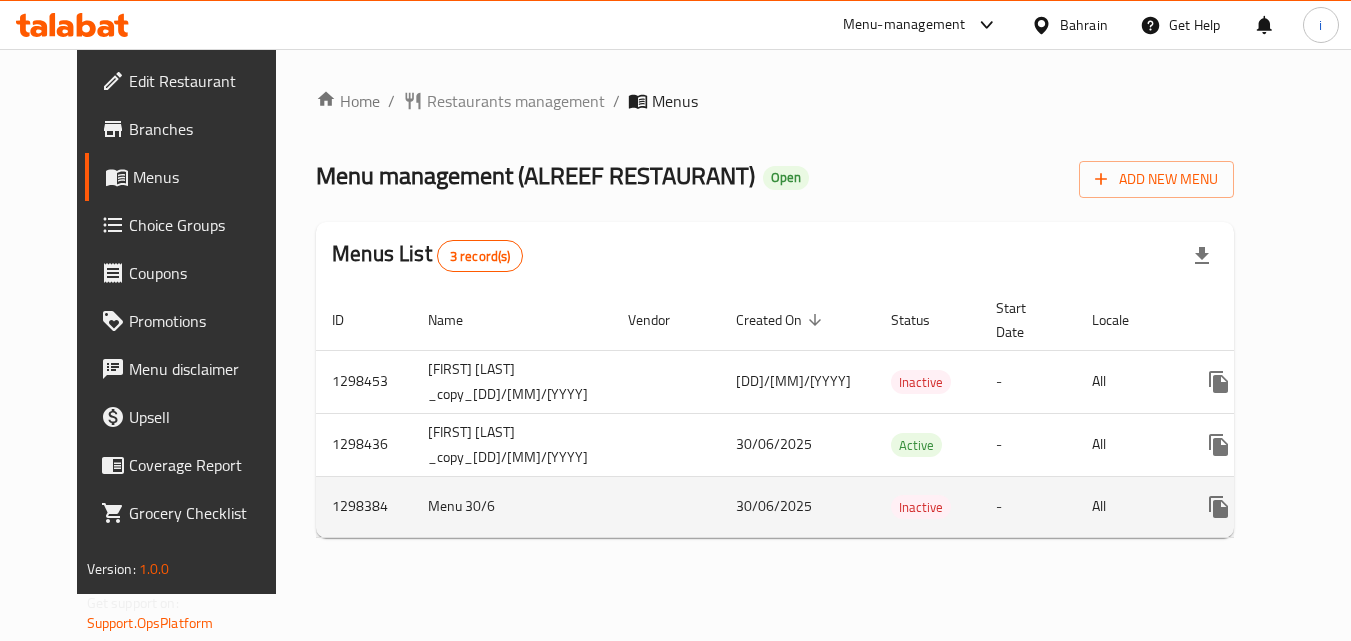 scroll, scrollTop: 0, scrollLeft: 0, axis: both 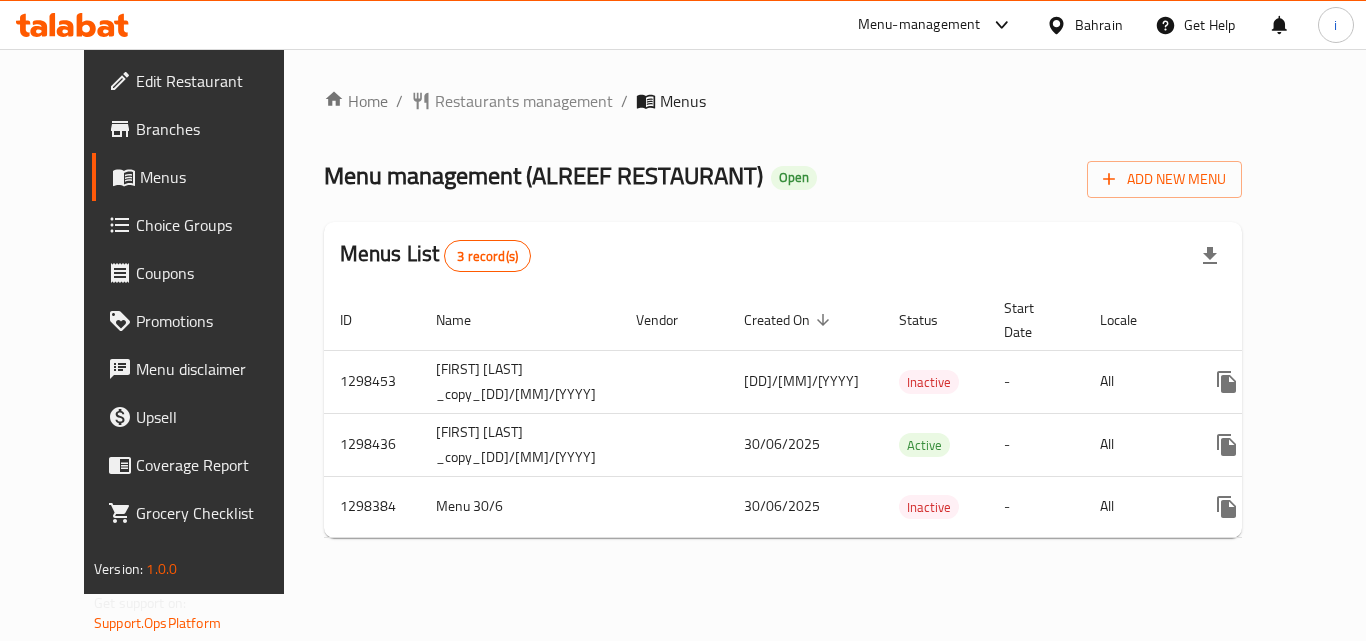 click 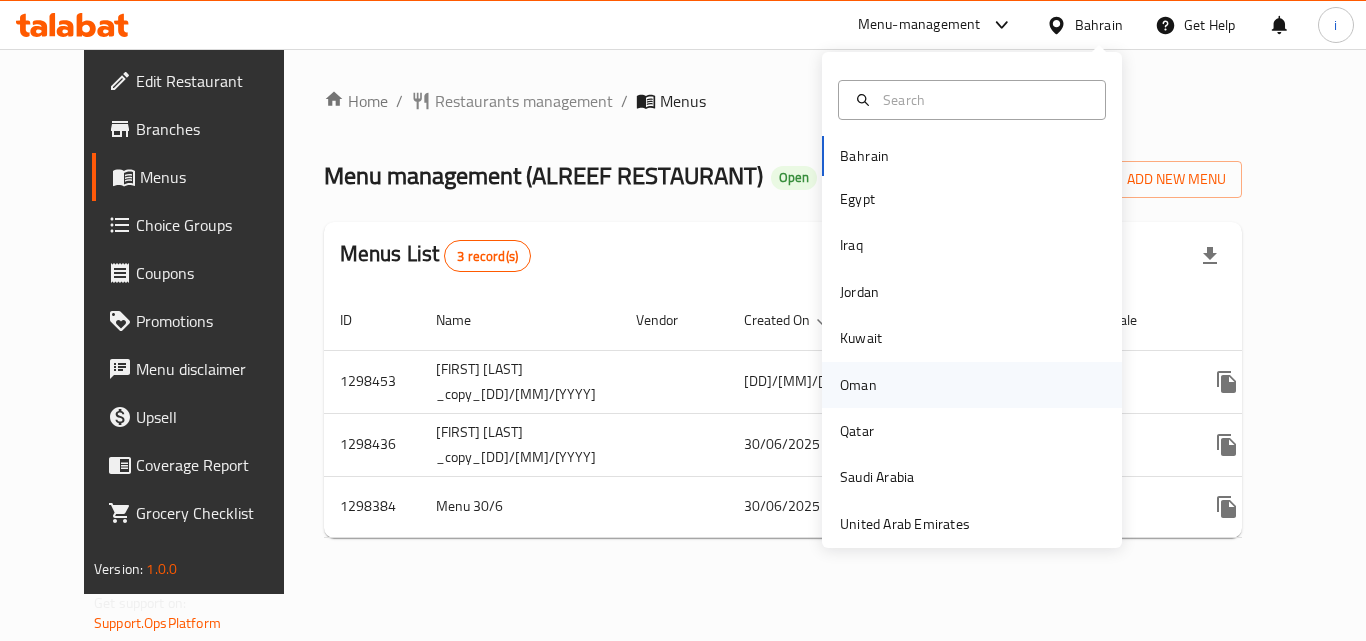 click on "Oman" at bounding box center (858, 385) 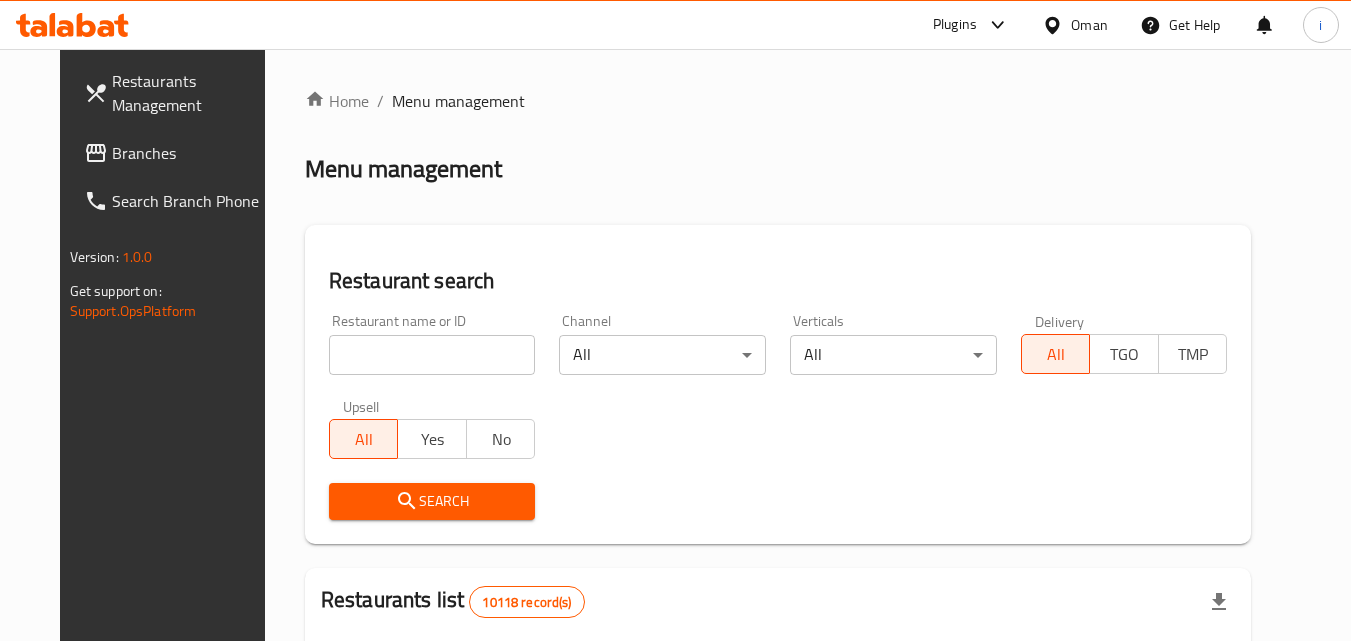 click on "Plugins" at bounding box center (955, 25) 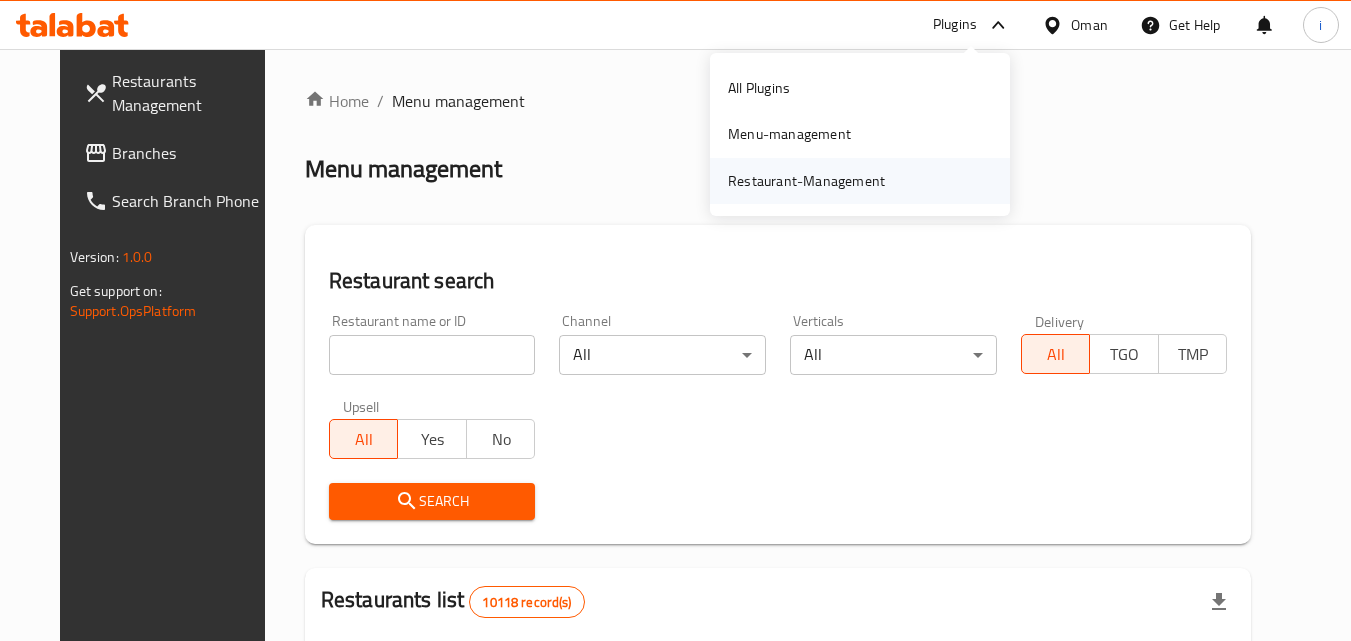 click on "Restaurant-Management" at bounding box center [806, 181] 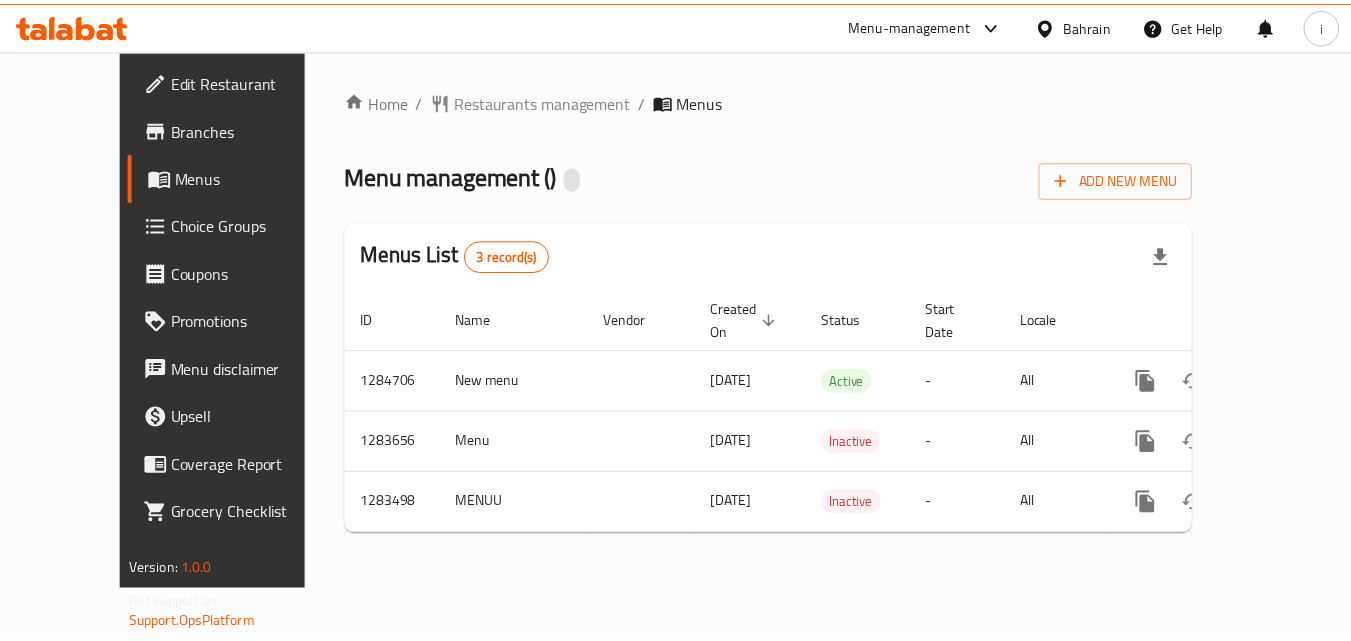 scroll, scrollTop: 0, scrollLeft: 0, axis: both 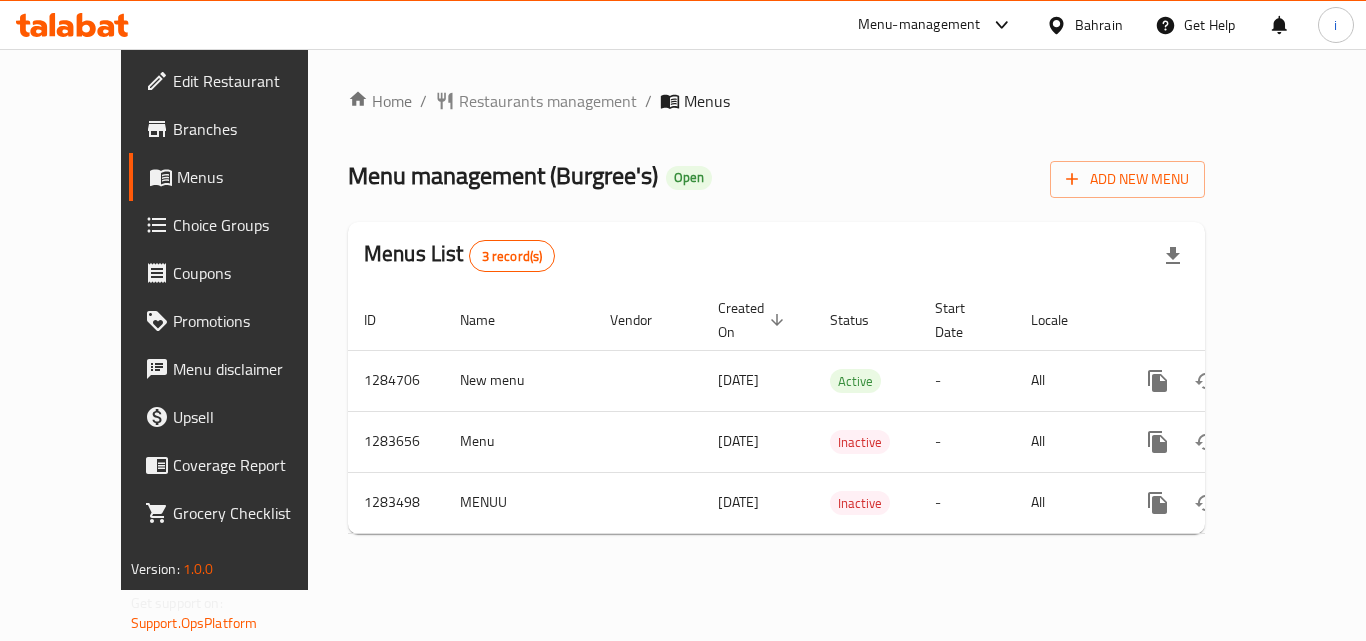click on "Restaurants management" at bounding box center [548, 101] 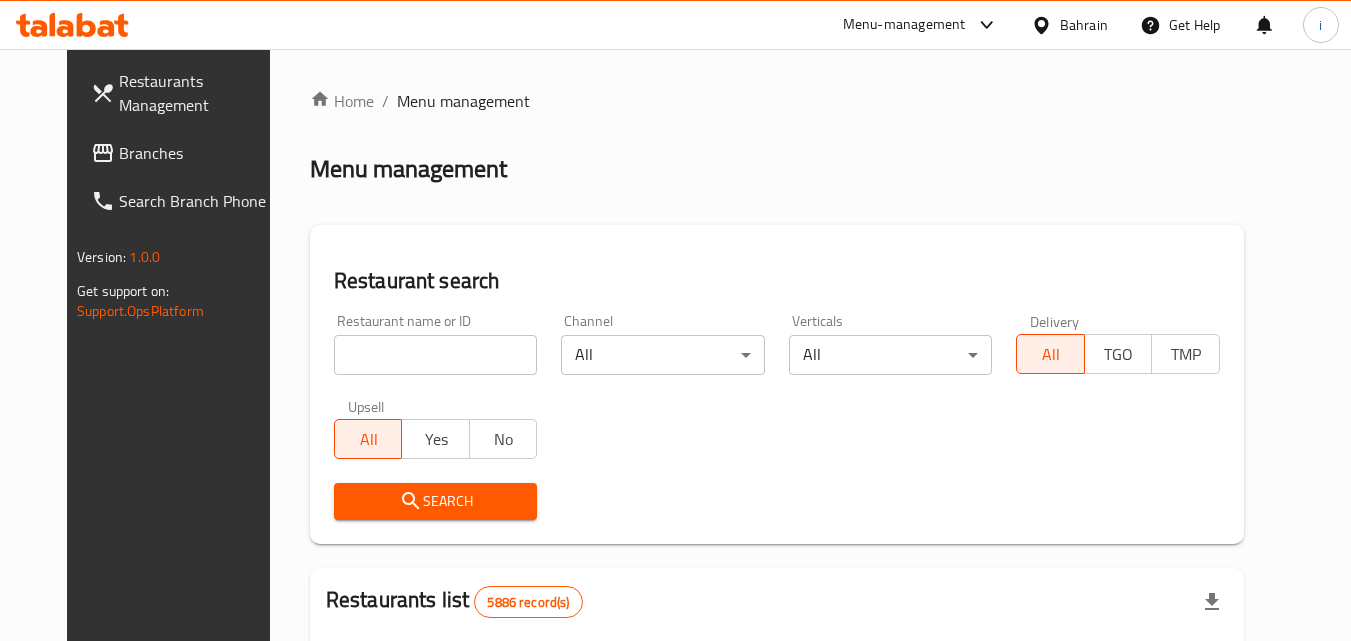 click at bounding box center [436, 355] 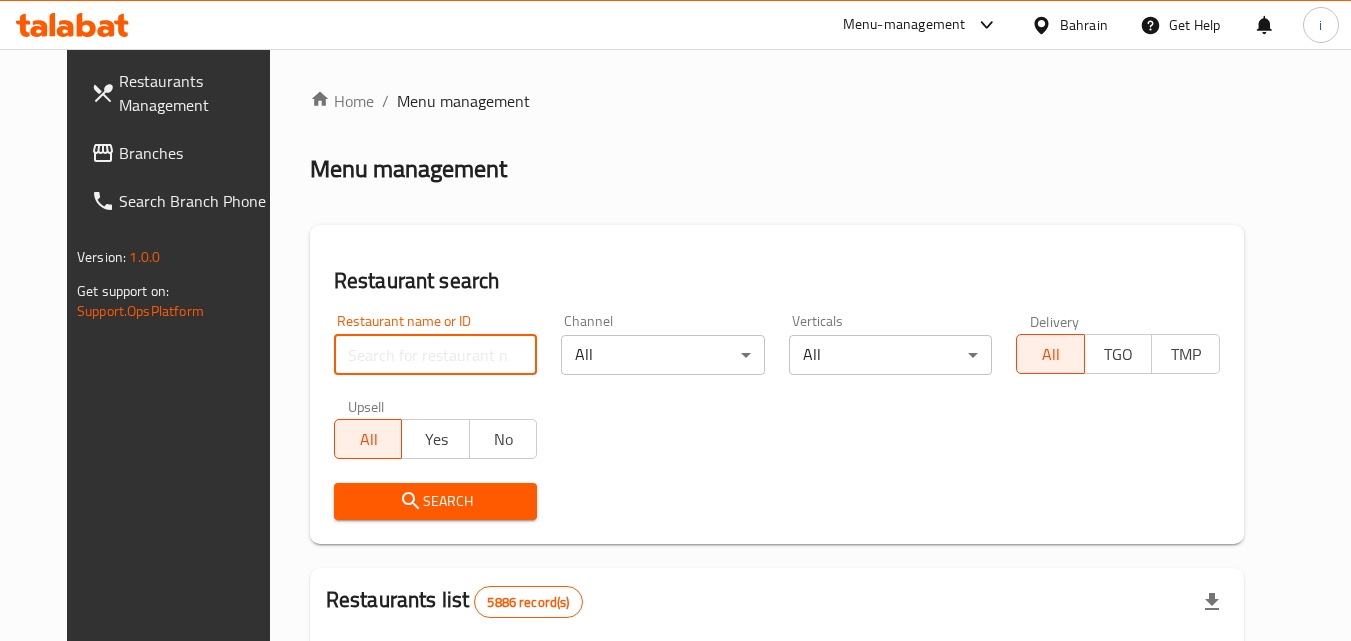 paste on "695274" 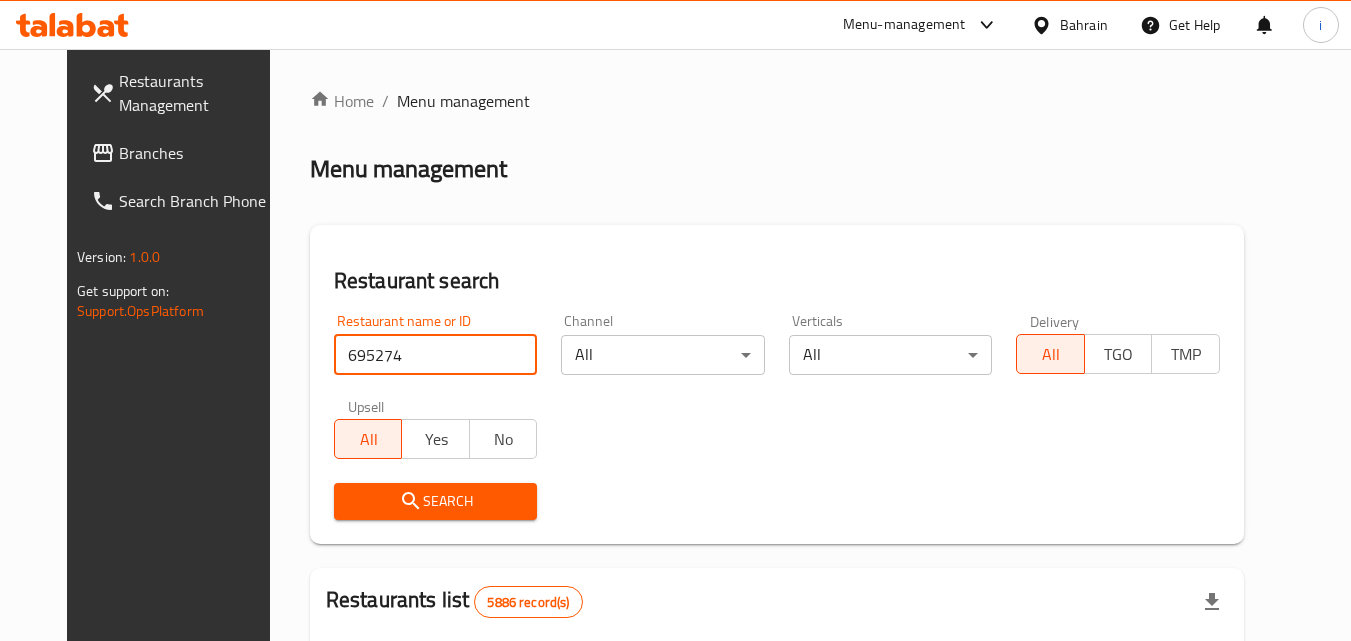 type on "695274" 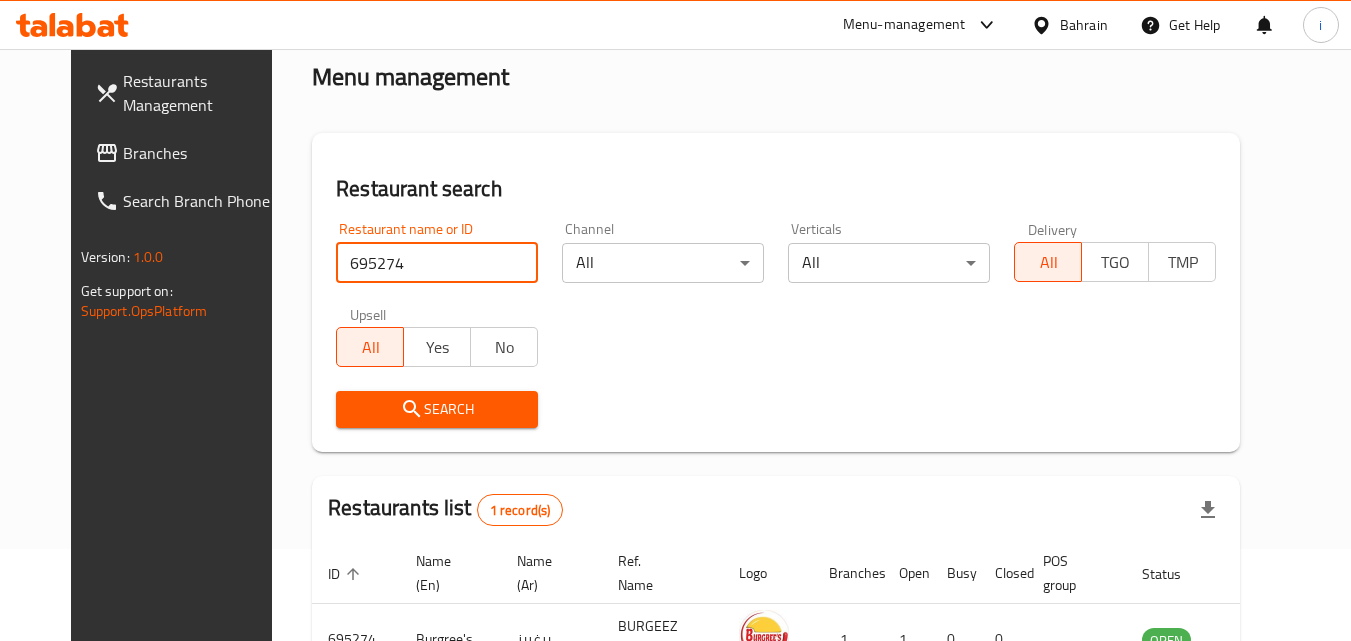 scroll, scrollTop: 234, scrollLeft: 0, axis: vertical 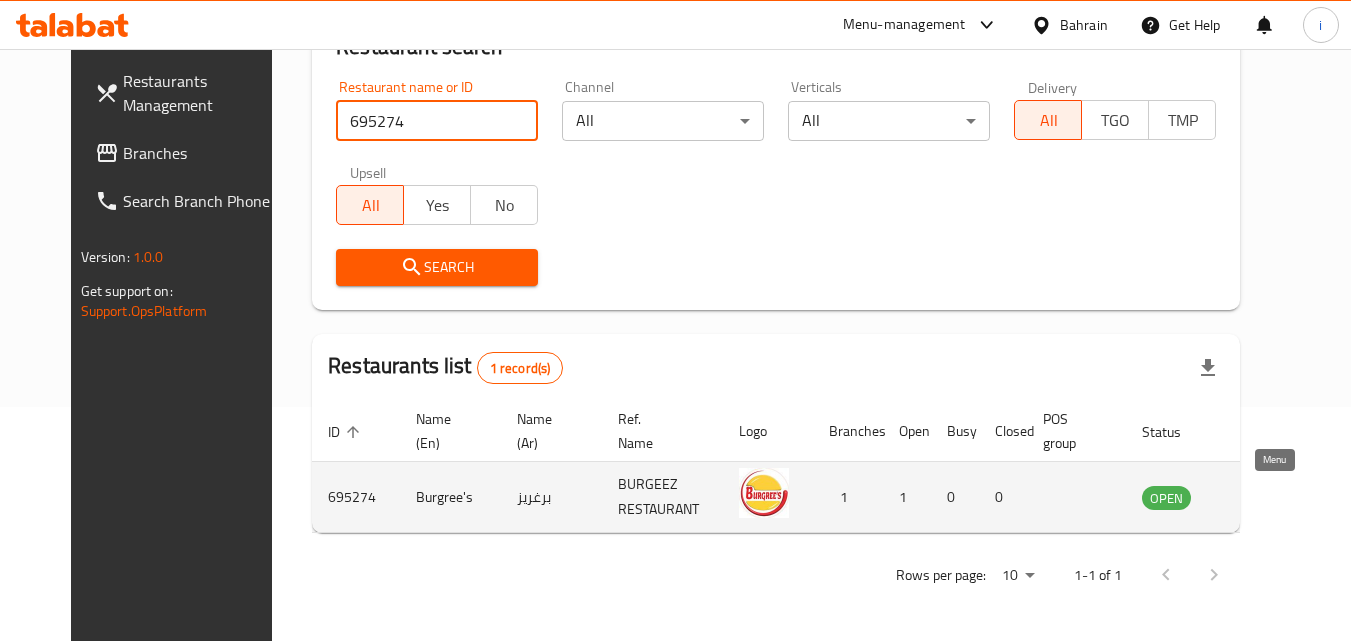 click 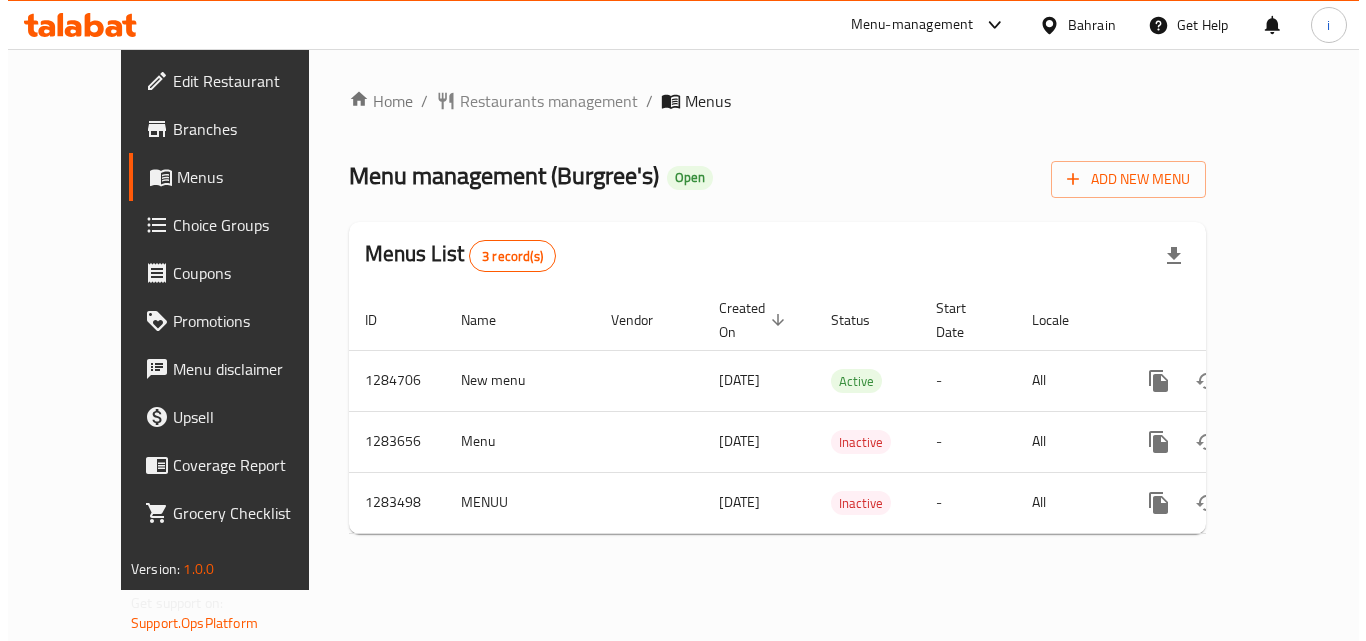 scroll, scrollTop: 0, scrollLeft: 0, axis: both 